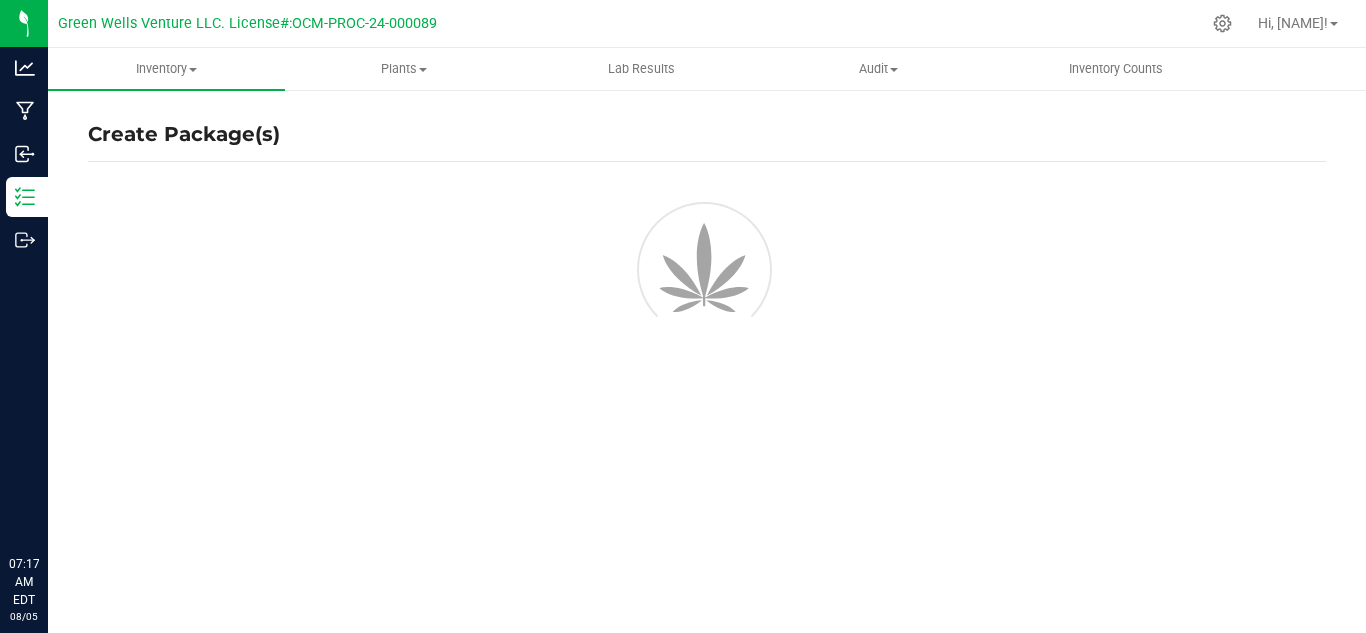 scroll, scrollTop: 0, scrollLeft: 0, axis: both 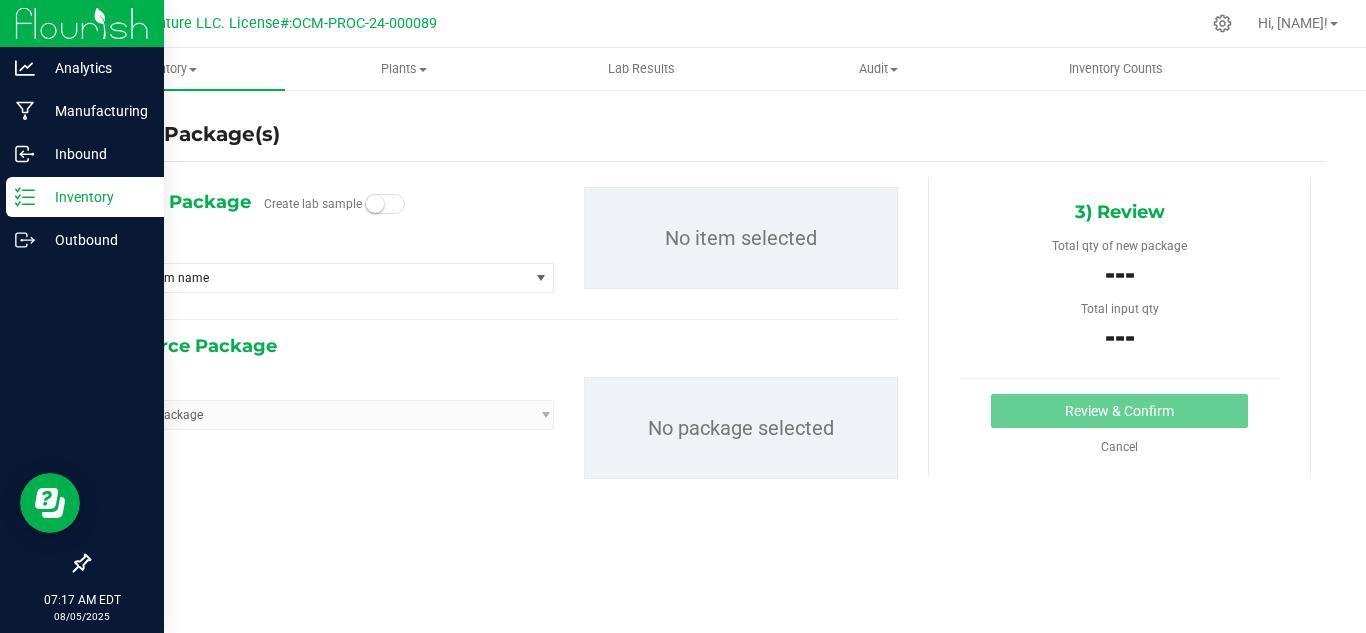 click on "Inventory" at bounding box center (95, 197) 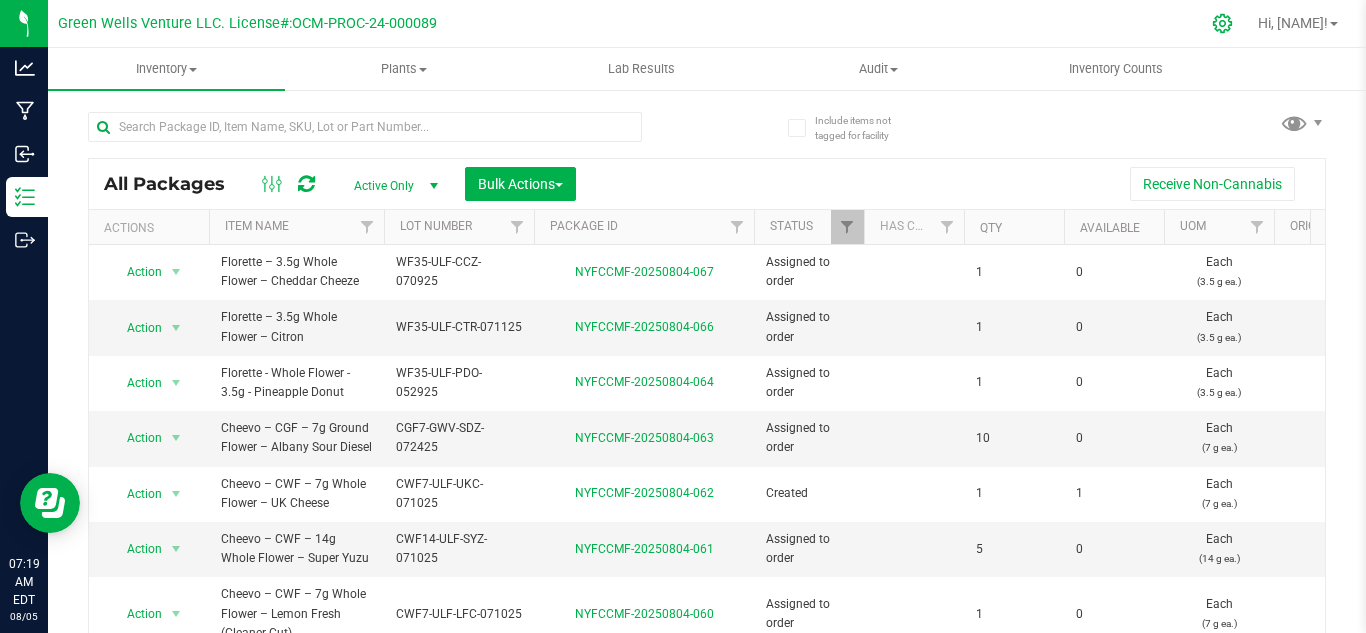 click 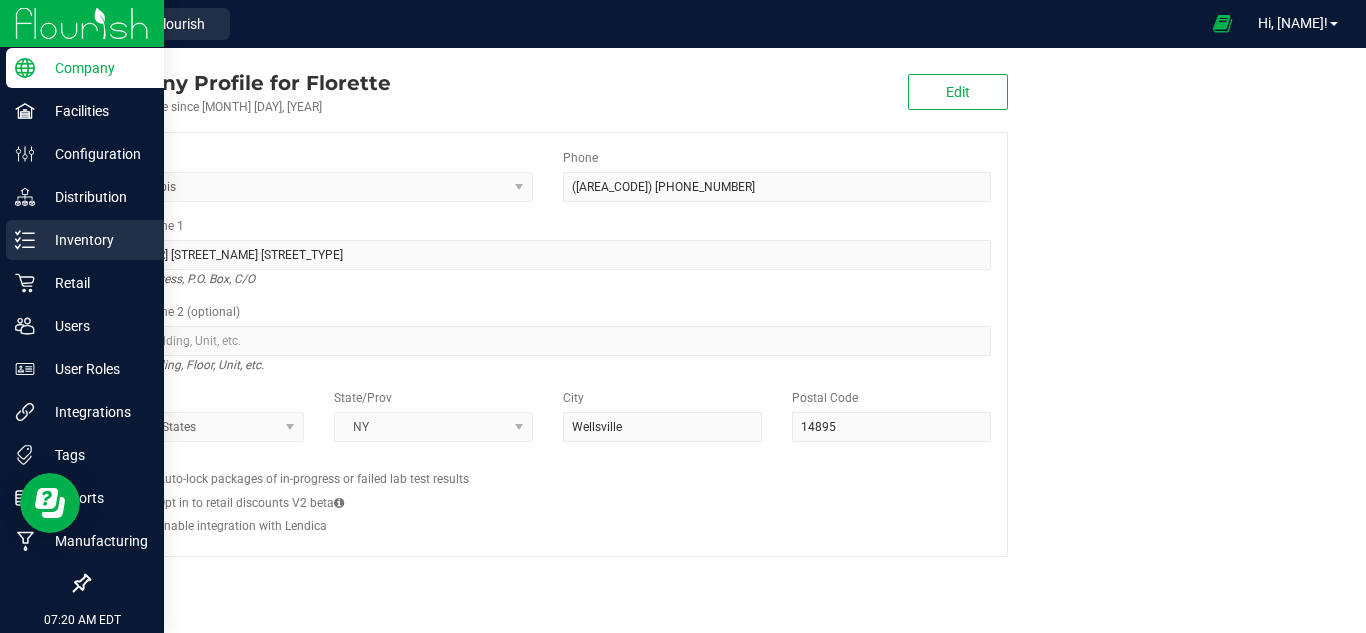click on "Inventory" at bounding box center (95, 240) 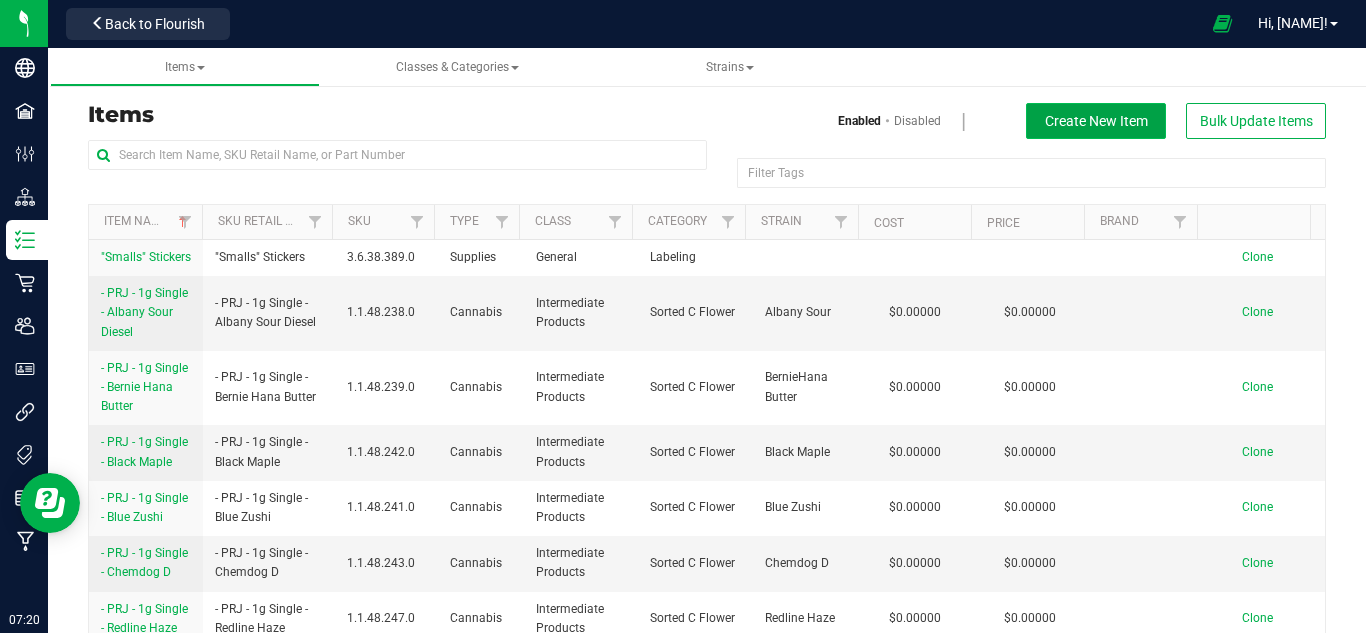 click on "Create New Item" at bounding box center [1096, 121] 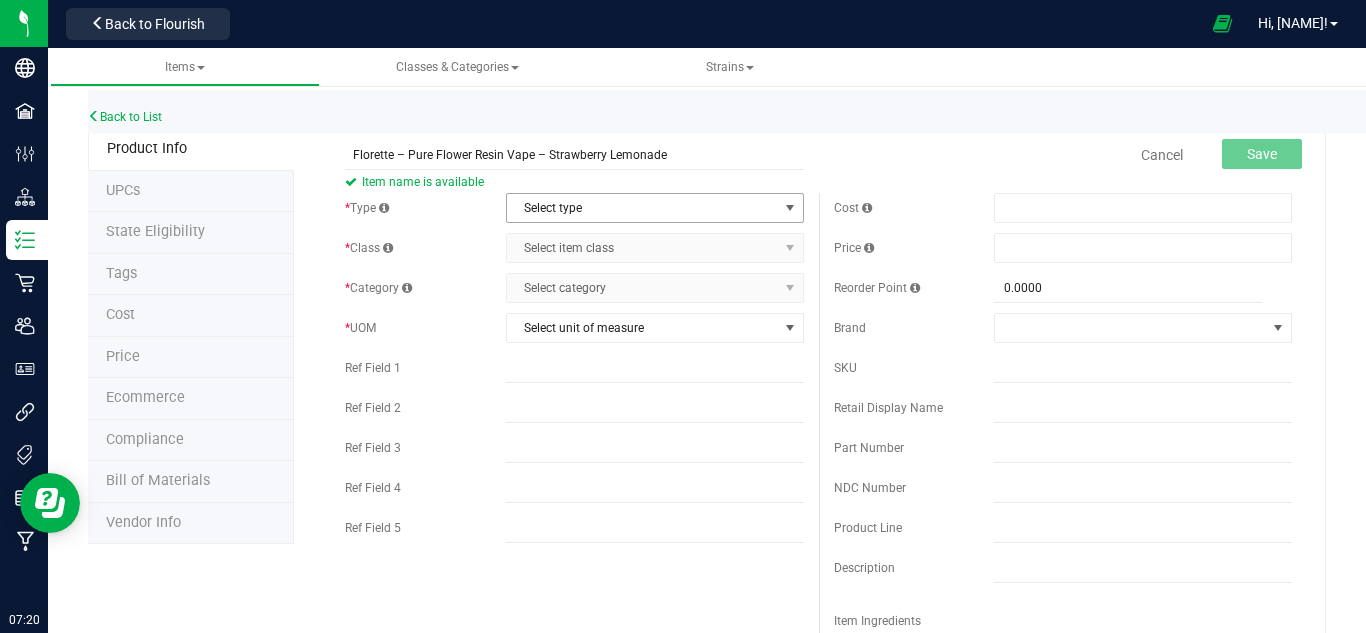 type on "Florette – Pure Flower Resin Vape – Strawberry Lemonade" 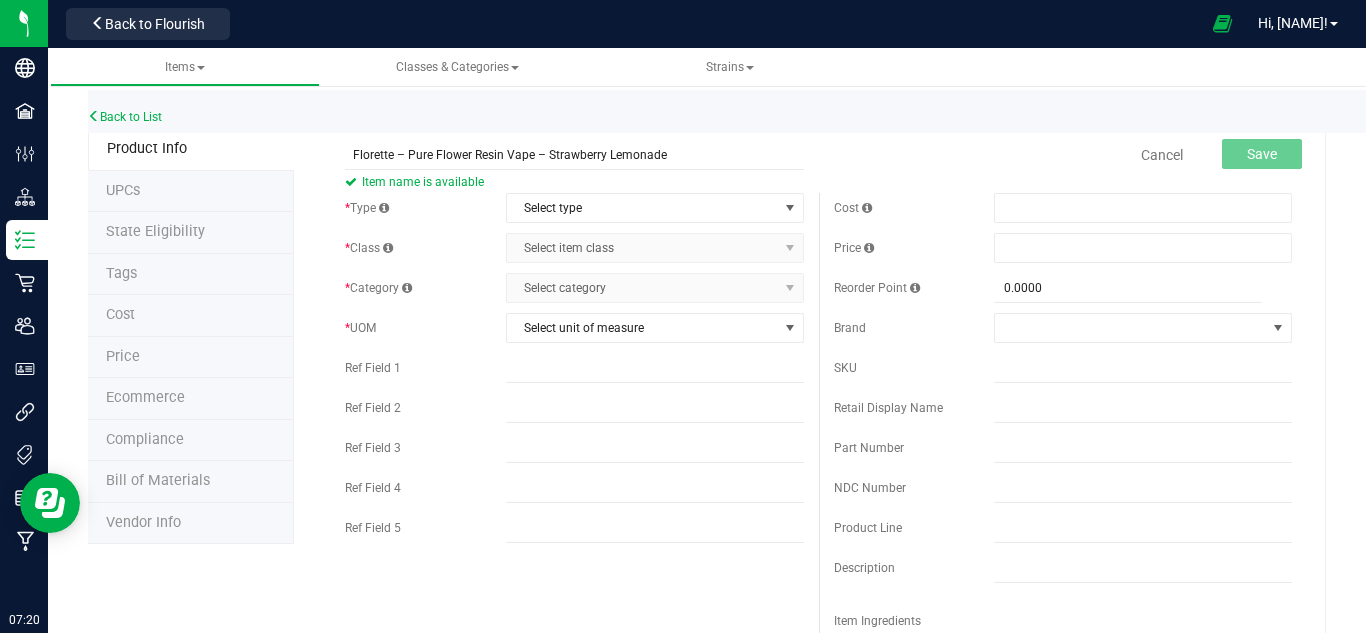 click on "Item name is available" at bounding box center (574, 182) 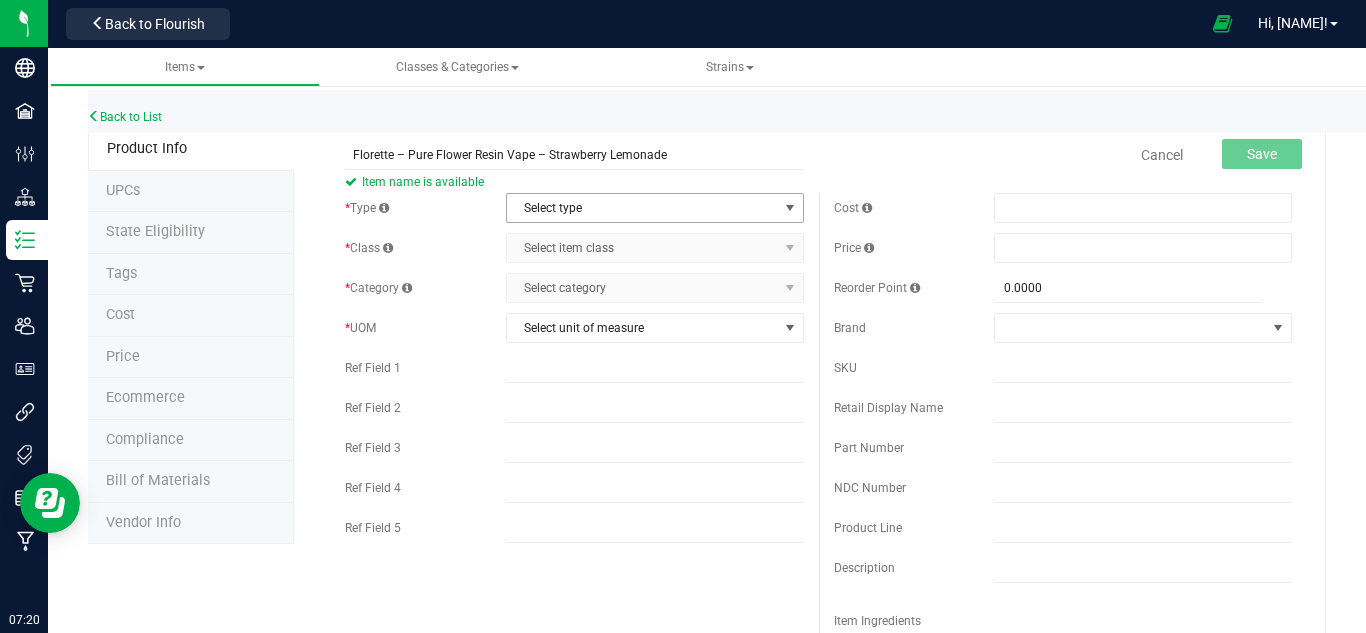 drag, startPoint x: 539, startPoint y: 196, endPoint x: 539, endPoint y: 209, distance: 13 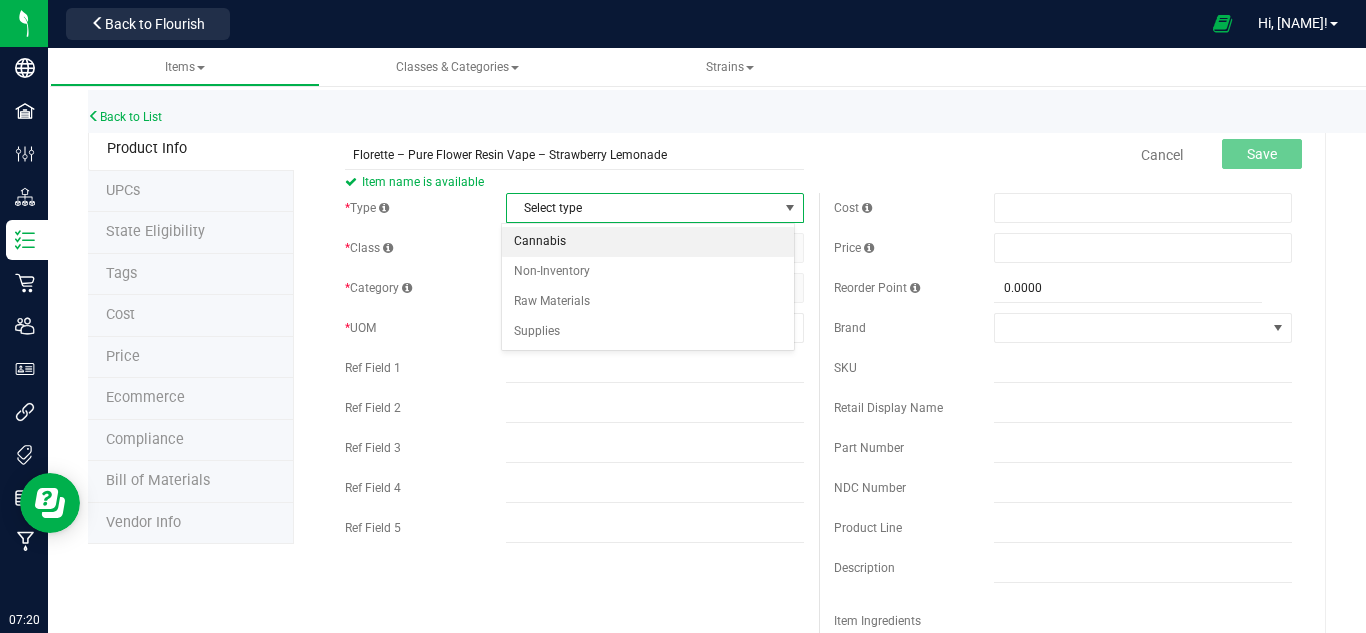 click on "Cannabis" at bounding box center (648, 242) 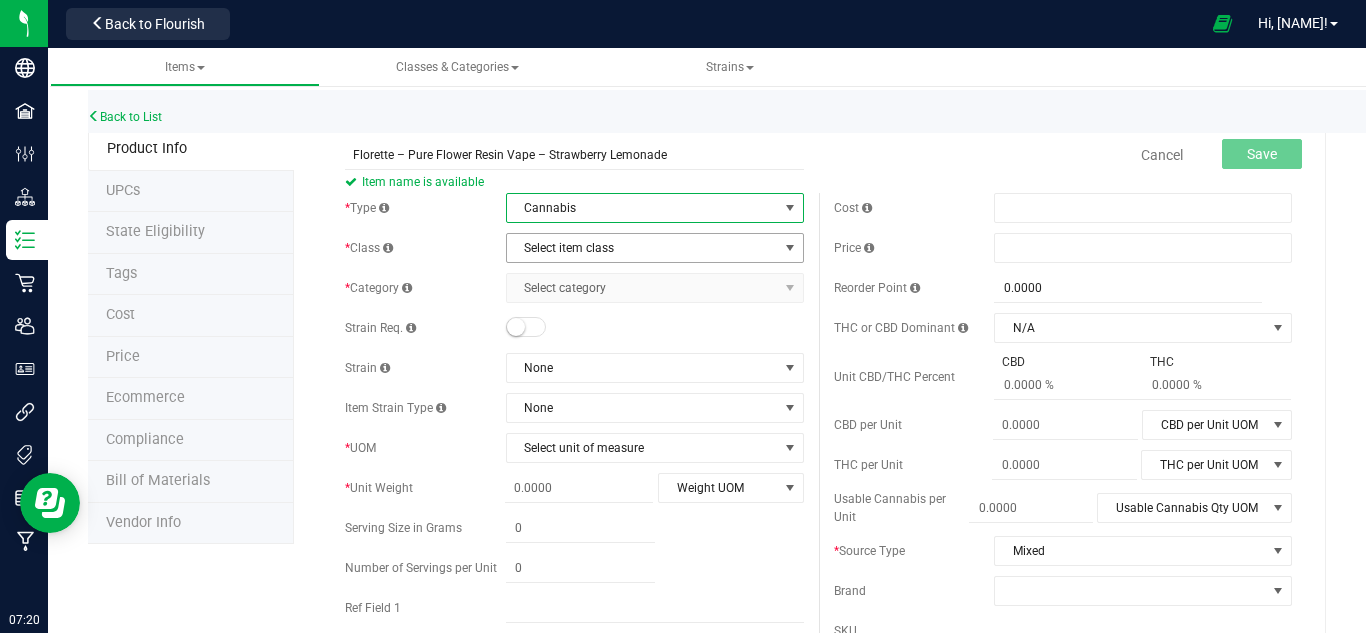 click on "Select item class" at bounding box center (642, 248) 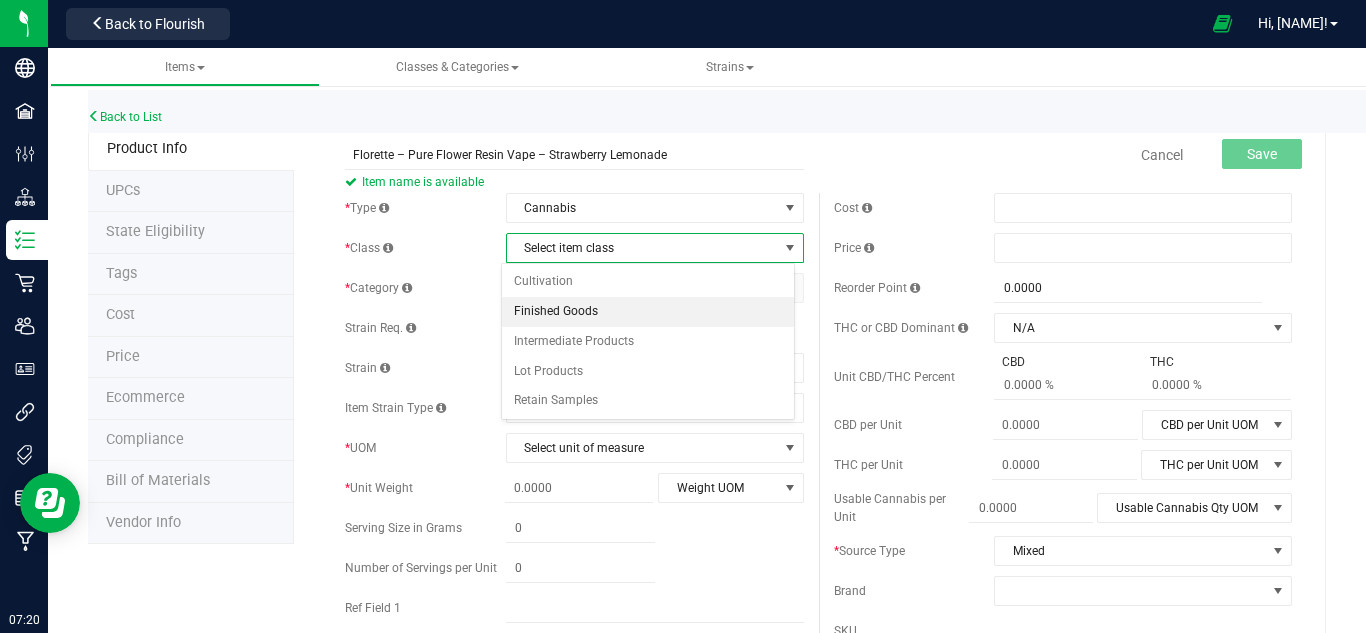 click on "Finished Goods" at bounding box center (648, 312) 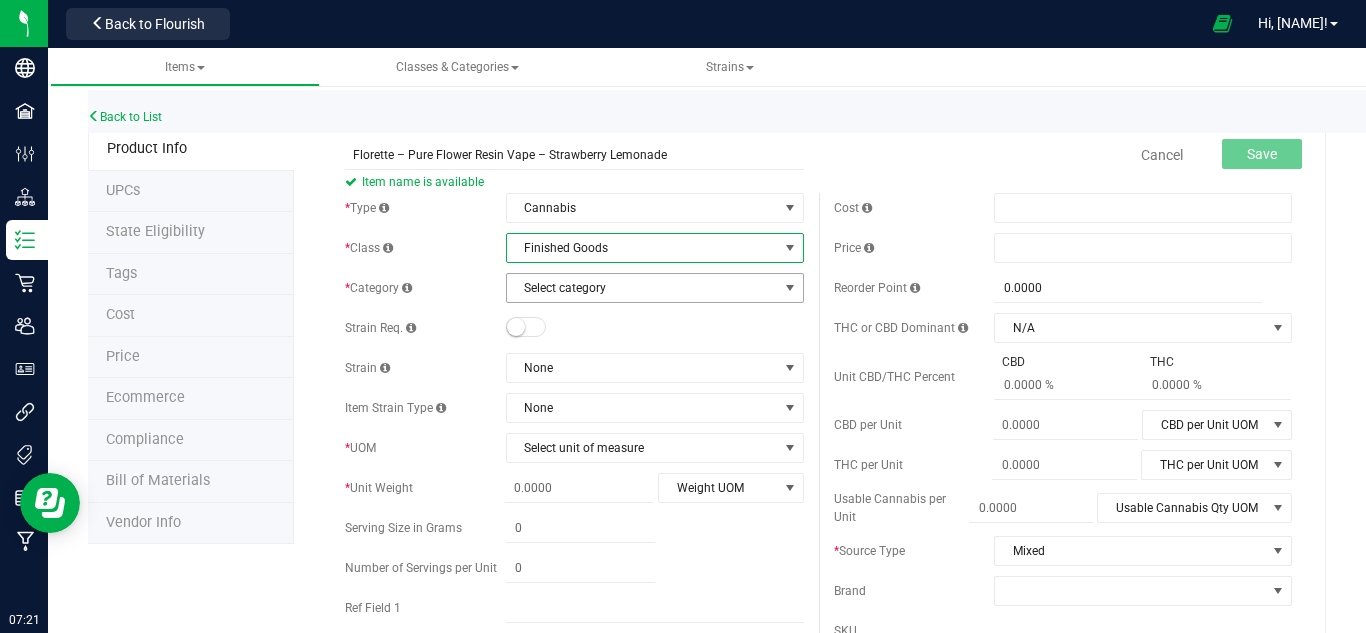 click on "Select category" at bounding box center (642, 288) 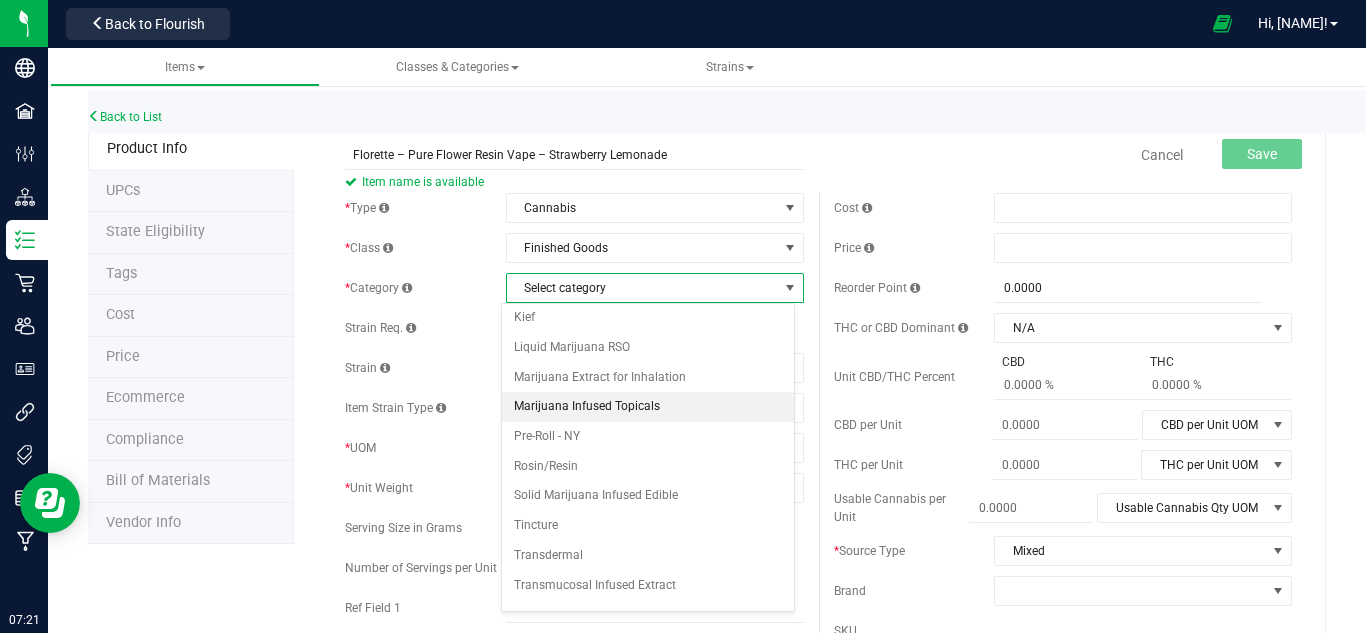 scroll, scrollTop: 57, scrollLeft: 0, axis: vertical 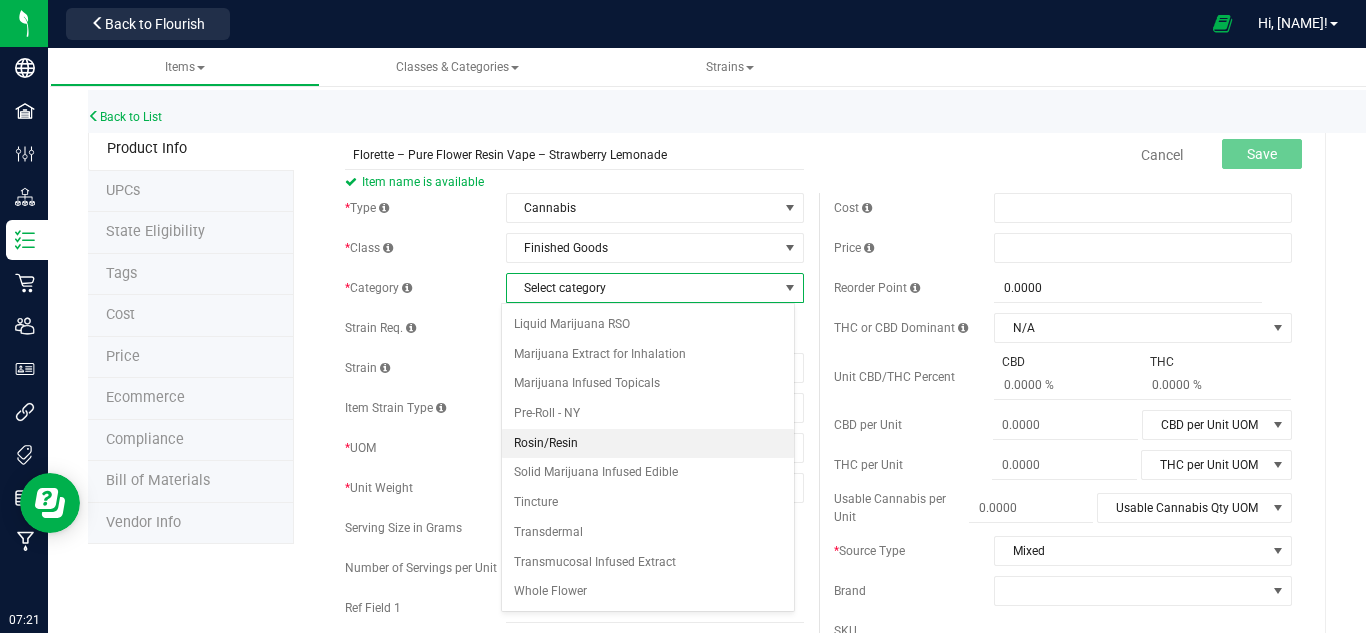 click on "Rosin/Resin" at bounding box center (648, 444) 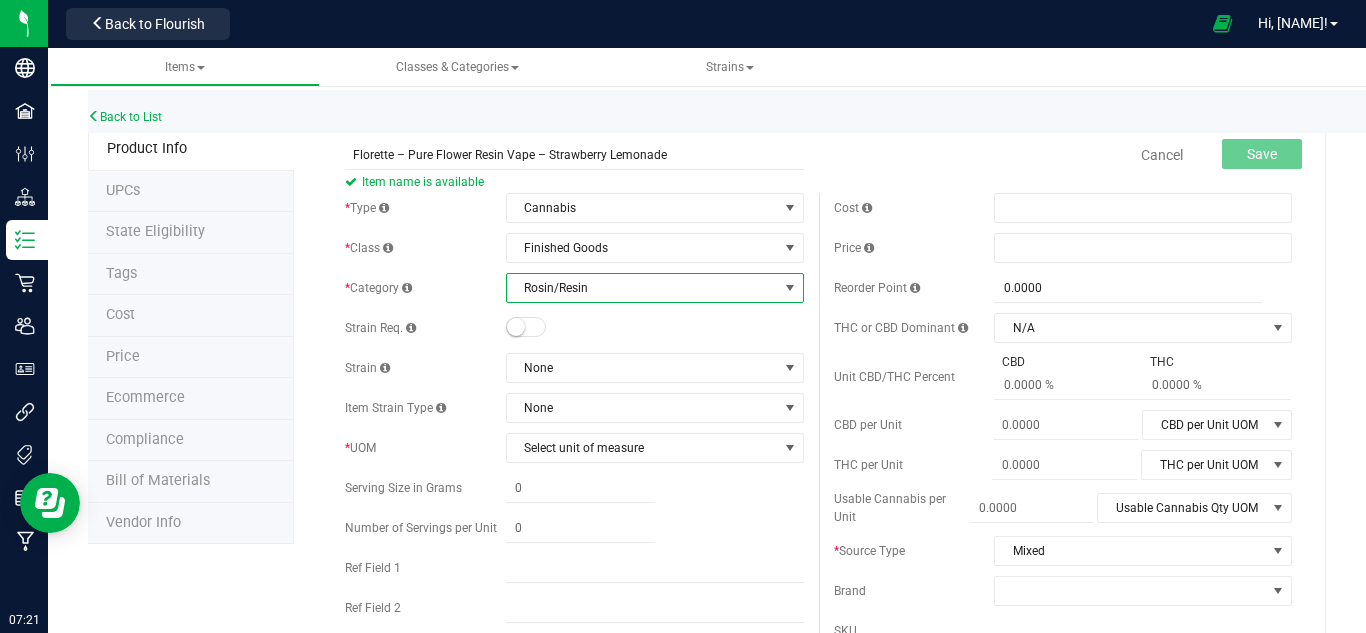 click on "*
Type
Cannabis Select type Cannabis Non-Inventory Raw Materials Supplies
*
Class
Finished Goods Select item class Cultivation Finished Goods Intermediate Products Lot Products Retain Samples
*
Category
Kief" at bounding box center (574, 473) 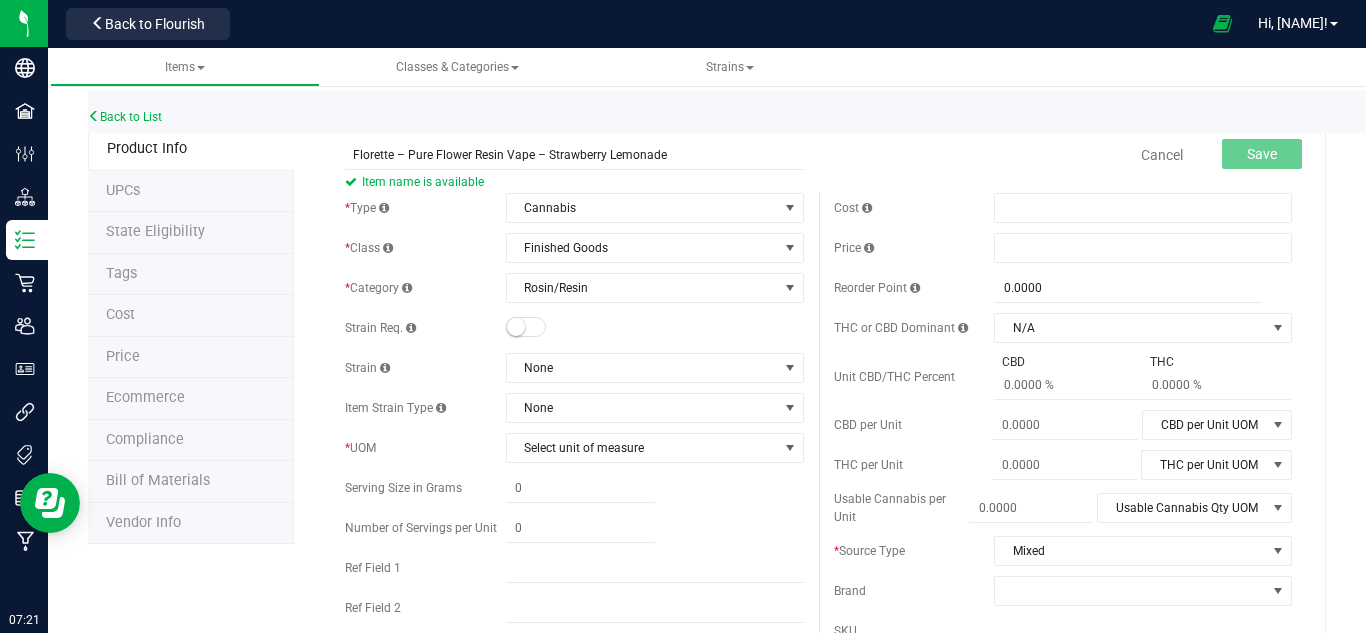 click on "Strain Req." at bounding box center (574, 328) 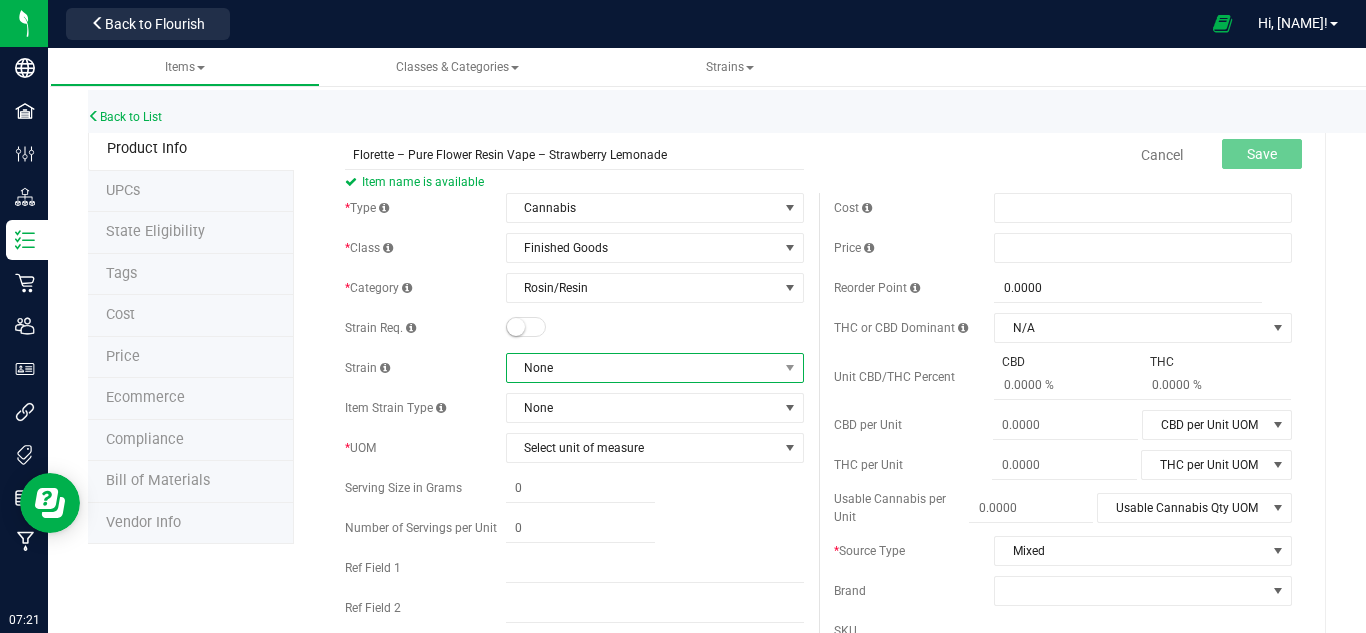 click on "None" at bounding box center (642, 368) 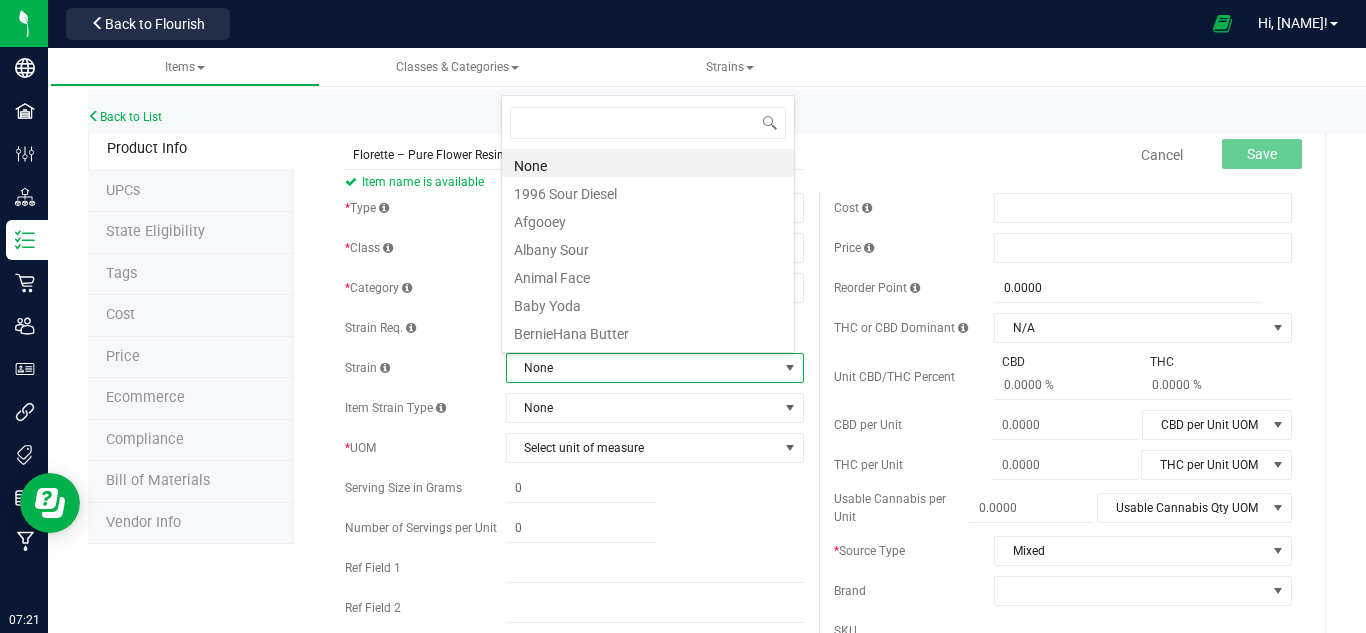 scroll, scrollTop: 99970, scrollLeft: 99706, axis: both 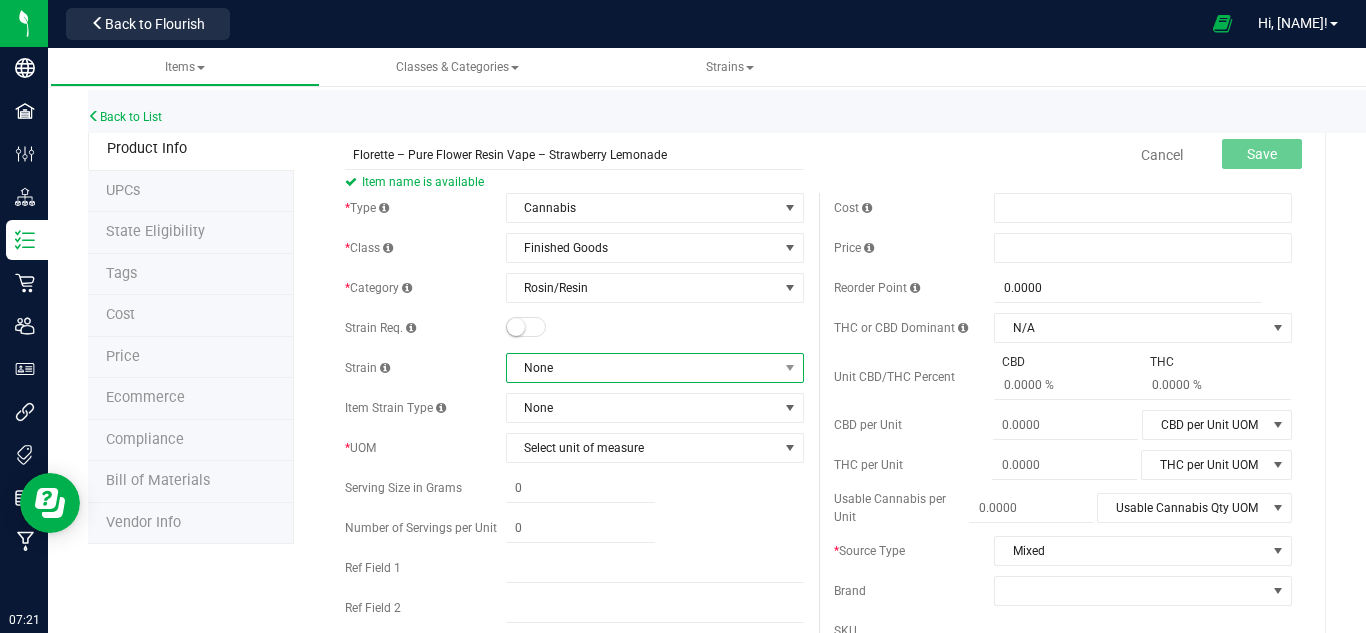 click on "None" at bounding box center (642, 368) 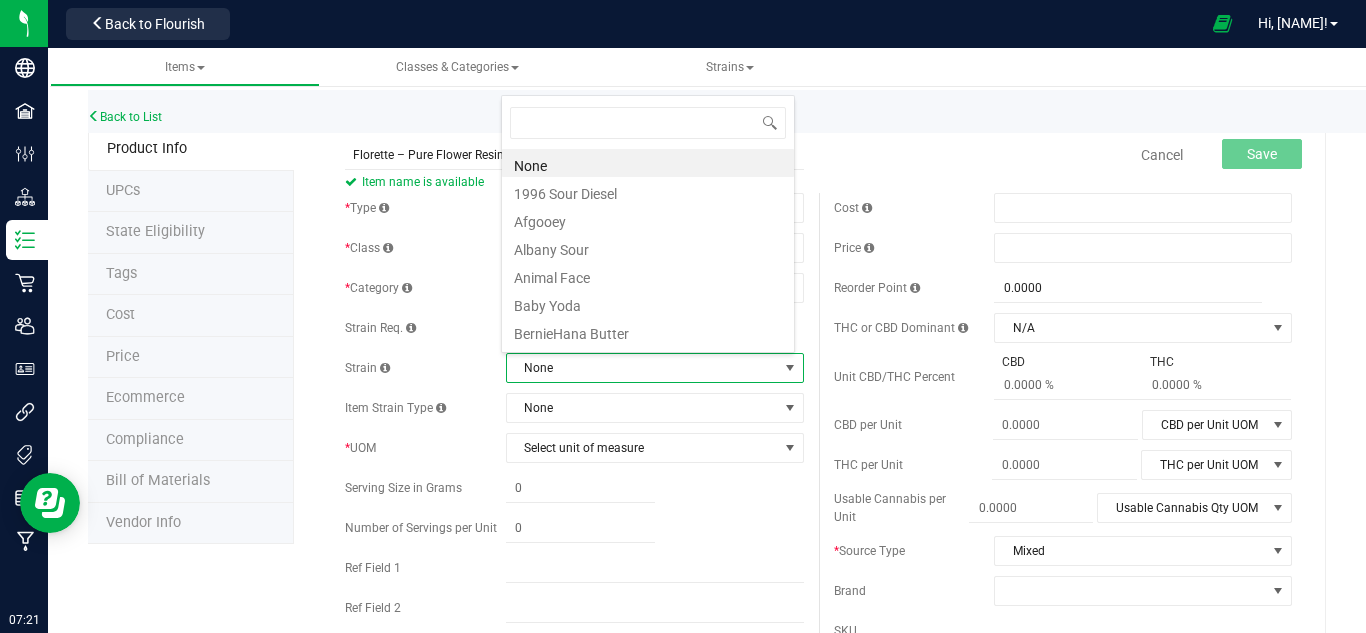 scroll, scrollTop: 0, scrollLeft: 0, axis: both 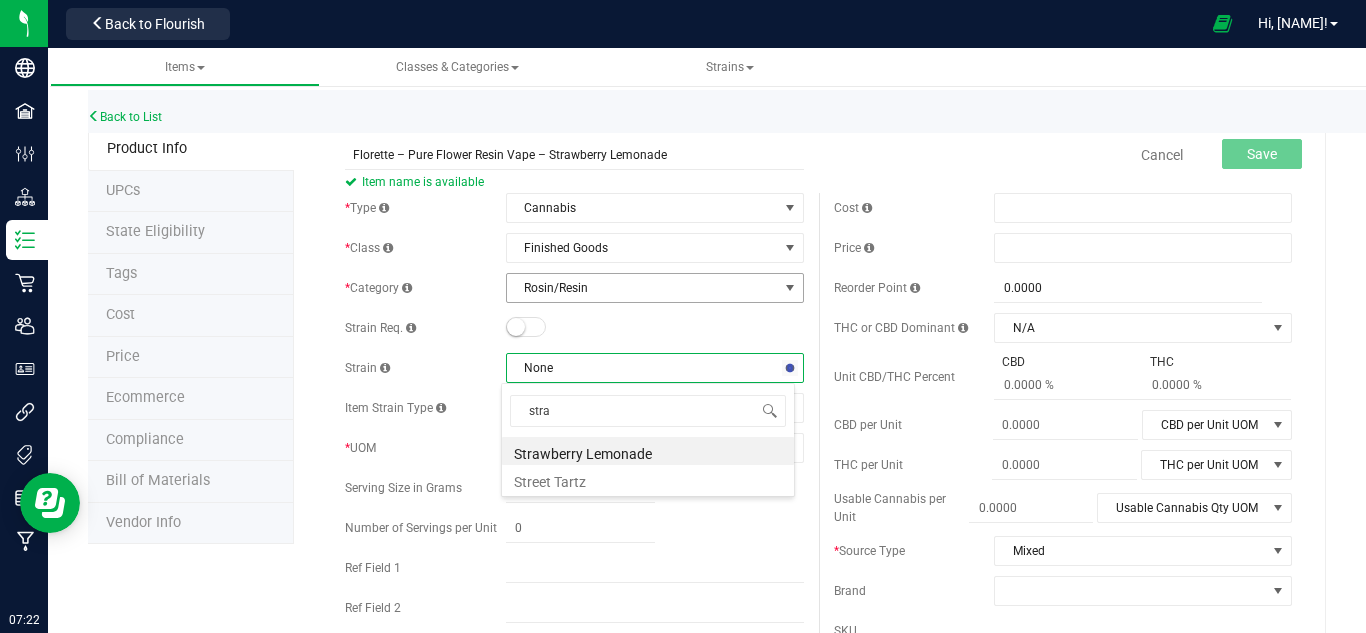 type on "straw" 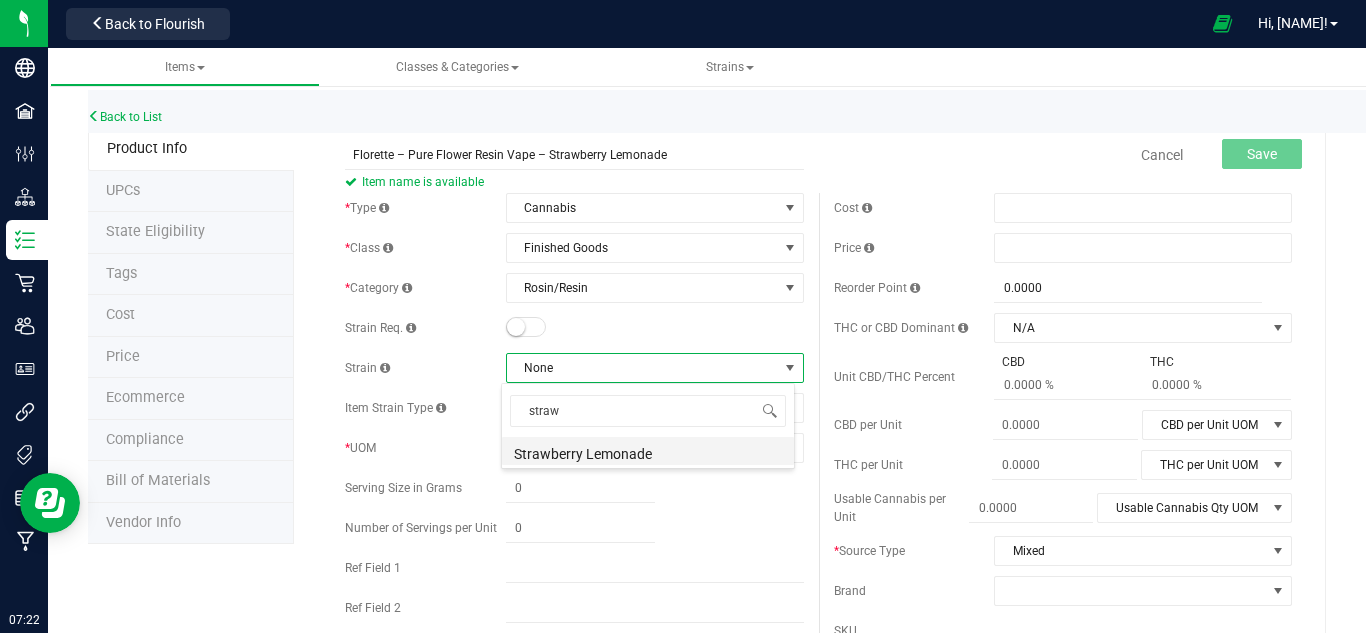 click on "Strawberry Lemonade" at bounding box center (648, 451) 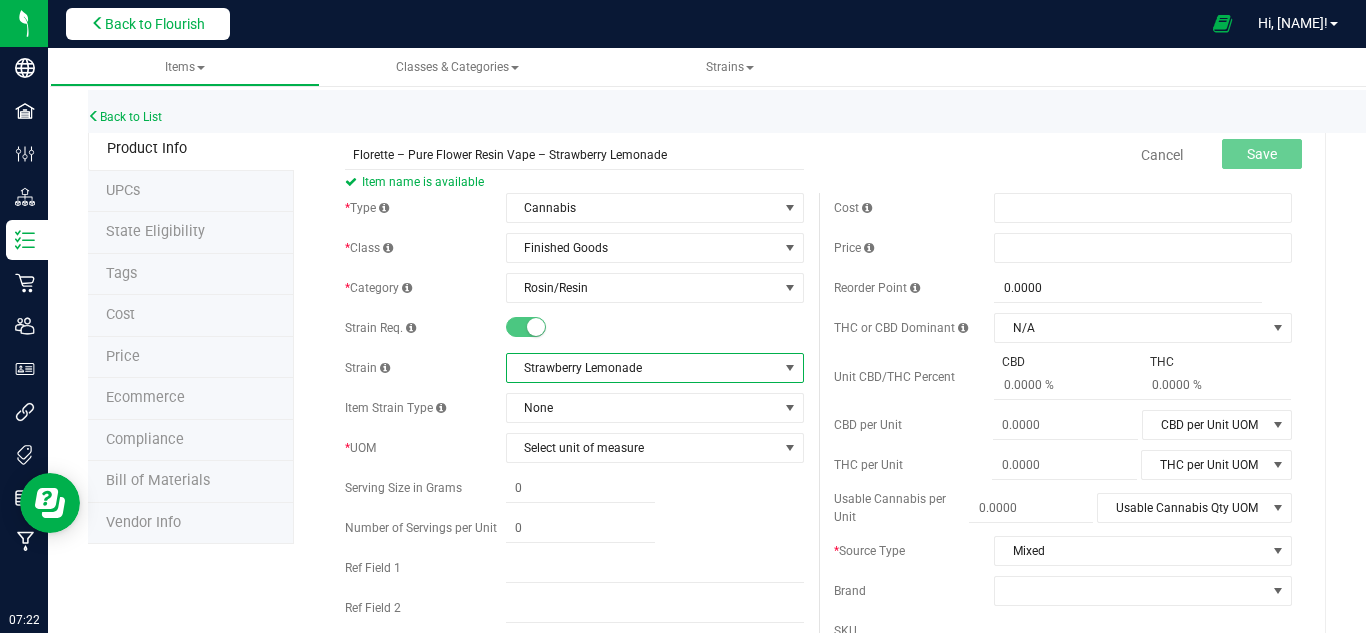 click on "Back to Flourish" at bounding box center (148, 24) 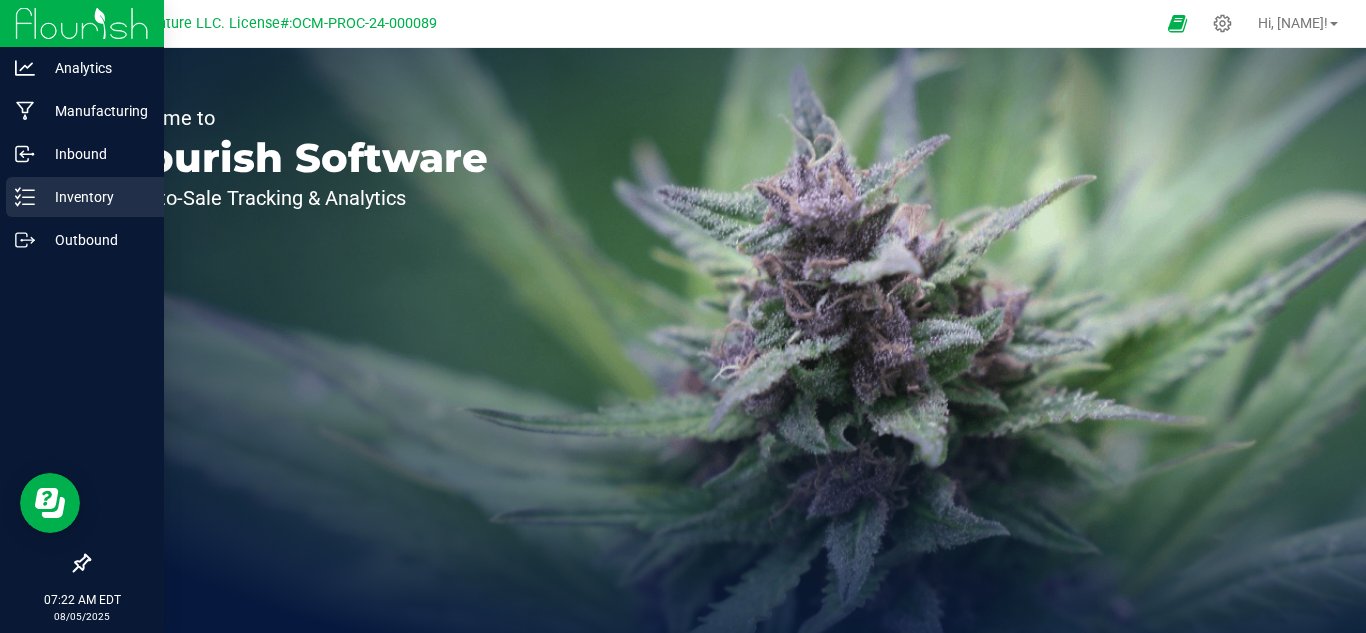 click on "Inventory" at bounding box center [95, 197] 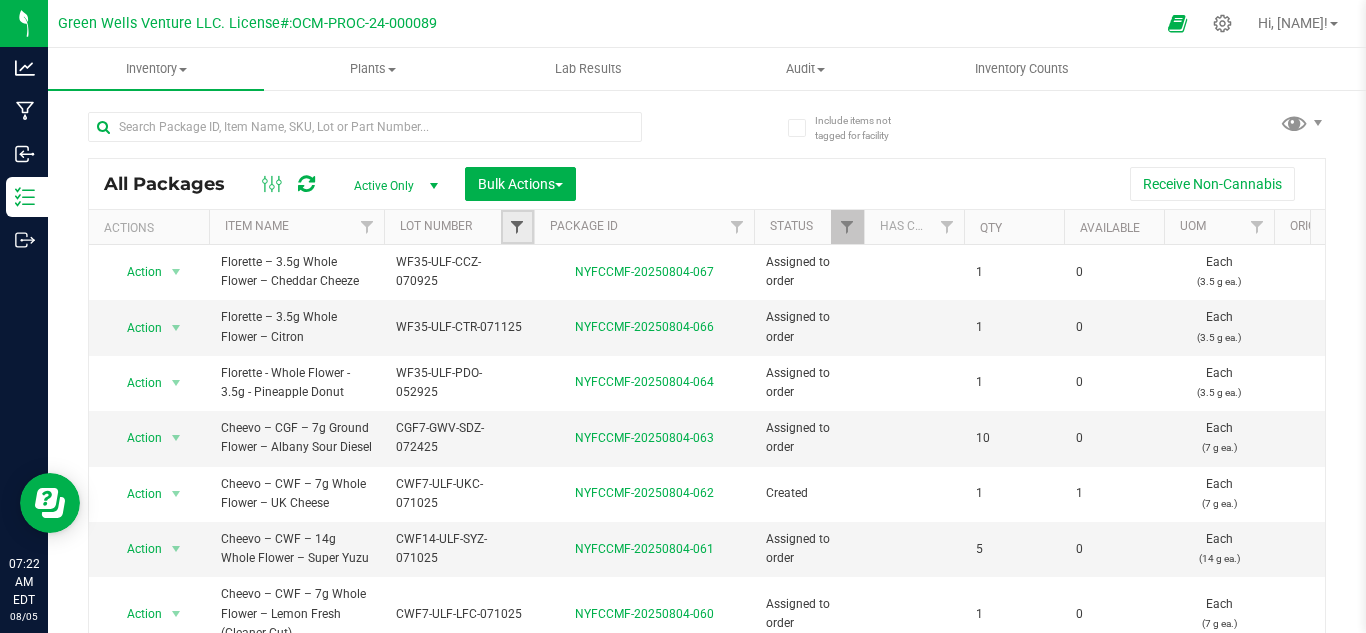 click at bounding box center (517, 227) 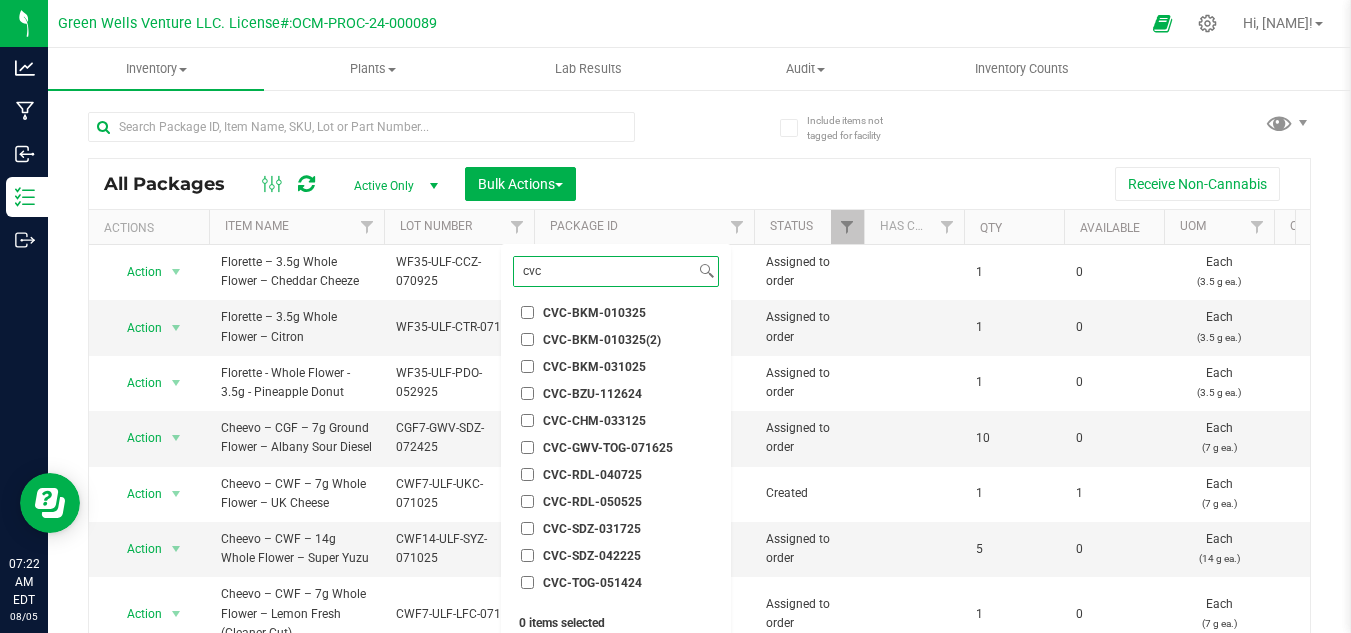 scroll, scrollTop: 51, scrollLeft: 0, axis: vertical 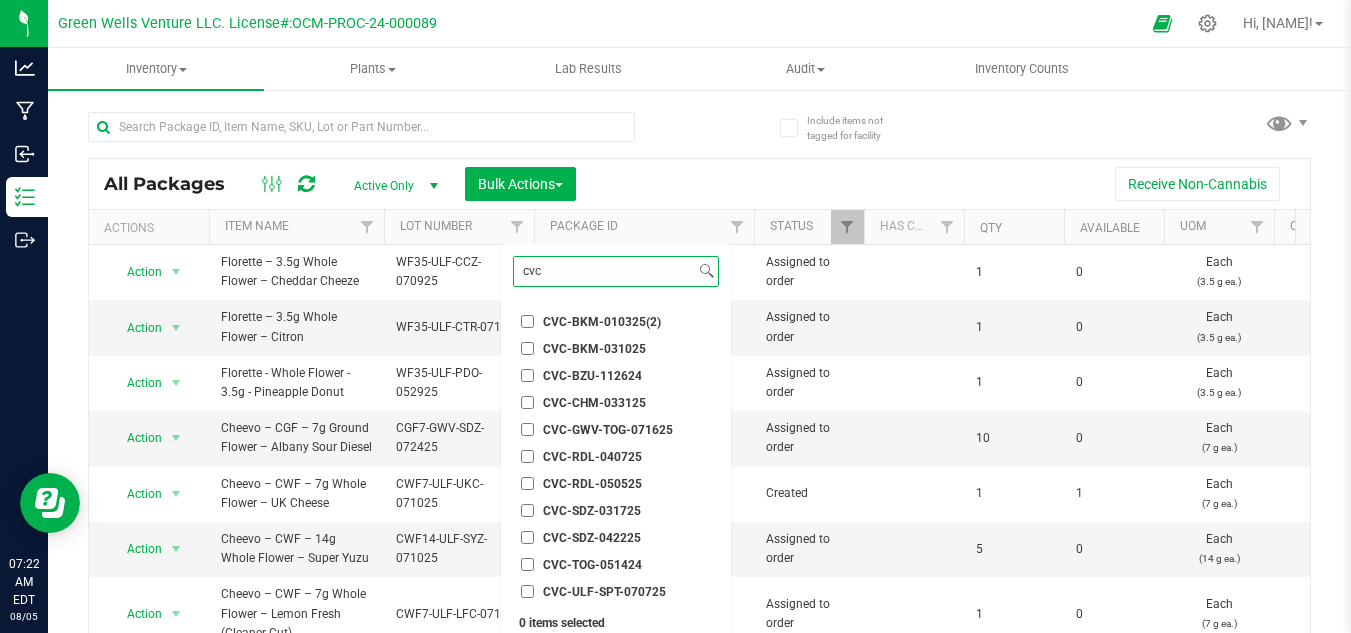 type on "cvc" 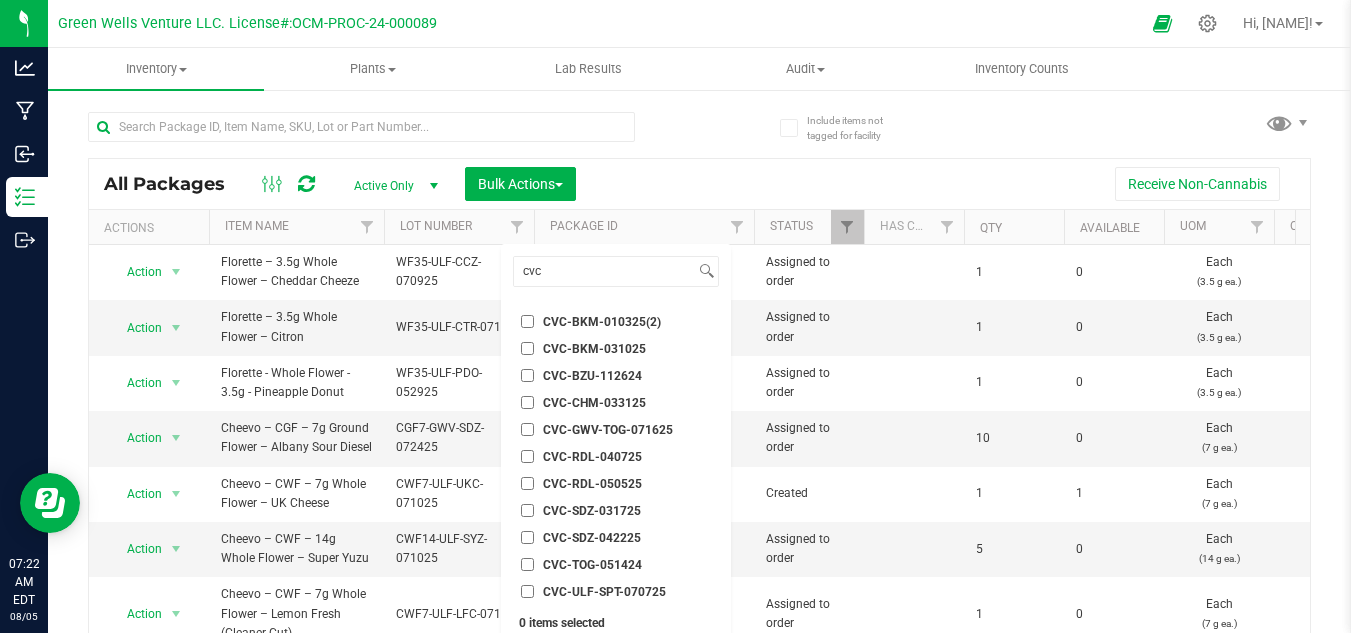 click on "CVC-RDL-040725" at bounding box center (527, 456) 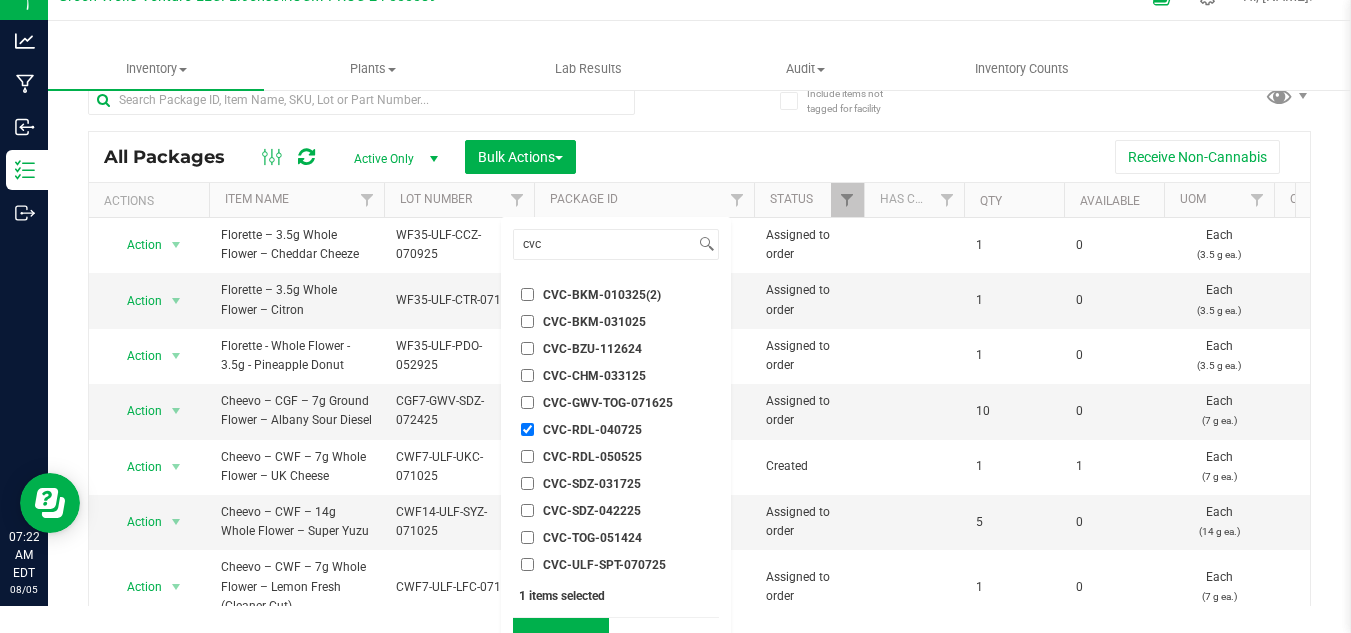 scroll, scrollTop: 62, scrollLeft: 0, axis: vertical 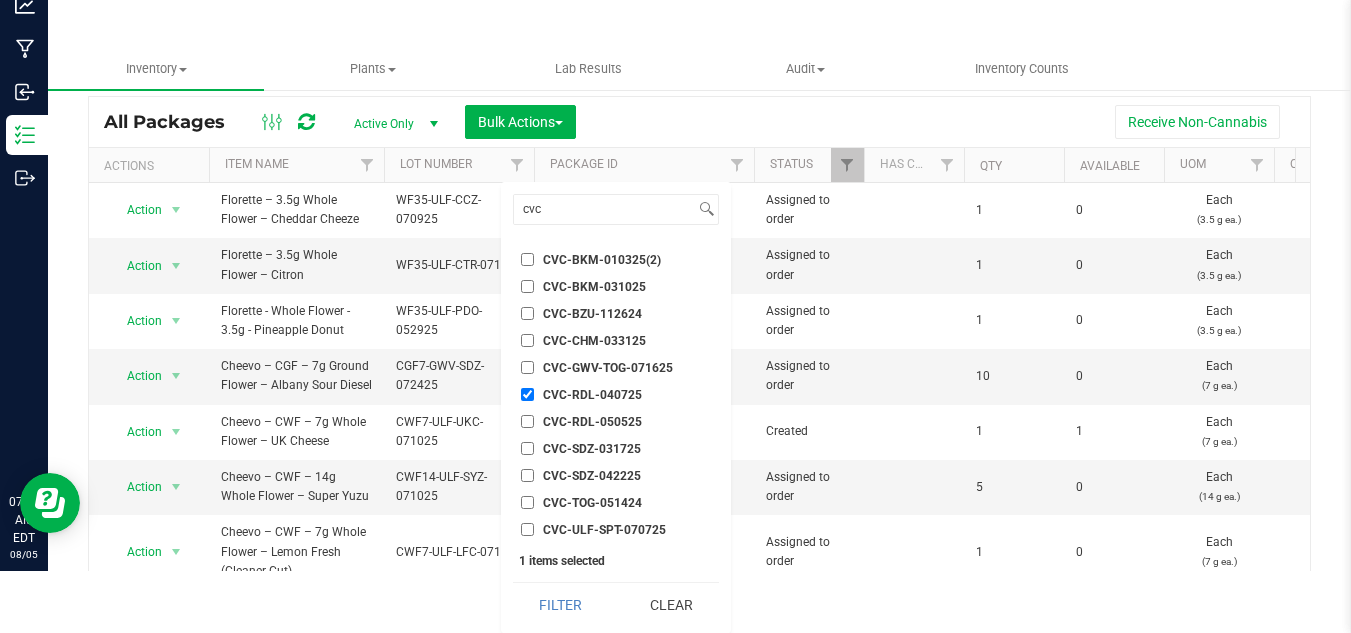 click on "CVC-BZU-112624" at bounding box center (527, 313) 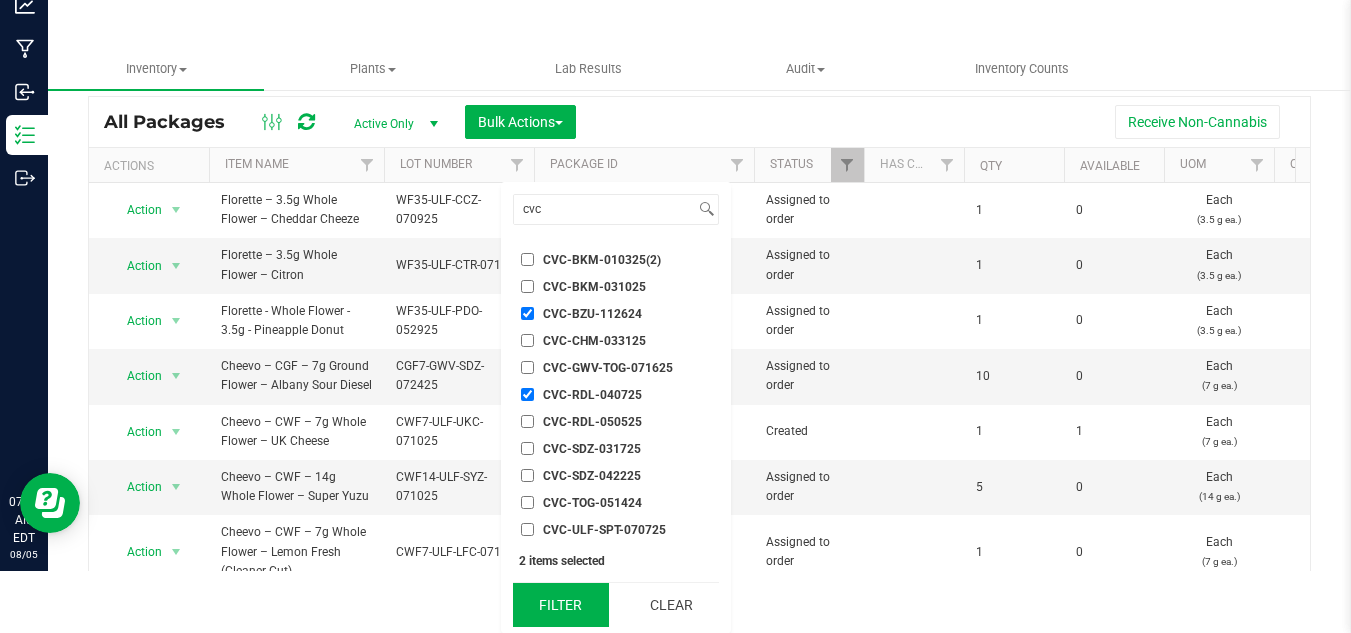 click on "Filter" at bounding box center [561, 605] 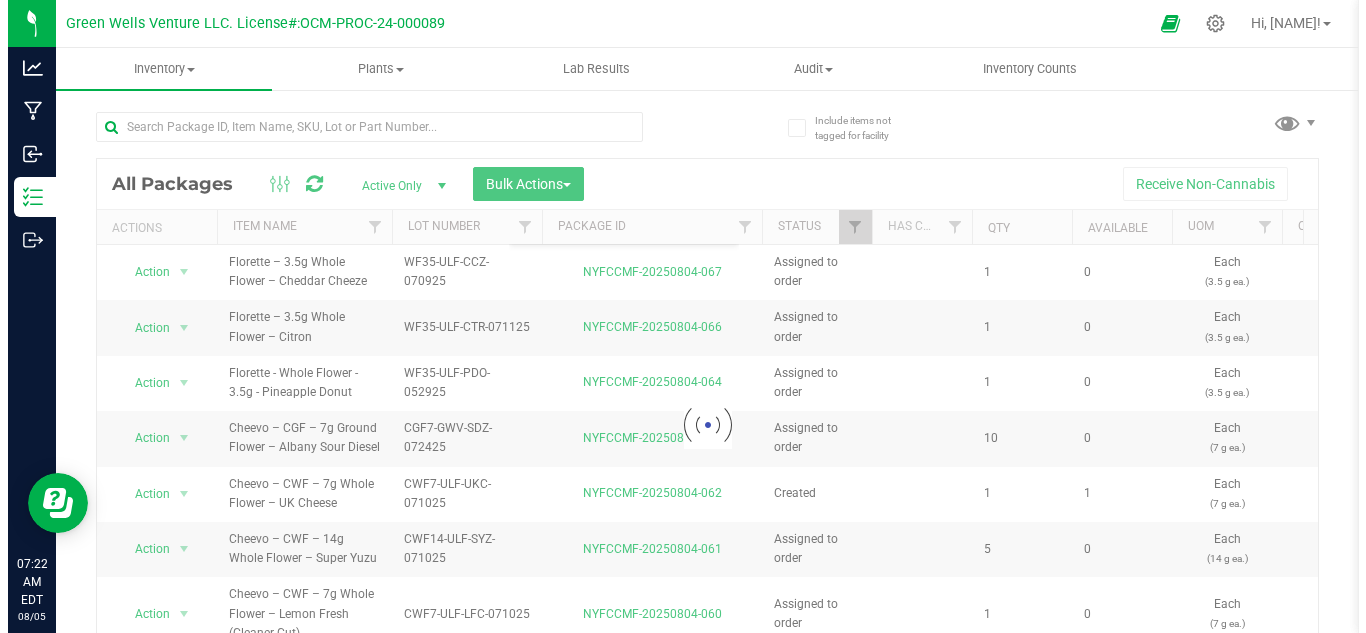 scroll, scrollTop: 0, scrollLeft: 0, axis: both 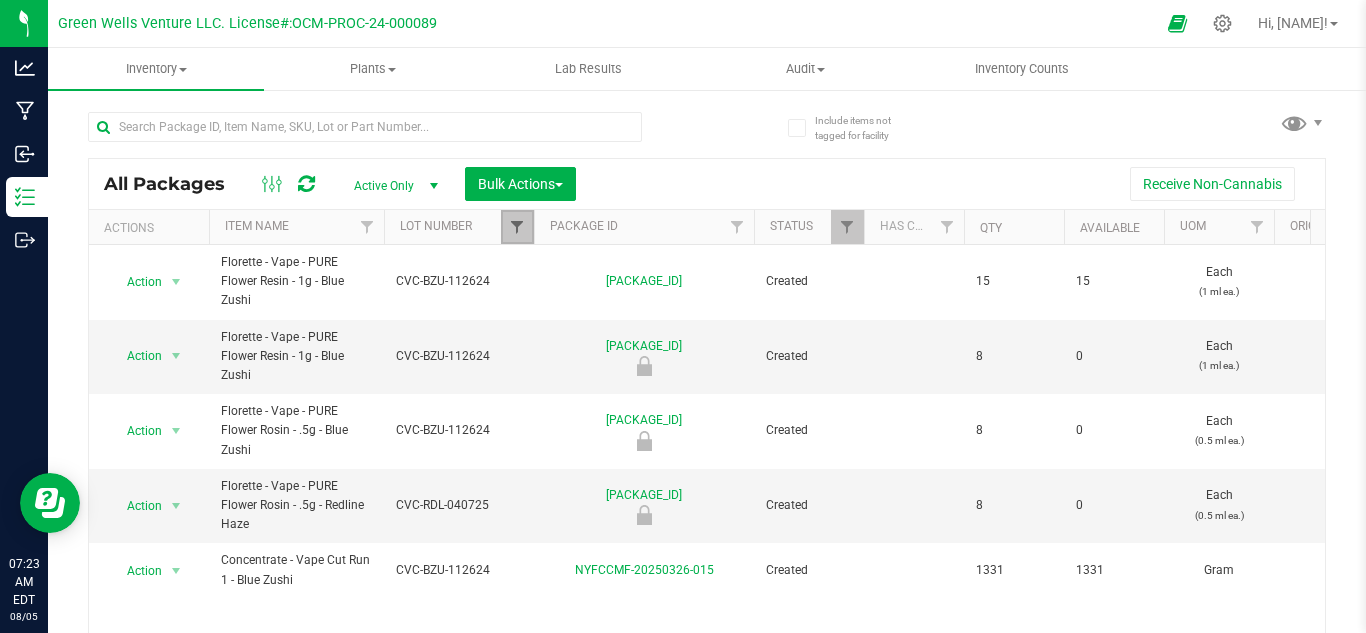 click at bounding box center (517, 227) 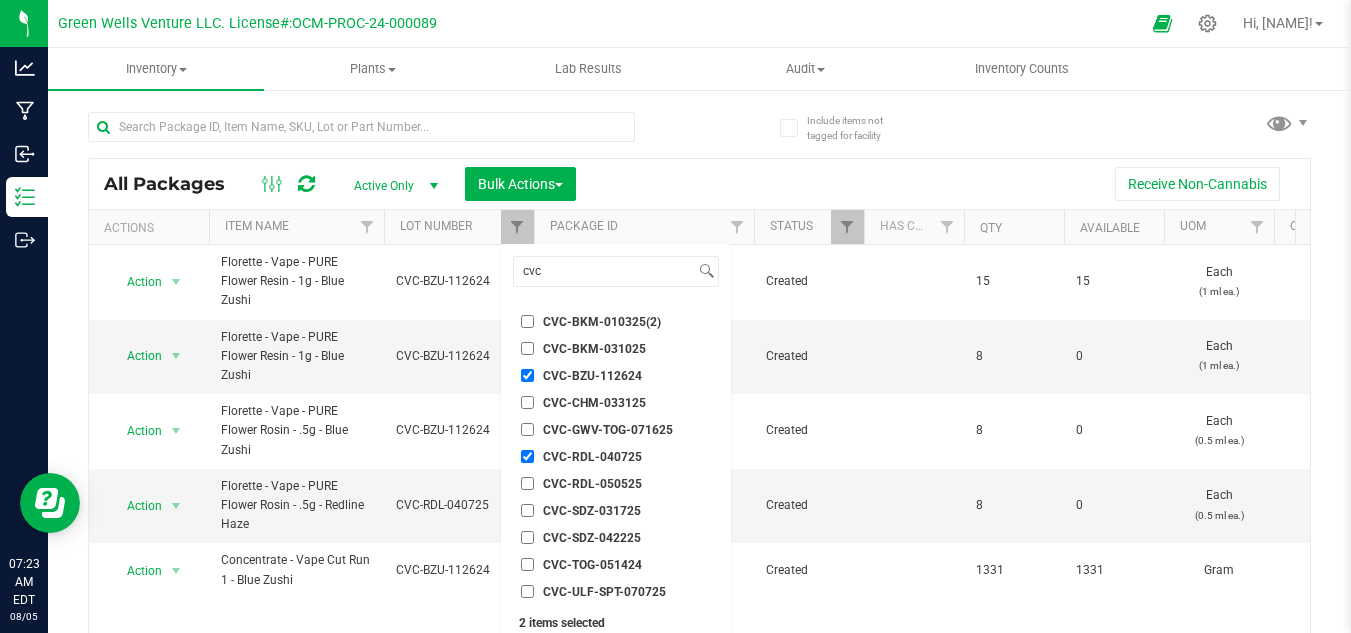 click on "CVC-BKM-010325(2)" at bounding box center (527, 321) 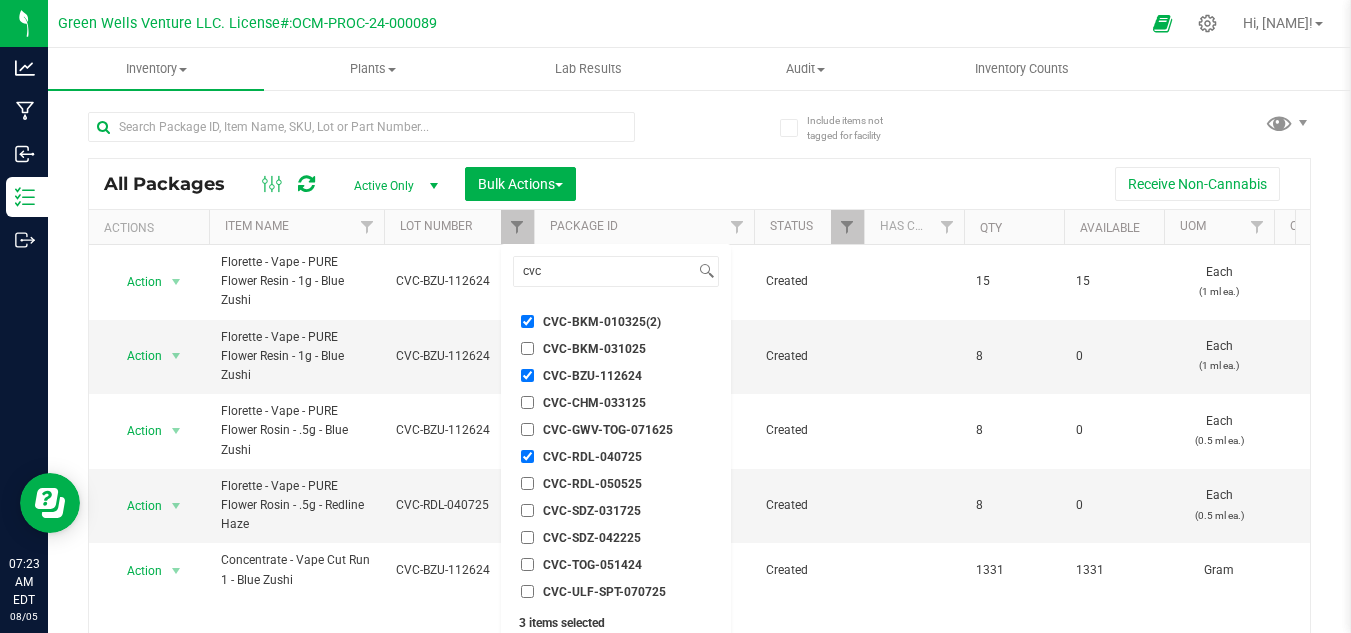 click on "CVC-BZU-112624" at bounding box center (527, 375) 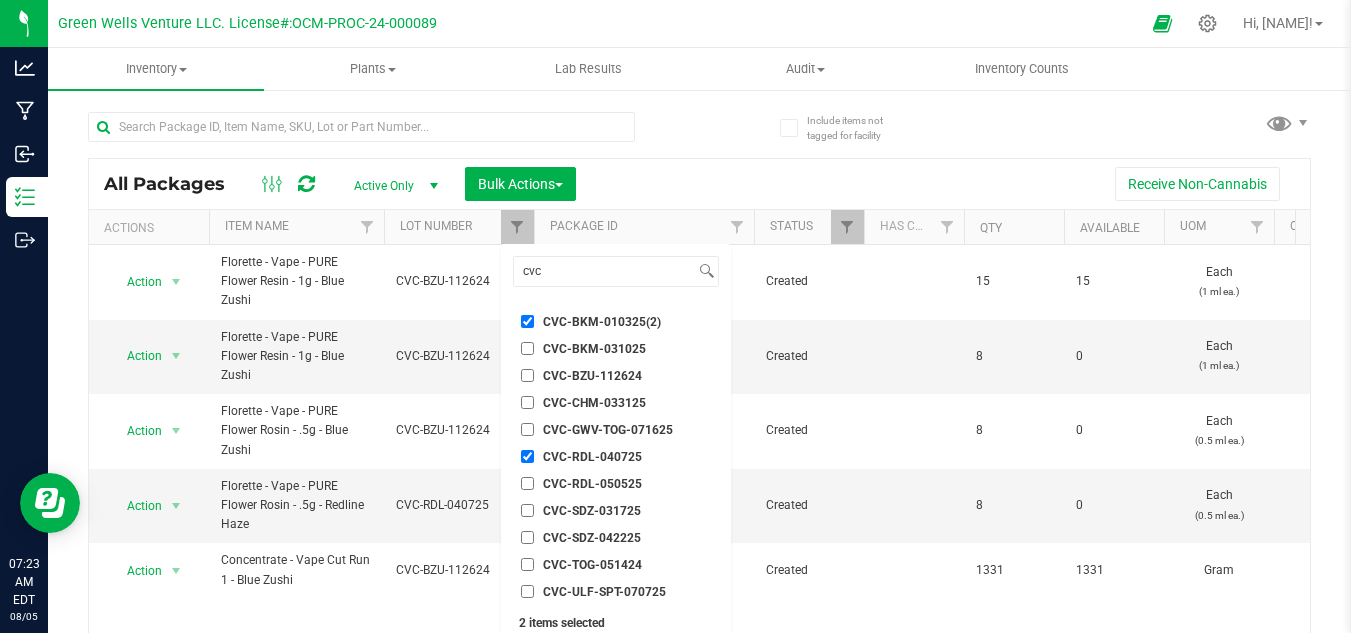 click on "CVC-RDL-040725" at bounding box center (616, 456) 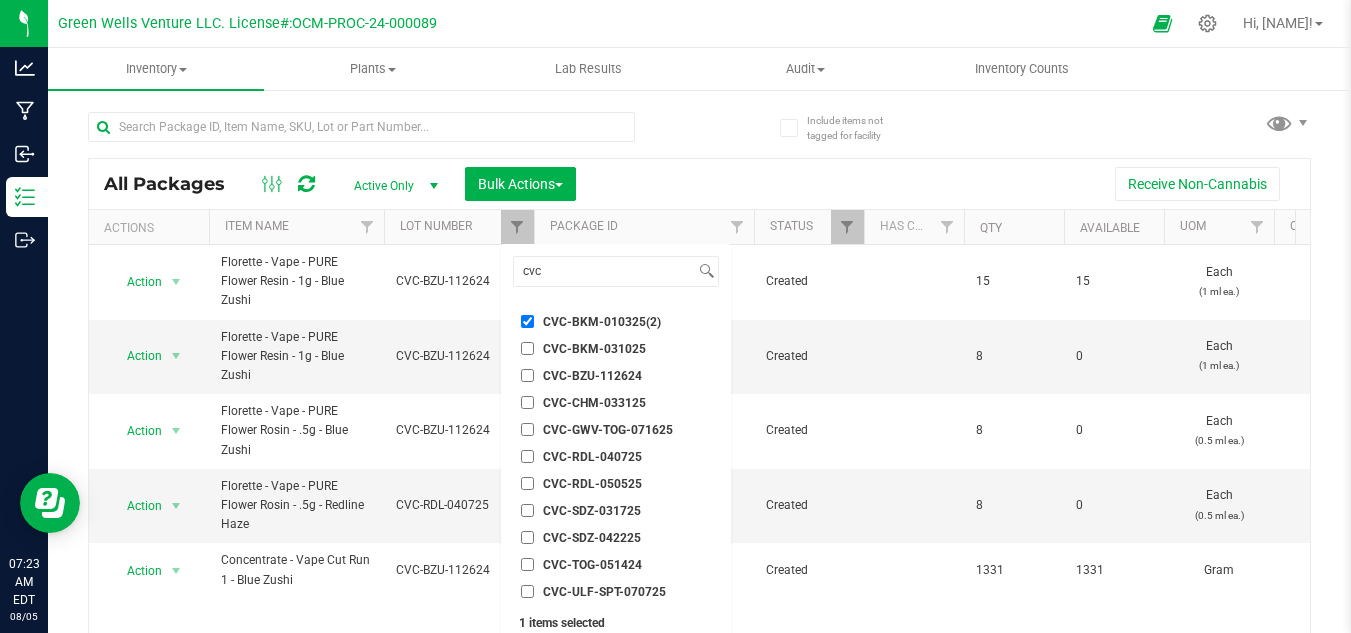 click on "CVC-GWV-TOG-071625" at bounding box center (527, 429) 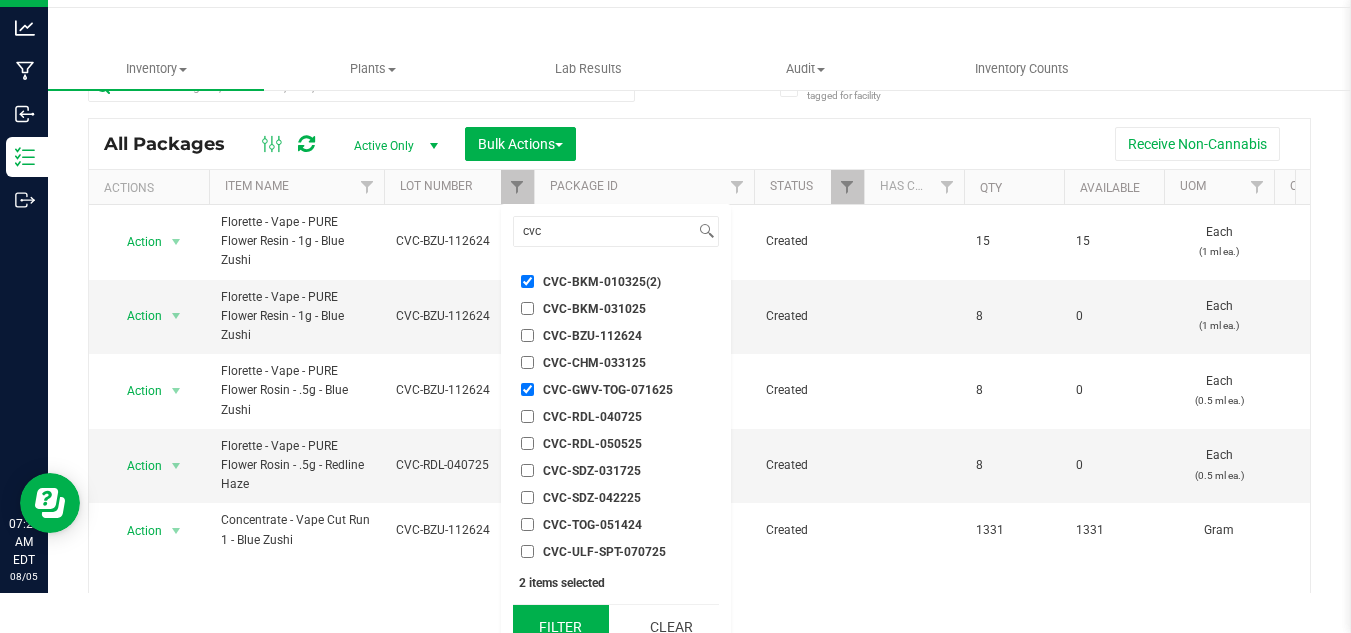 scroll, scrollTop: 62, scrollLeft: 0, axis: vertical 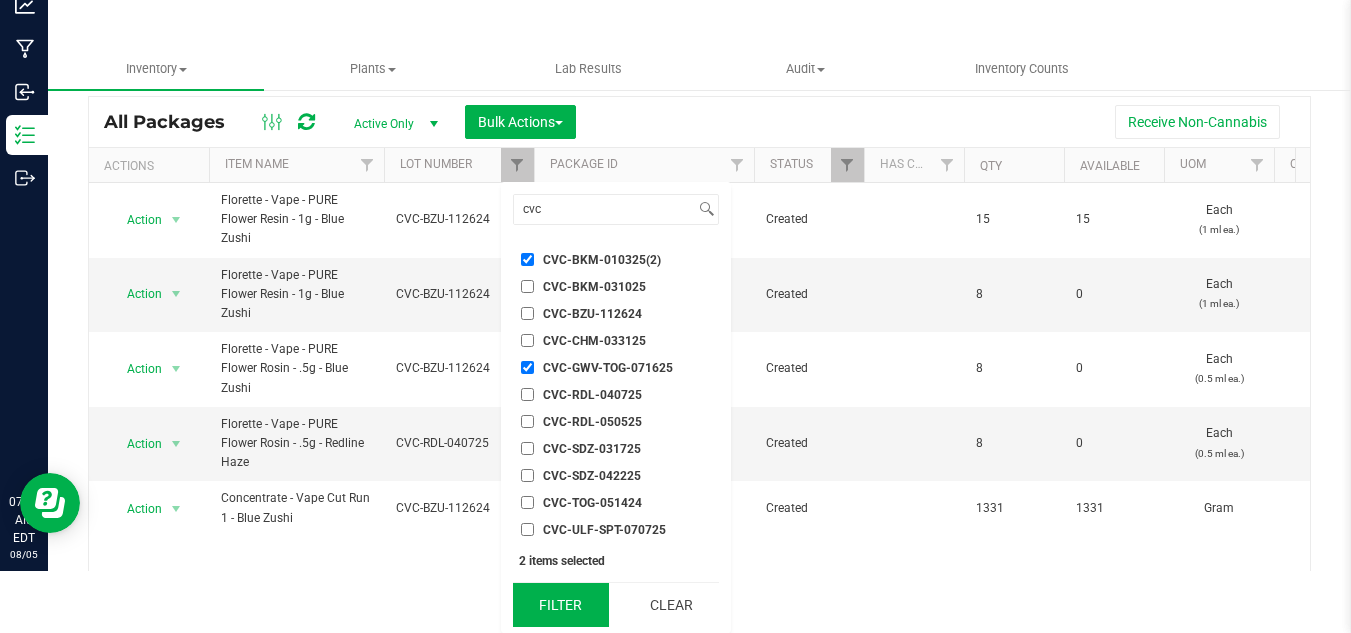 click on "Filter" at bounding box center (561, 605) 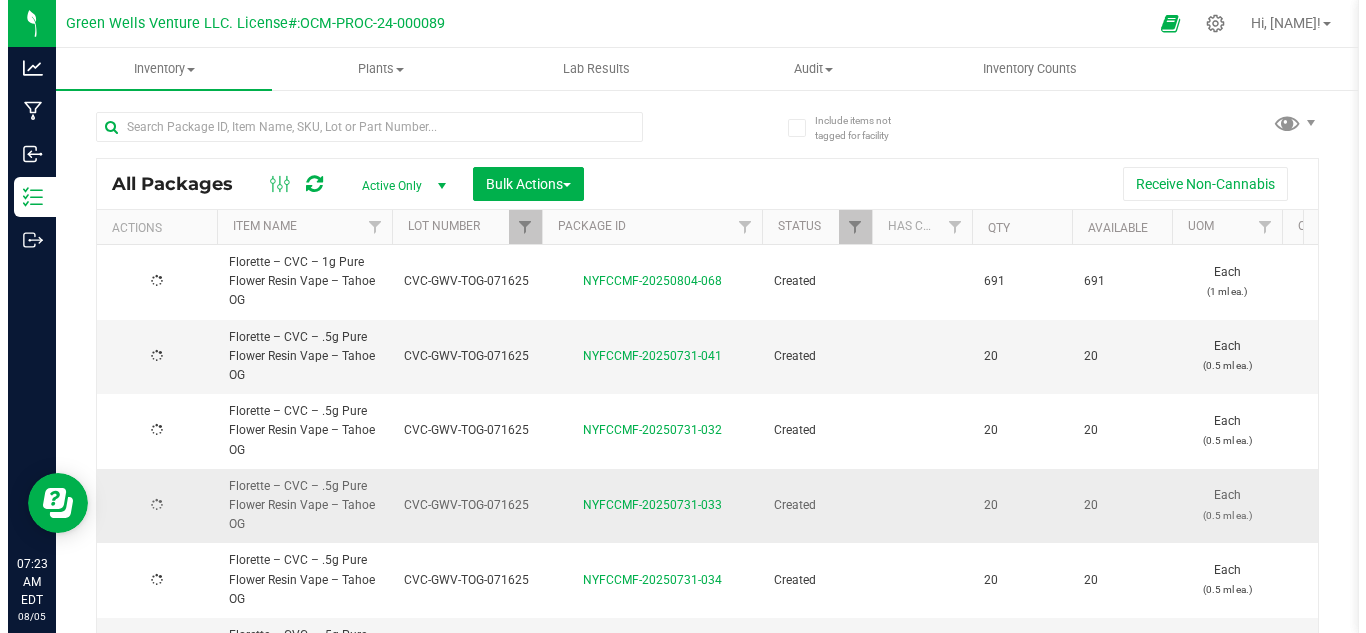scroll, scrollTop: 0, scrollLeft: 0, axis: both 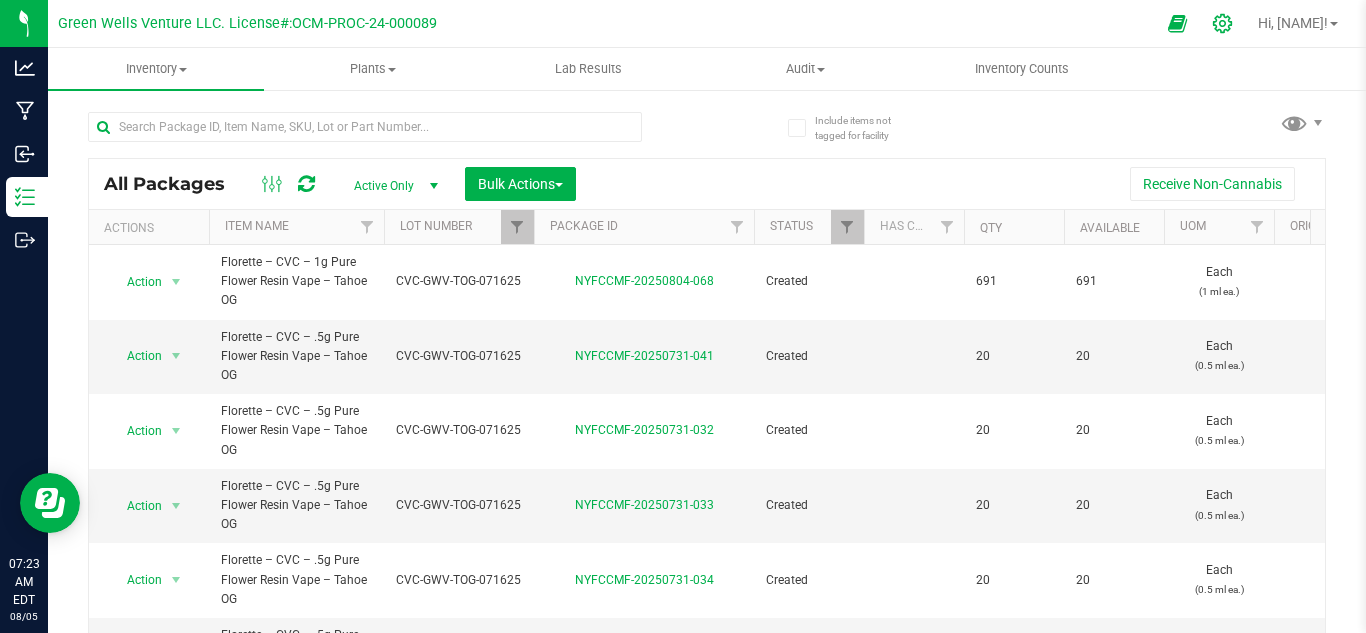 click 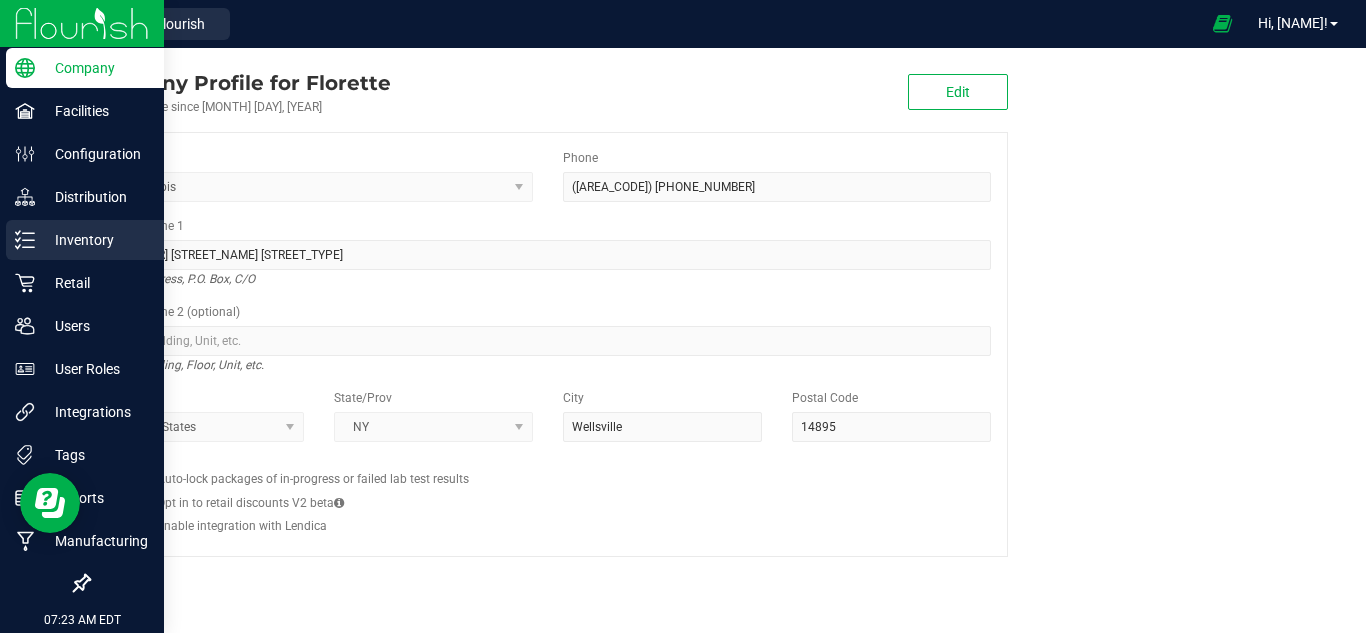 click on "Inventory" at bounding box center (95, 240) 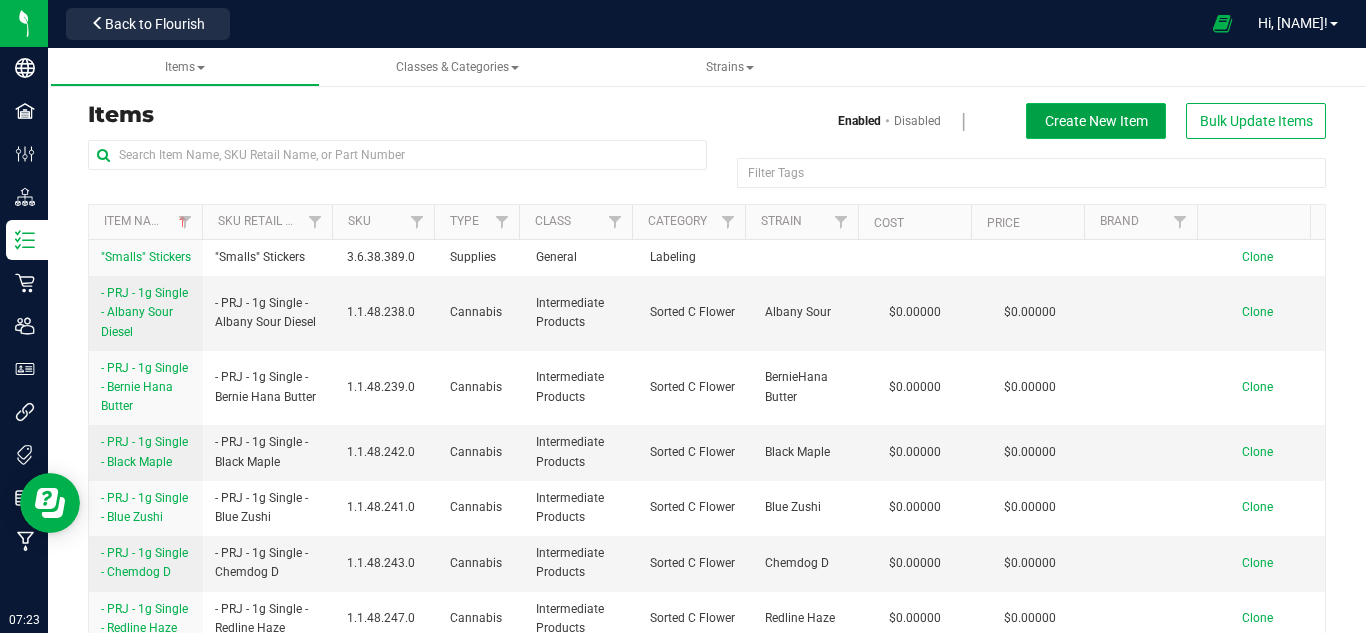 click on "Create New Item" at bounding box center [1096, 121] 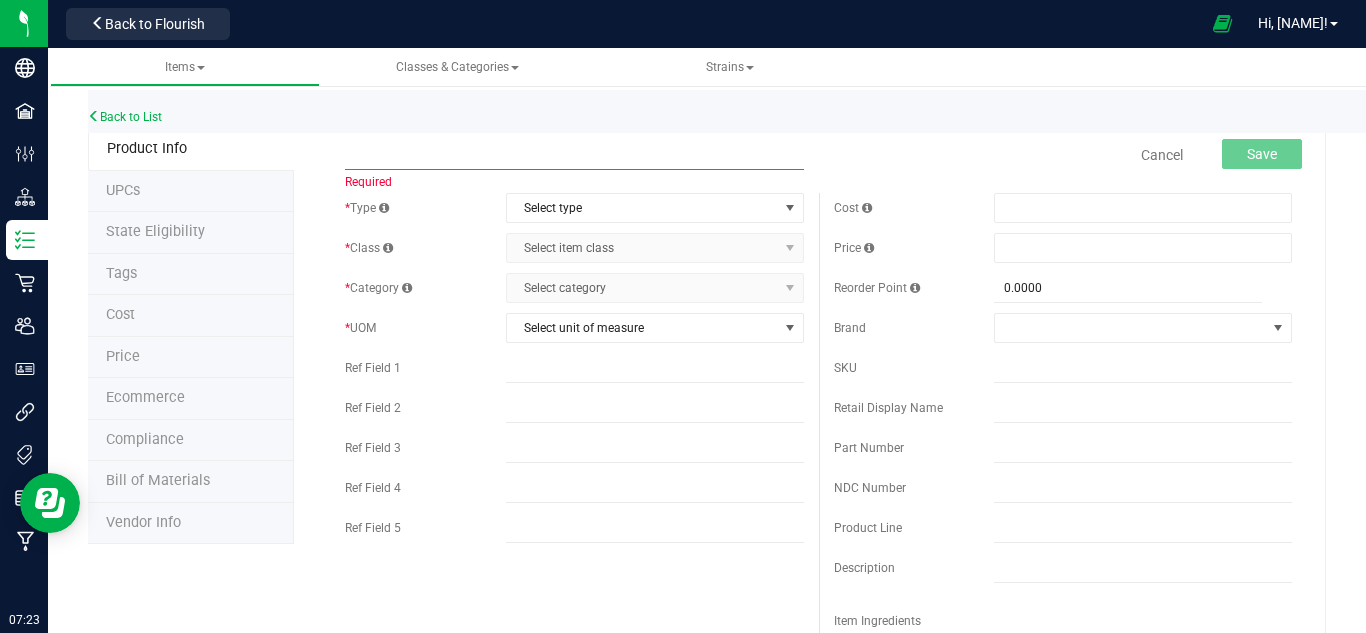 type on "V" 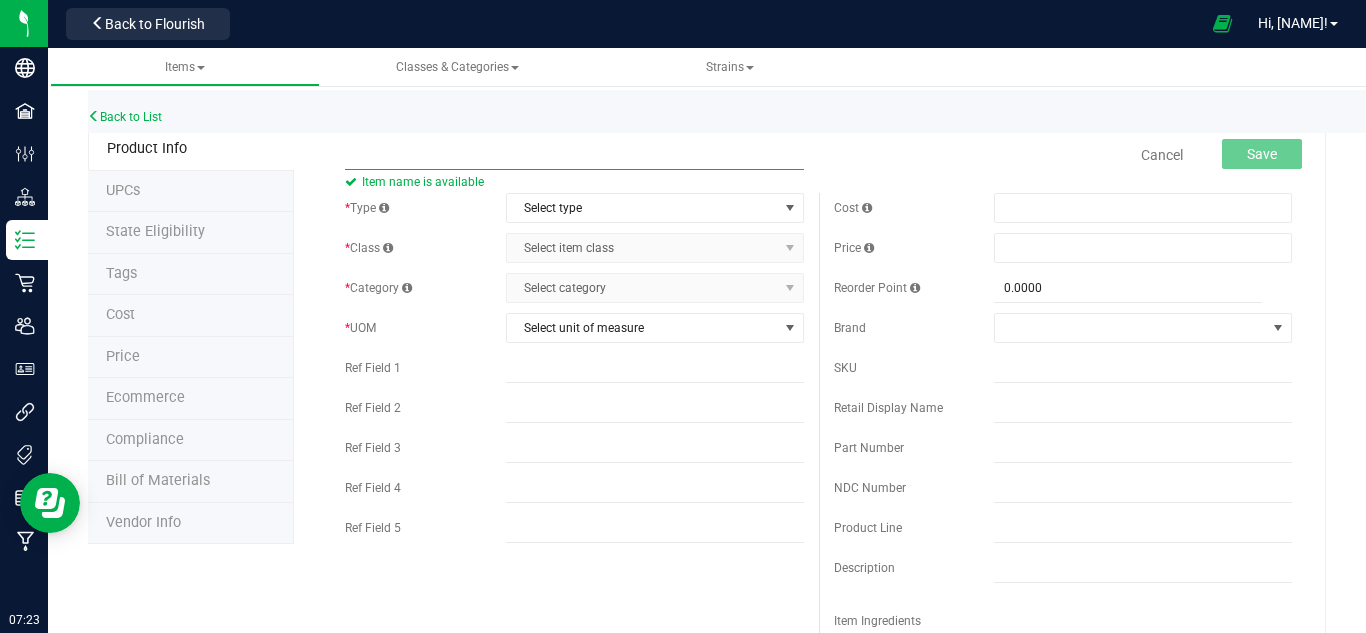 paste on "Florette – Pure Flower Resin Vape – Strawberry Lemonade" 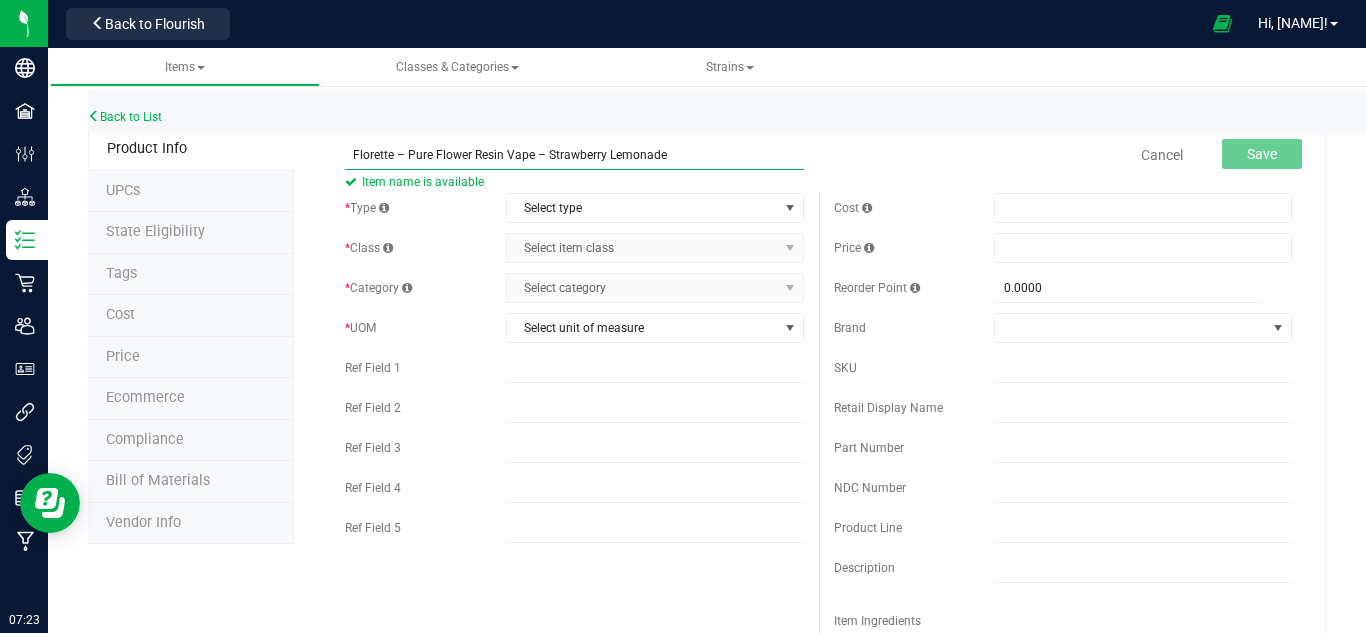 click on "Florette – Pure Flower Resin Vape – Strawberry Lemonade" at bounding box center (574, 155) 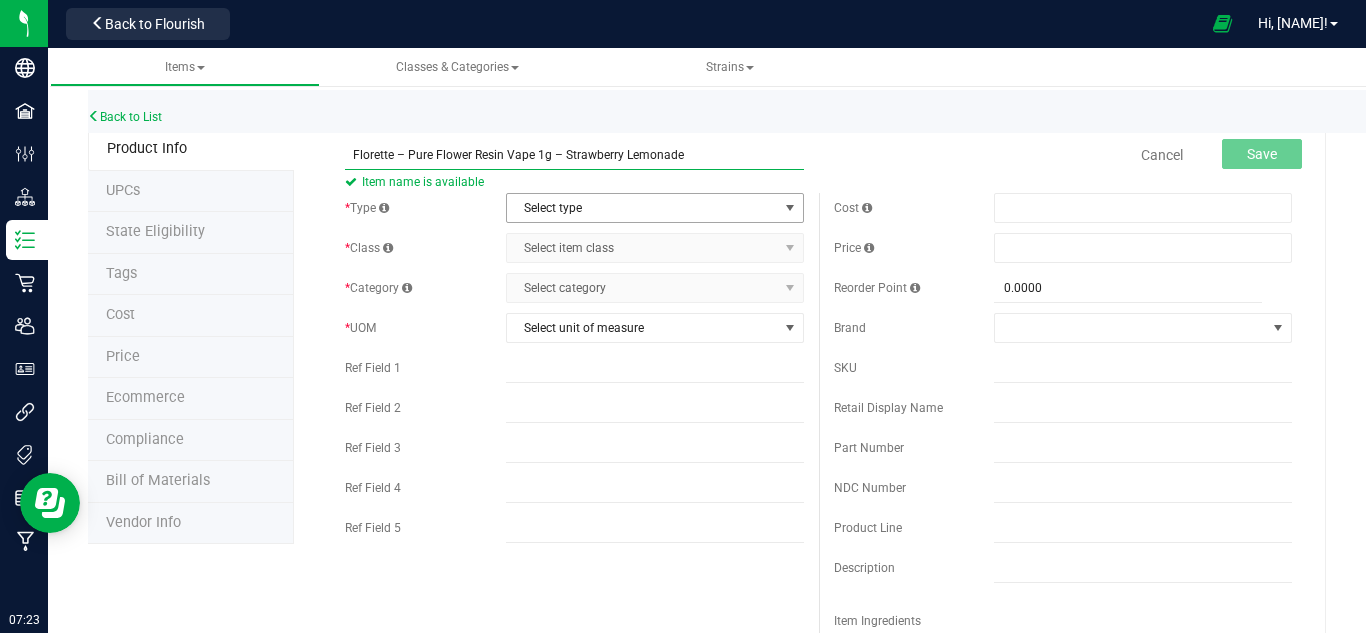 type on "Florette – Pure Flower Resin Vape 1g – Strawberry Lemonade" 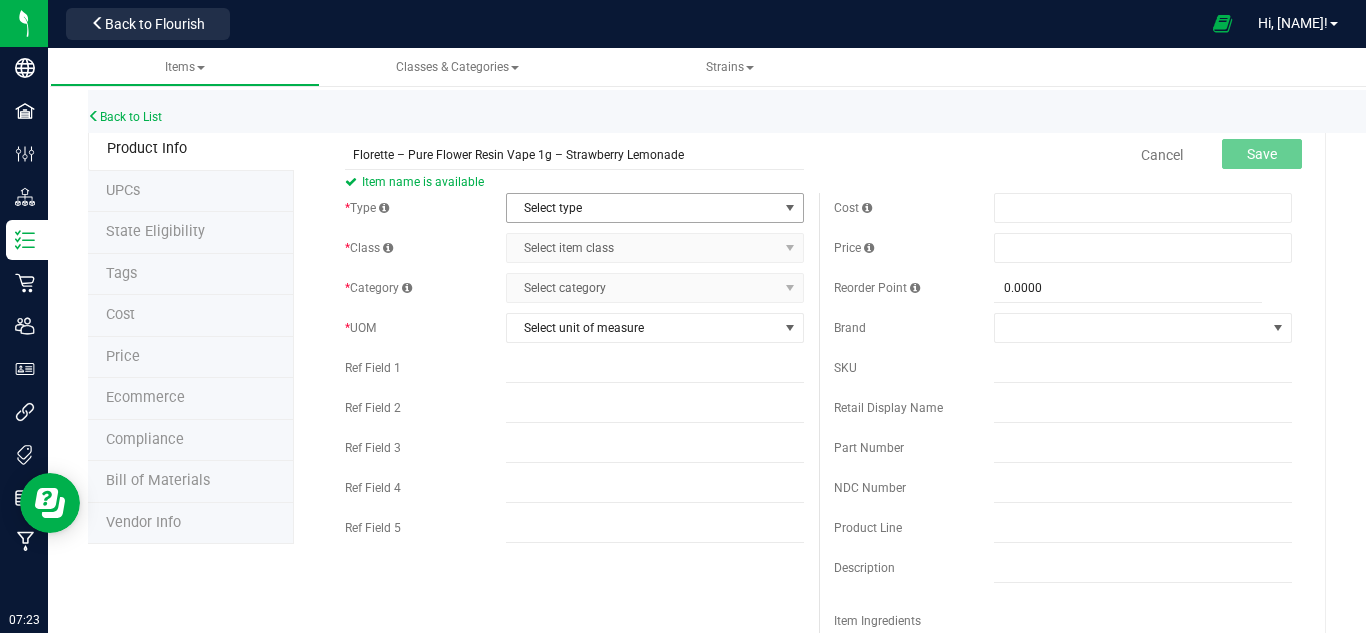 click on "Select type" at bounding box center (642, 208) 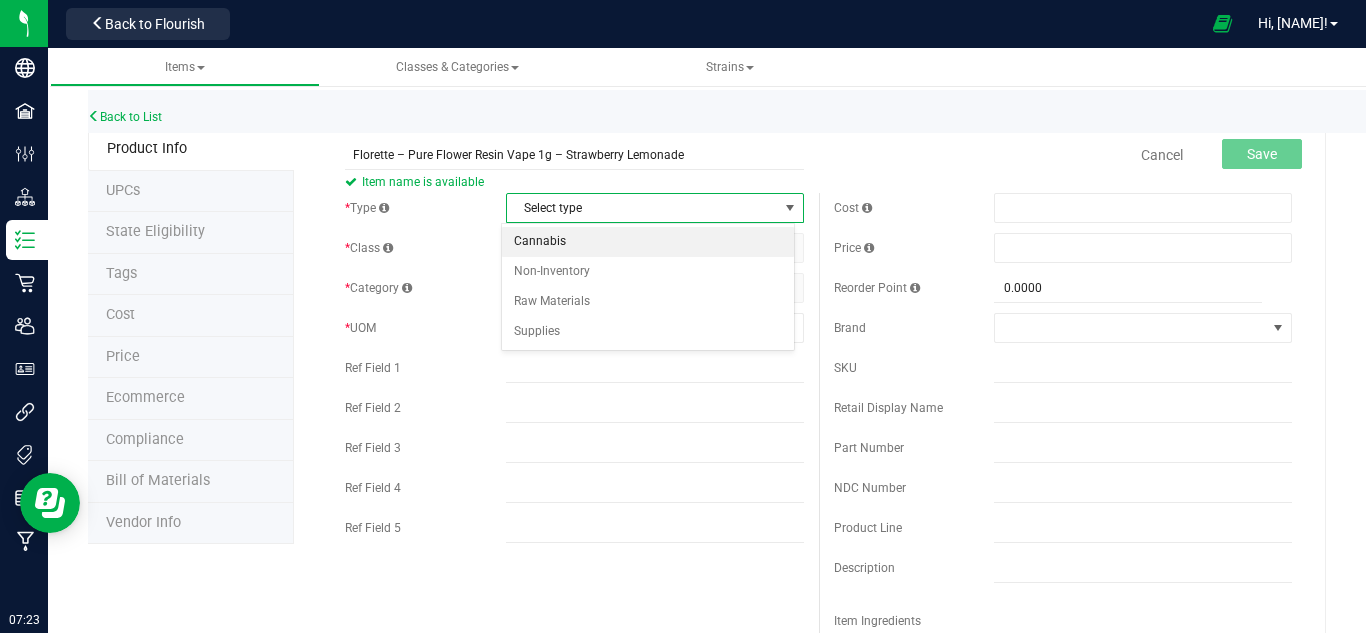 click on "Cannabis" at bounding box center (648, 242) 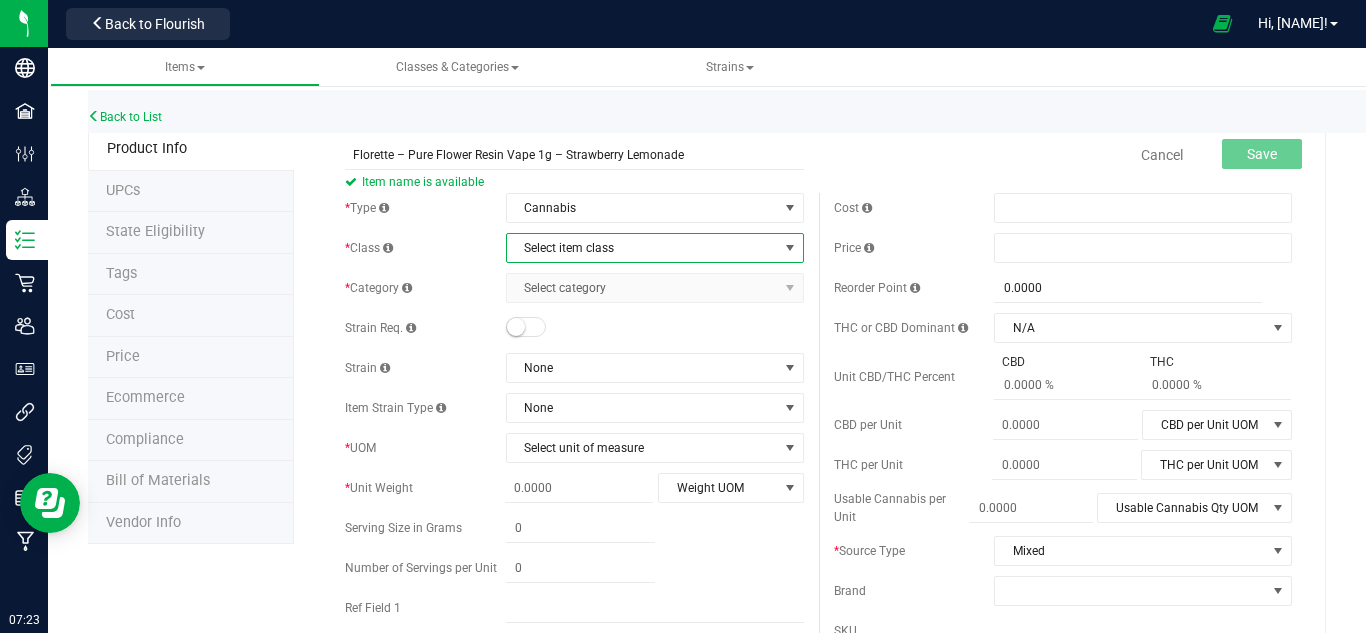 click on "Select item class" at bounding box center (642, 248) 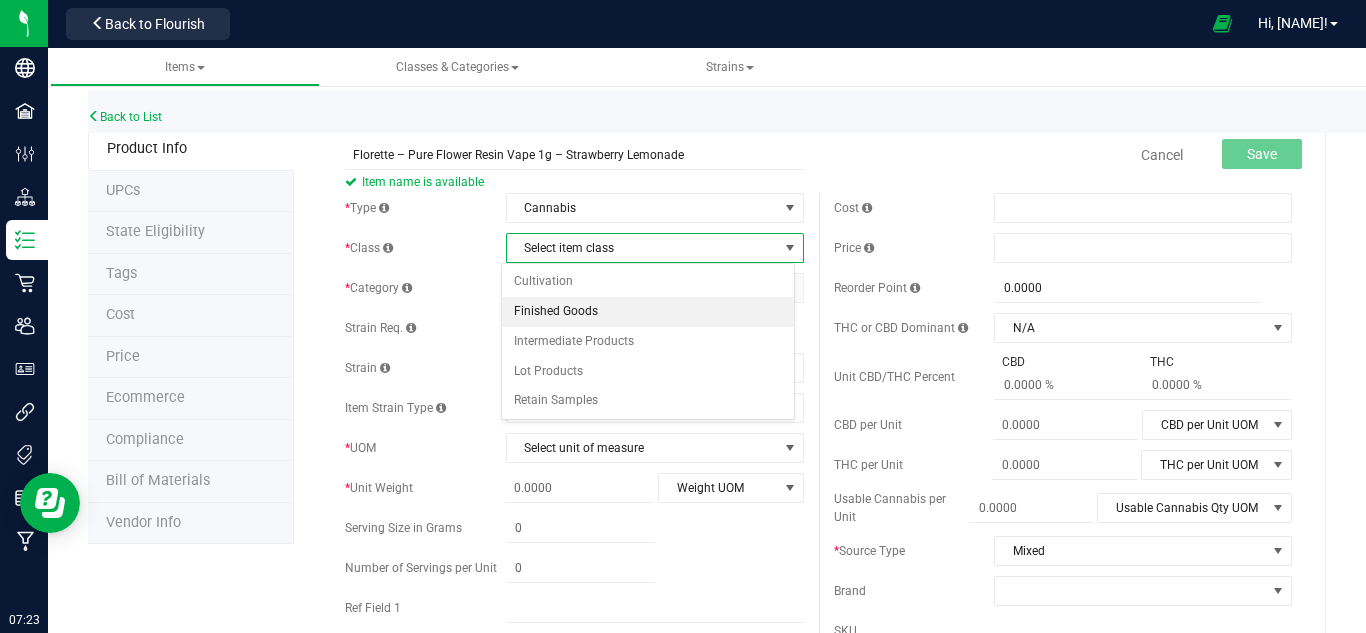 click on "Finished Goods" at bounding box center (648, 312) 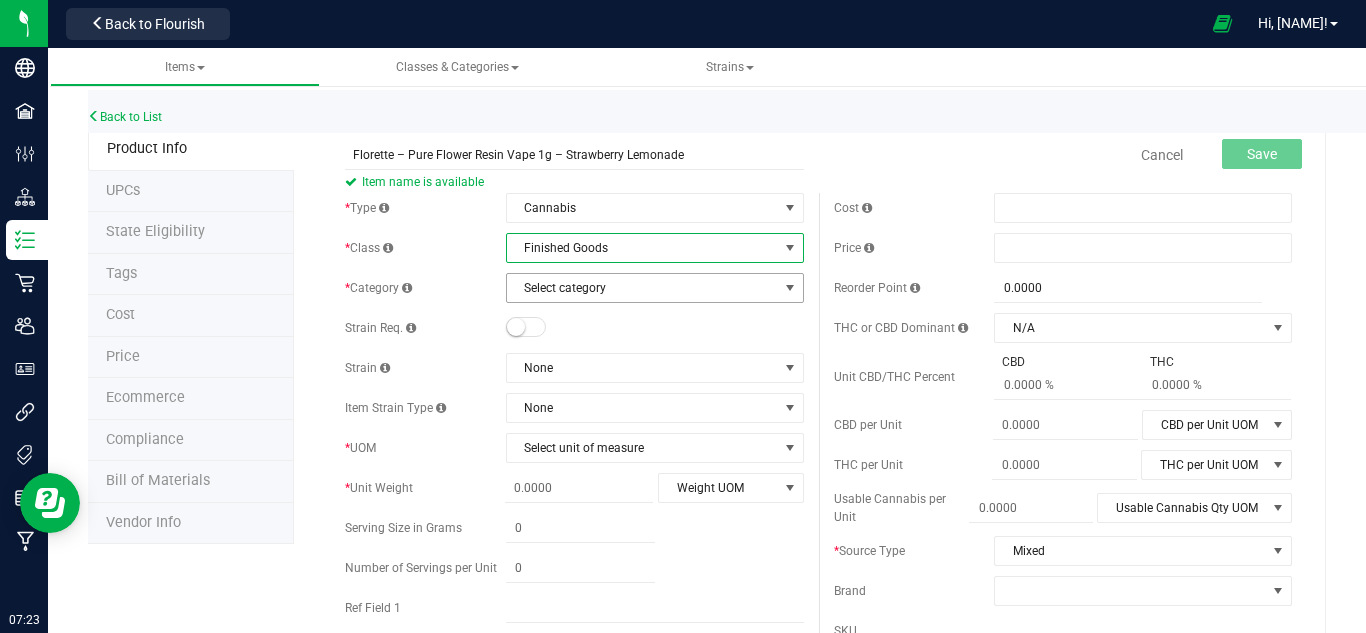 click on "Select category" at bounding box center (642, 288) 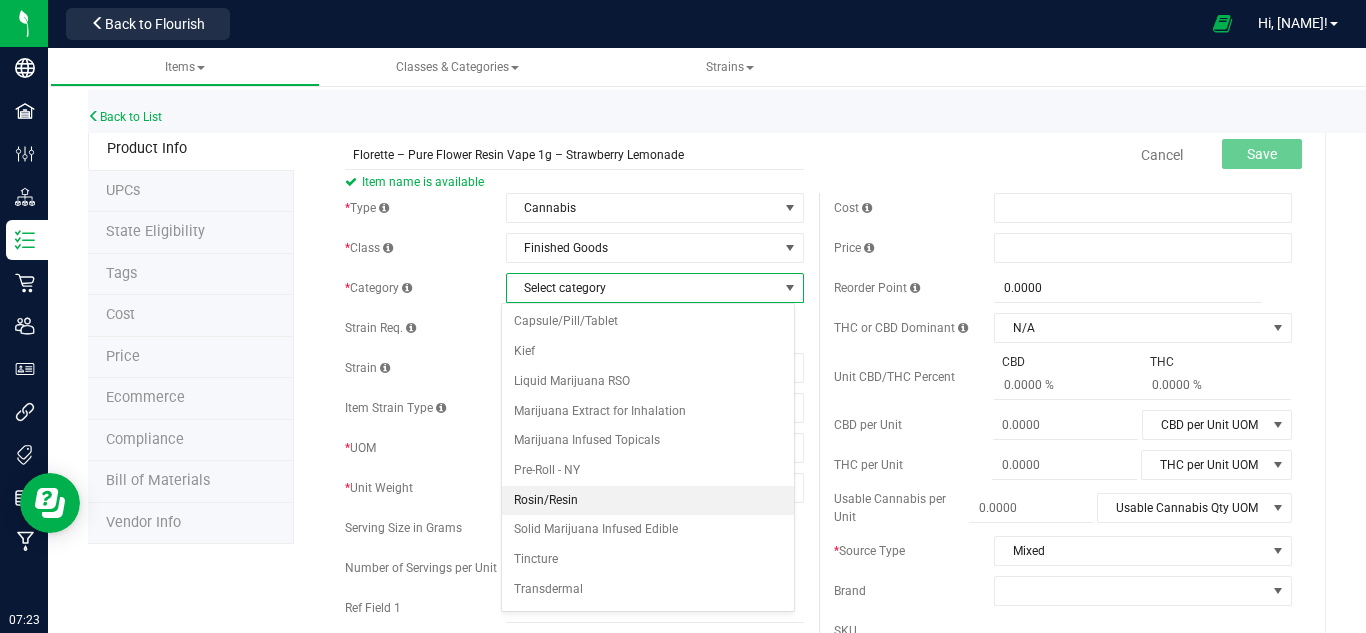 click on "Rosin/Resin" at bounding box center [648, 501] 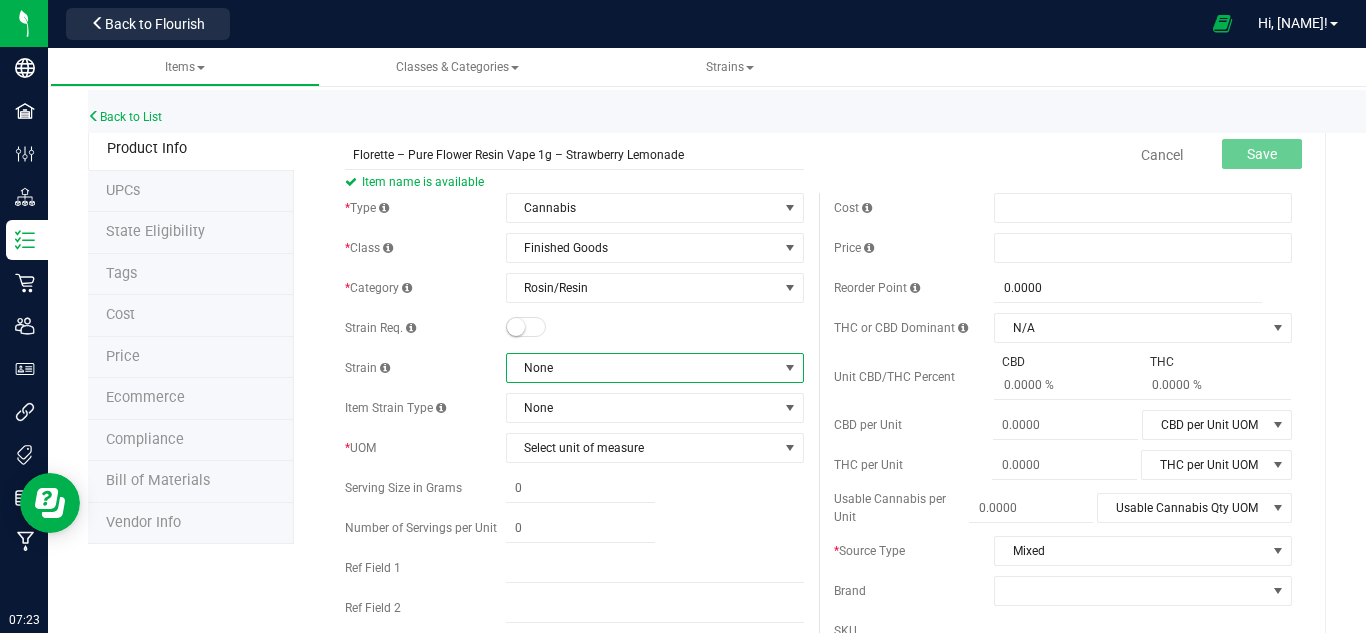 click on "None" at bounding box center [642, 368] 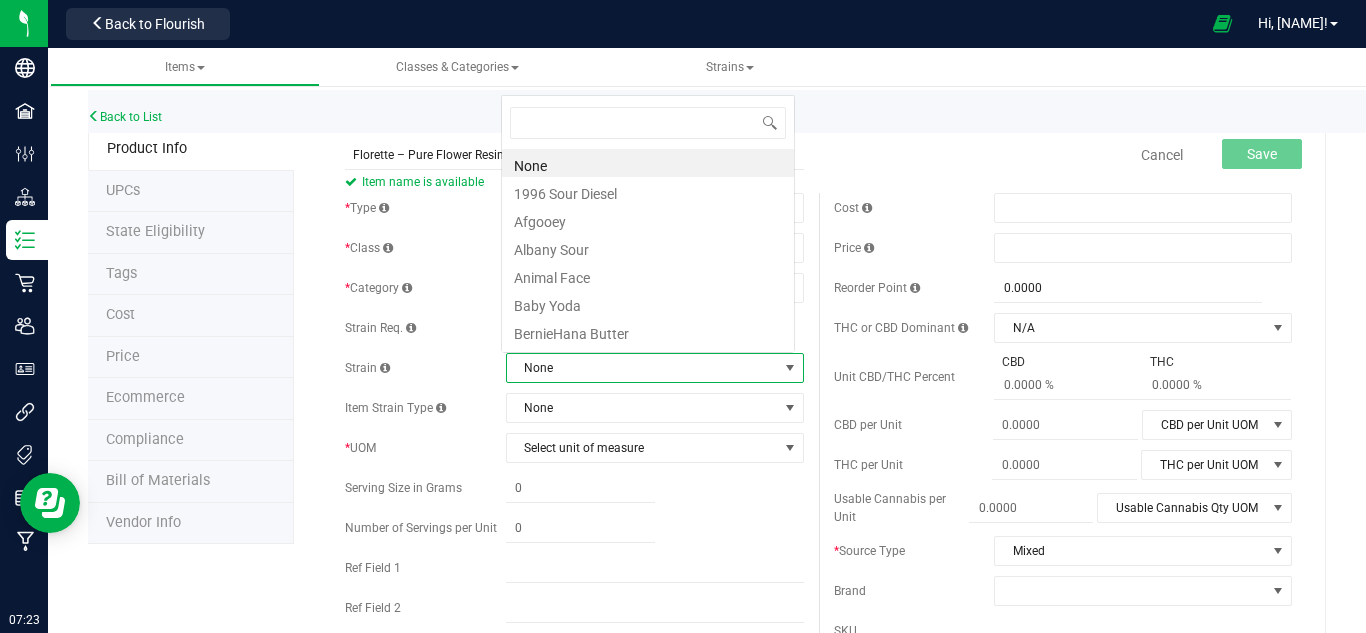 scroll, scrollTop: 0, scrollLeft: 0, axis: both 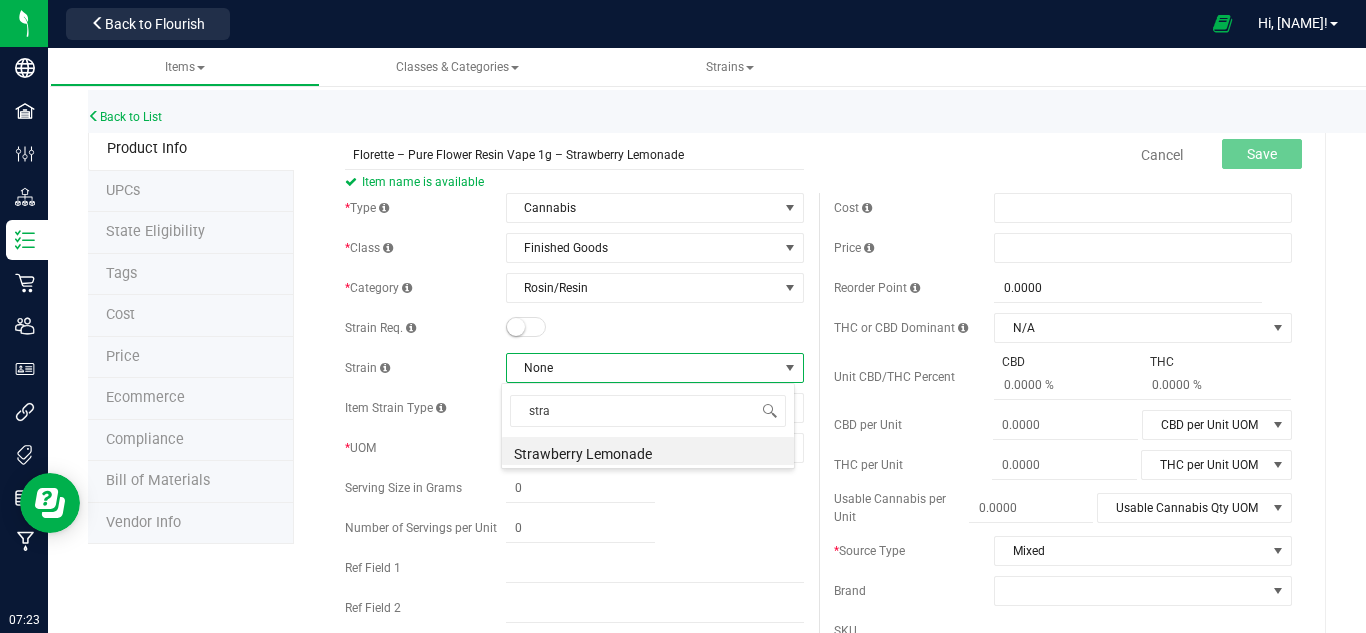 type on "straw" 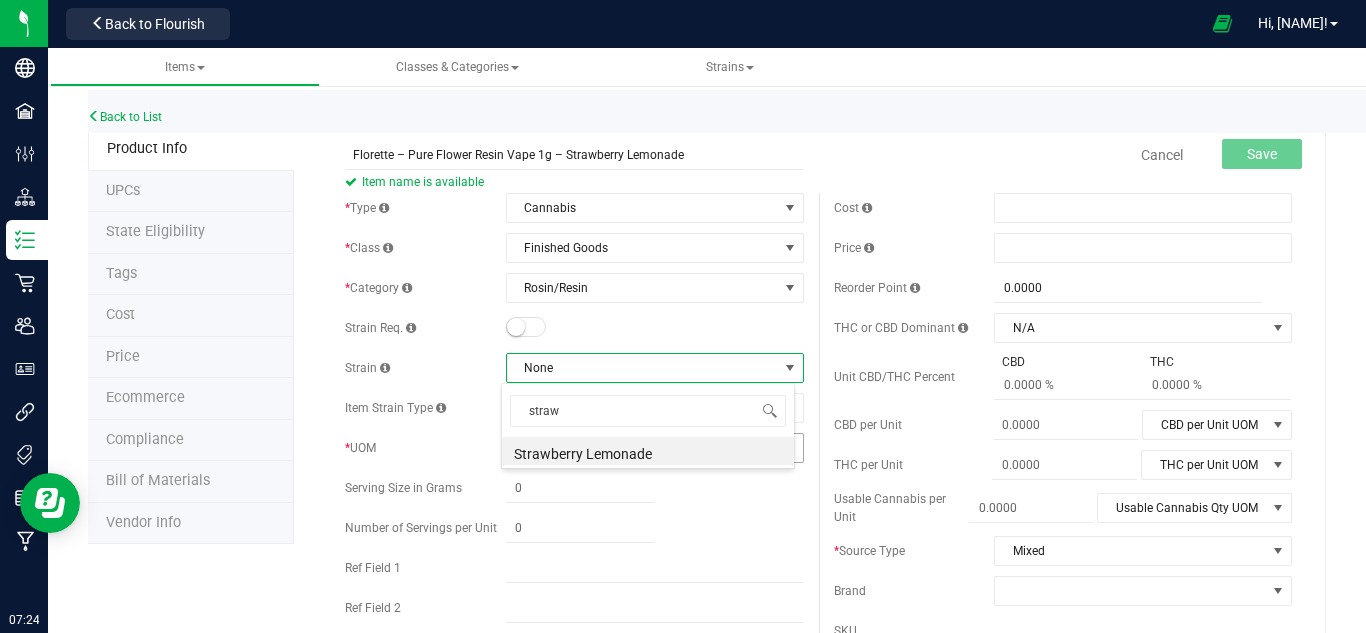 click on "Strawberry Lemonade" at bounding box center [648, 451] 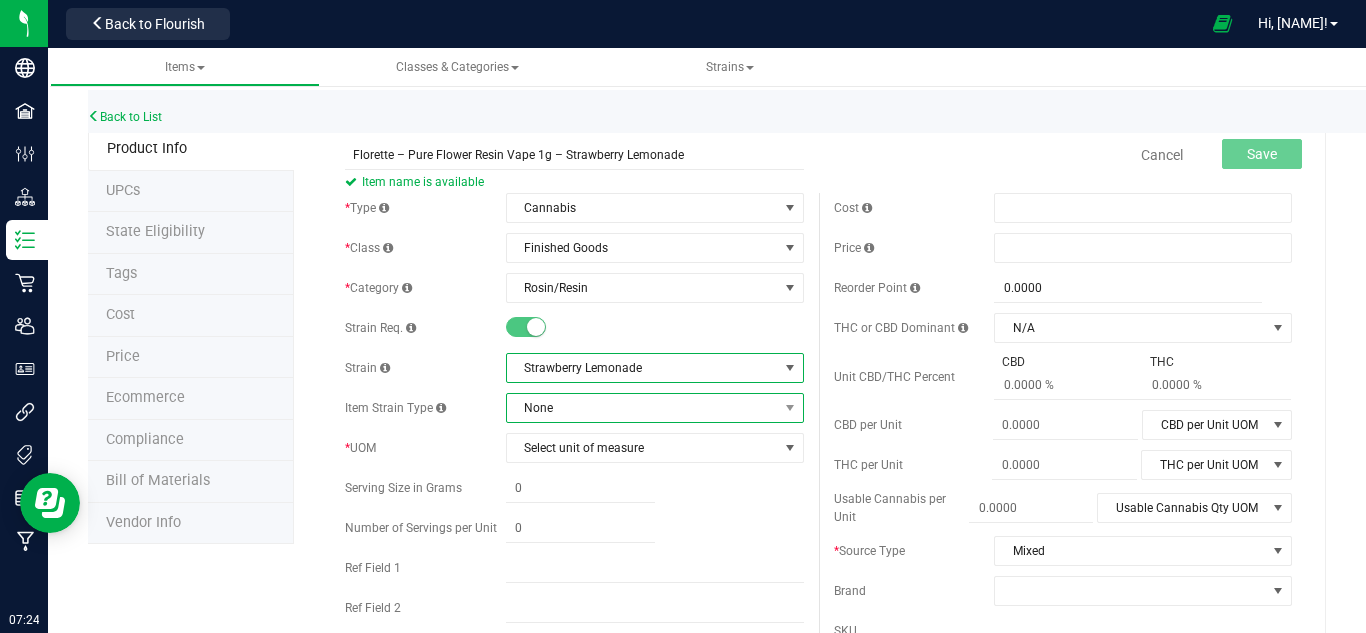 click on "None" at bounding box center [642, 408] 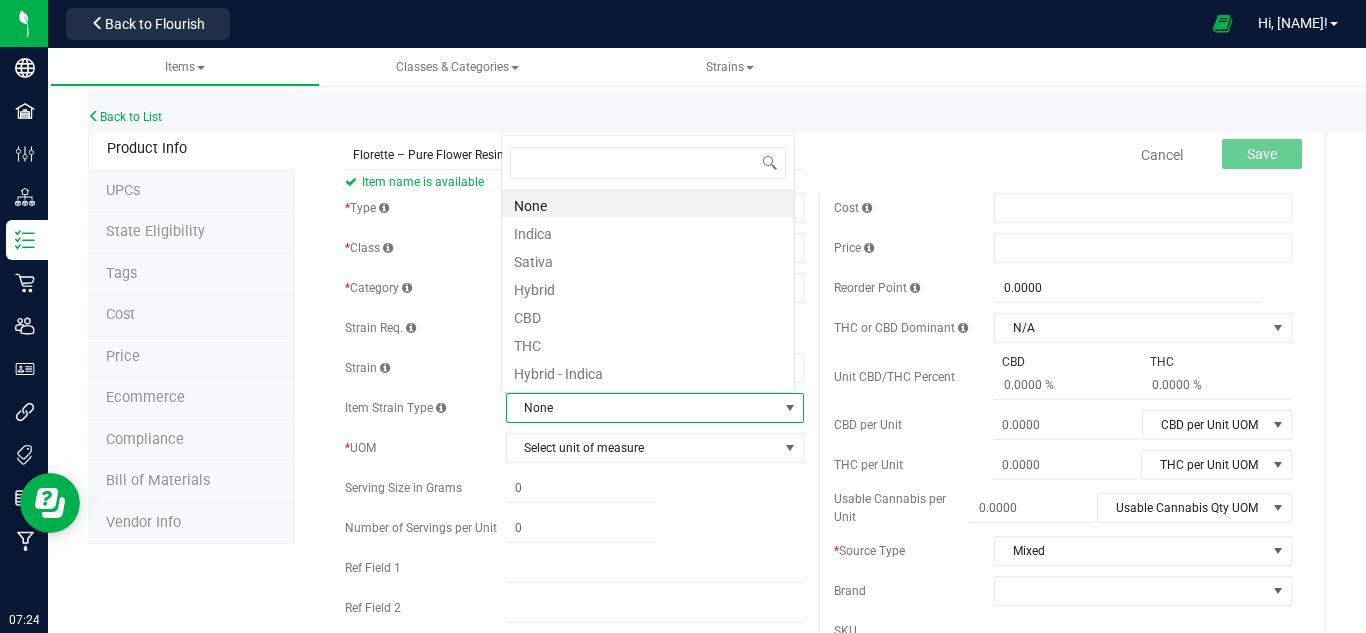scroll, scrollTop: 0, scrollLeft: 0, axis: both 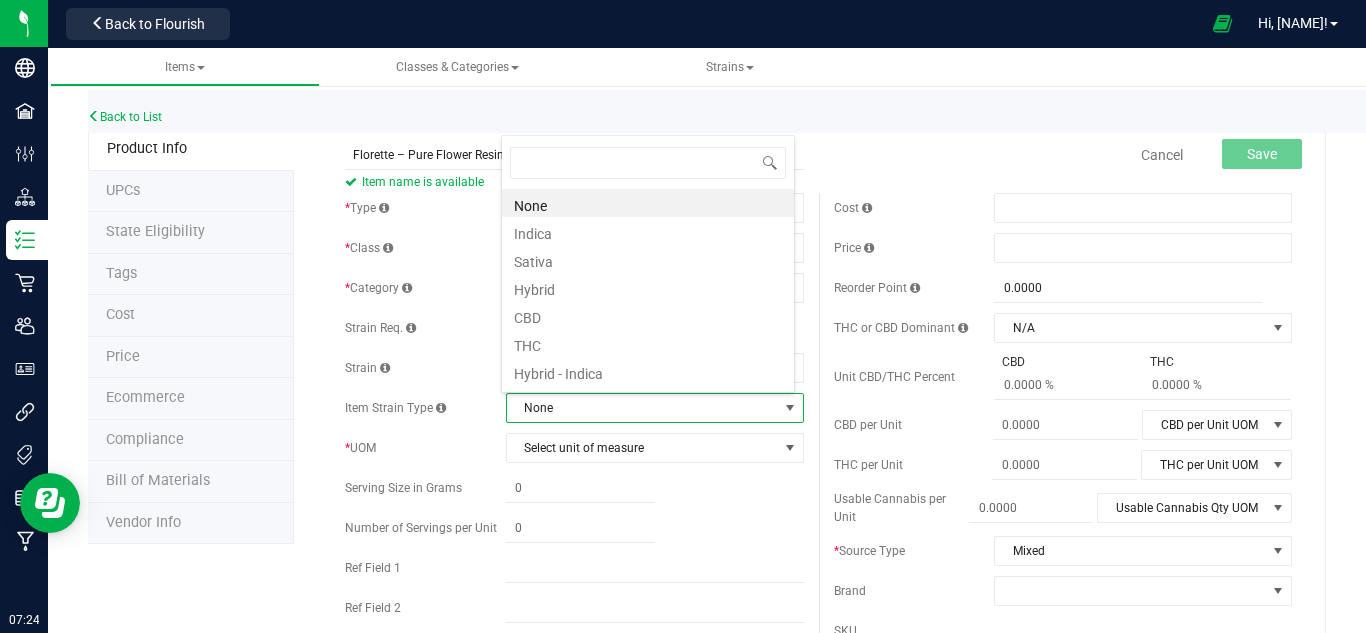 click on "None" at bounding box center (642, 408) 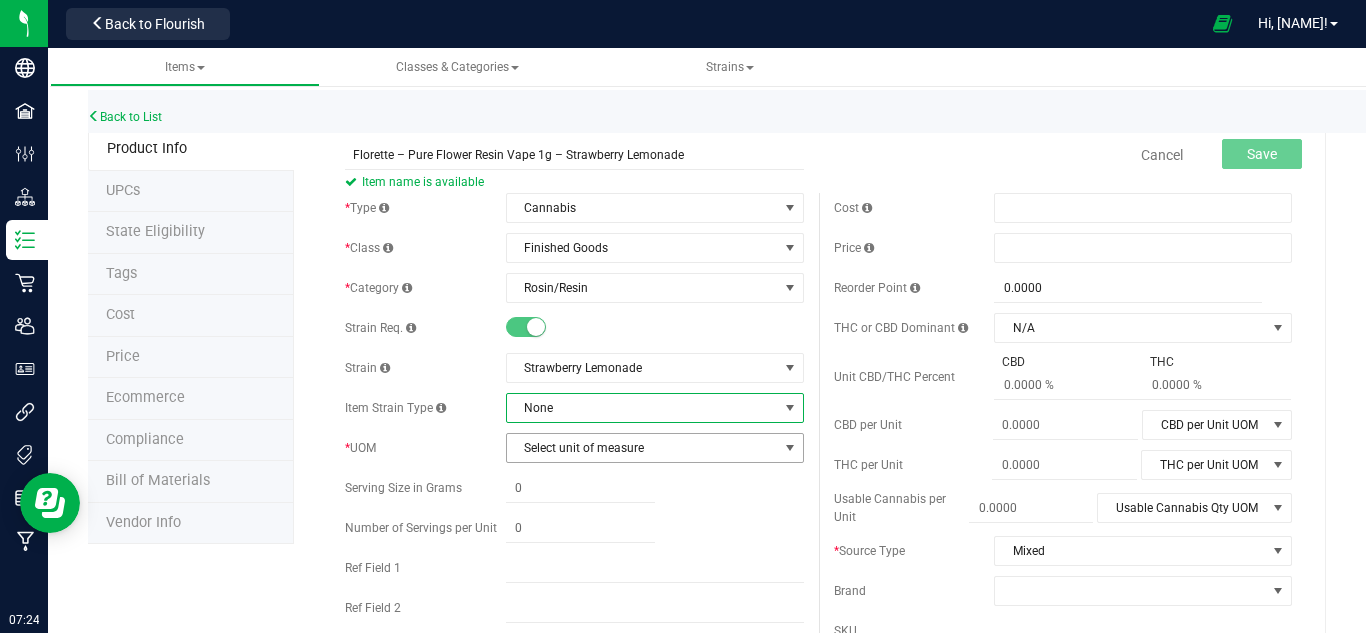 click on "Select unit of measure" at bounding box center [642, 448] 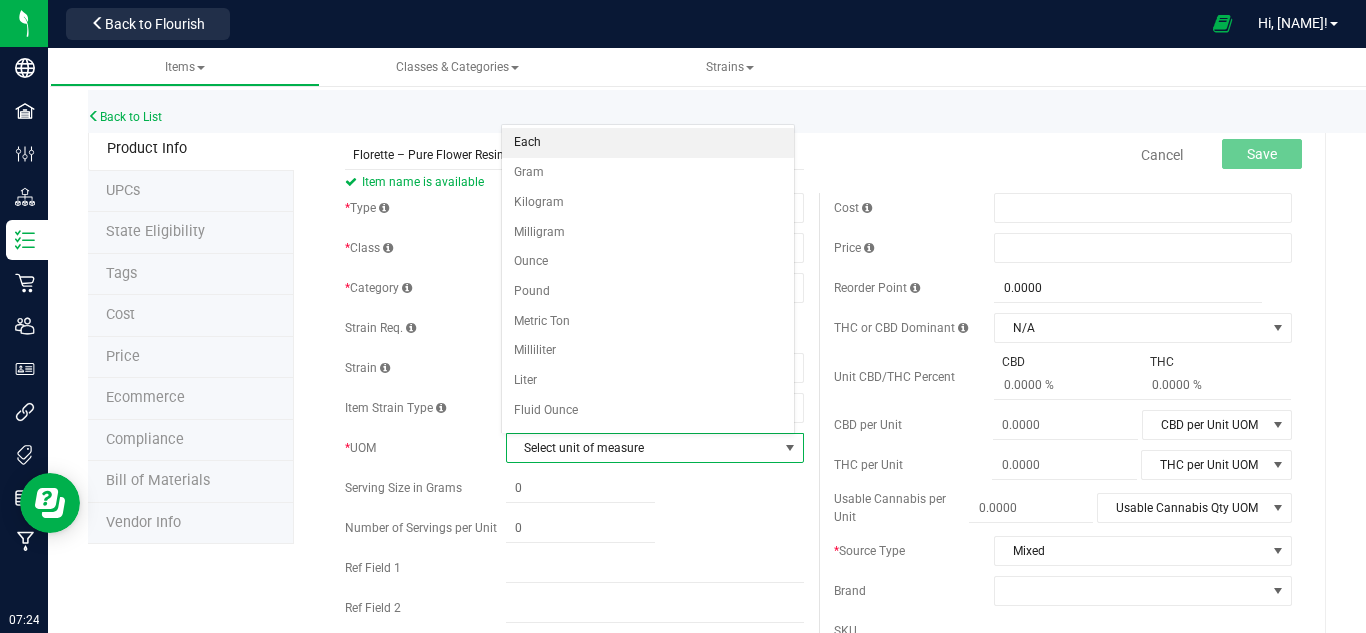 click on "Each" at bounding box center [648, 143] 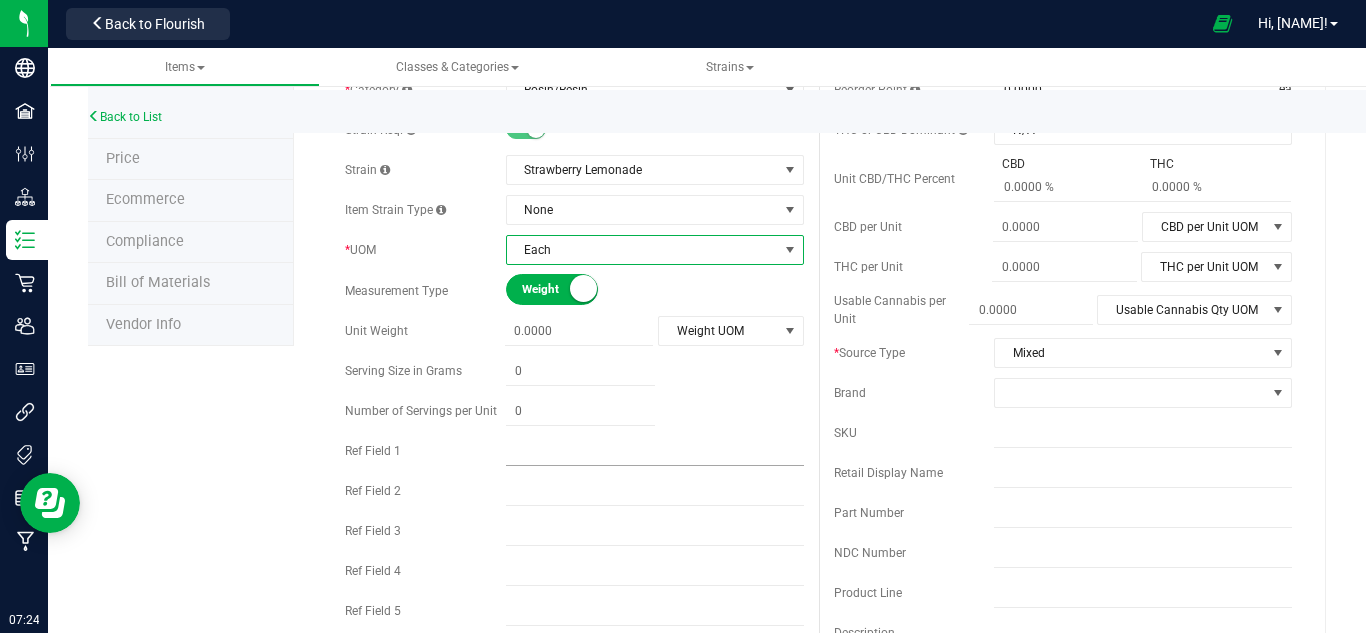 scroll, scrollTop: 200, scrollLeft: 0, axis: vertical 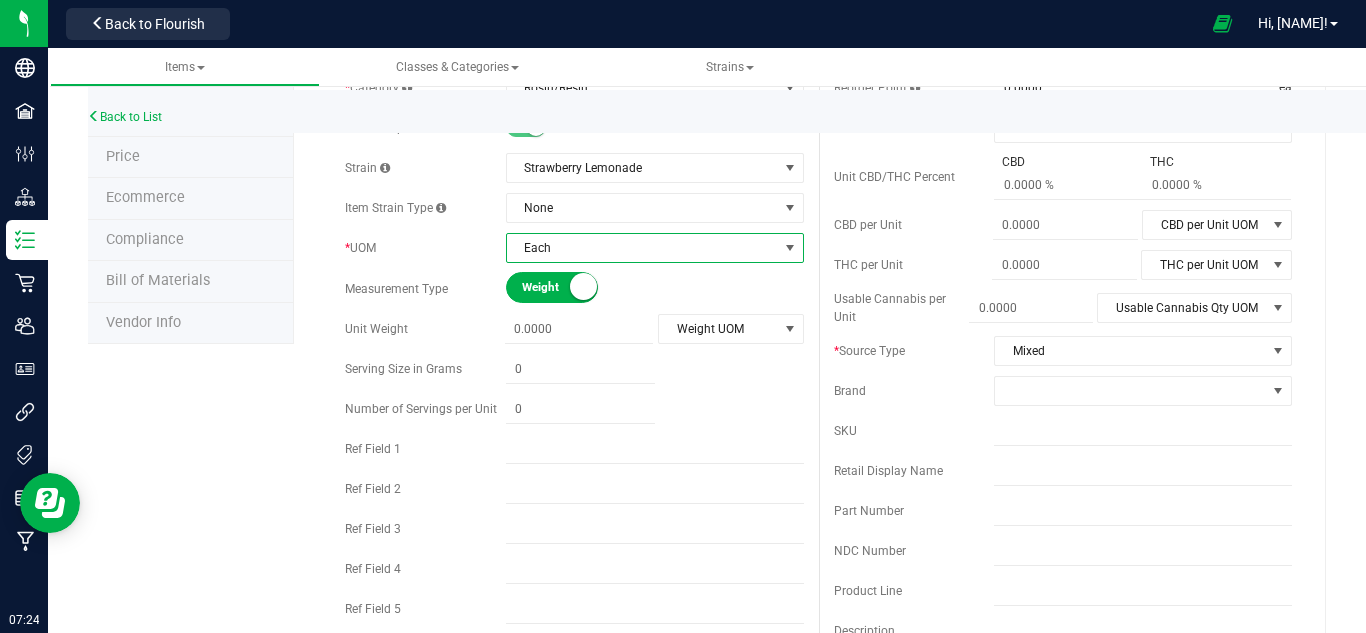 click on "Weight" at bounding box center [567, 287] 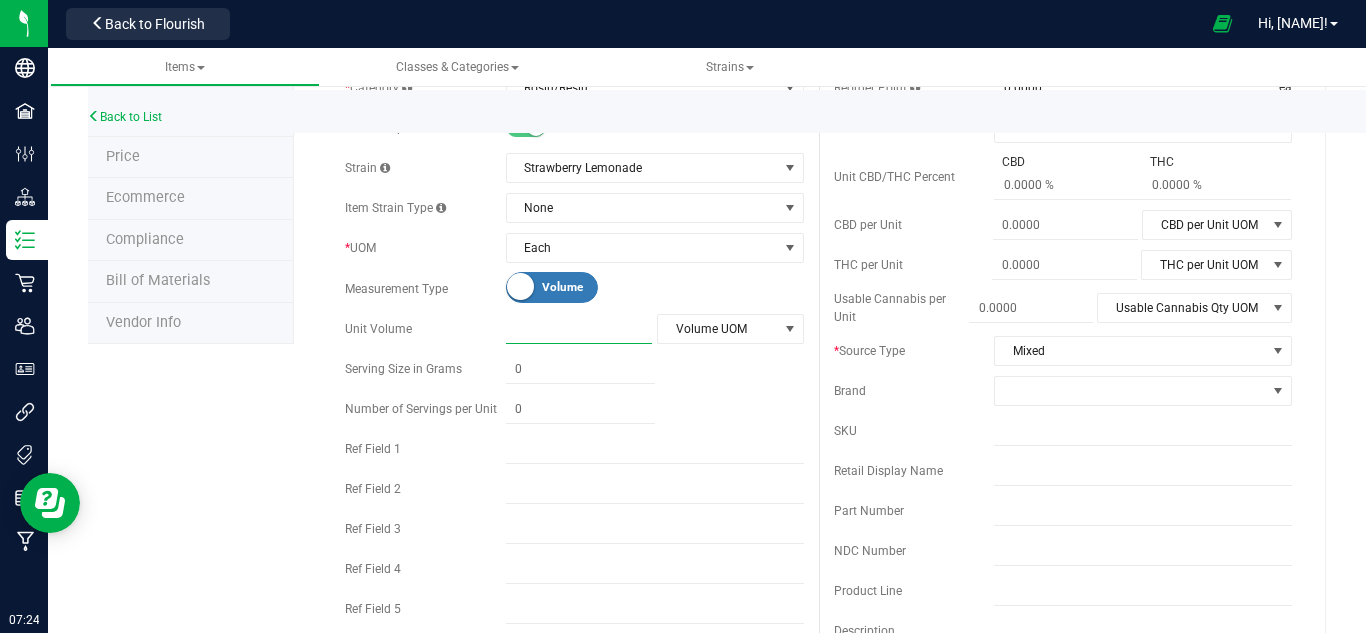 click at bounding box center [579, 329] 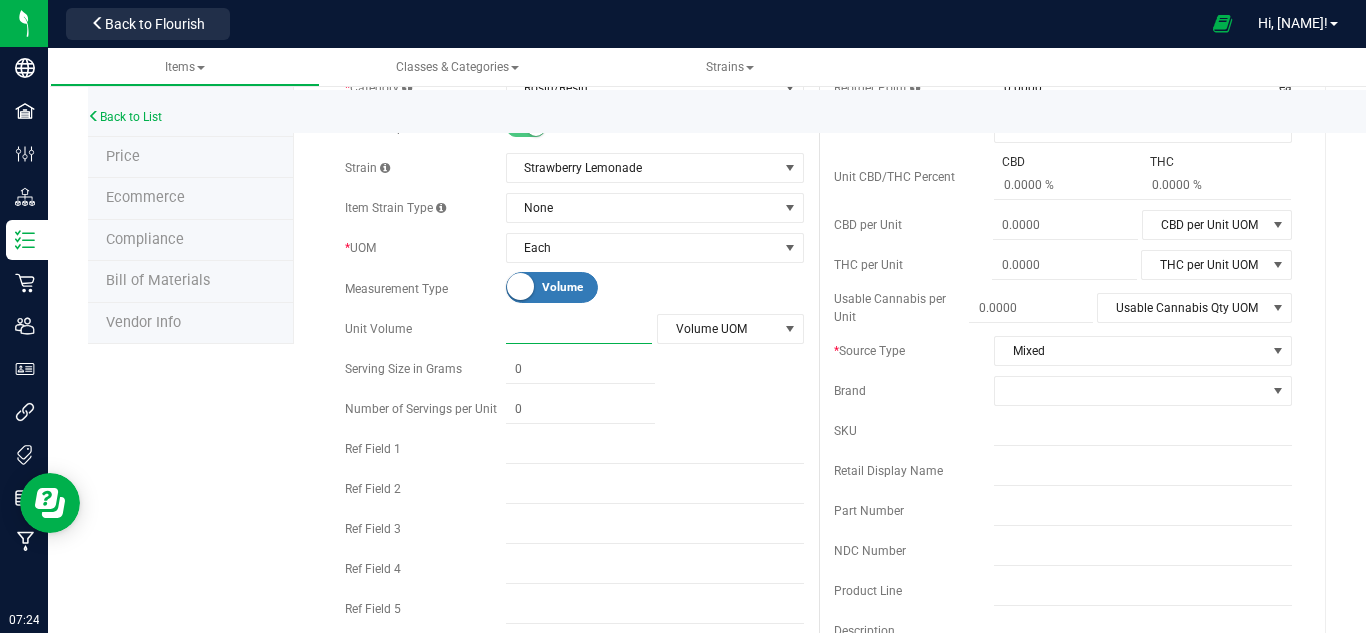 type on "1" 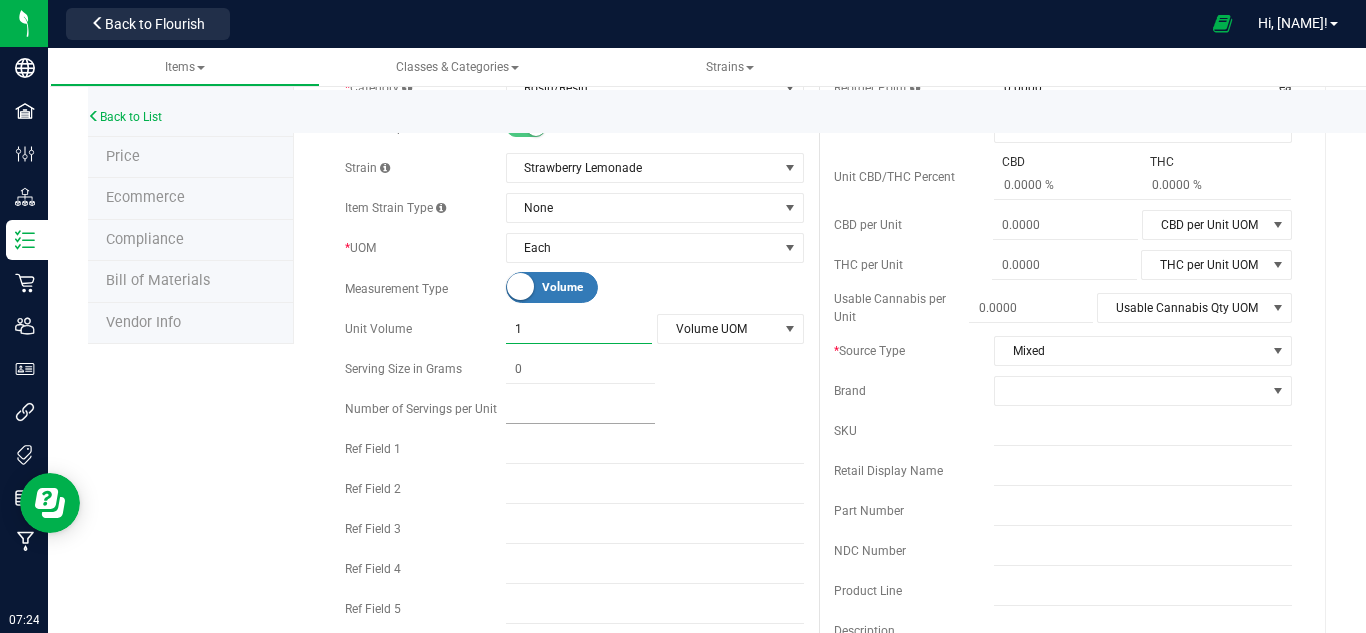 type on "1.0000" 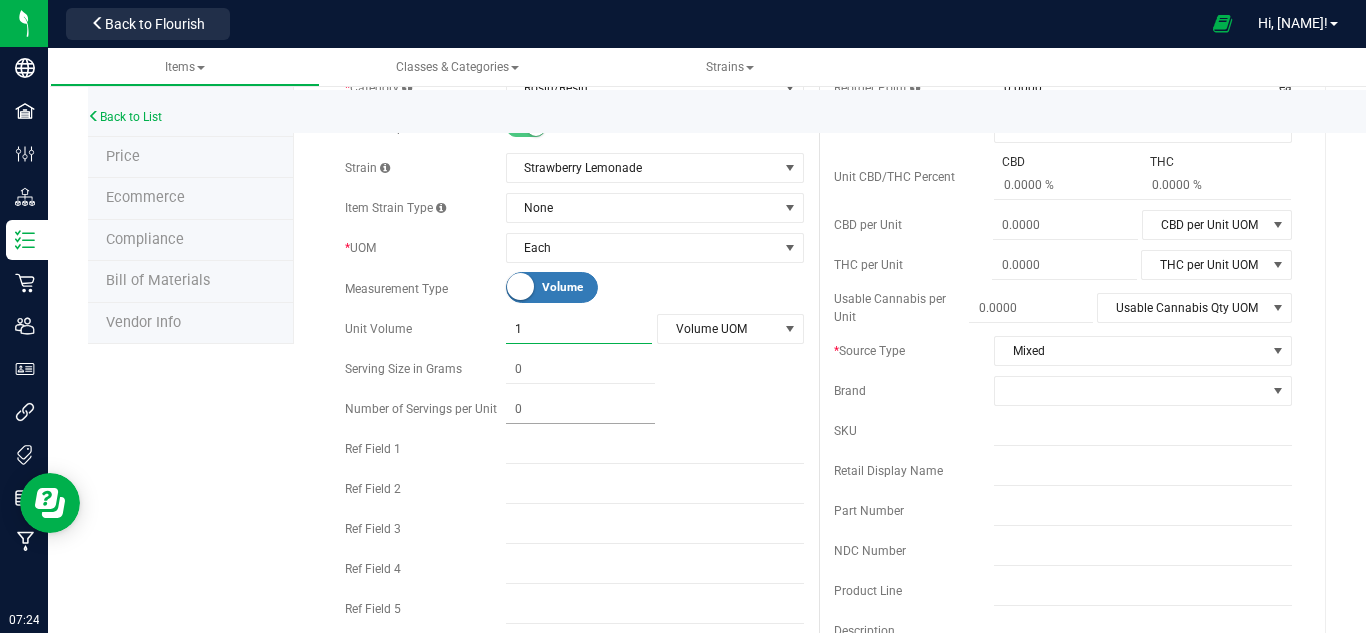 click at bounding box center [580, 409] 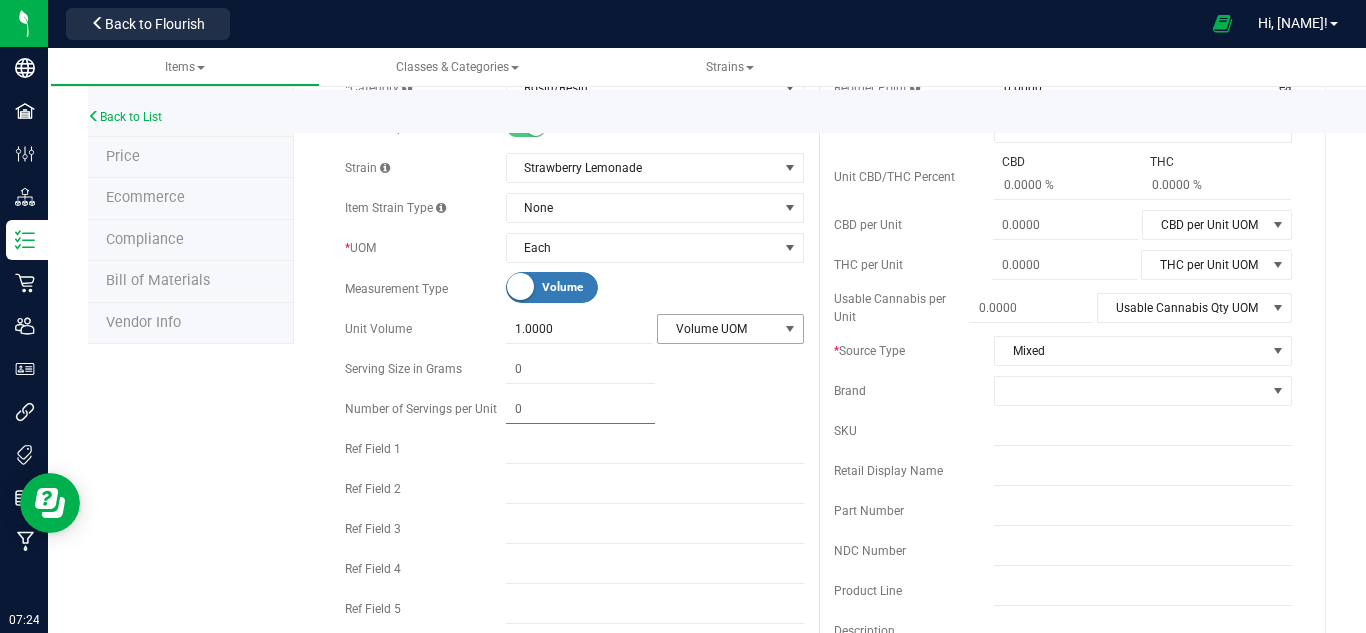 click on "Volume UOM" at bounding box center (718, 329) 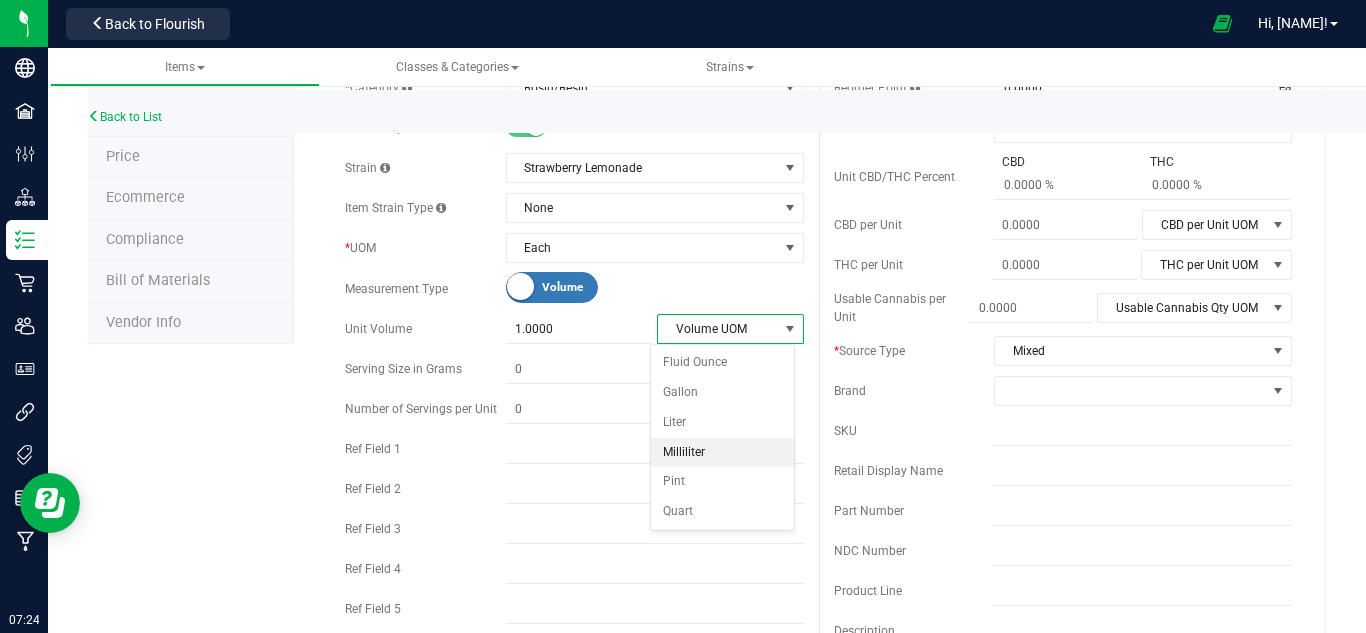 click on "Milliliter" at bounding box center [722, 453] 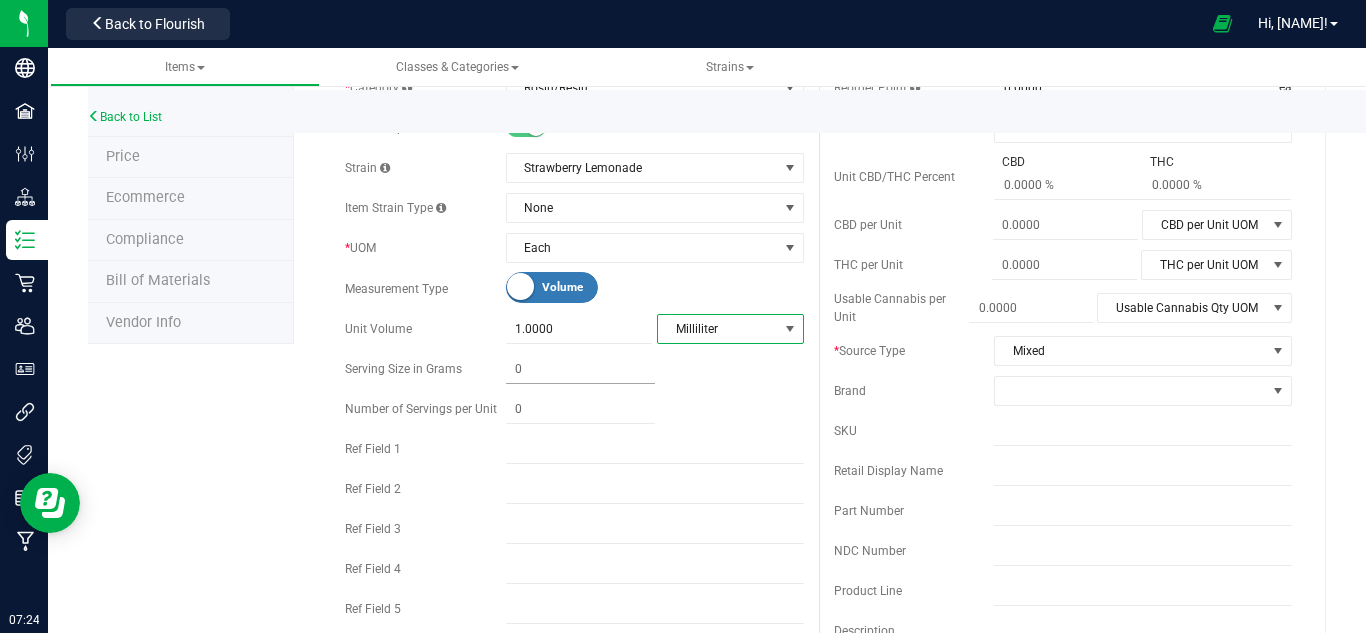 click at bounding box center [580, 369] 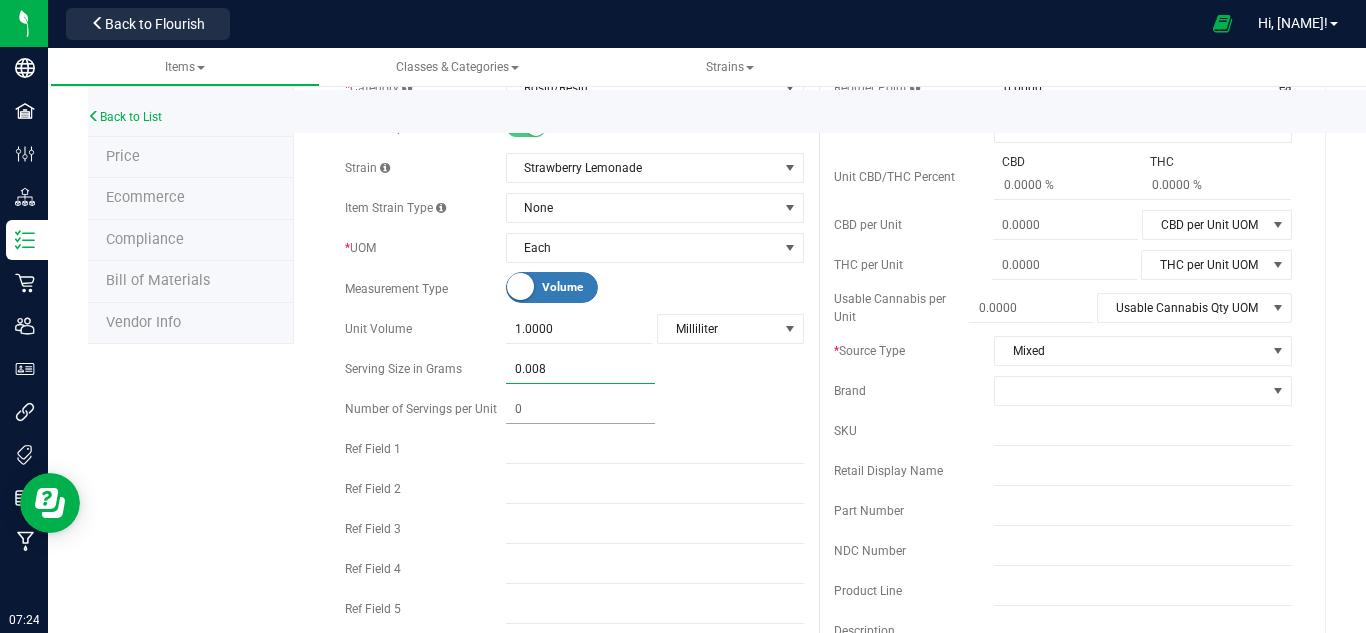 type on "0.0080" 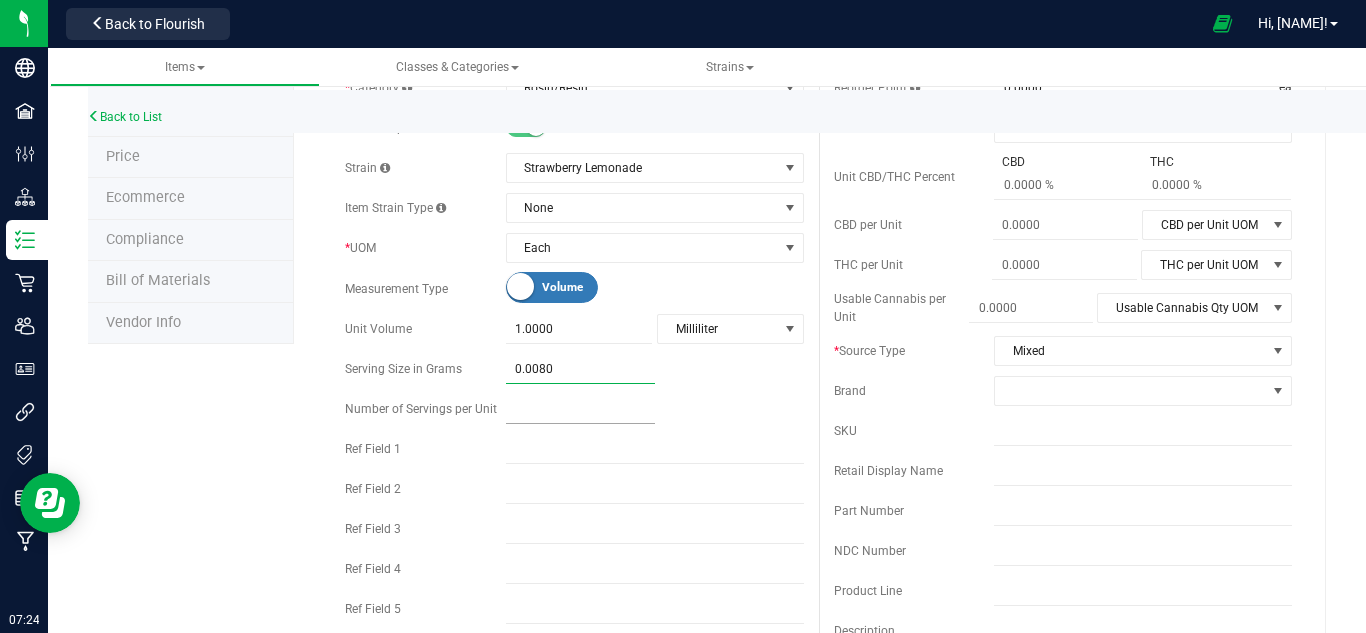 type on "0.0080" 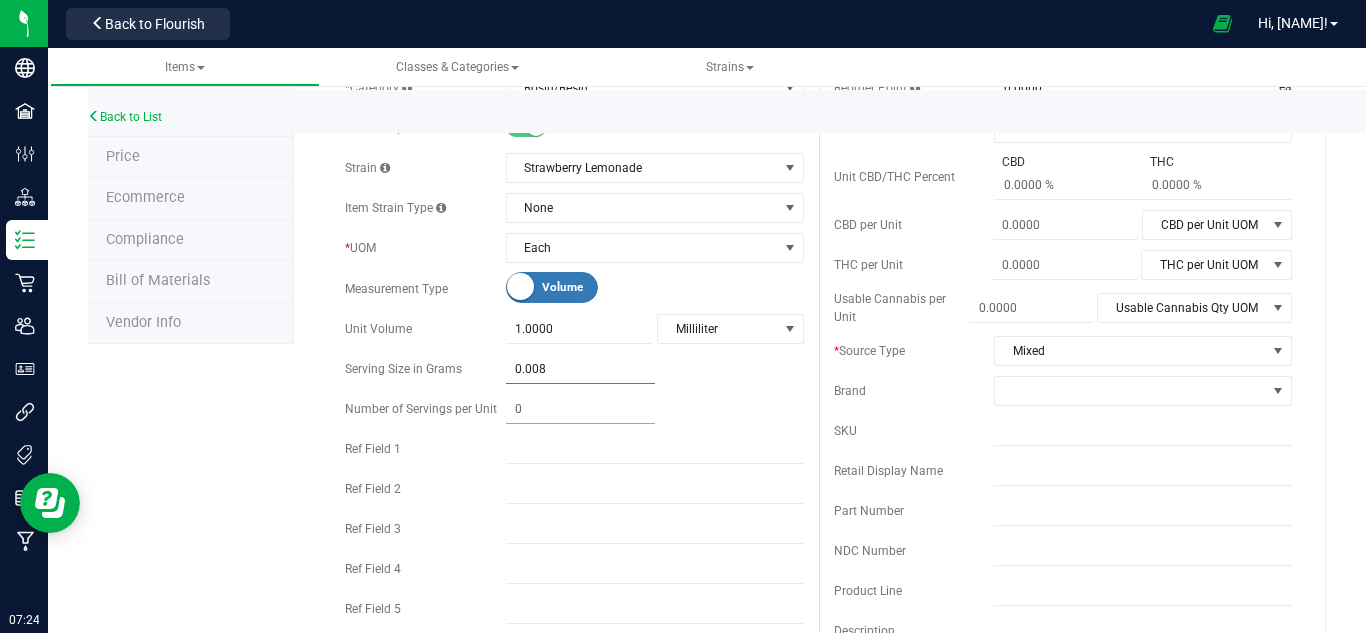 click at bounding box center [580, 409] 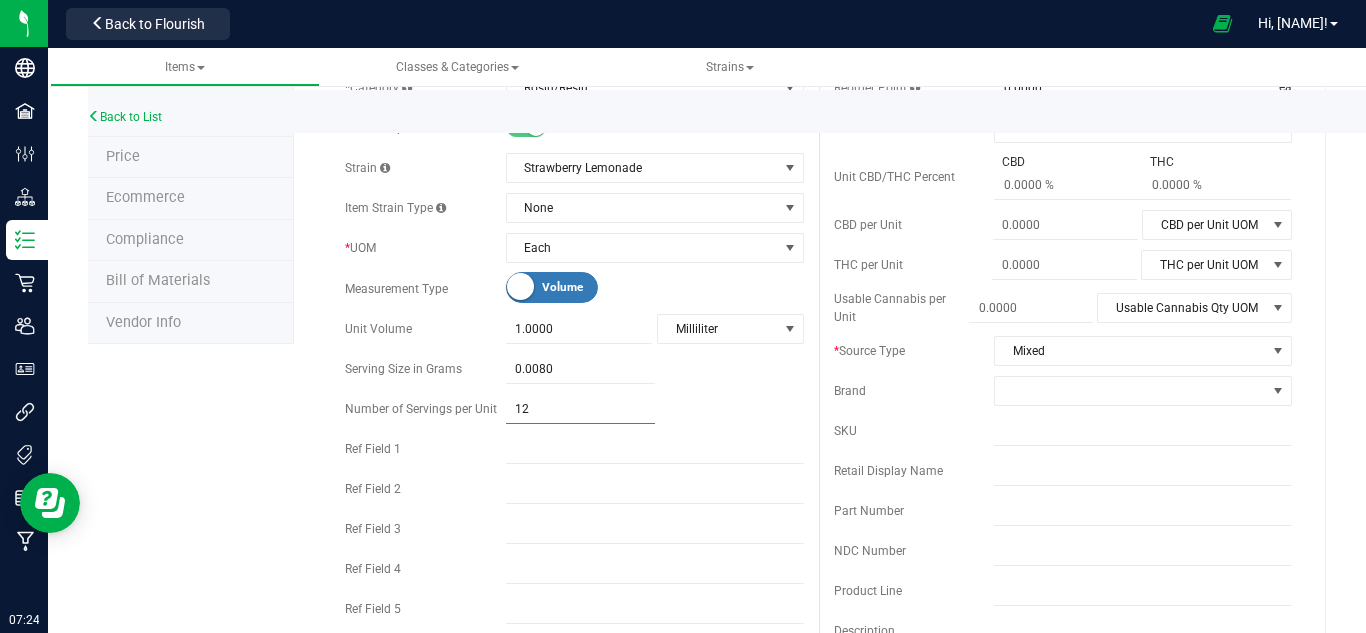 type on "125" 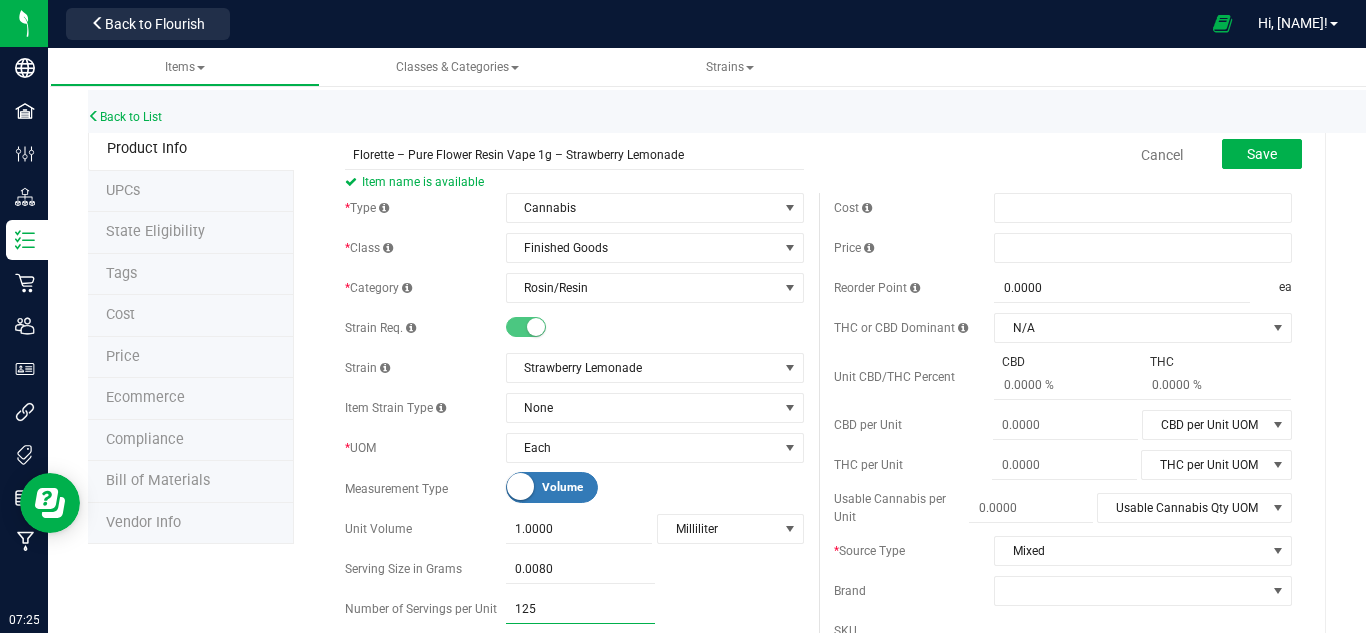 scroll, scrollTop: 100, scrollLeft: 0, axis: vertical 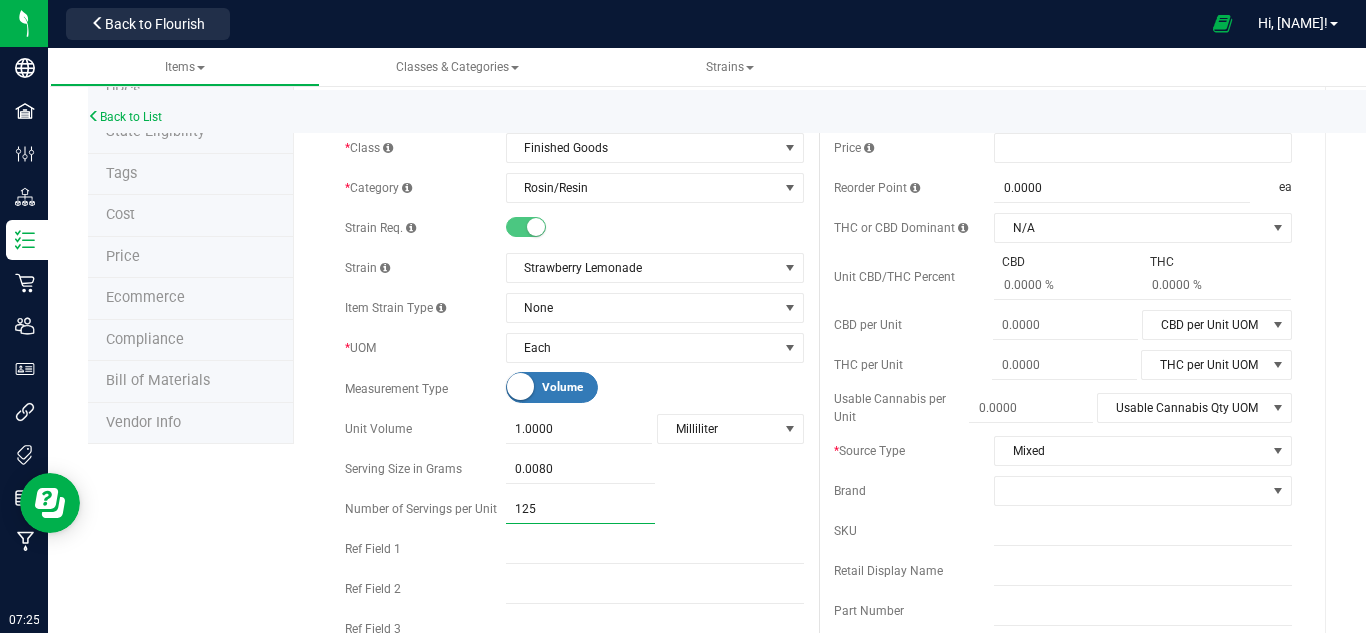 type on "125.00" 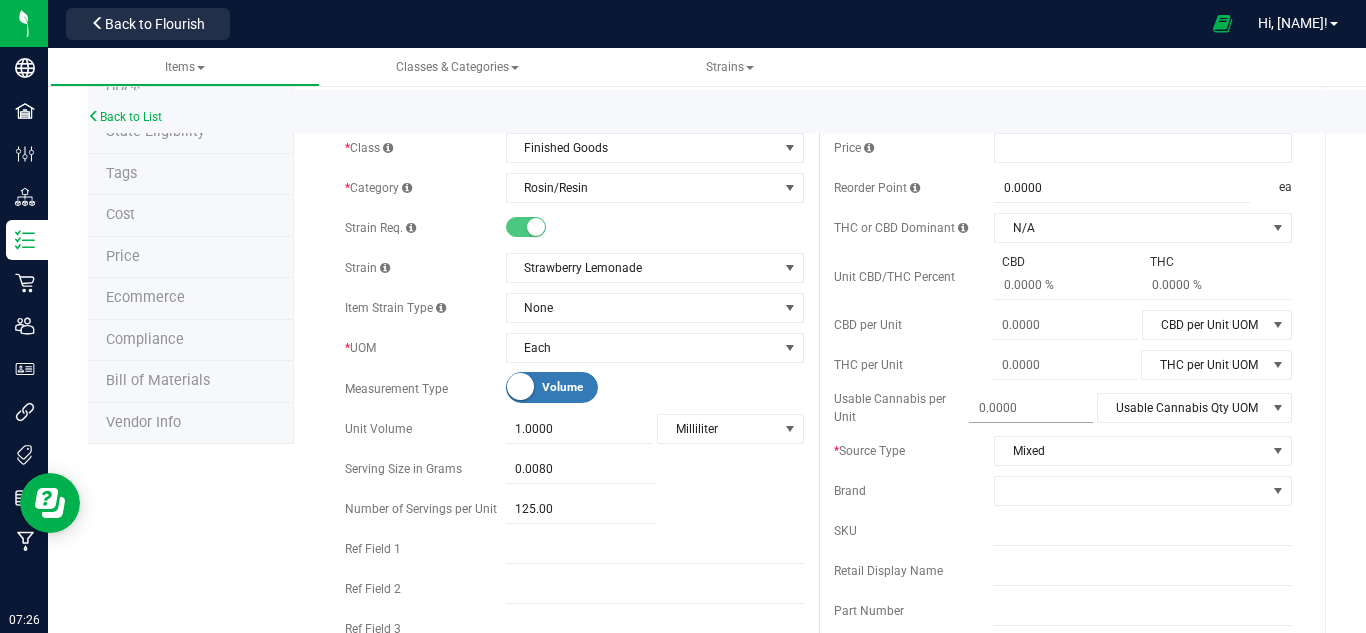 click at bounding box center (1031, 408) 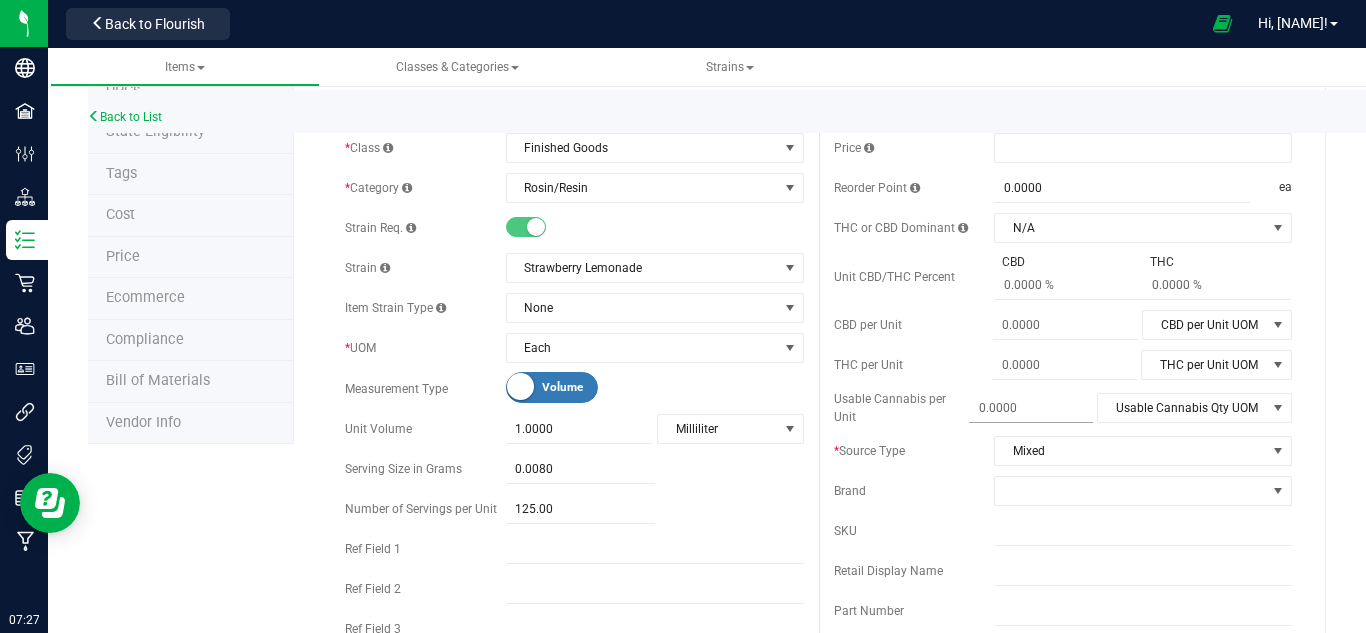 click at bounding box center (1031, 408) 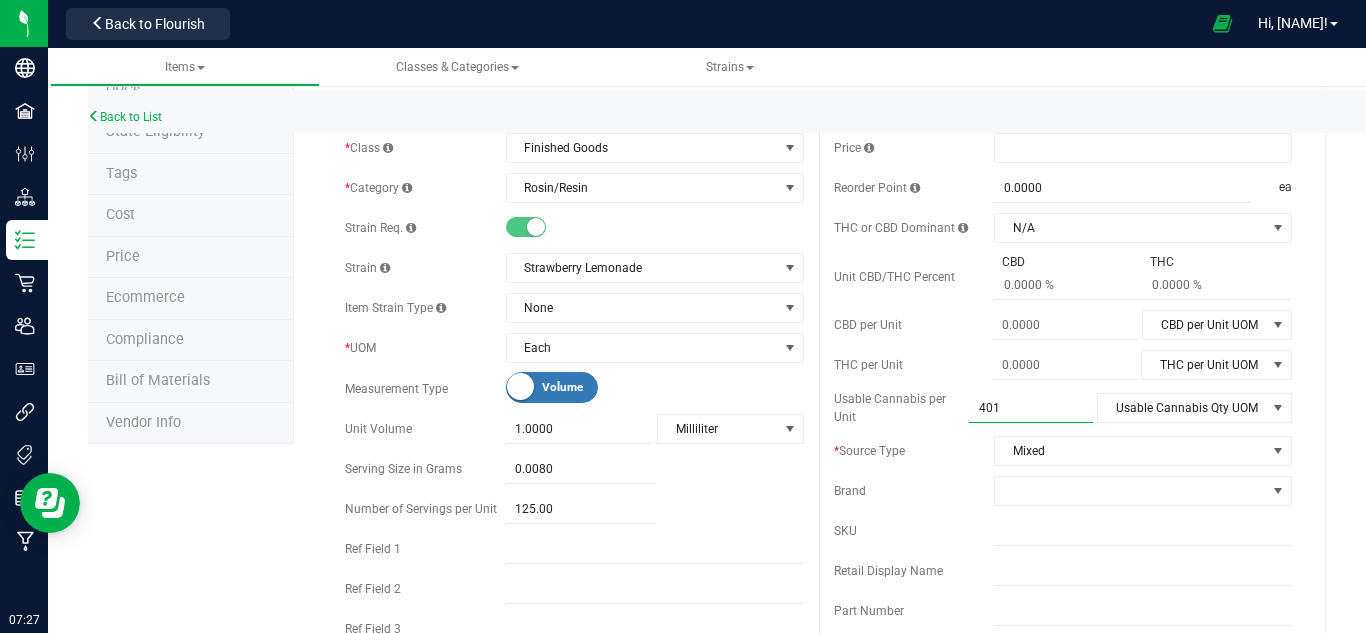 type on "401." 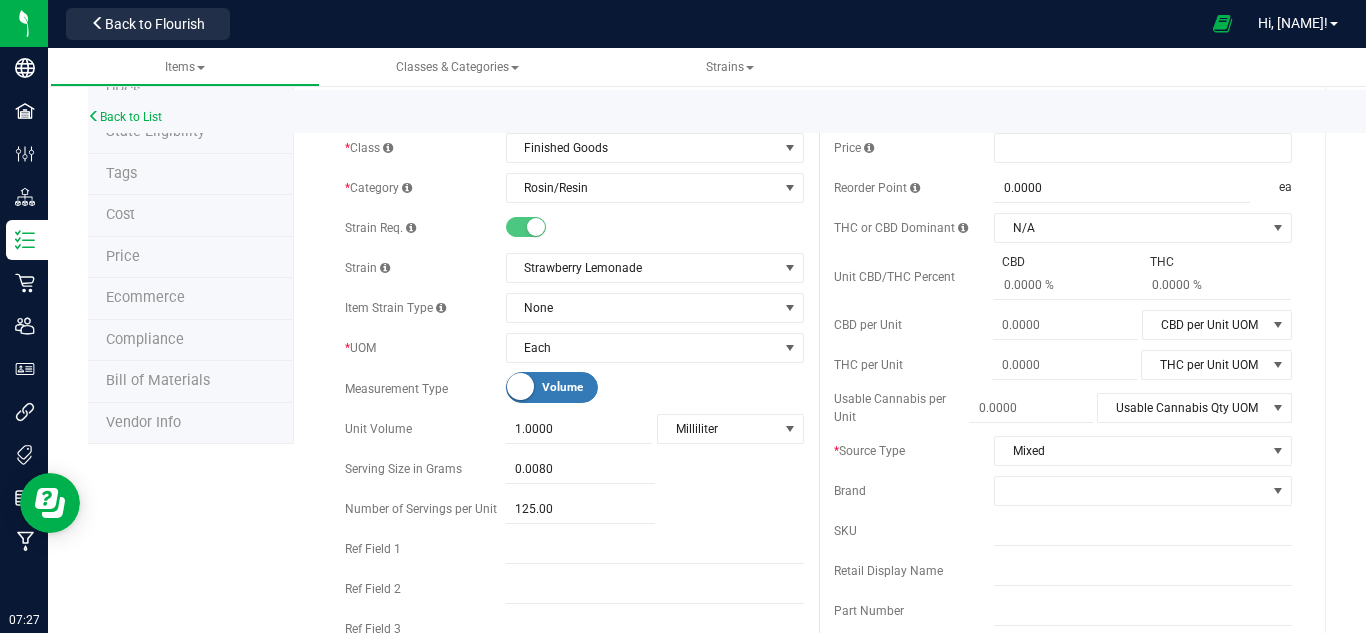 type on "401.0000" 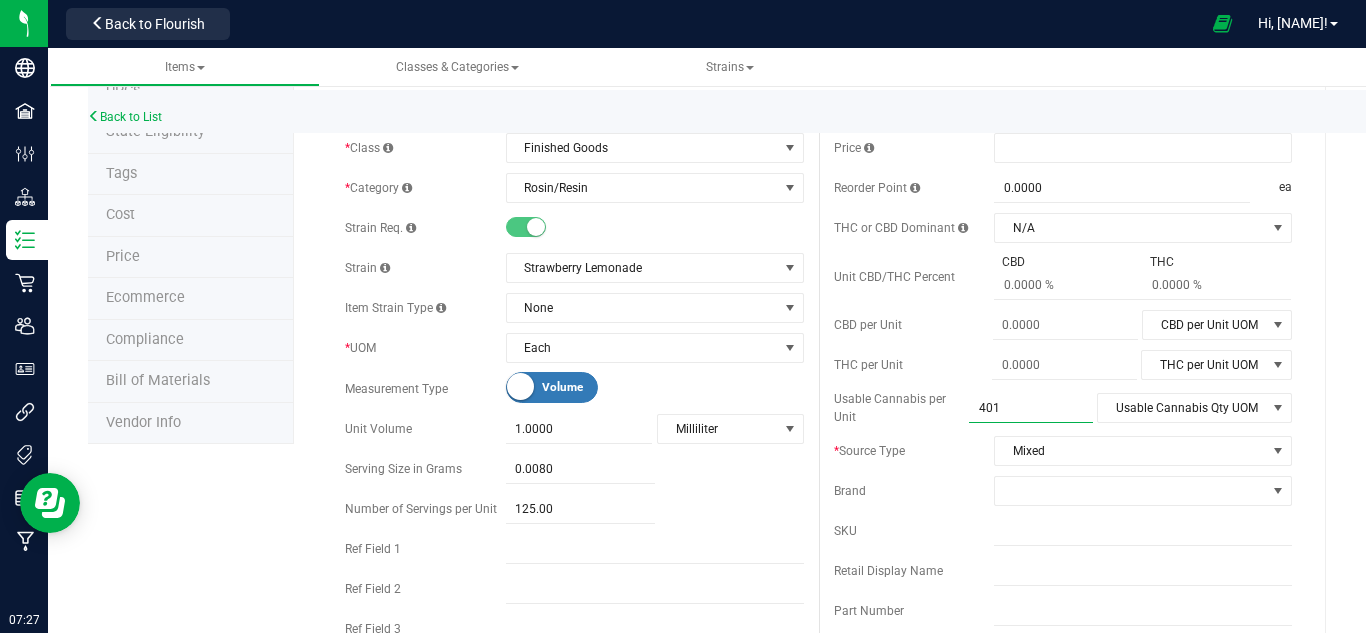 click on "401.0000 401" at bounding box center [1031, 408] 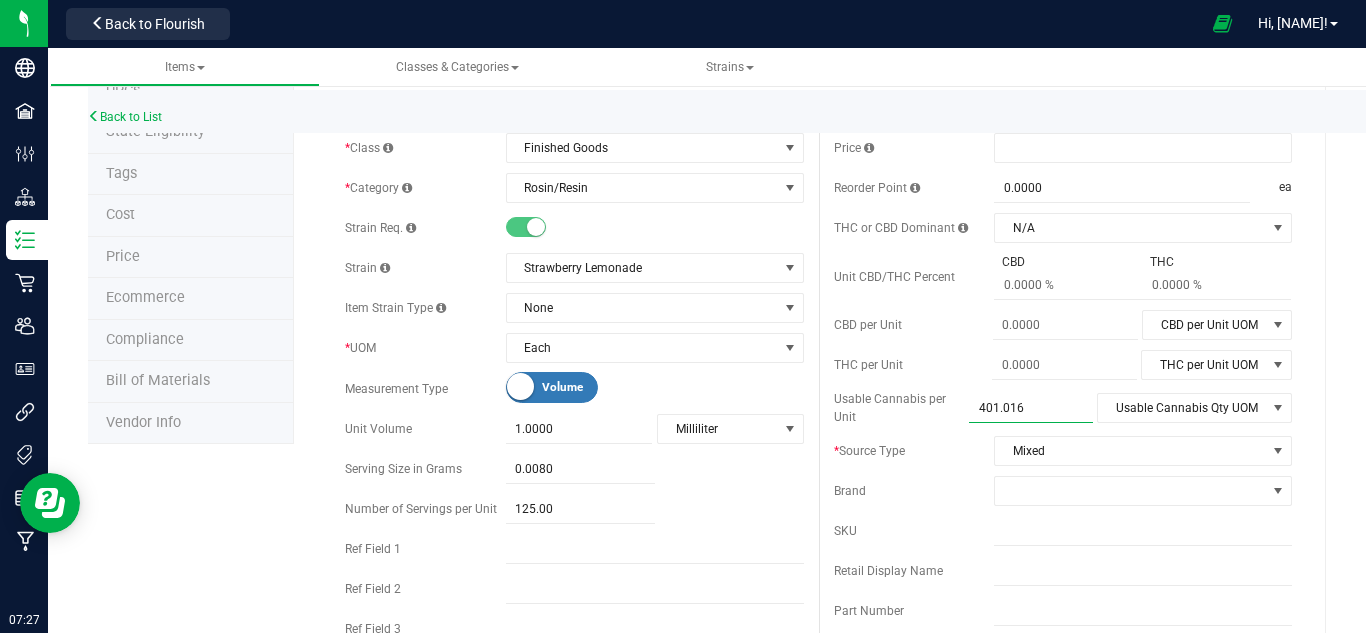 type on "401.0165" 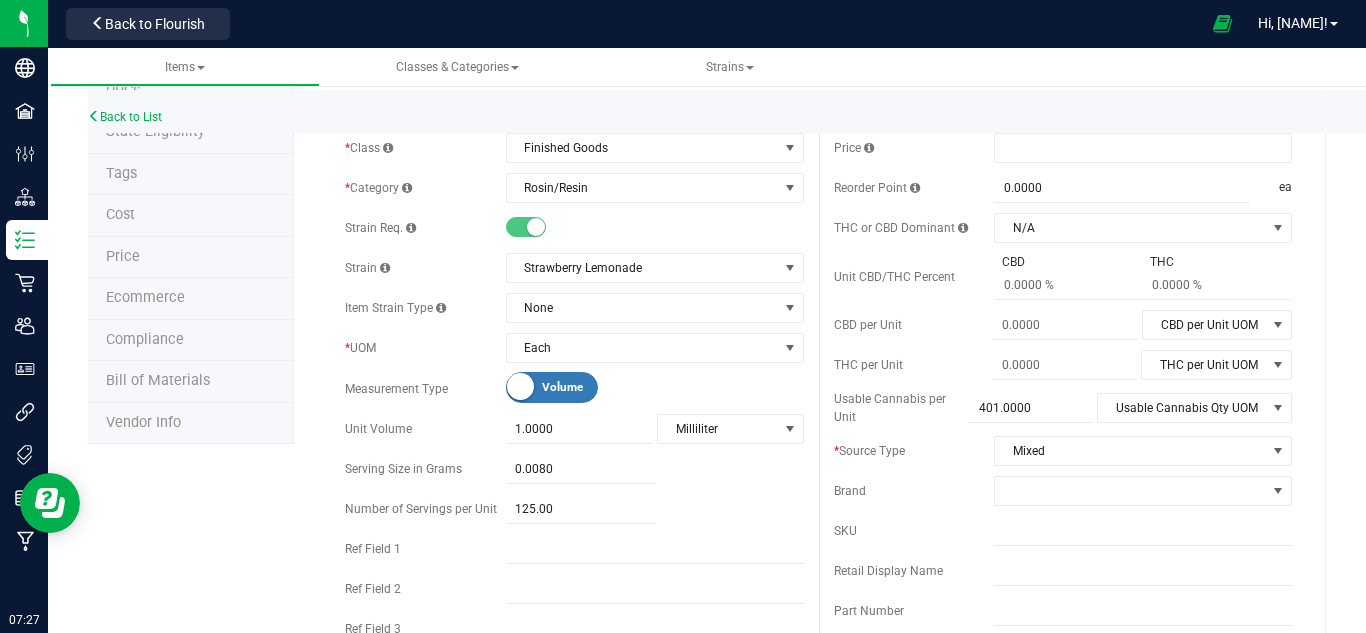 type on "401.0165" 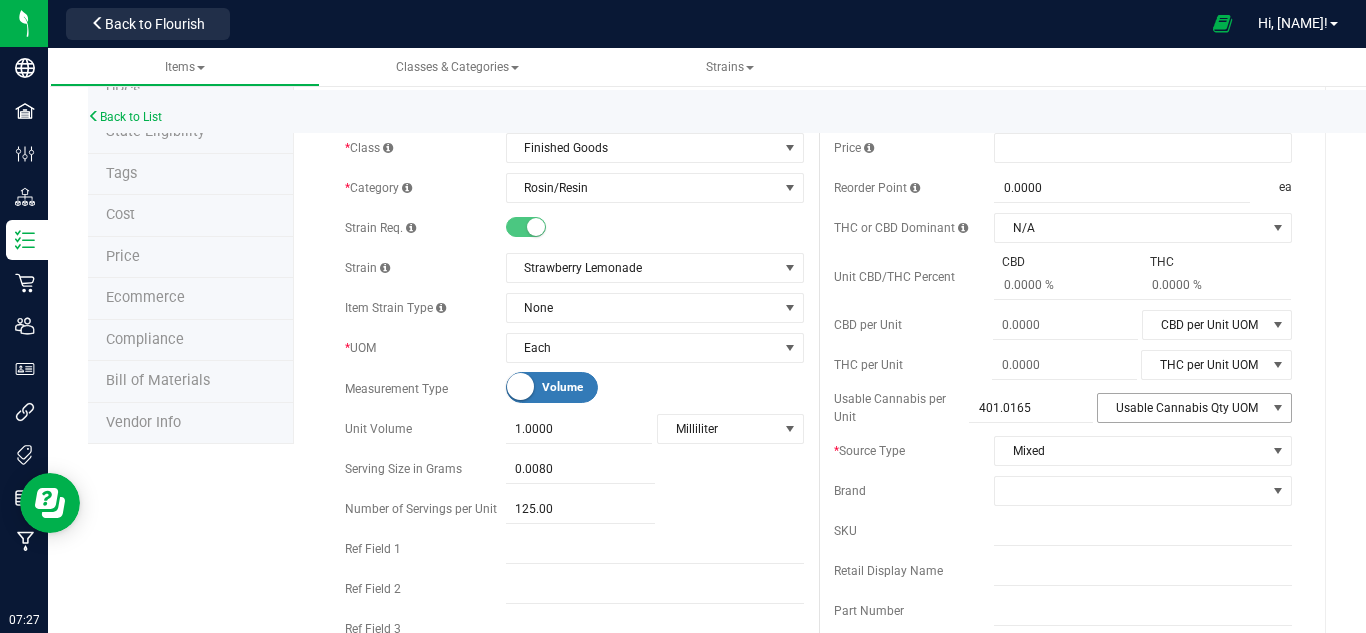 click on "Usable Cannabis Qty UOM" at bounding box center [1182, 408] 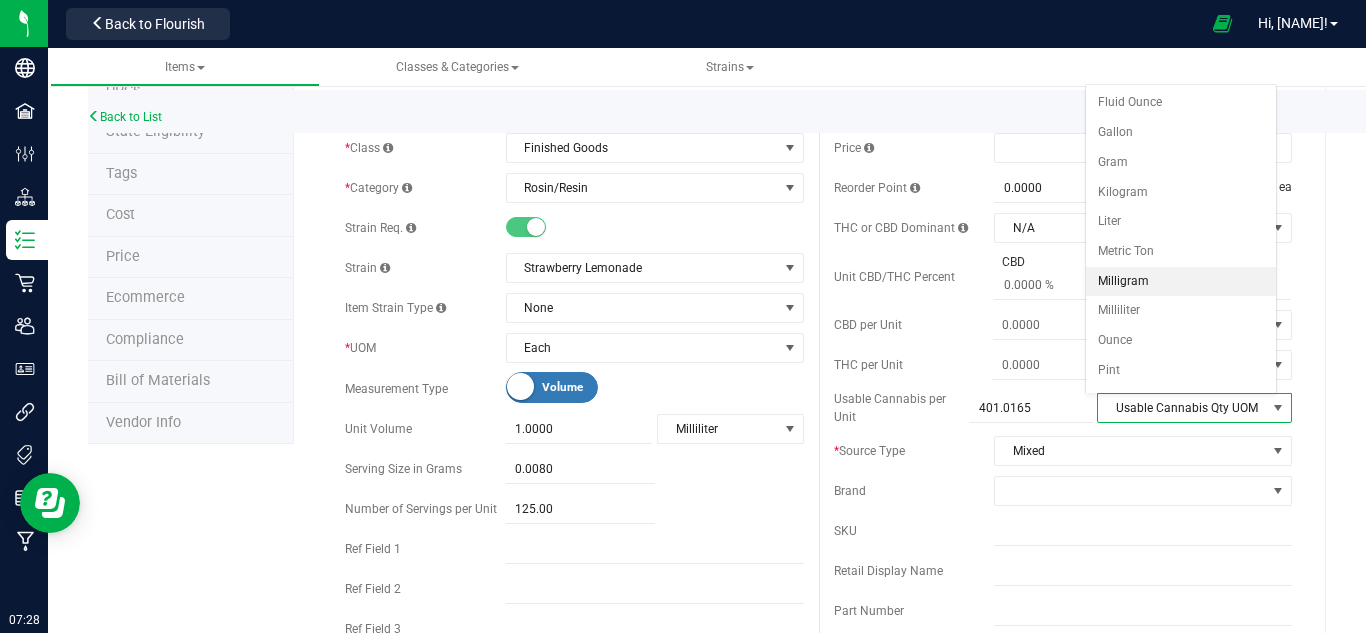 click on "Milligram" at bounding box center (1181, 282) 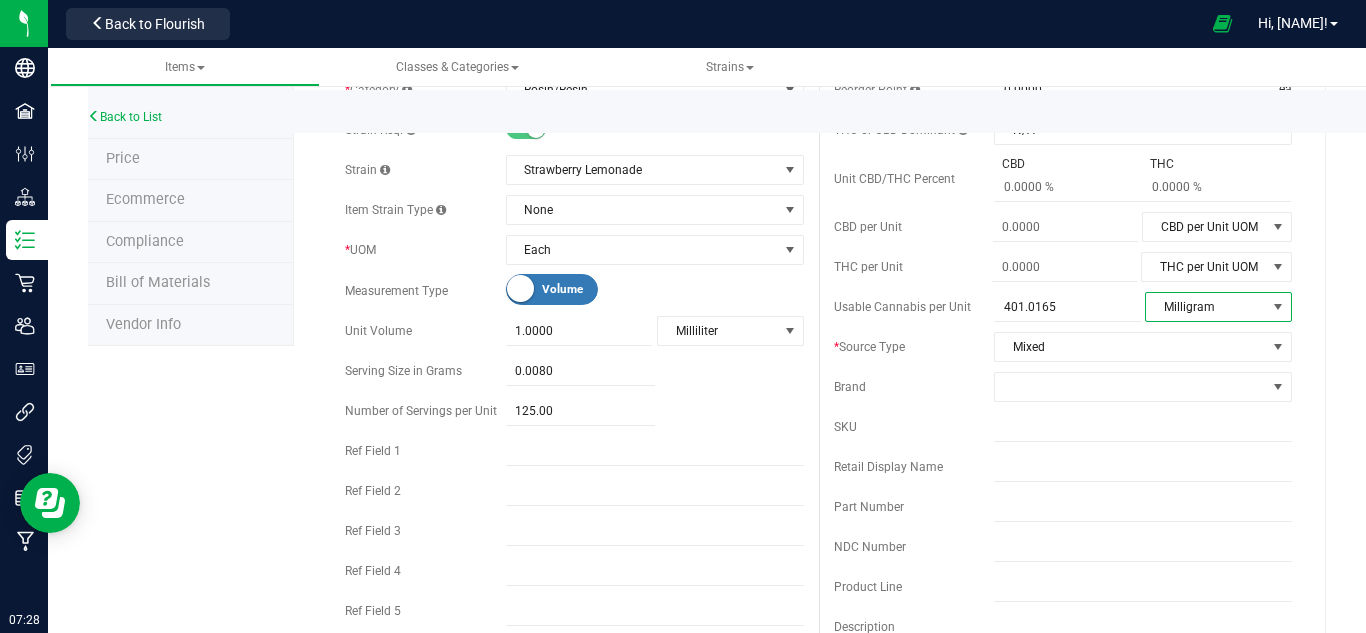 scroll, scrollTop: 200, scrollLeft: 0, axis: vertical 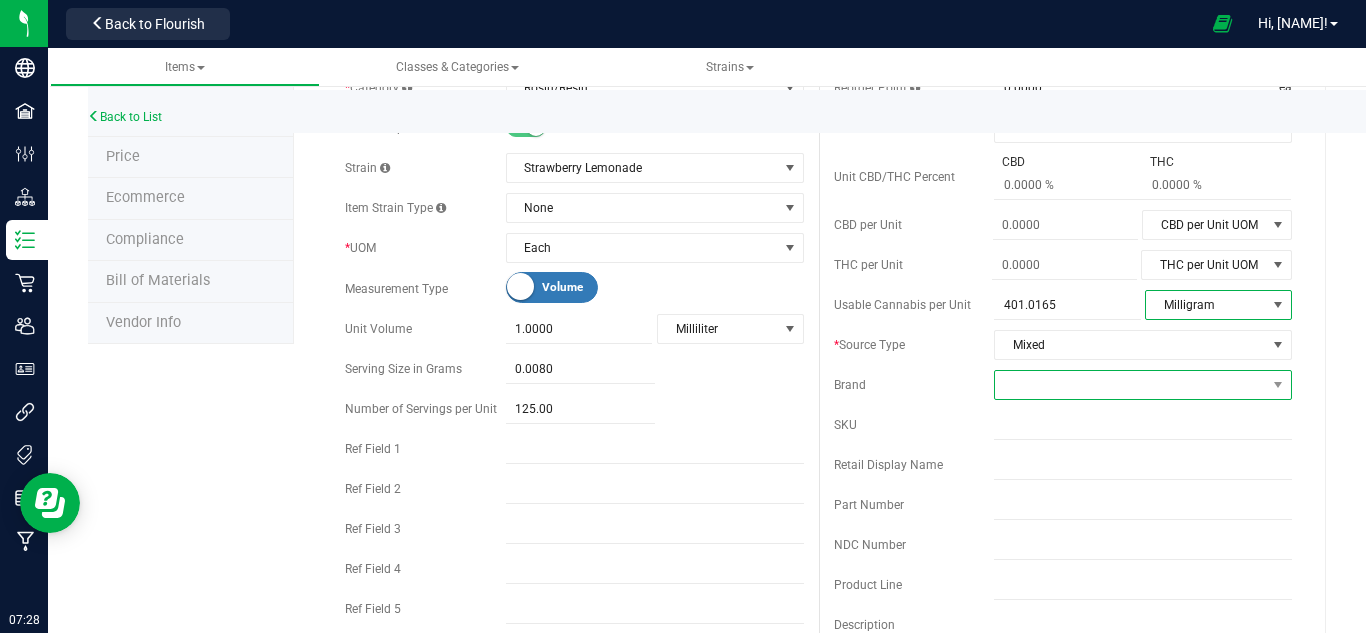 click at bounding box center (1130, 385) 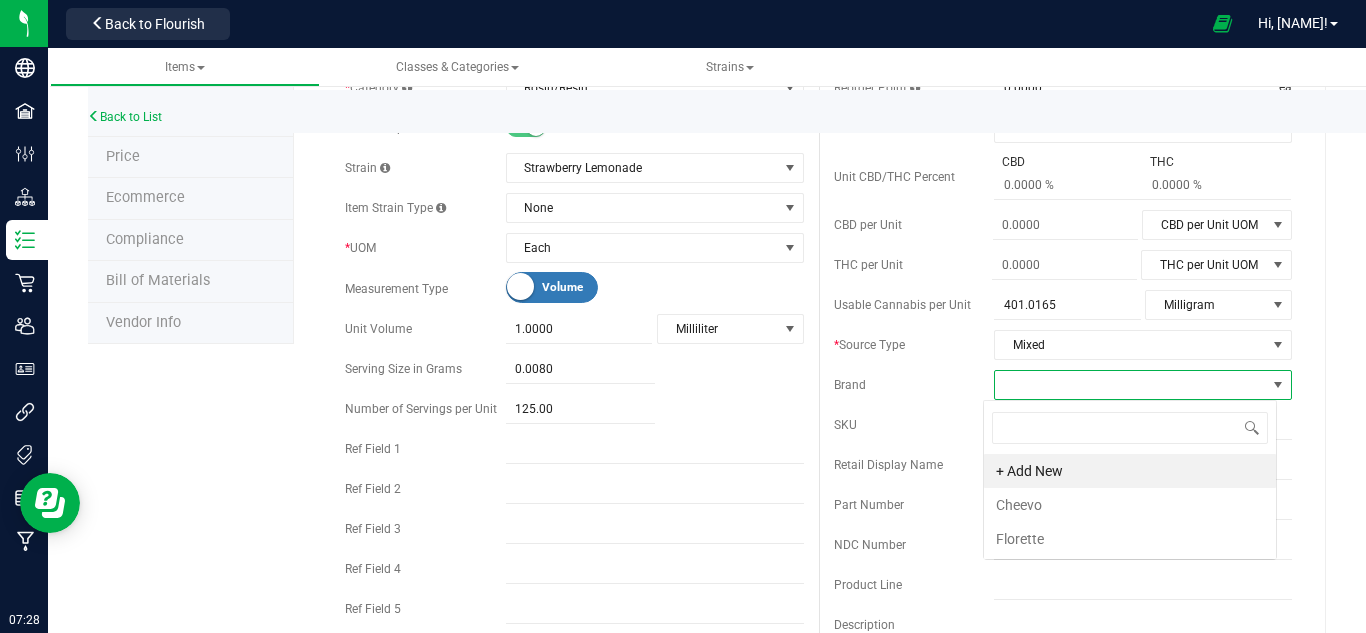 scroll, scrollTop: 99970, scrollLeft: 99706, axis: both 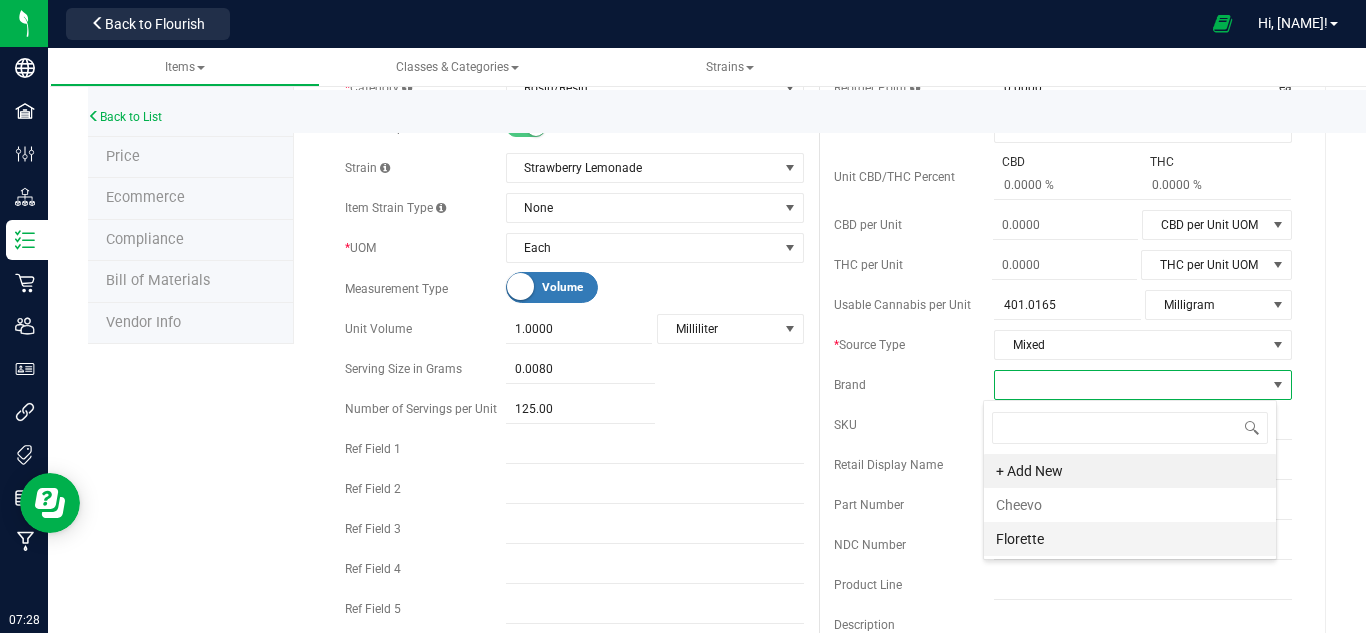 click on "Florette" at bounding box center (1130, 539) 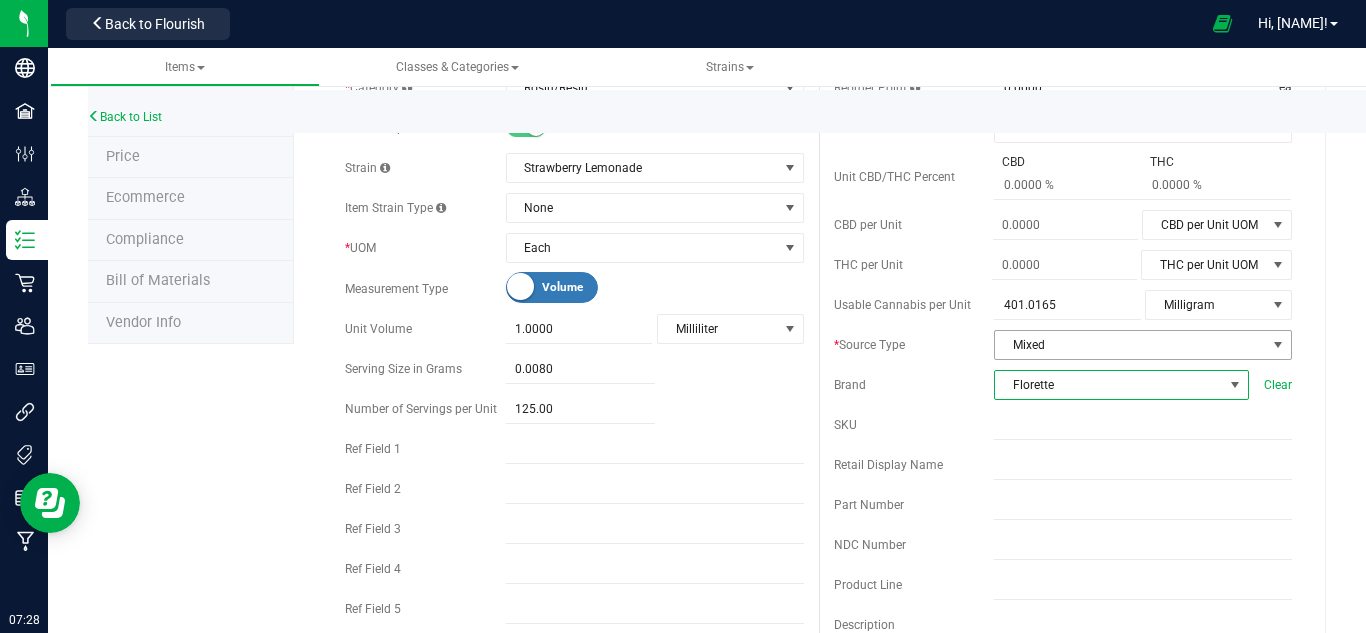 click on "Mixed" at bounding box center [1130, 345] 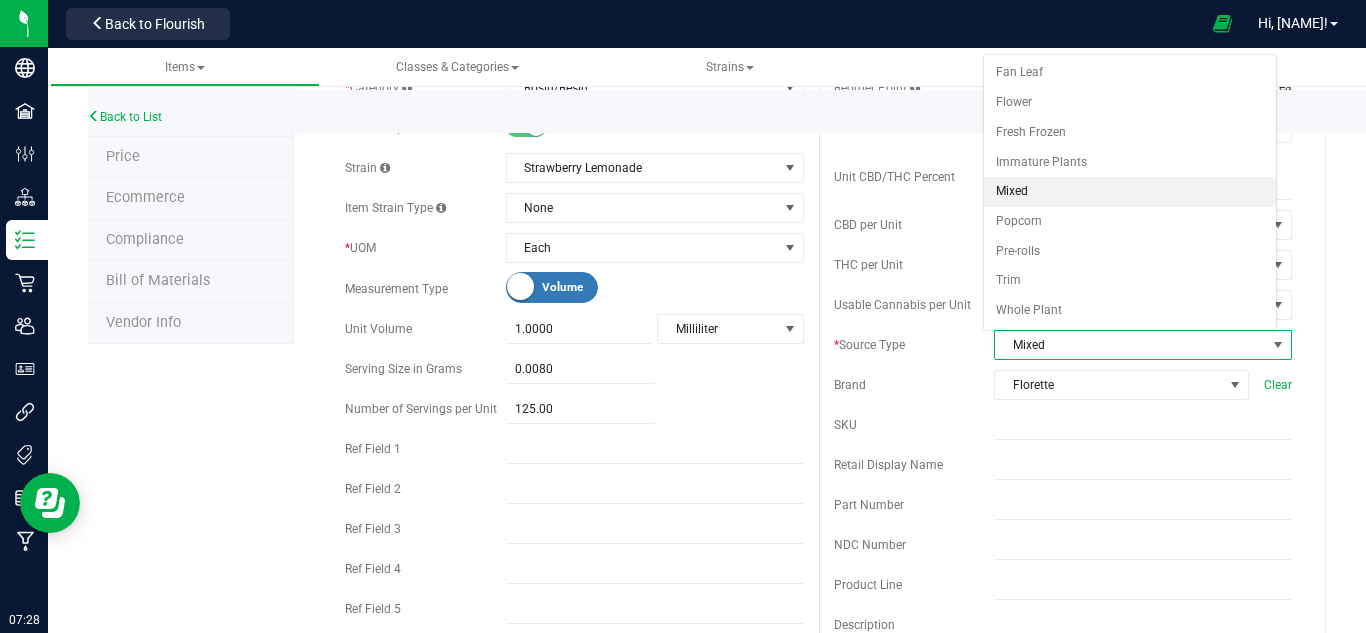 click on "Mixed" at bounding box center (1130, 345) 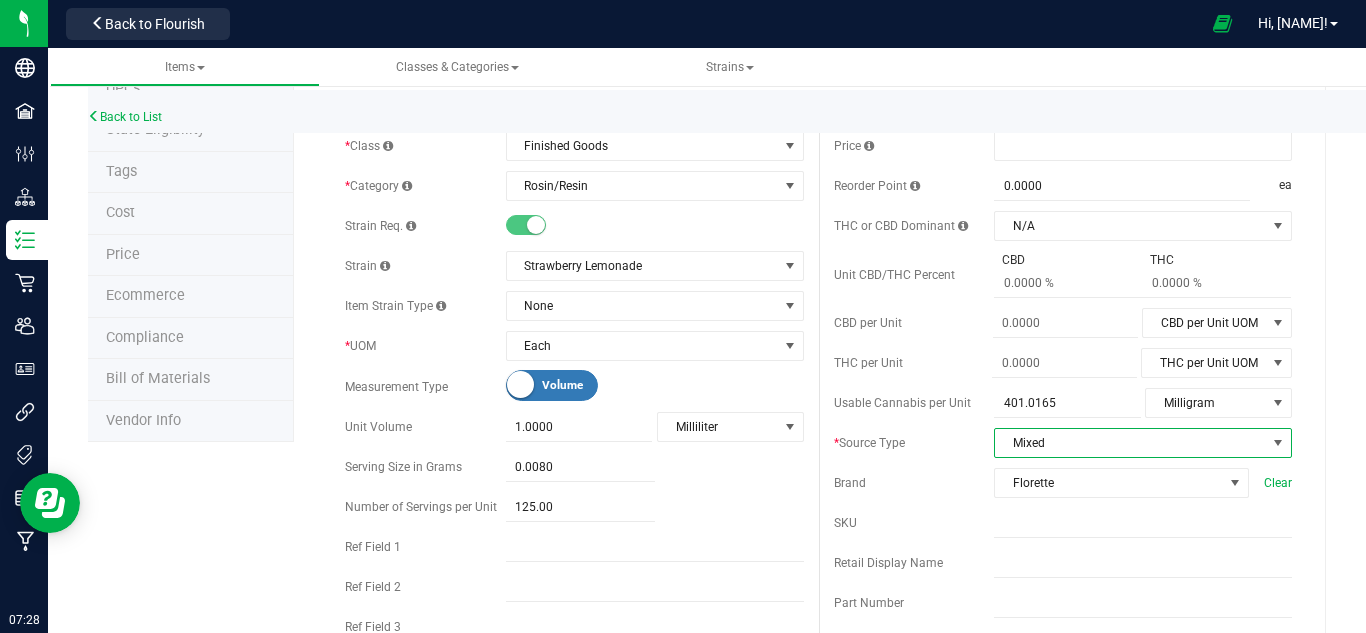 scroll, scrollTop: 0, scrollLeft: 0, axis: both 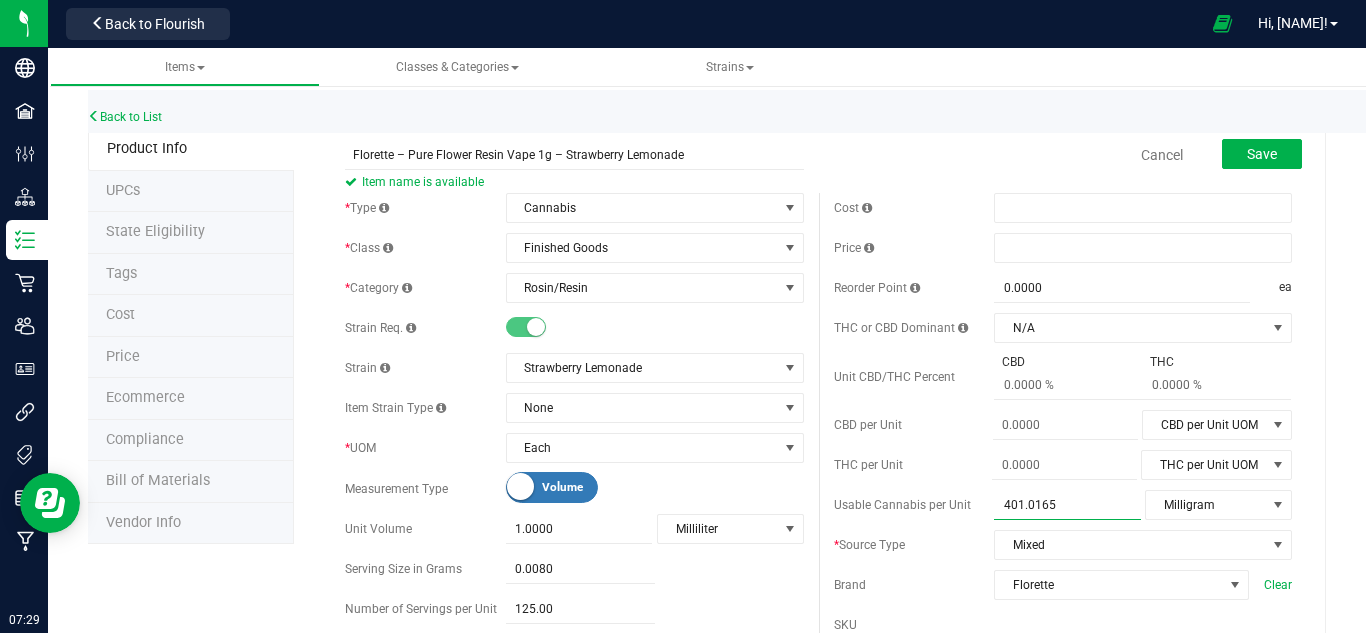 click on "Usable Cannabis per Unit
401.0165 401.0165
Milligram Usable Cannabis Qty UOM Fluid Ounce Gallon Gram Kilogram Liter Metric Ton Milligram Milliliter Ounce Pint Pound Quart" at bounding box center (1063, 505) 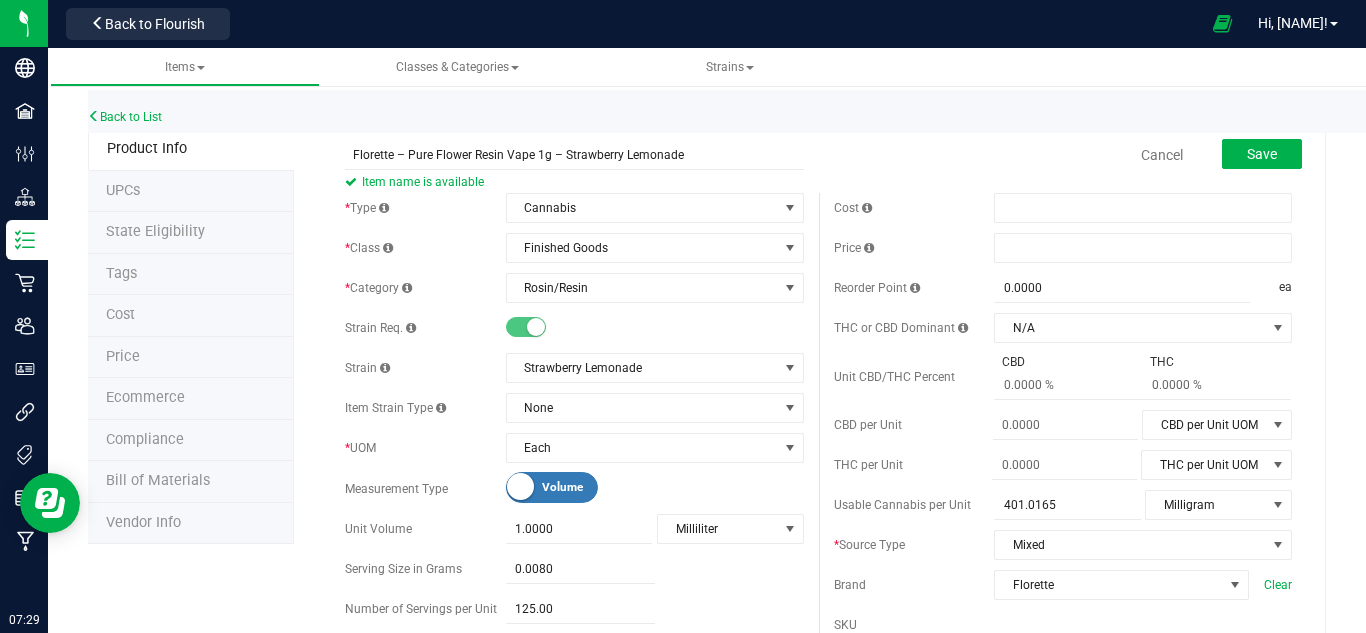 type 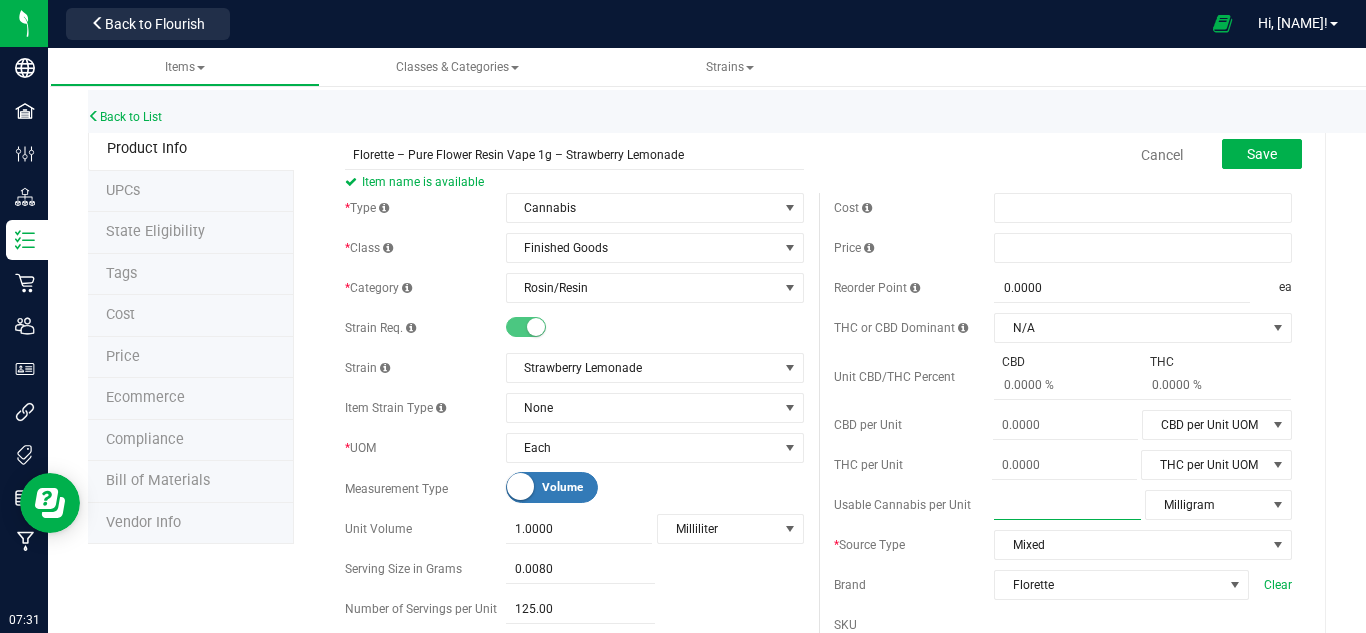 click at bounding box center [1067, 505] 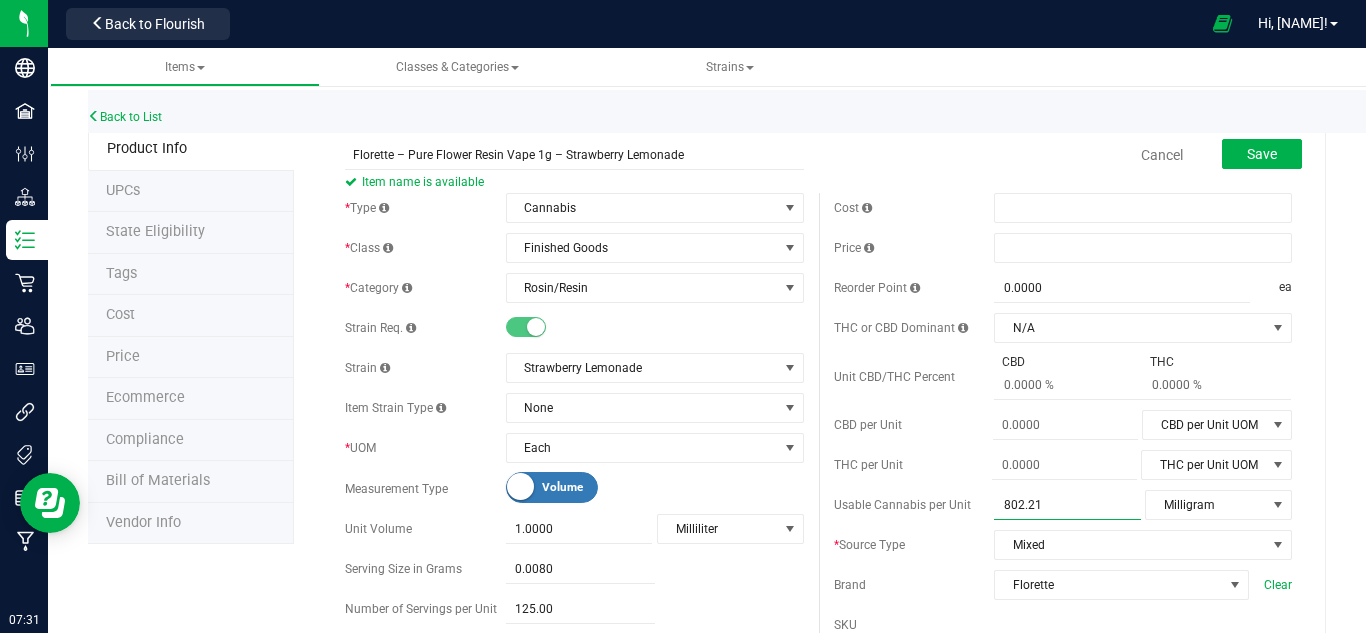 type on "802.213" 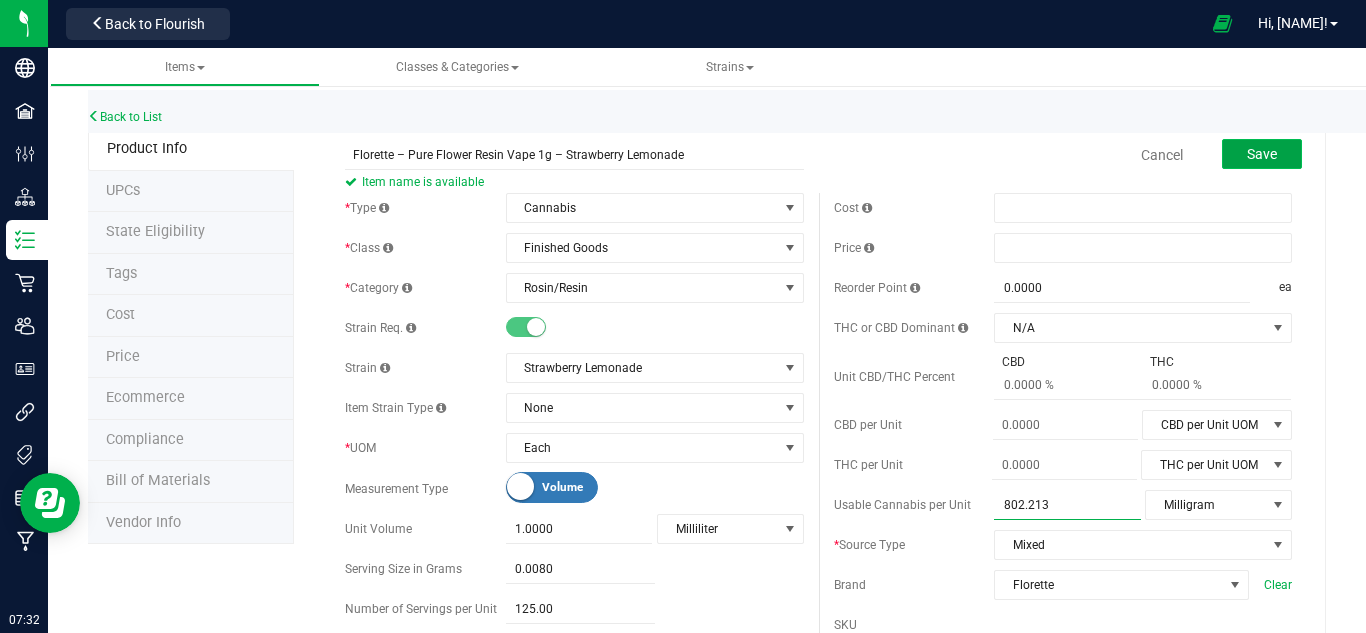 type on "802.2130" 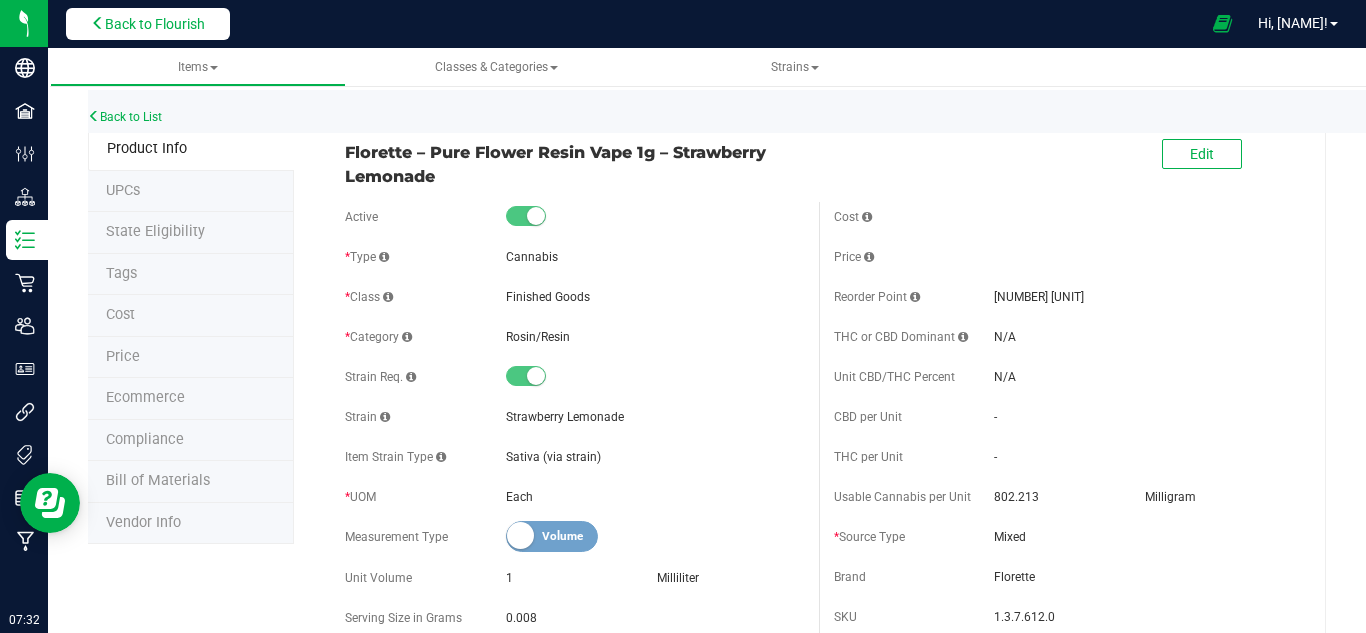 click on "Back to Flourish" at bounding box center (155, 24) 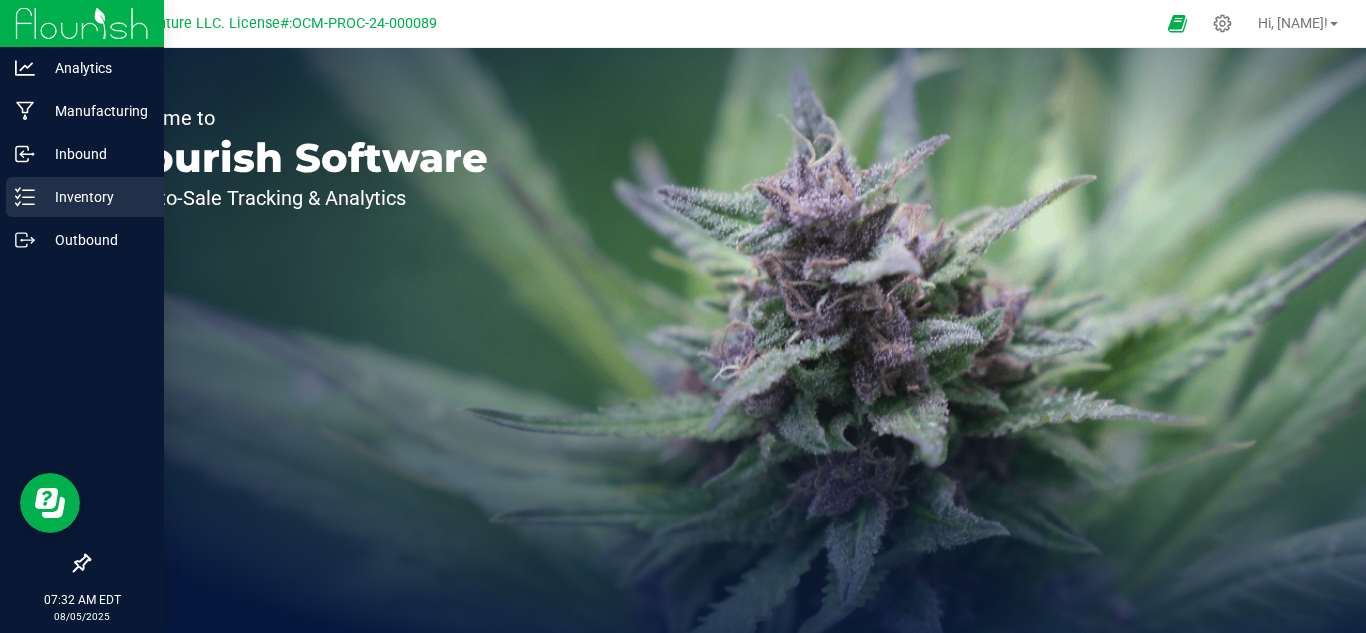 click 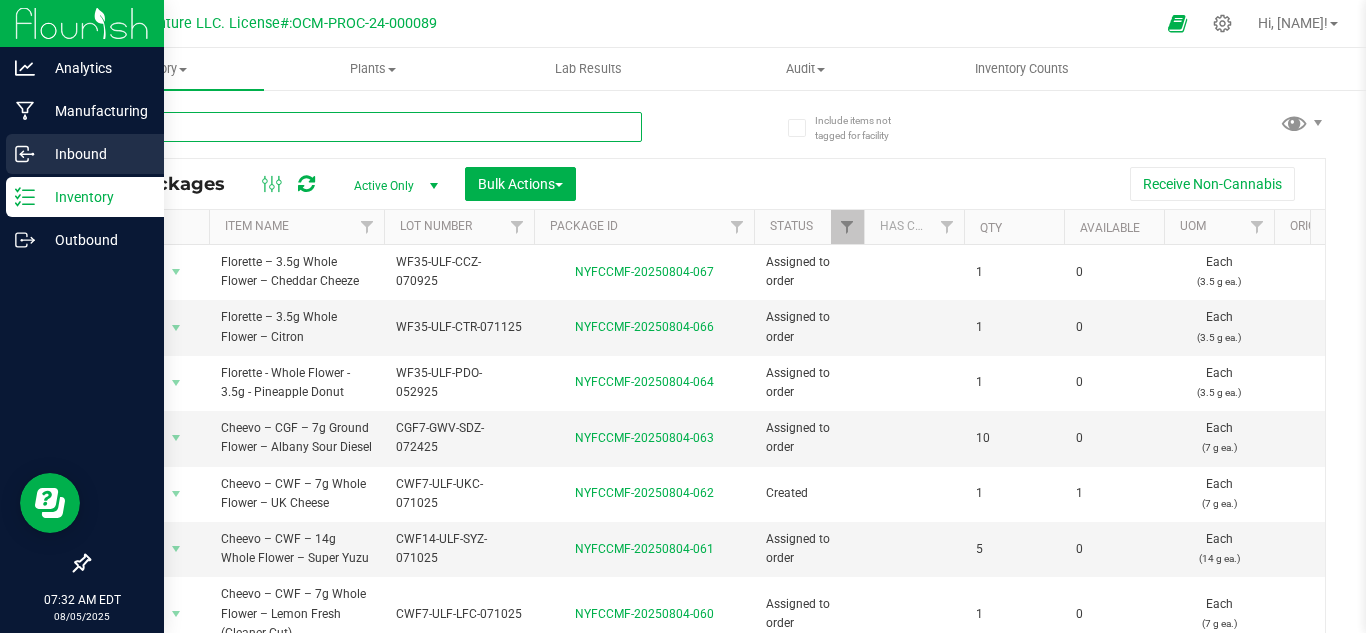 click at bounding box center [365, 127] 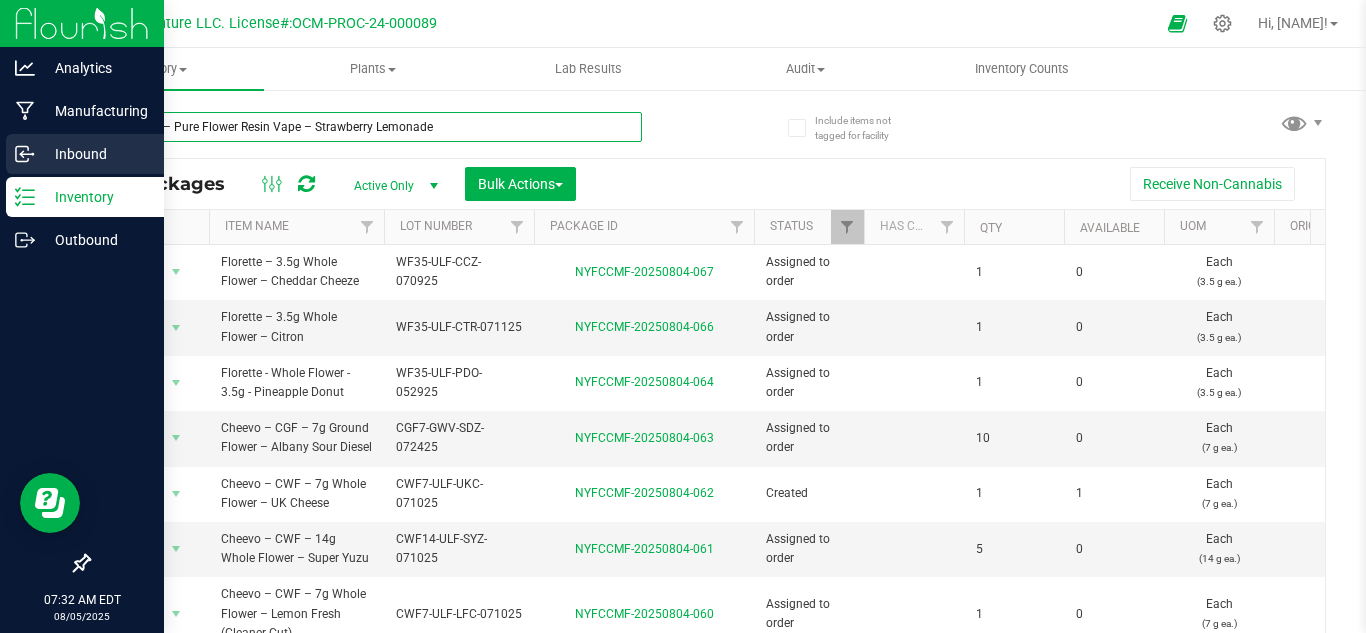 type on "Florette – Pure Flower Resin Vape – Strawberry Lemonade" 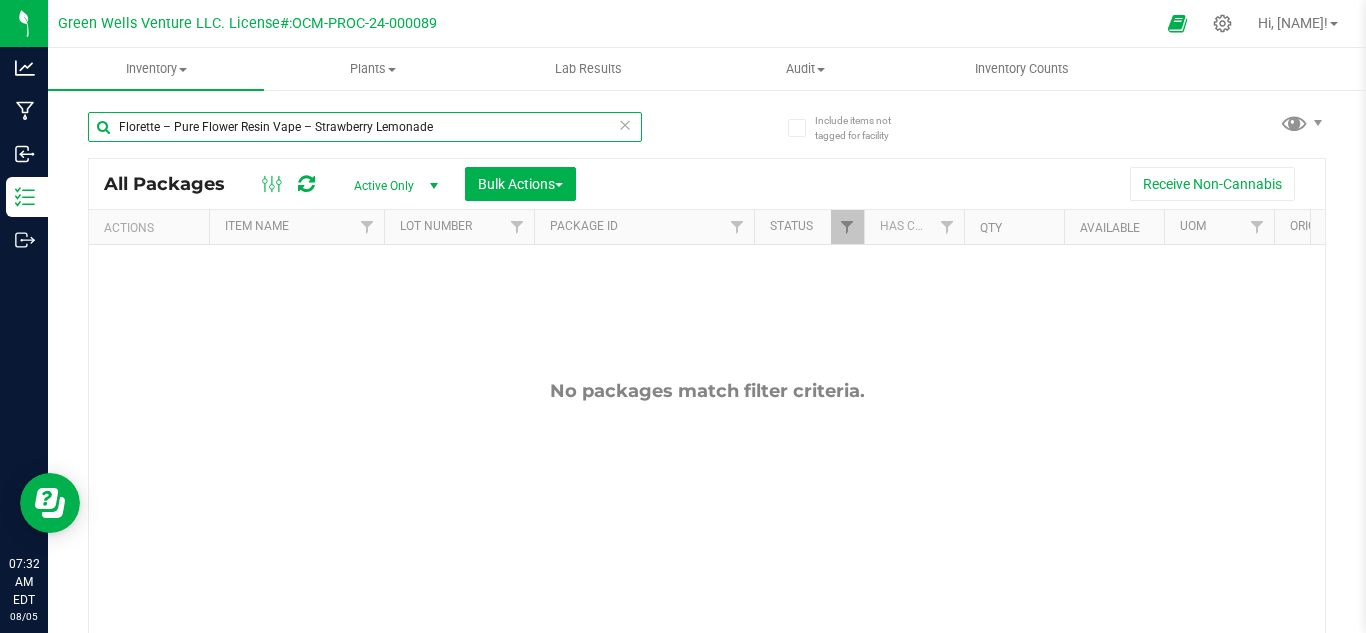 click on "Florette – Pure Flower Resin Vape – Strawberry Lemonade" at bounding box center (365, 127) 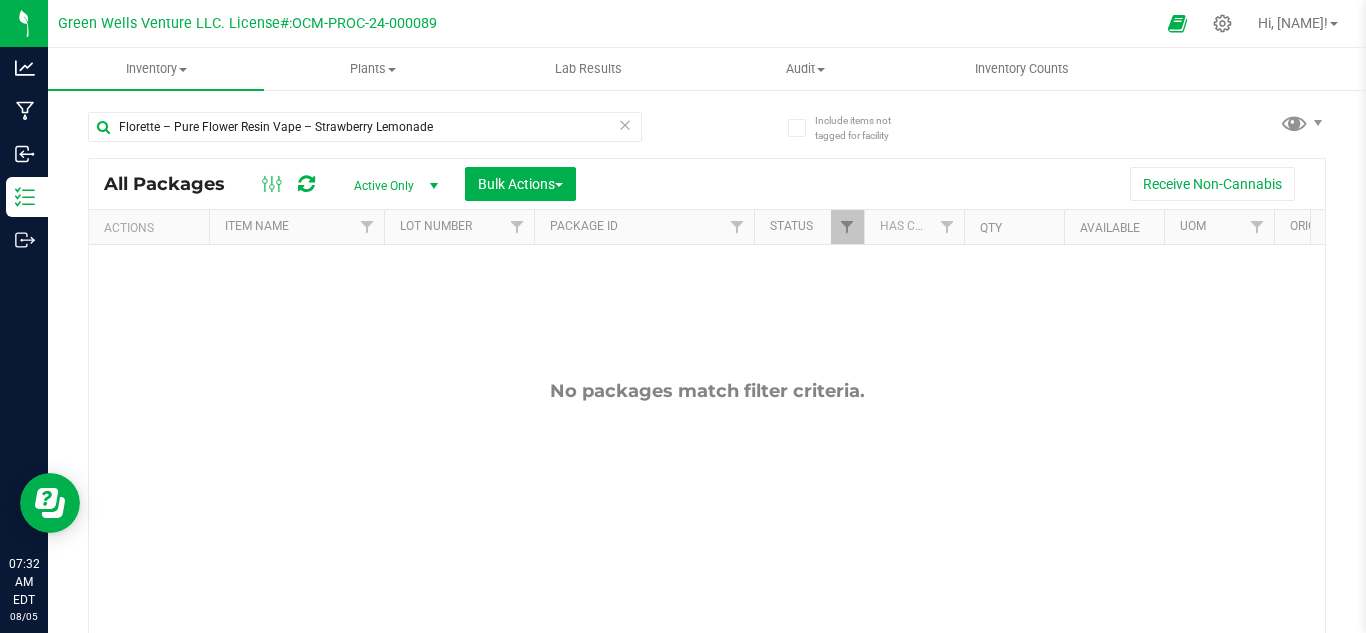 click at bounding box center (625, 124) 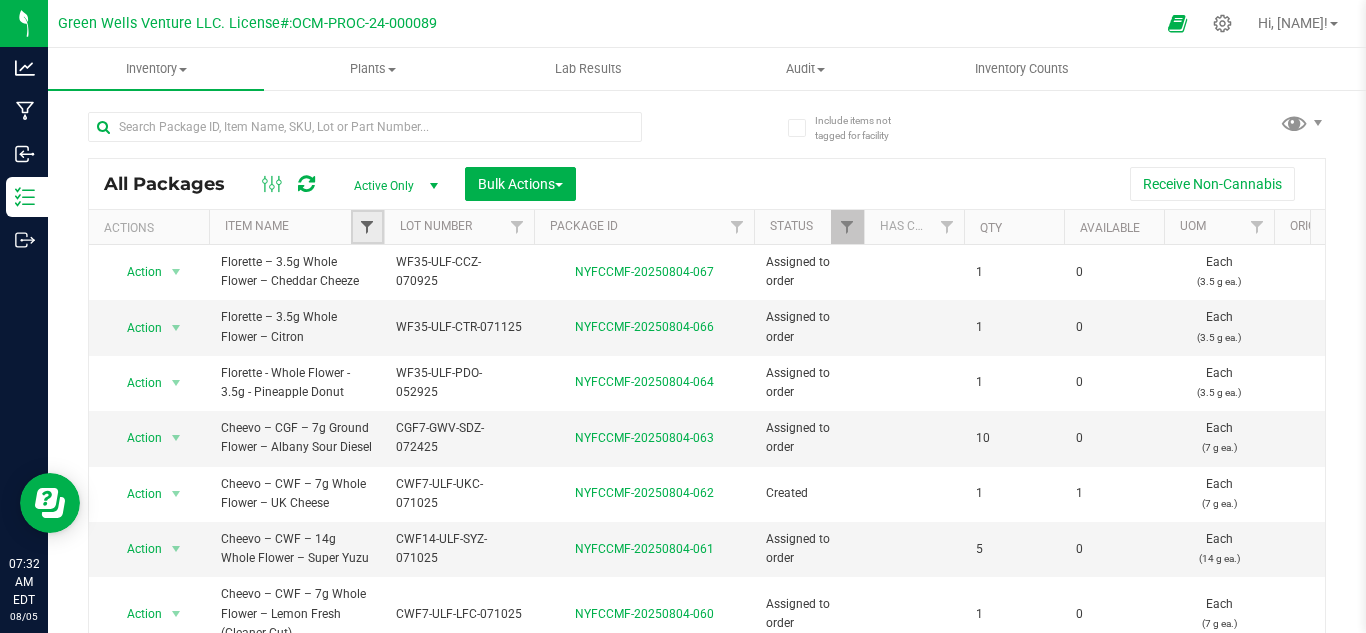 click at bounding box center (367, 227) 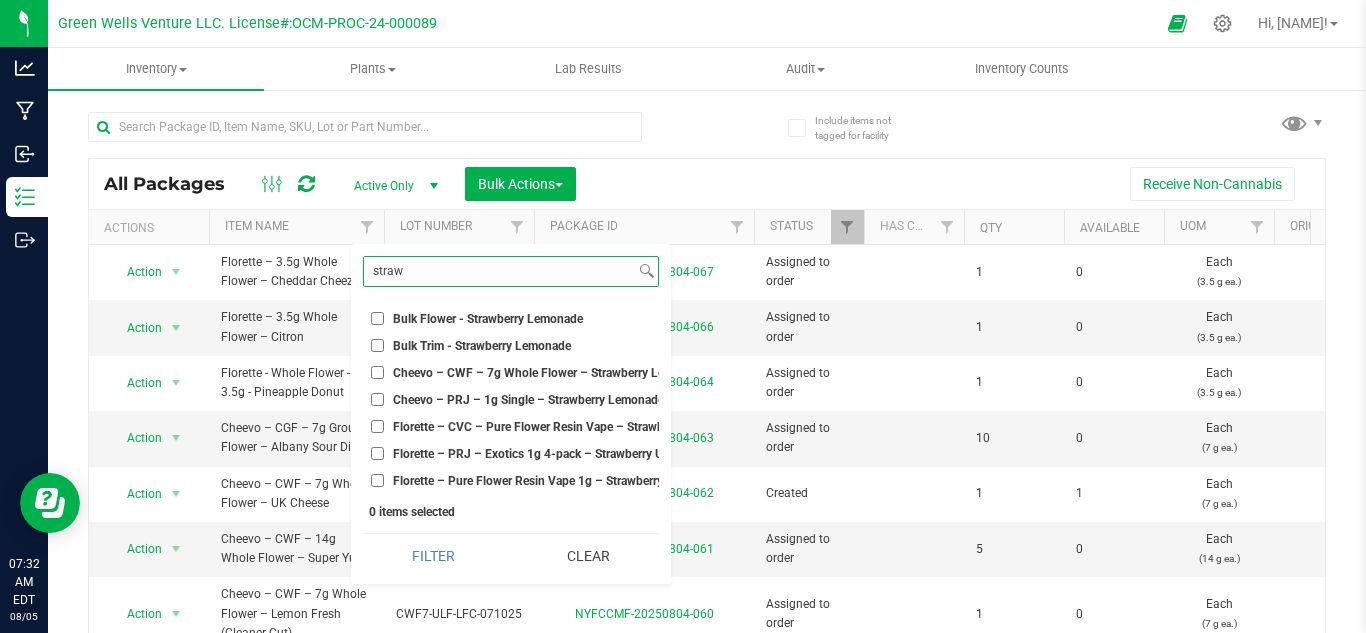 type on "straw" 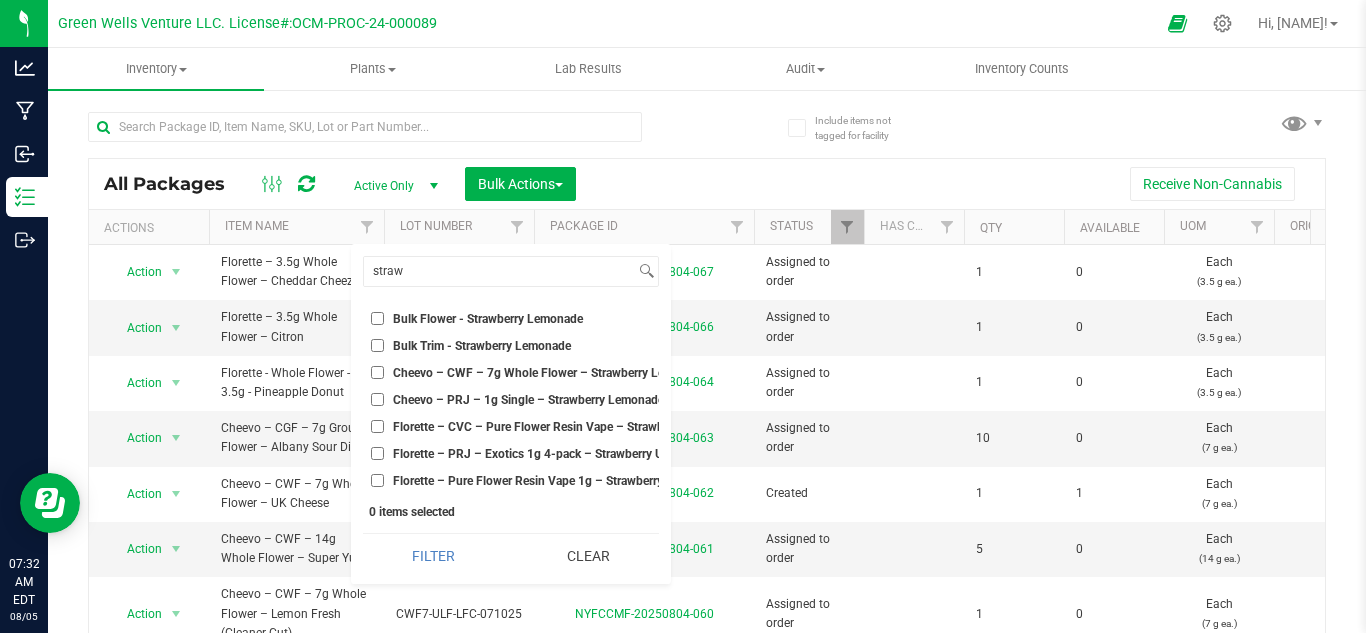 click on "Florette – Pure Flower Resin Vape 1g – Strawberry Lemonade" at bounding box center (557, 481) 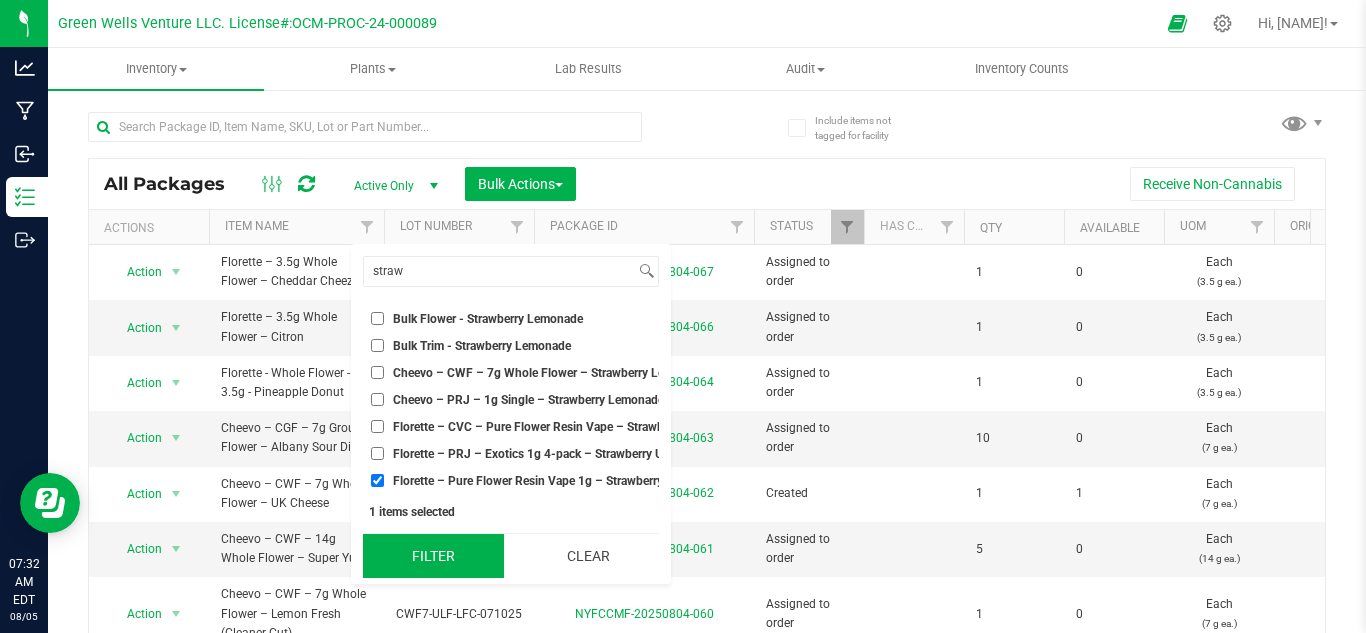 click on "Filter" at bounding box center (433, 556) 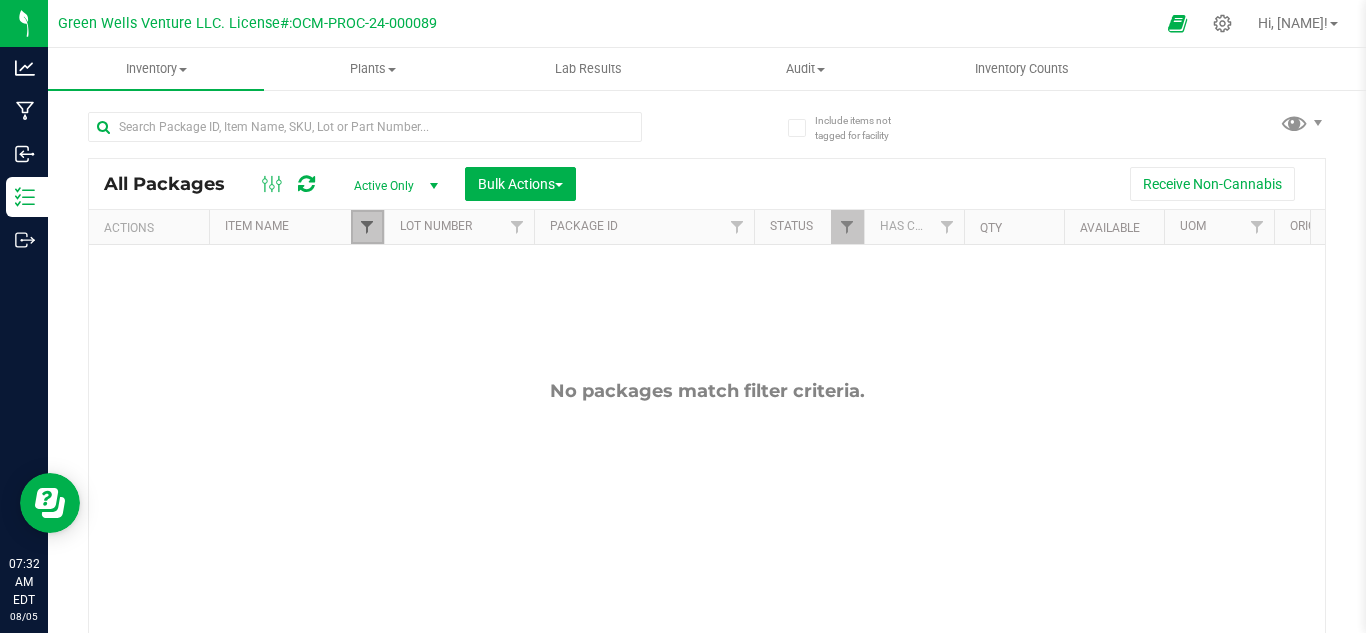 click at bounding box center [367, 227] 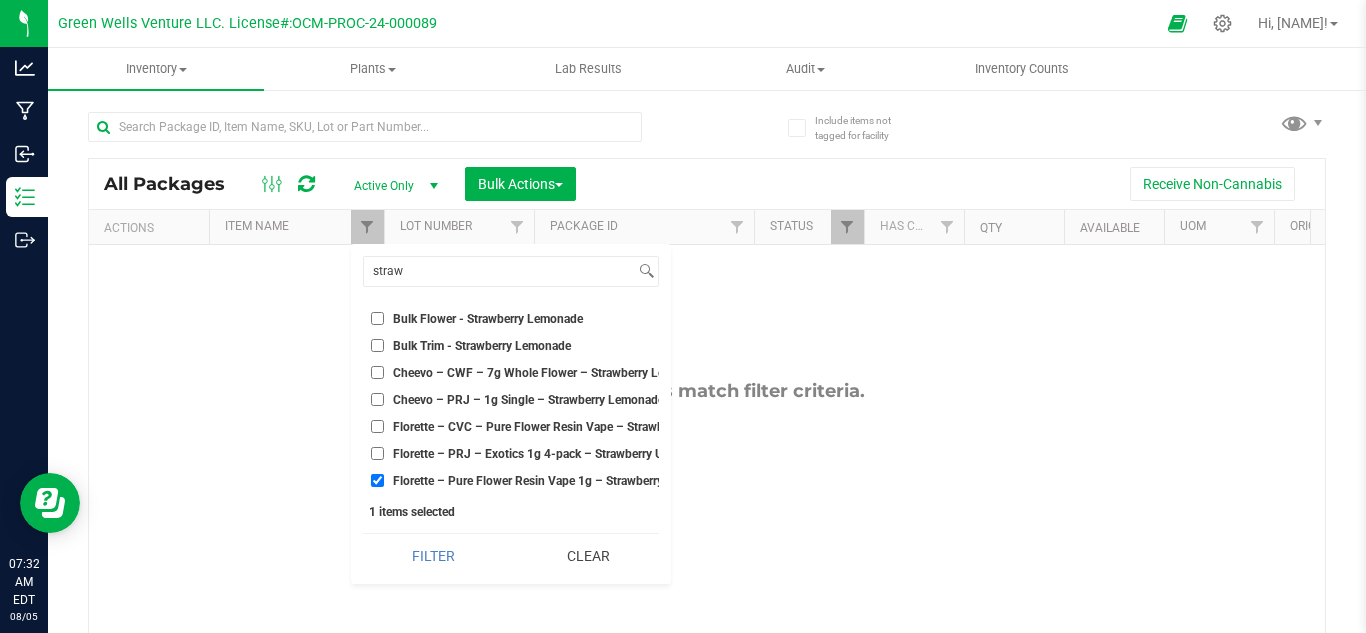 click on "Florette – Pure Flower Resin Vape 1g – Strawberry Lemonade" at bounding box center (377, 480) 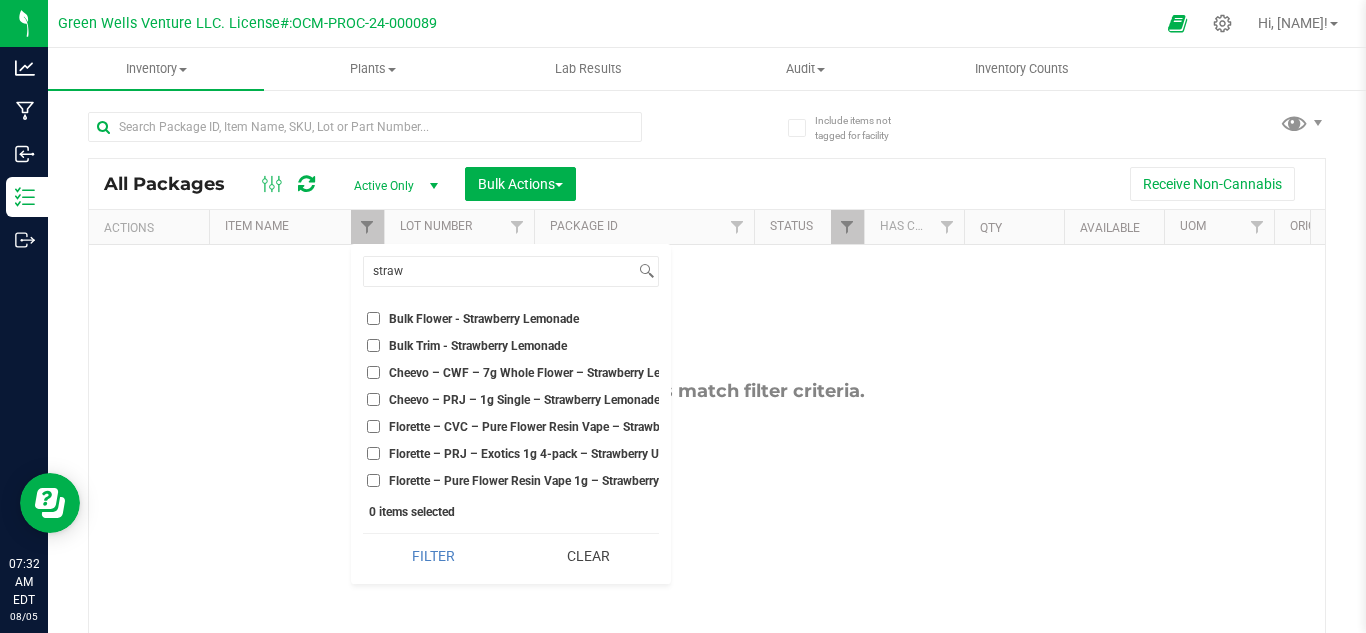 scroll, scrollTop: 0, scrollLeft: 0, axis: both 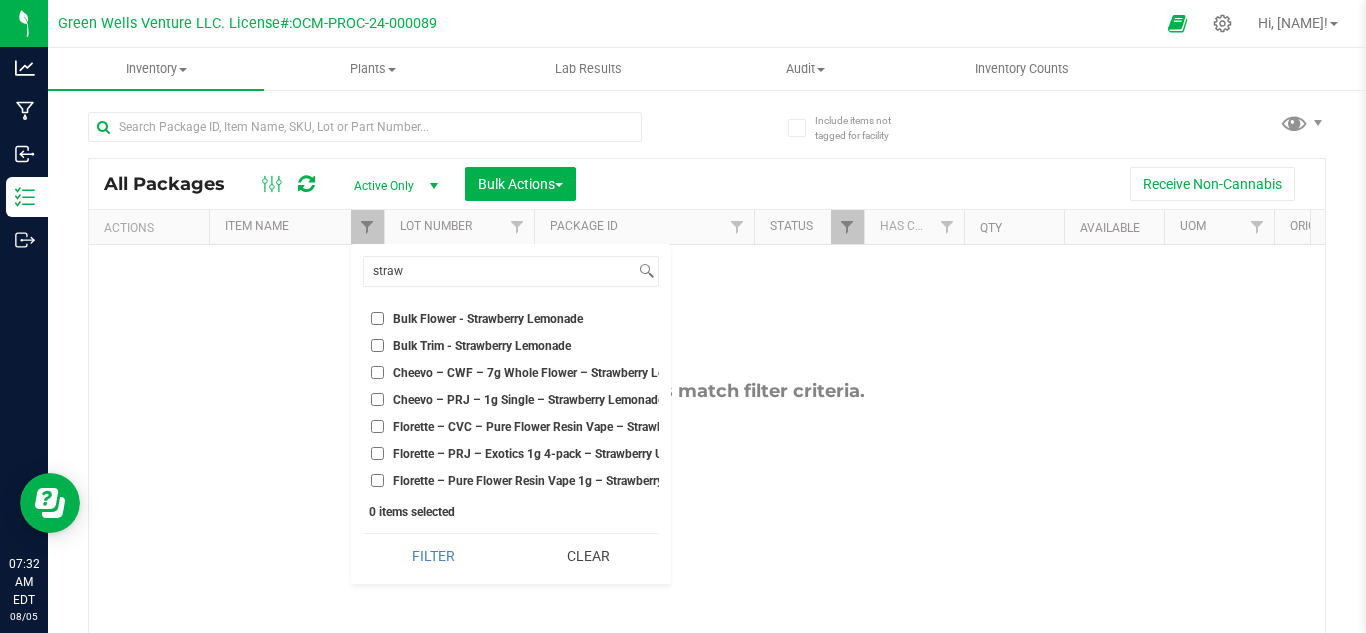 click on "Florette – CVC – Pure Flower Resin Vape – Strawberry Lemonade" at bounding box center [377, 426] 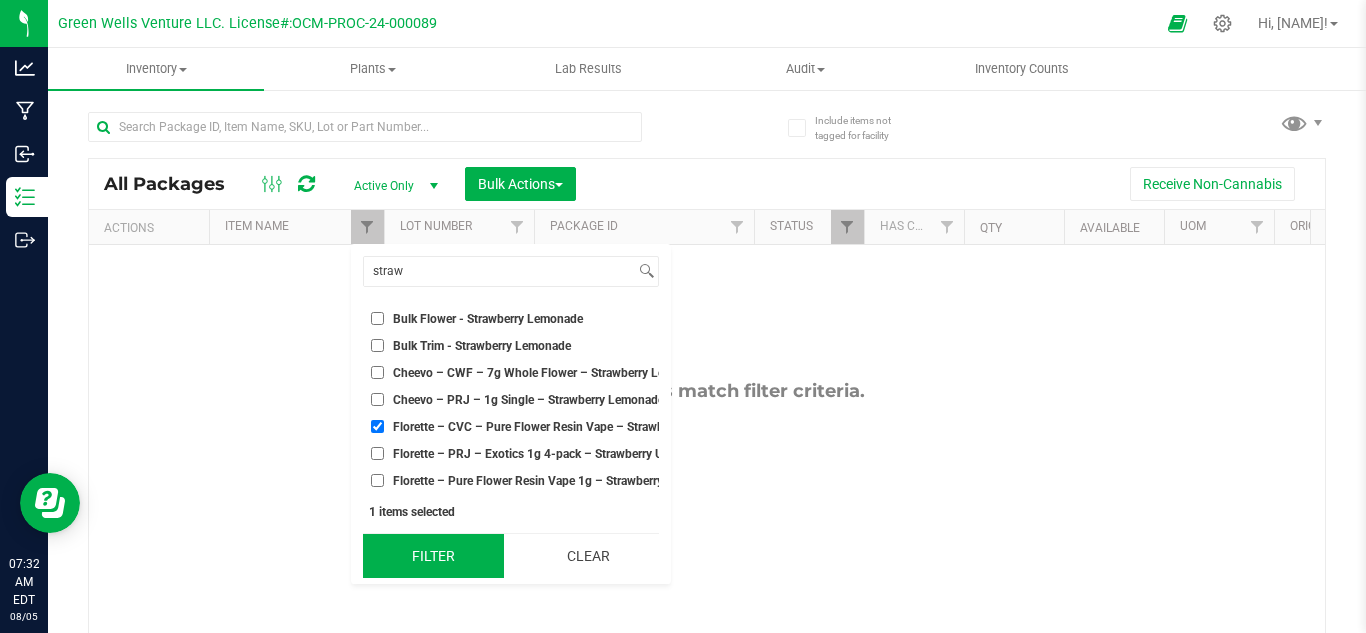 click on "Filter" at bounding box center (433, 556) 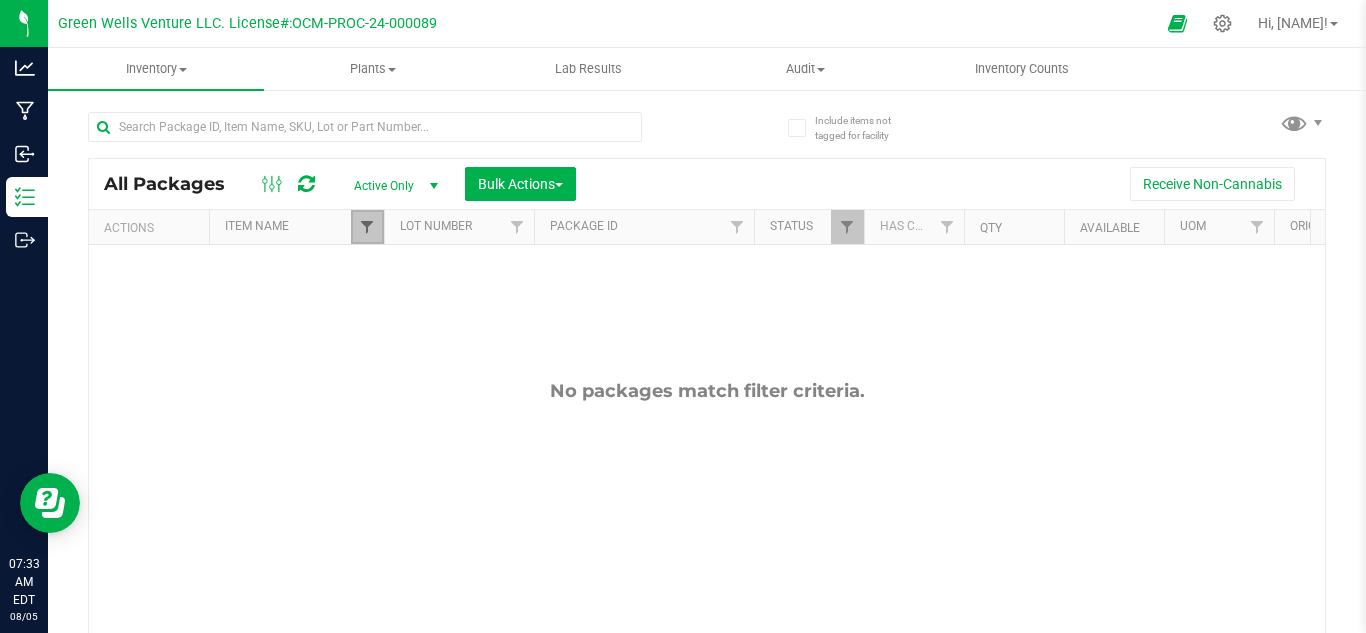 click at bounding box center (367, 227) 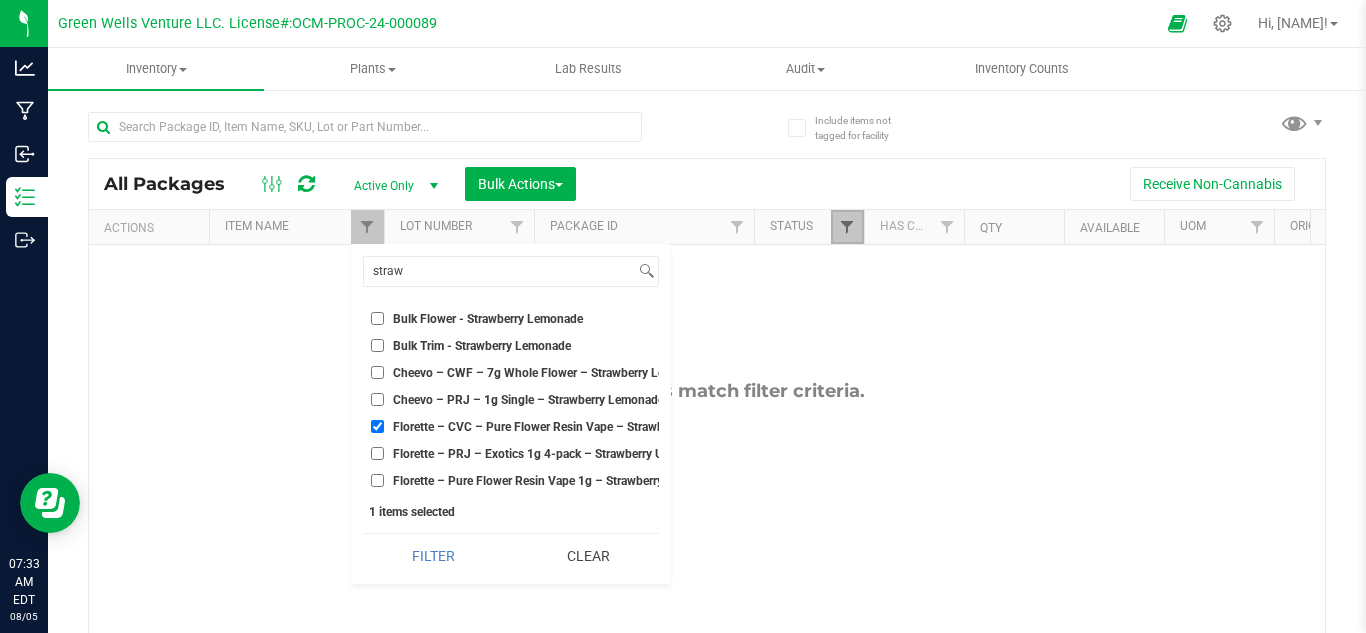 click at bounding box center (847, 227) 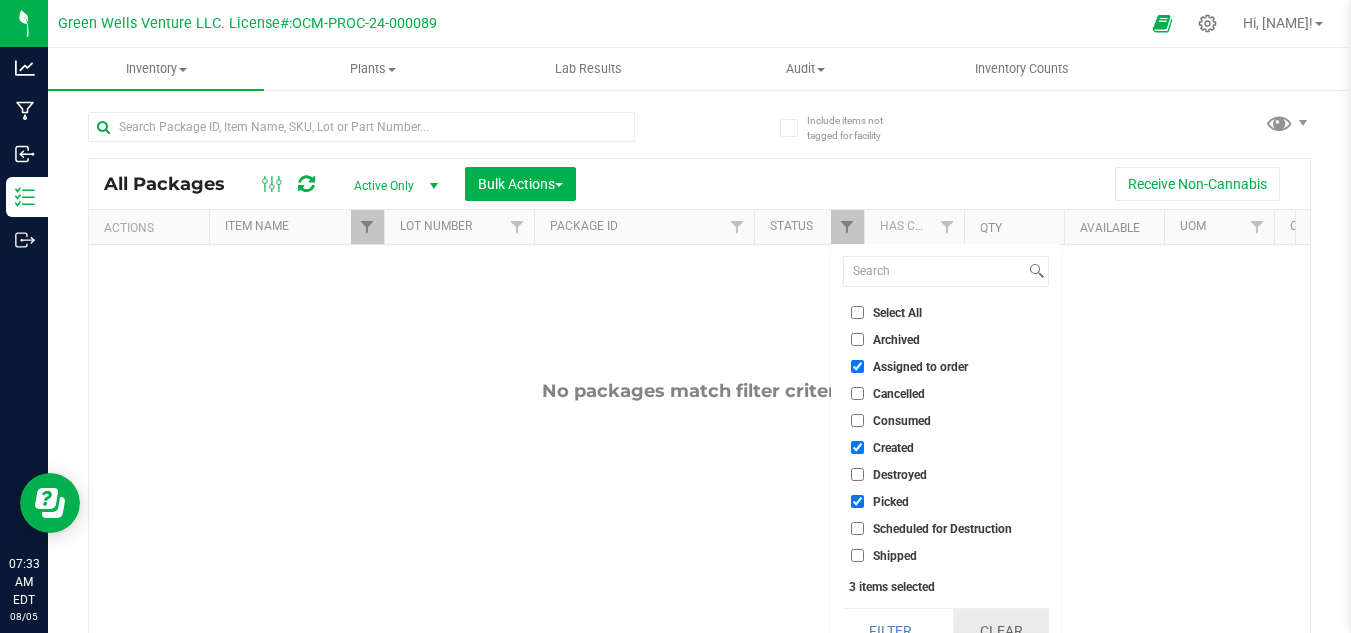 click on "Clear" at bounding box center (1001, 631) 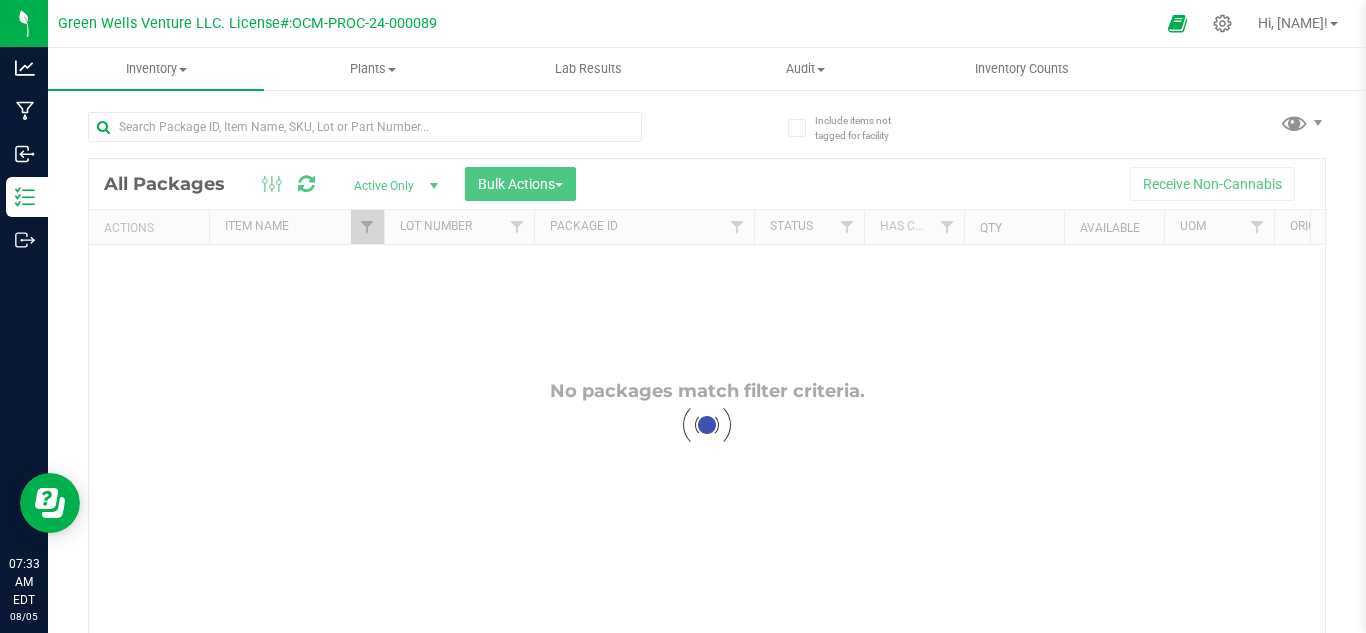checkbox on "true" 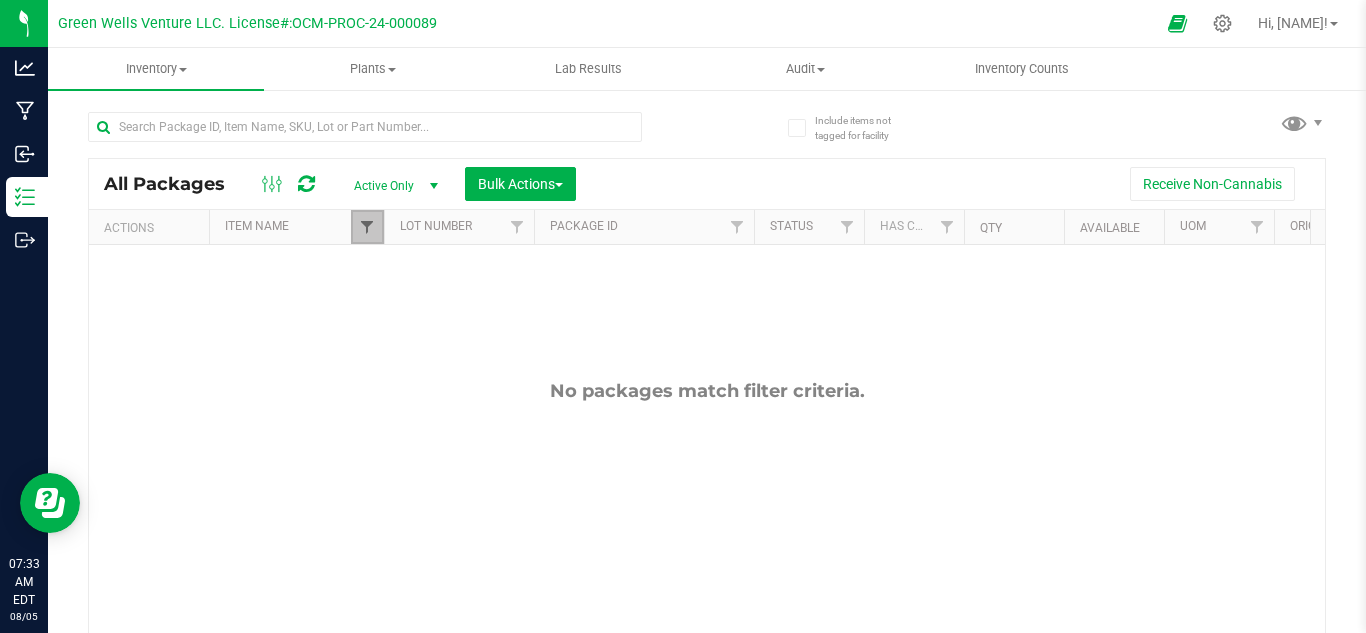 click at bounding box center [367, 227] 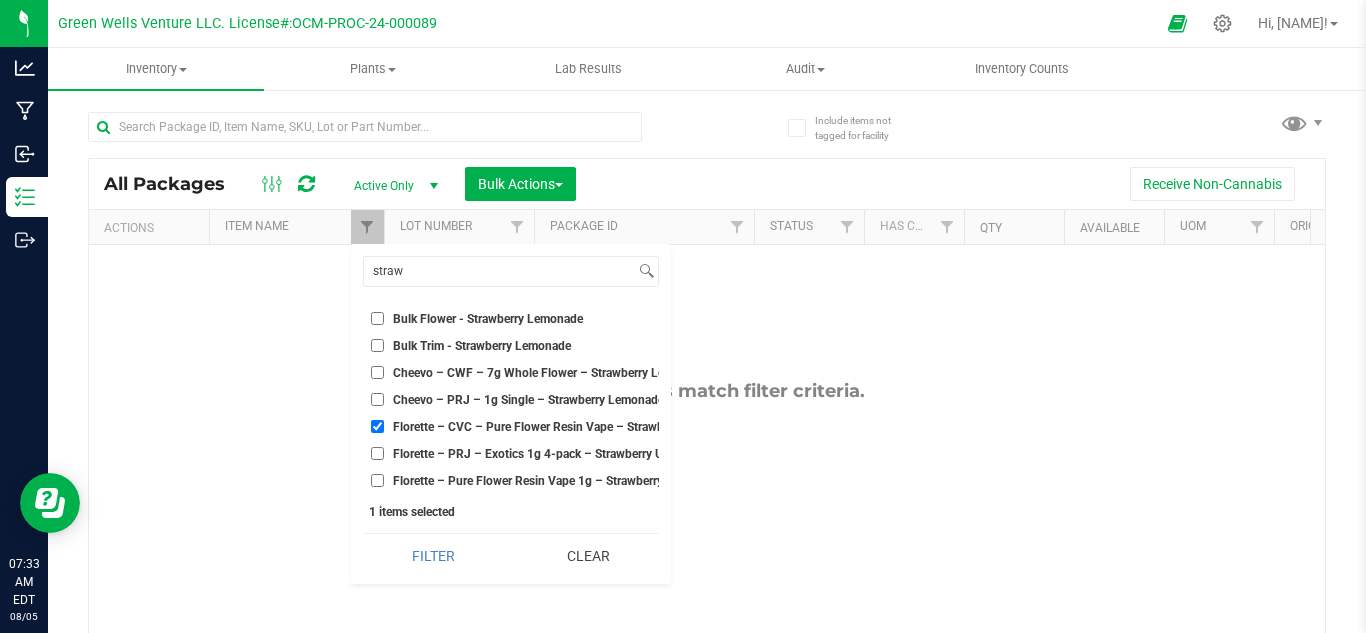 click on "Florette – Pure Flower Resin Vape 1g – Strawberry Lemonade" at bounding box center (377, 480) 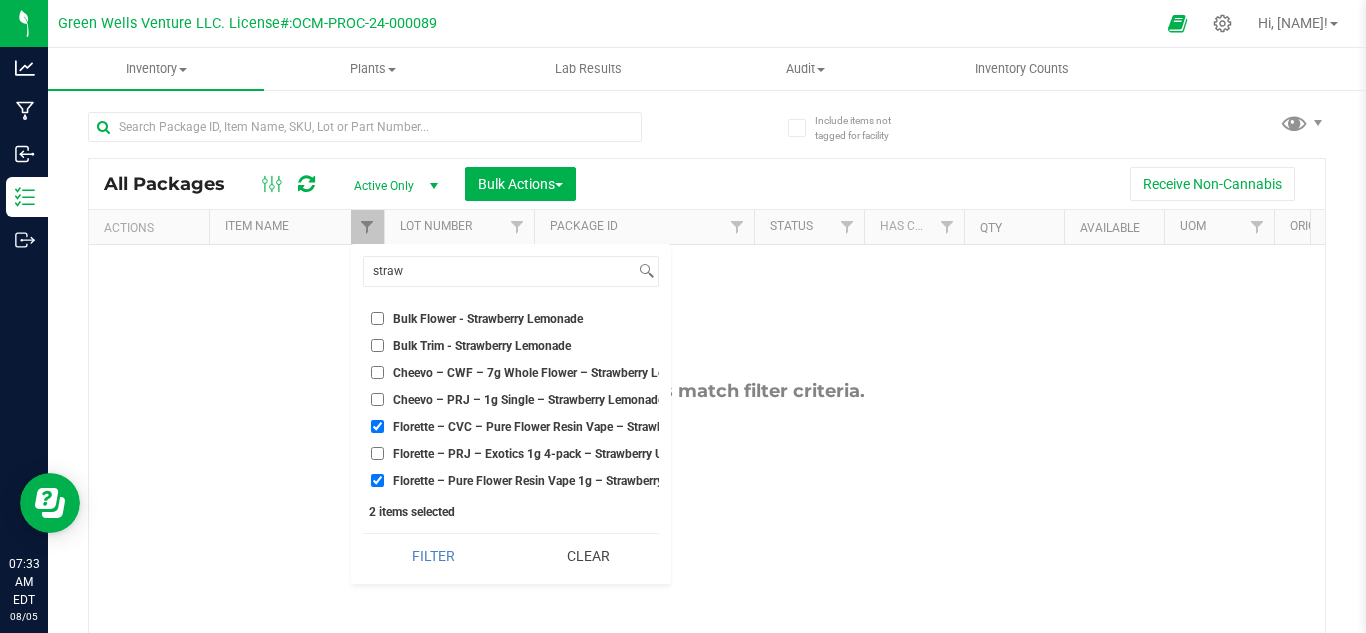 click on "Florette – CVC – Pure Flower Resin Vape – Strawberry Lemonade" at bounding box center [377, 426] 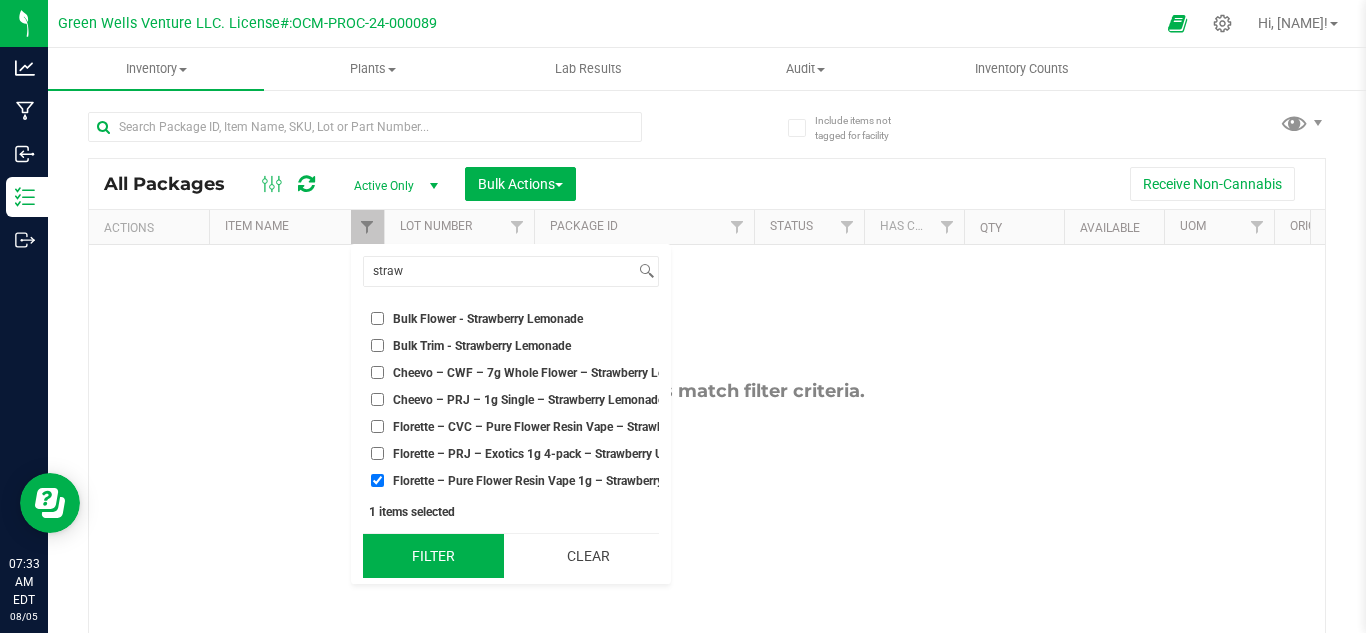 click on "Filter" at bounding box center [433, 556] 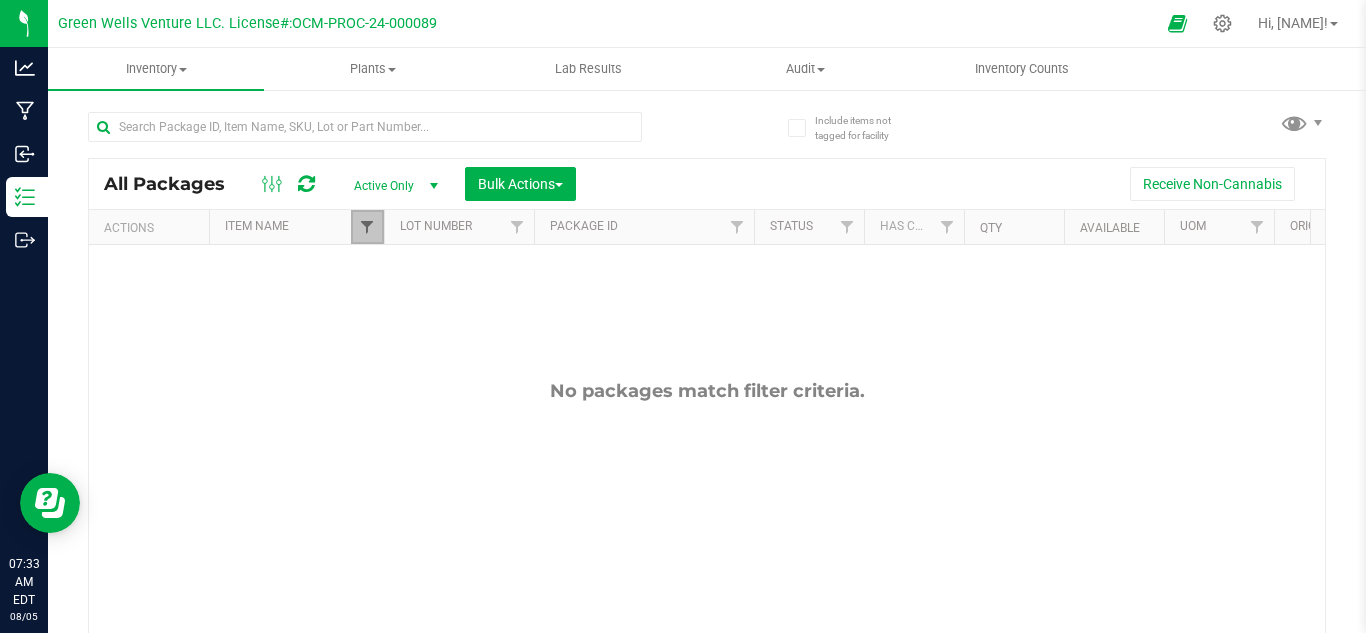 click at bounding box center [367, 227] 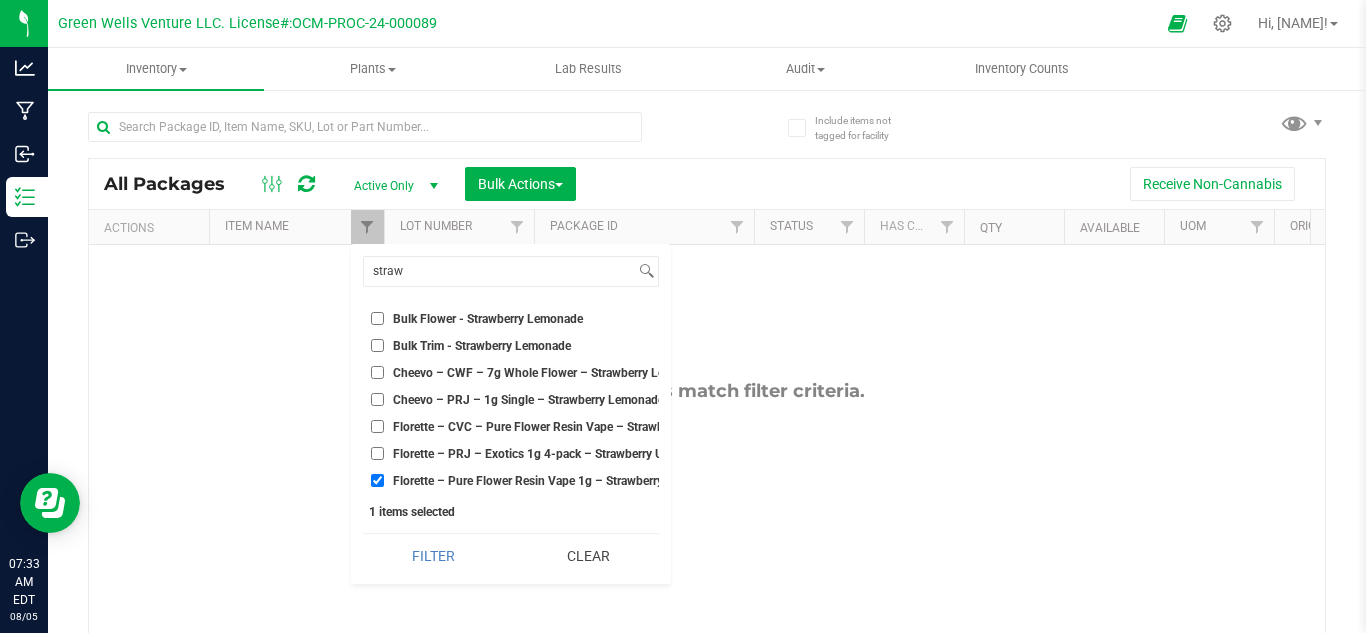 click on "Florette – Pure Flower Resin Vape 1g – Strawberry Lemonade" at bounding box center [511, 480] 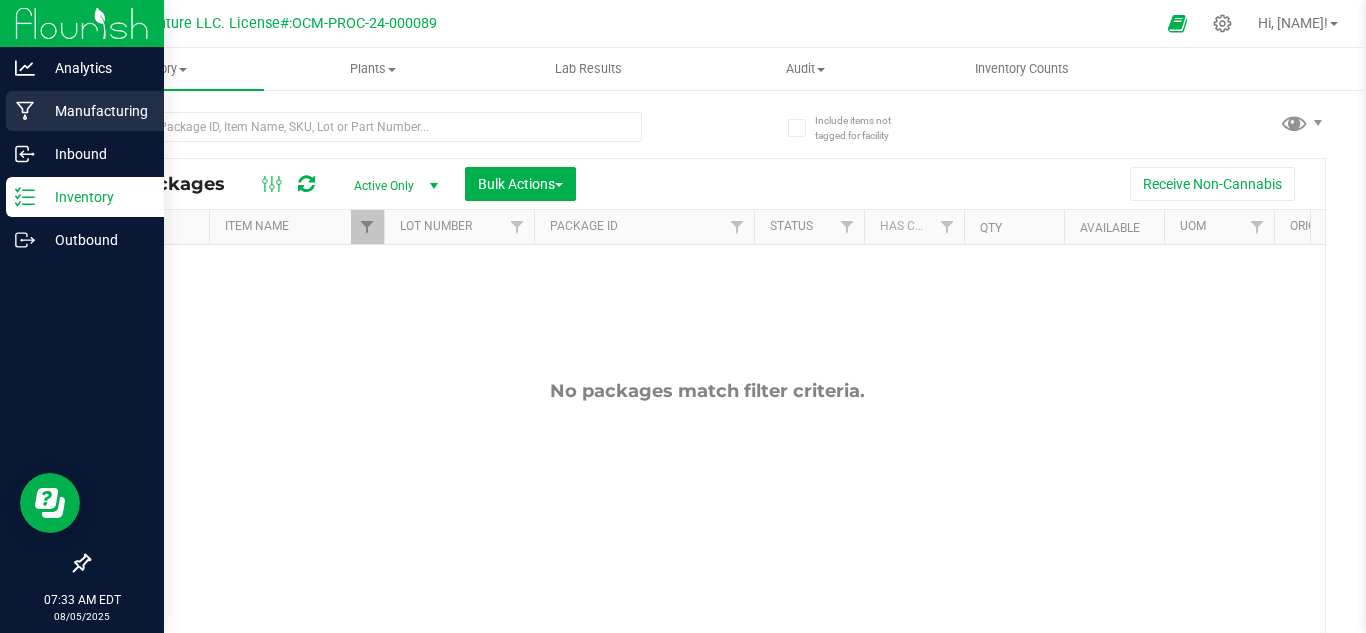 click on "Manufacturing" at bounding box center (95, 111) 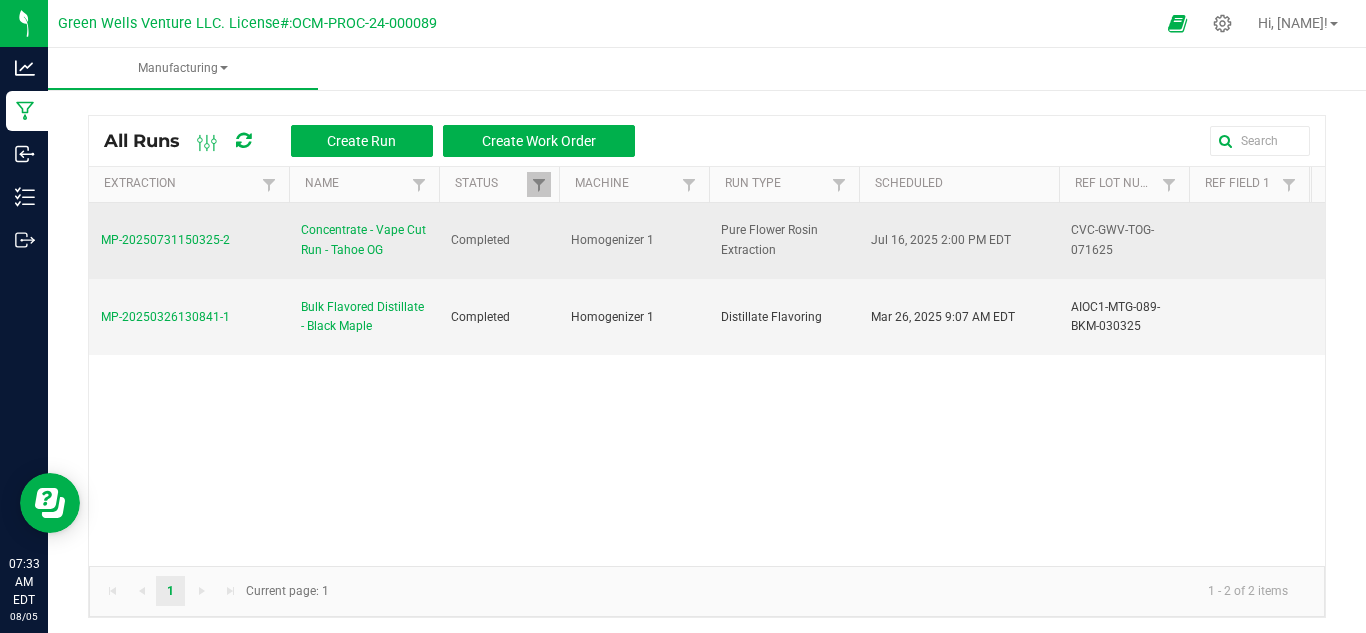 click on "MP-20250731150325-2" at bounding box center (165, 240) 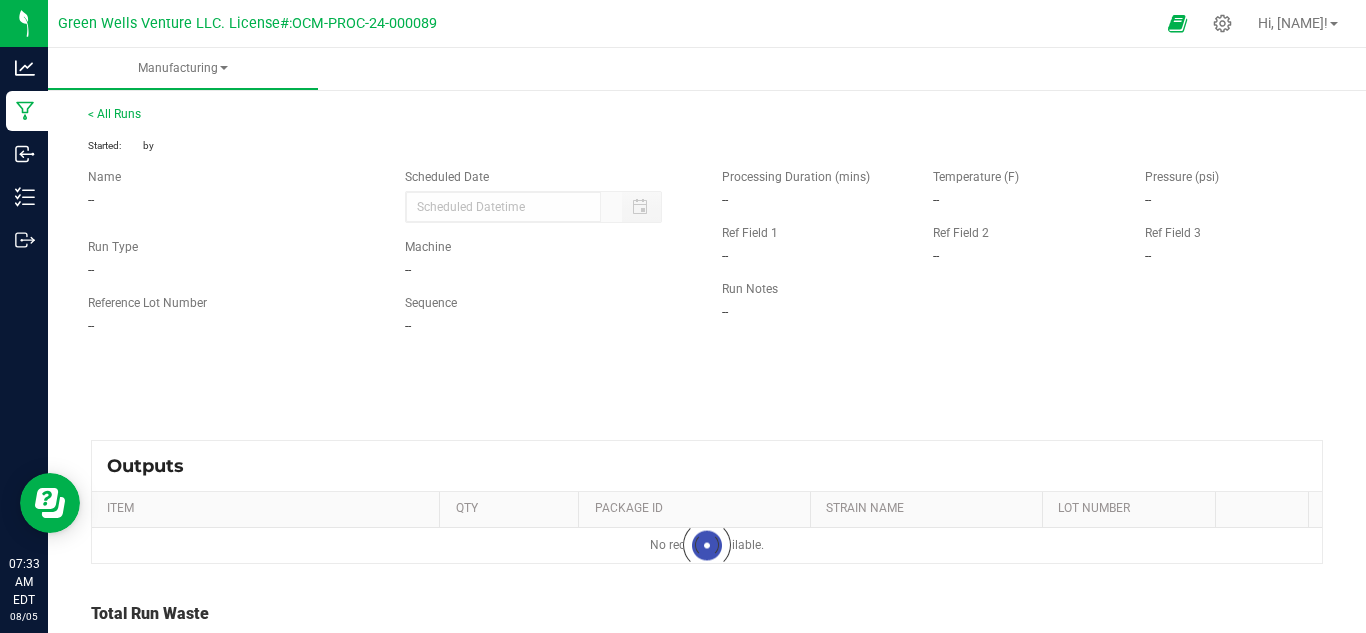 type on "07/16/2025 2:00 PM" 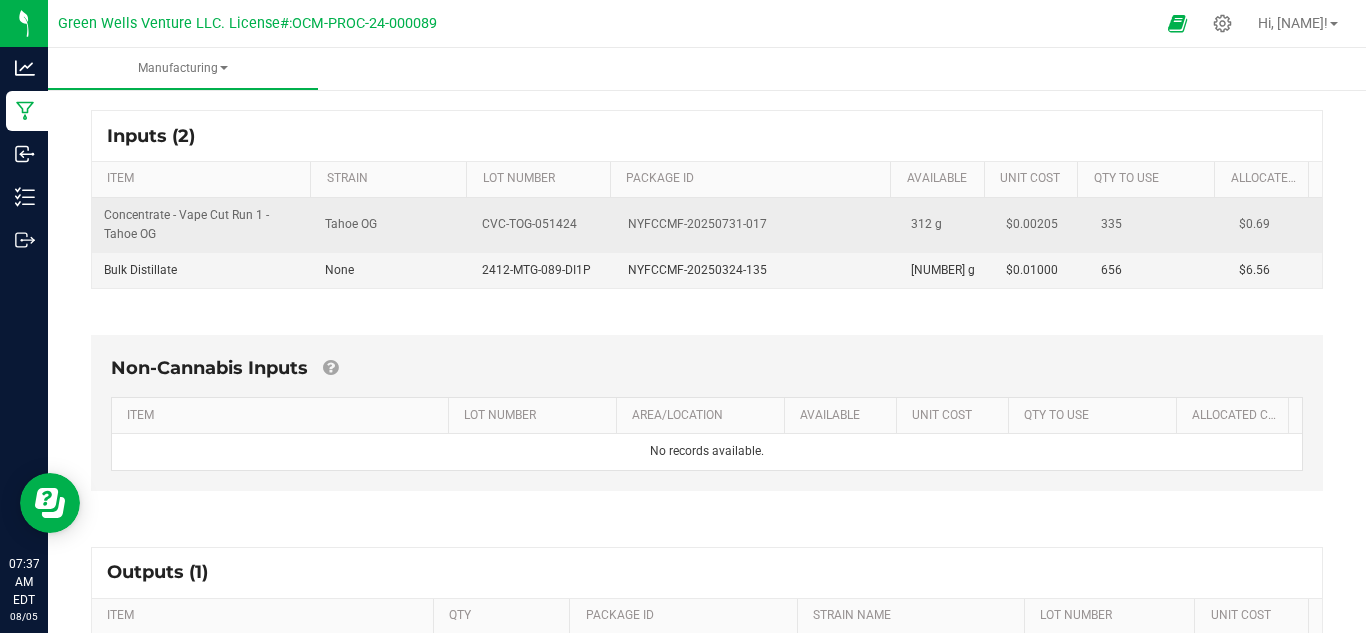 scroll, scrollTop: 200, scrollLeft: 0, axis: vertical 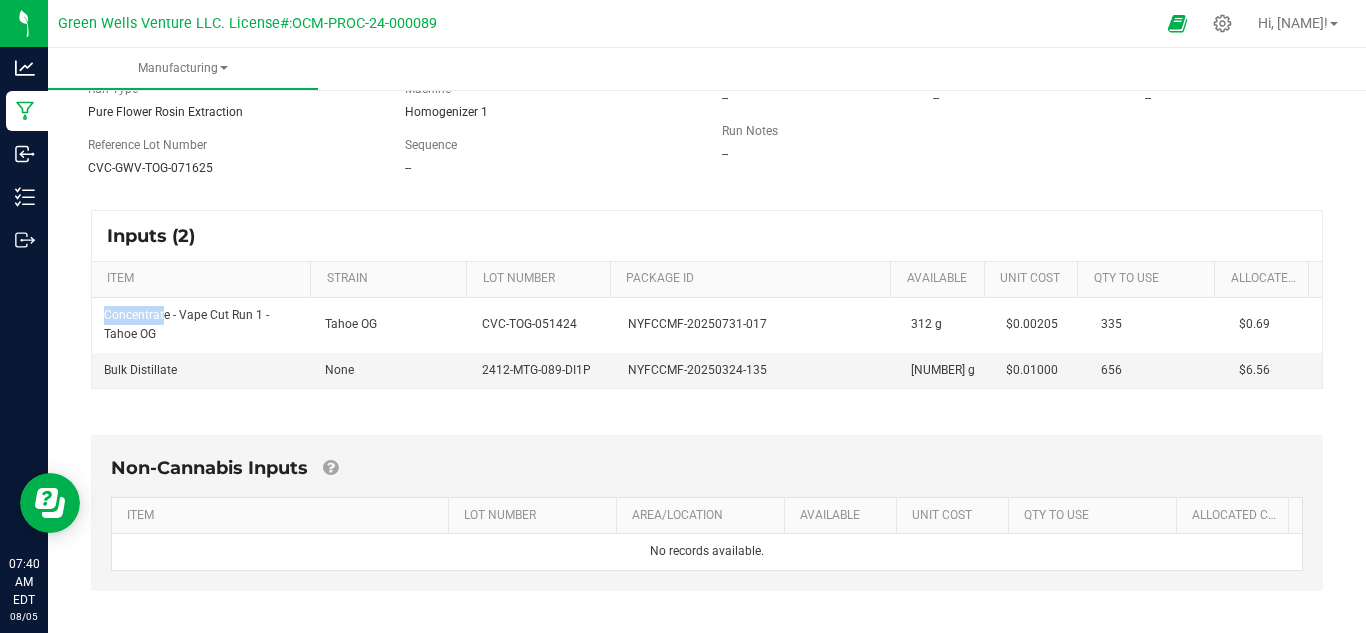 drag, startPoint x: 158, startPoint y: 321, endPoint x: 48, endPoint y: 333, distance: 110.65261 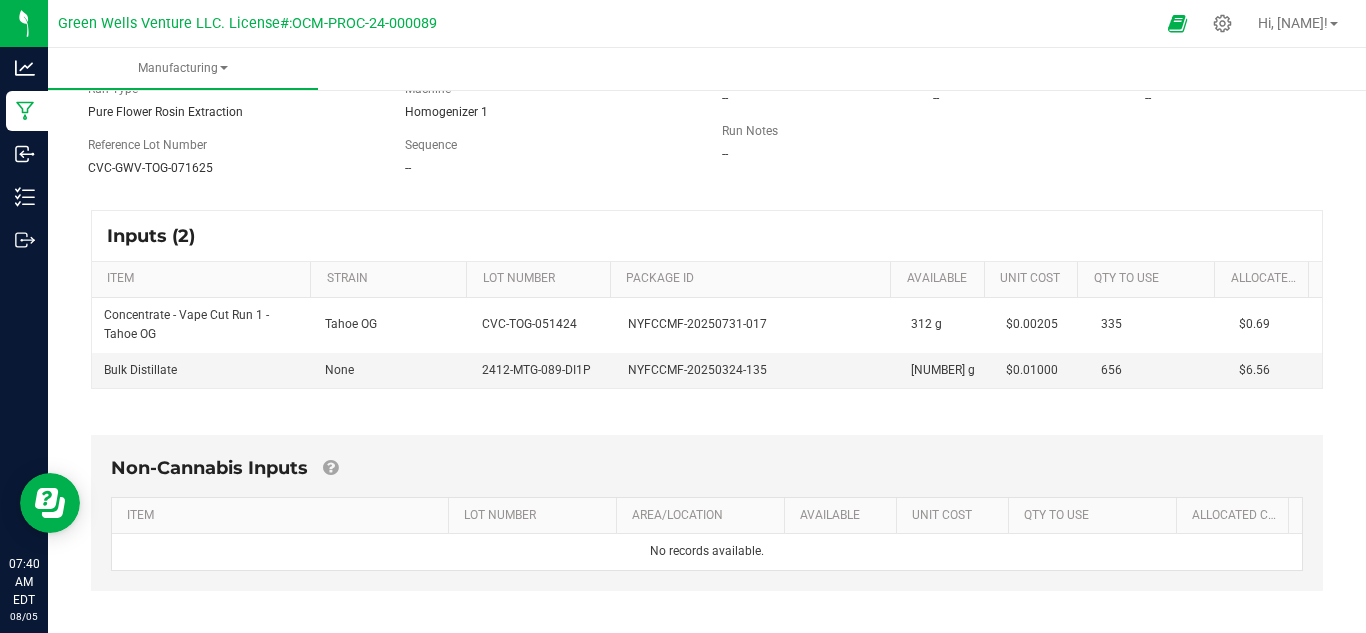 click on "Non-Cannabis Inputs" at bounding box center (209, 468) 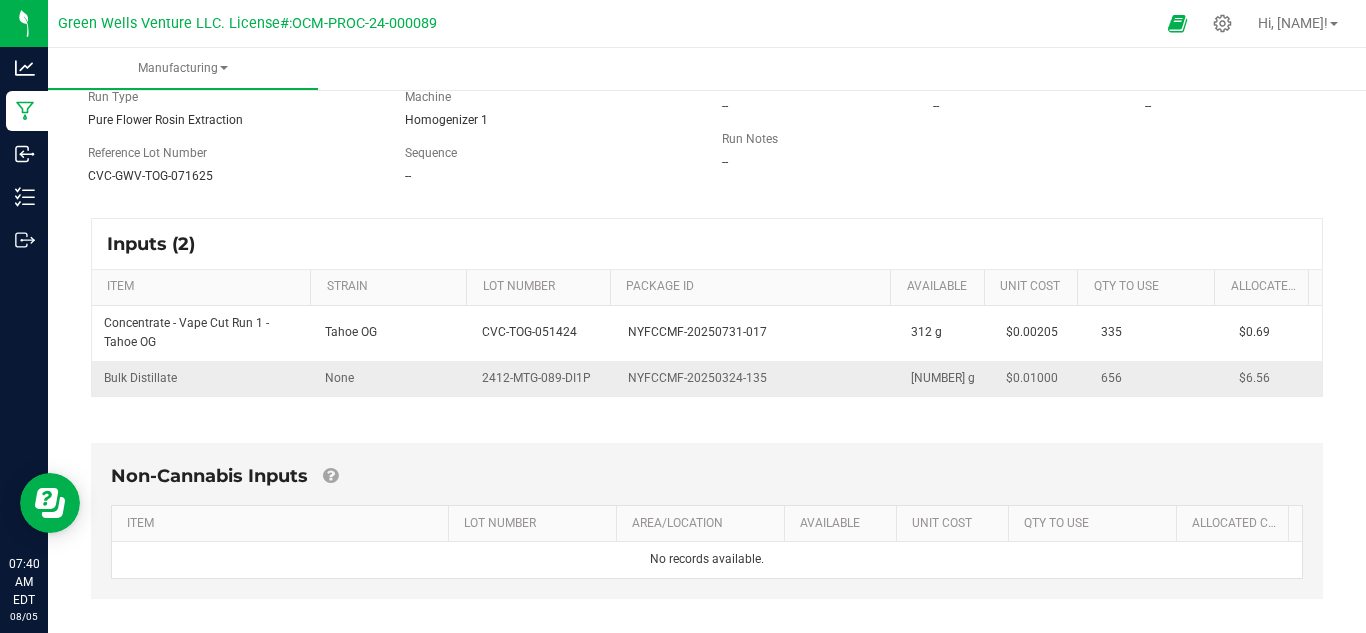 scroll, scrollTop: 200, scrollLeft: 0, axis: vertical 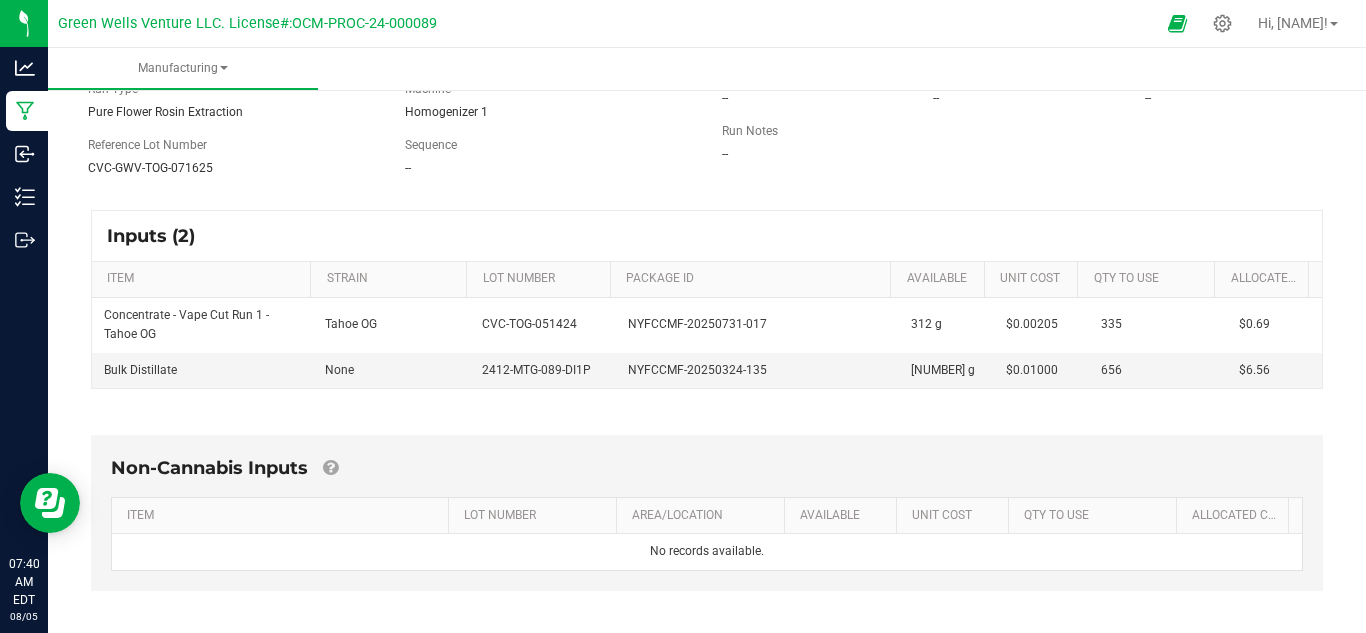 drag, startPoint x: 162, startPoint y: 334, endPoint x: 76, endPoint y: 307, distance: 90.13878 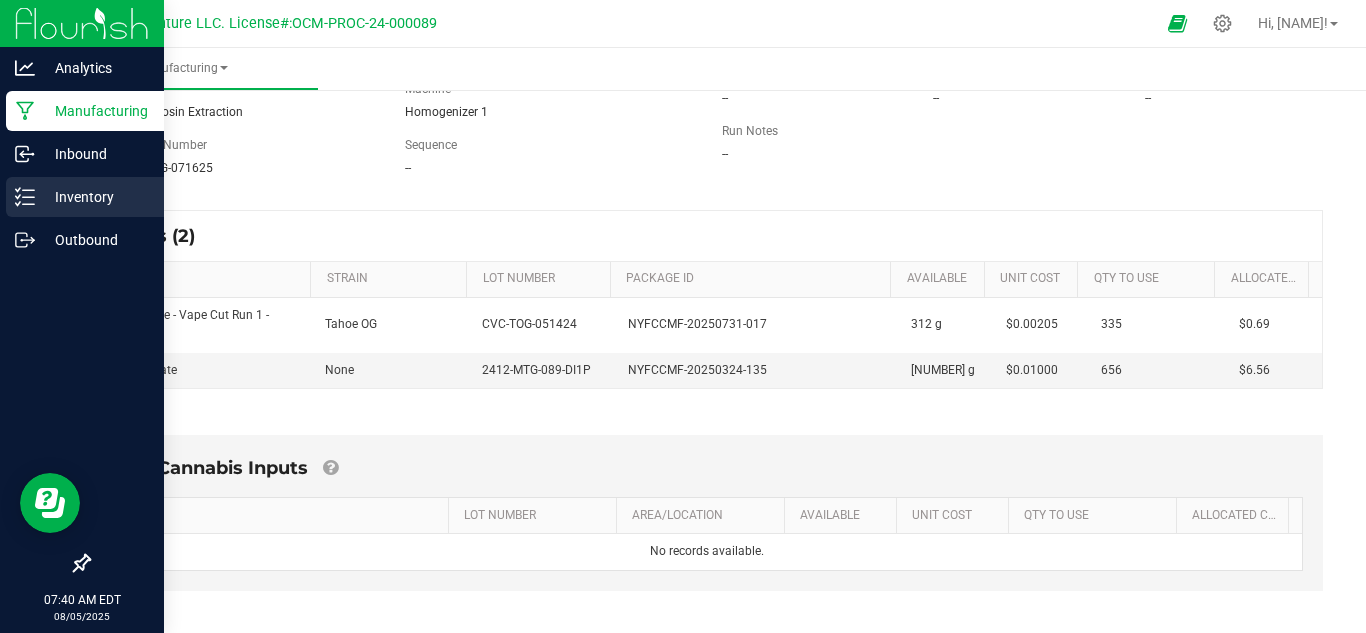click on "Inventory" at bounding box center (95, 197) 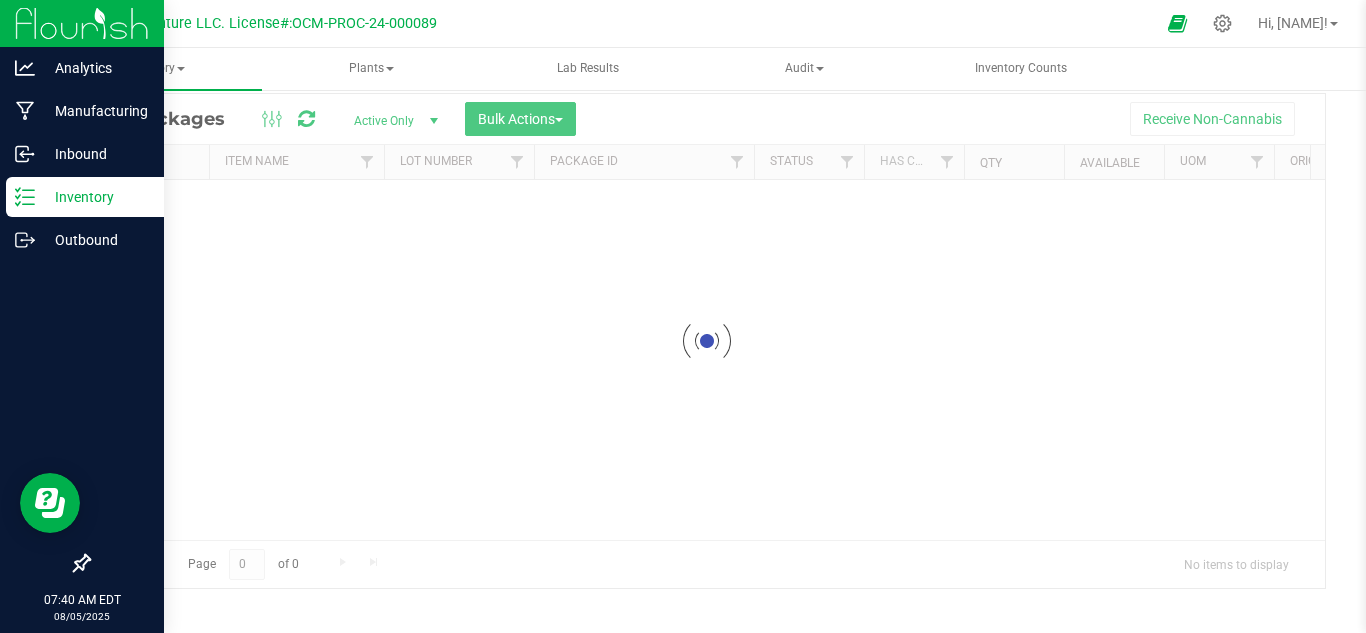scroll, scrollTop: 65, scrollLeft: 0, axis: vertical 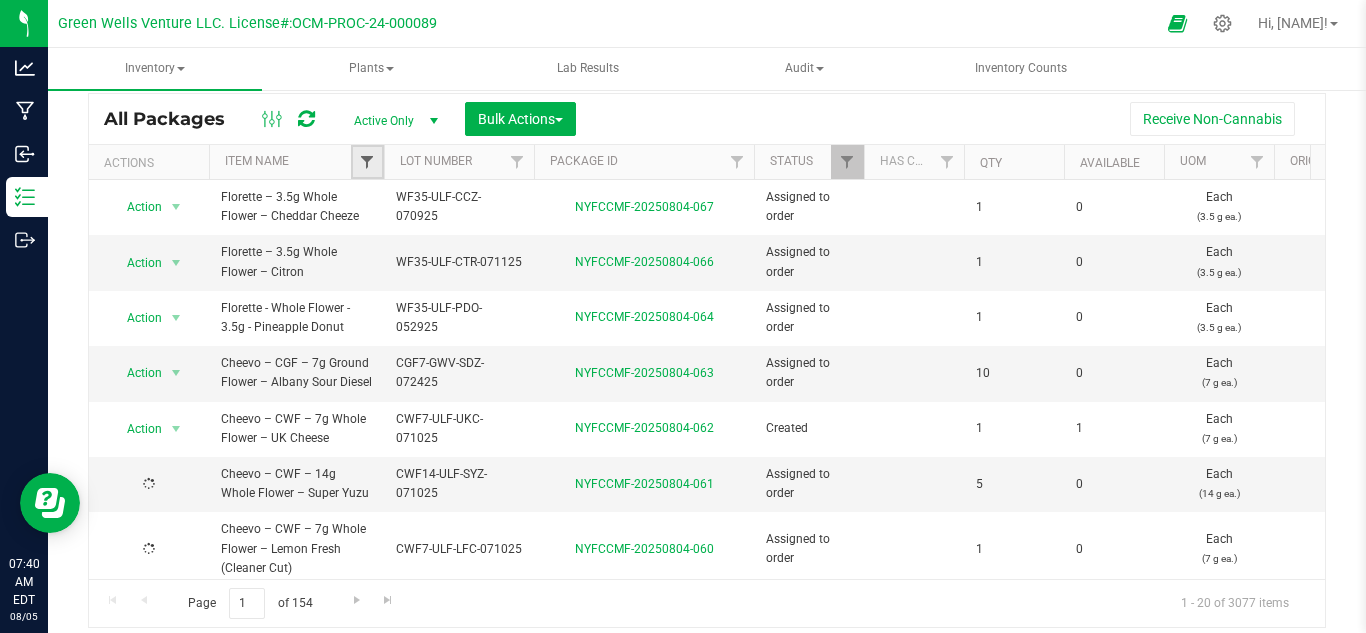 click at bounding box center [367, 162] 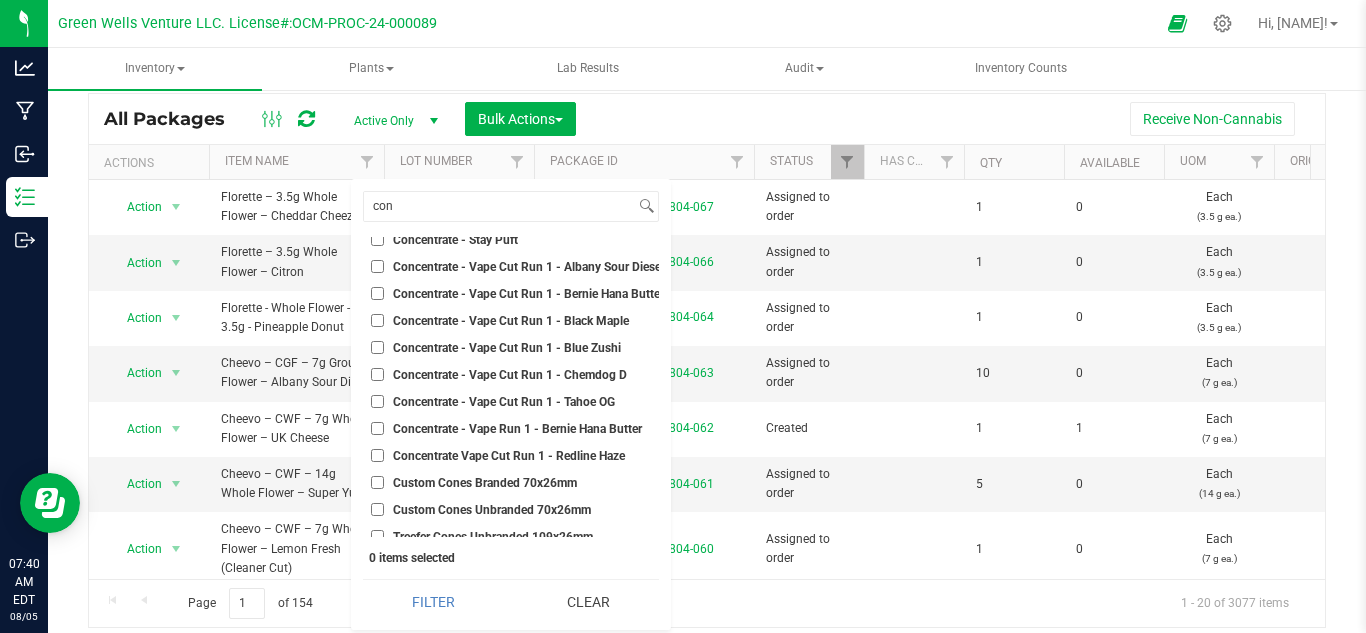 scroll, scrollTop: 0, scrollLeft: 0, axis: both 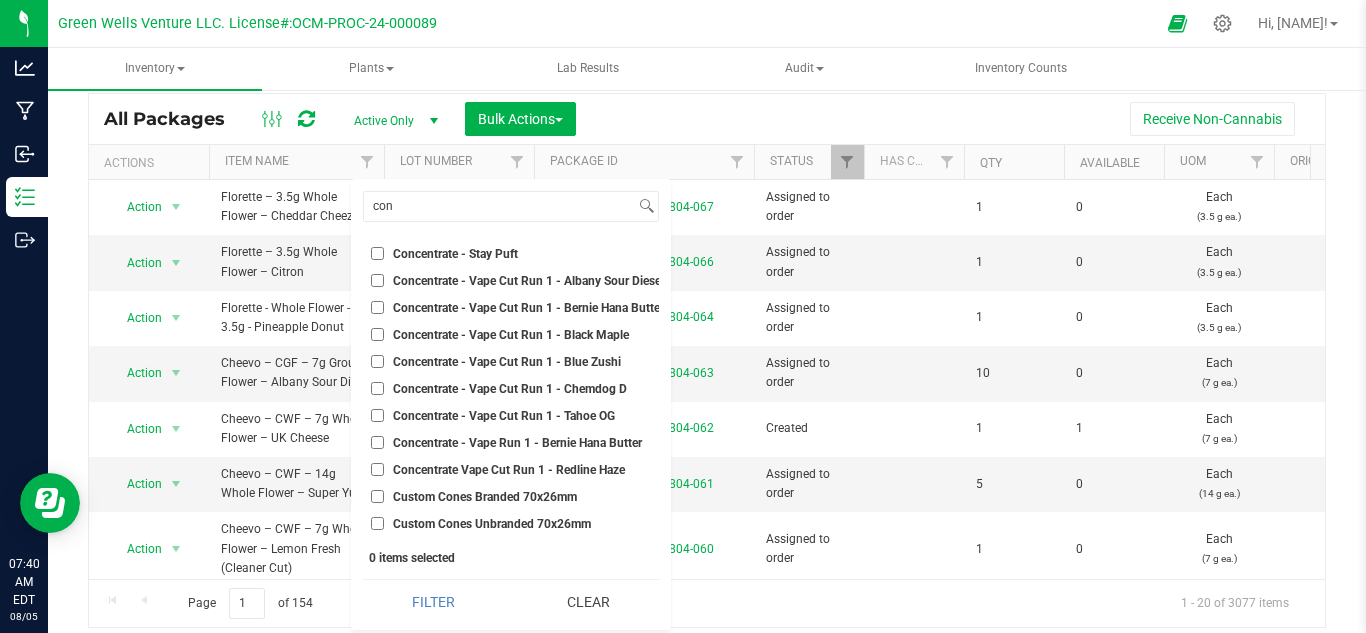 type on "con" 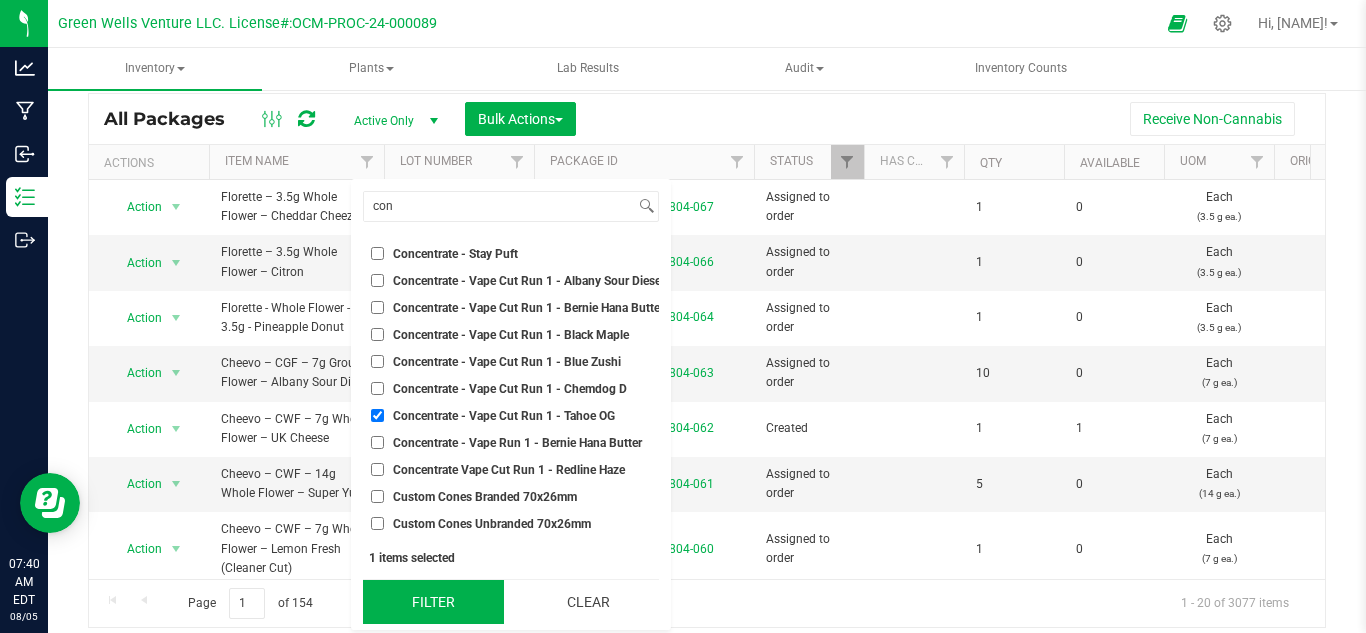 click on "Filter" at bounding box center (433, 602) 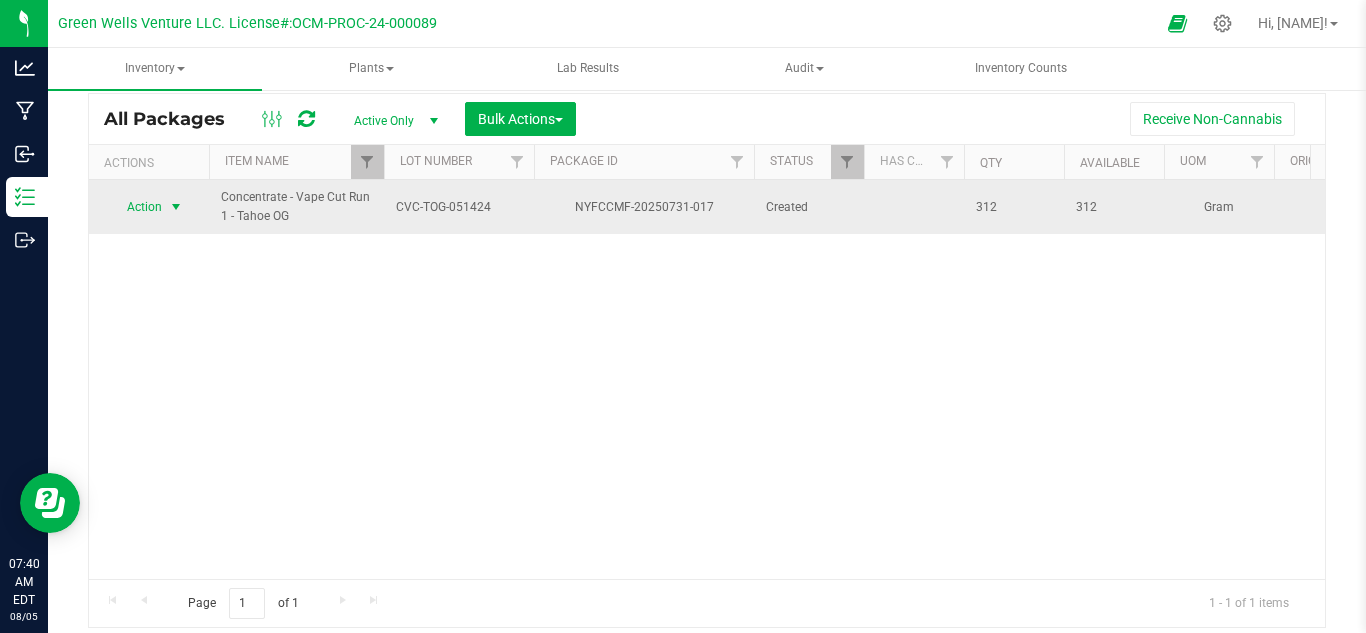 click on "Action" at bounding box center [136, 207] 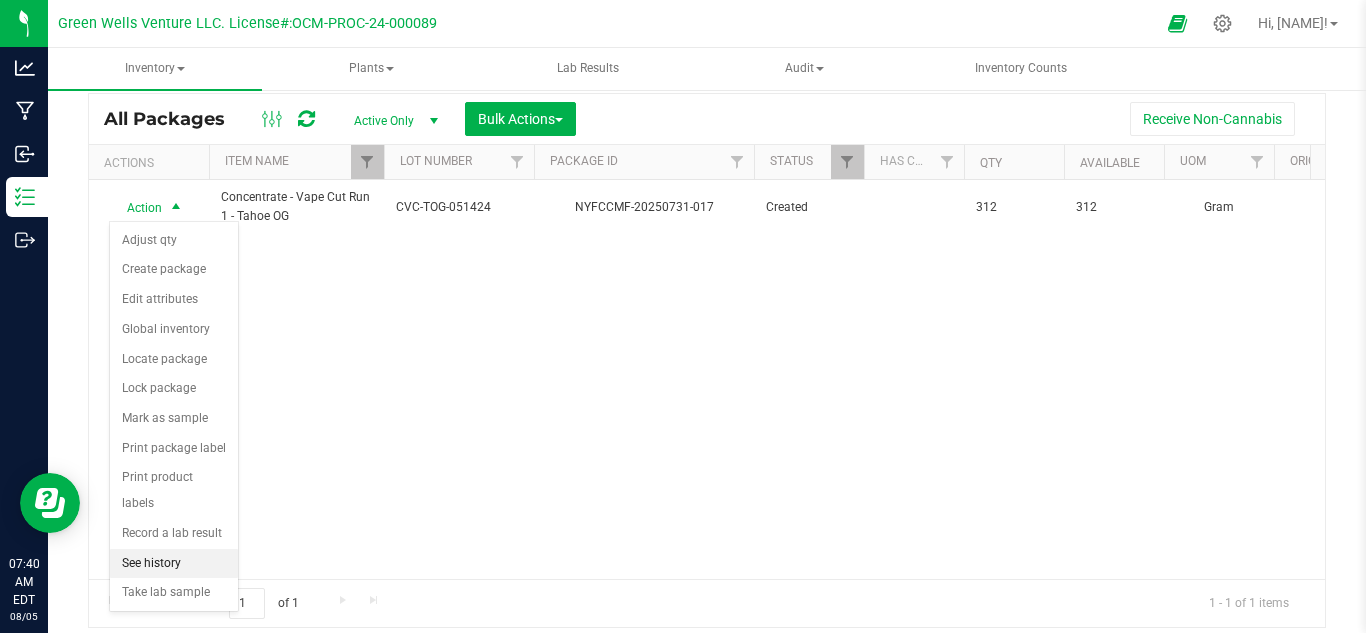 click on "See history" at bounding box center (174, 564) 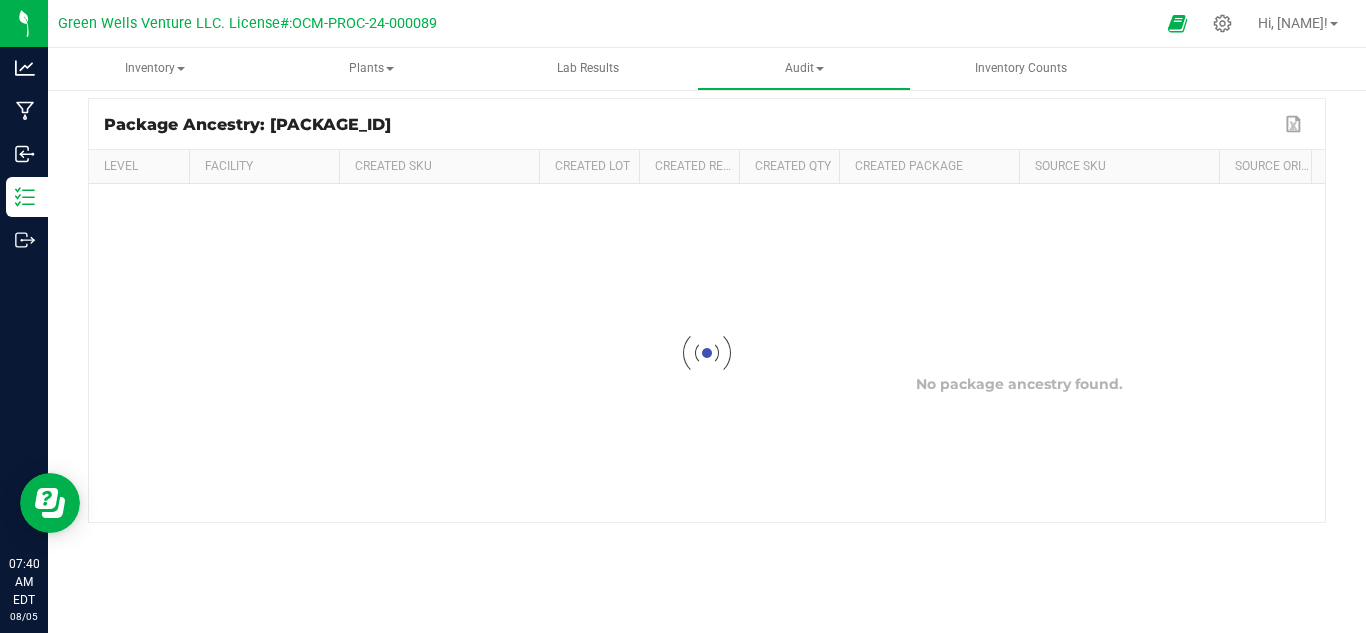 scroll, scrollTop: 80, scrollLeft: 0, axis: vertical 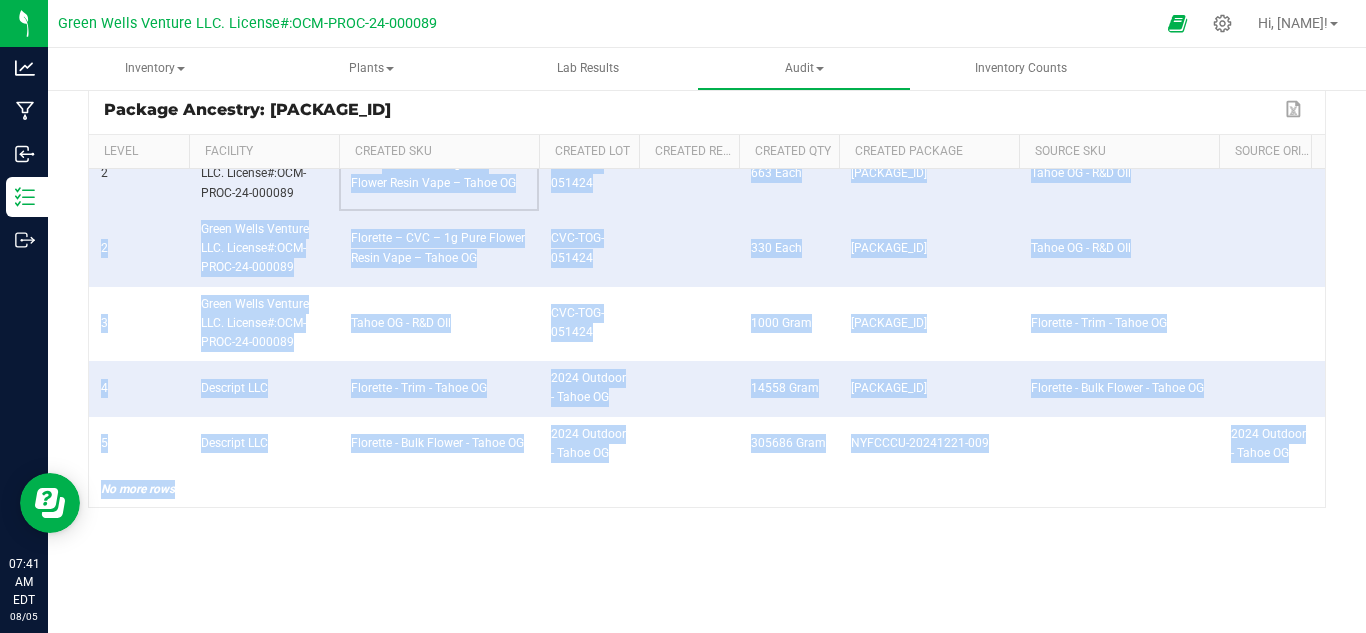 drag, startPoint x: 393, startPoint y: 490, endPoint x: 730, endPoint y: 487, distance: 337.01337 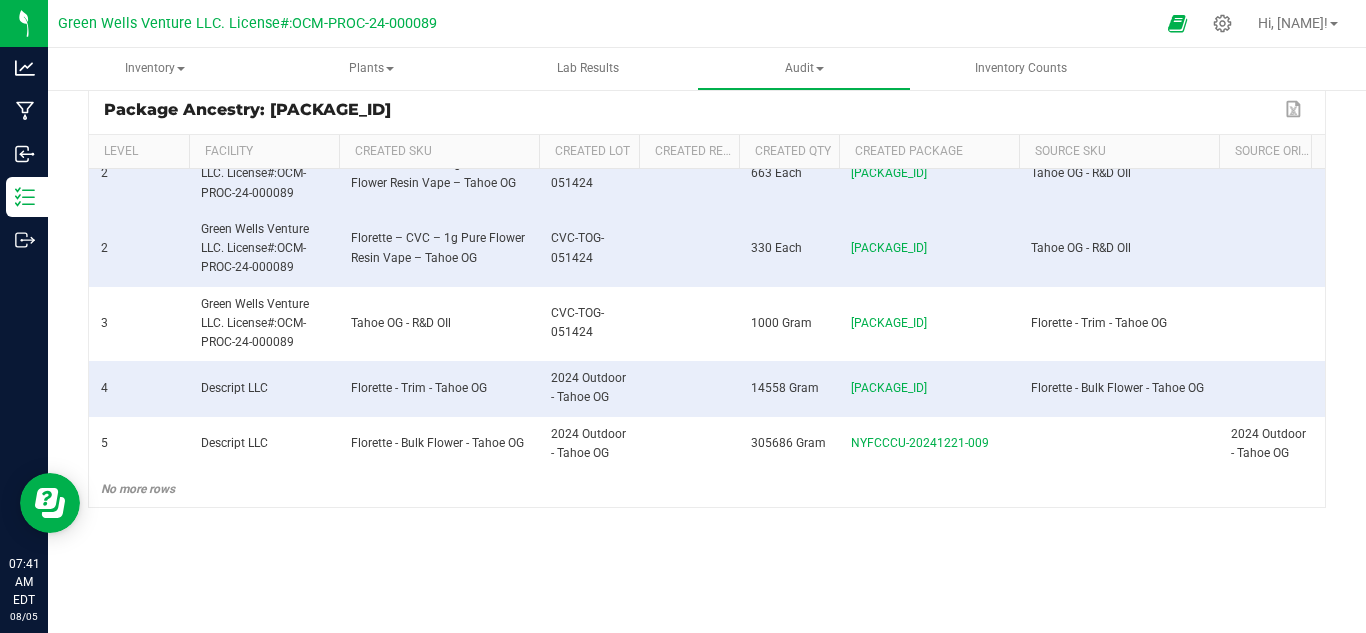 click on "Ancestry   Descendants
Package Ancestry: NYFCCMF-20250731-017   Export to Excel  Level Facility Created SKU Created Lot Created Ref Field Created Qty Created Package Source SKU Source Origin Harvests Source Lot Source Ref Field Source Qty Source Package Created  0   Green Wells Venture LLC. License#:OCM-PROC-24-000089   Concentrate - Vape Cut Run 1 - Tahoe OG   CVC-TOG-051424      647 Gram   NYFCCMF-20250731-017   Concentrate - Vape Cut Run 1 - Tahoe OG      CVC-TOG-051424      327 Gram   NYFCCMF-20250731-016   Jul 31, 2025 10:57 AM EDT   0   Green Wells Venture LLC. License#:OCM-PROC-24-000089   Concentrate - Vape Cut Run 1 - Tahoe OG   CVC-TOG-051424      647 Gram   NYFCCMF-20250731-017   Concentrate - Vape Cut Run 1 - Tahoe OG      CVC-TOG-051424      320 Gram   NYFCCMF-20250731-015   Jul 31, 2025 10:57 AM EDT   1   Green Wells Venture LLC. License#:OCM-PROC-24-000089   Concentrate - Vape Cut Run 1 - Tahoe OG   CVC-TOG-051424      320 Gram   NYFCCMF-20250731-015" at bounding box center [707, 320] 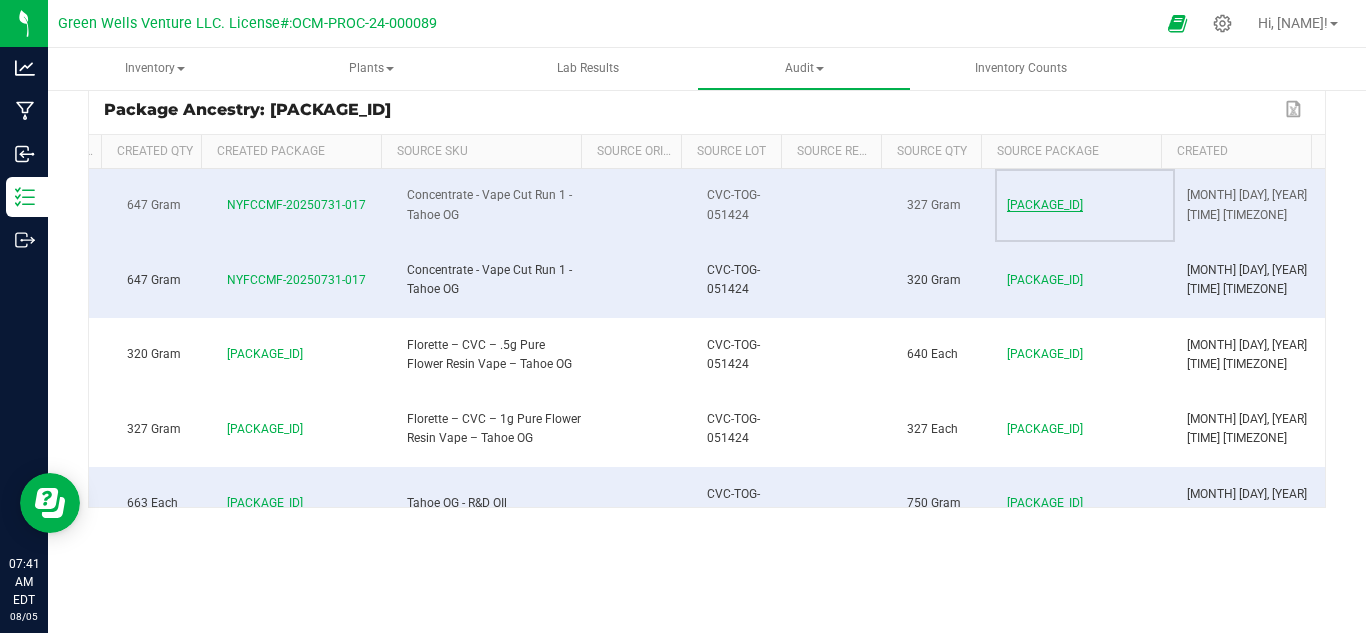 click on "NYFCCMF-20250731-016" at bounding box center [1045, 205] 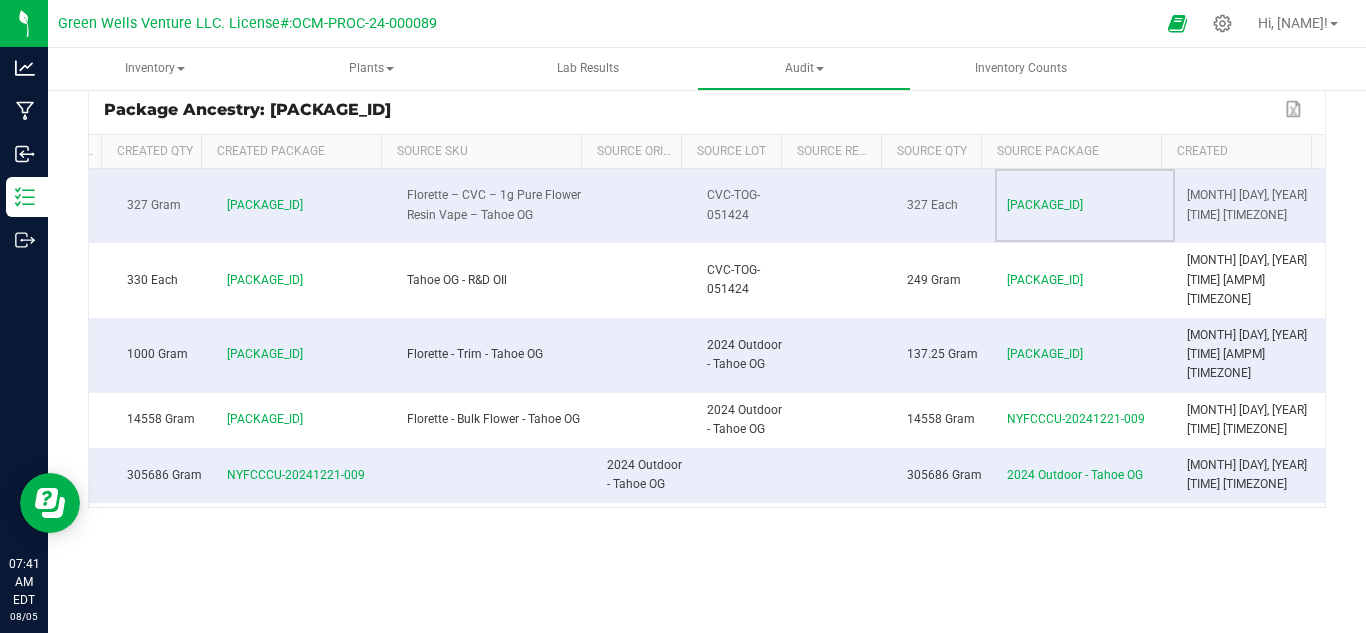 drag, startPoint x: 977, startPoint y: 203, endPoint x: 1115, endPoint y: 206, distance: 138.03261 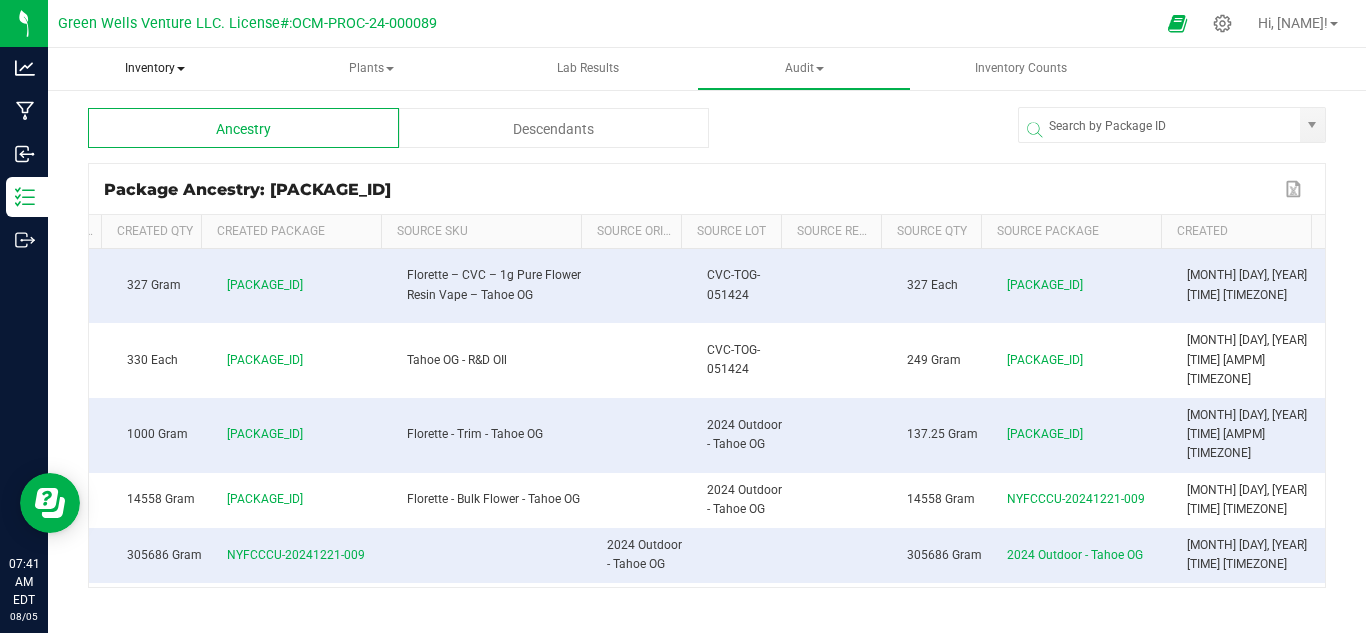 click on "Inventory" at bounding box center (155, 69) 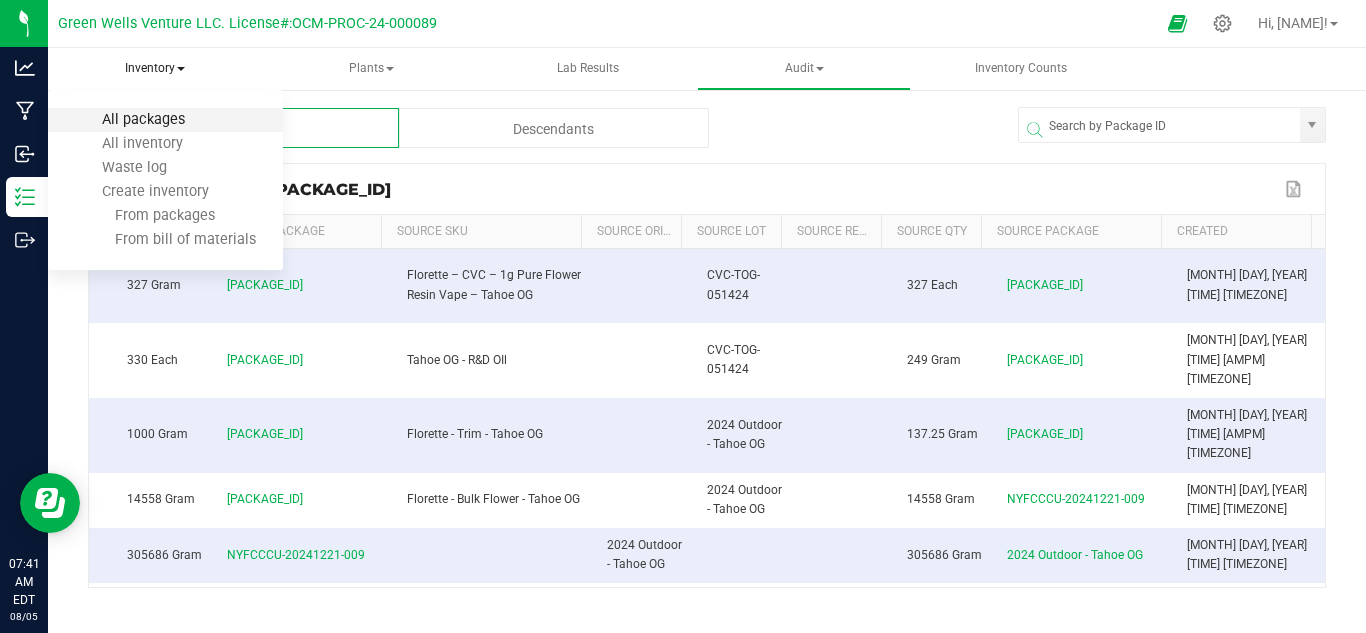 click on "All packages" at bounding box center (143, 119) 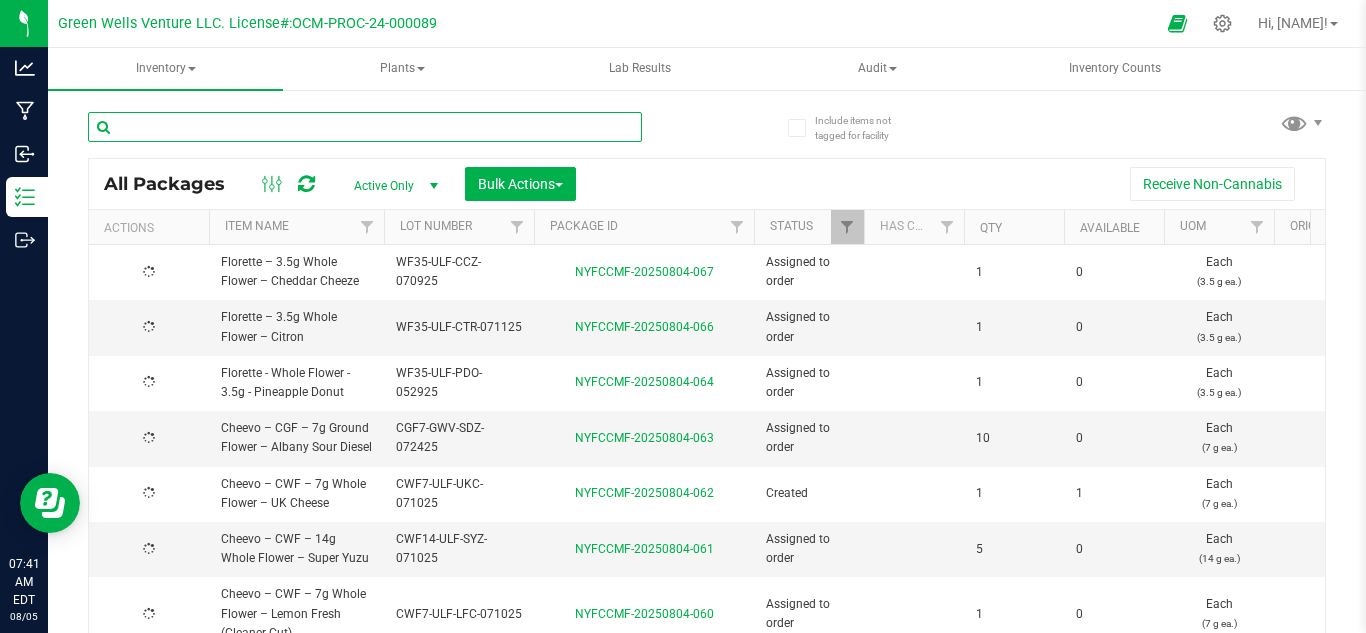 click at bounding box center [365, 127] 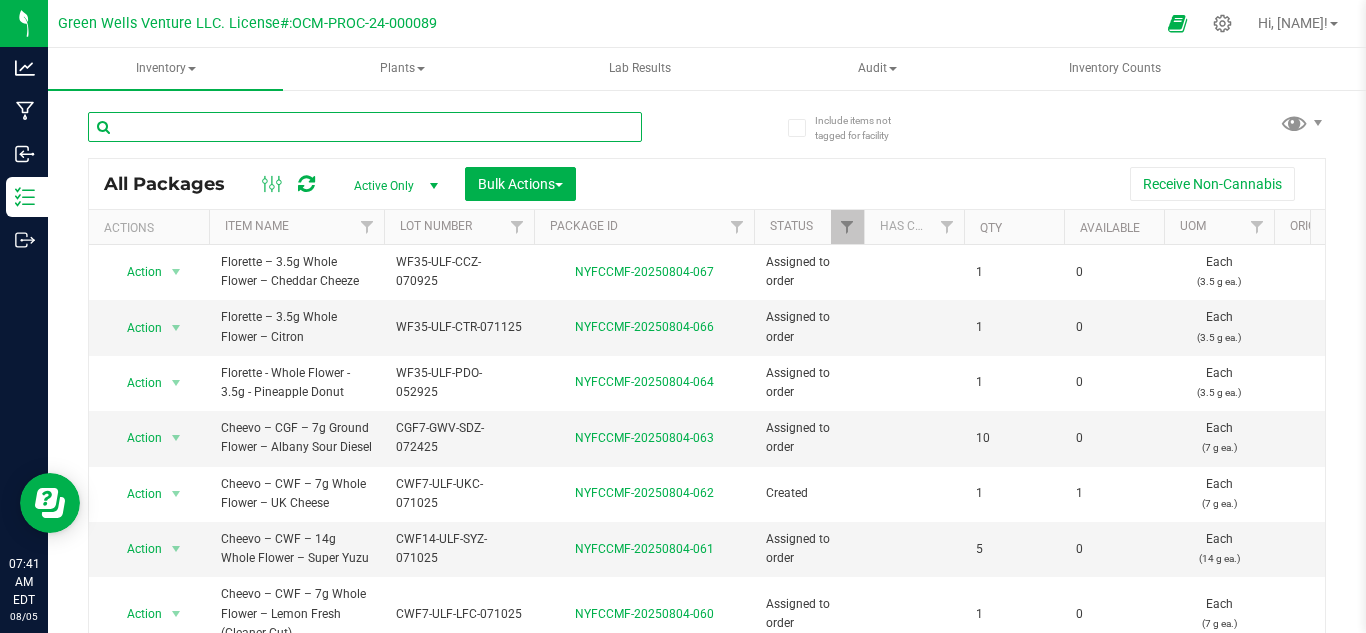 paste on "NYFCCMF-20250714-014" 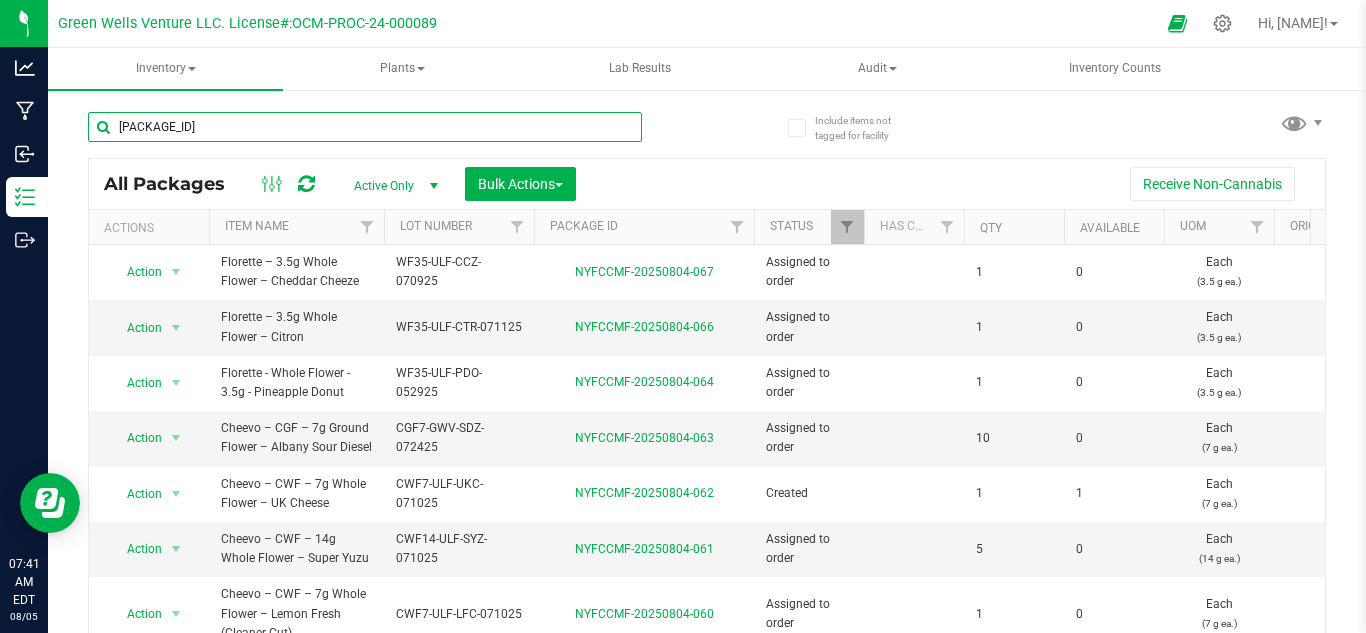 type on "NYFCCMF-20250714-014" 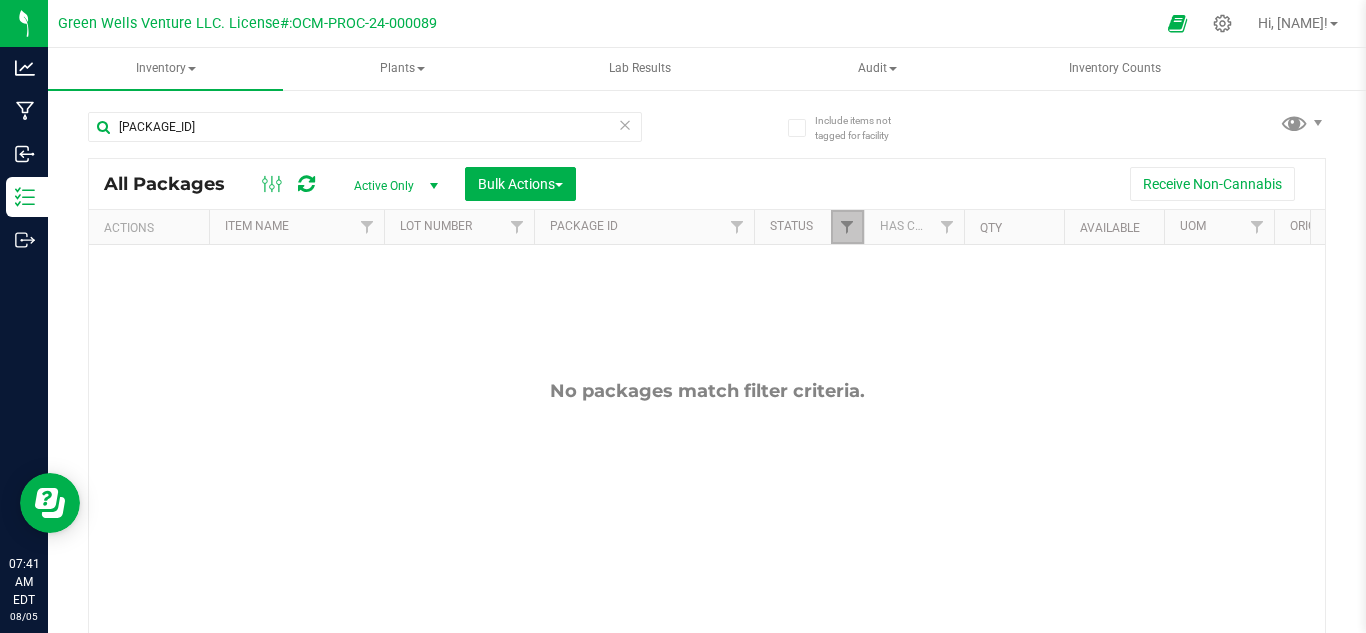 click at bounding box center [847, 227] 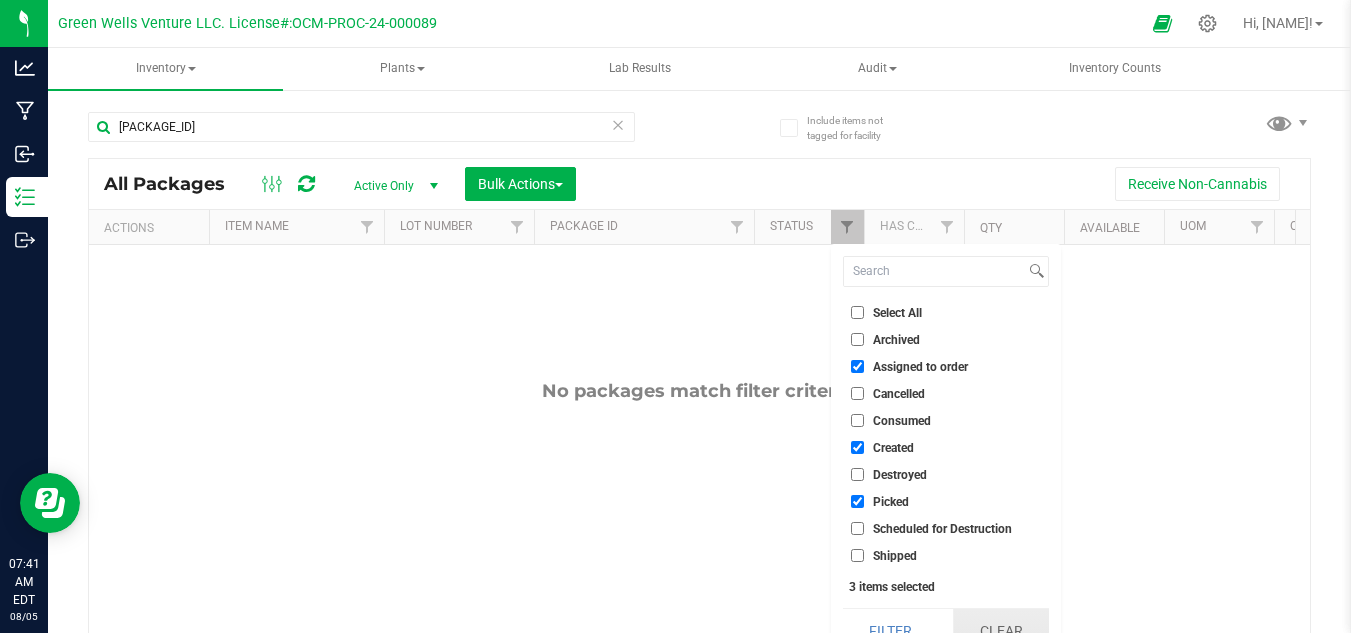 click on "Clear" at bounding box center (1001, 631) 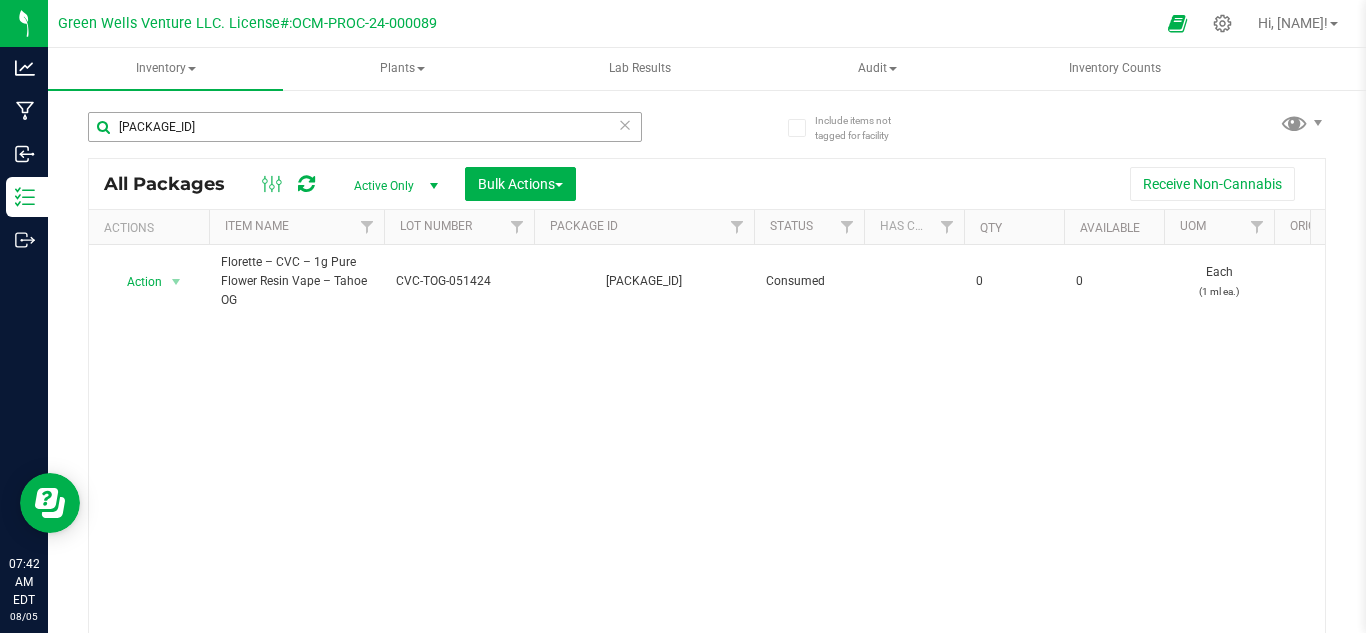 click on "NYFCCMF-20250714-014" at bounding box center (365, 127) 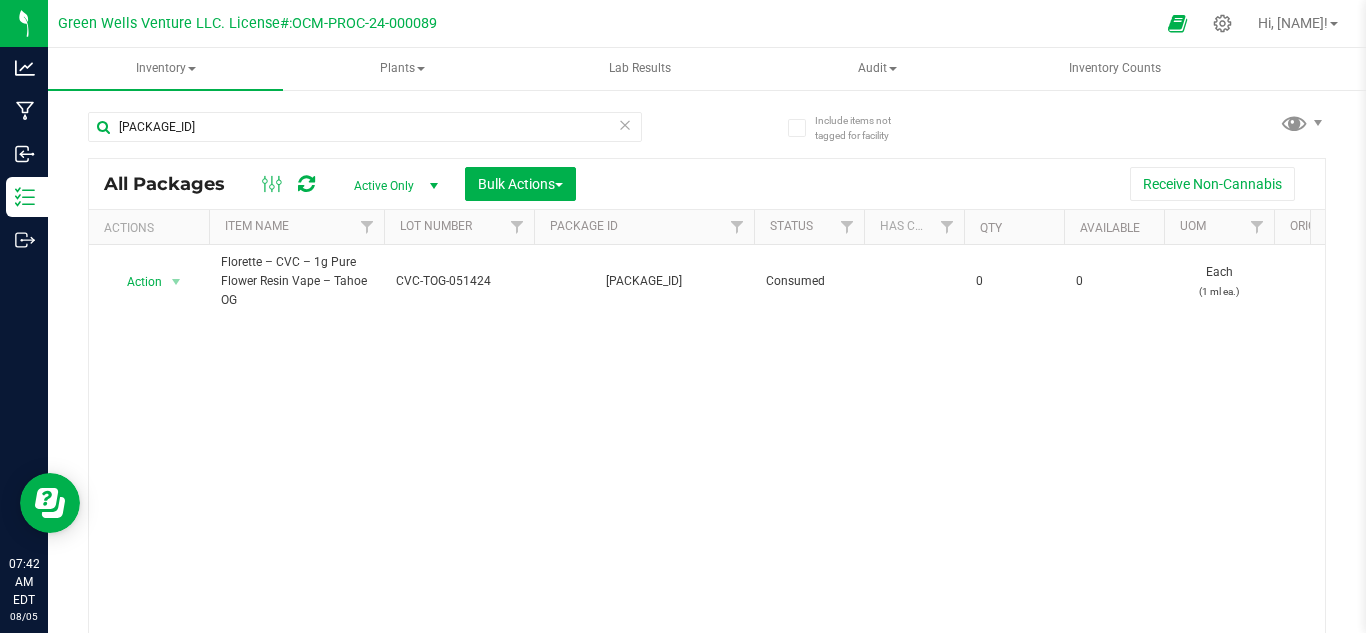 click at bounding box center (625, 124) 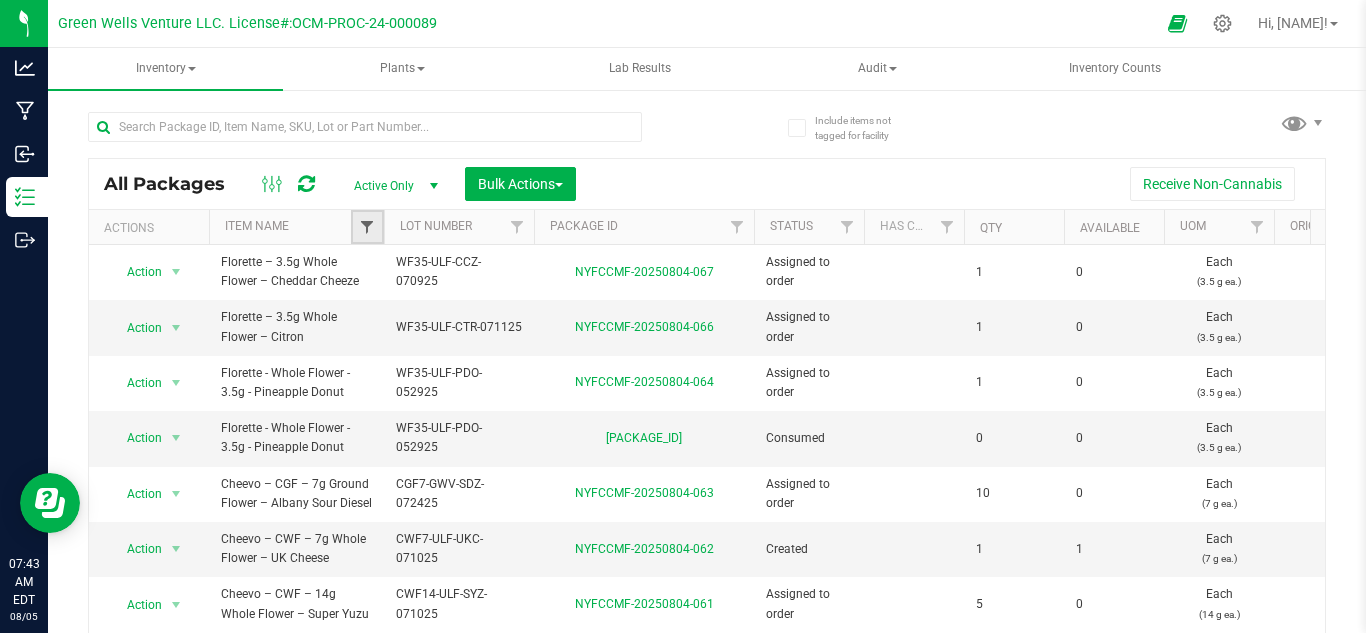 click at bounding box center (367, 227) 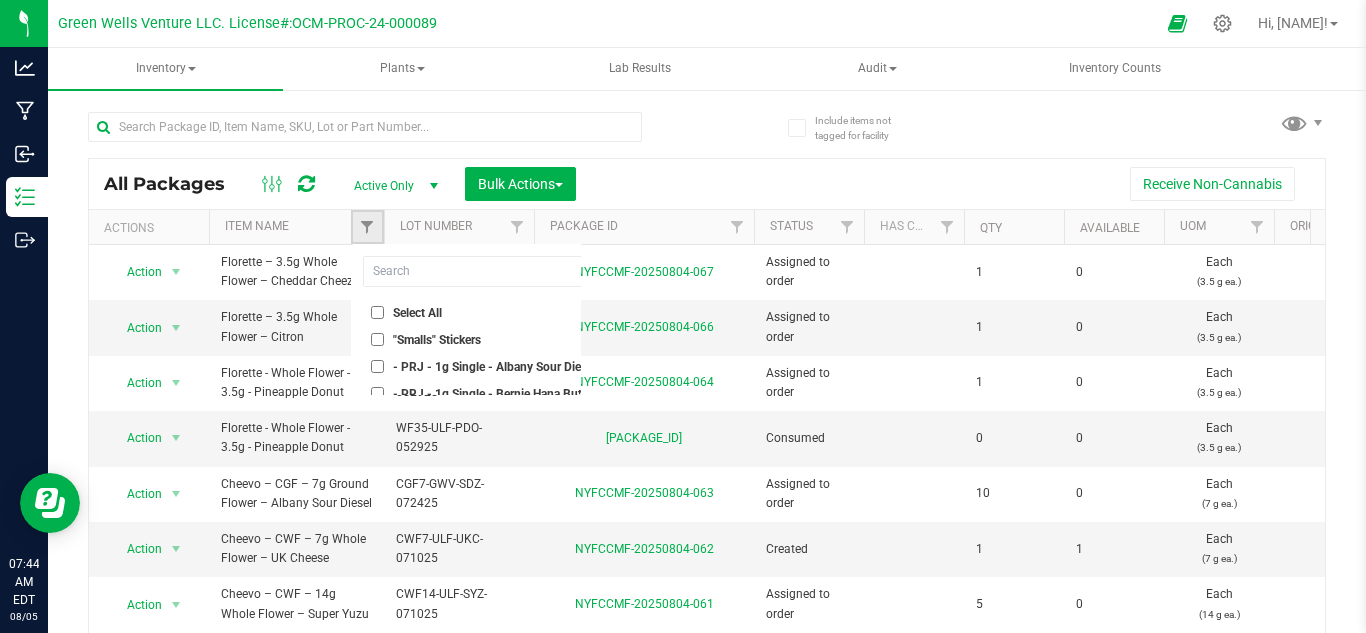 click at bounding box center (367, 227) 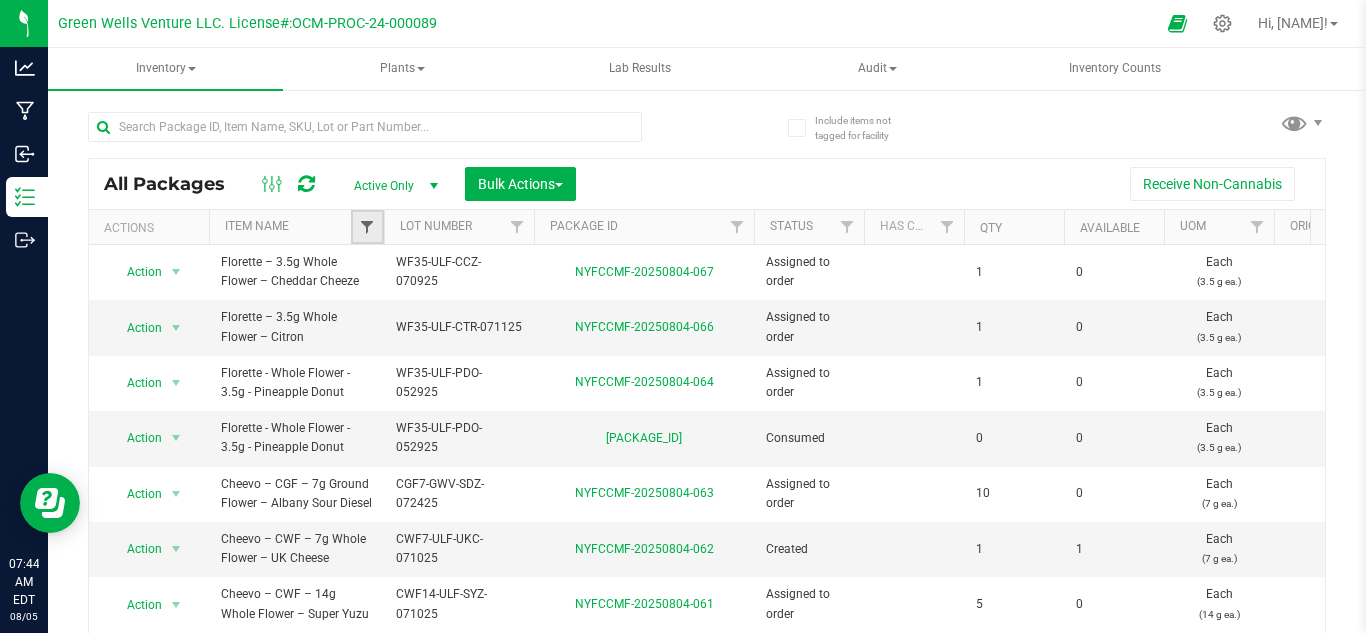 drag, startPoint x: 379, startPoint y: 227, endPoint x: 360, endPoint y: 229, distance: 19.104973 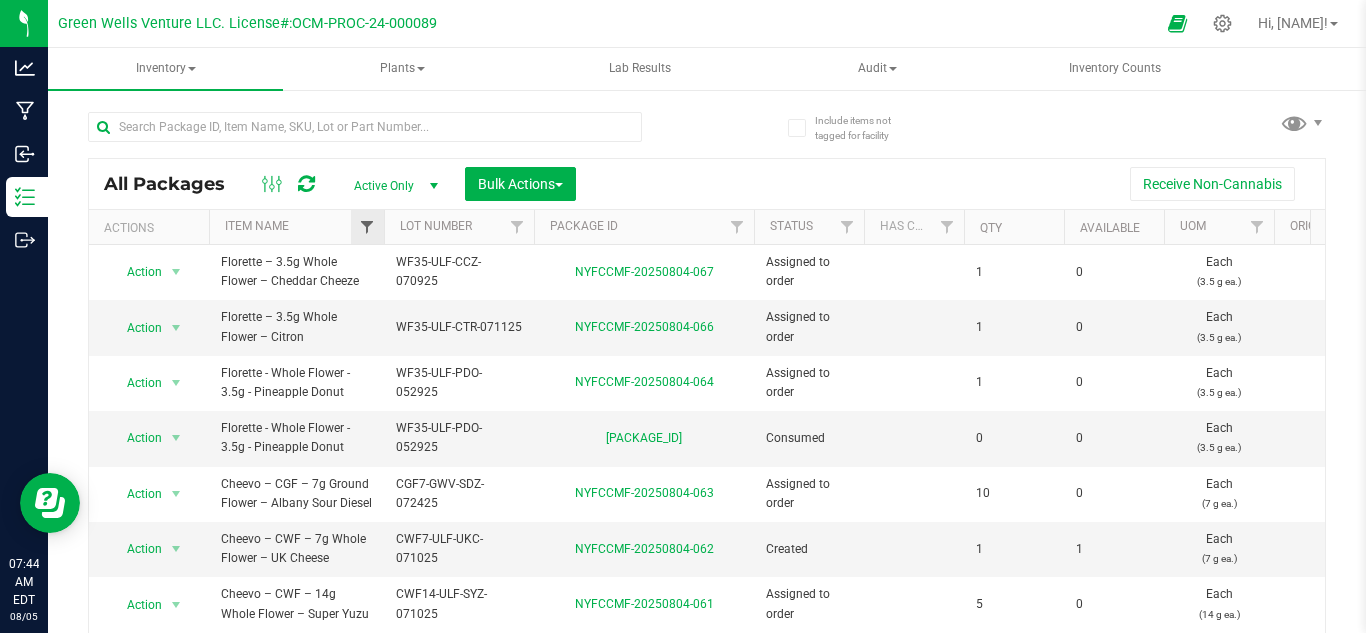 click on "All Packages
Active Only Active Only Lab Samples Locked All
Bulk Actions
Add to manufacturing run
Add to outbound order
Combine packages" at bounding box center (707, 393) 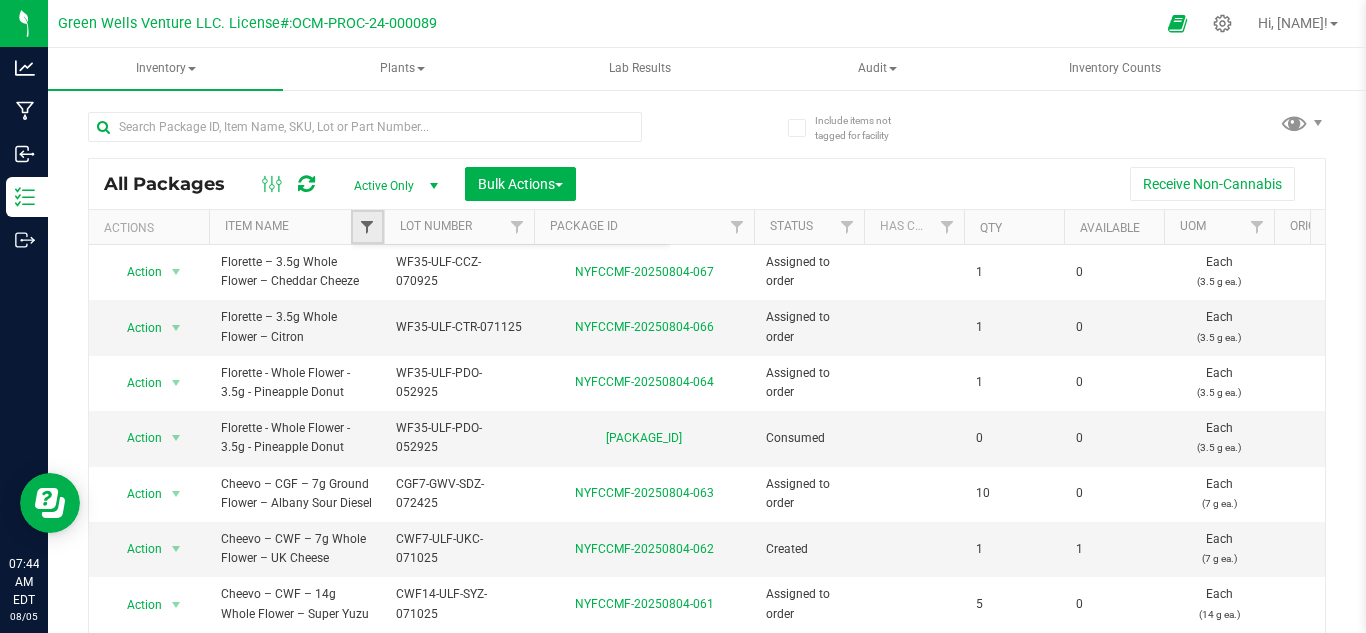 click at bounding box center [367, 227] 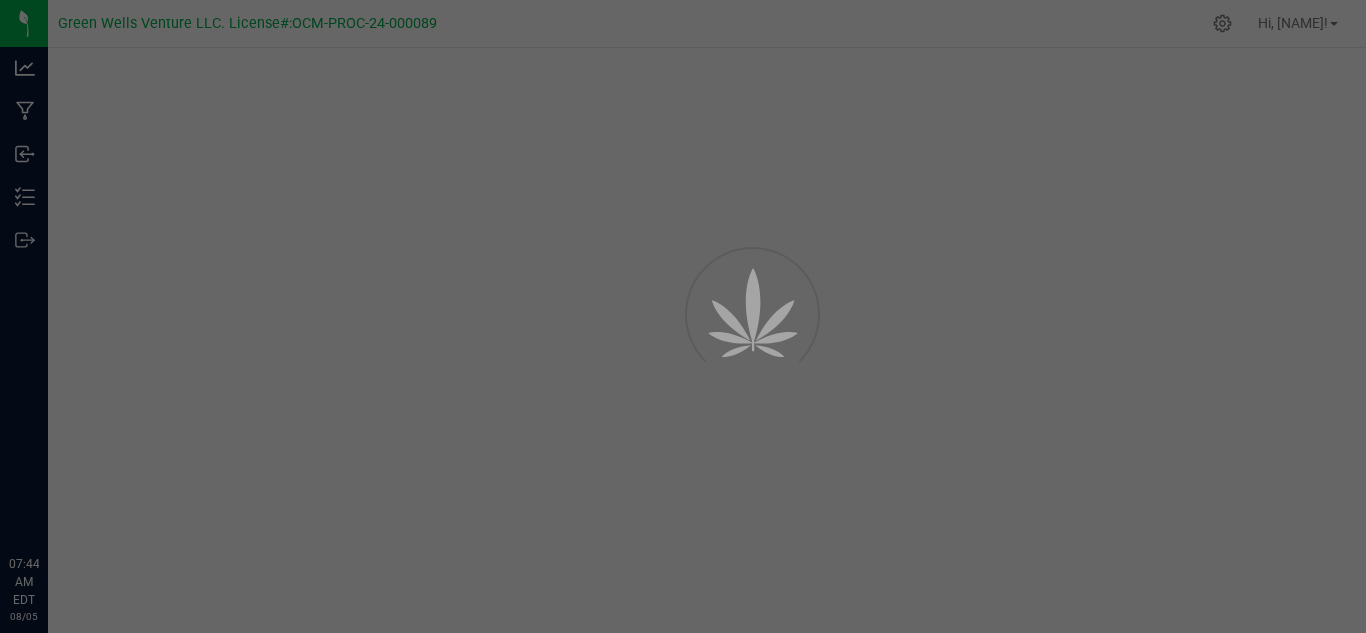 scroll, scrollTop: 0, scrollLeft: 0, axis: both 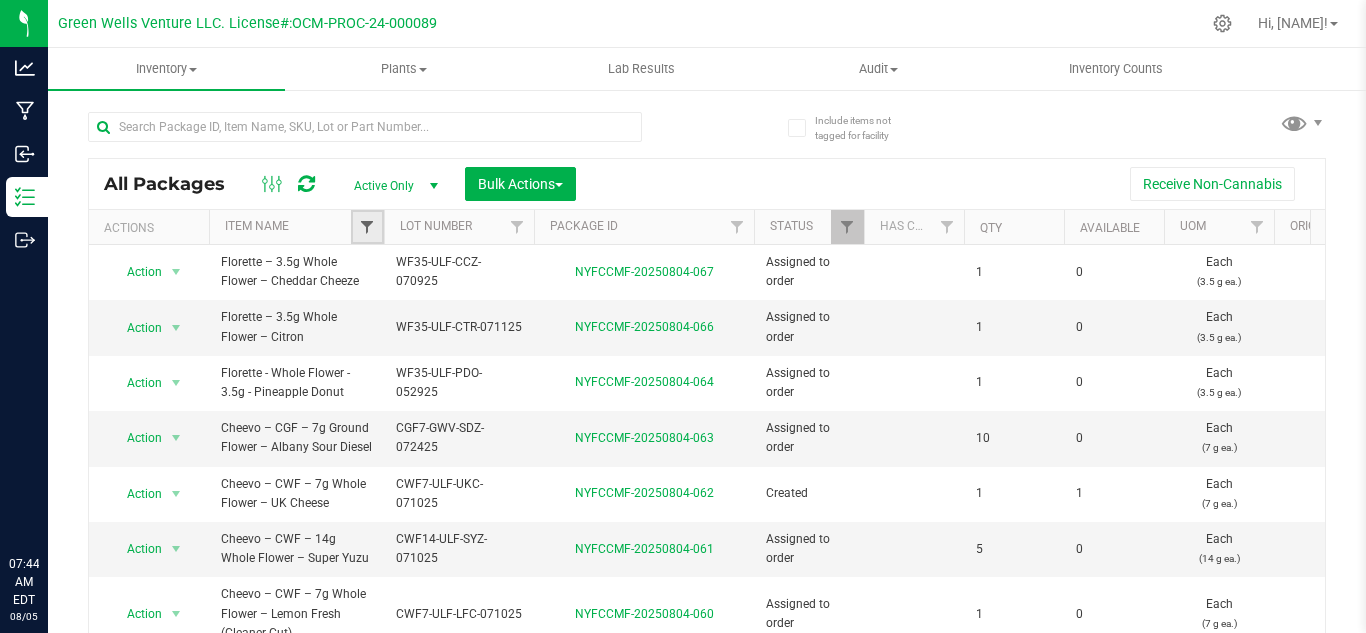 click at bounding box center (367, 227) 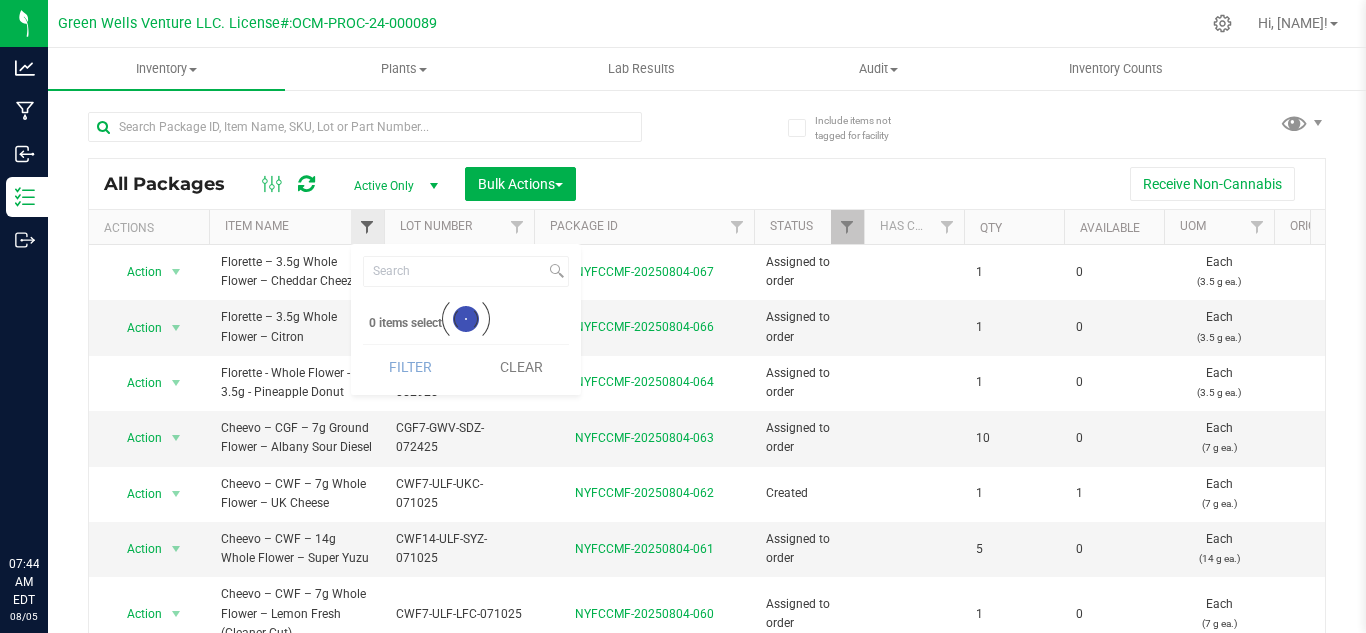click at bounding box center (367, 227) 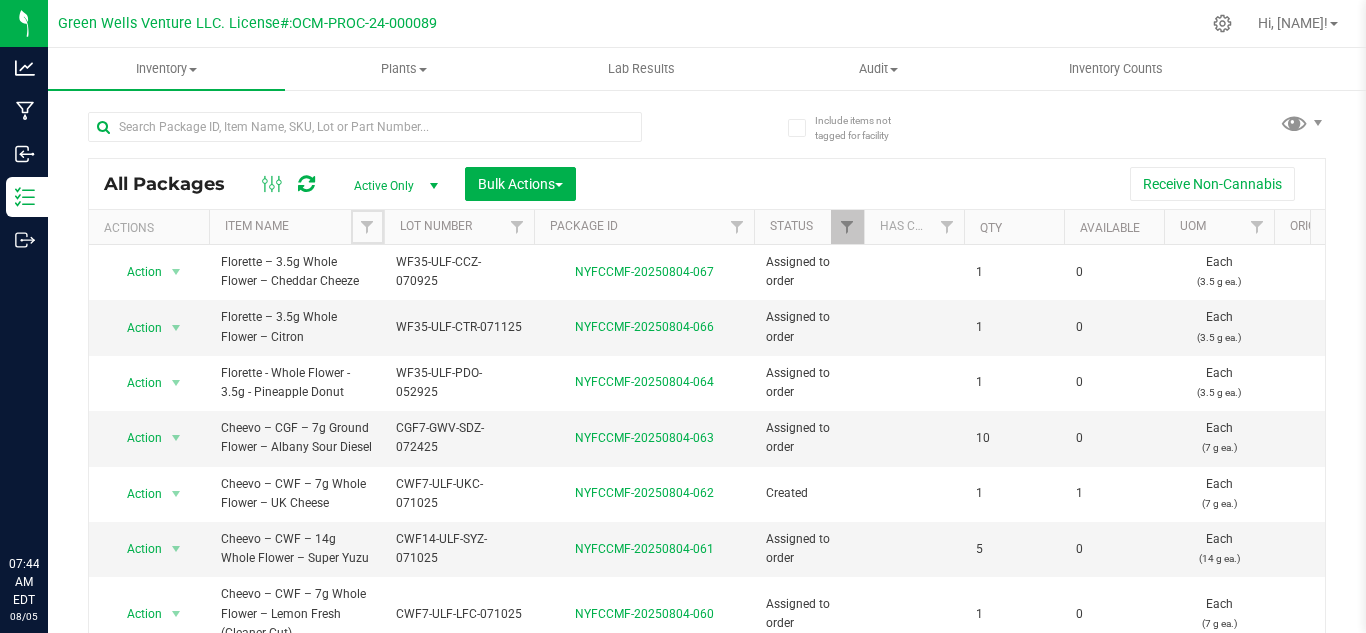 drag, startPoint x: 367, startPoint y: 231, endPoint x: 380, endPoint y: 275, distance: 45.88028 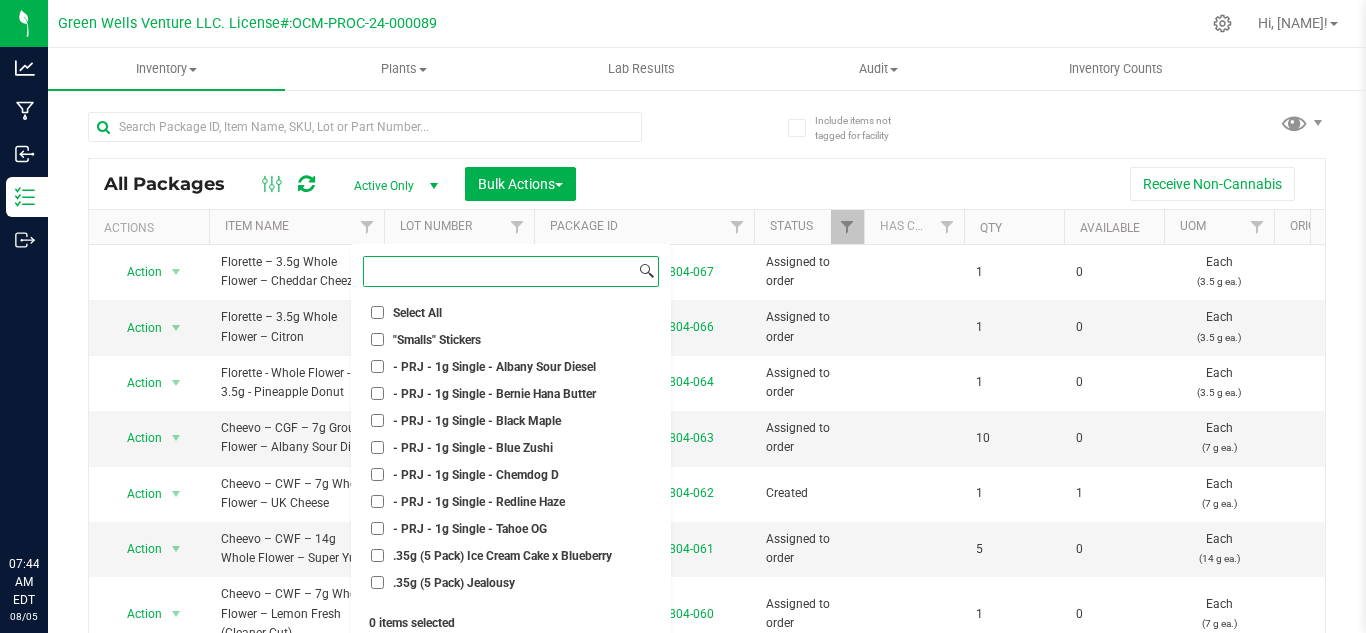 click at bounding box center (499, 271) 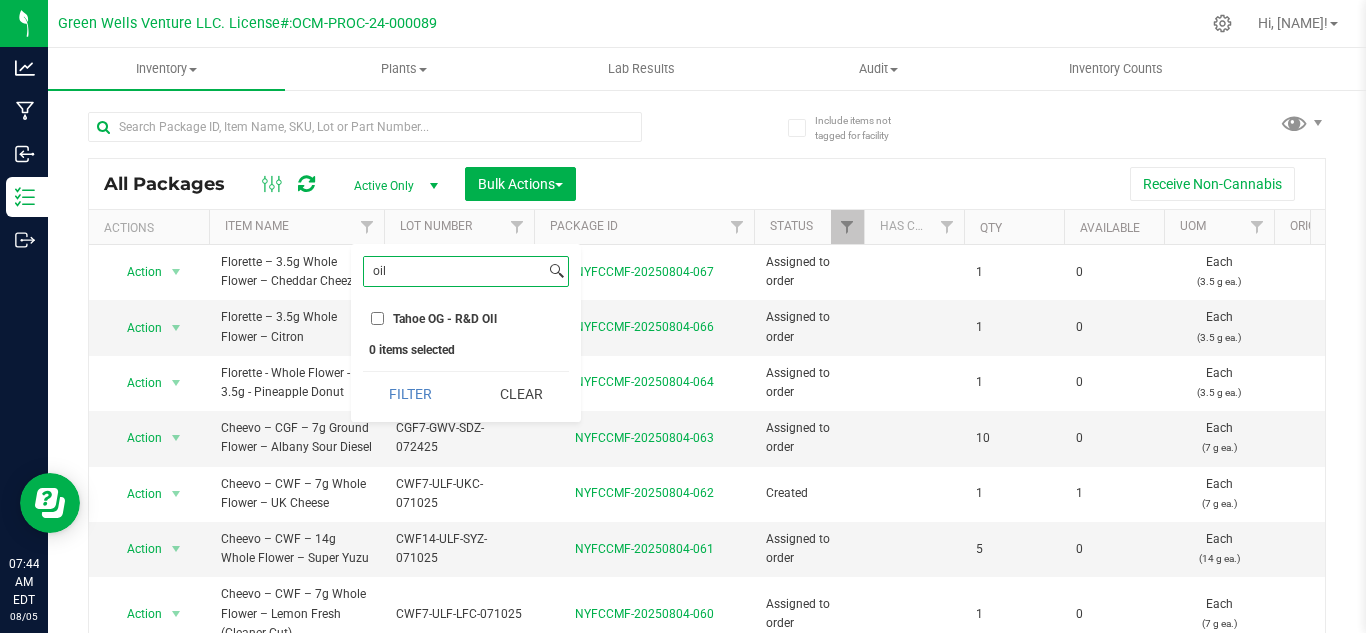 scroll, scrollTop: 0, scrollLeft: 0, axis: both 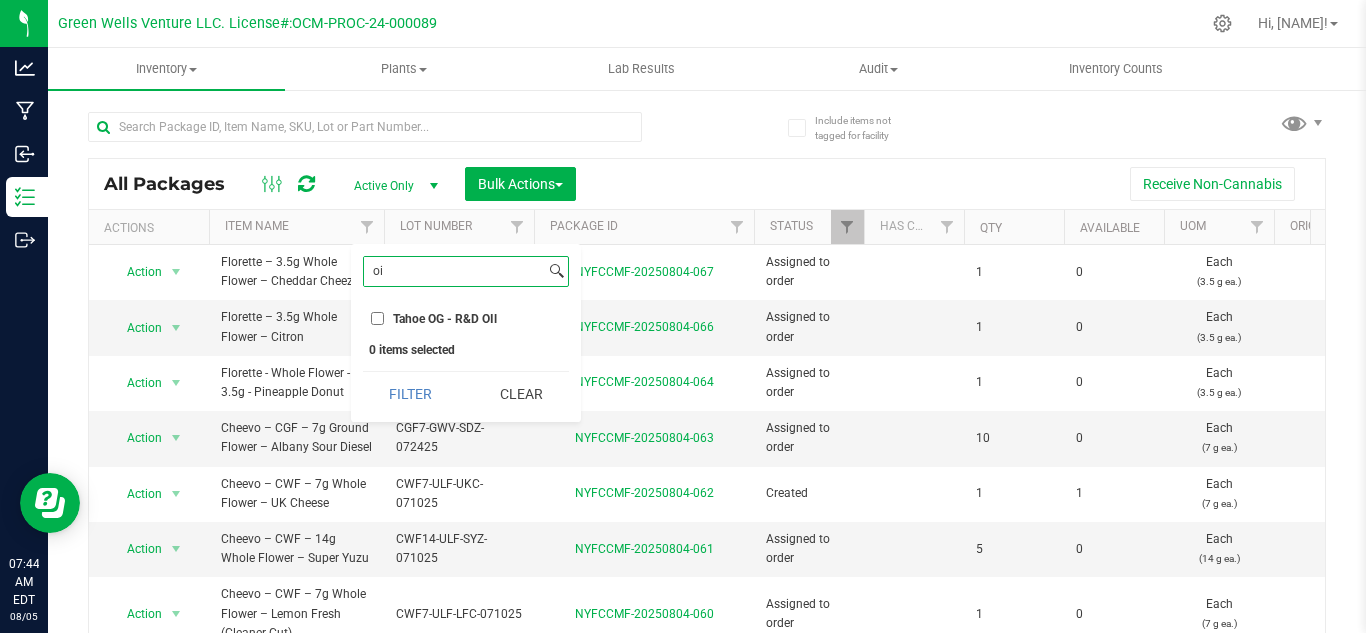 type on "o" 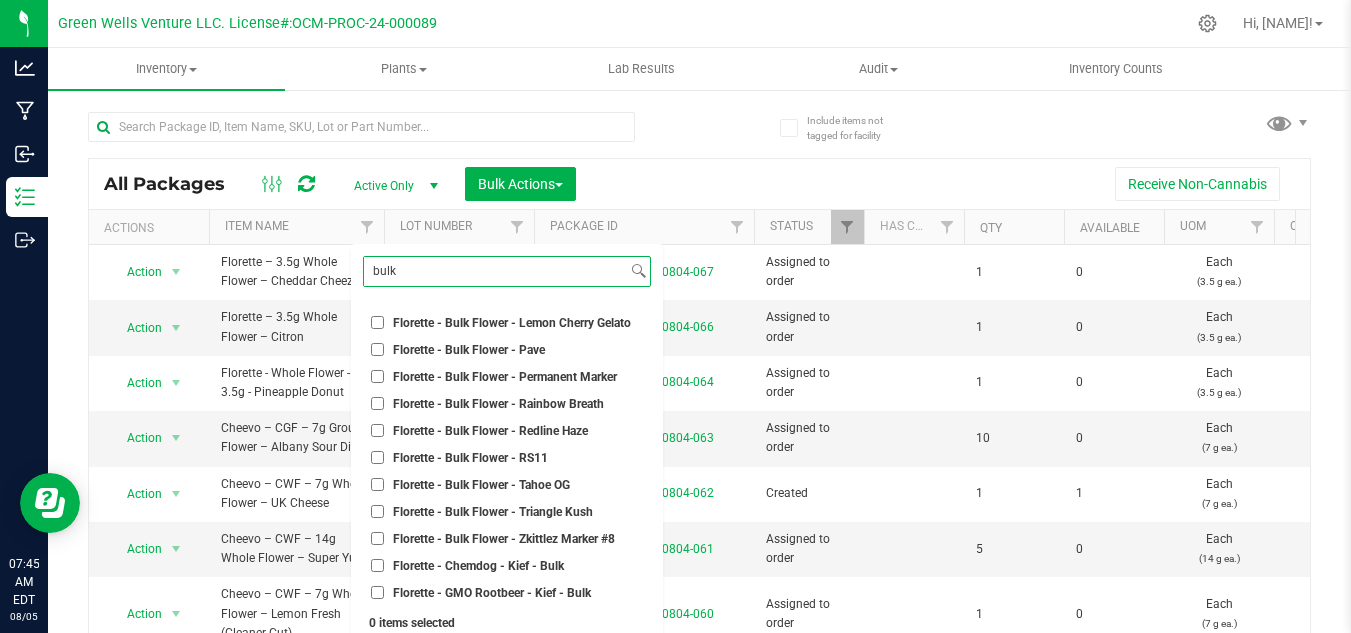 scroll, scrollTop: 1497, scrollLeft: 0, axis: vertical 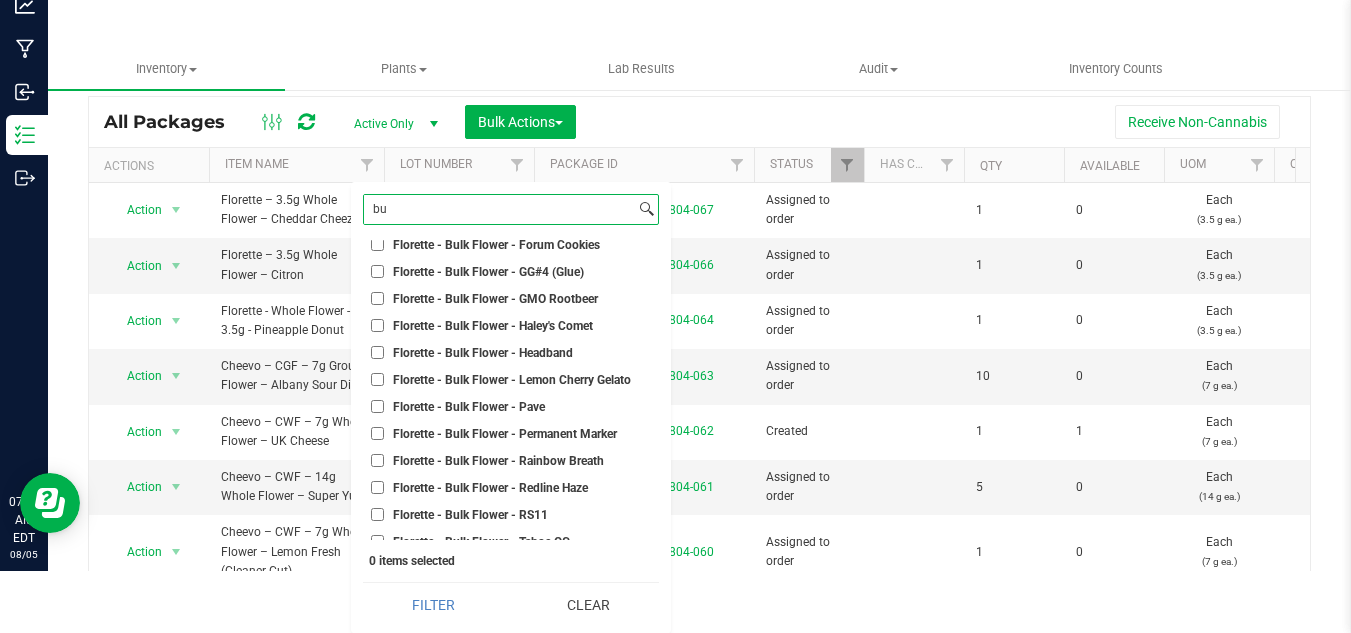 type on "b" 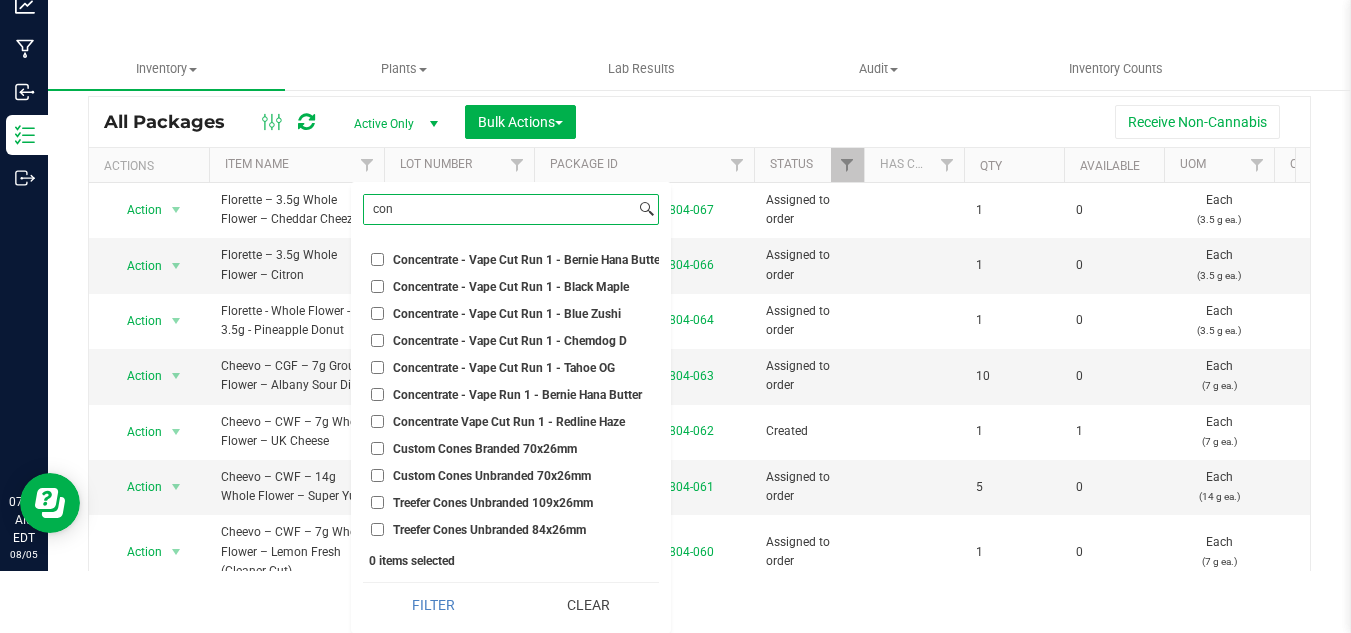 scroll, scrollTop: 66, scrollLeft: 0, axis: vertical 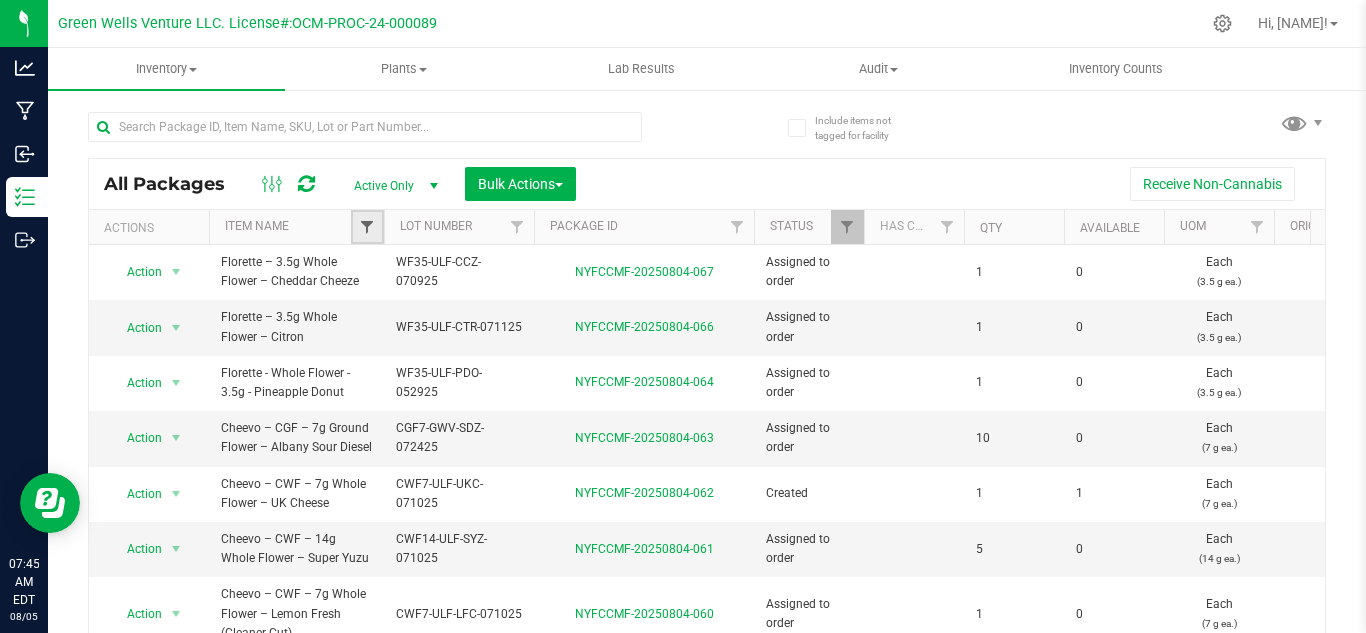 click at bounding box center [367, 227] 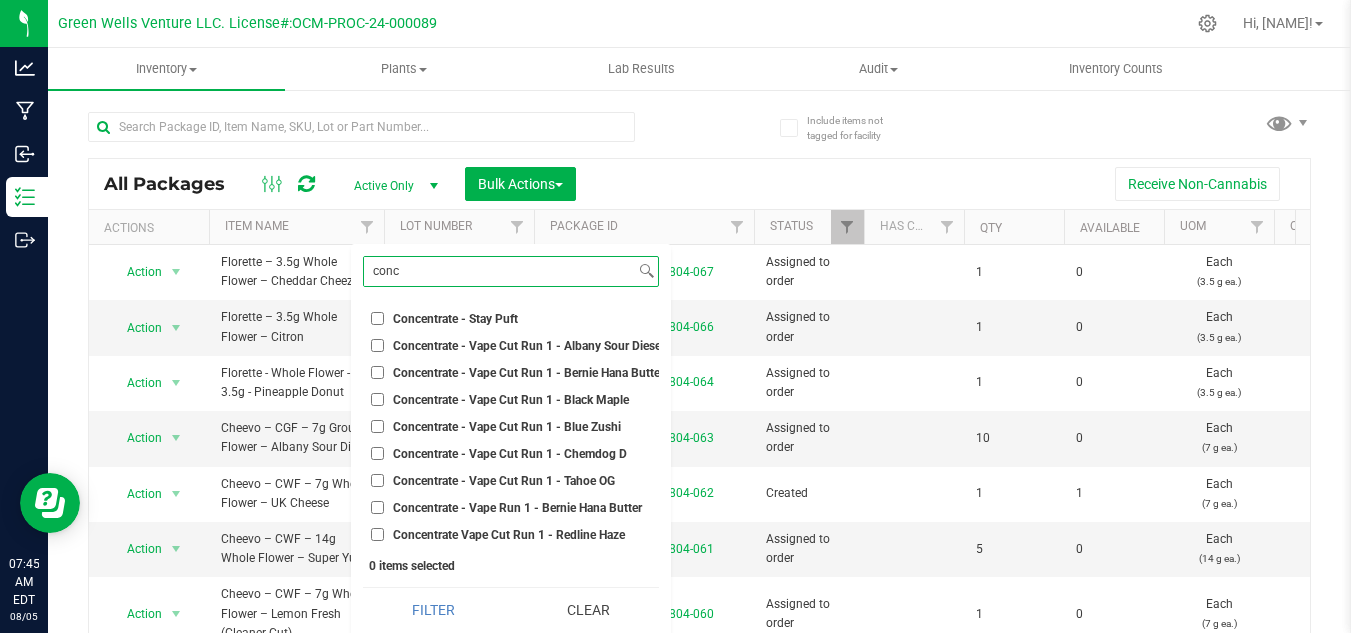 scroll, scrollTop: 20, scrollLeft: 0, axis: vertical 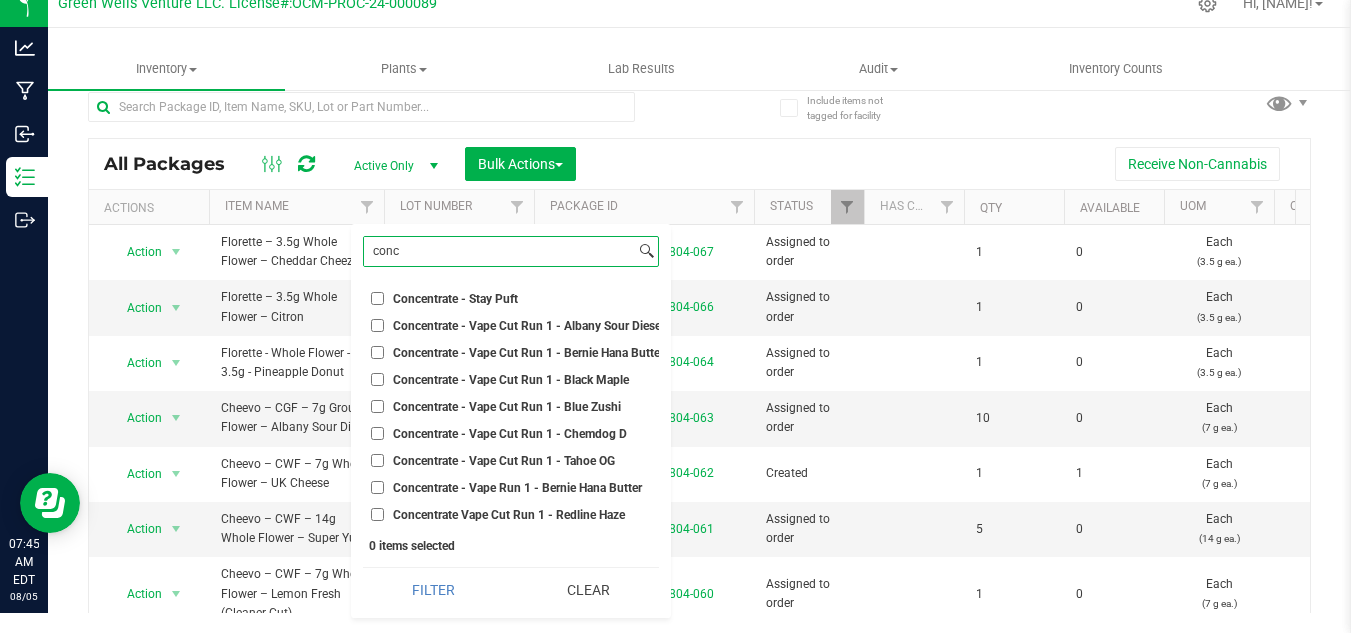 click on "conc" at bounding box center (499, 251) 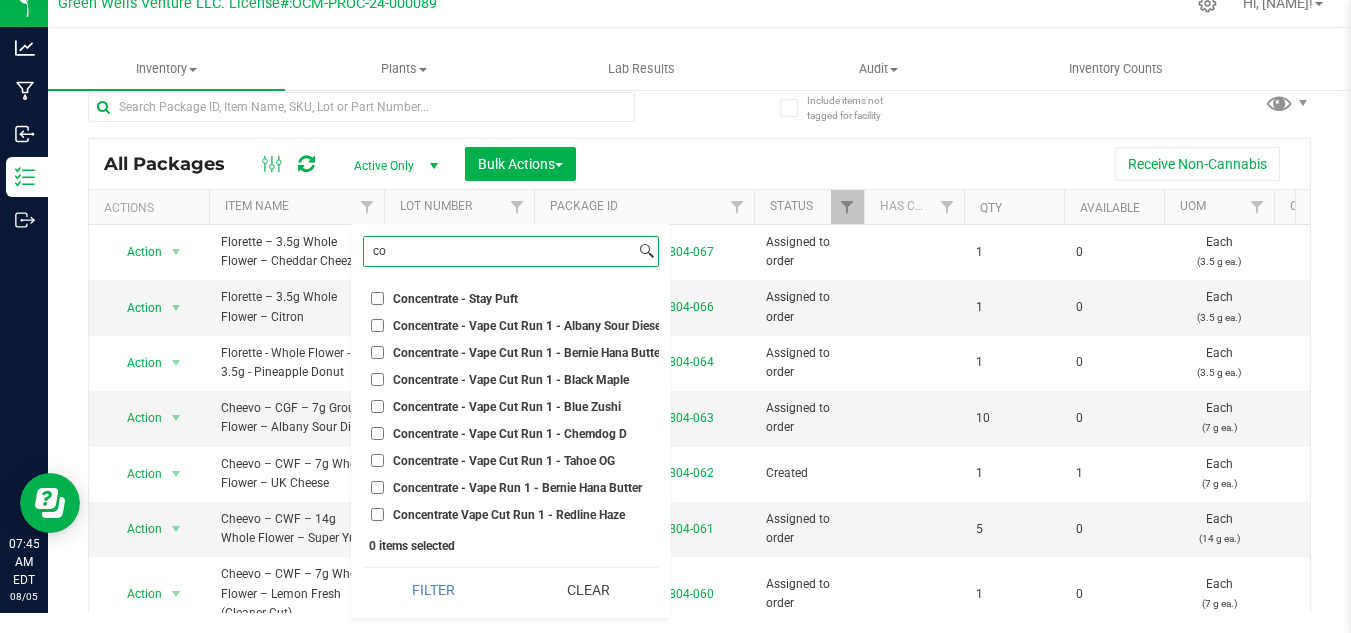 type on "c" 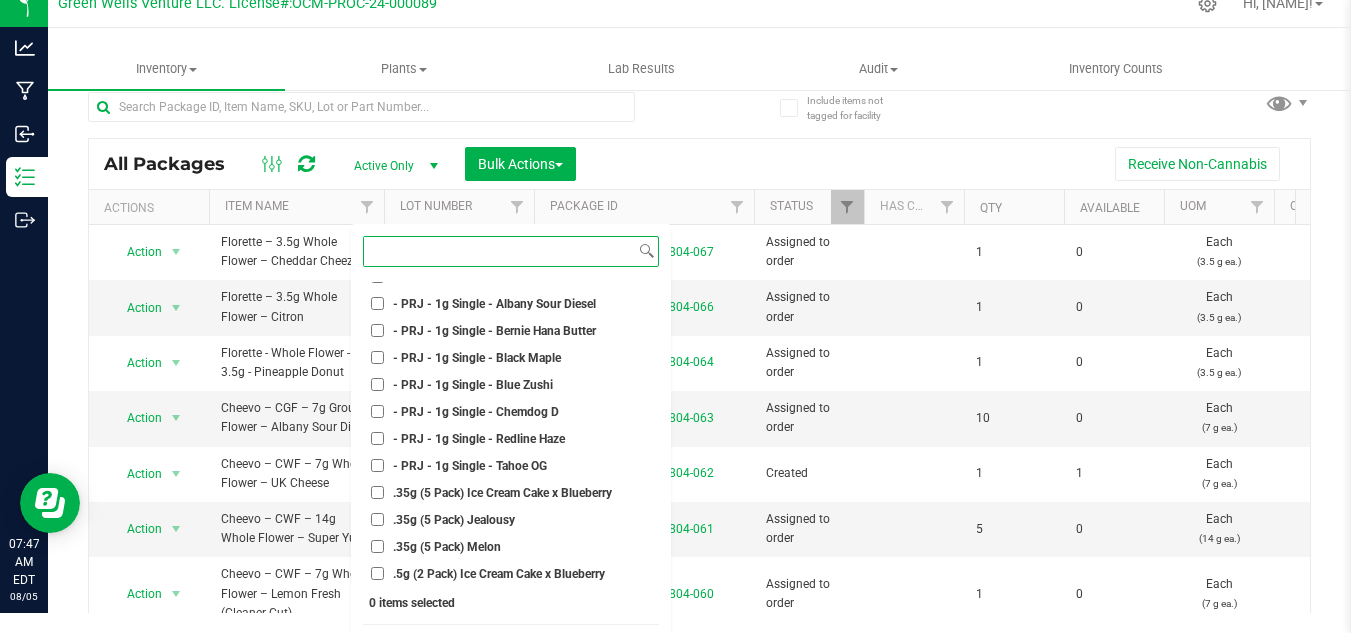 scroll, scrollTop: 0, scrollLeft: 0, axis: both 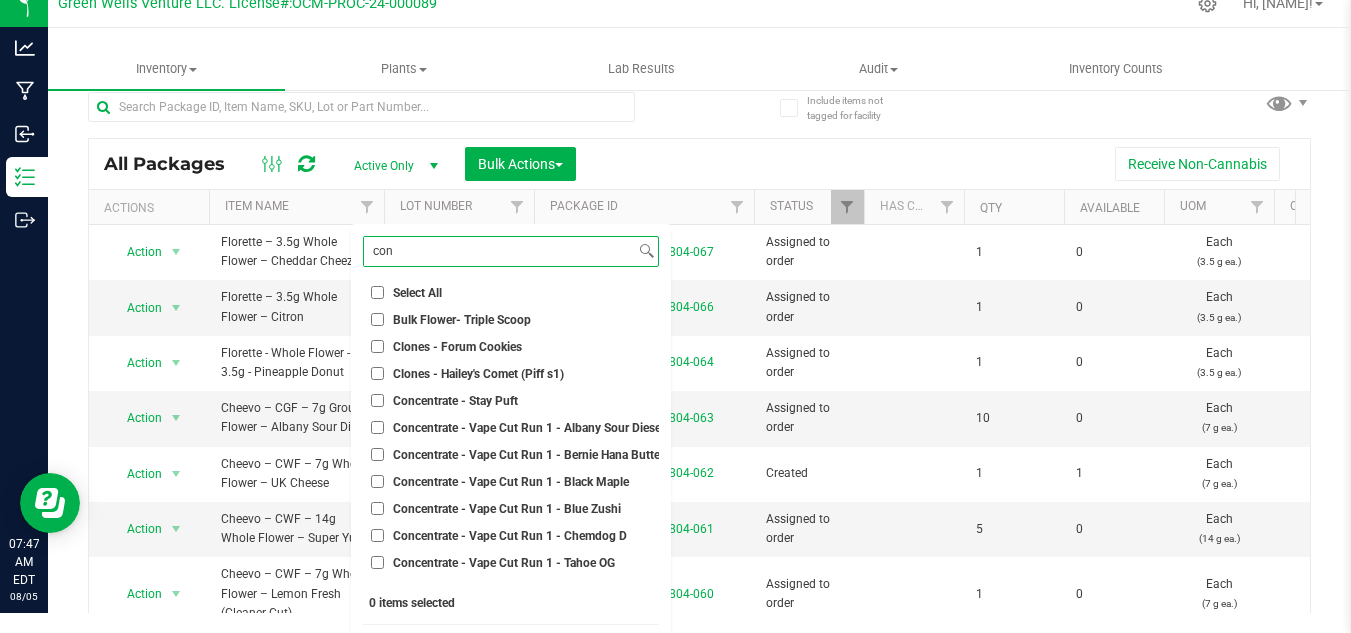 type on "conc" 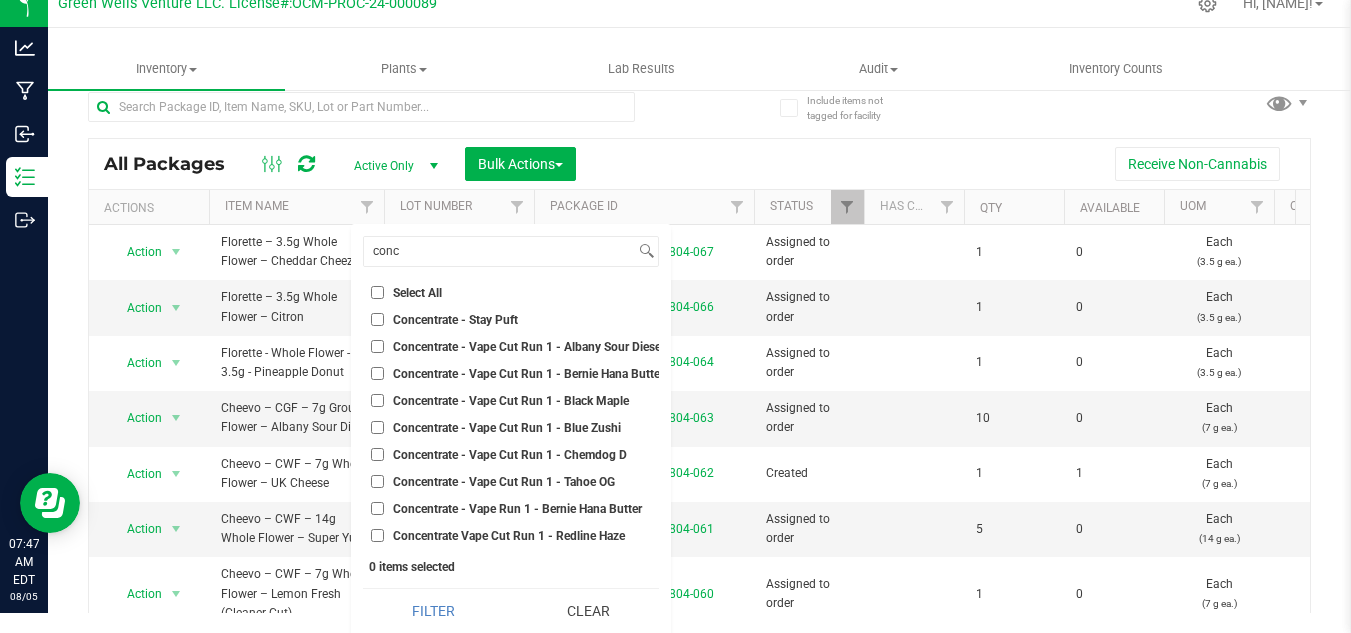 click on "Concentrate - Stay Puft" at bounding box center (511, 319) 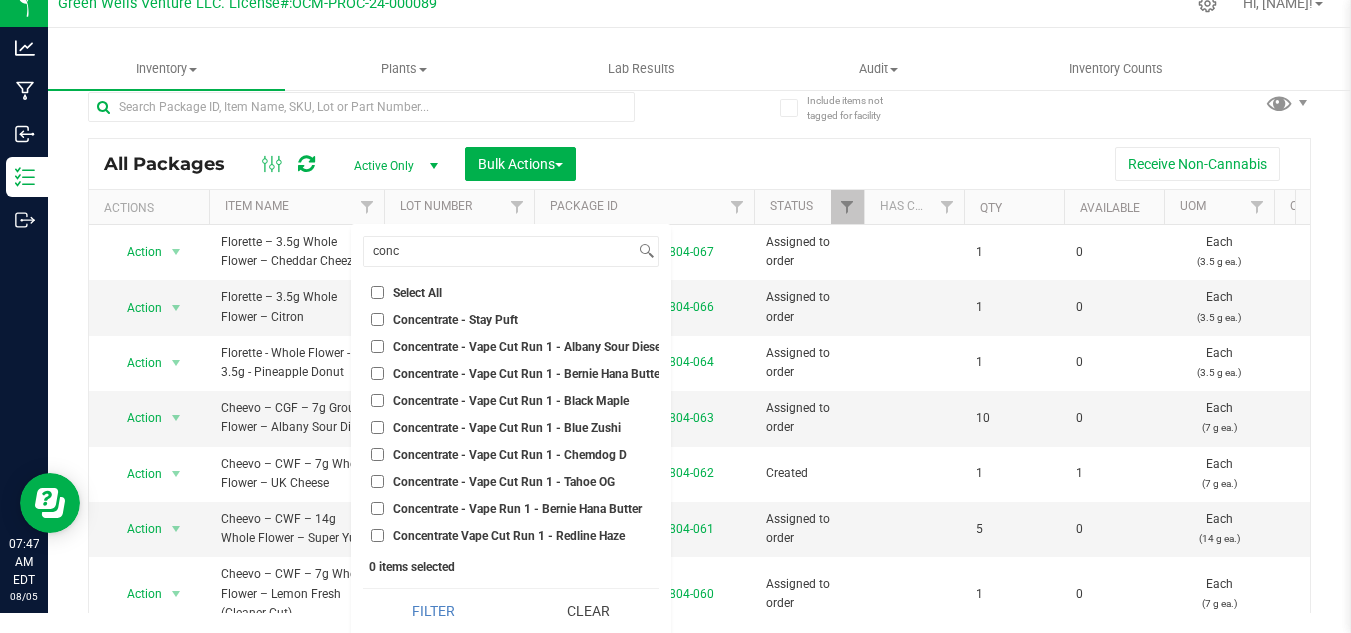 click on "Concentrate - Stay Puft" at bounding box center [377, 319] 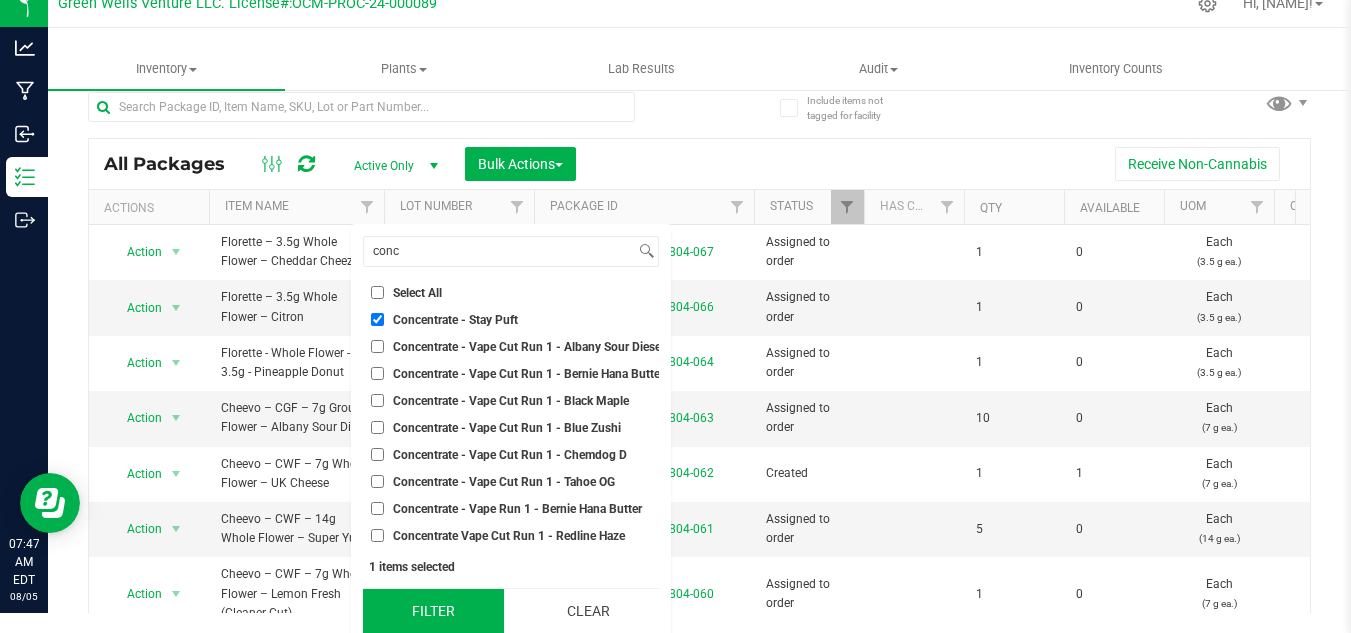 click on "Filter" at bounding box center [433, 611] 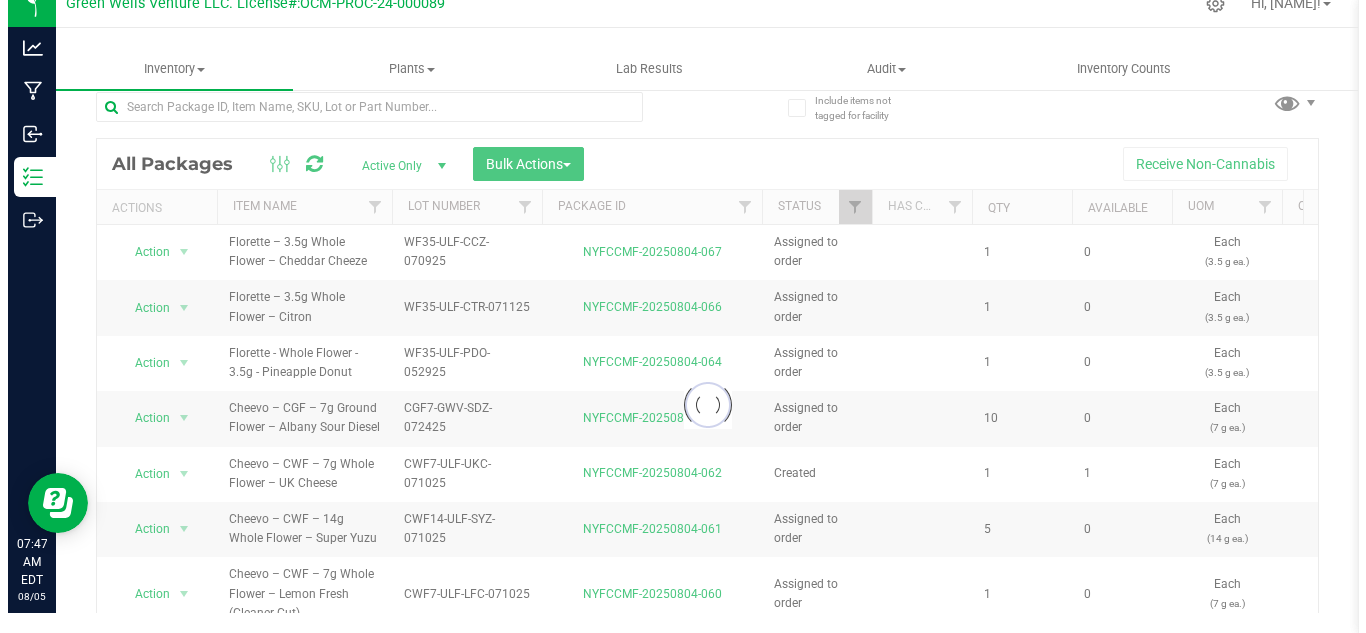 scroll, scrollTop: 0, scrollLeft: 0, axis: both 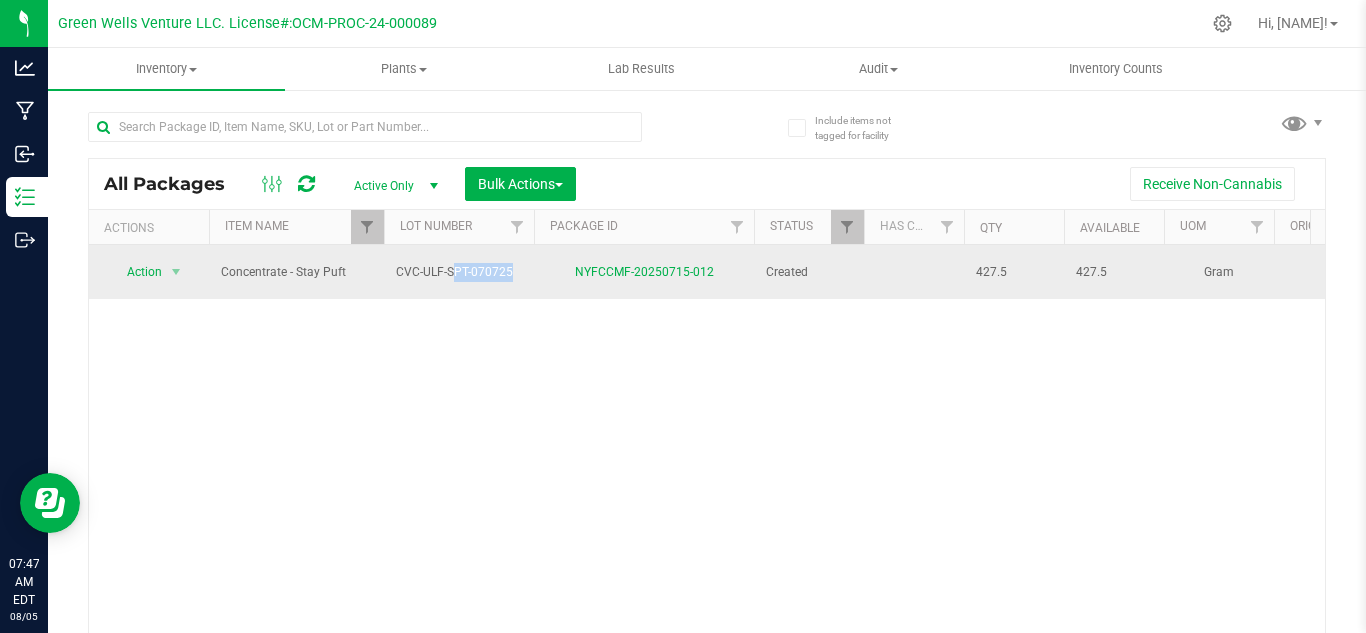 drag, startPoint x: 389, startPoint y: 266, endPoint x: 537, endPoint y: 263, distance: 148.0304 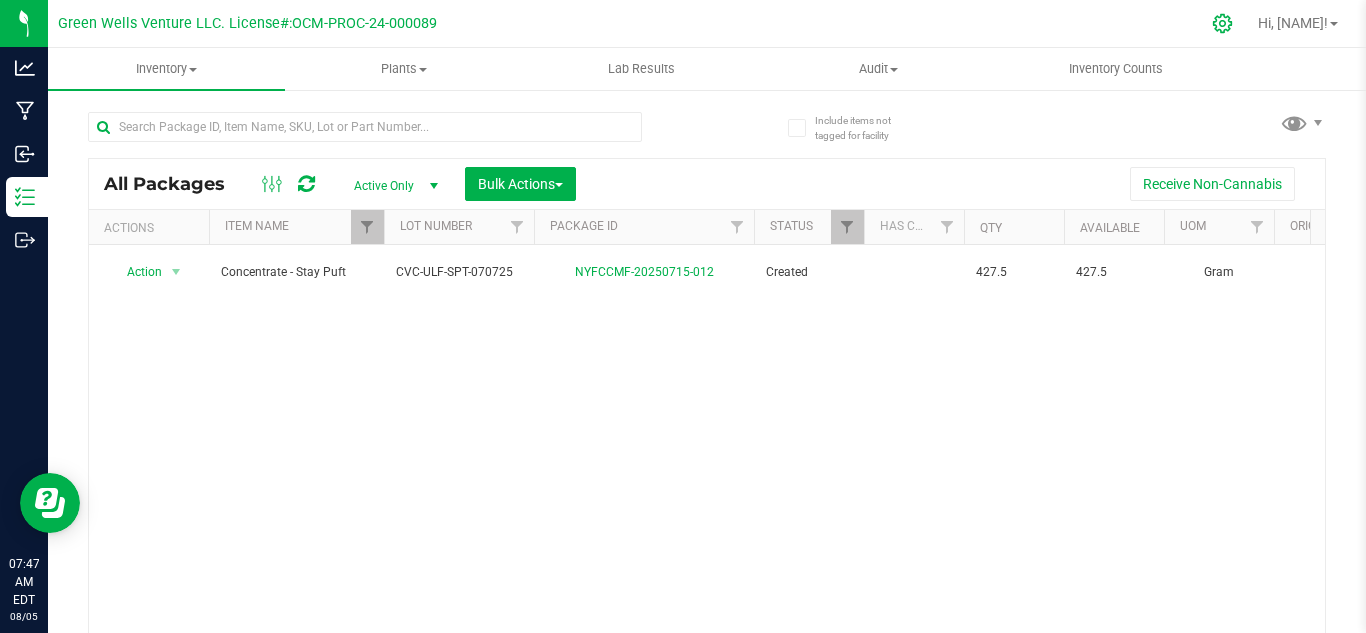 click 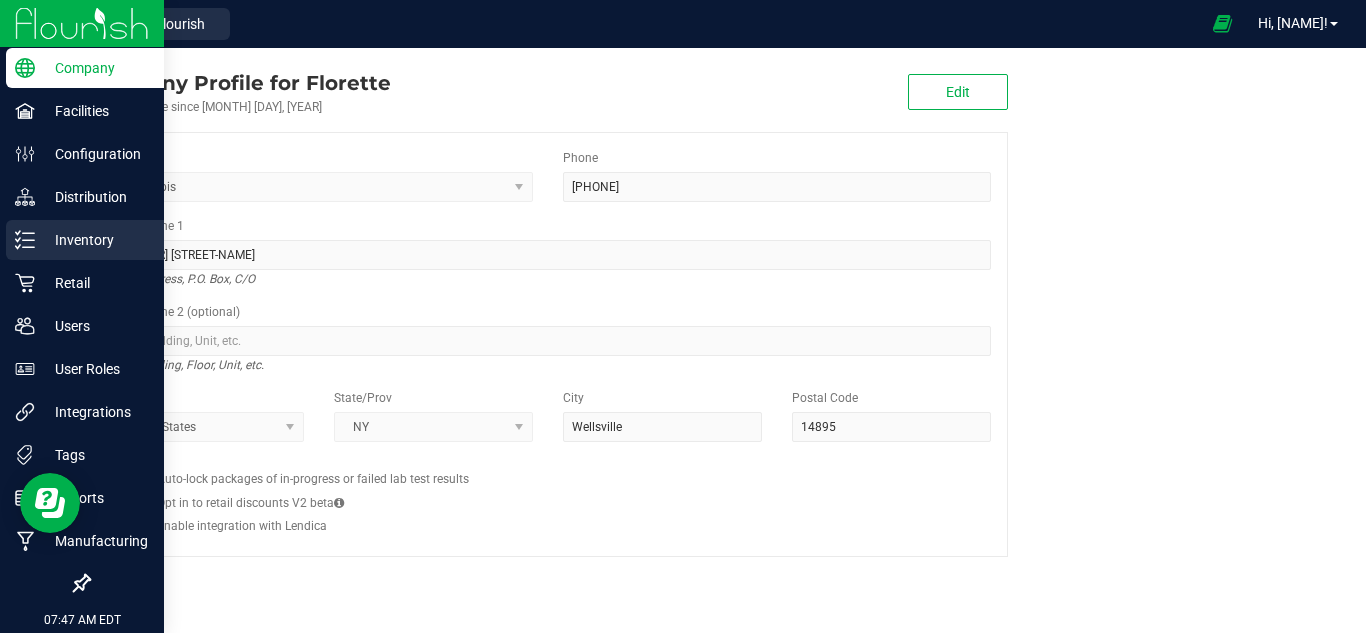 click 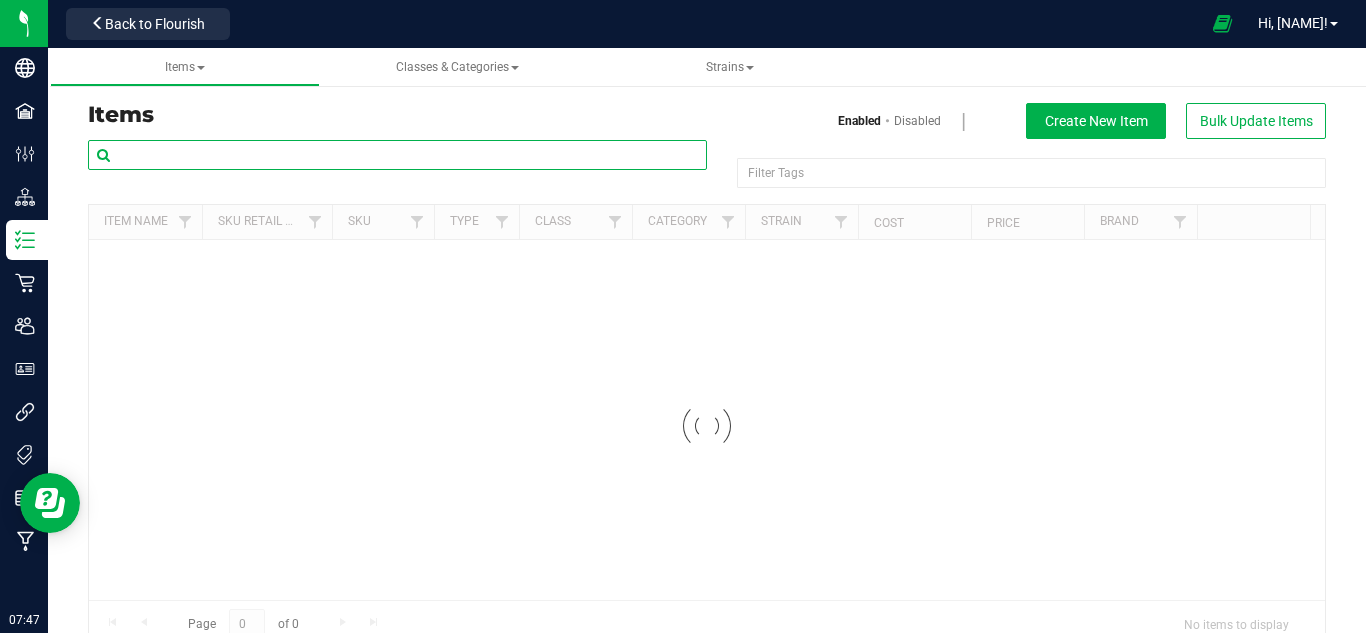 click at bounding box center [397, 155] 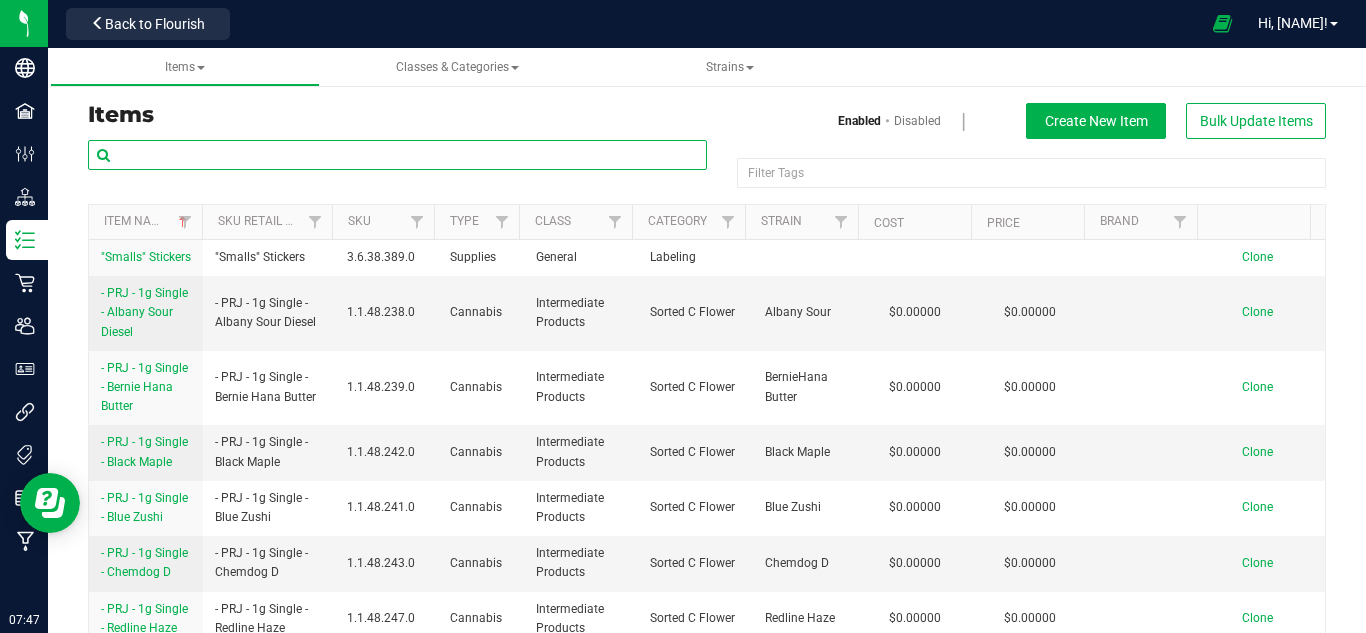 click at bounding box center (397, 155) 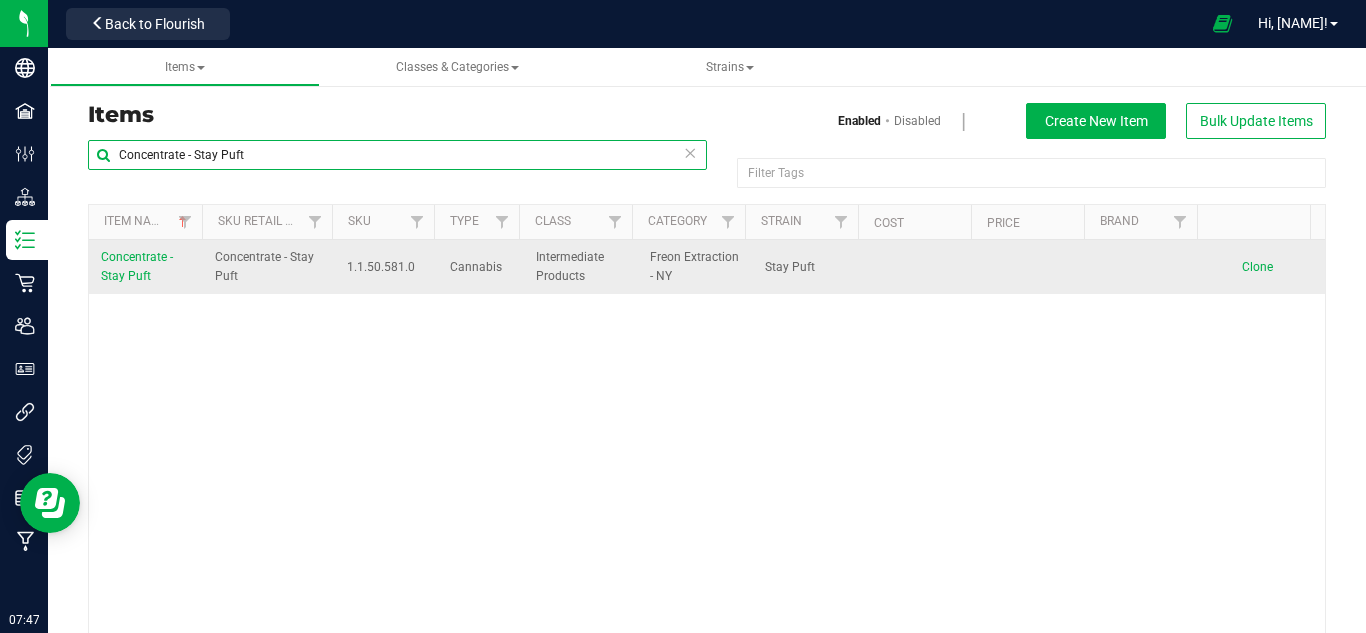 type on "Concentrate - Stay Puft" 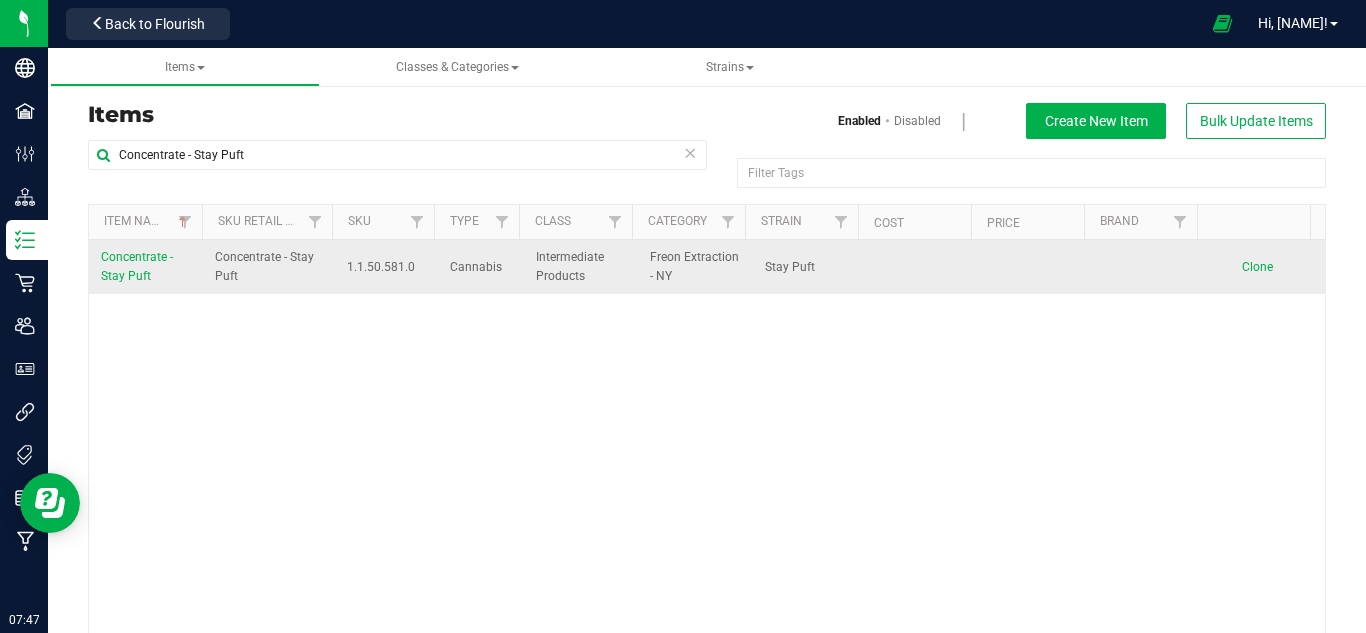 click on "Concentrate - Stay Puft" at bounding box center (146, 267) 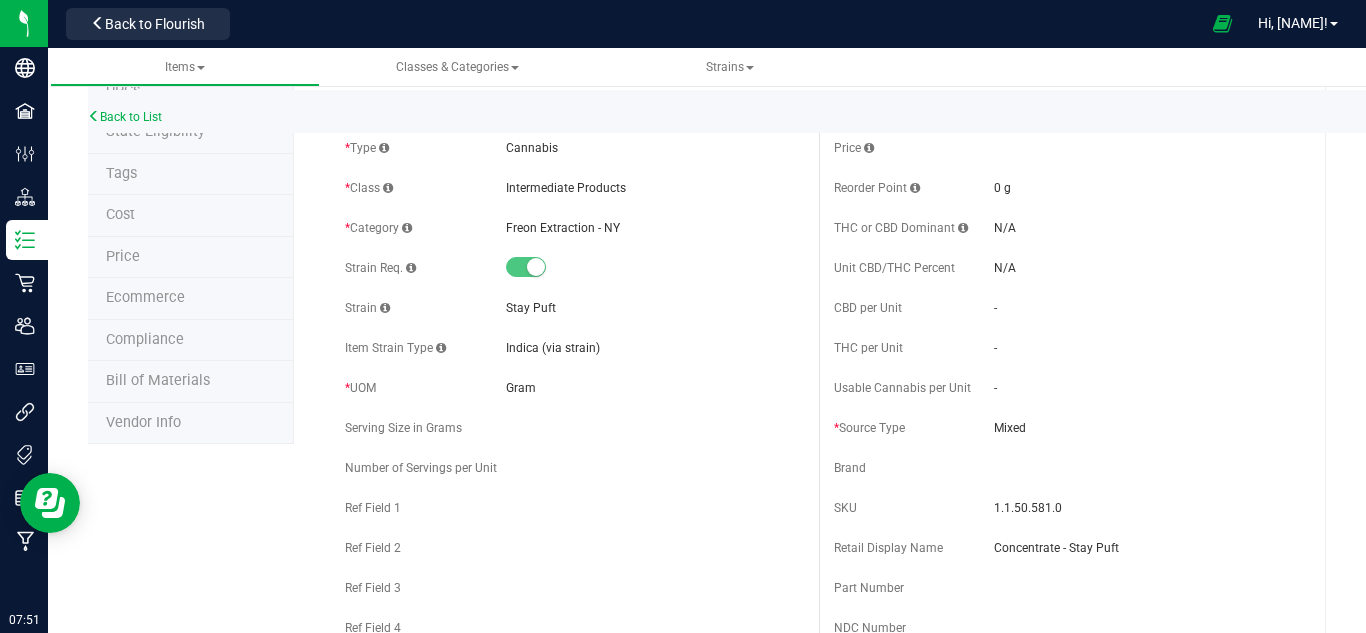 scroll, scrollTop: 0, scrollLeft: 0, axis: both 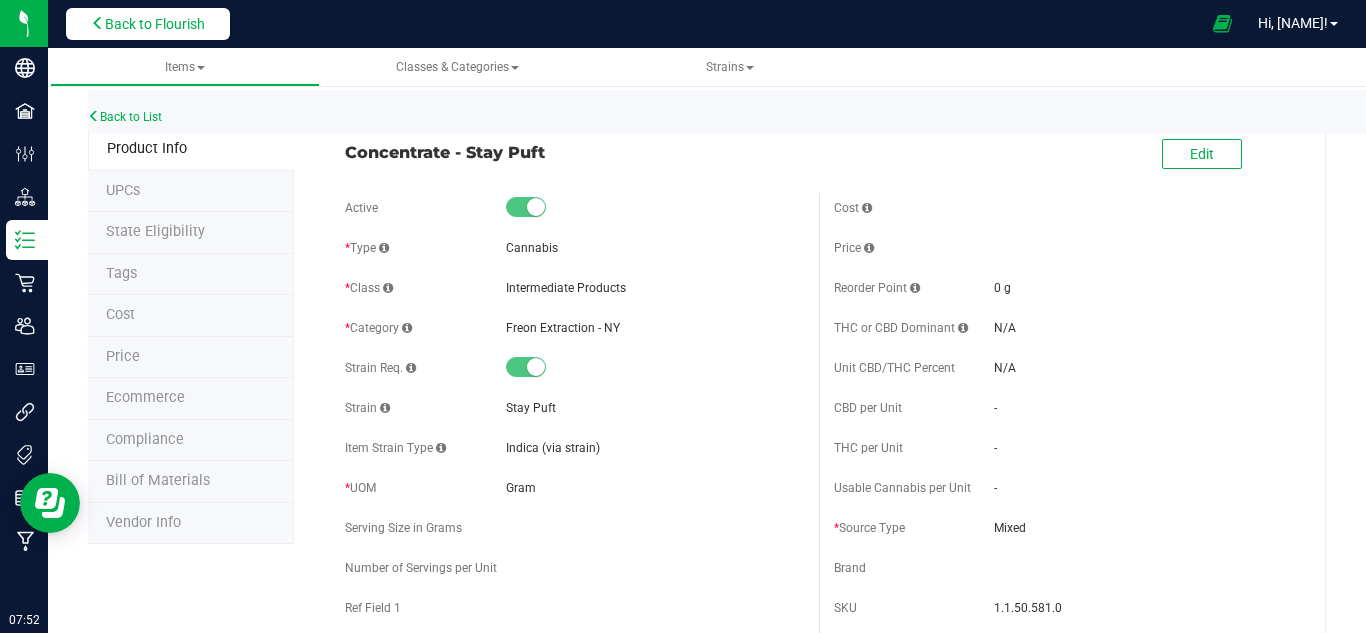 click on "Back to Flourish" at bounding box center (155, 24) 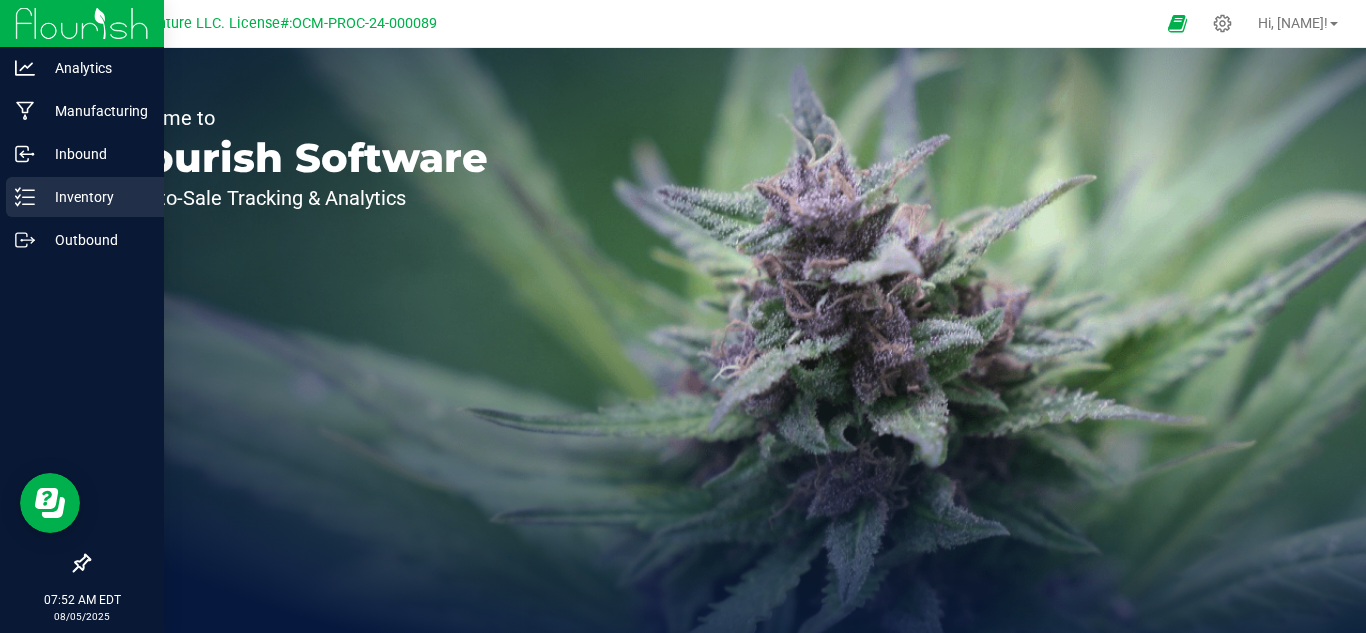 click on "Inventory" at bounding box center (95, 197) 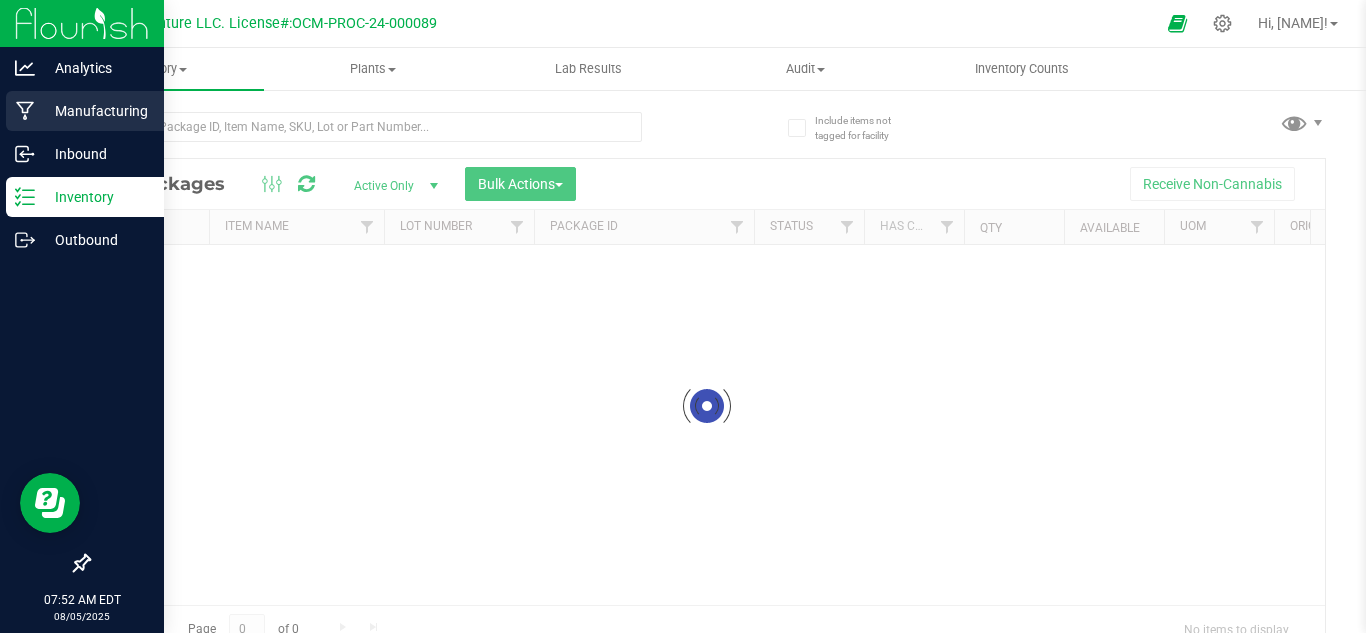 click on "Manufacturing" at bounding box center (95, 111) 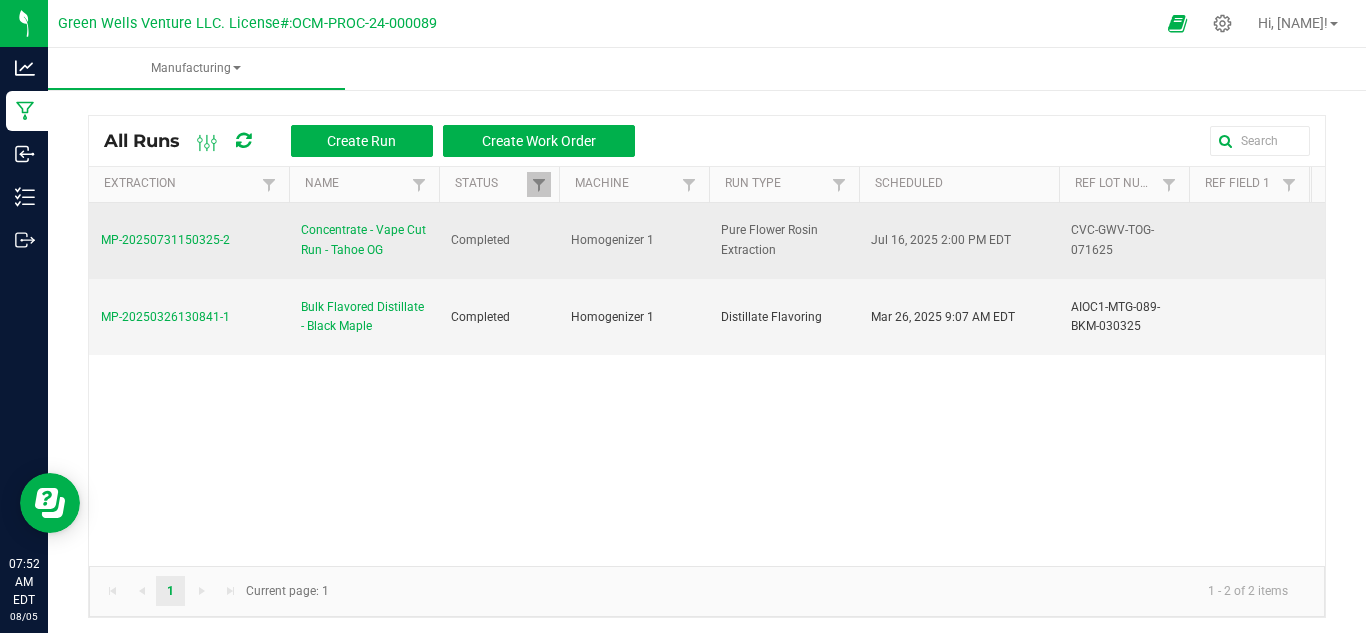 click on "MP-20250731150325-2" at bounding box center (165, 240) 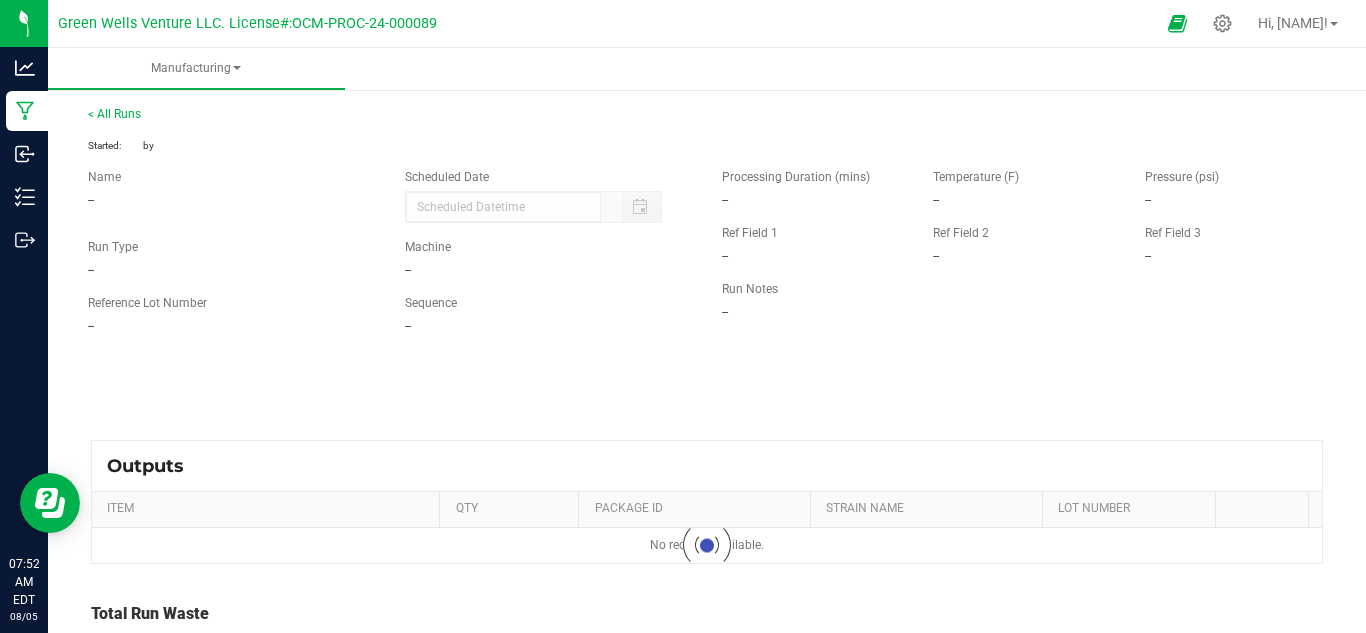 type on "07/16/2025 2:00 PM" 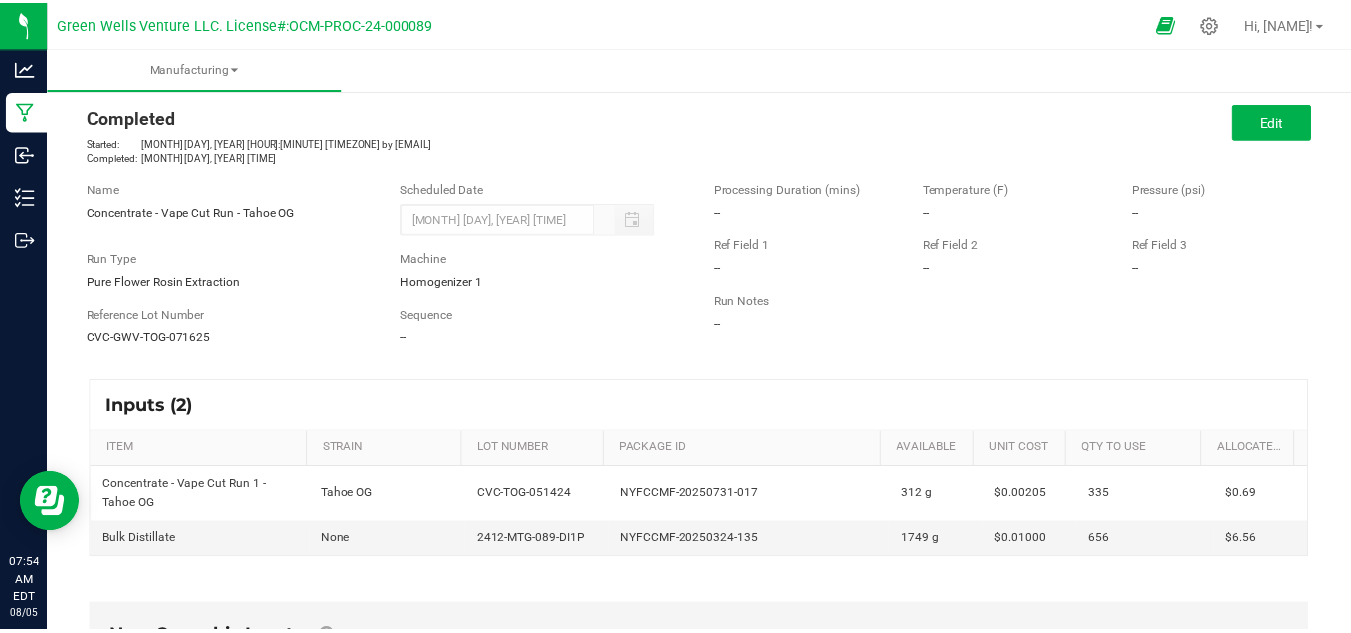 scroll, scrollTop: 0, scrollLeft: 0, axis: both 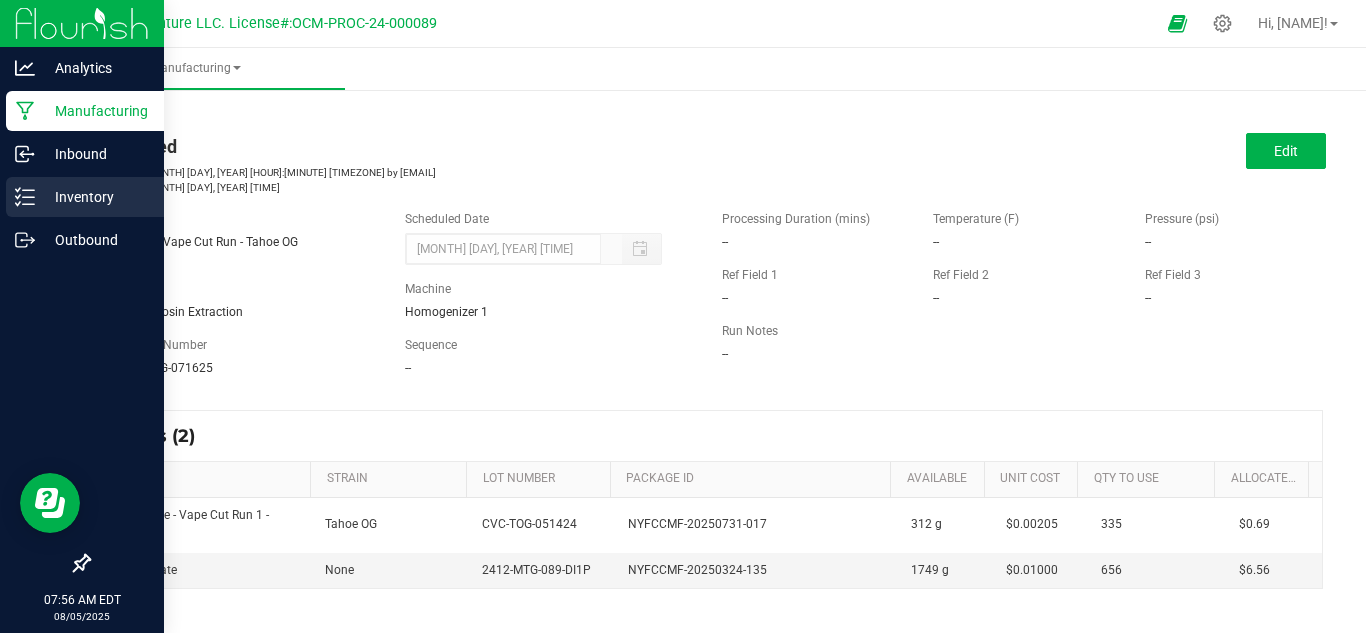 click on "Inventory" at bounding box center [95, 197] 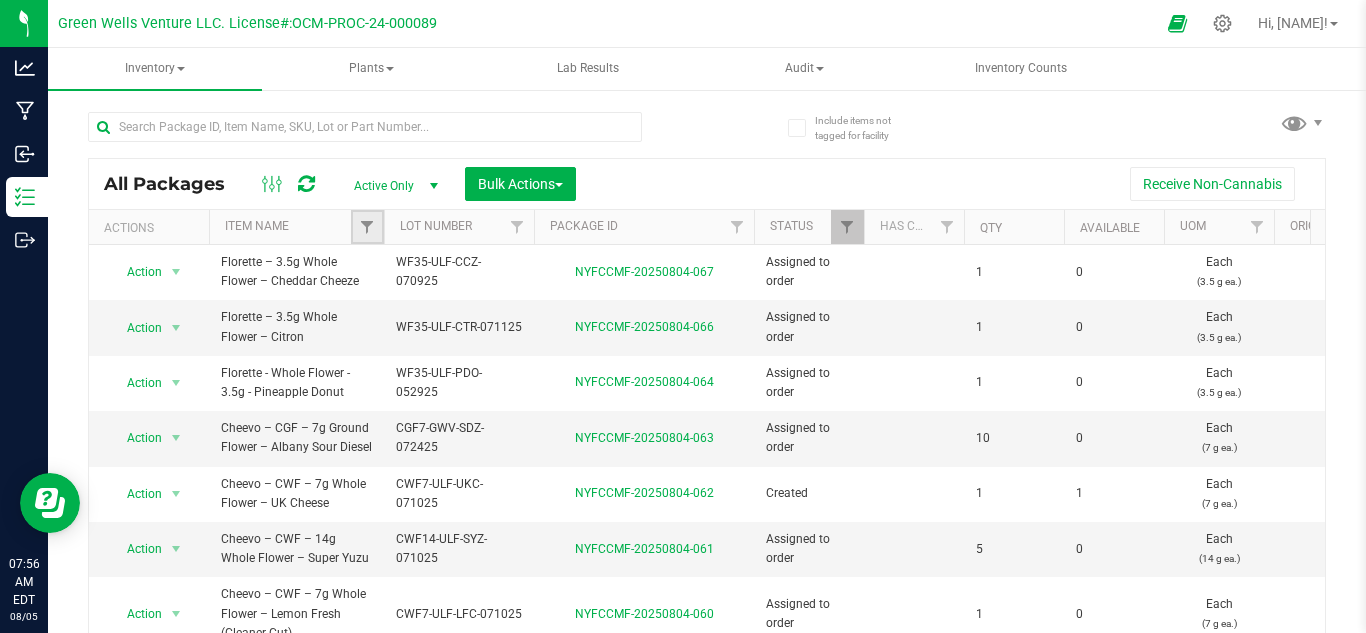 click at bounding box center (367, 227) 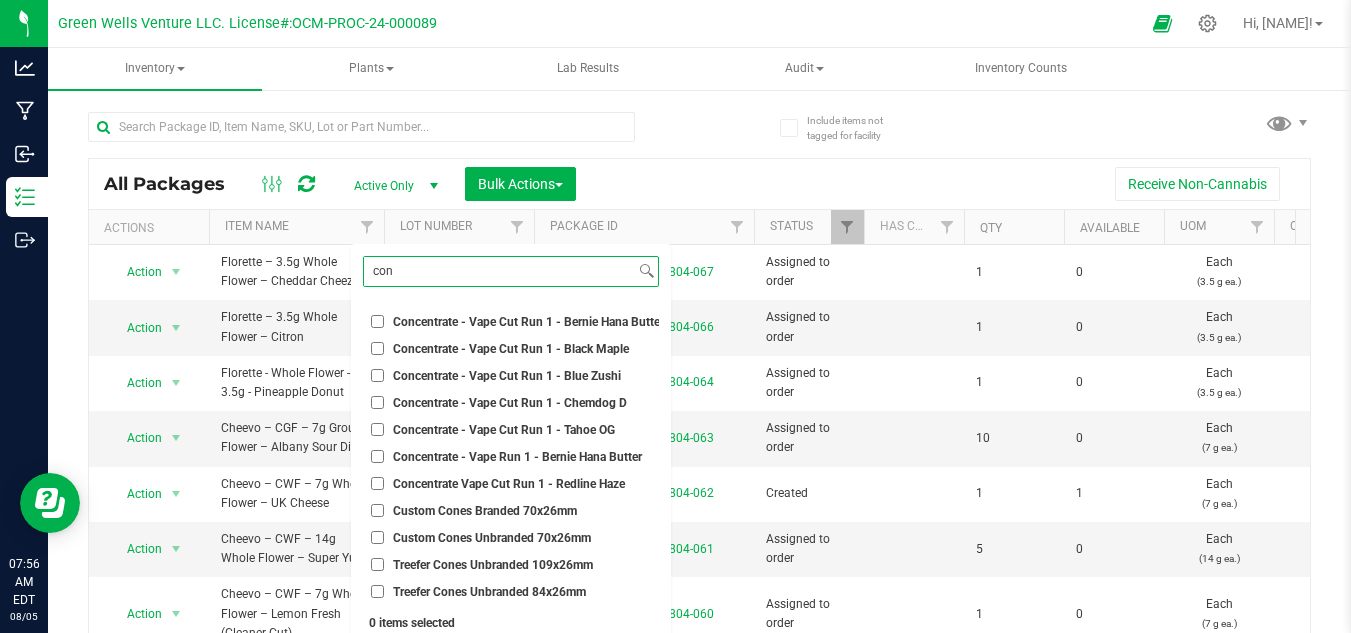 scroll, scrollTop: 0, scrollLeft: 0, axis: both 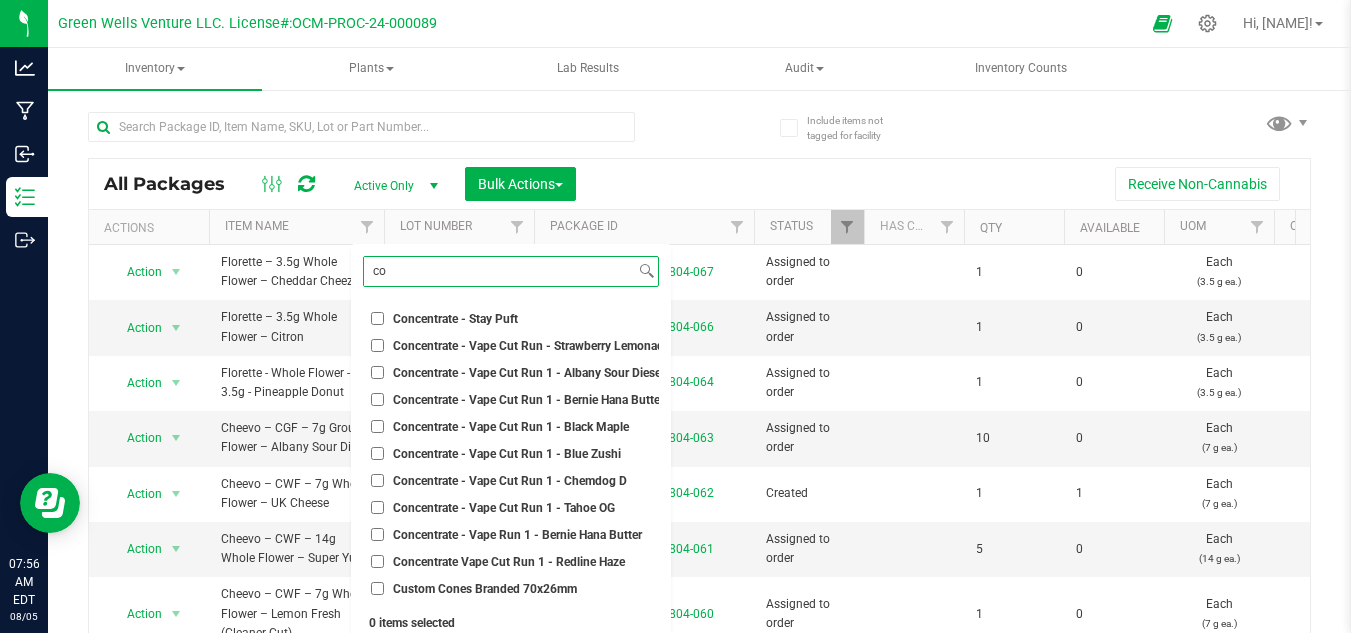 type on "c" 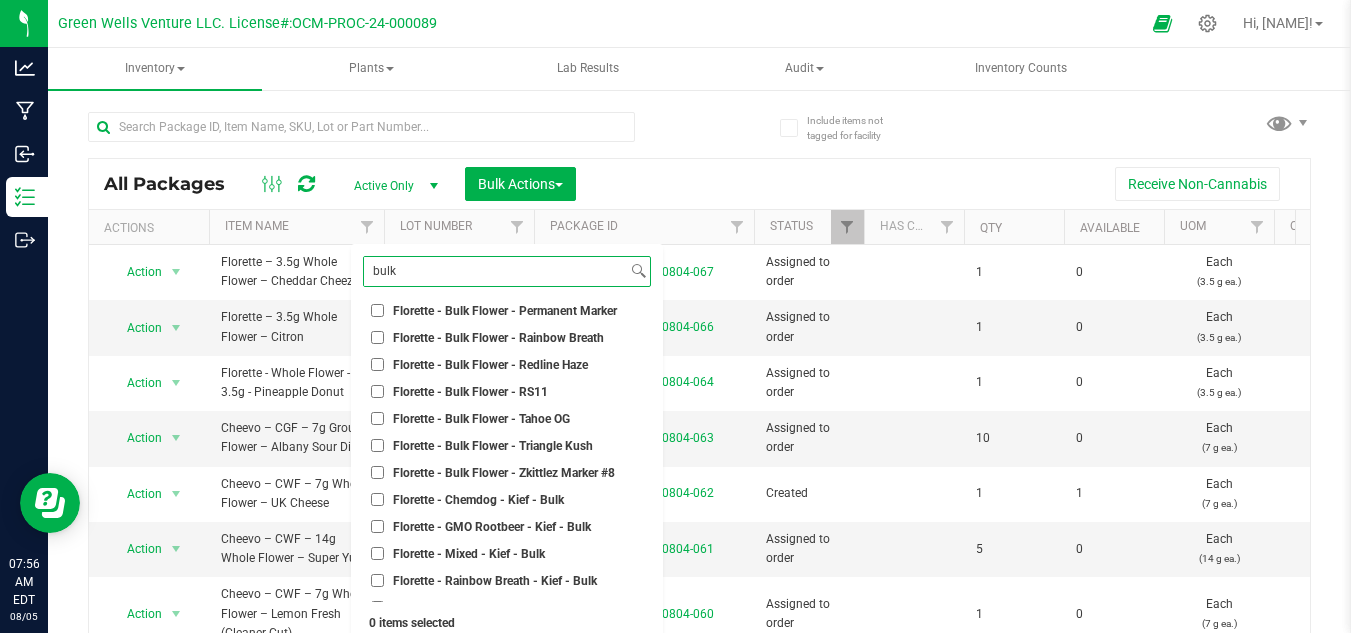 scroll, scrollTop: 1497, scrollLeft: 0, axis: vertical 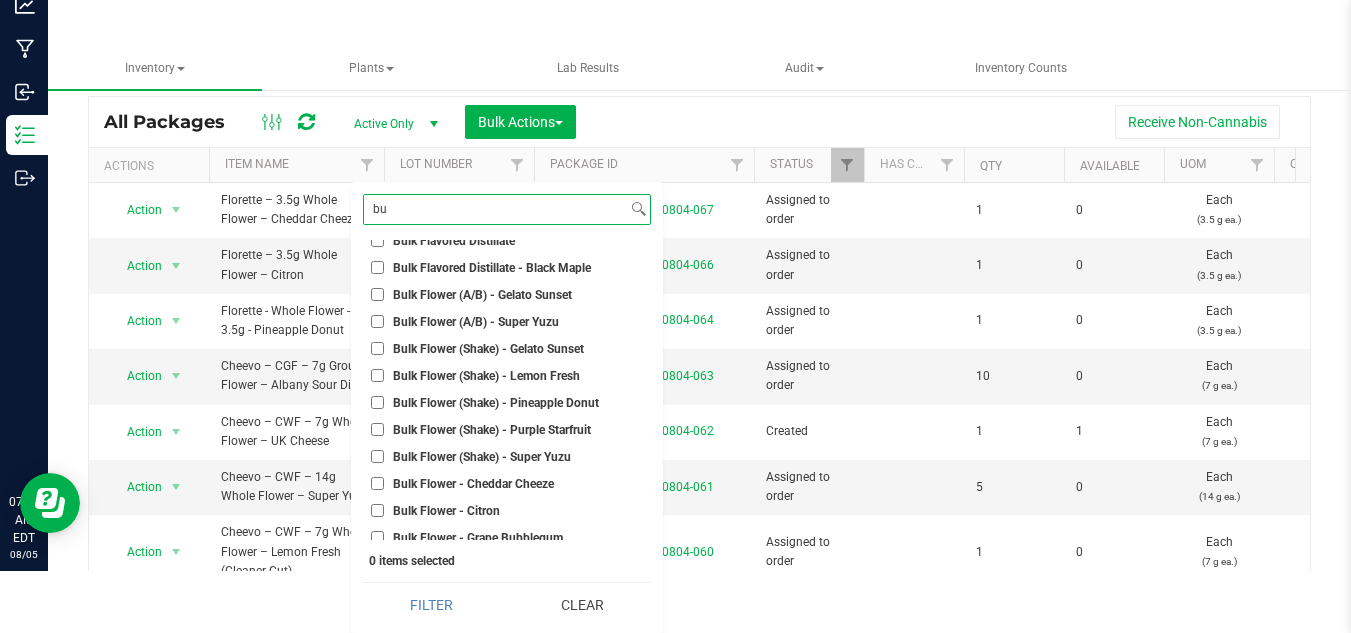 type on "b" 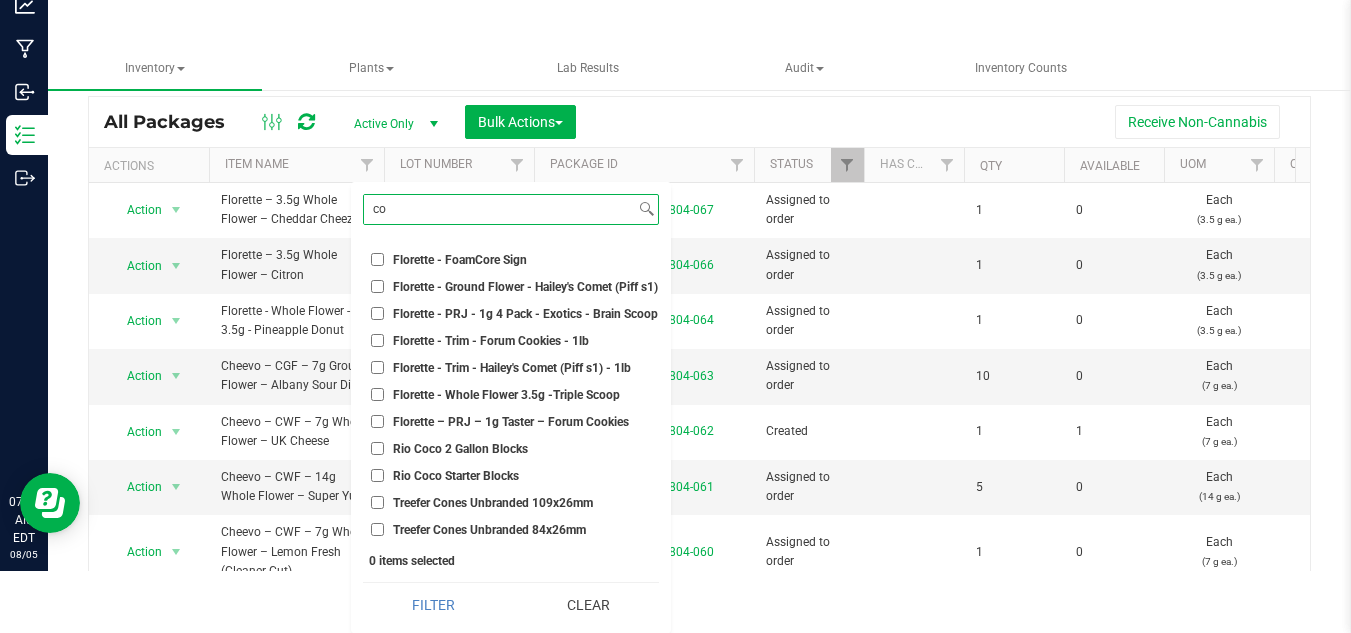 scroll, scrollTop: 0, scrollLeft: 0, axis: both 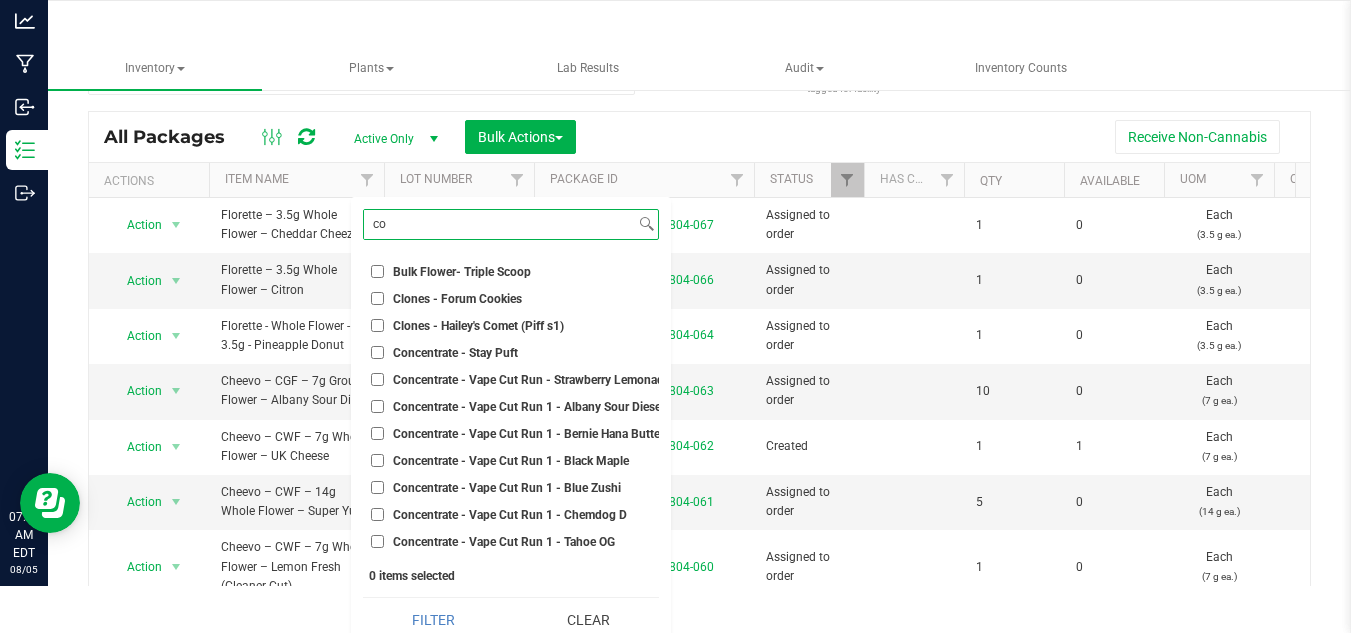 type on "c" 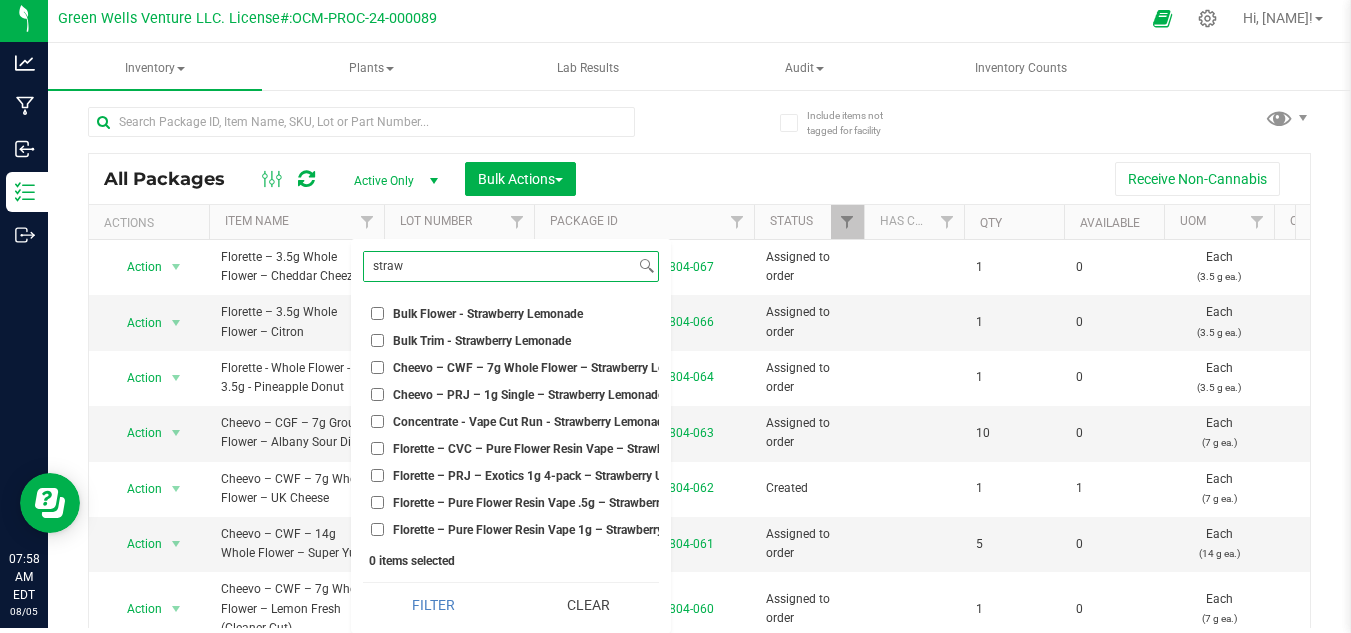 scroll, scrollTop: 20, scrollLeft: 0, axis: vertical 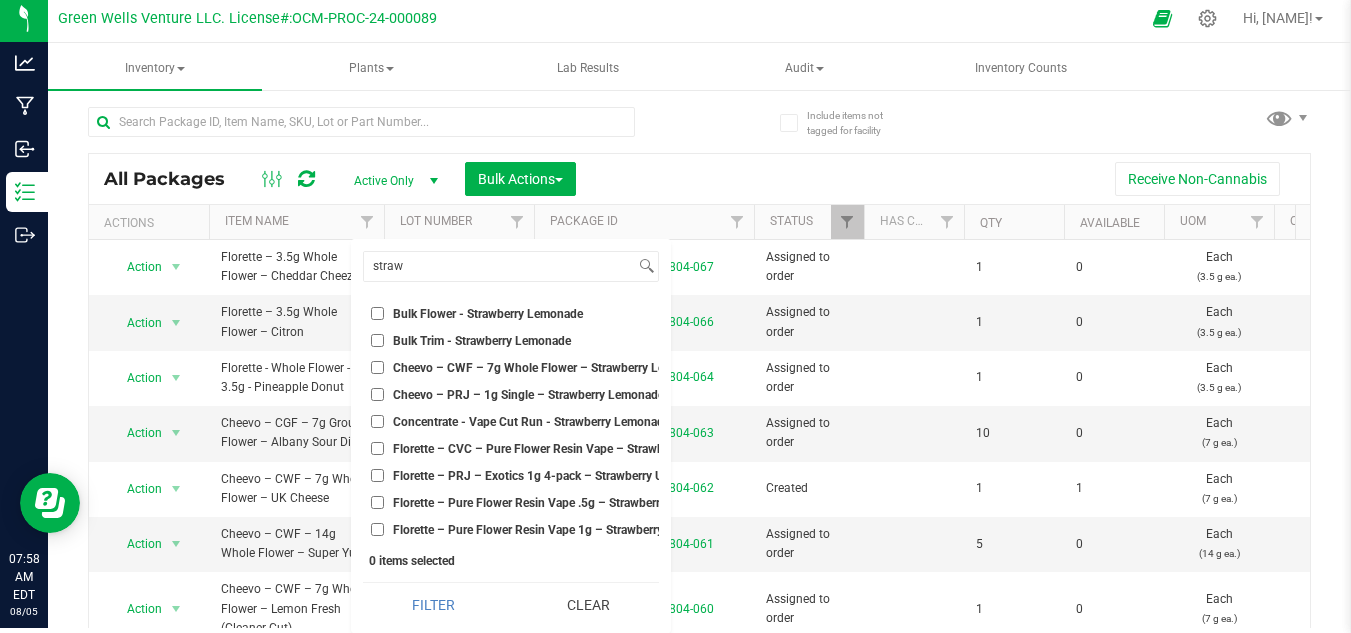 click on "Concentrate - Vape Cut Run - Strawberry Lemonade" at bounding box center [377, 421] 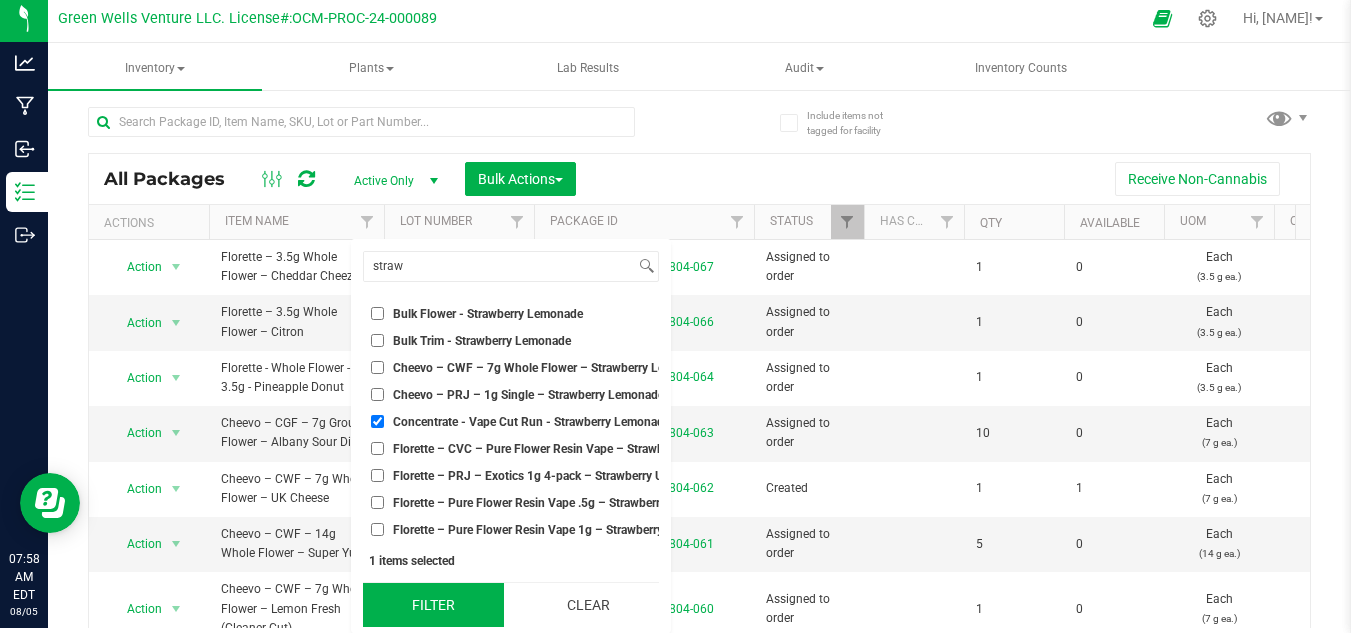 click on "Filter" at bounding box center [433, 605] 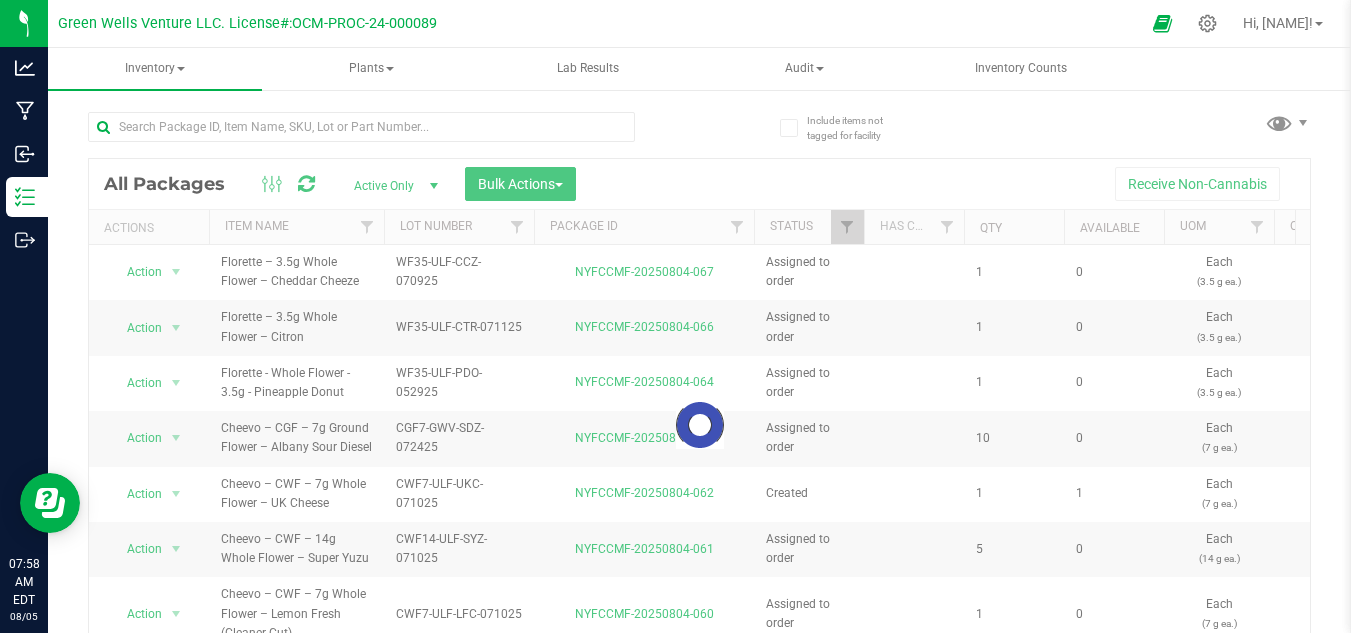 scroll, scrollTop: 0, scrollLeft: 0, axis: both 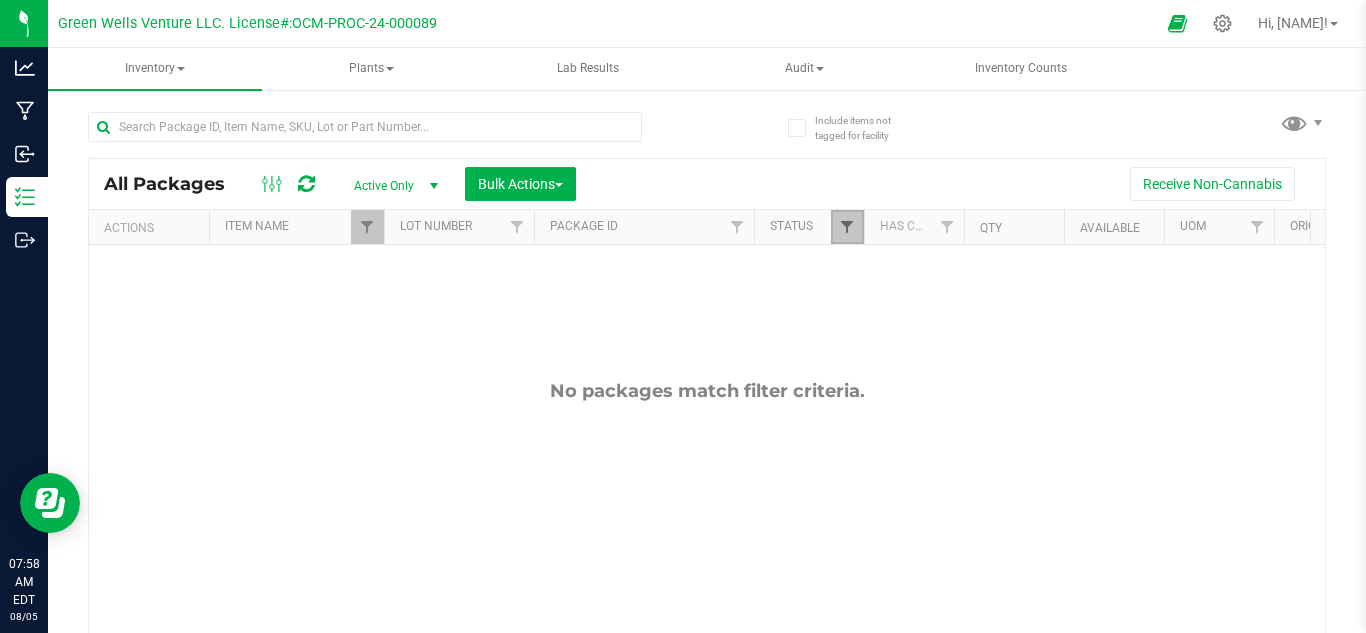 click at bounding box center [847, 227] 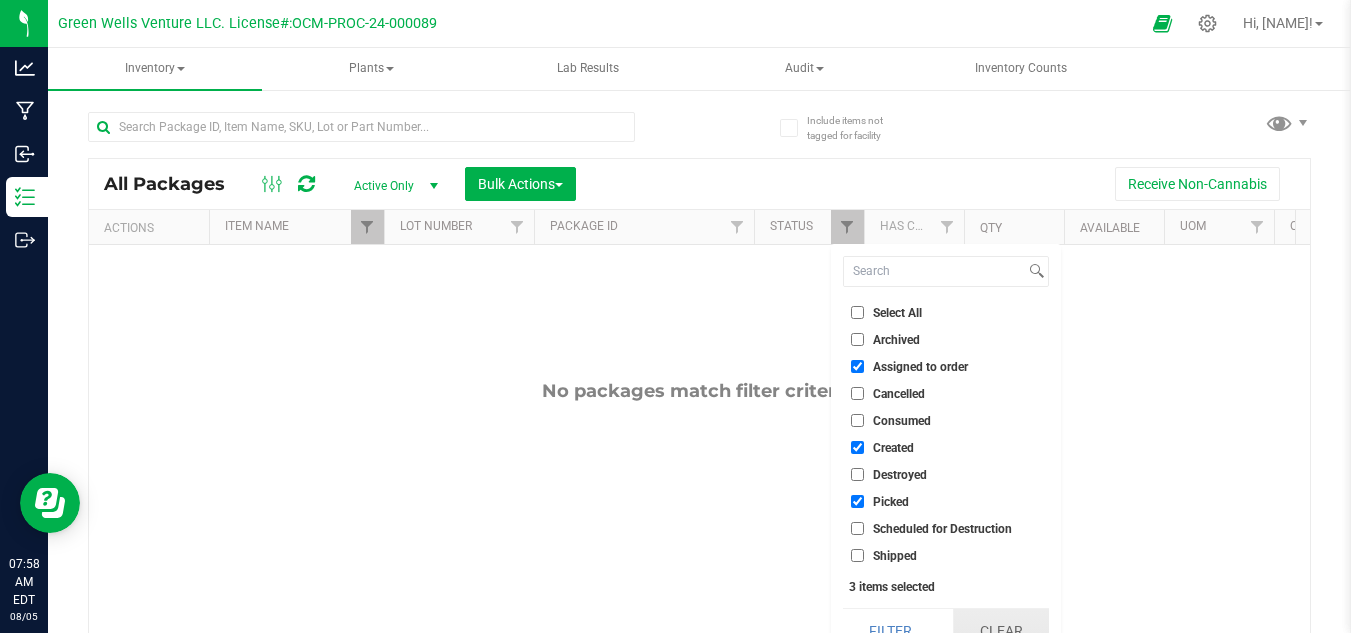 click on "Clear" at bounding box center [1001, 631] 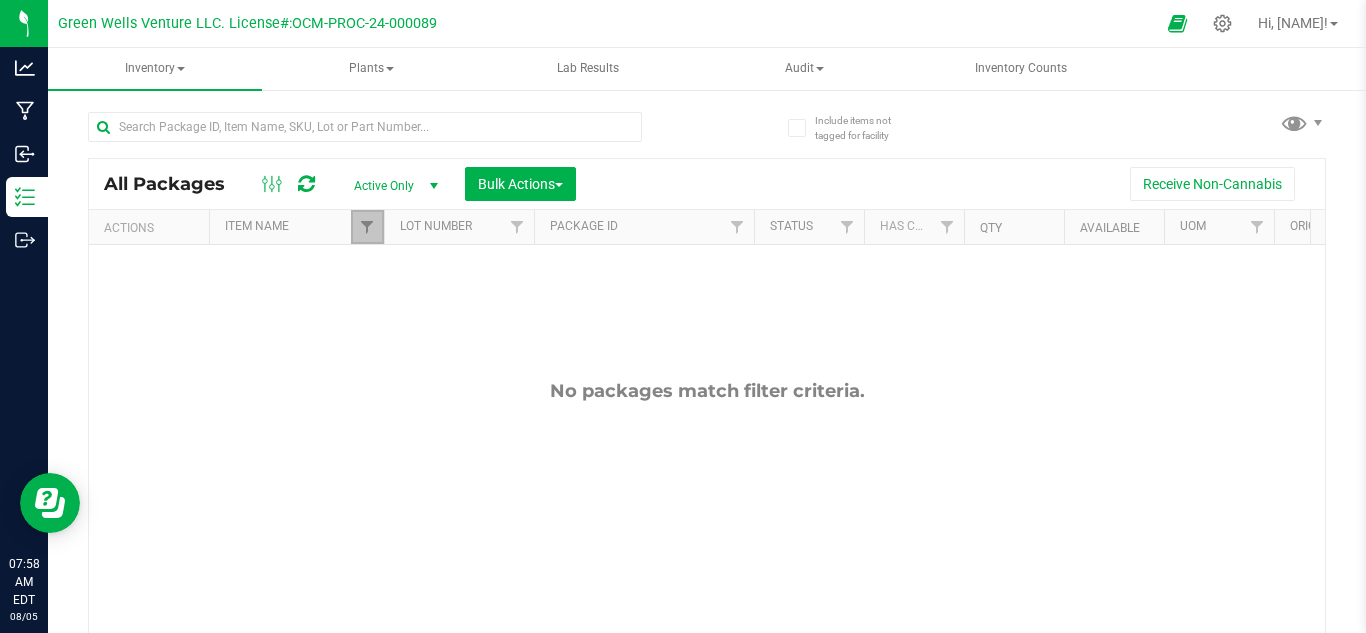 click at bounding box center (367, 227) 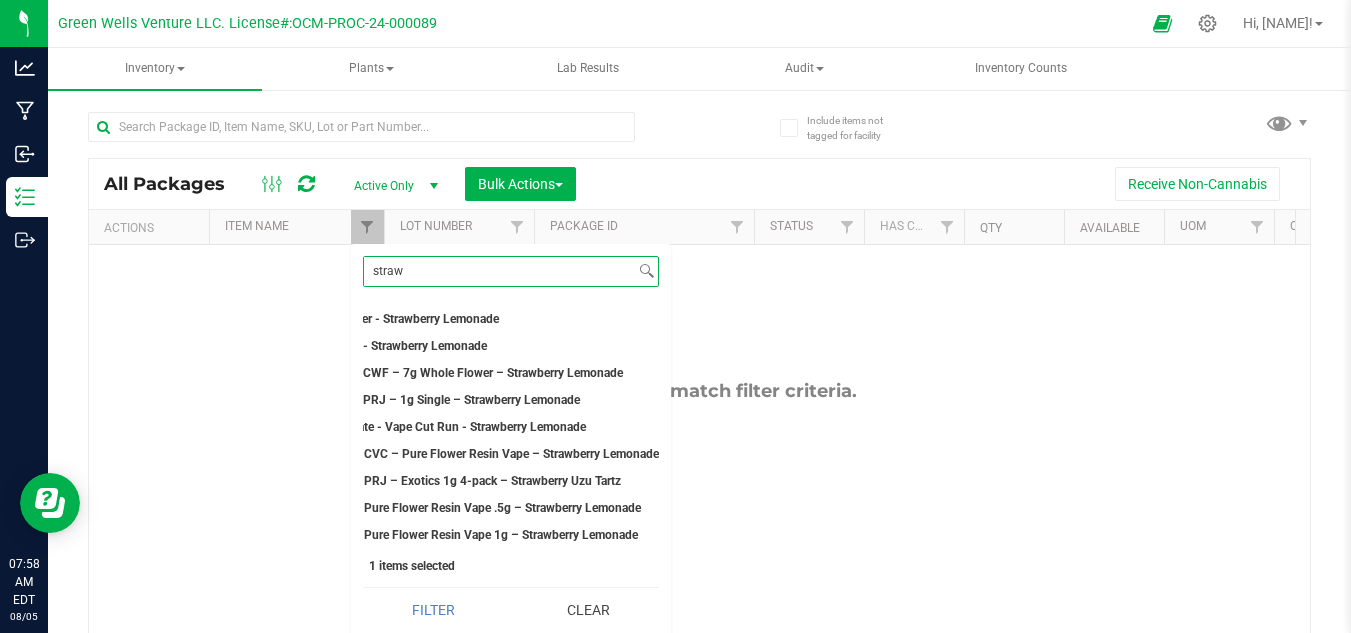 scroll, scrollTop: 0, scrollLeft: 0, axis: both 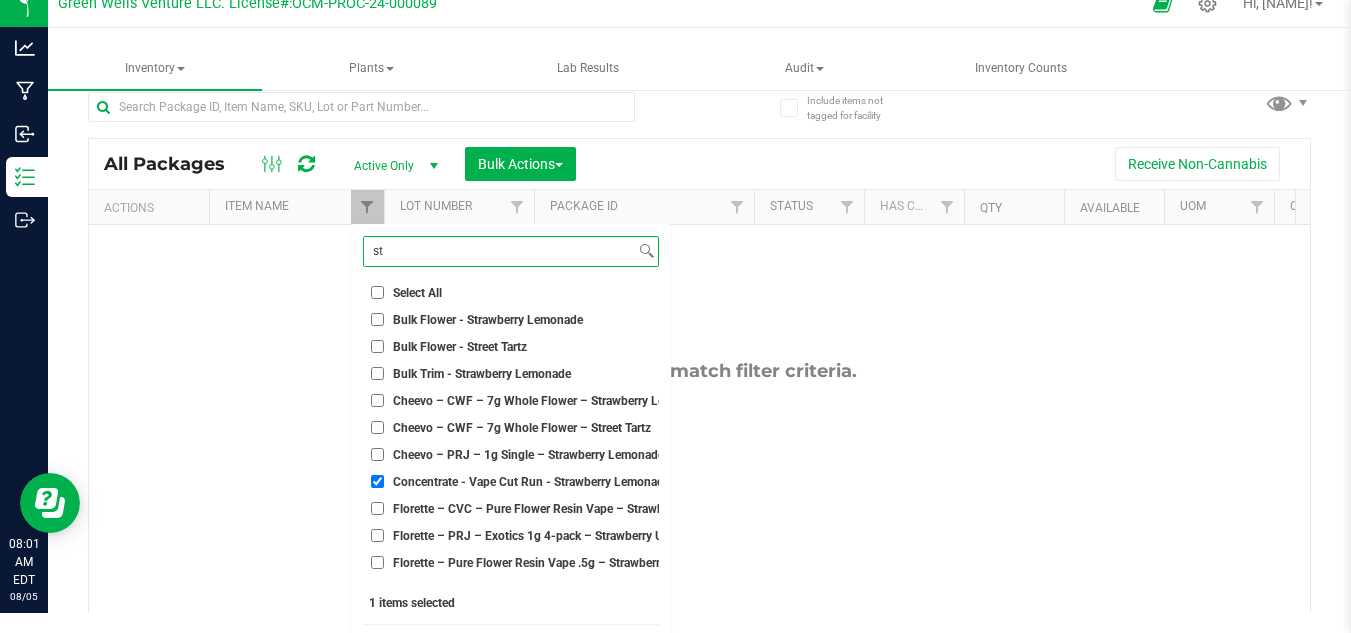 type on "s" 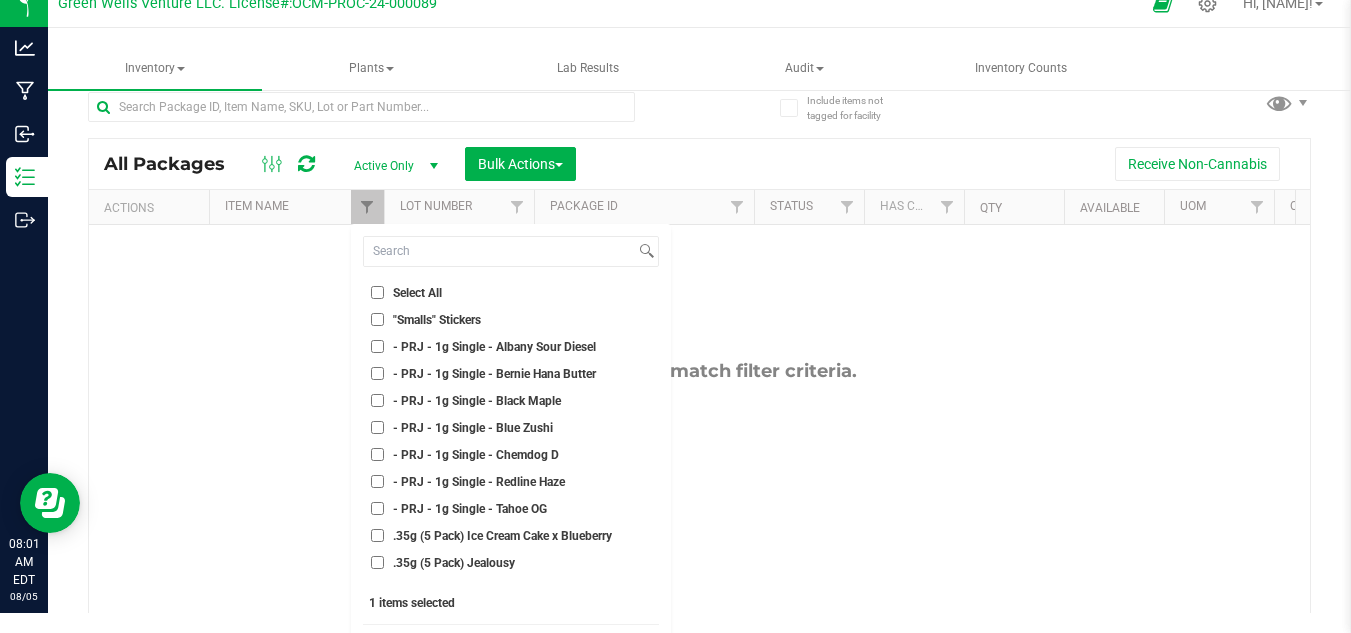 click on "No packages match filter criteria." at bounding box center [699, 492] 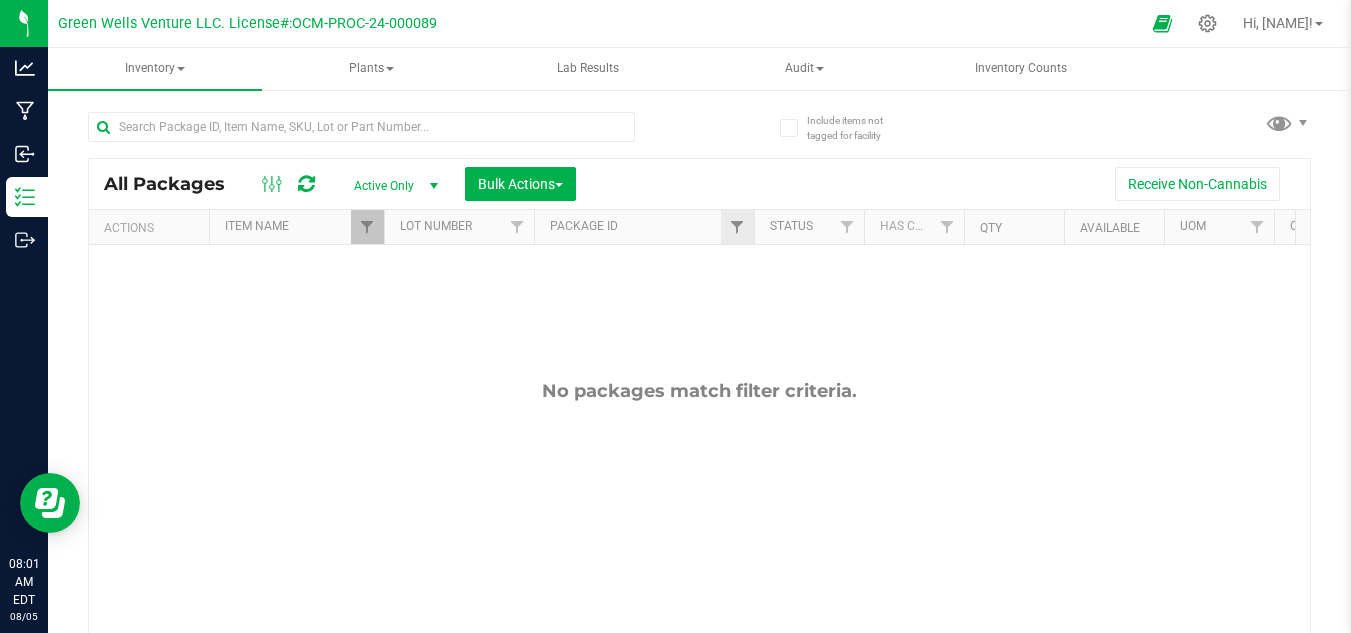 scroll, scrollTop: 0, scrollLeft: 0, axis: both 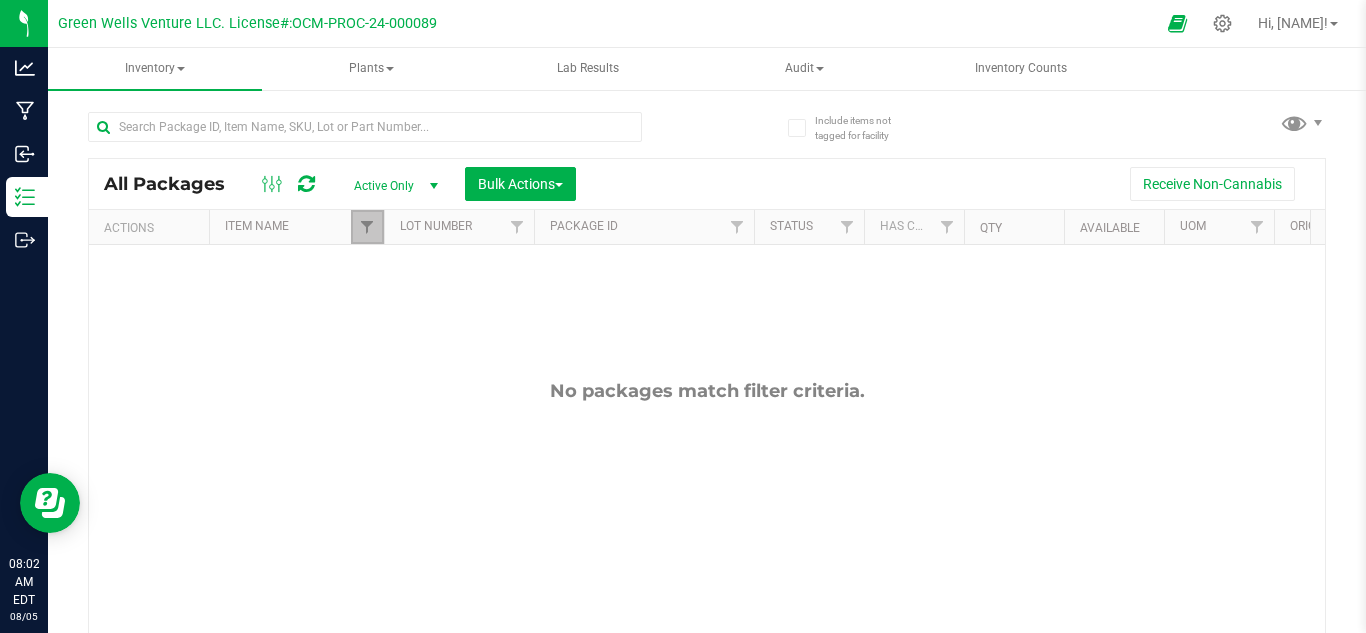 click at bounding box center (367, 227) 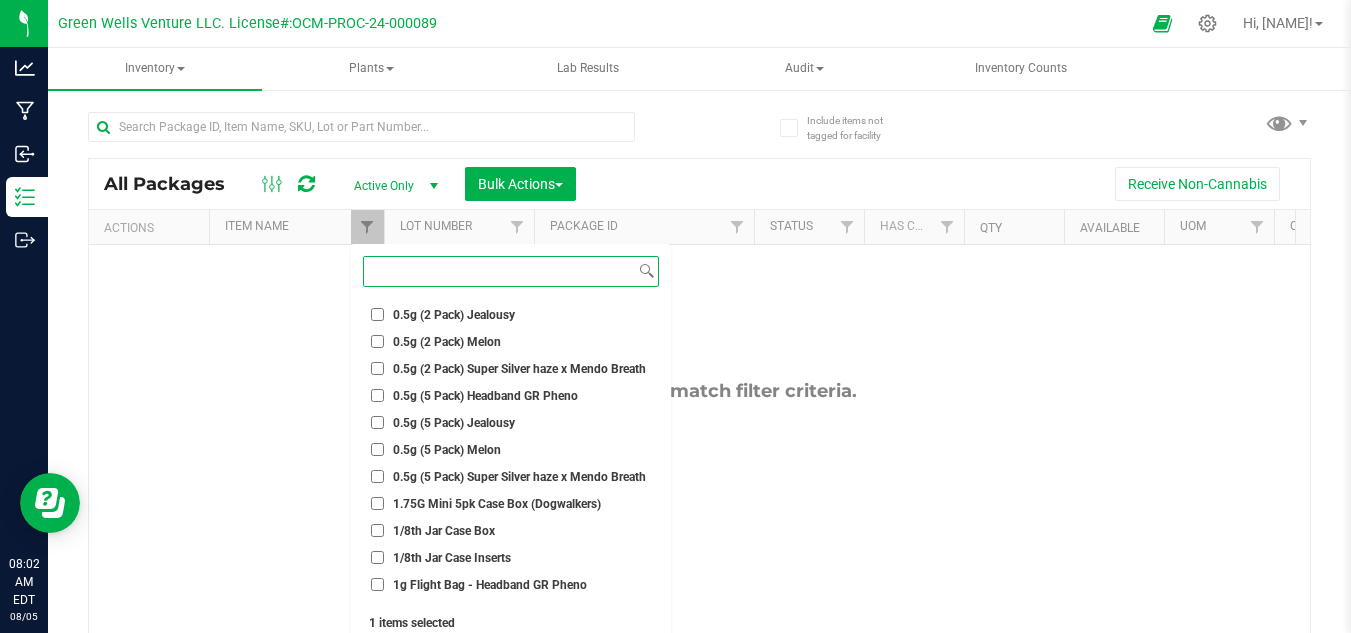 scroll, scrollTop: 500, scrollLeft: 0, axis: vertical 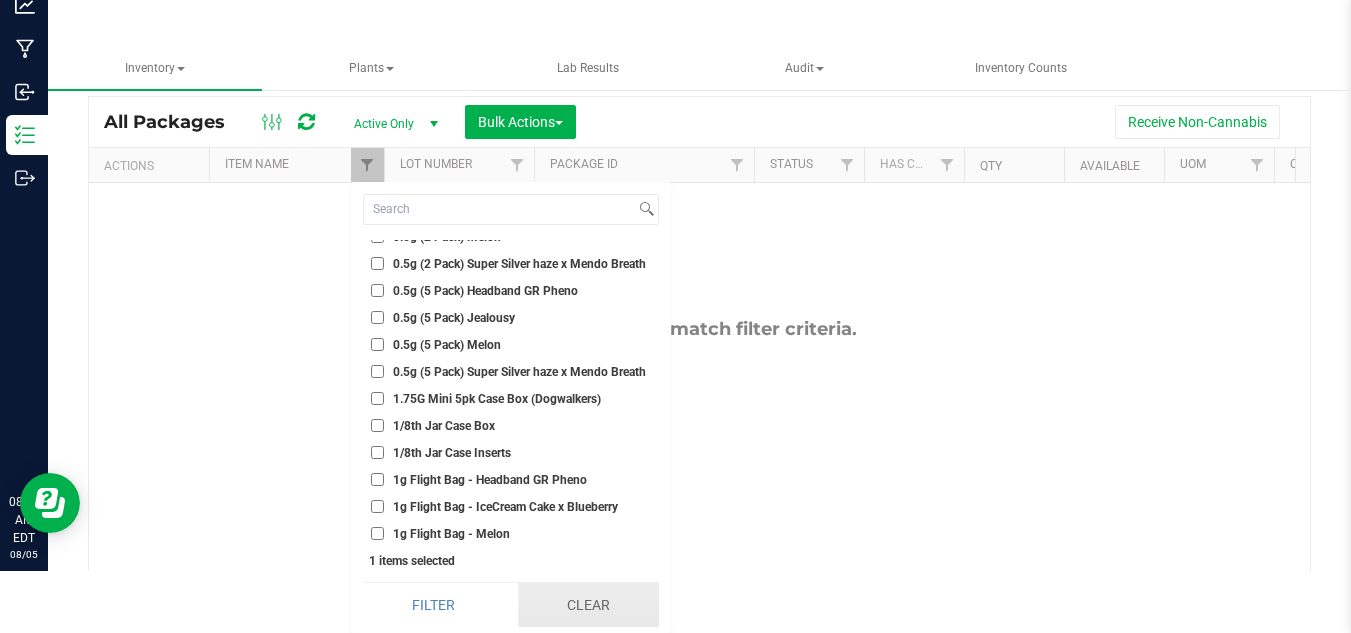 click on "Clear" at bounding box center [588, 605] 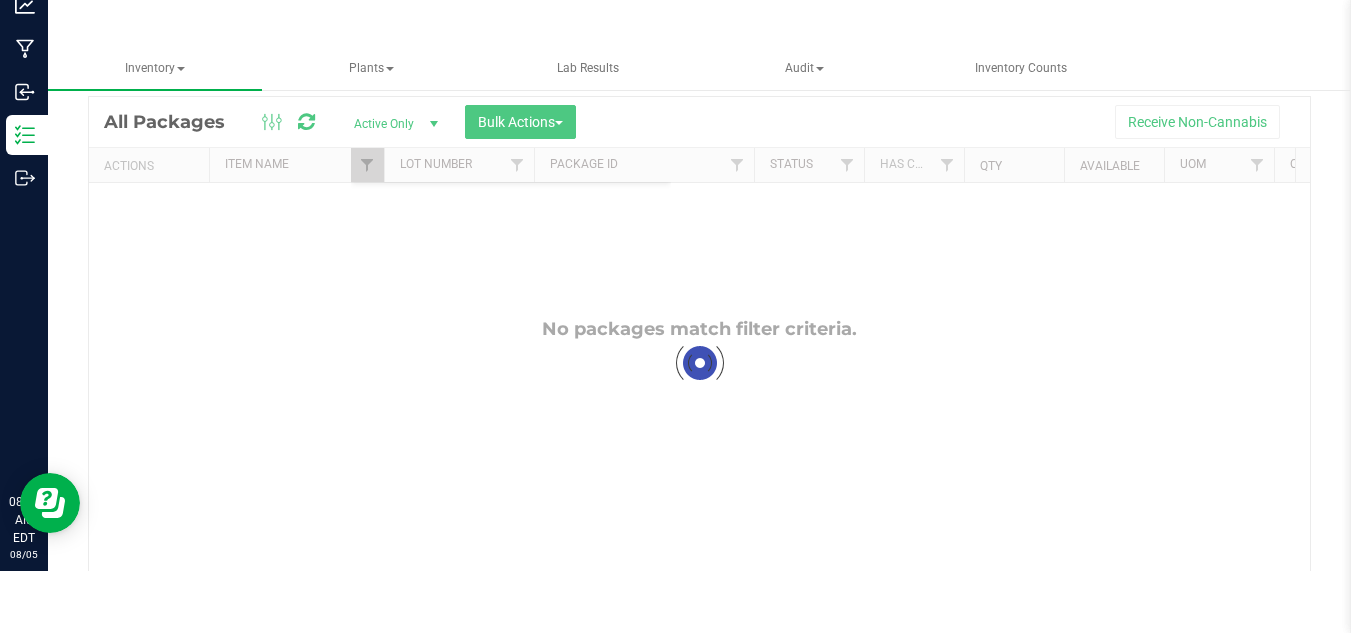 scroll, scrollTop: 0, scrollLeft: 0, axis: both 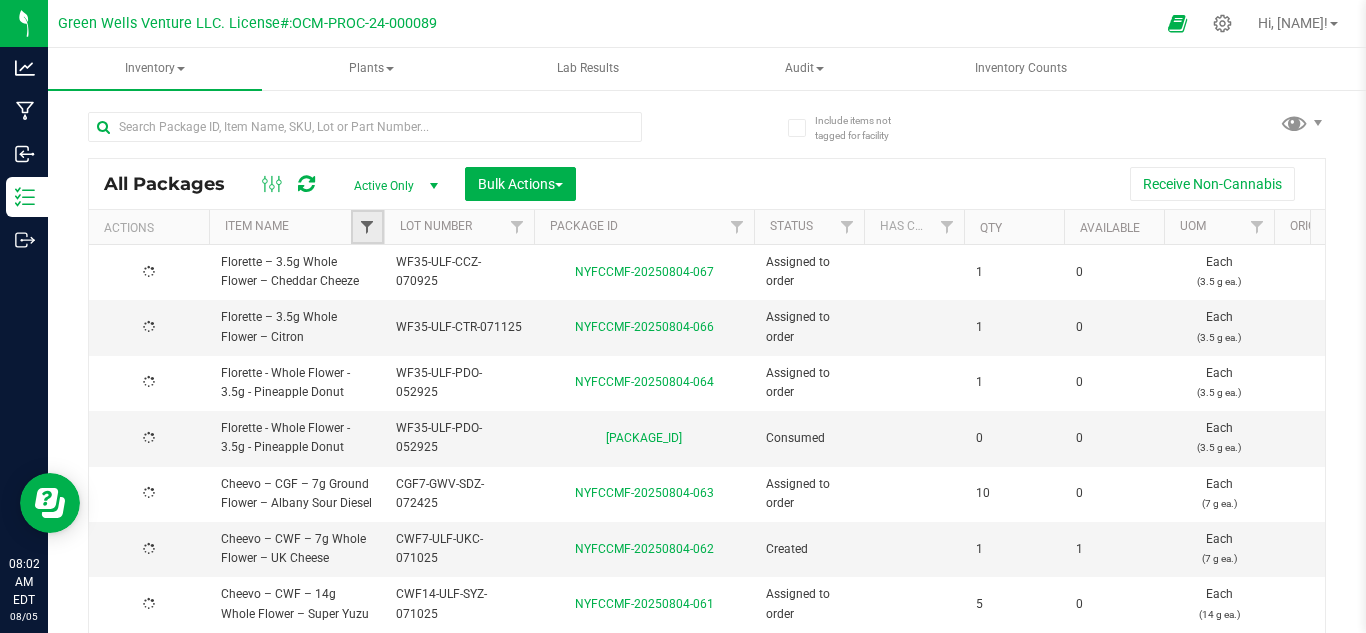 click at bounding box center (367, 227) 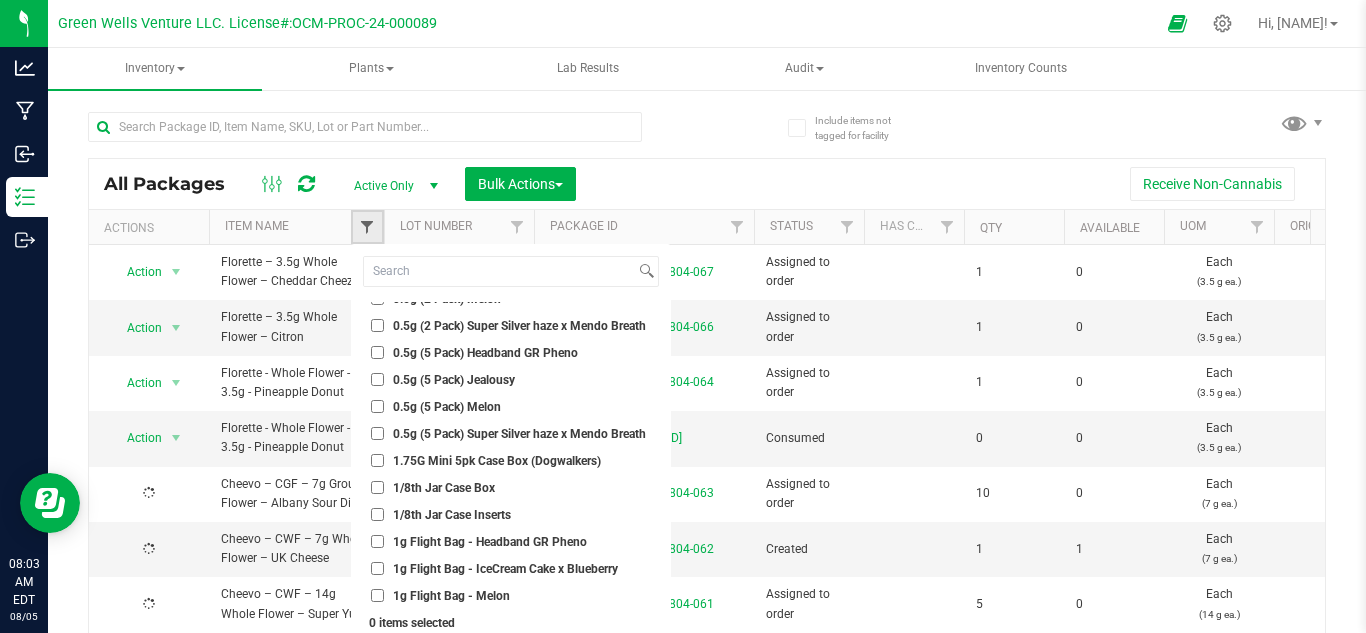 click at bounding box center (367, 227) 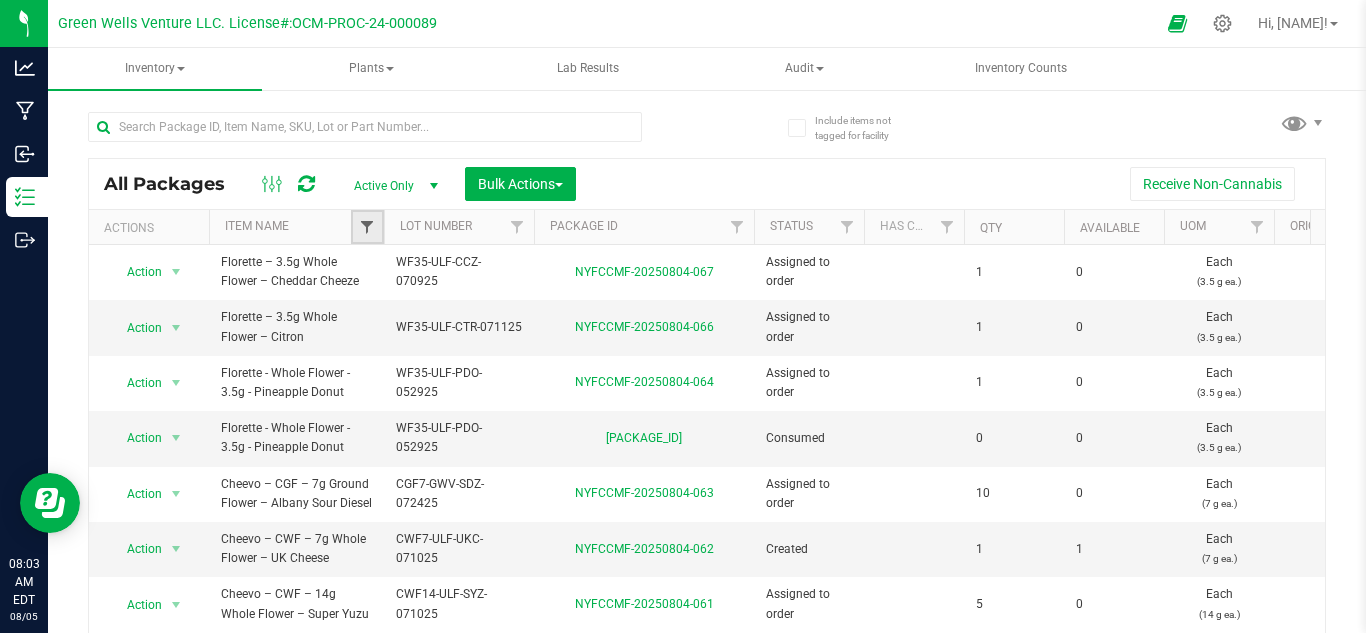 click at bounding box center (367, 227) 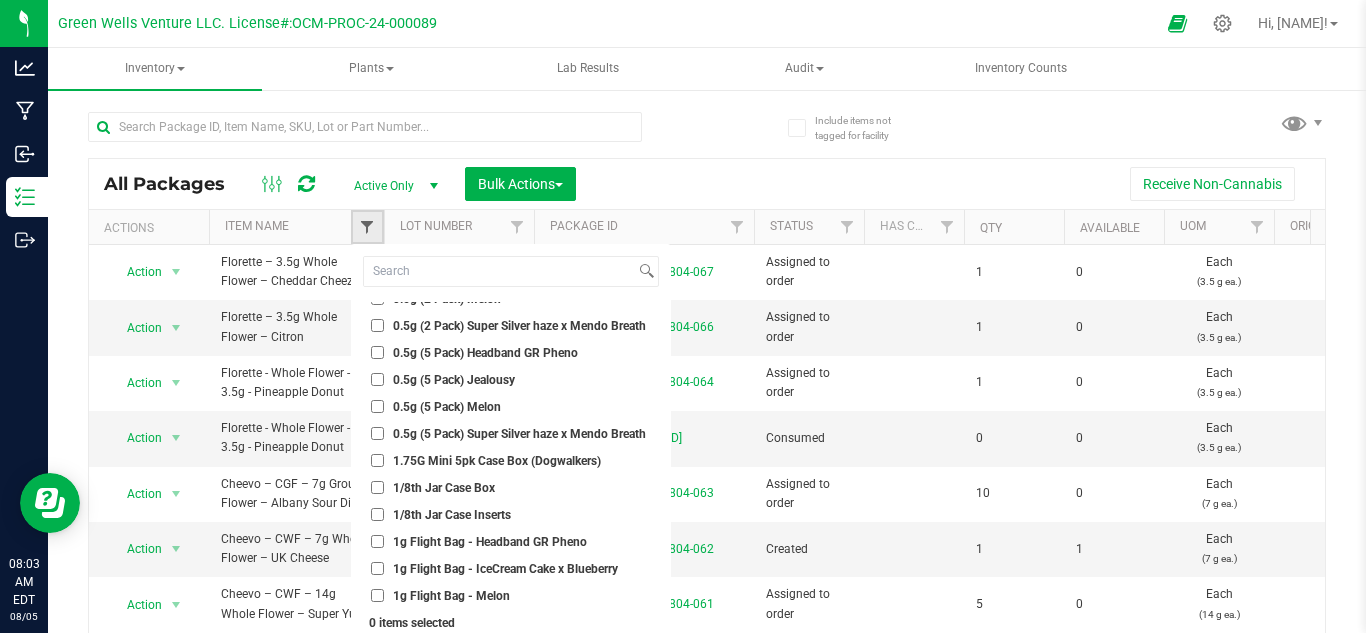 click at bounding box center (367, 227) 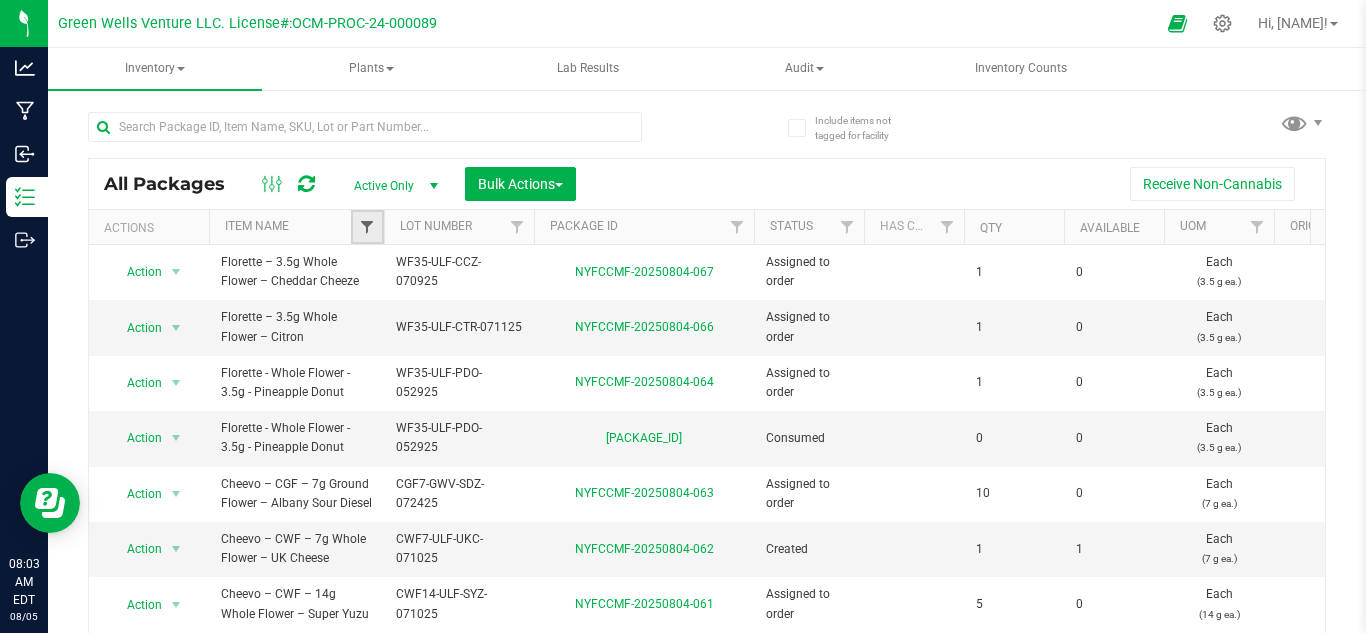 click at bounding box center [367, 227] 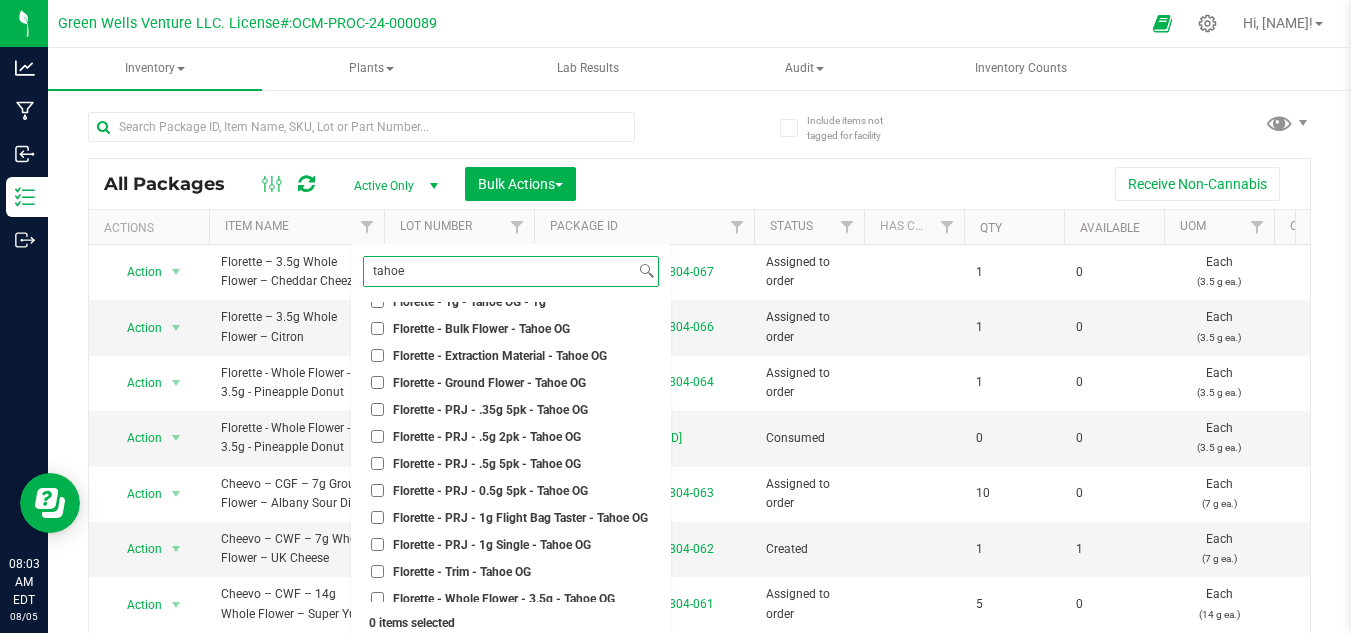 scroll, scrollTop: 100, scrollLeft: 0, axis: vertical 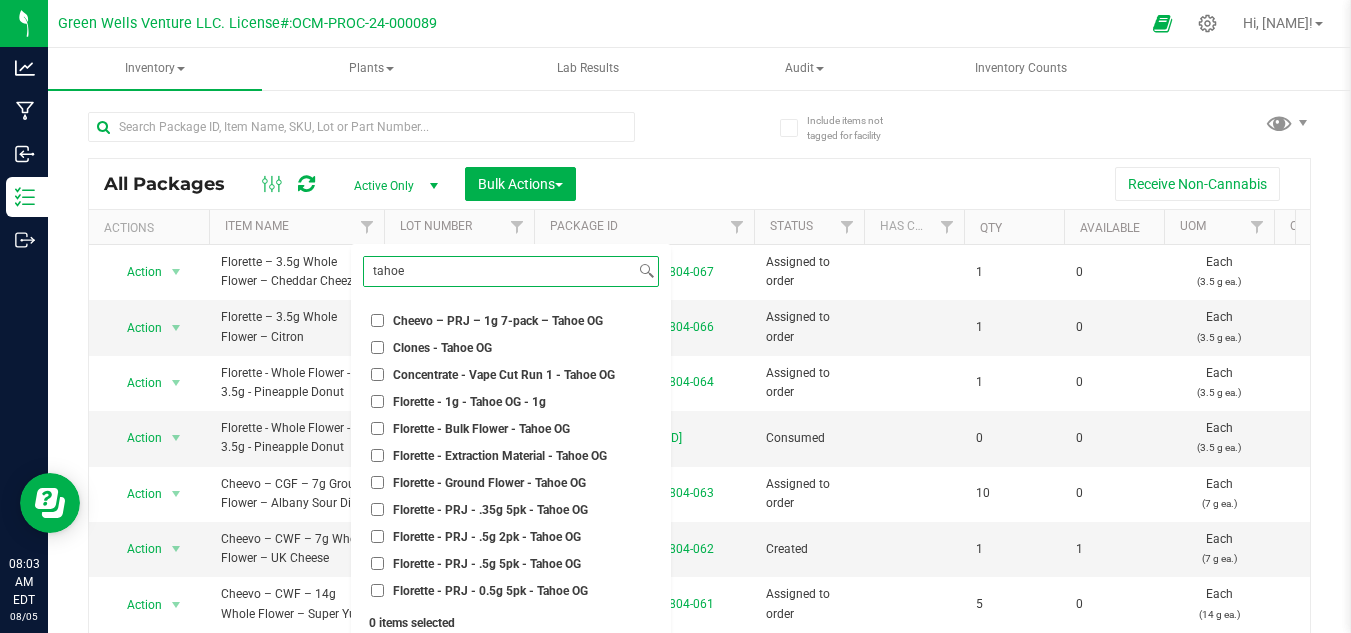 type on "tahoe" 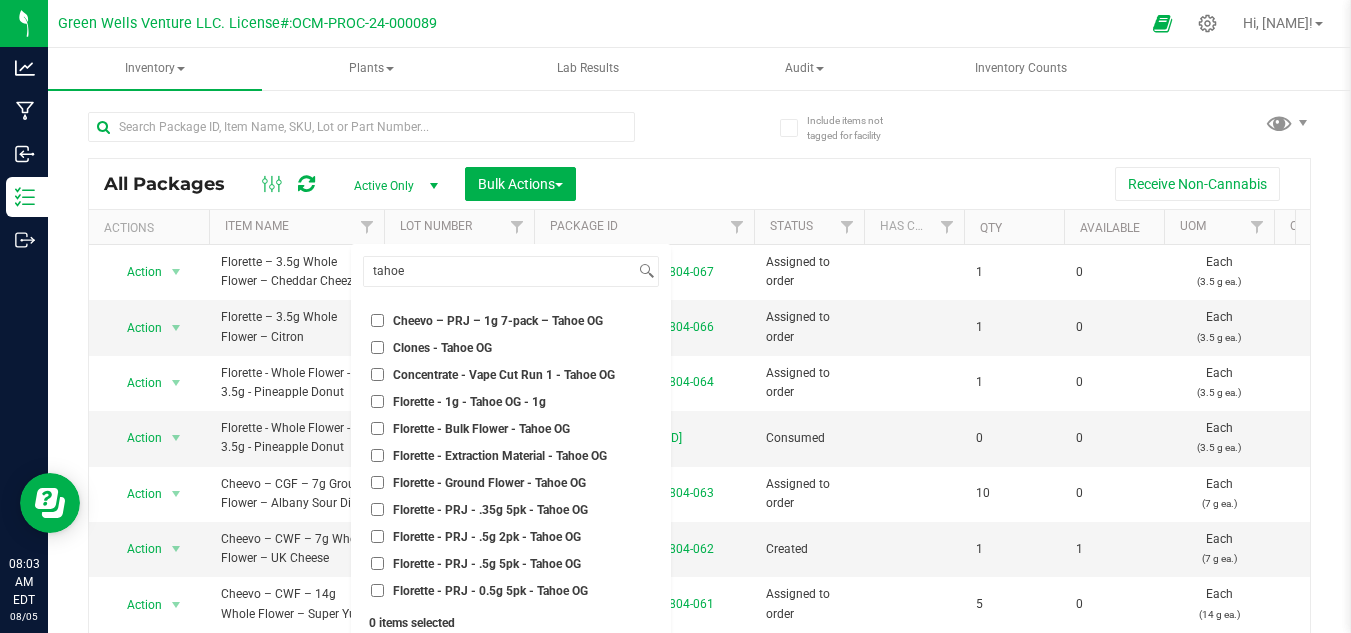 click on "Florette - Extraction Material - Tahoe OG" at bounding box center (500, 456) 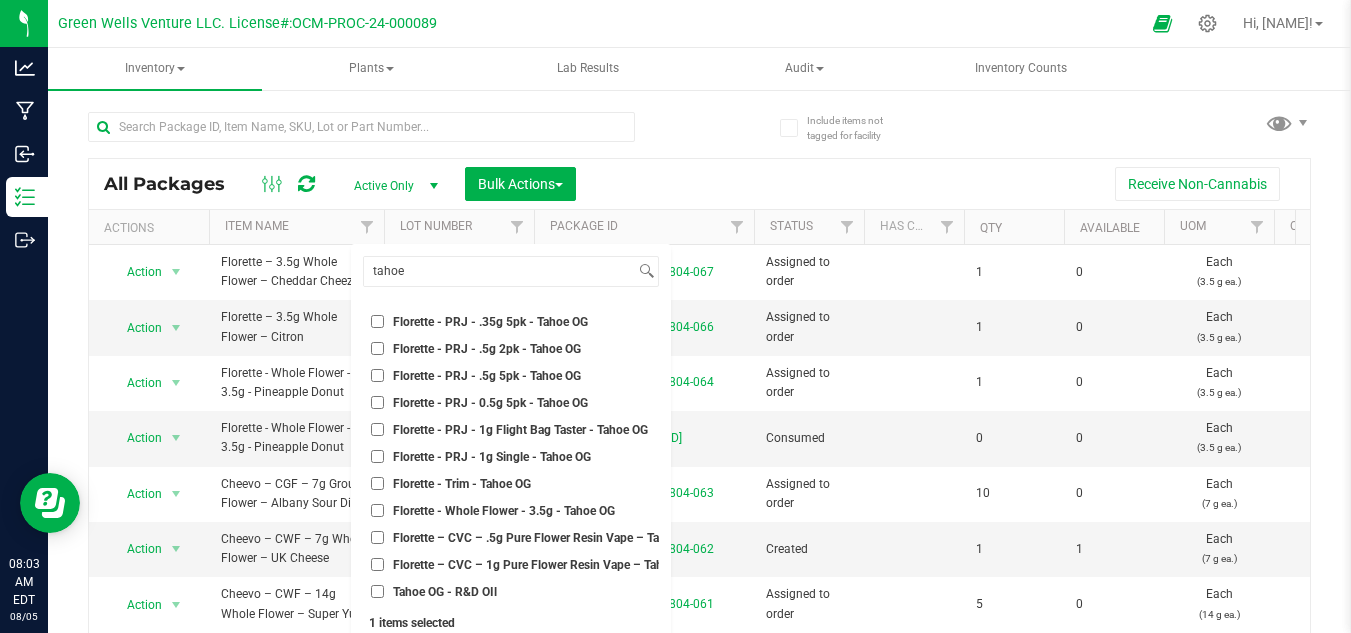 scroll, scrollTop: 303, scrollLeft: 0, axis: vertical 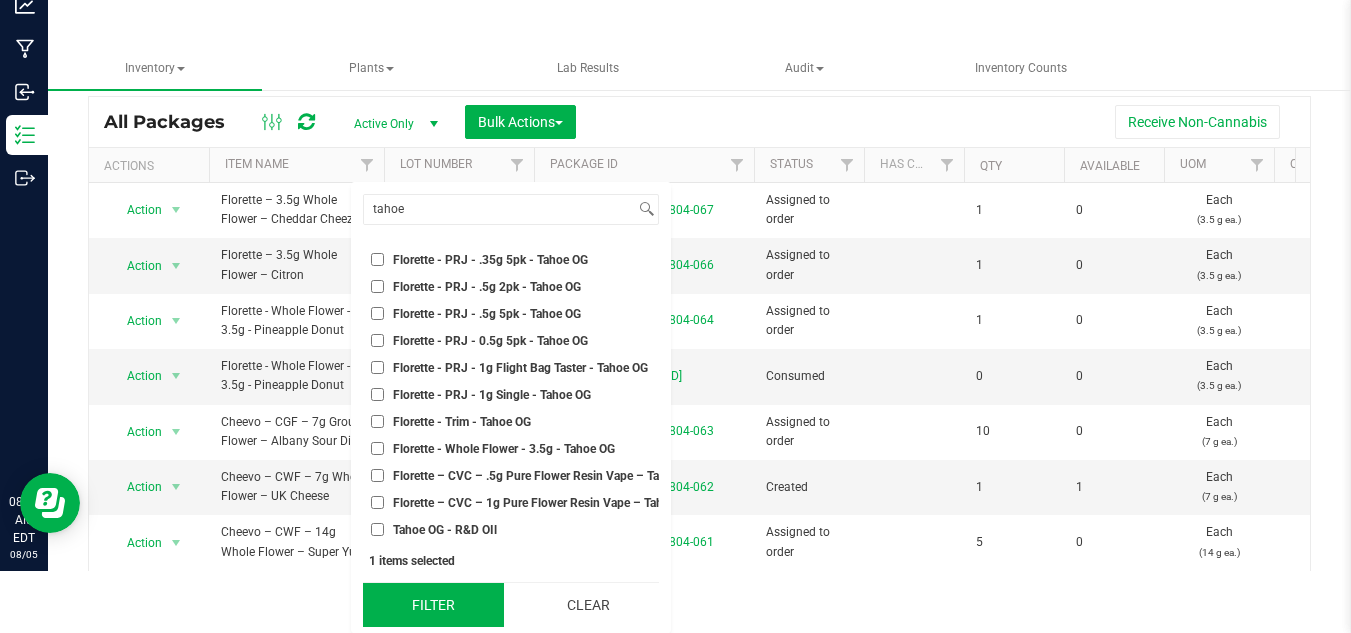 click on "Filter" at bounding box center [433, 605] 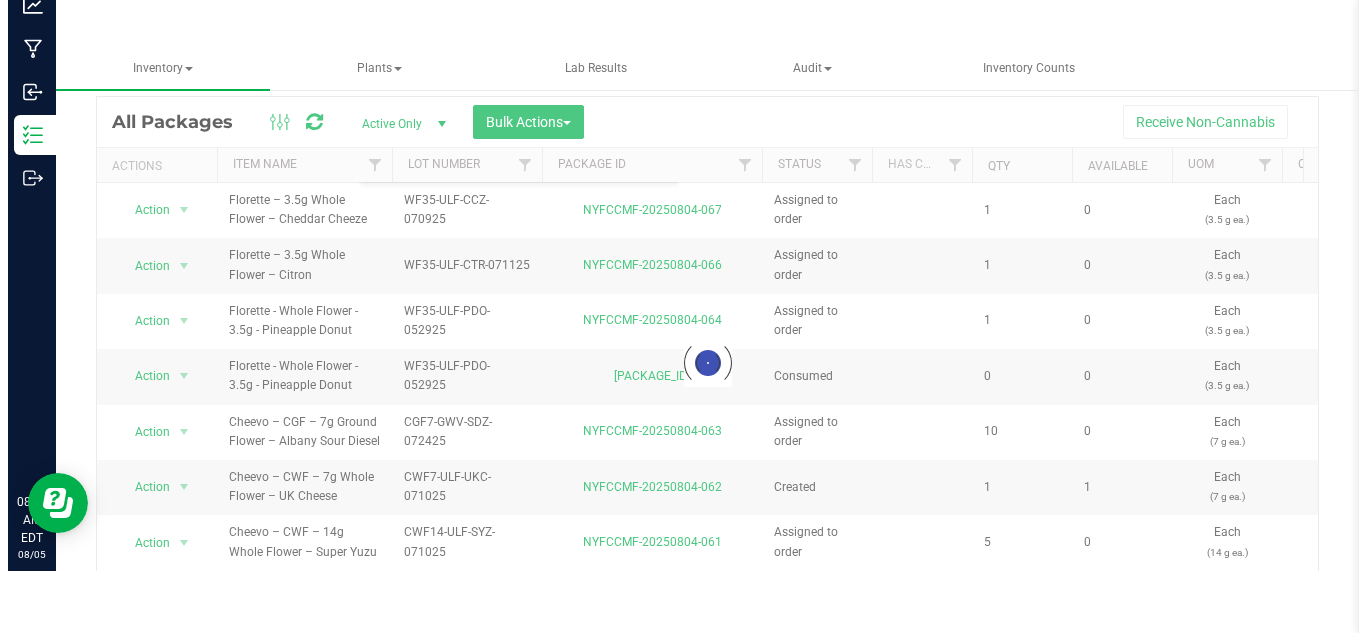 scroll, scrollTop: 0, scrollLeft: 0, axis: both 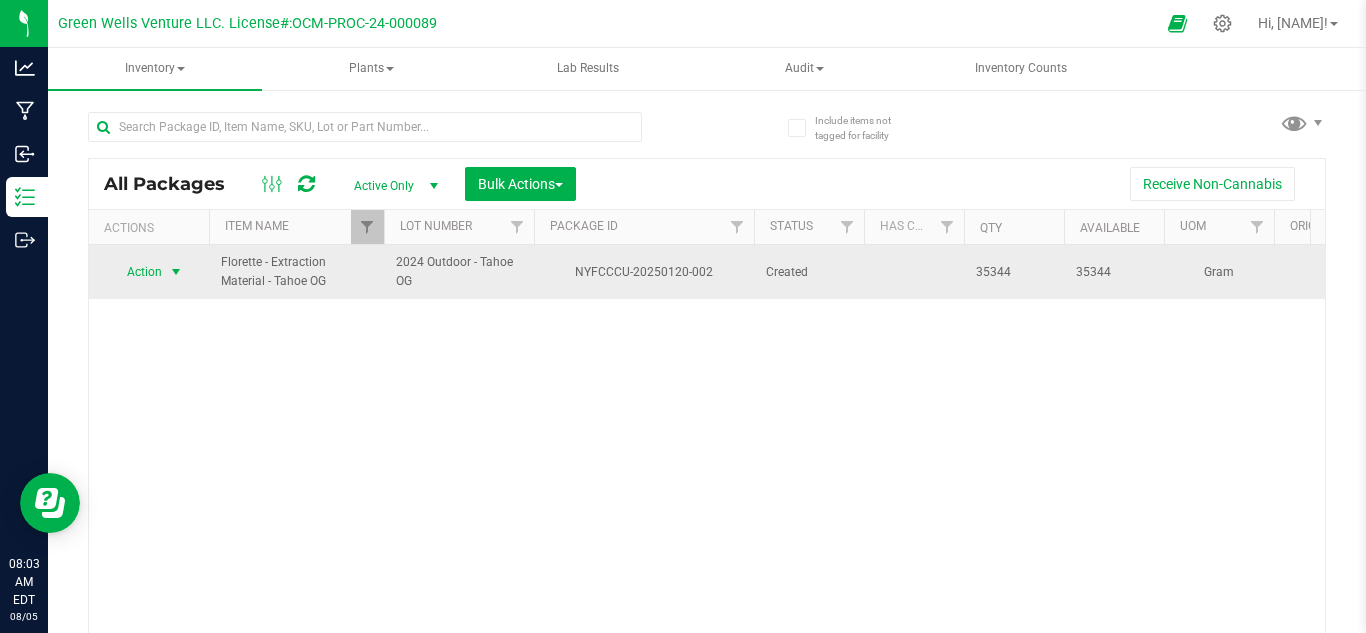 click on "Action" at bounding box center [136, 272] 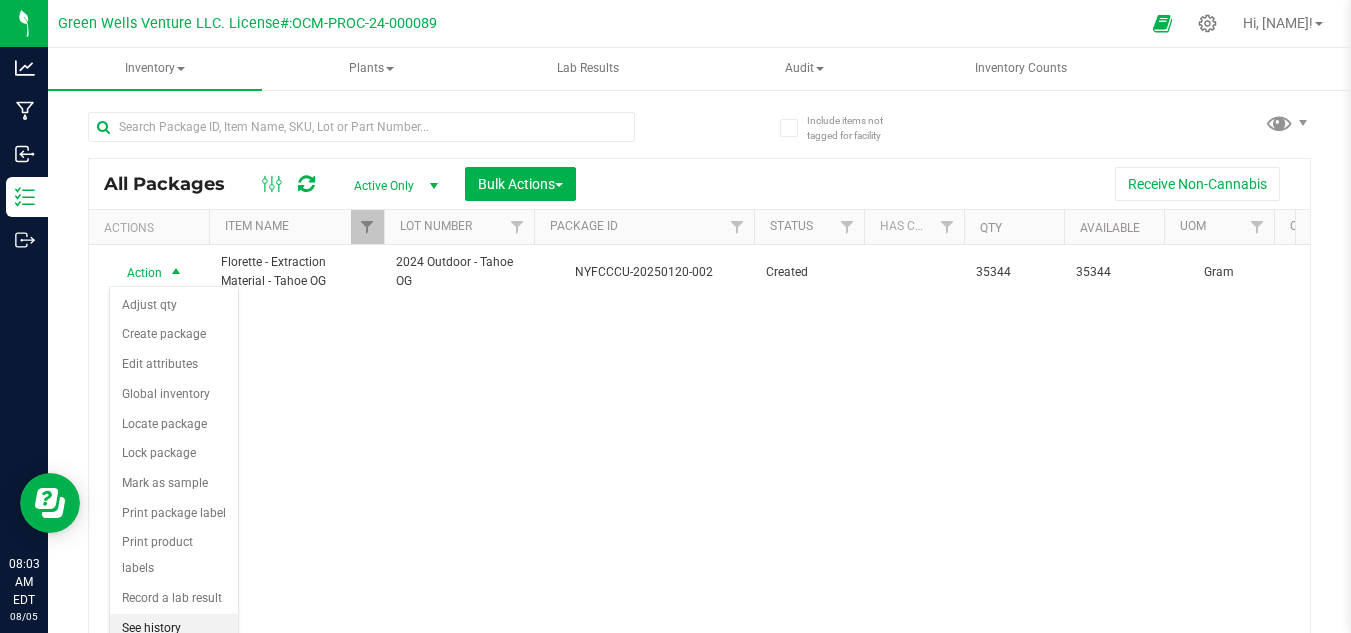click on "See history" at bounding box center [174, 629] 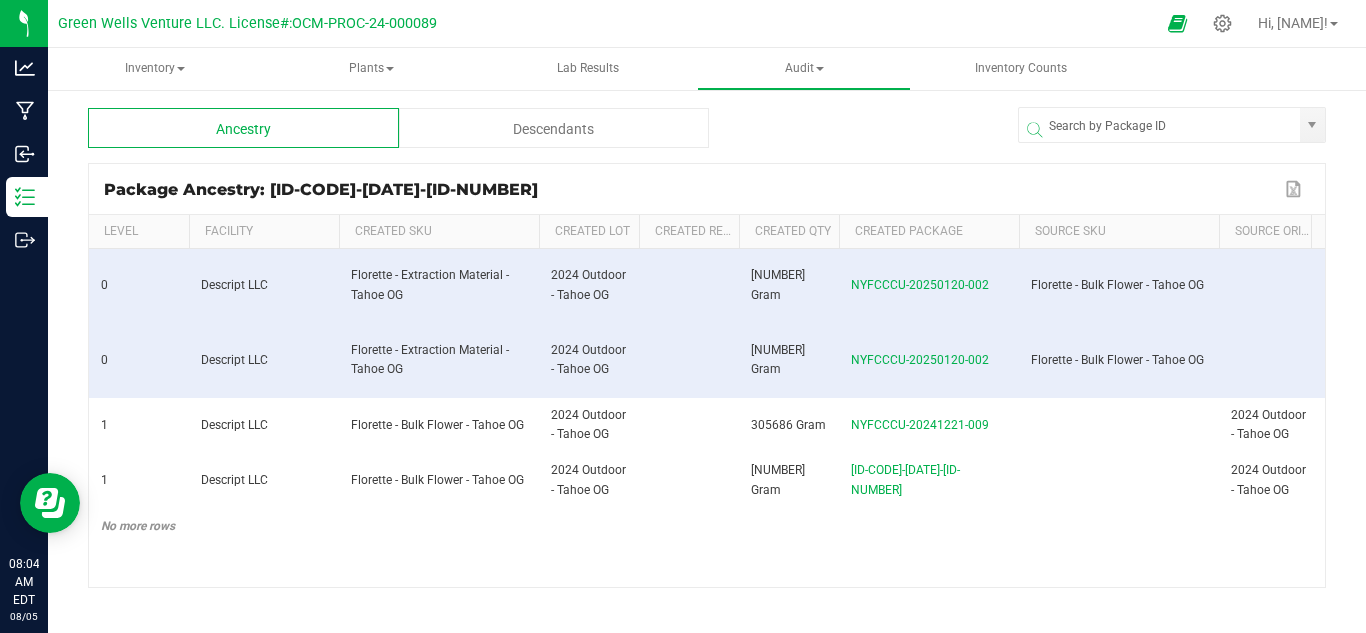 scroll, scrollTop: 0, scrollLeft: 27, axis: horizontal 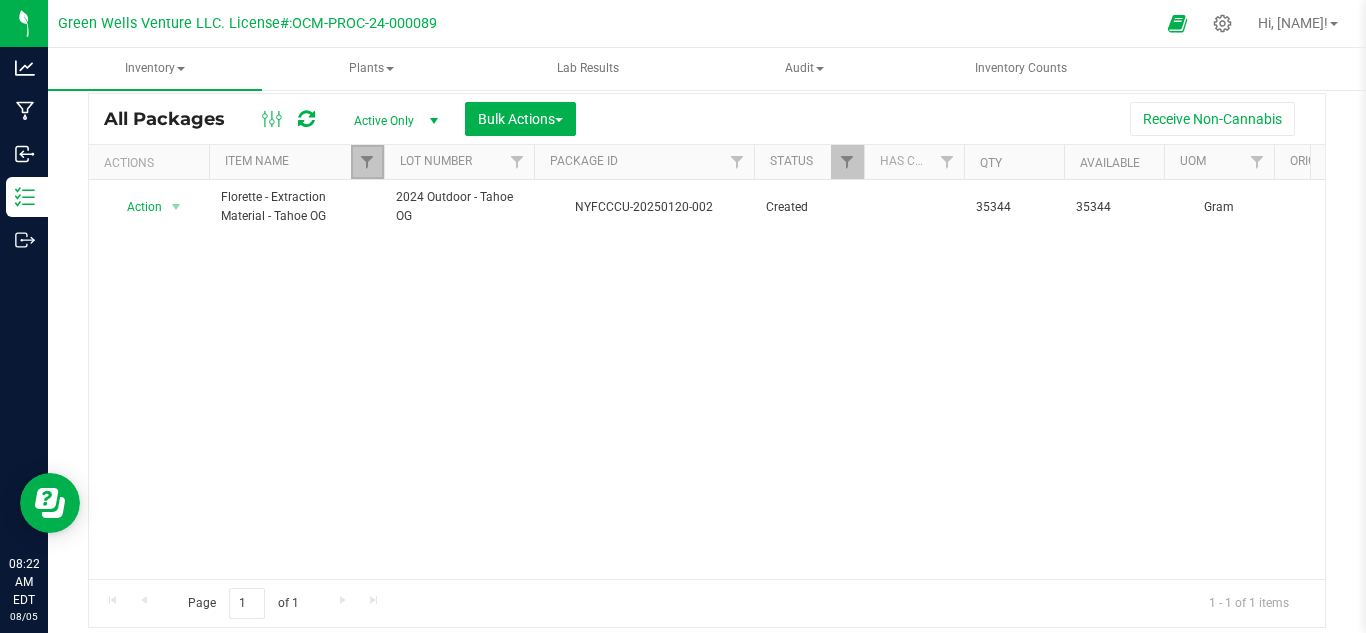 click at bounding box center (367, 162) 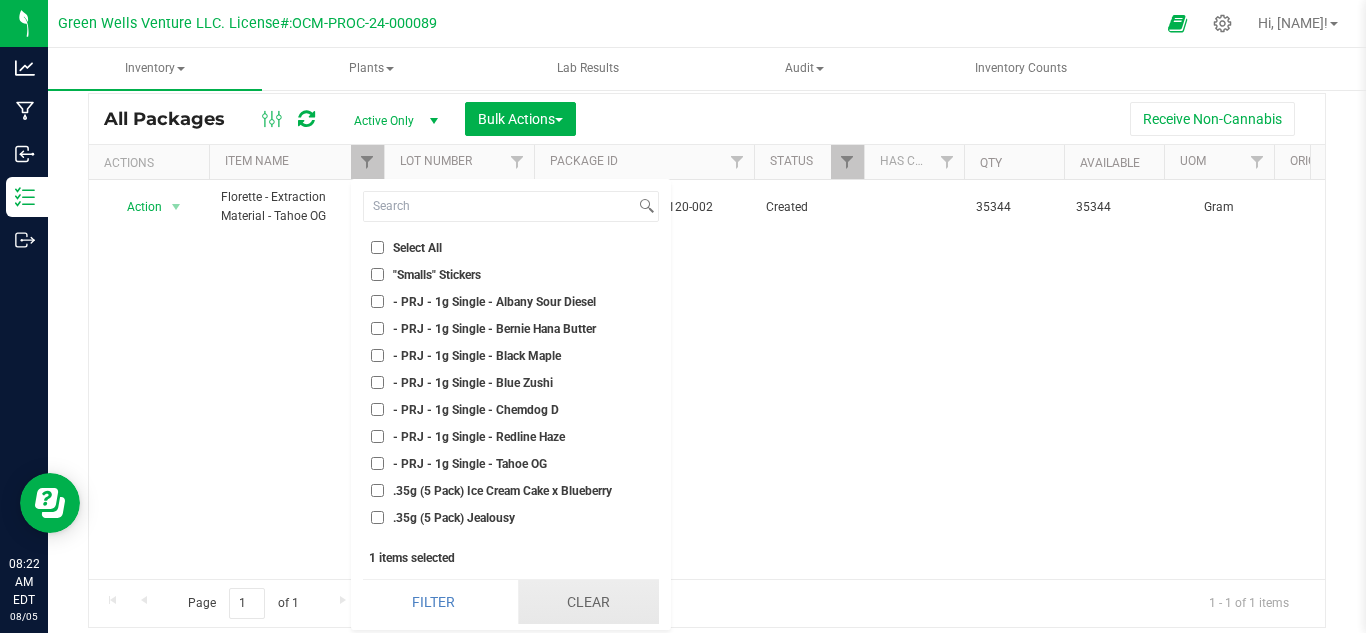 click on "Clear" at bounding box center [588, 602] 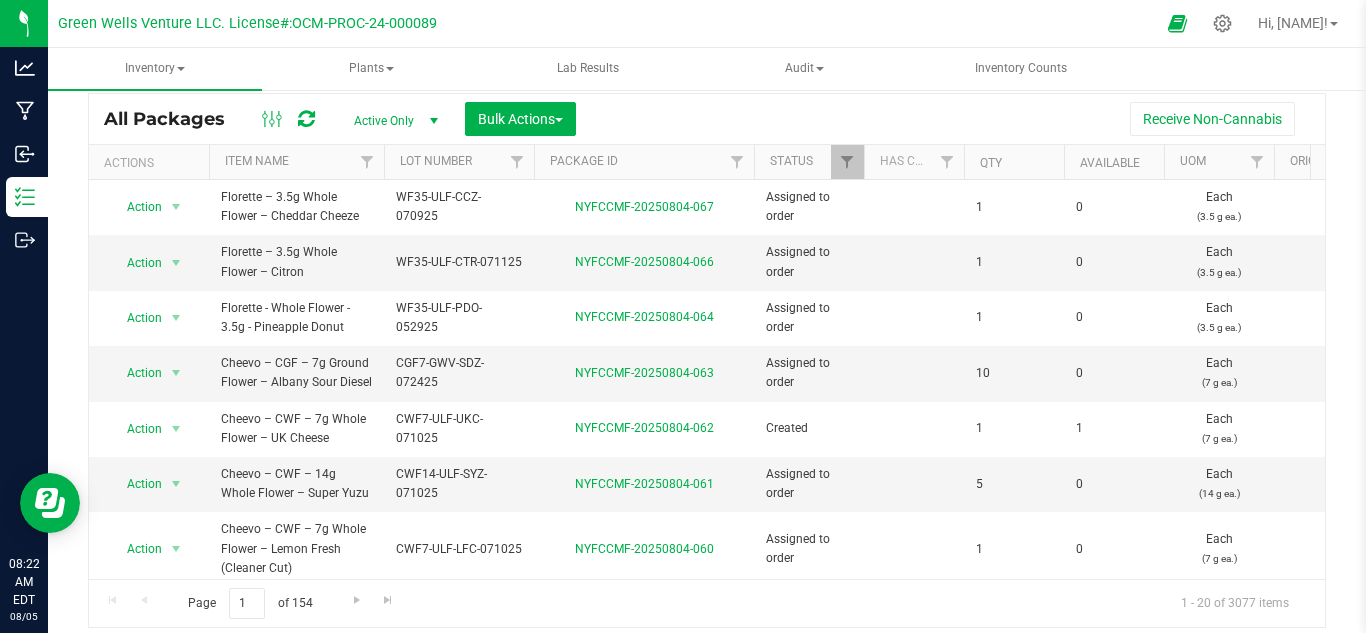 click on "Item Name" at bounding box center (296, 162) 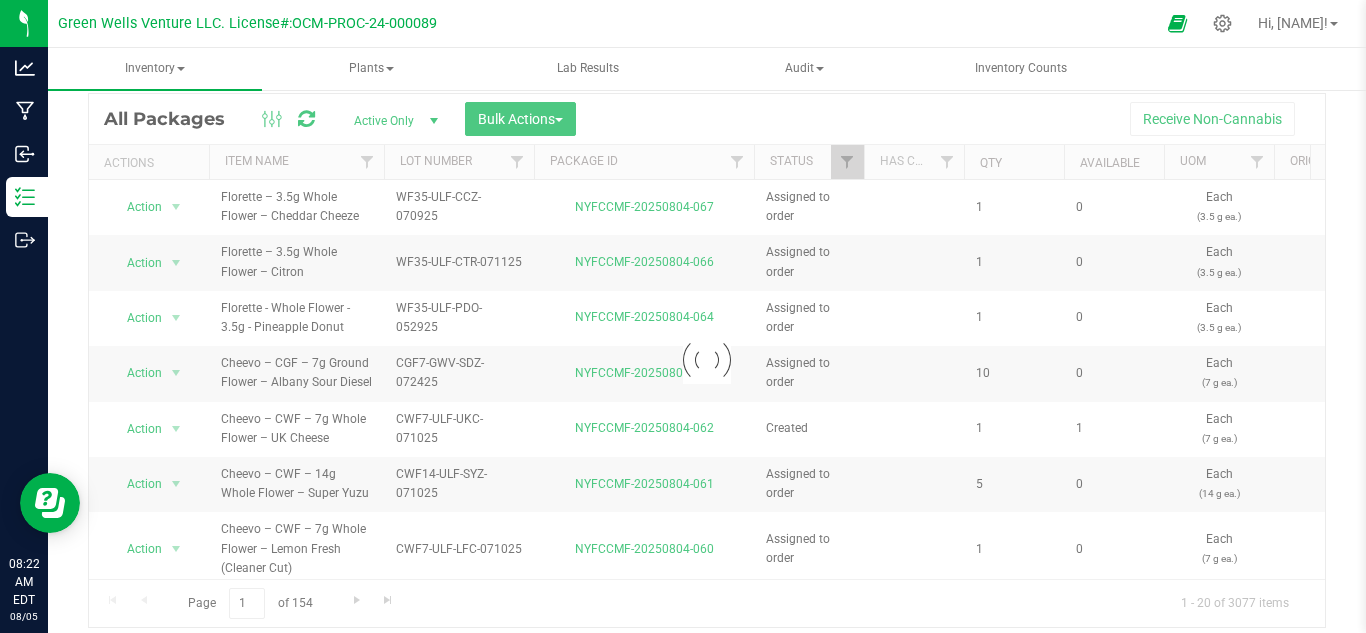 click at bounding box center [707, 360] 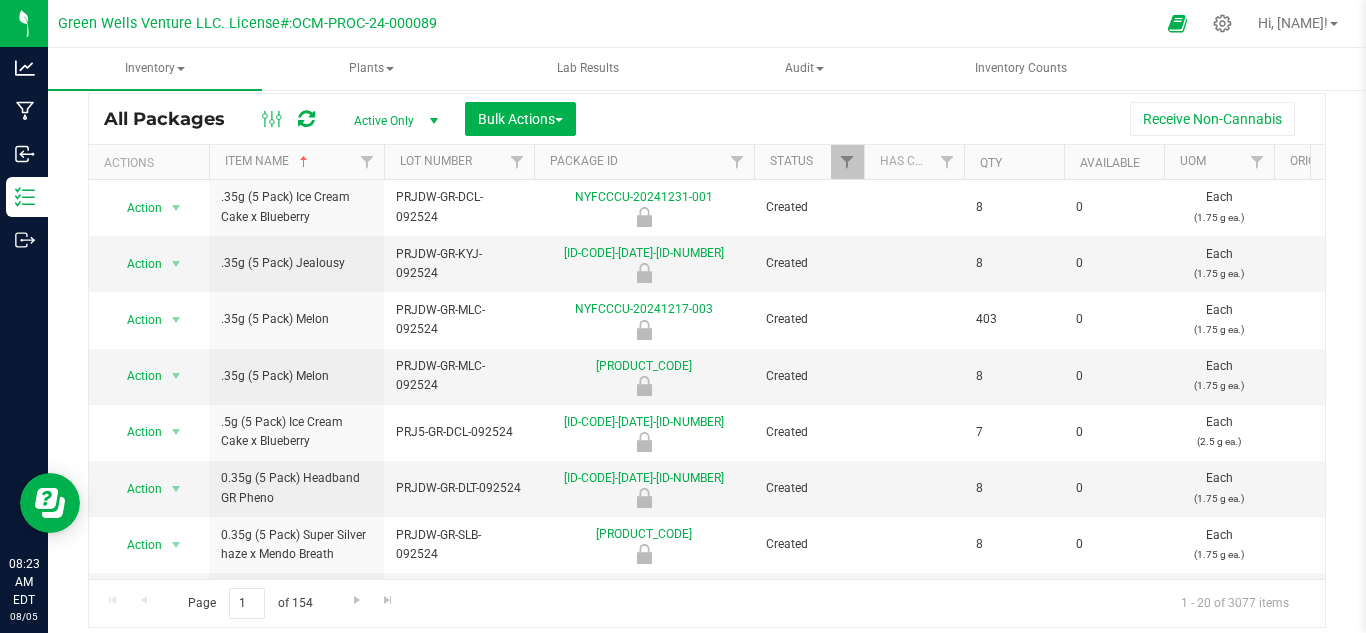 scroll, scrollTop: 0, scrollLeft: 0, axis: both 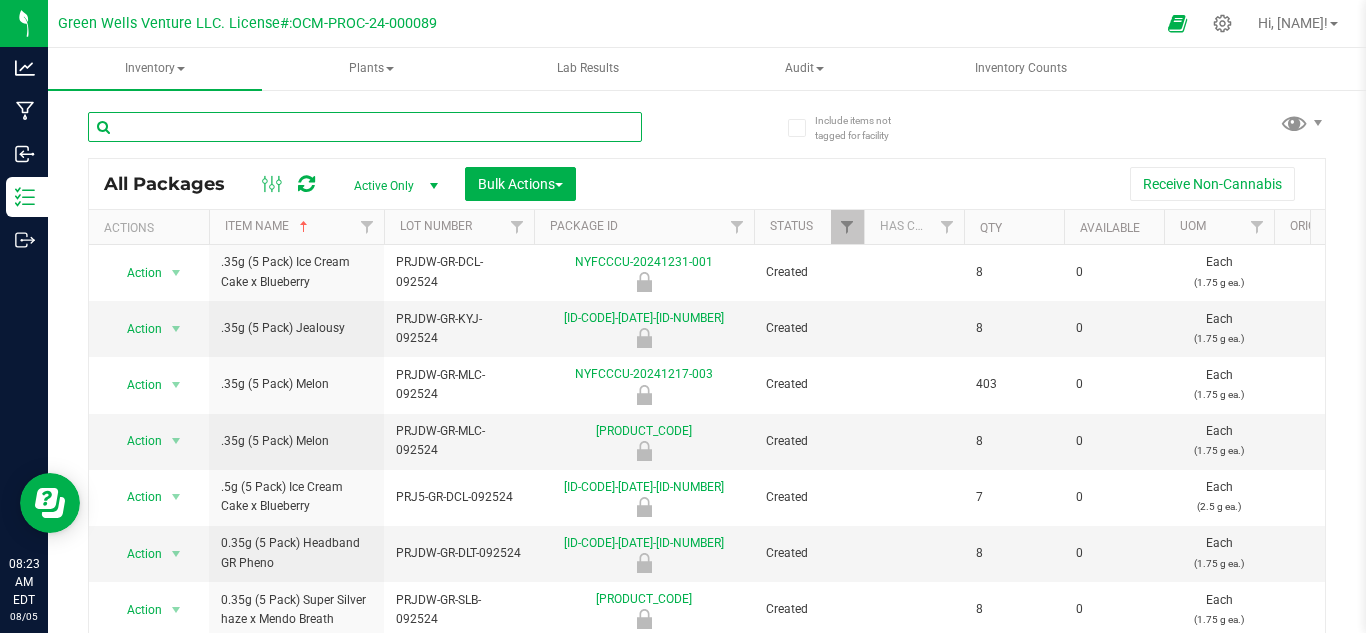 click at bounding box center (365, 127) 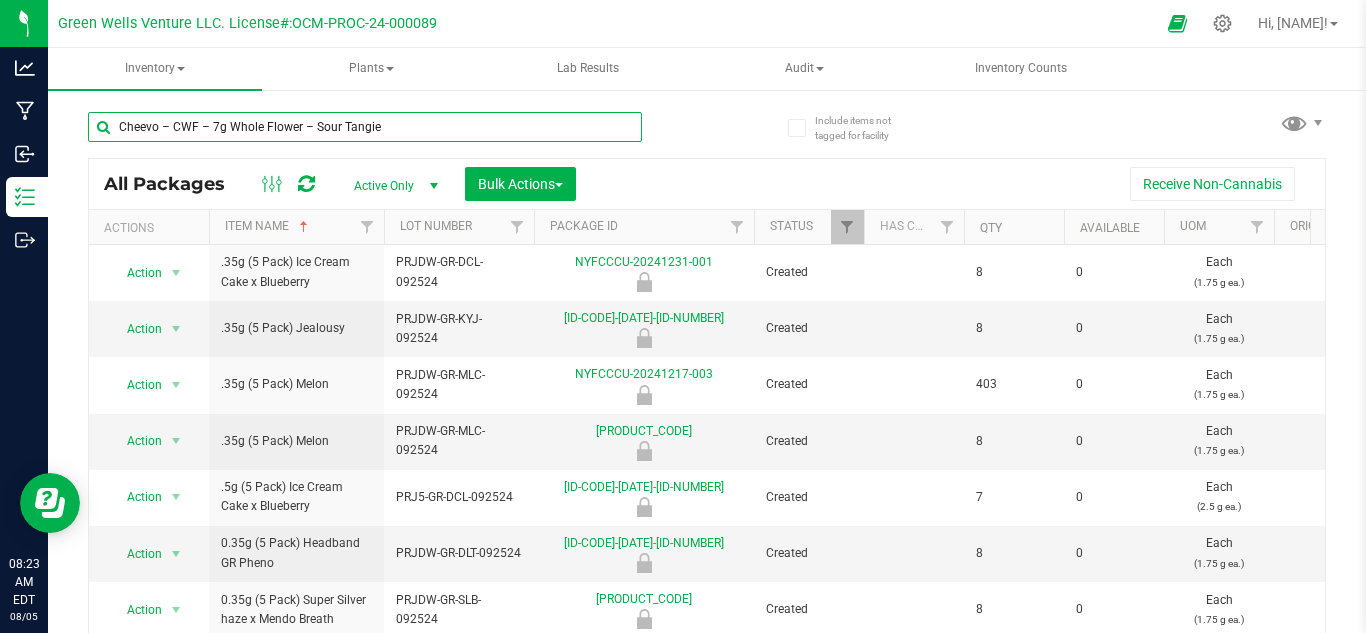 type on "Cheevo – CWF – 7g Whole Flower – Sour Tangie" 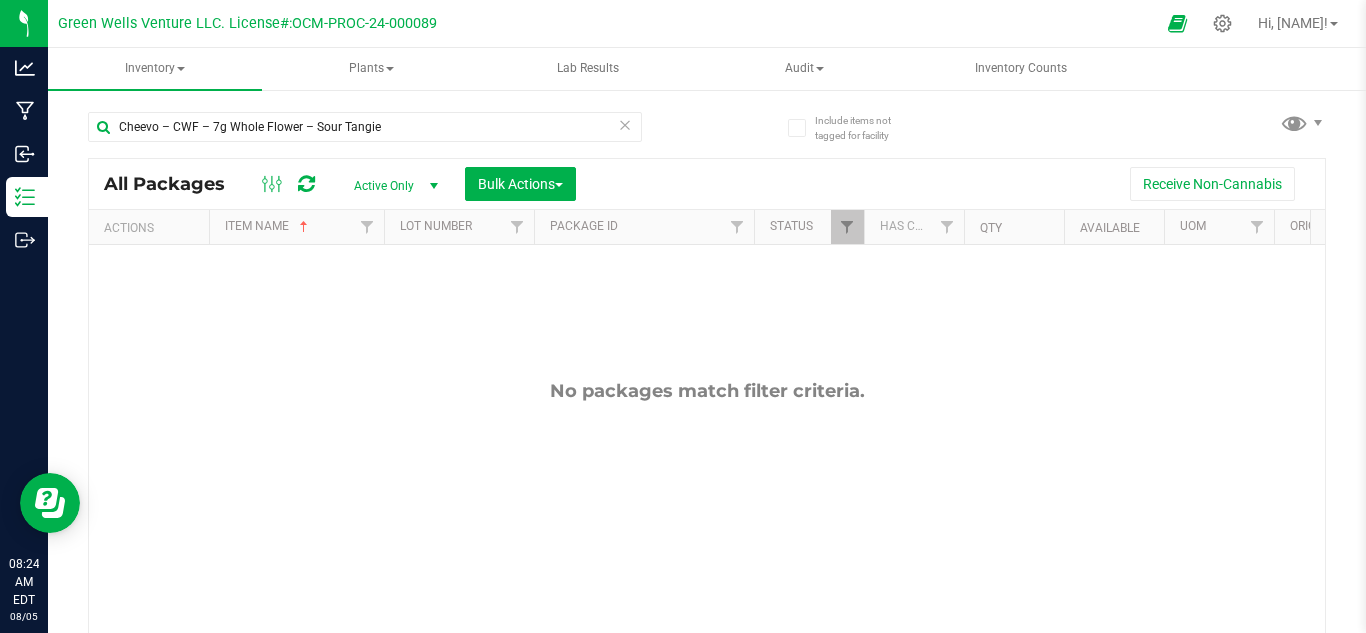 click at bounding box center [625, 124] 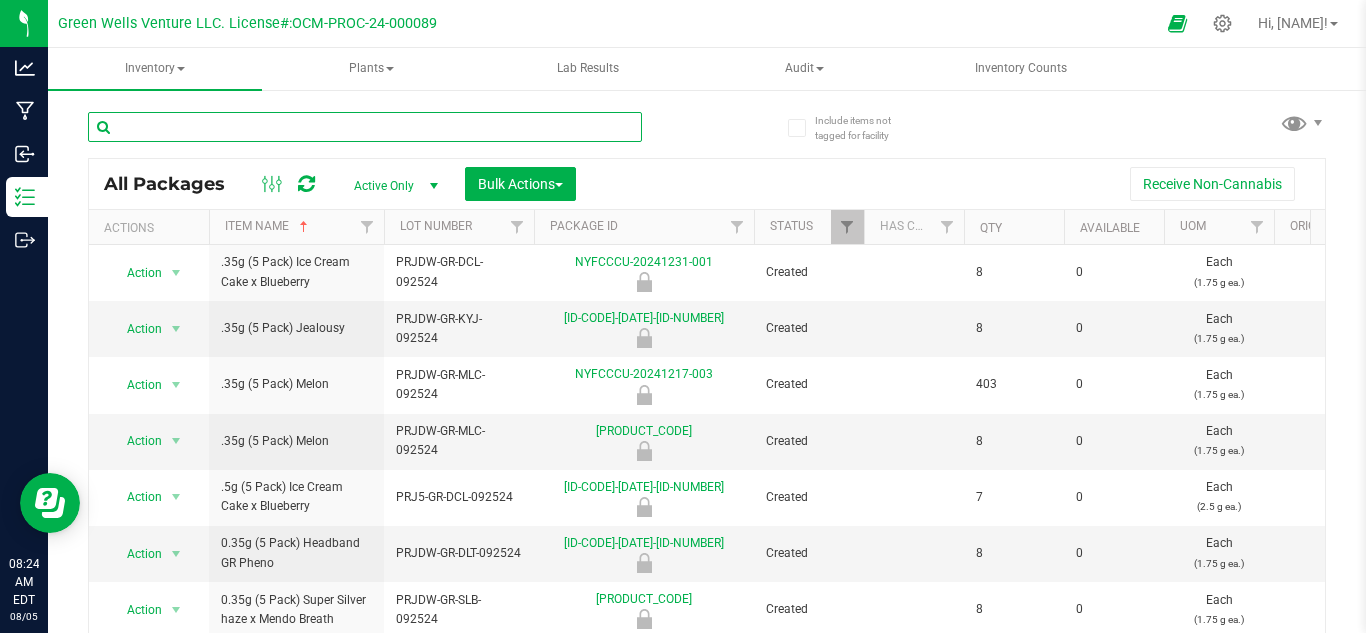 click at bounding box center (365, 127) 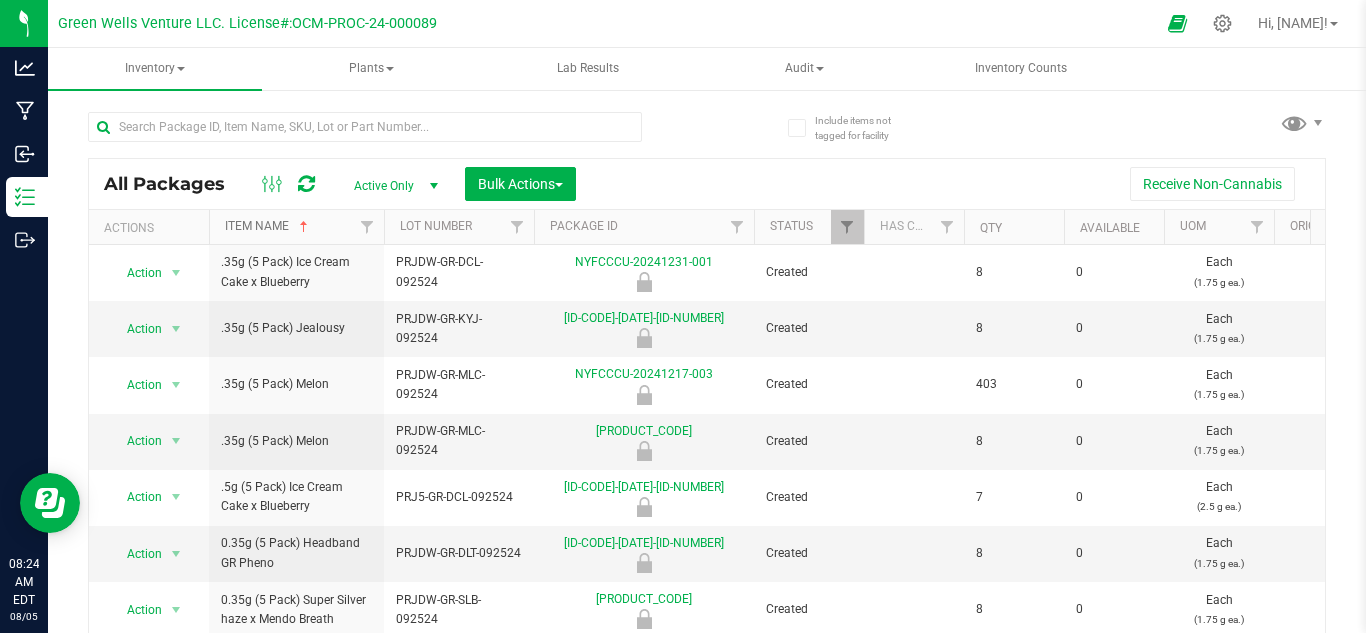 click at bounding box center (304, 227) 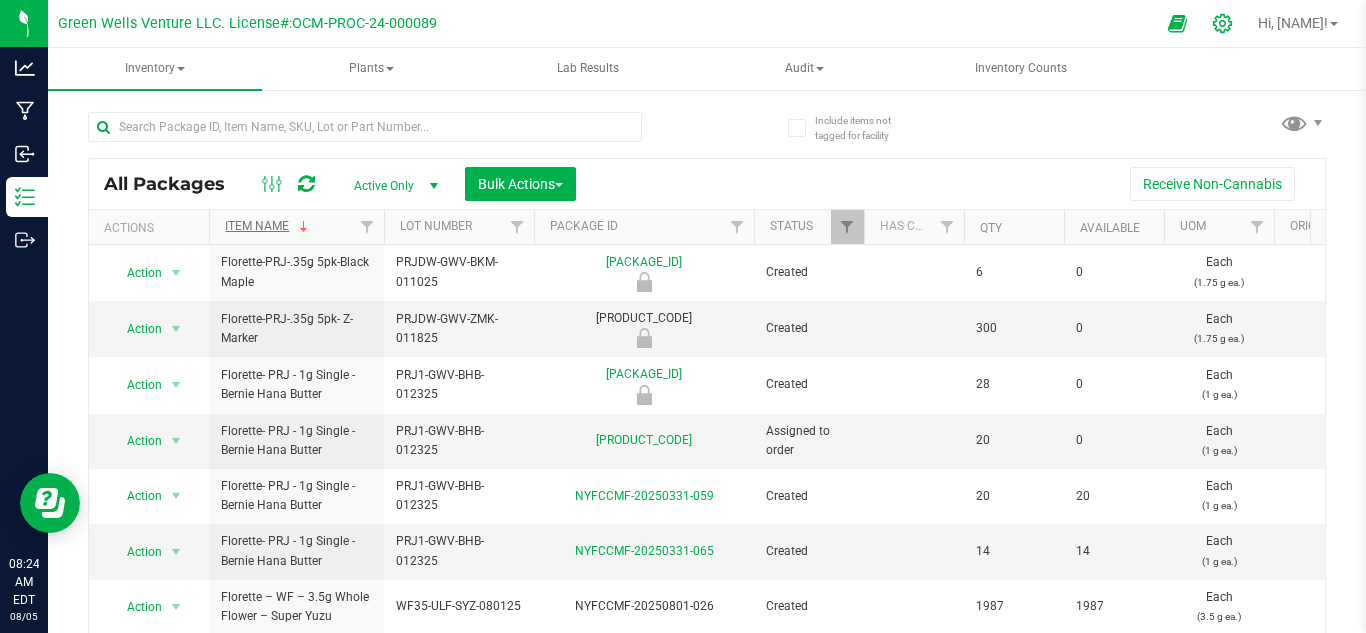 click 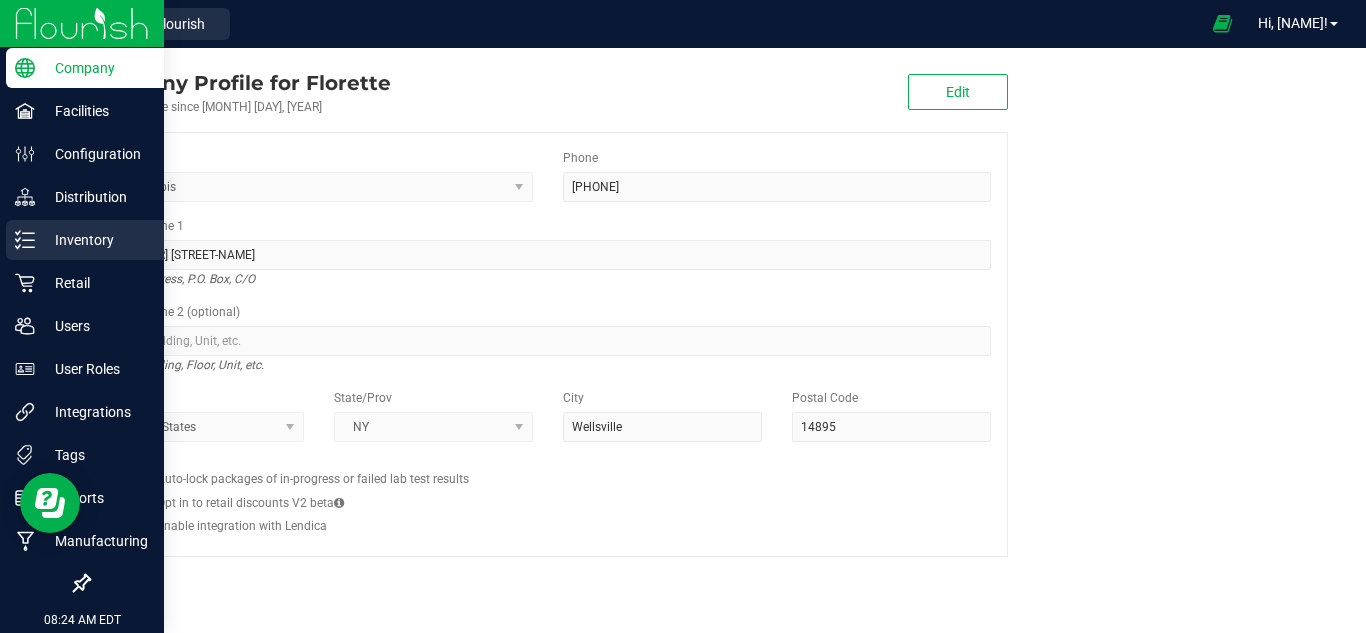 click on "Inventory" at bounding box center (95, 240) 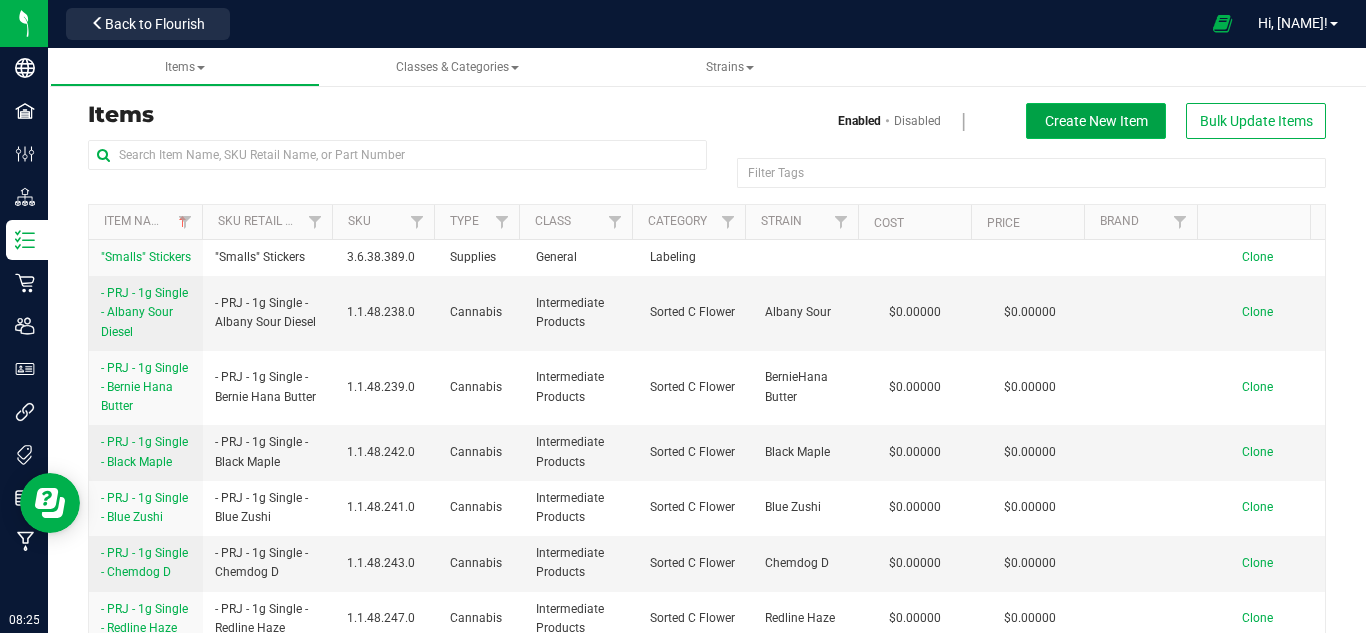 click on "Create New Item" at bounding box center (1096, 121) 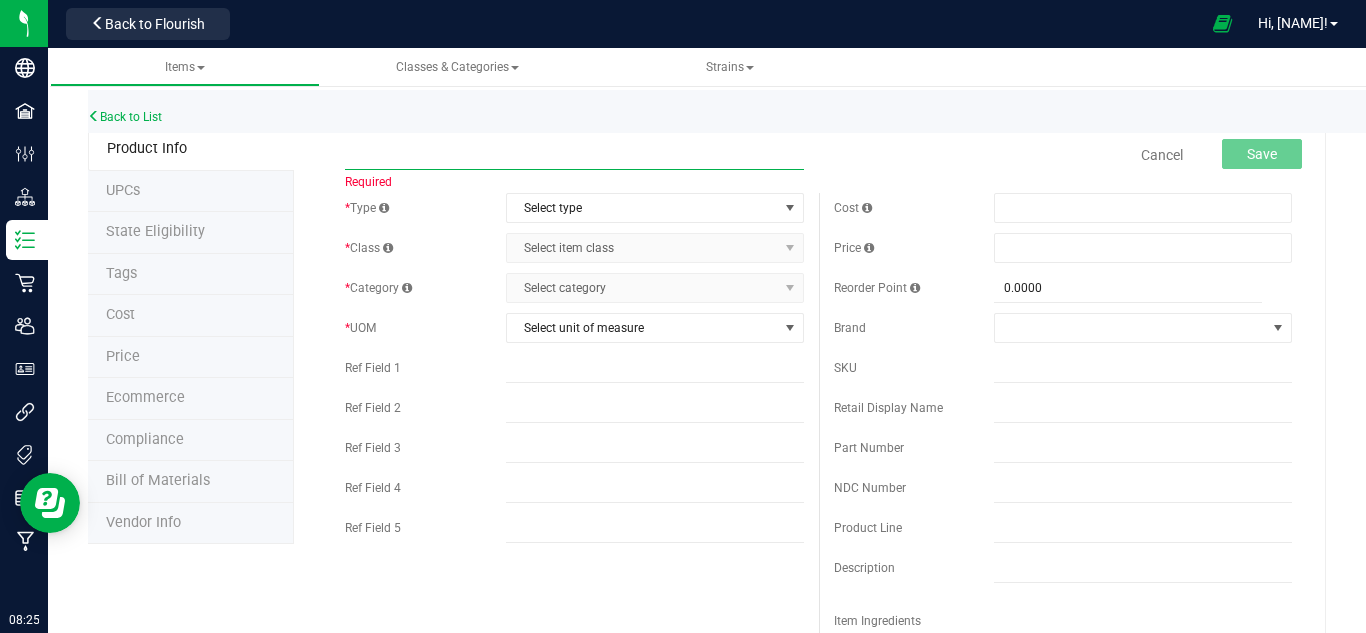 paste on "Florette – PRJ – Exotics 1g 4-pack – Yuzu Sunset" 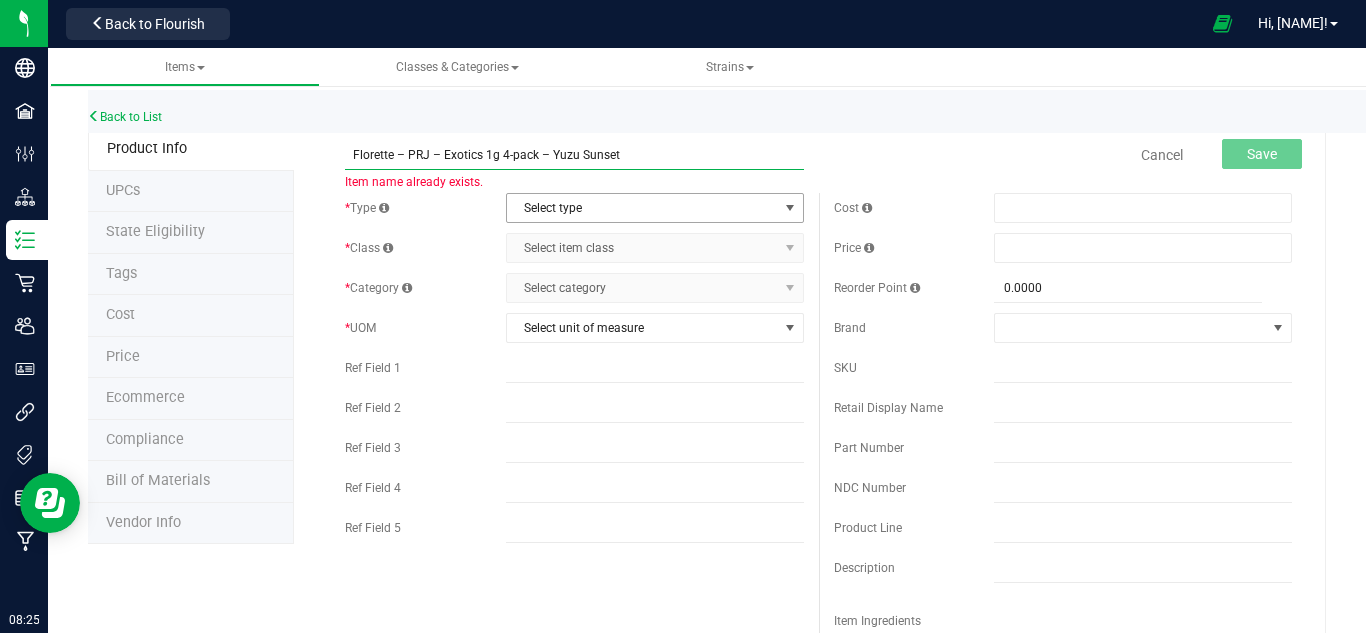 type on "Florette – PRJ – Exotics 1g 4-pack – Yuzu Sunset" 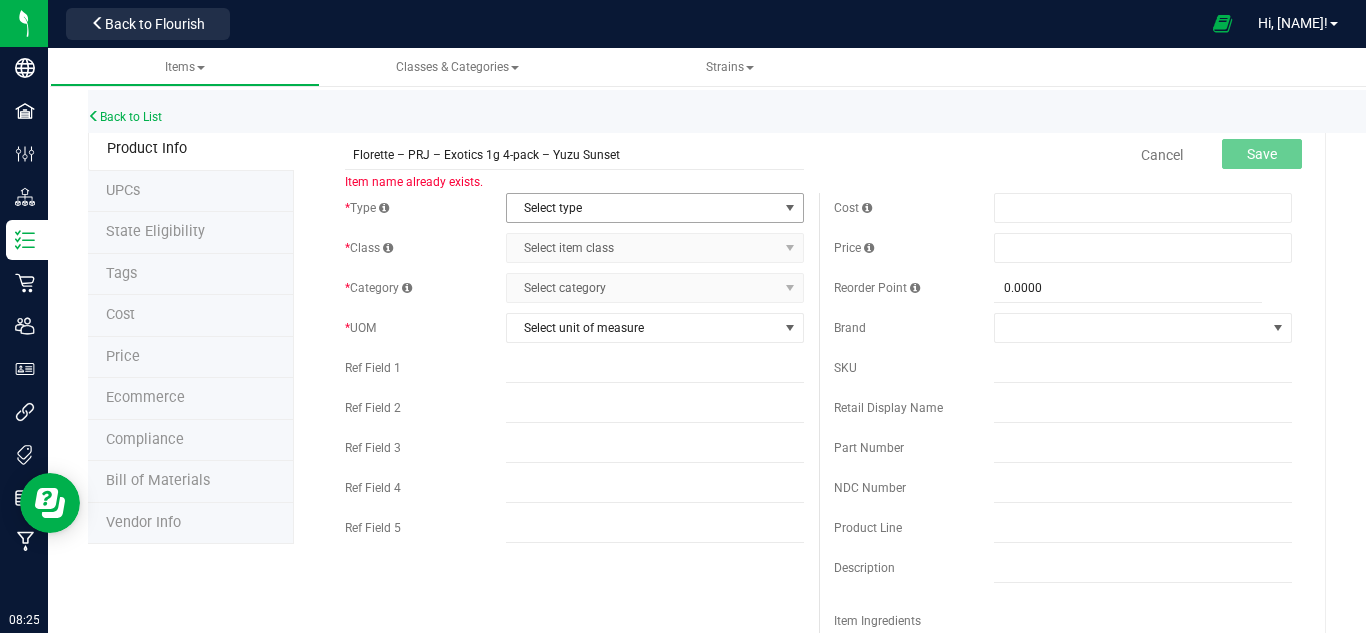 click on "Select type" at bounding box center [642, 208] 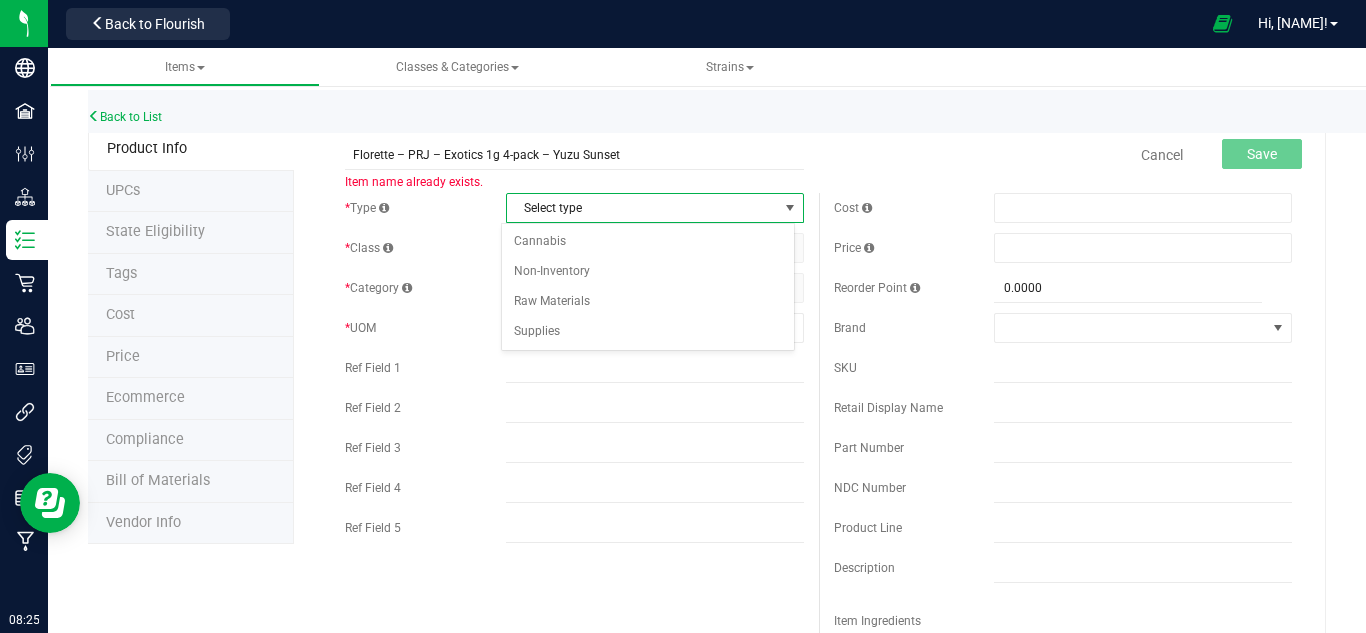 click on "Select type" at bounding box center (642, 208) 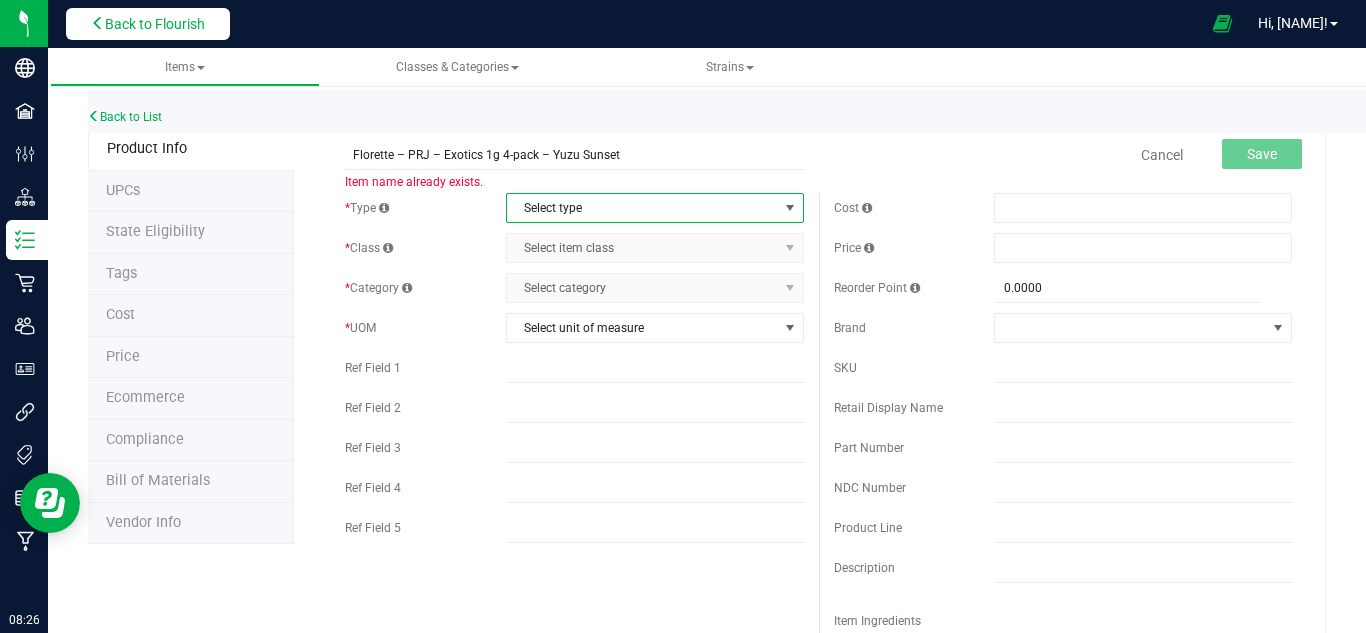 click on "Back to Flourish" at bounding box center (155, 24) 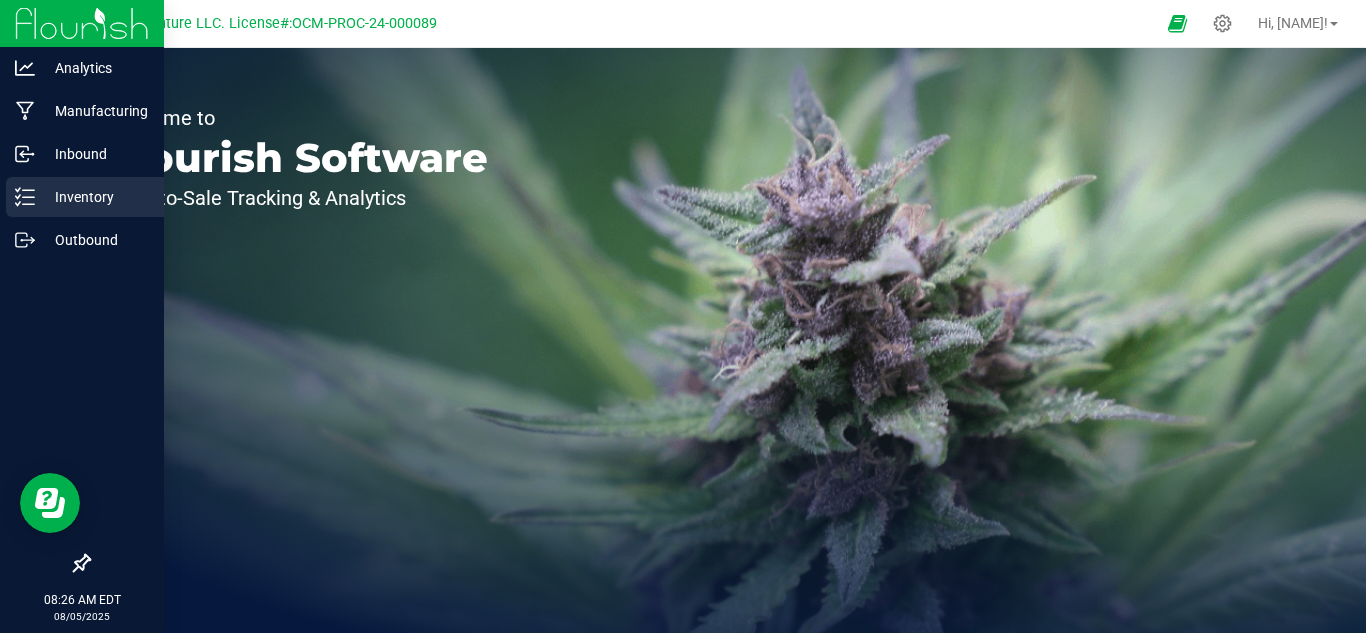 click on "Inventory" at bounding box center (95, 197) 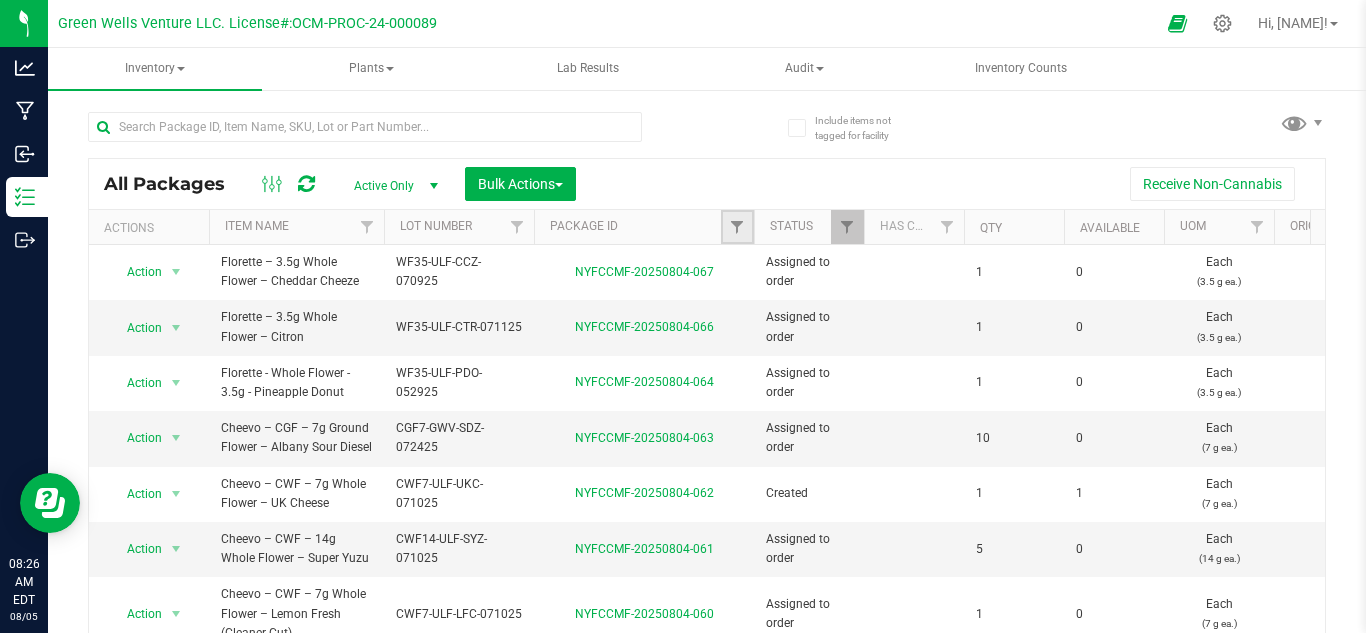 click at bounding box center [737, 227] 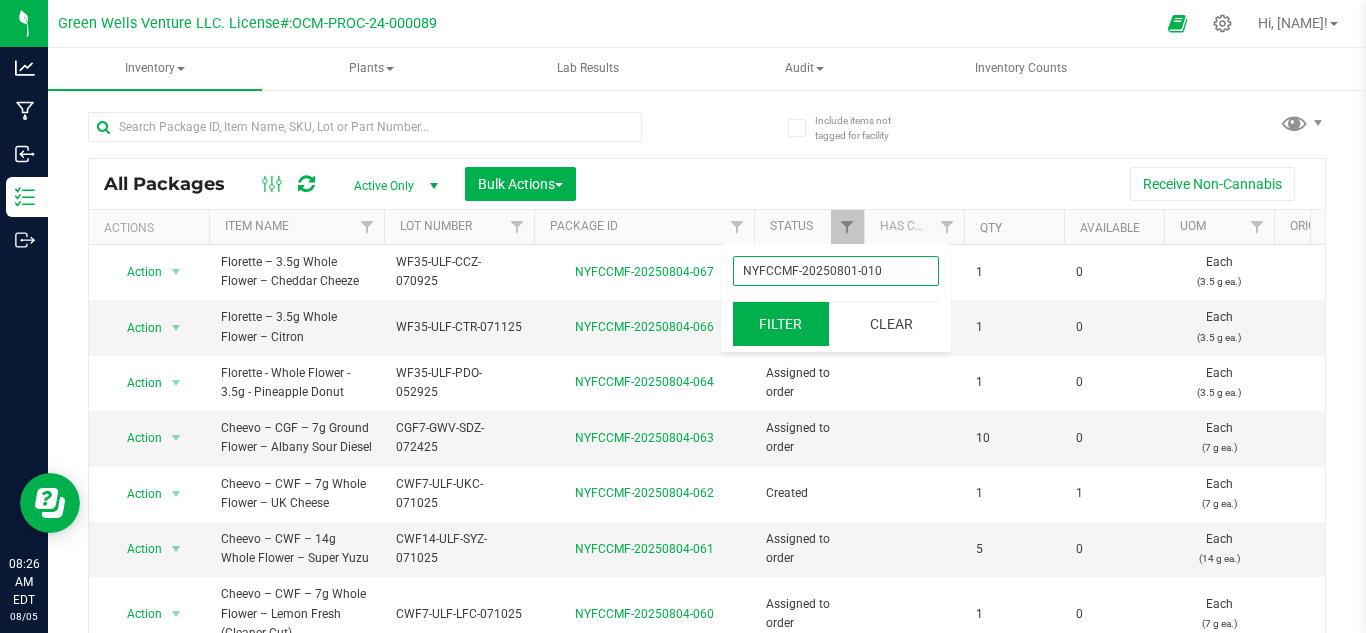 type on "NYFCCMF-20250801-010" 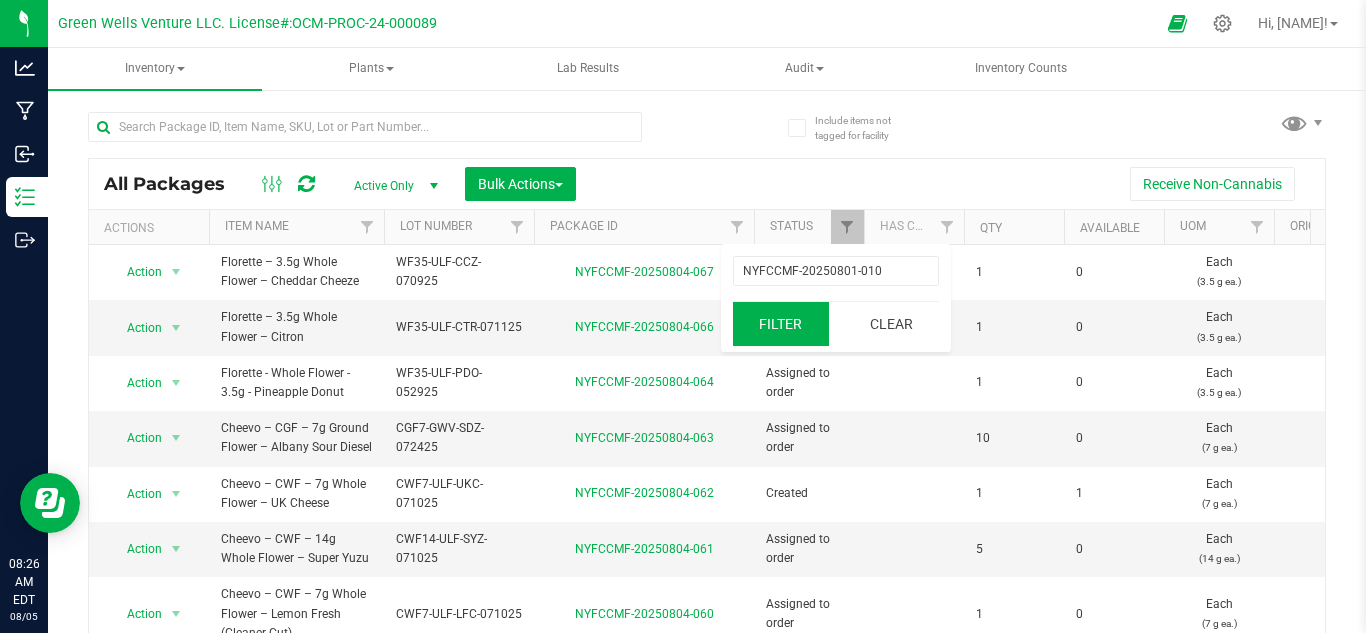 click on "Filter" at bounding box center (781, 324) 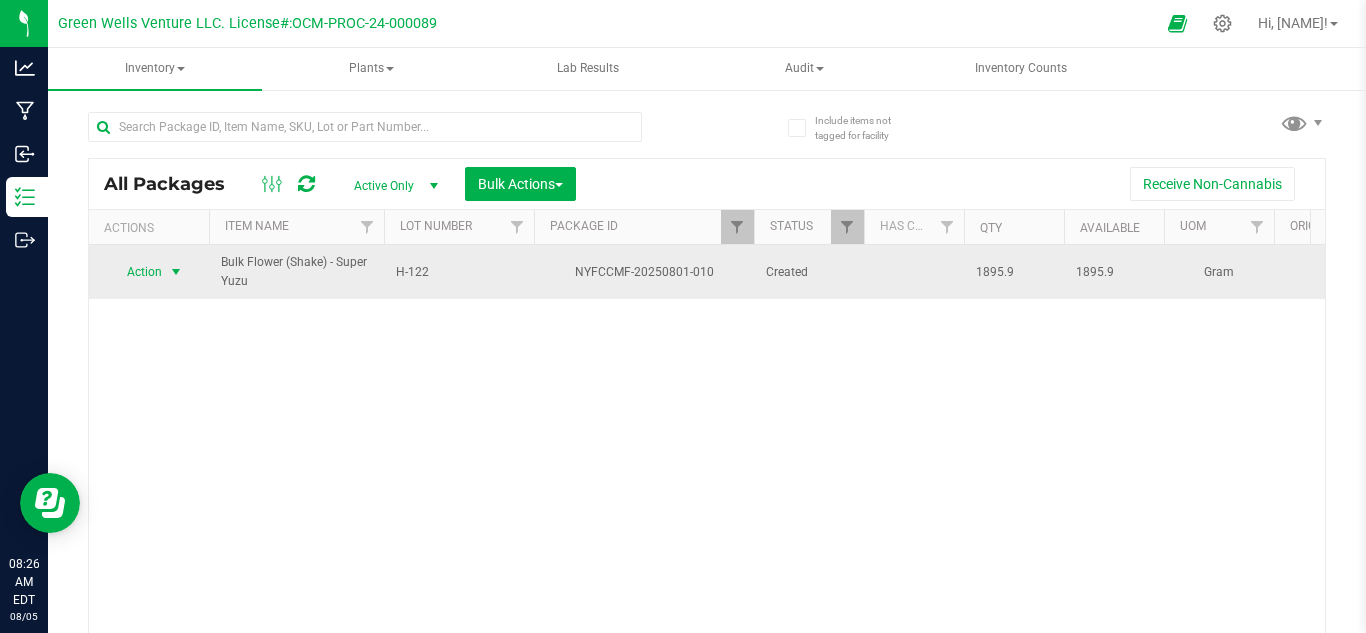 click on "Action" at bounding box center [136, 272] 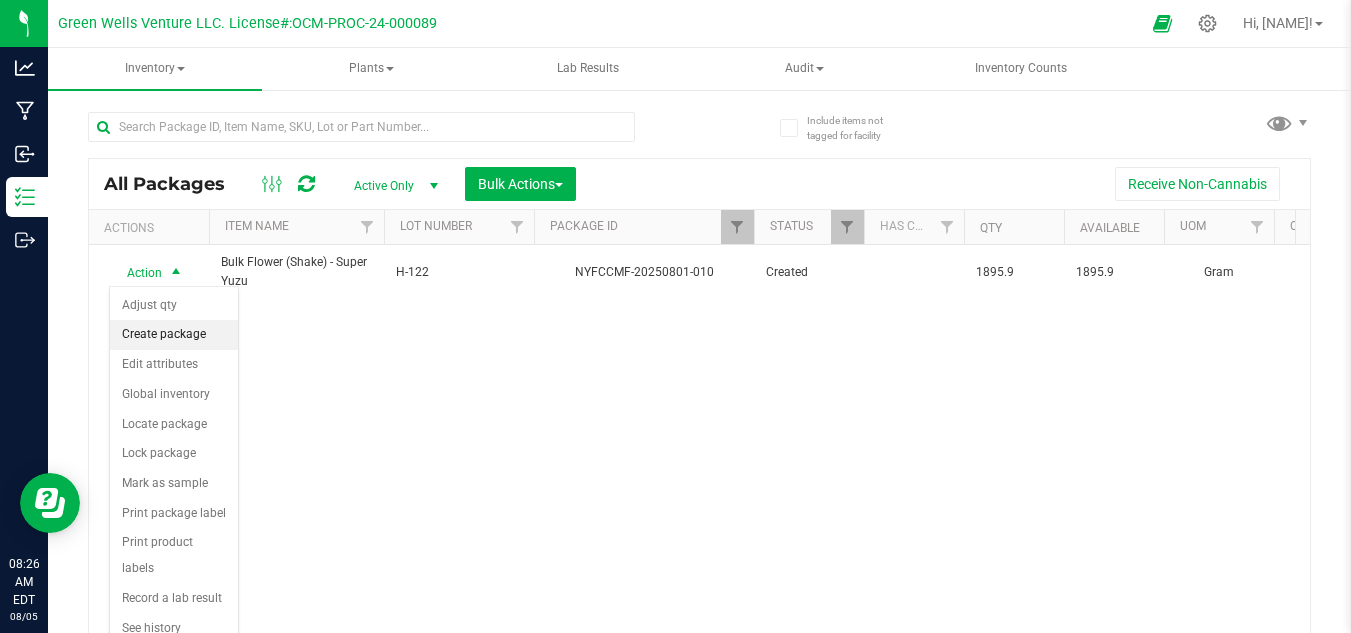 click on "Create package" at bounding box center [174, 335] 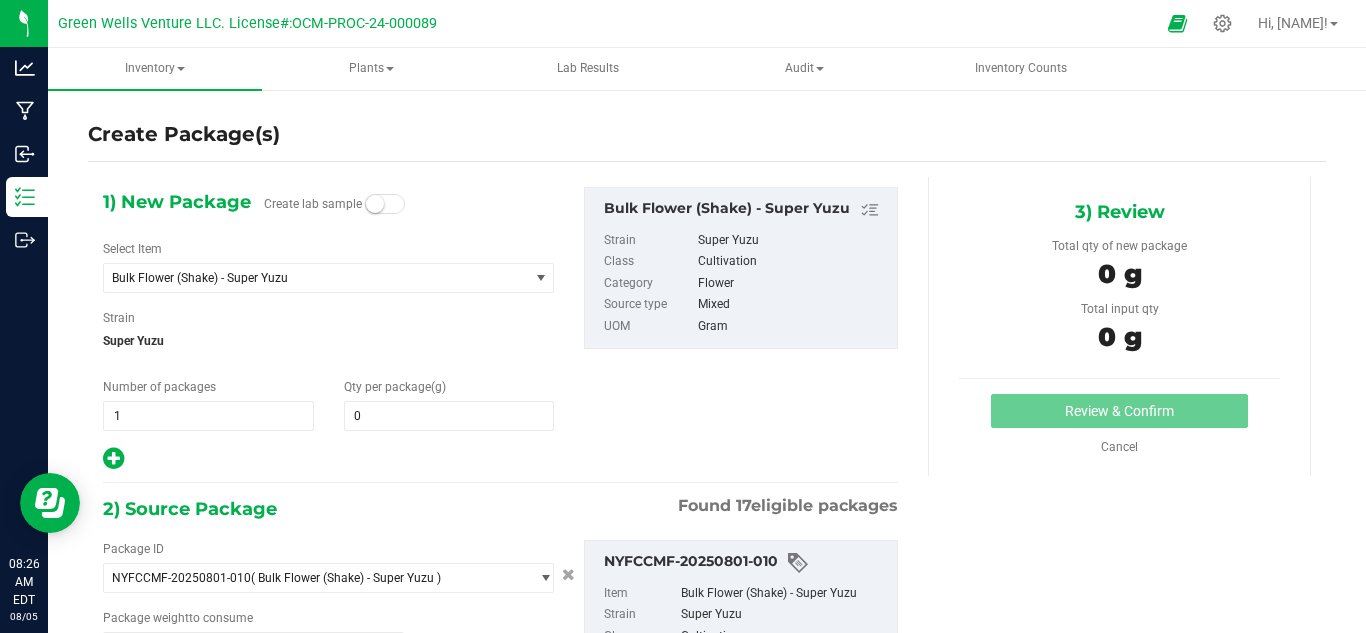 type on "0.0000" 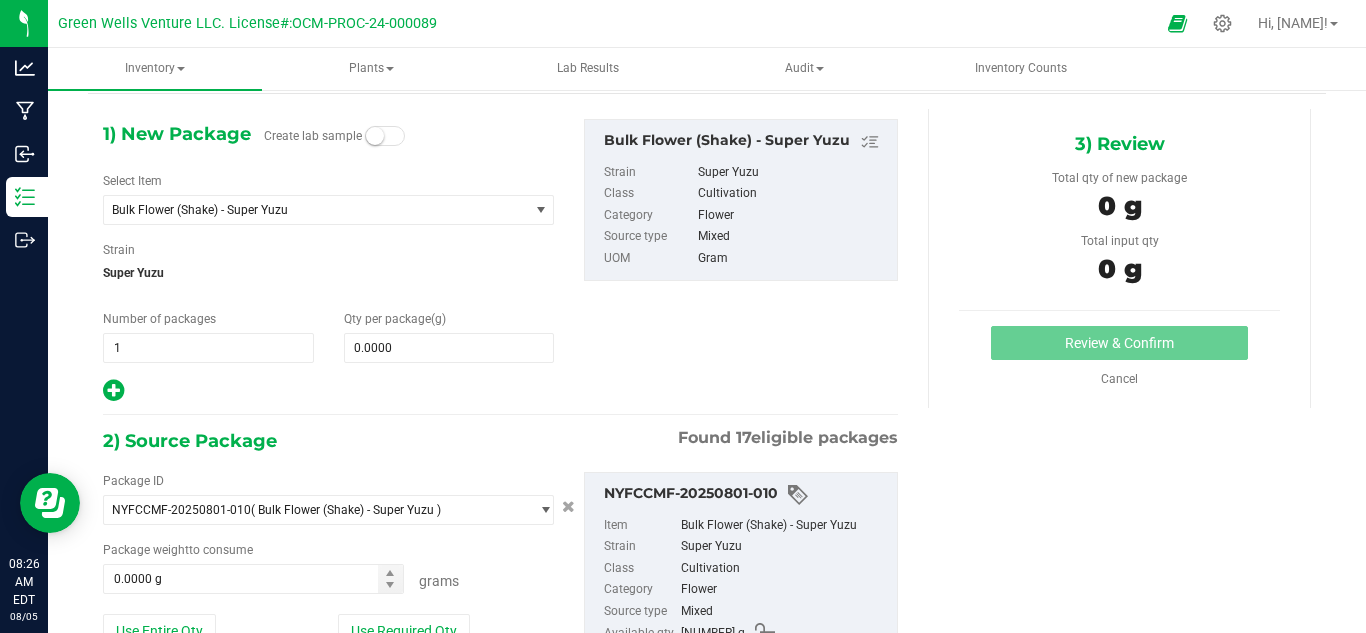 scroll, scrollTop: 100, scrollLeft: 0, axis: vertical 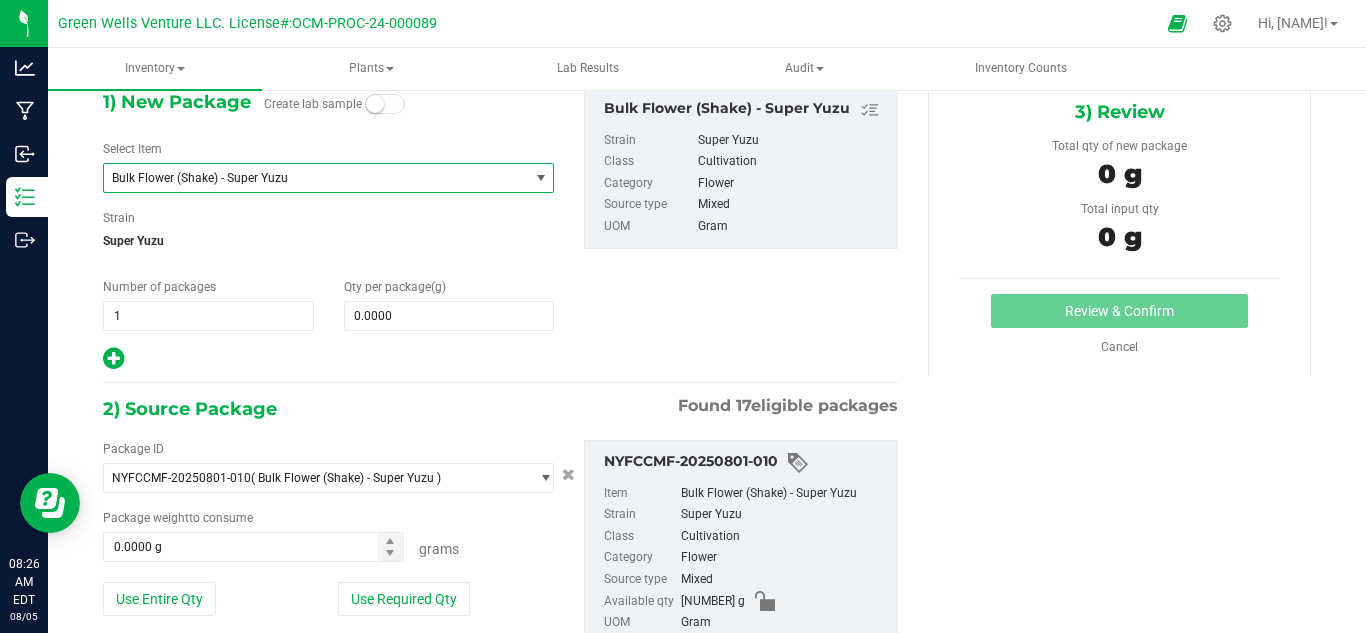 click on "Bulk Flower (Shake) - Super Yuzu" at bounding box center [308, 178] 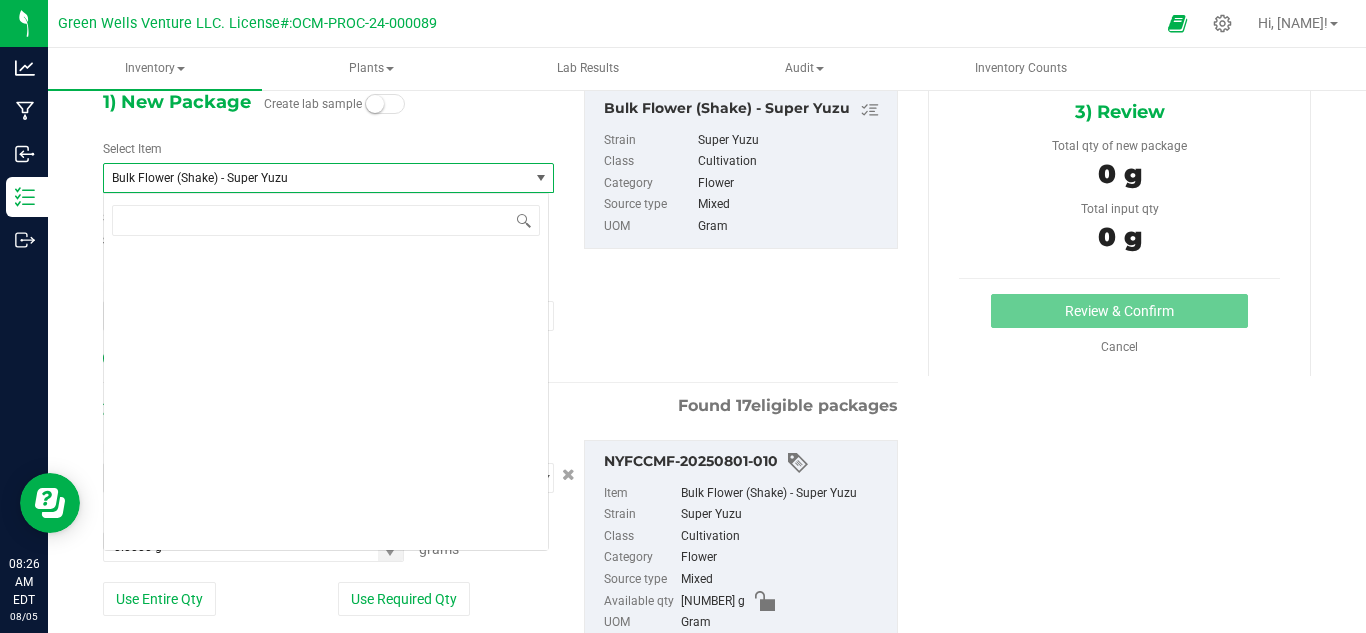 scroll, scrollTop: 1148, scrollLeft: 0, axis: vertical 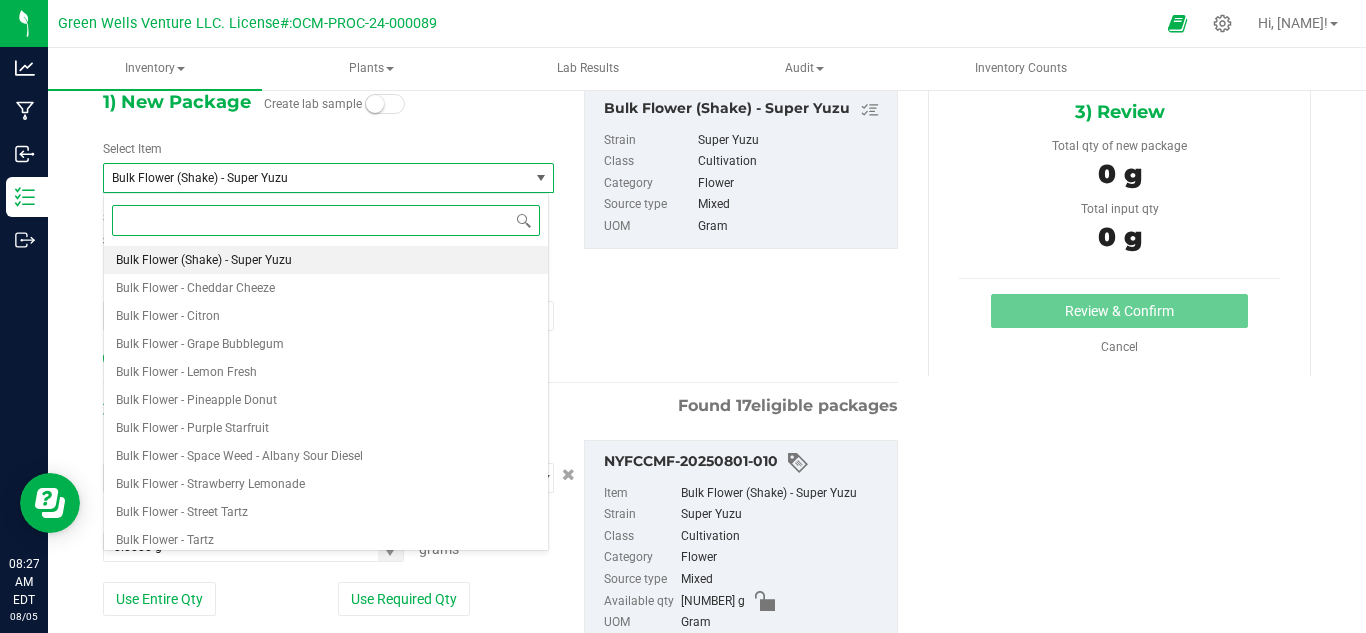paste on "Florette – PRJ – Exotics 1g 4-pack – Yuzu Sunset" 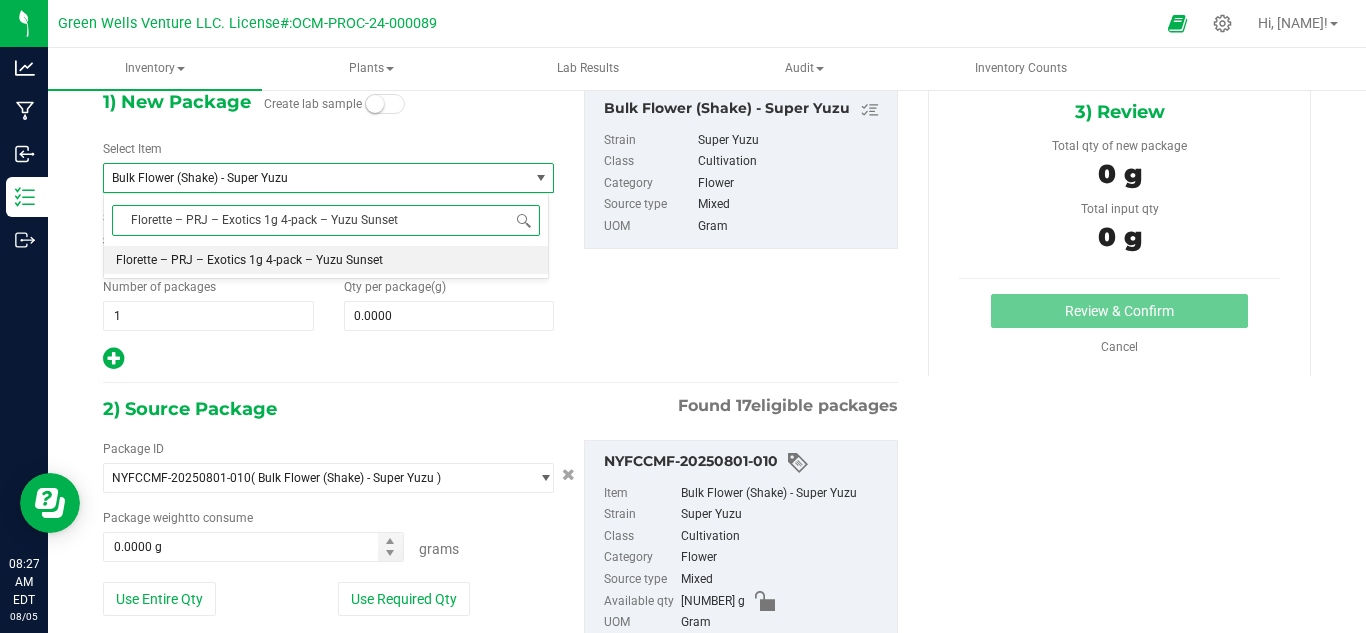 scroll, scrollTop: 0, scrollLeft: 0, axis: both 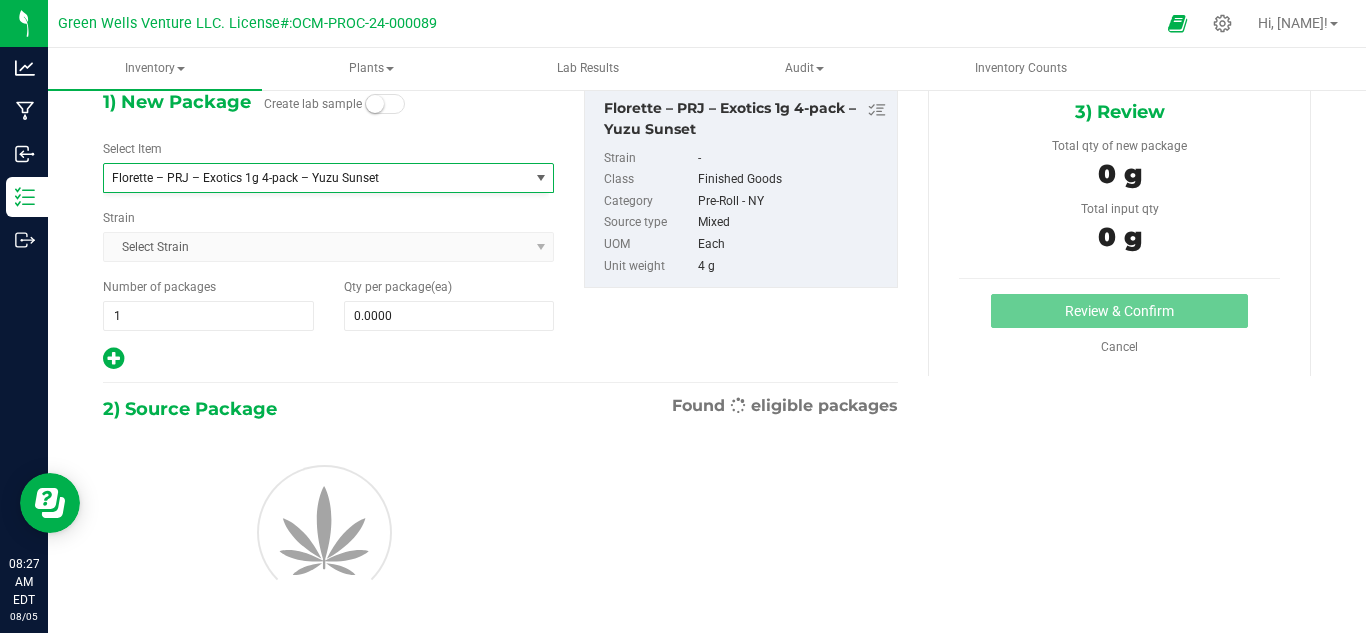 type 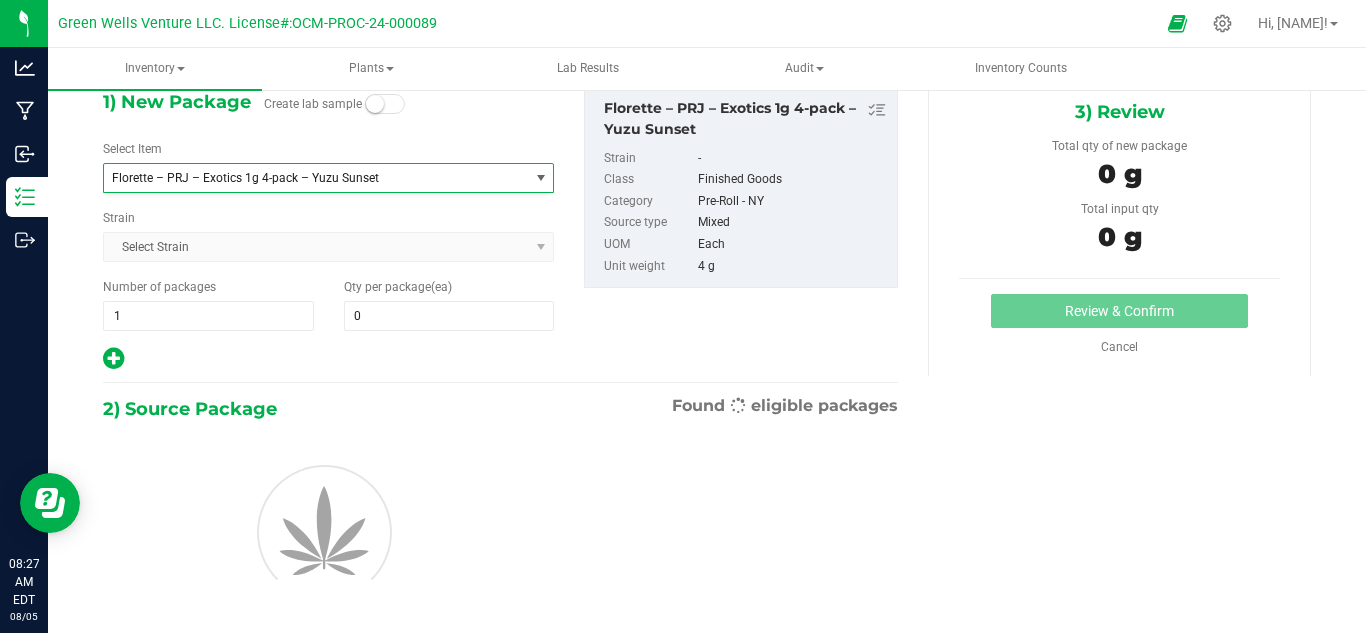 scroll, scrollTop: 10556, scrollLeft: 0, axis: vertical 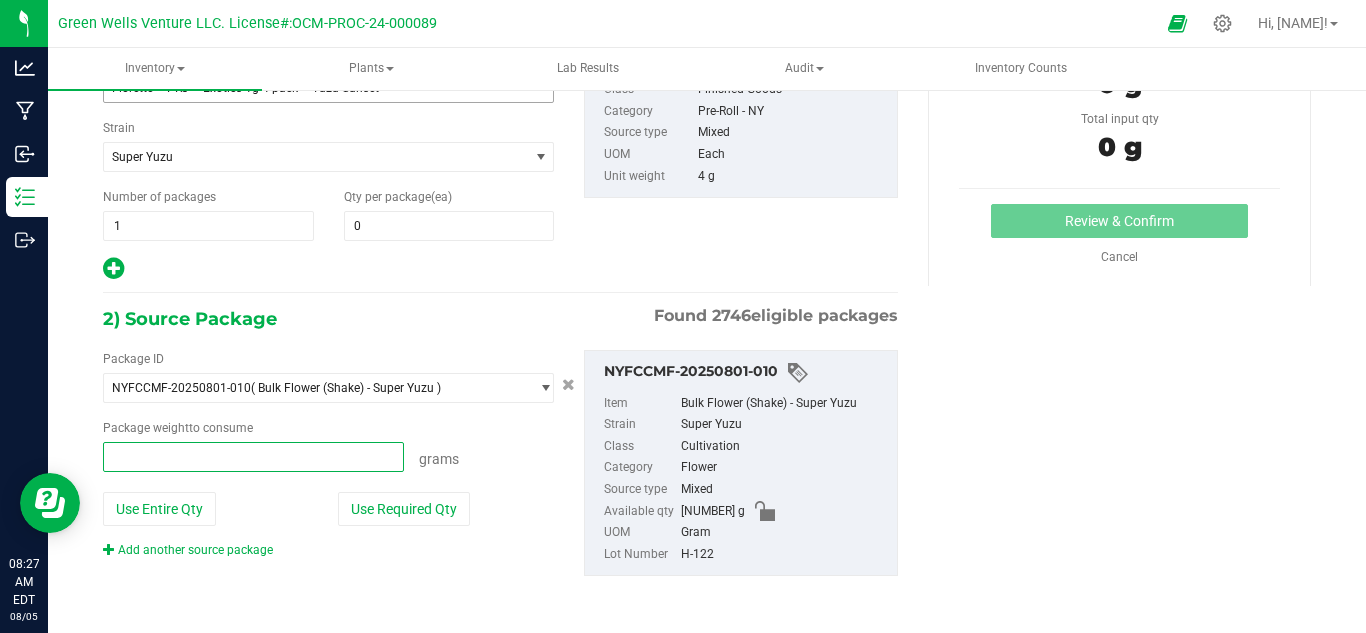 drag, startPoint x: 153, startPoint y: 457, endPoint x: 101, endPoint y: 458, distance: 52.009613 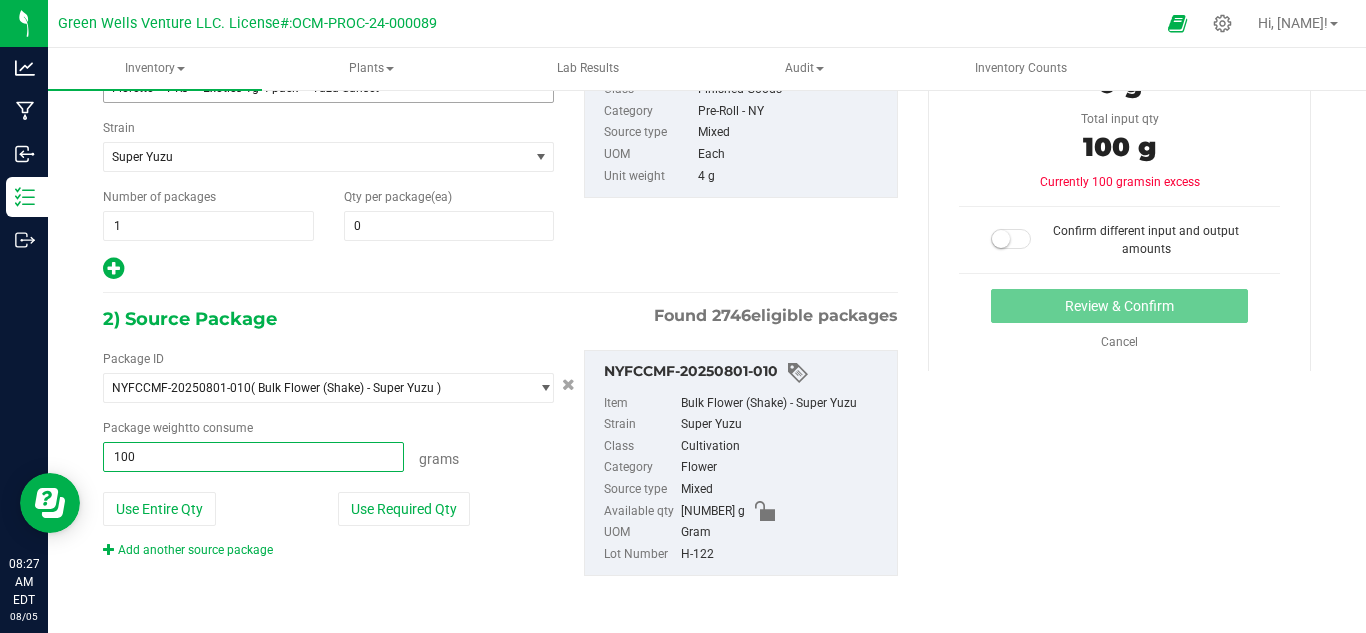 type on "1000" 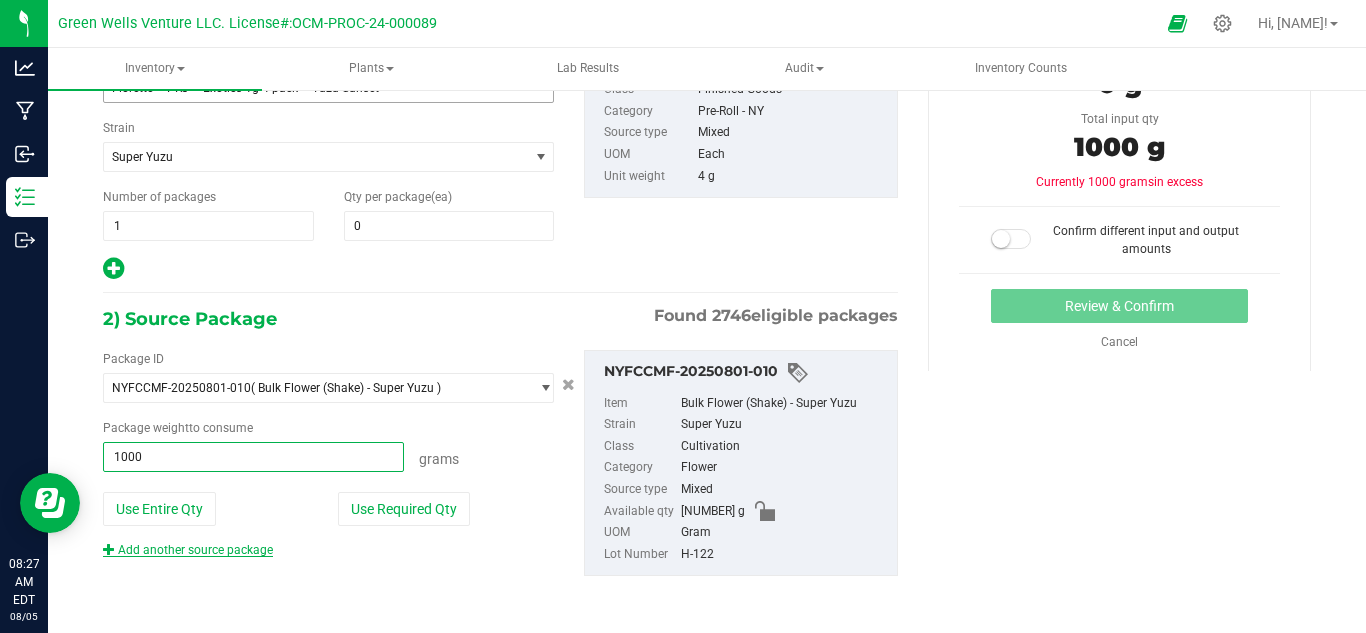 click on "Add another source package" at bounding box center [188, 550] 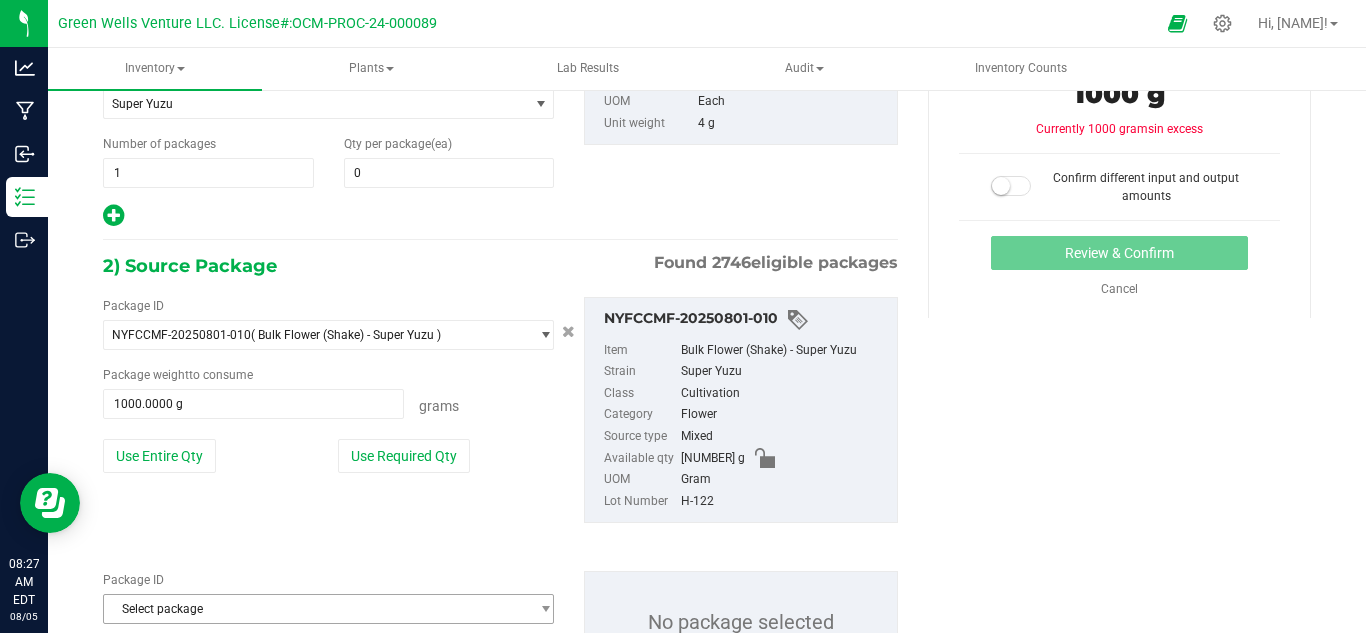scroll, scrollTop: 340, scrollLeft: 0, axis: vertical 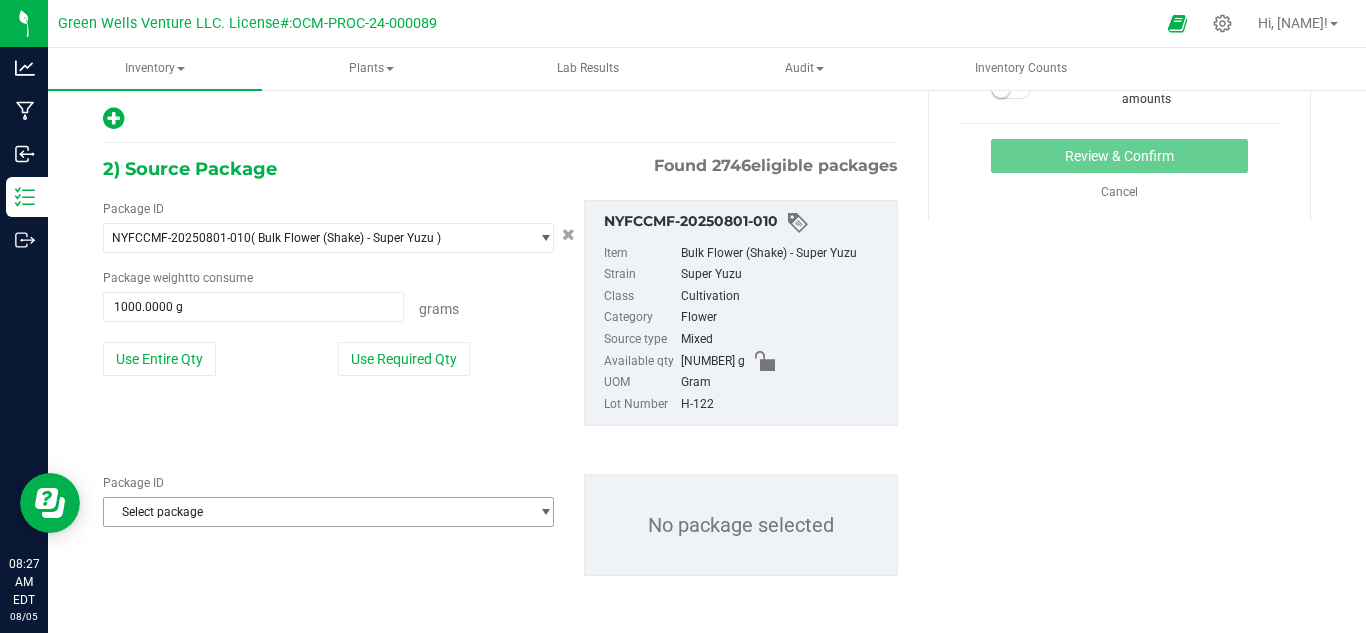 click on "Select package" at bounding box center [316, 512] 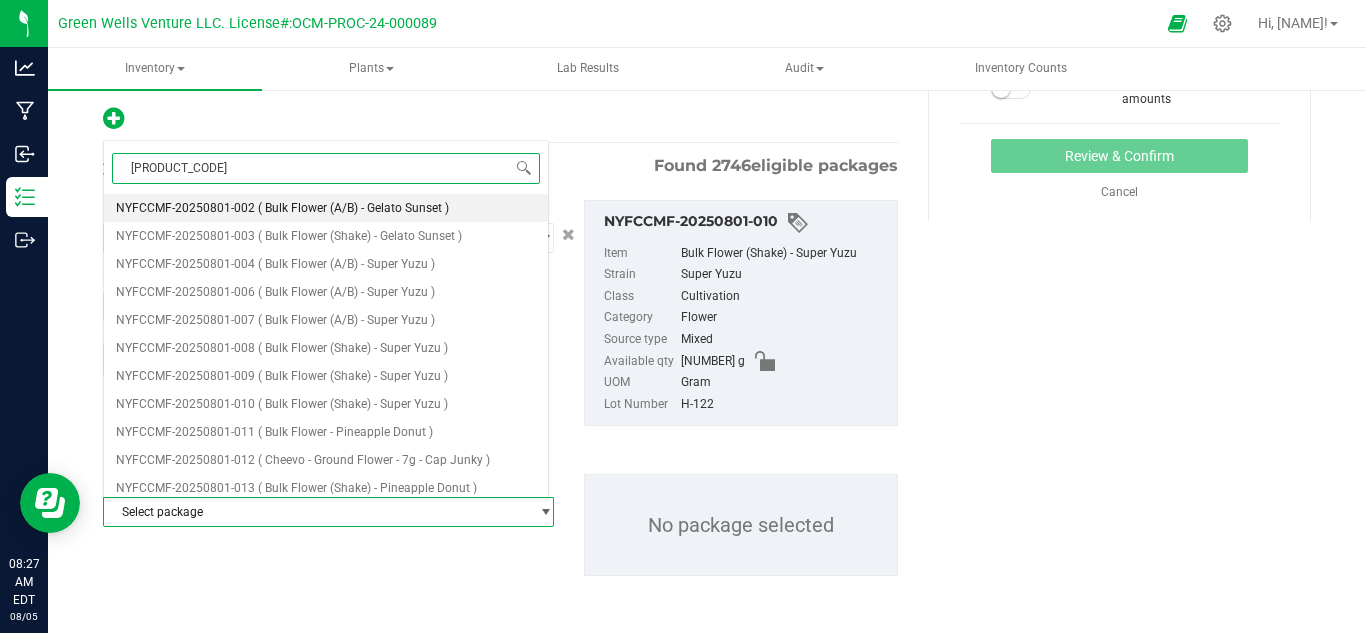 type on "NYFCCMF-20250801-003" 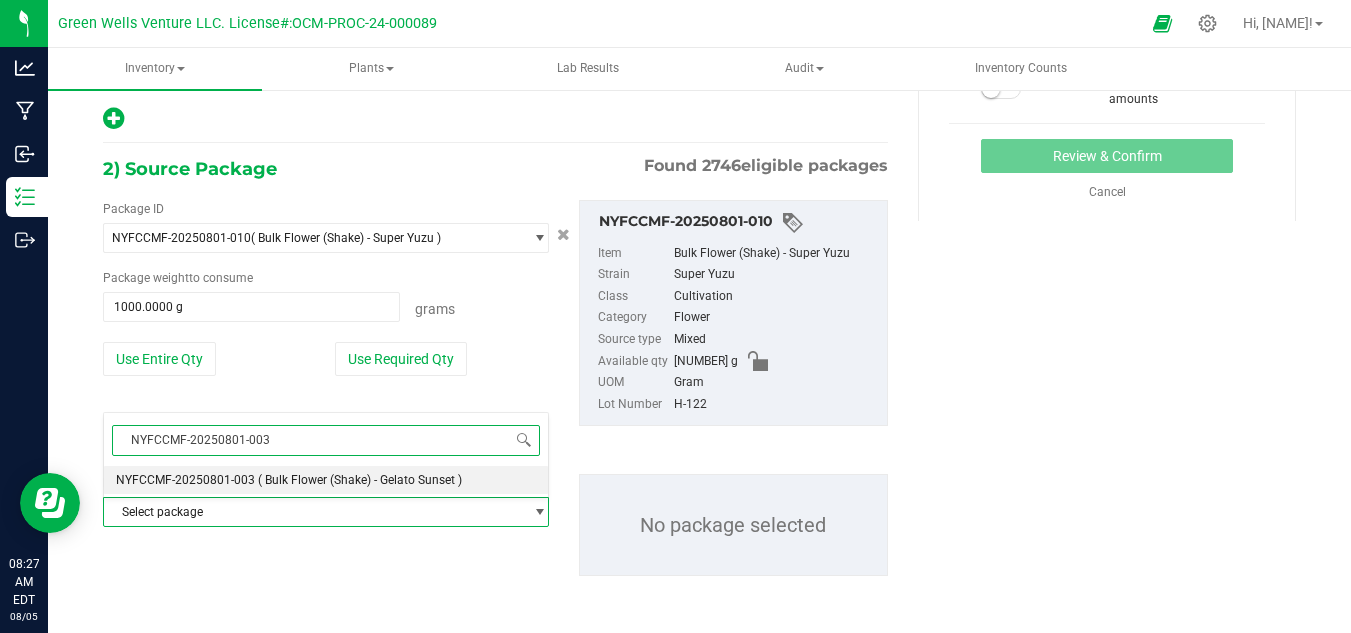 click on "(
Bulk Flower (Shake) - Gelato Sunset
)" at bounding box center (360, 480) 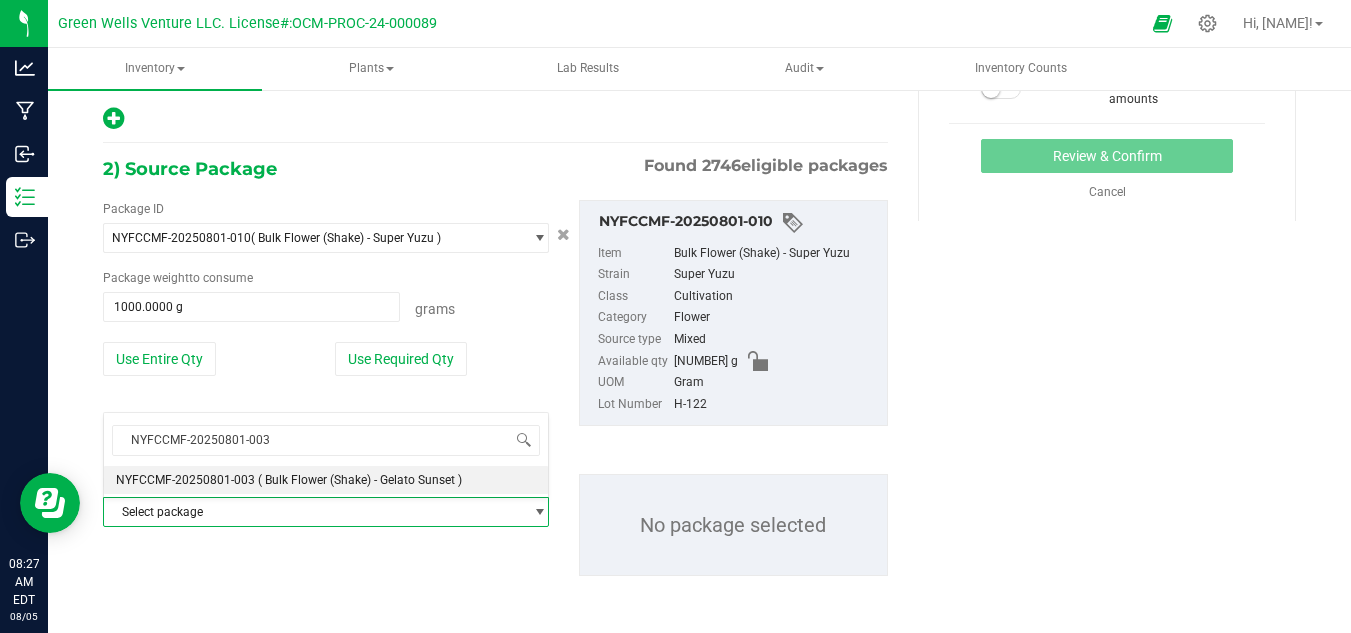 type 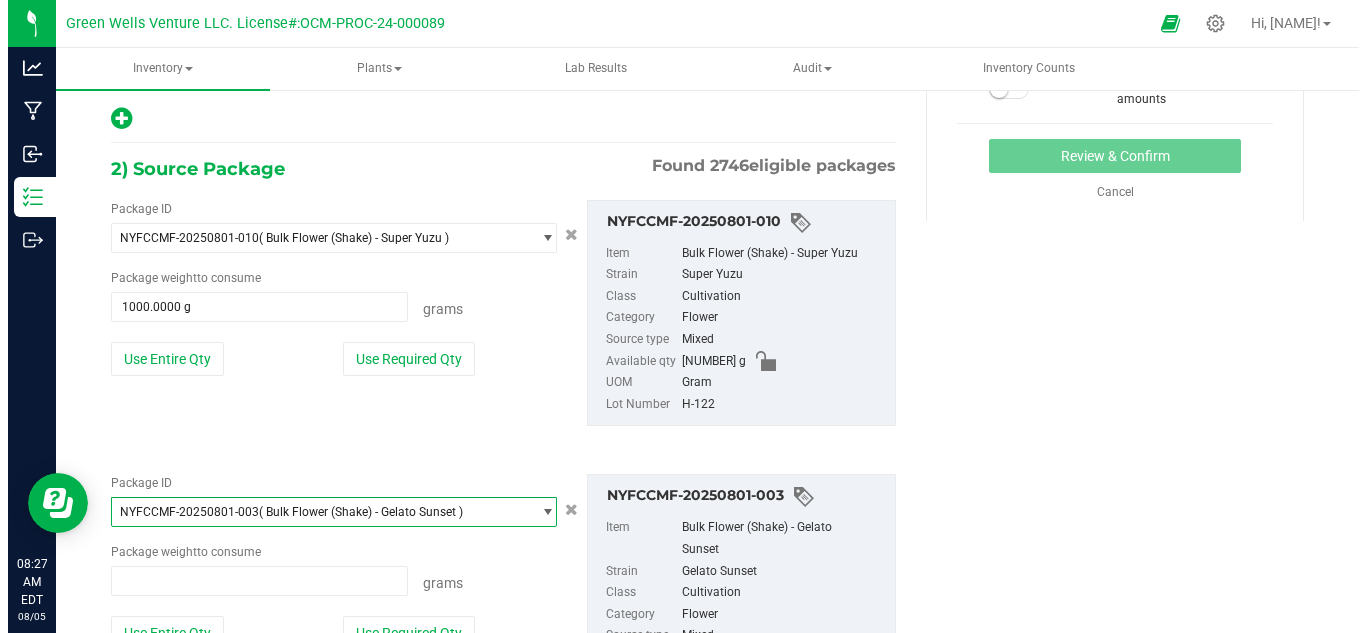 scroll, scrollTop: 75908, scrollLeft: 0, axis: vertical 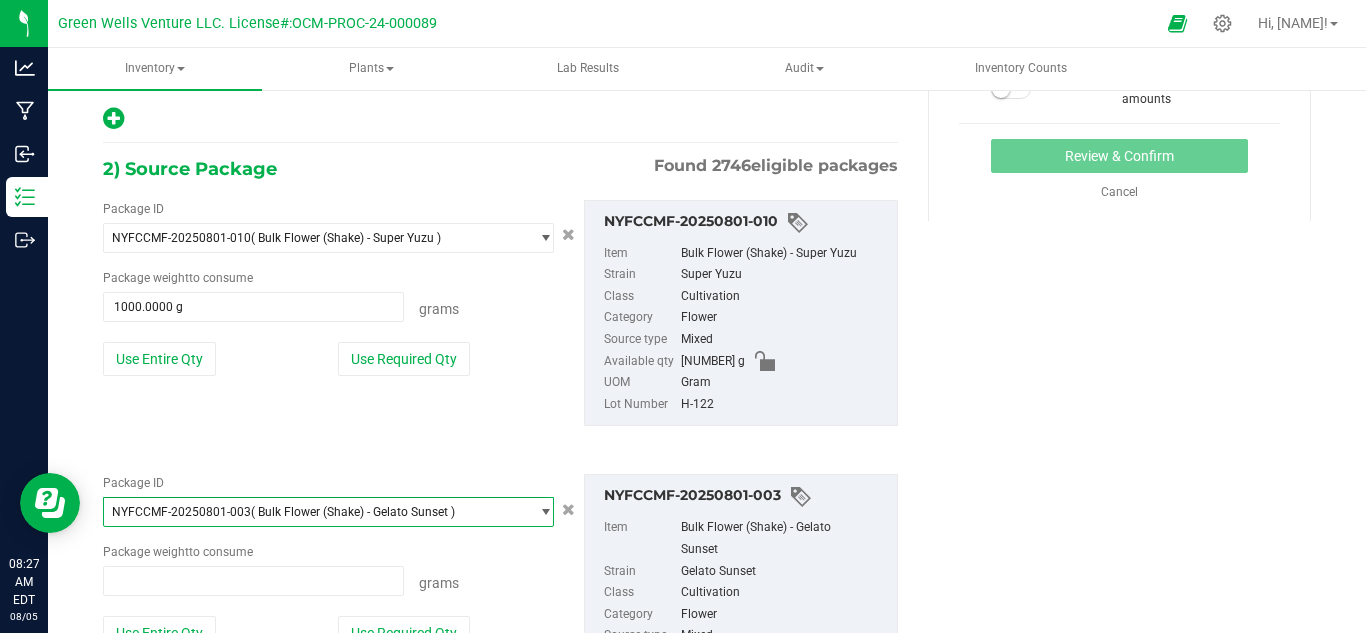 type on "0.0000 g" 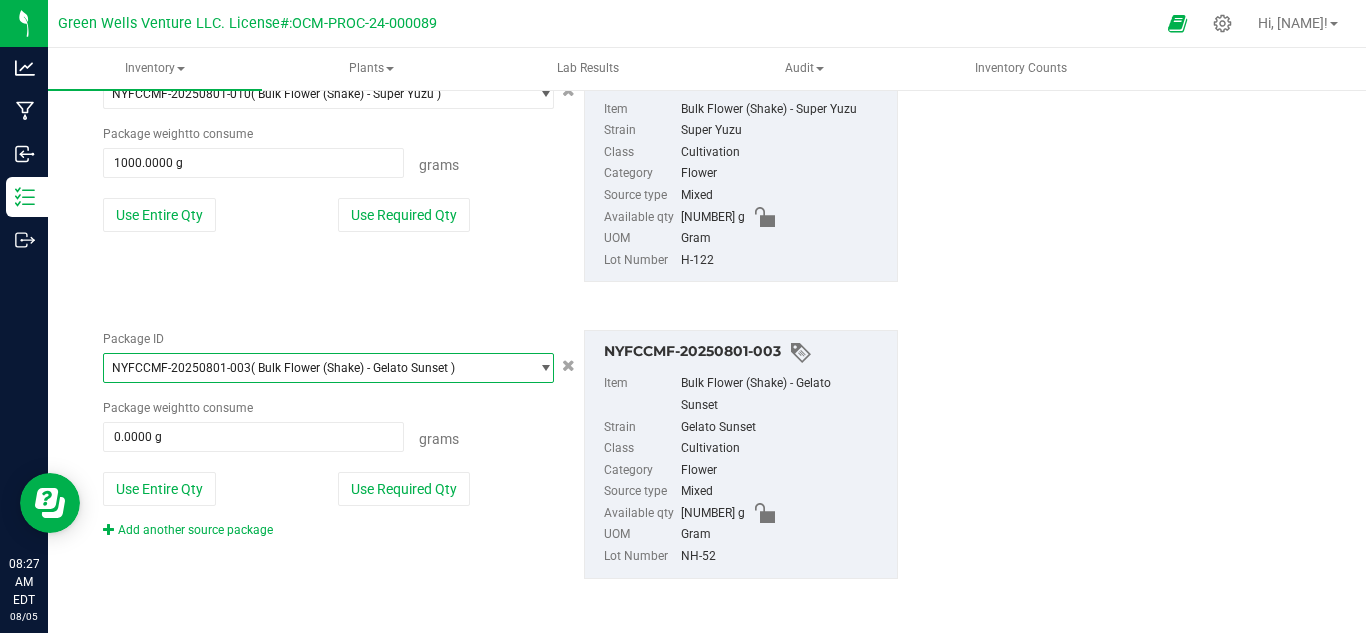 scroll, scrollTop: 487, scrollLeft: 0, axis: vertical 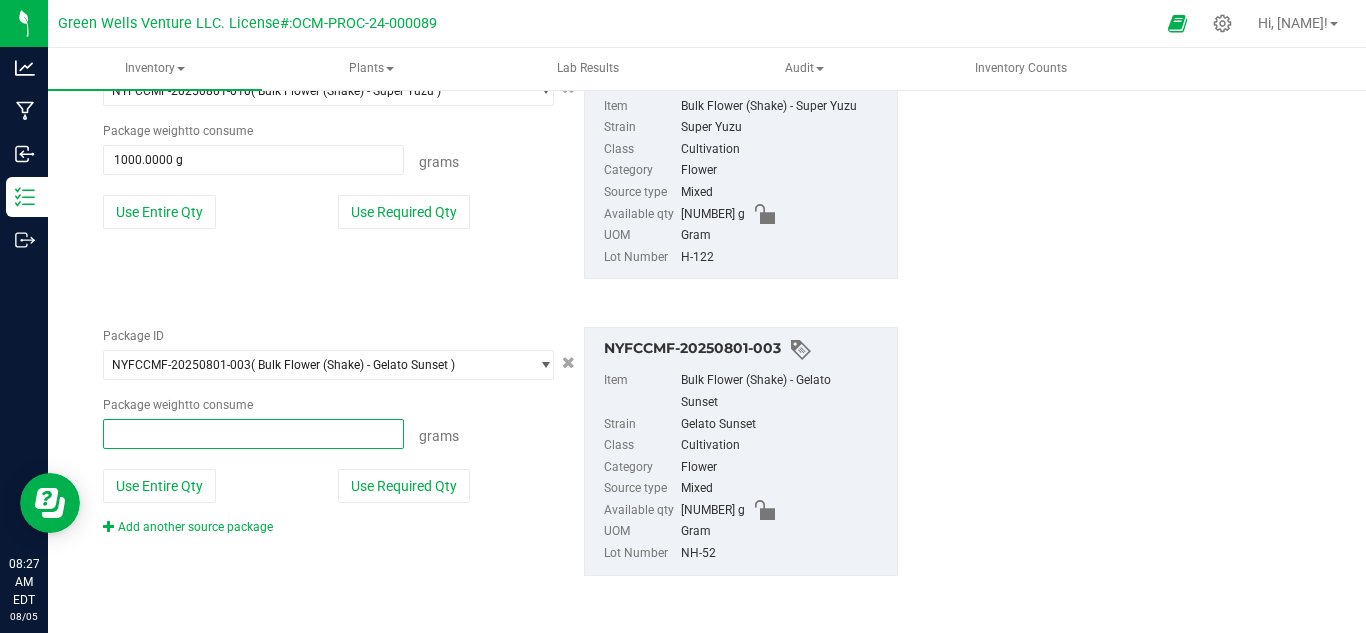 drag, startPoint x: 144, startPoint y: 431, endPoint x: 105, endPoint y: 434, distance: 39.115215 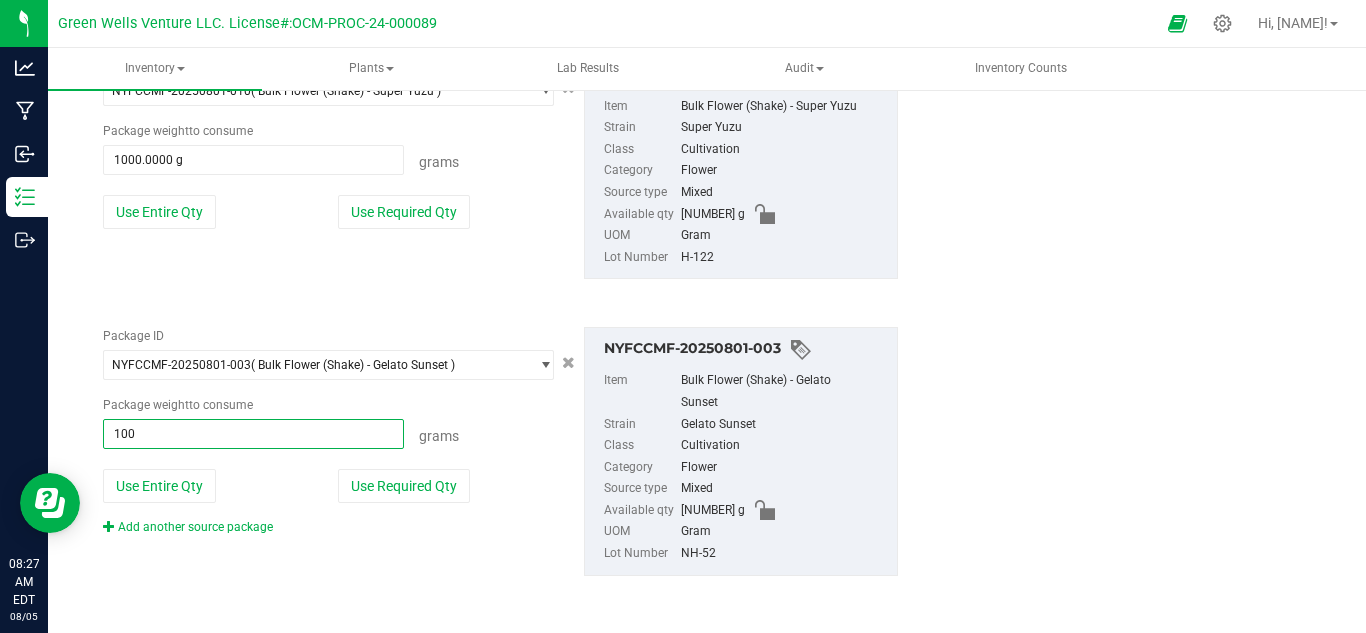 type on "1000" 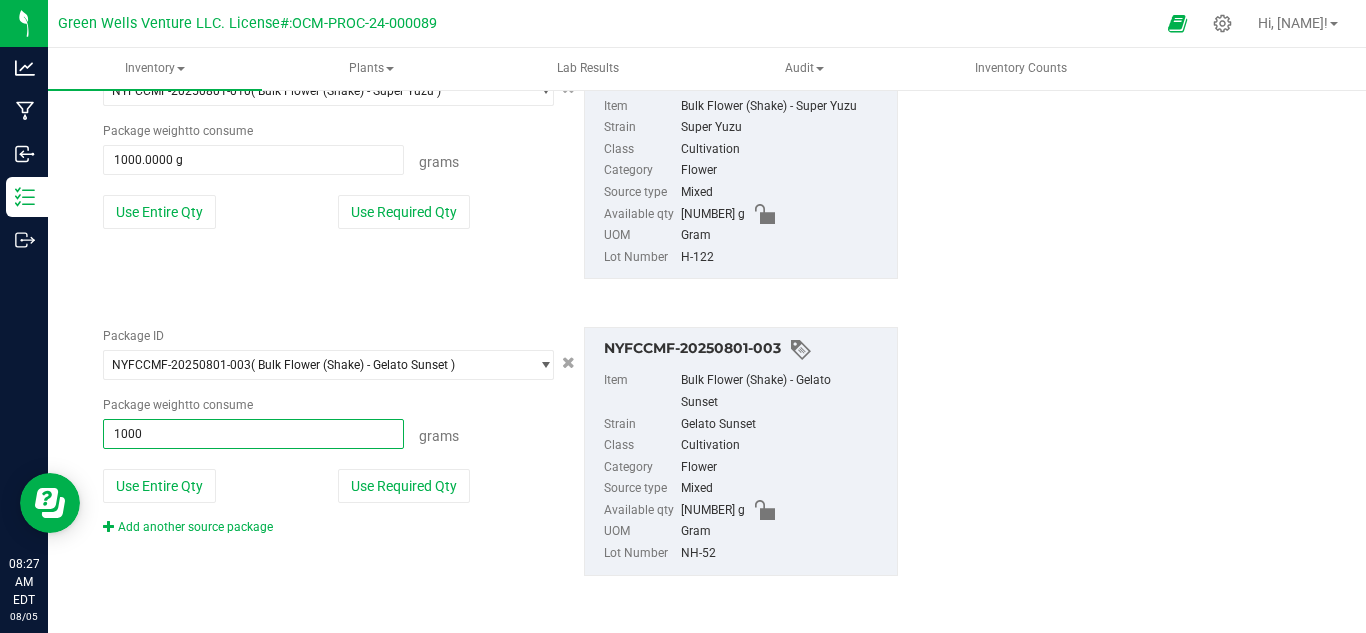 click on "Package ID
NYFCCMF-20250801-003
(
Bulk Flower (Shake) - Gelato Sunset
)
NYFCCMF-20250731-032 NYFCCMF-20250731-033 NYFCCMF-20250731-034 NYFCCMF-20250731-035 NYFCCMF-20250731-036 NYFCCMF-20250731-037 NYFCCMF-20250731-038 NYFCCMF-20250731-039 NYFCCMF-20250731-040 NYFCCMF-20250731-041 NYFCCMF-20250801-002 NYFCCMF-20250801-003 NYFCCMF-20250801-004 NYFCCMF-20250801-006 NYFCCMF-20250801-007 NYFCCMF-20250801-008 NYFCCMF-20250801-009 NYFCCMF-20250801-010 NYFCCMF-20250801-011 NYFCCMF-20250801-012 NYFCCMF-20250801-013 NYFCCMF-20250801-014 NYFCCMF-20250801-016 NYFCCMF-20250801-017 NYFCCMF-20250801-018 NYFCCMF-20250801-019 NYFCCMF-20250801-020 NYFCCMF-20250801-022 NYFCCMF-20250801-025 NYFCCMF-20250801-026 NYFCCMF-20250801-030 NYFCCMF-20250801-033 NYFCCMF-20250801-034 NYFCCMF-20250801-035 NYFCCMF-20250801-036" at bounding box center [500, 451] 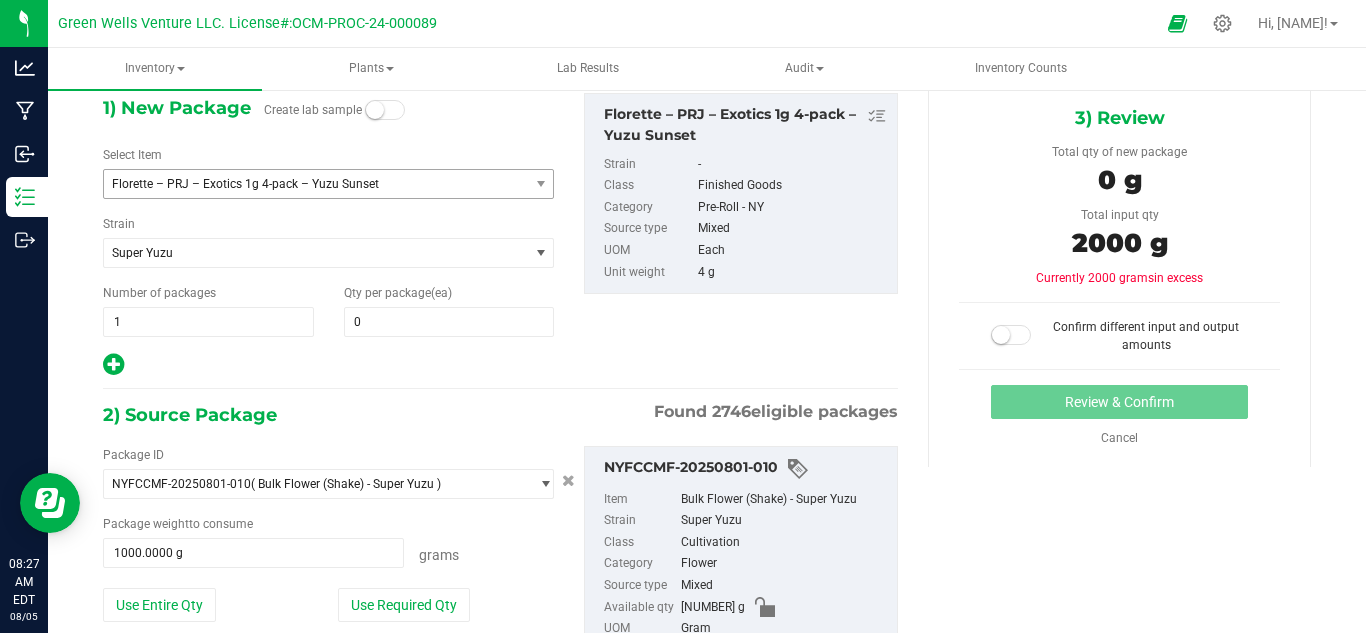 scroll, scrollTop: 87, scrollLeft: 0, axis: vertical 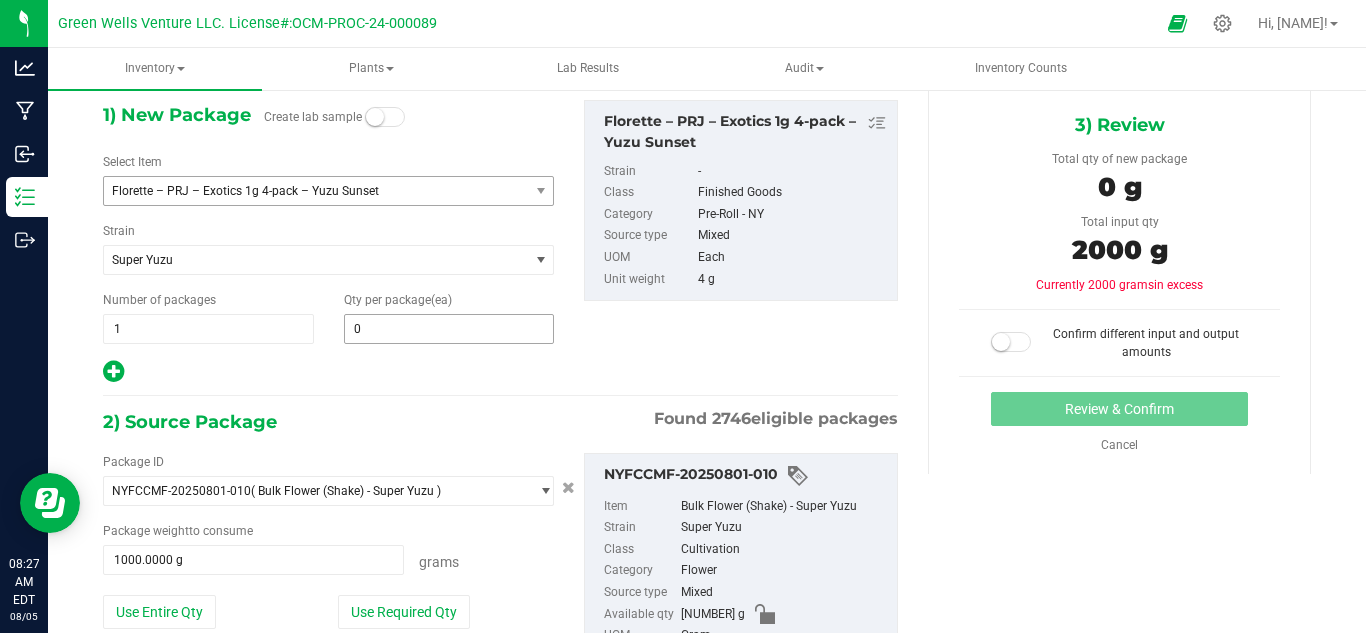 click on "0 0" at bounding box center (449, 329) 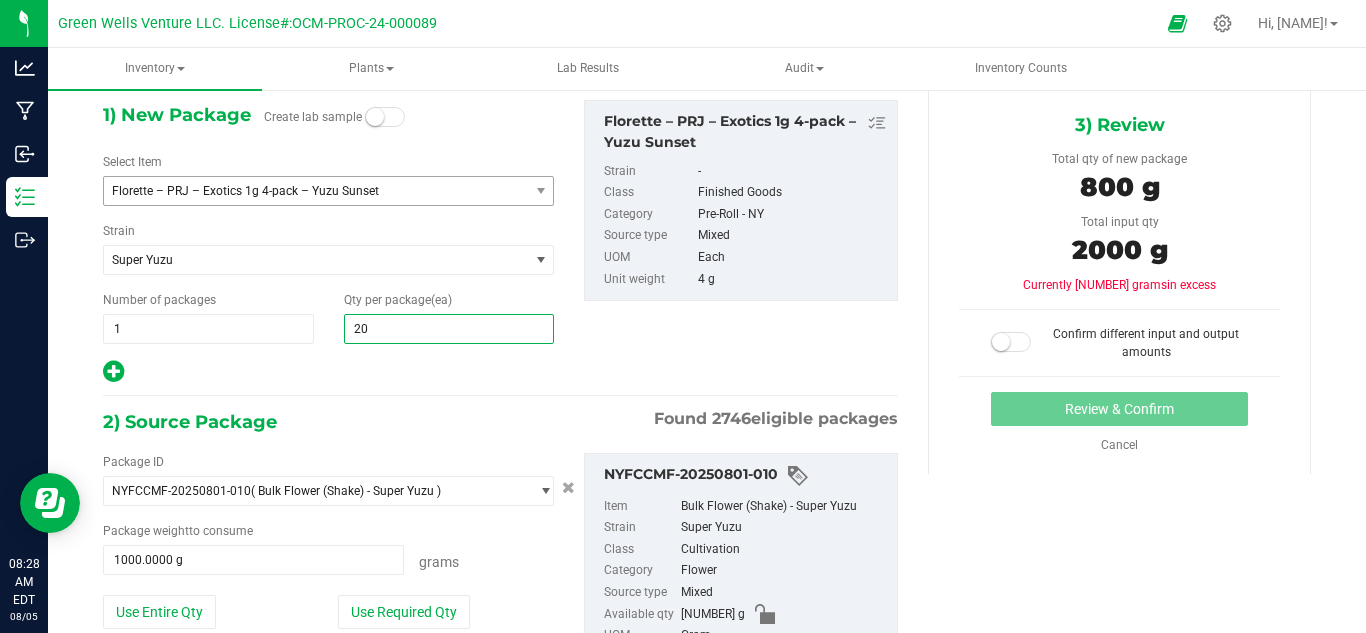 type on "2" 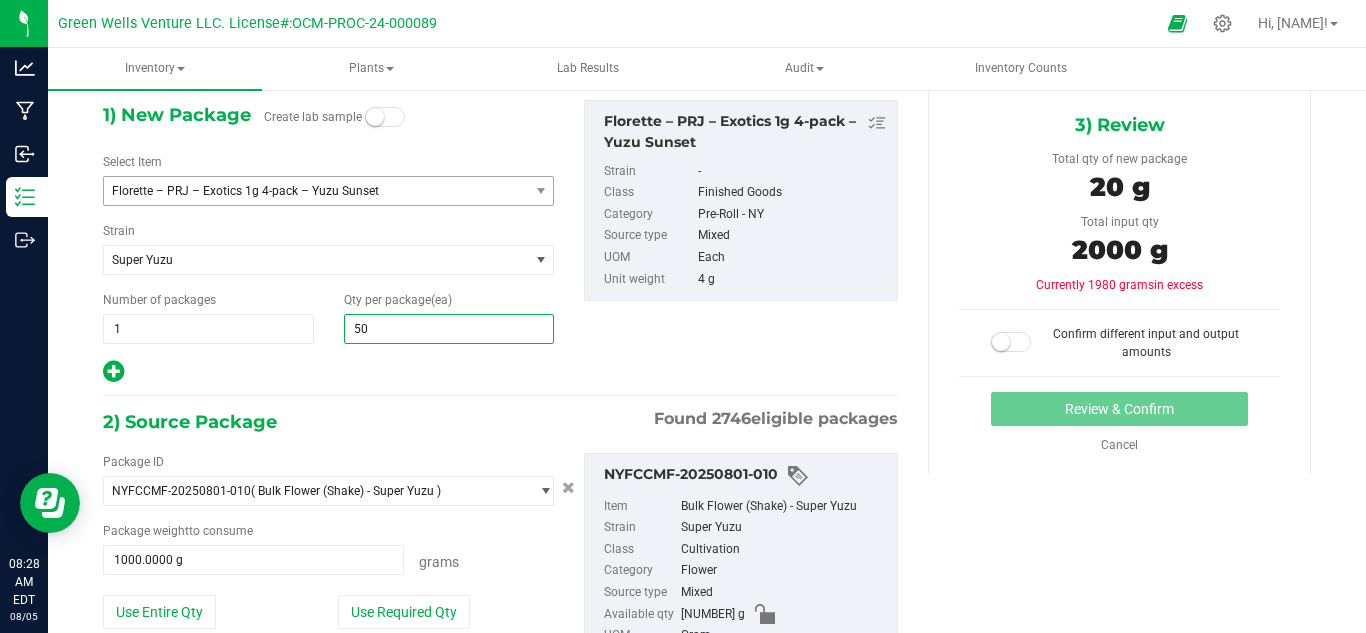 type on "500" 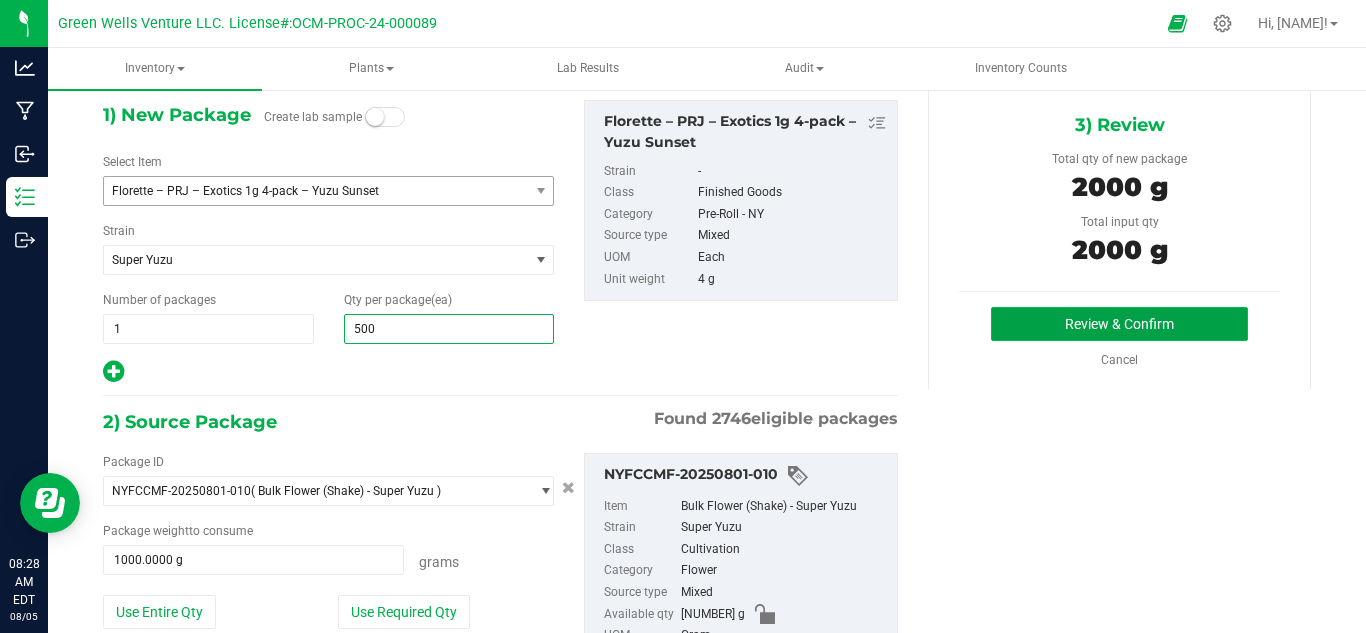 type on "500" 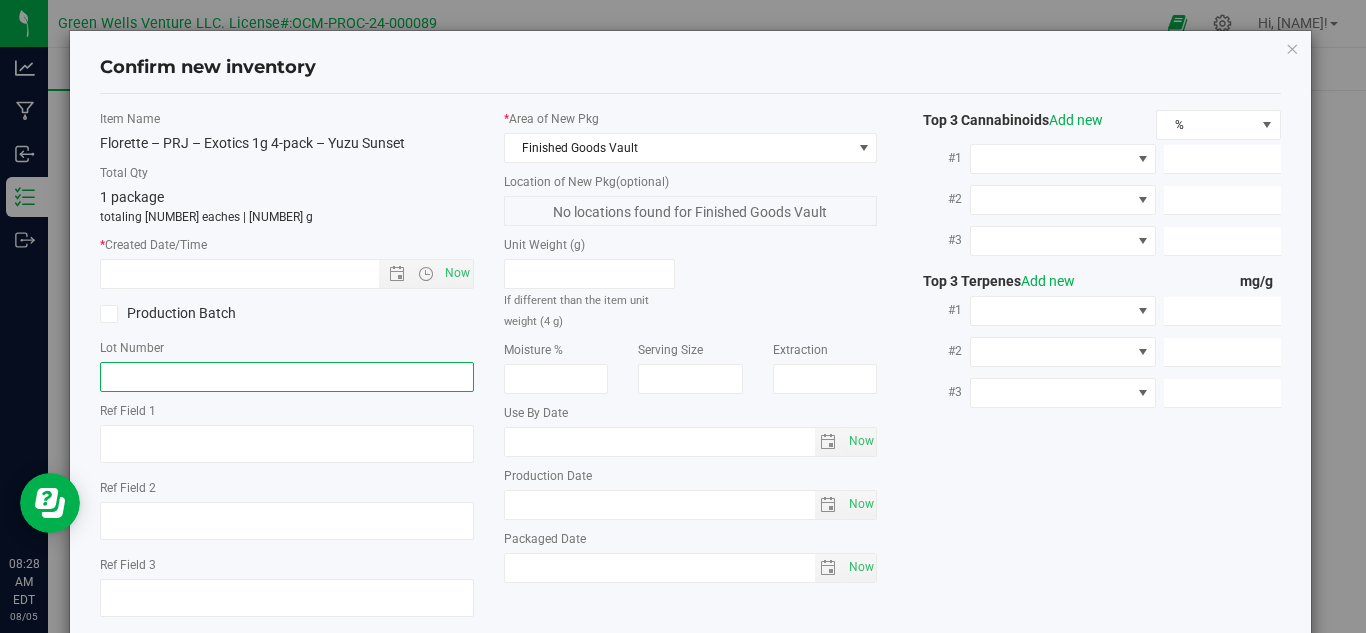 click at bounding box center (287, 377) 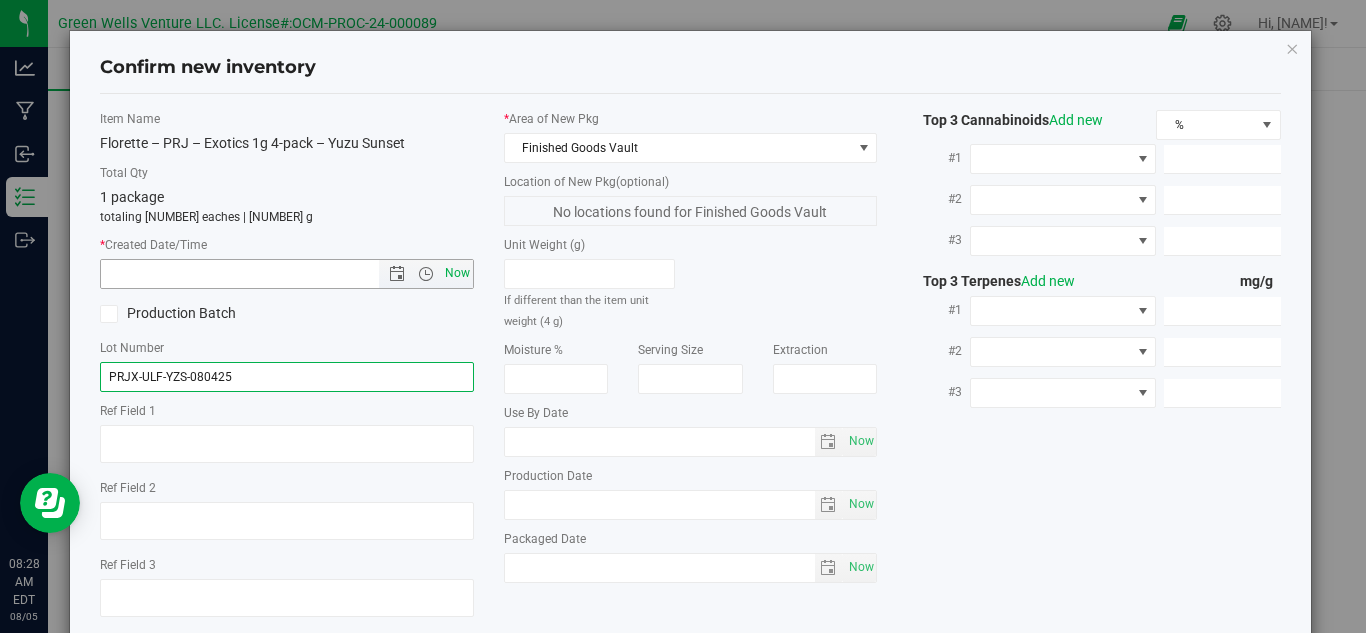 type on "PRJX-ULF-YZS-080425" 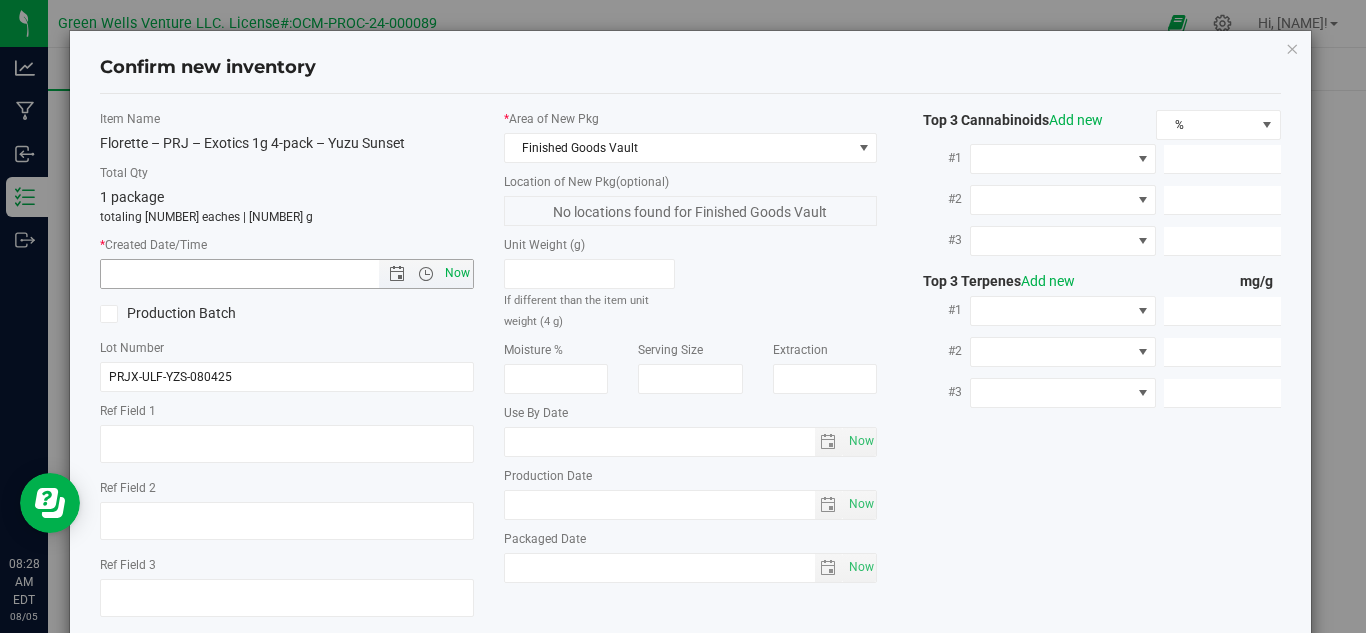 click on "Now" at bounding box center (457, 273) 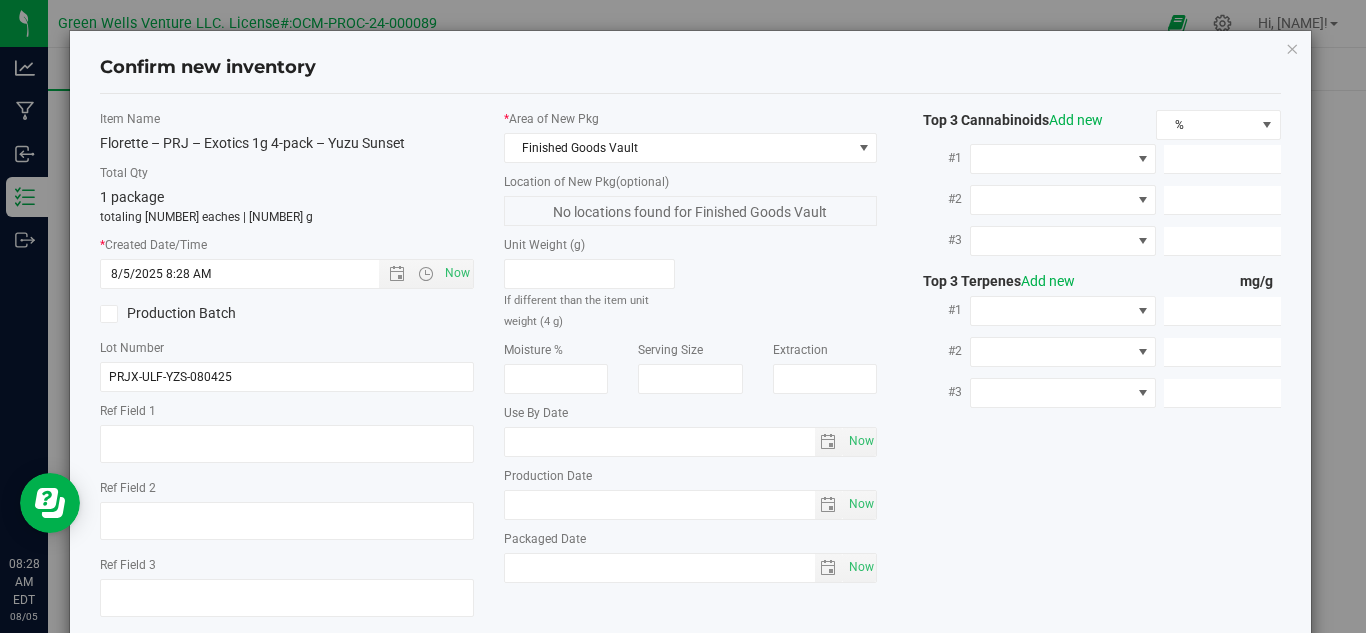 click at bounding box center [109, 314] 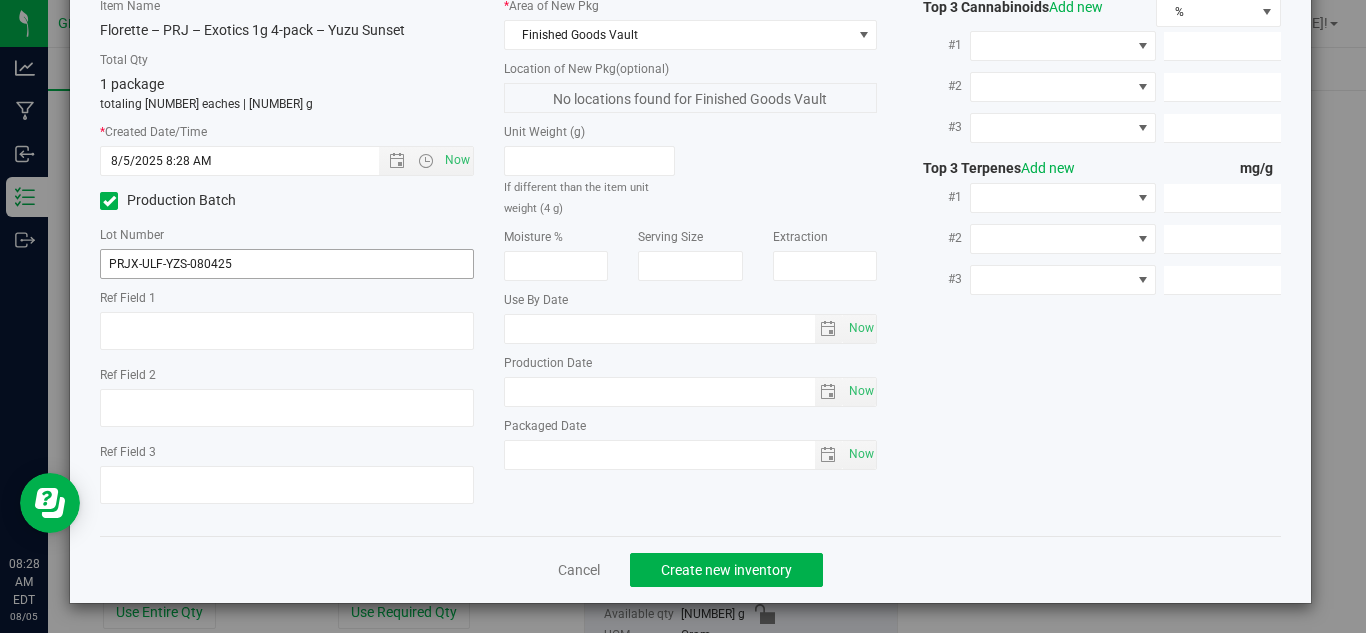 scroll, scrollTop: 114, scrollLeft: 0, axis: vertical 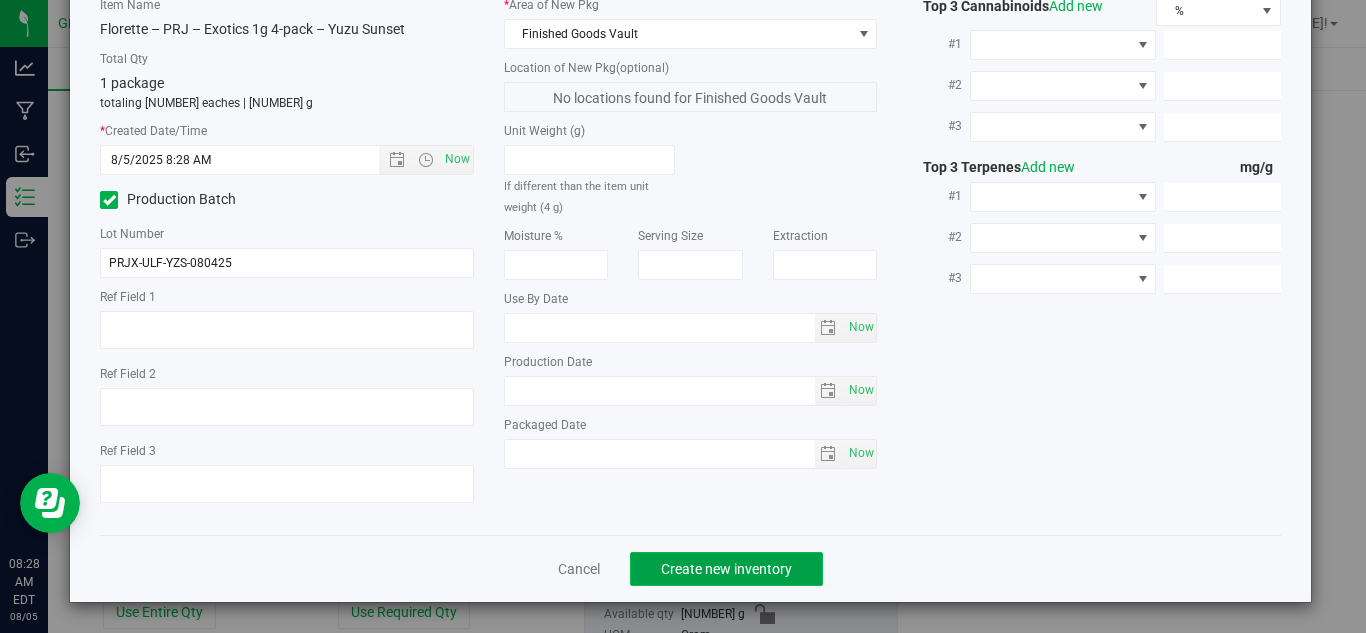 click on "Create new inventory" 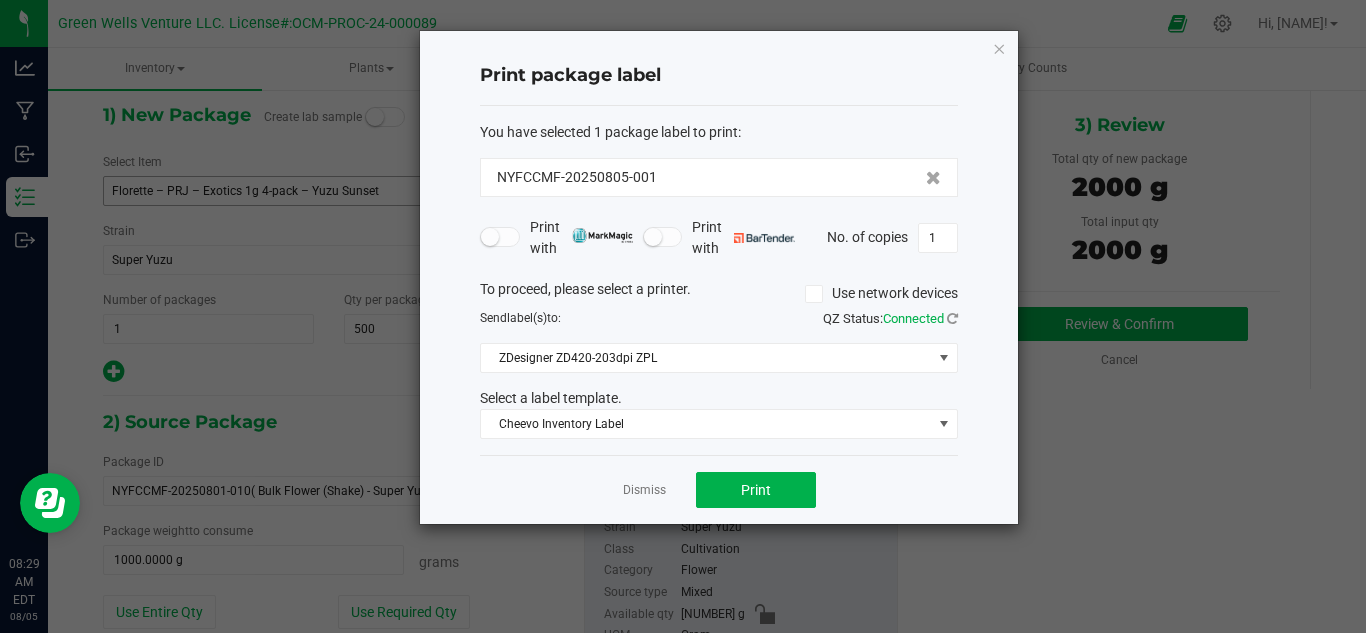drag, startPoint x: 664, startPoint y: 174, endPoint x: 470, endPoint y: 190, distance: 194.65868 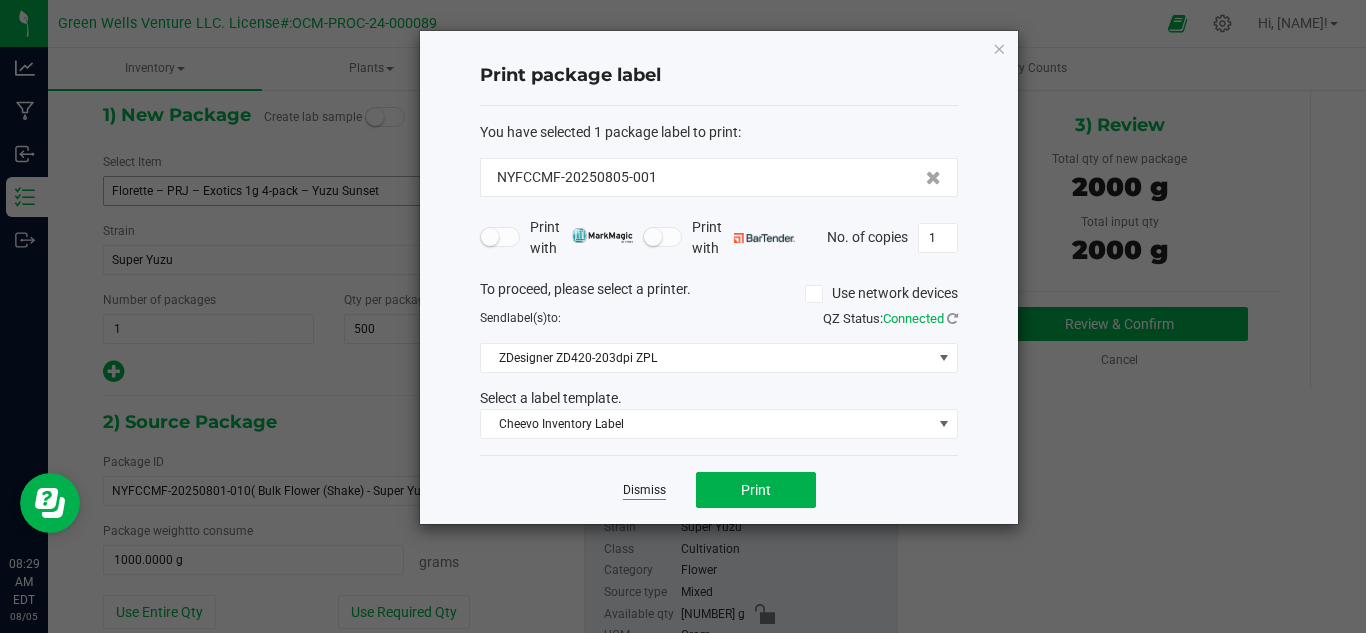 click on "Dismiss" 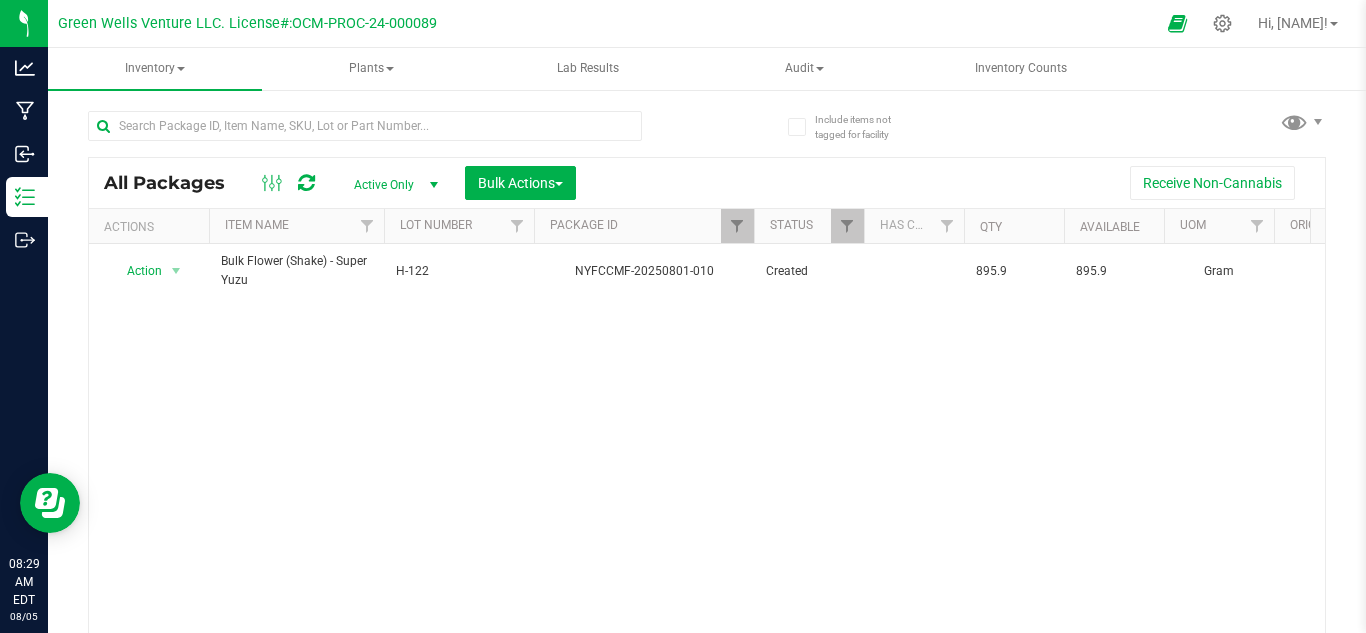scroll, scrollTop: 0, scrollLeft: 0, axis: both 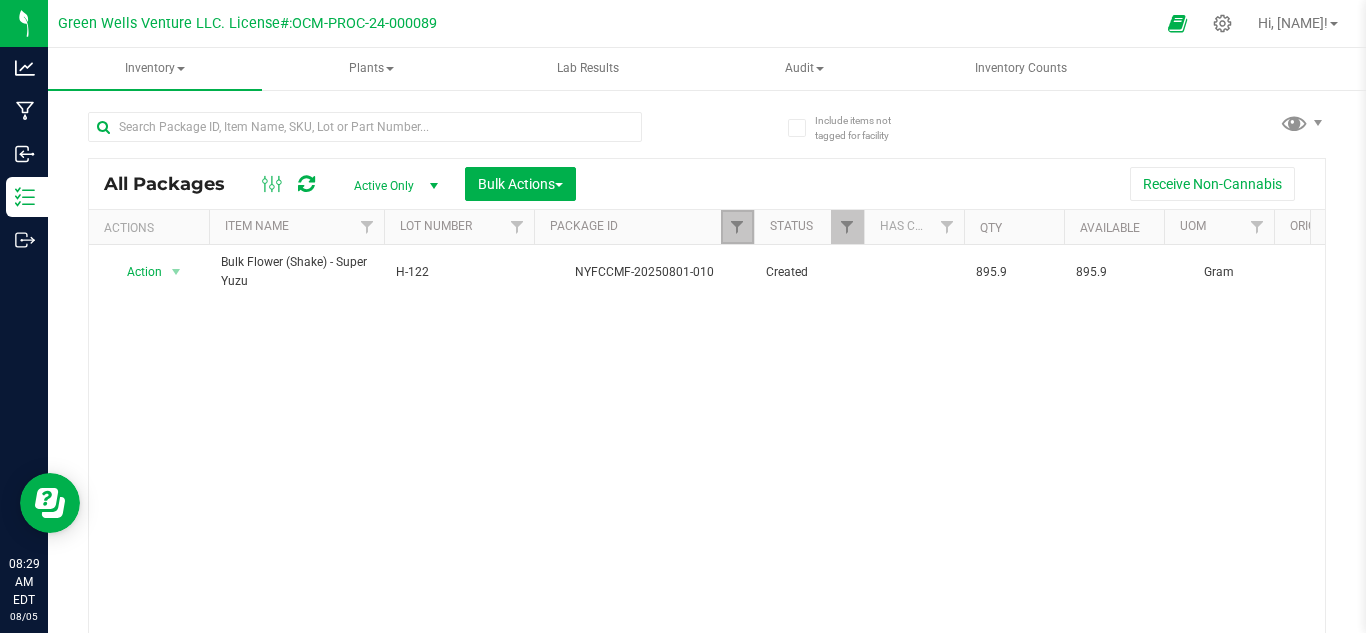 click at bounding box center [737, 227] 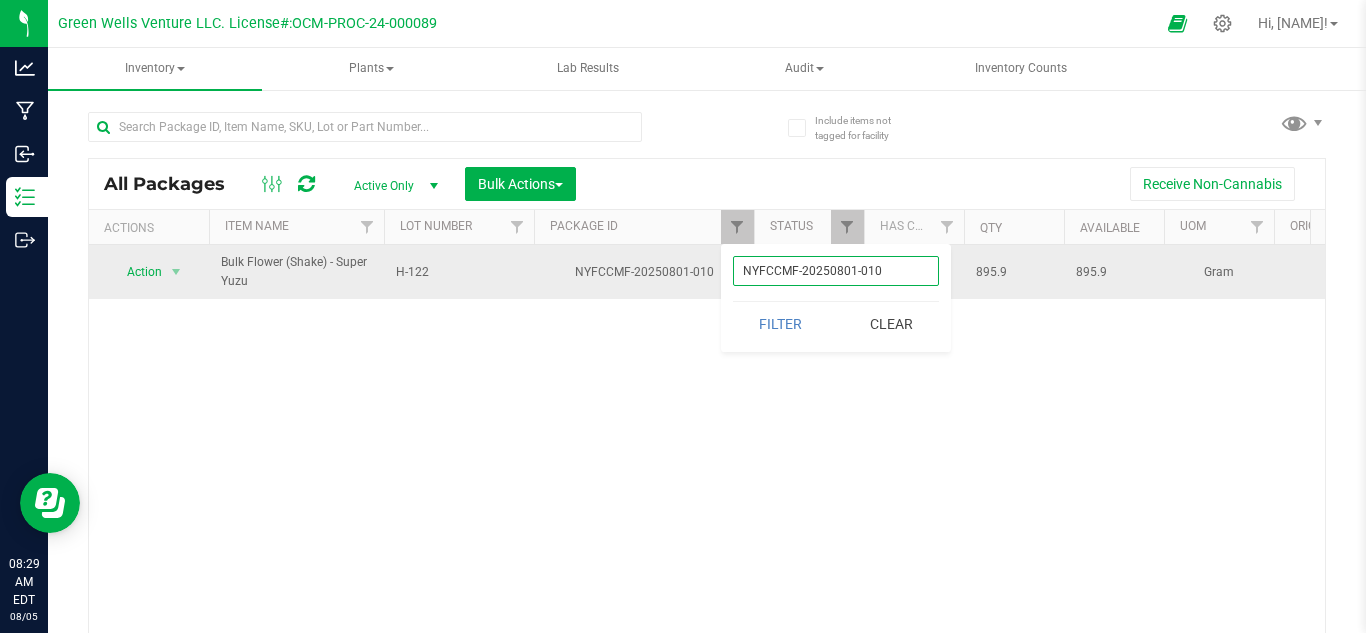 drag, startPoint x: 905, startPoint y: 264, endPoint x: 660, endPoint y: 284, distance: 245.81497 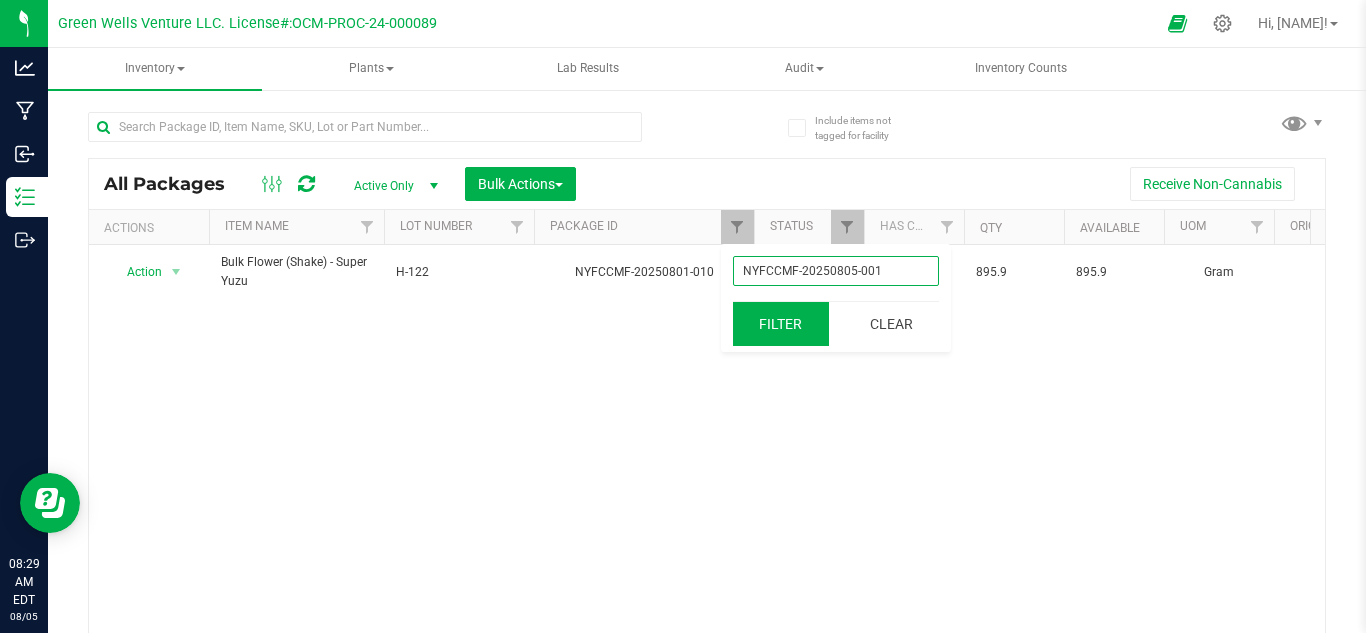 type on "NYFCCMF-20250805-001" 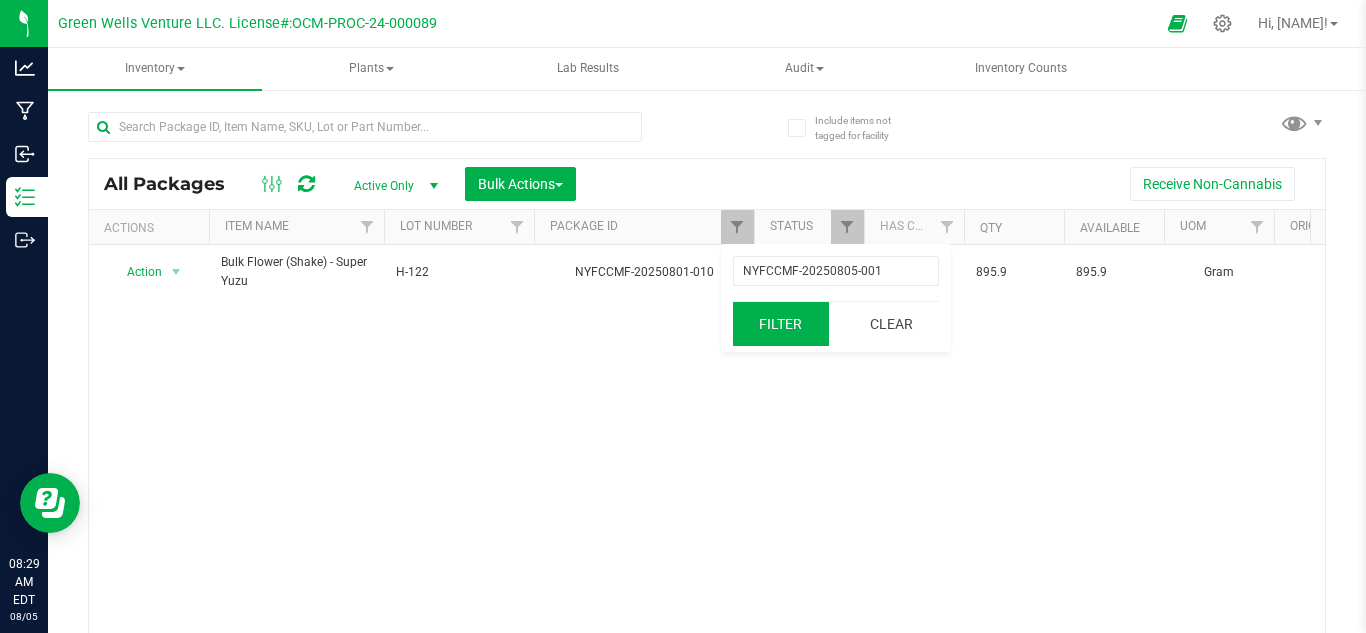 click on "Filter" at bounding box center (781, 324) 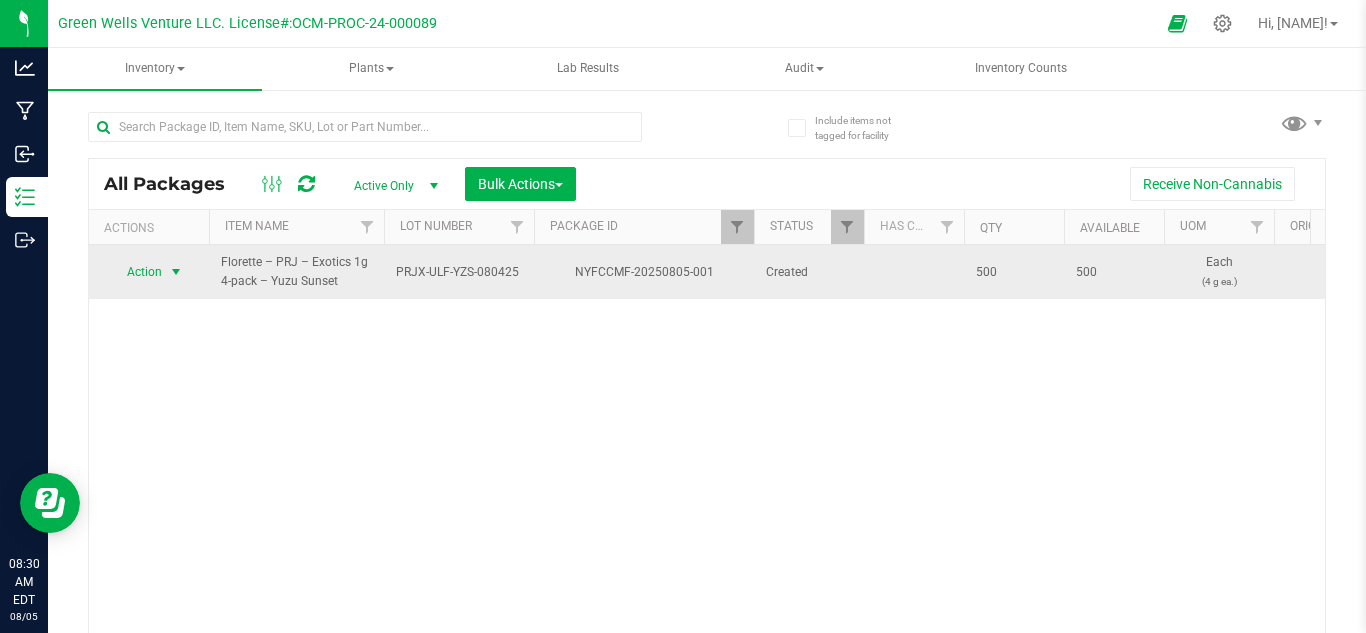 click on "Action" at bounding box center [136, 272] 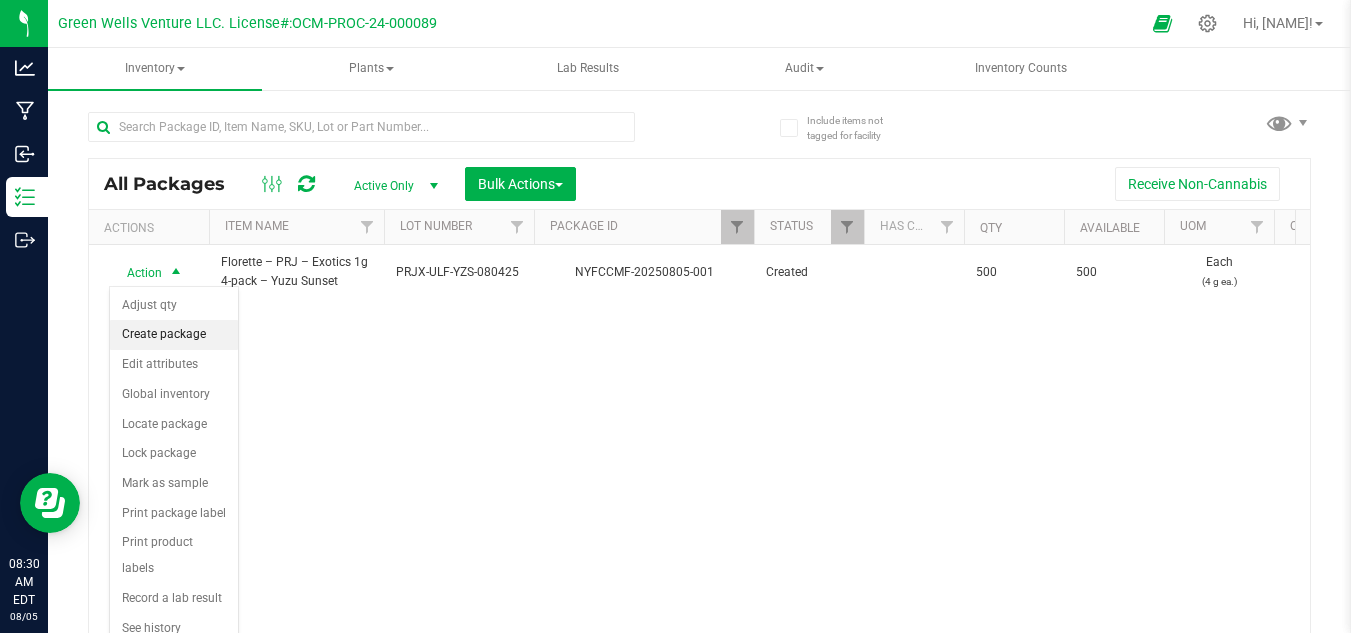 click on "Create package" at bounding box center [174, 335] 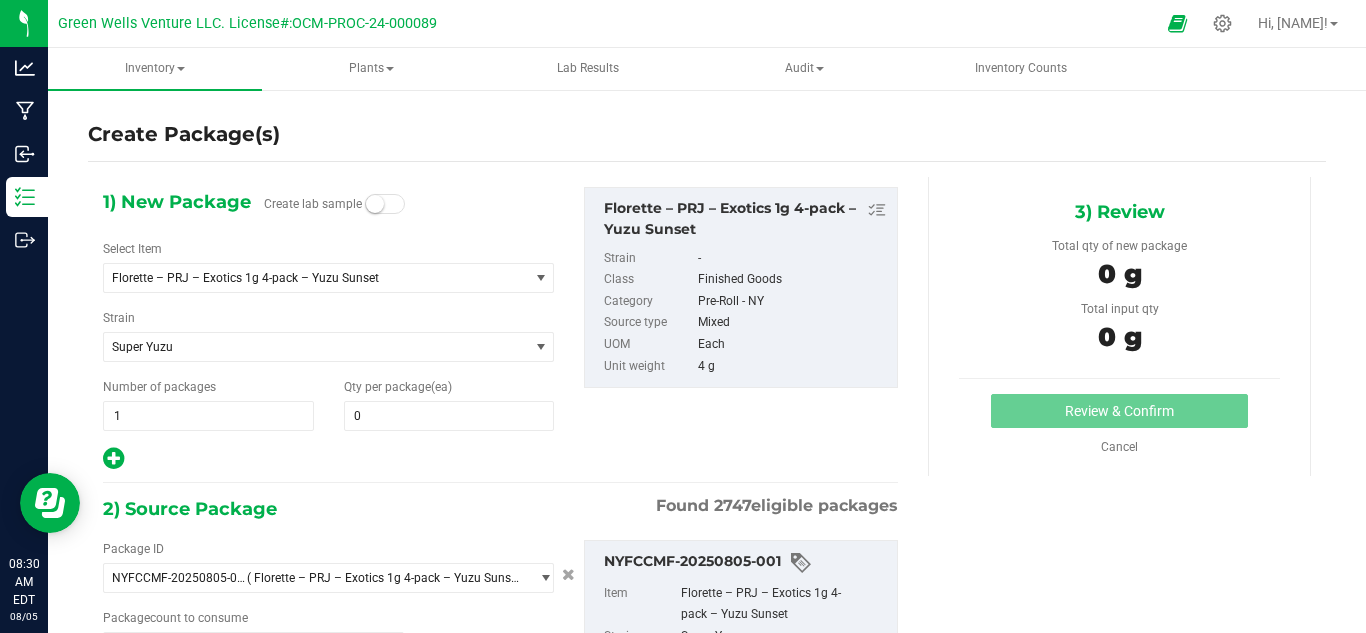 type on "0 ea" 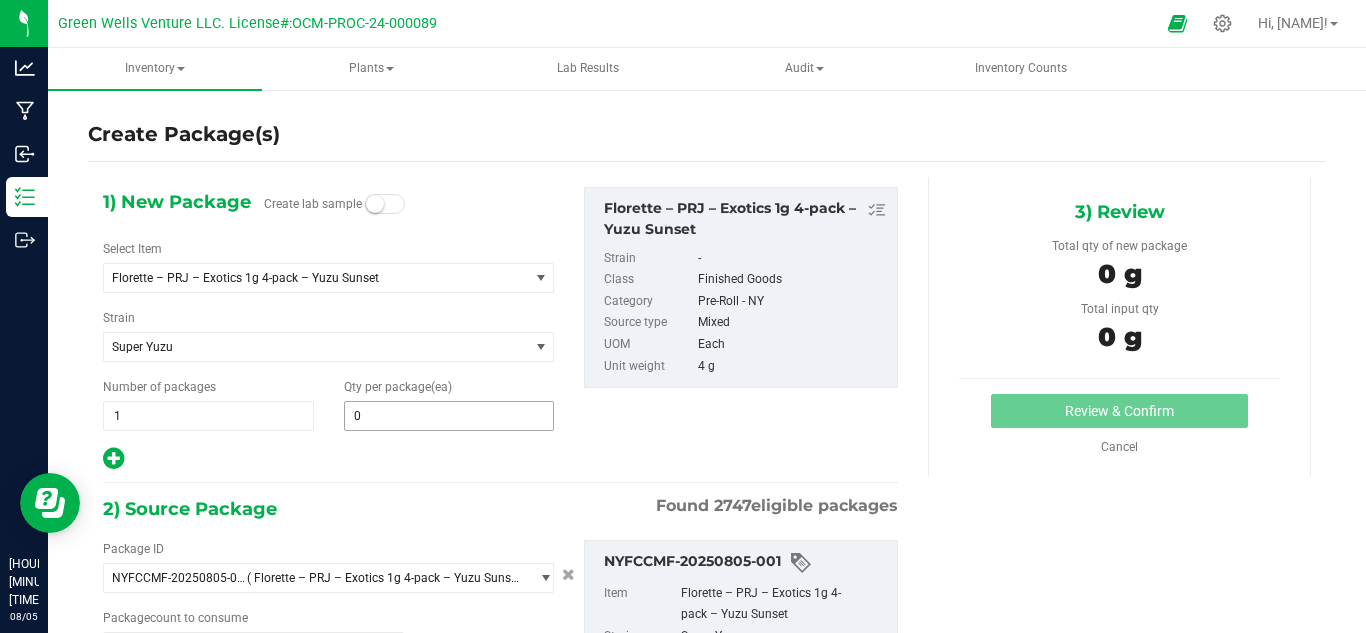 click on "0 0" at bounding box center (449, 416) 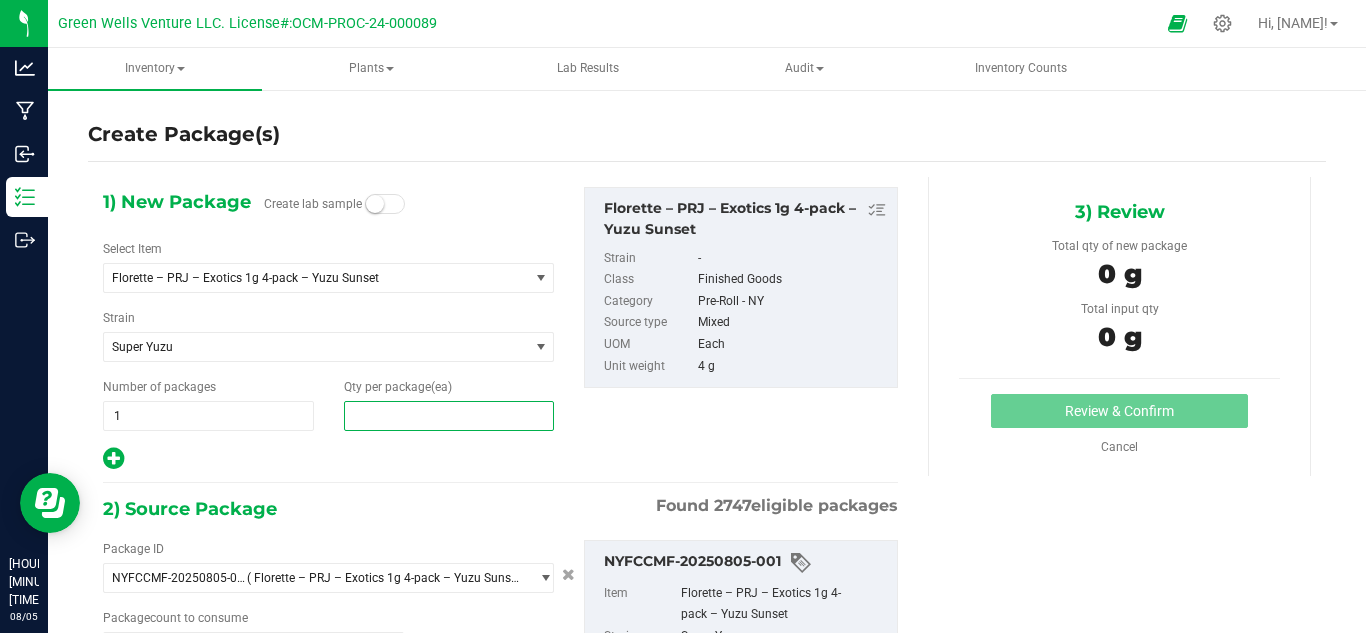 type on "2" 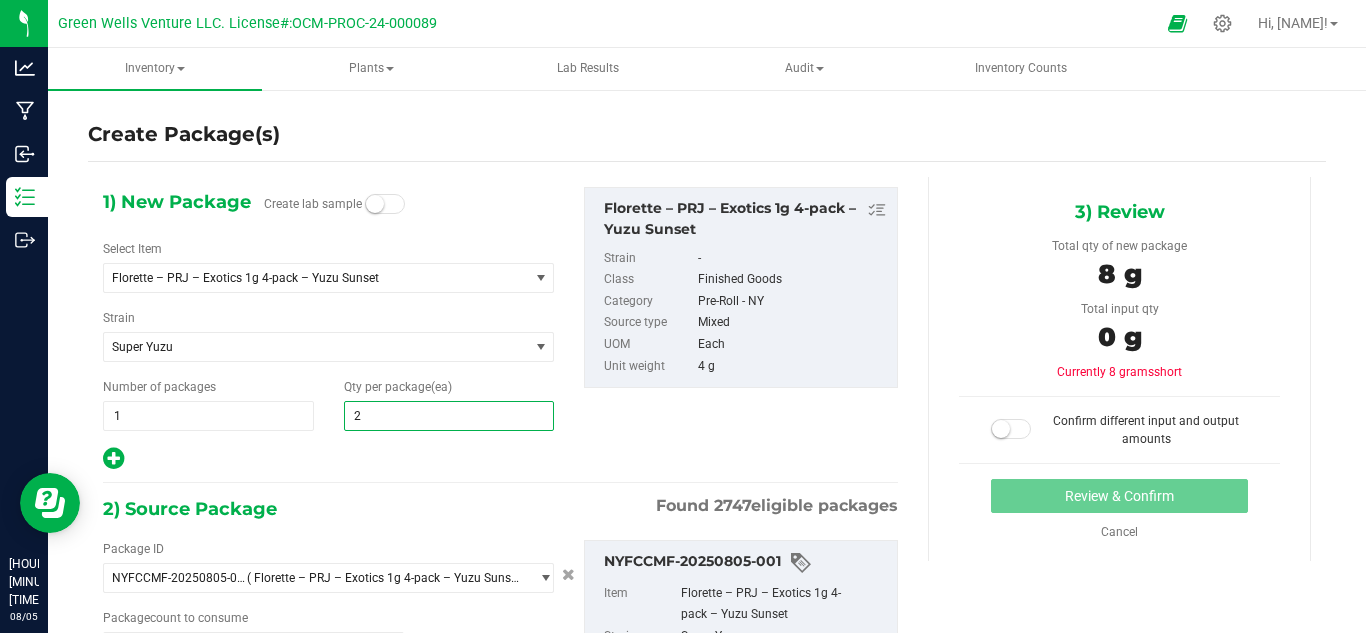 type on "2" 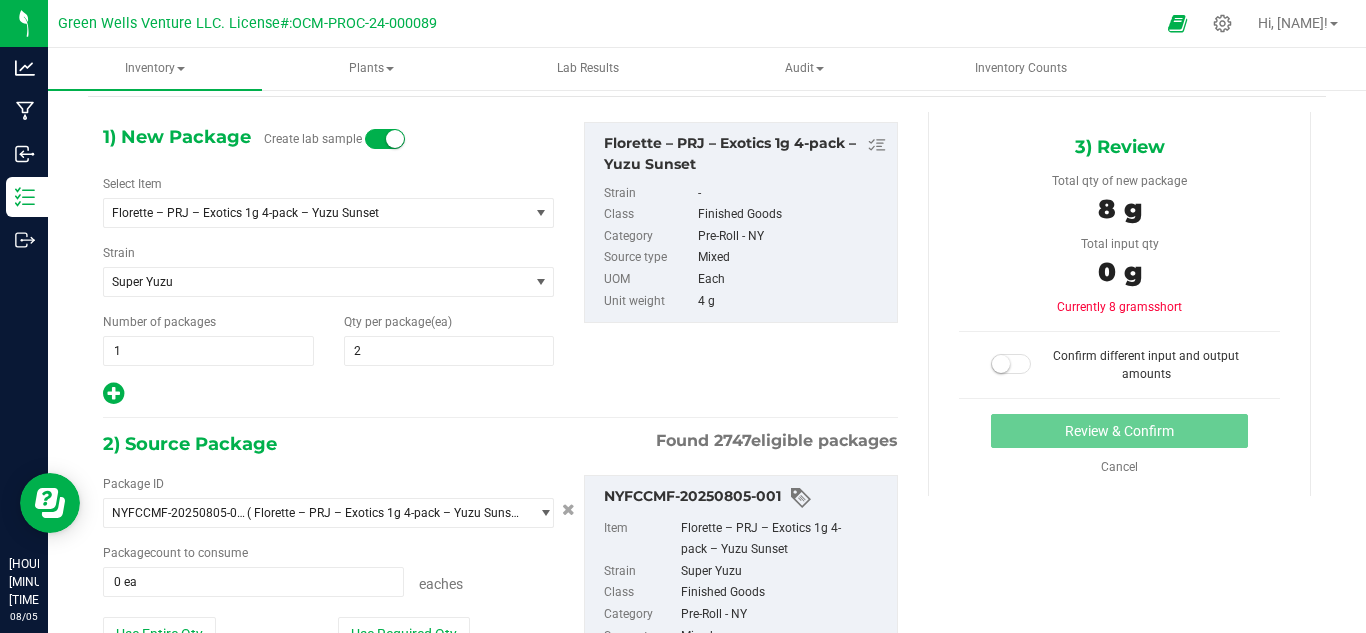 scroll, scrollTop: 100, scrollLeft: 0, axis: vertical 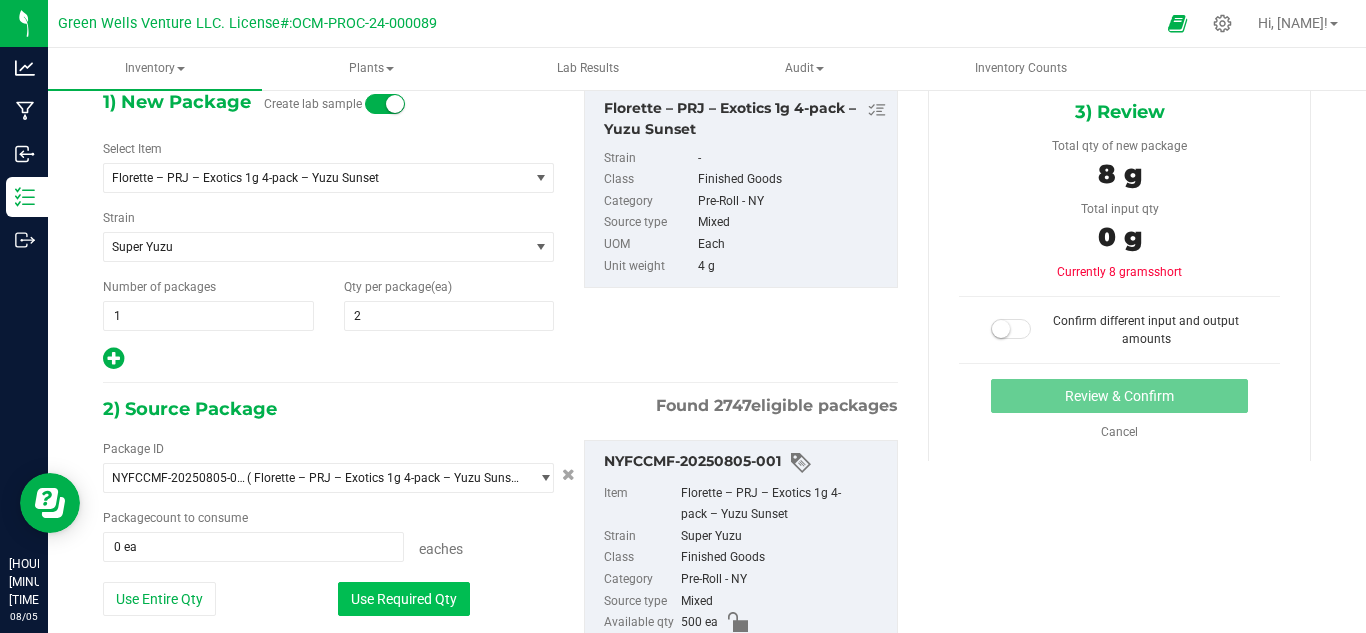 click on "Use Required Qty" at bounding box center [404, 599] 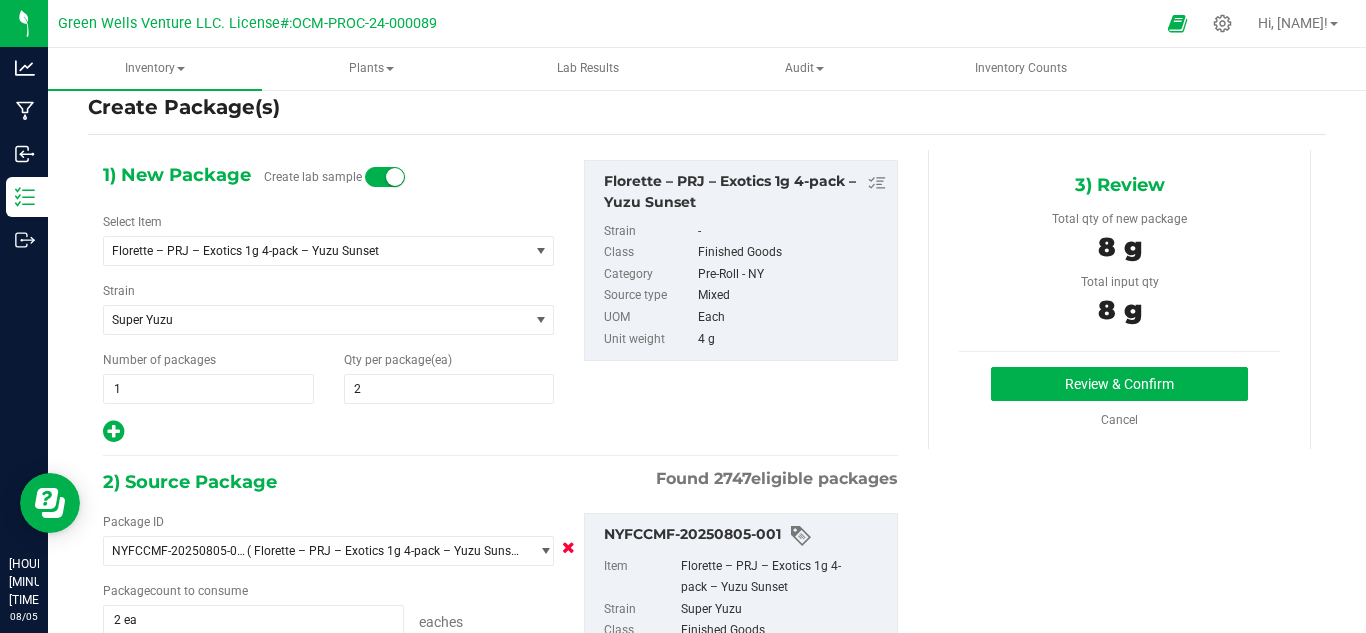 scroll, scrollTop: 0, scrollLeft: 0, axis: both 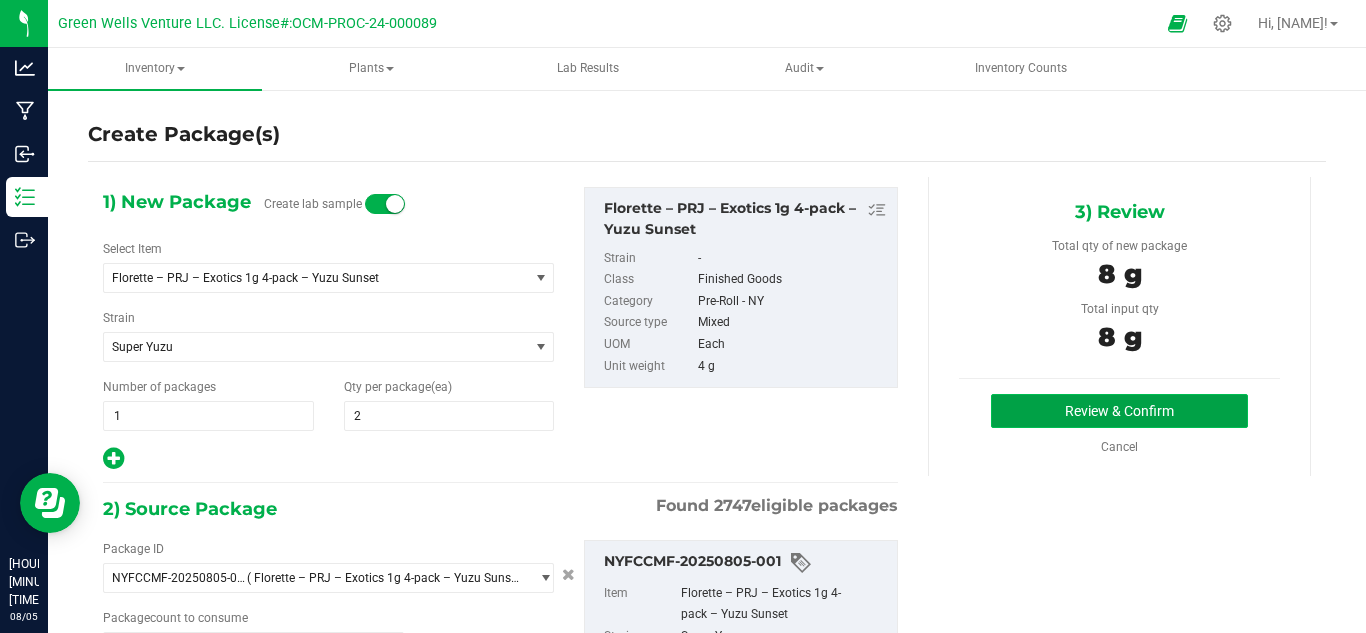 click on "Review & Confirm" at bounding box center [1119, 411] 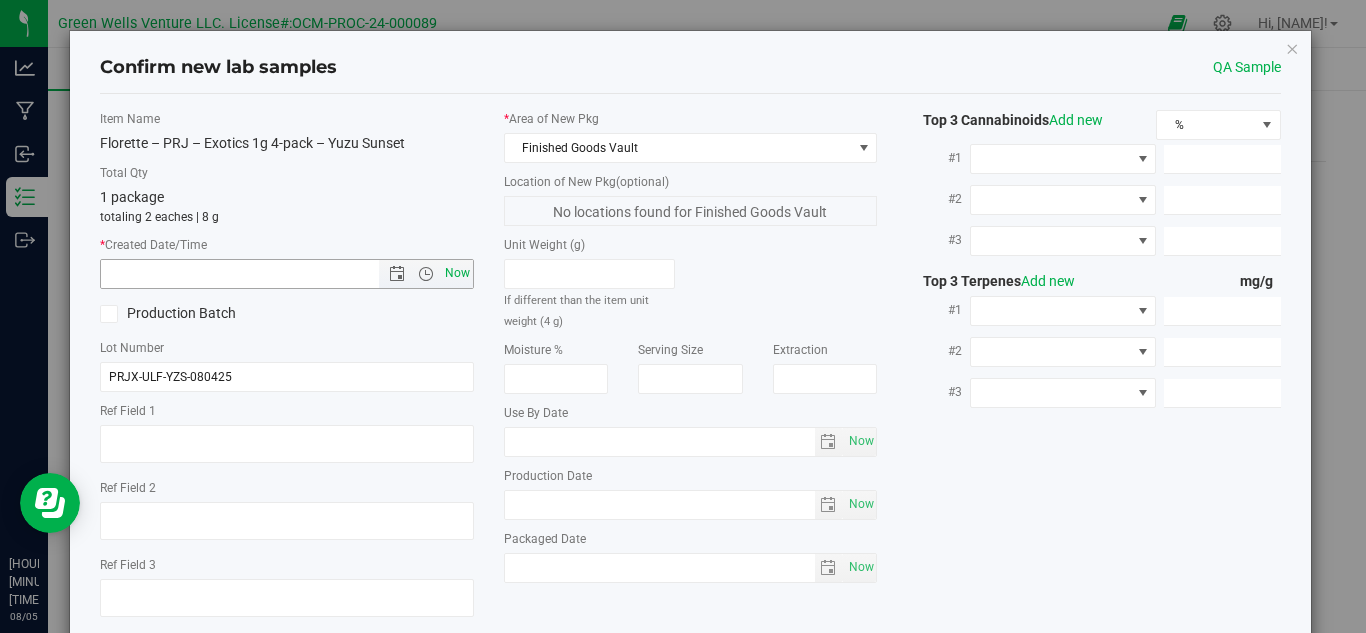 click on "Now" at bounding box center (457, 273) 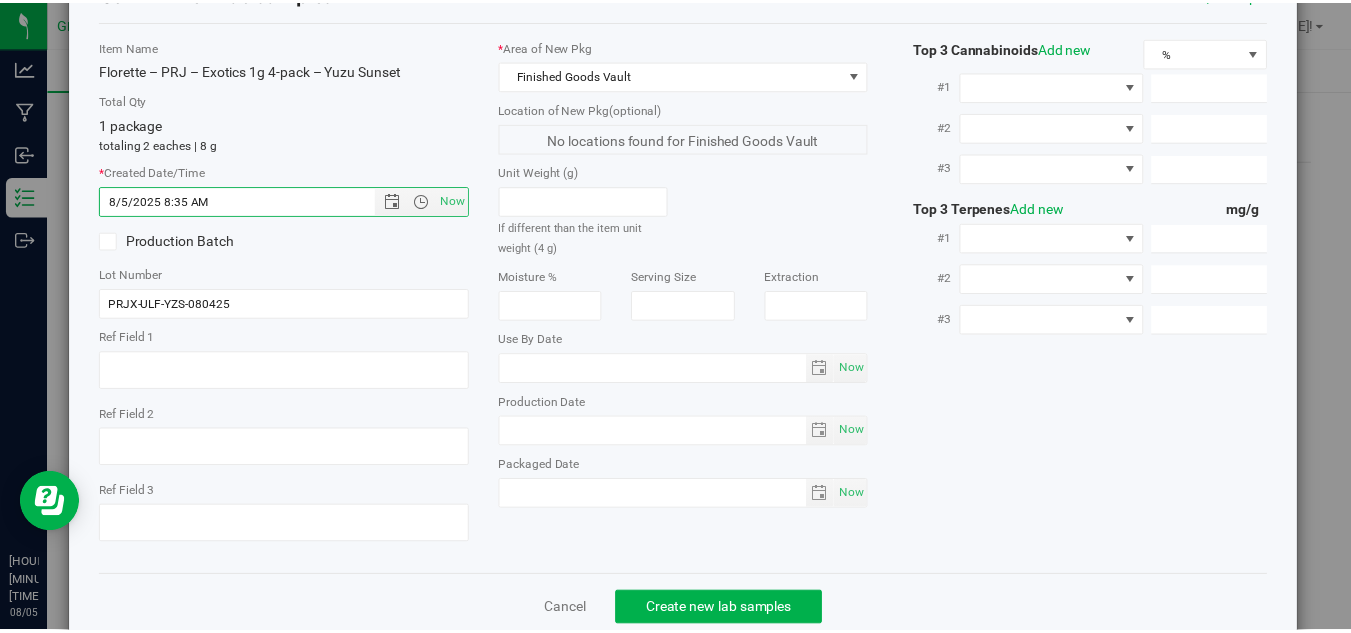 scroll, scrollTop: 100, scrollLeft: 0, axis: vertical 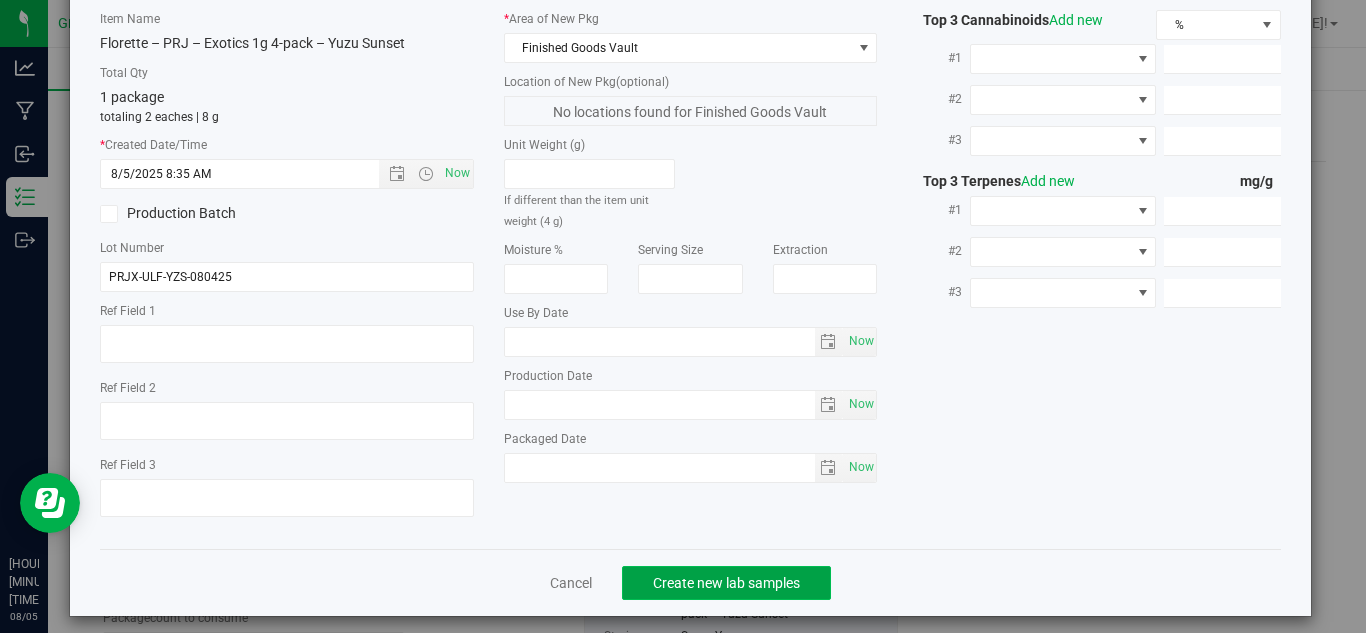 click on "Create new lab samples" 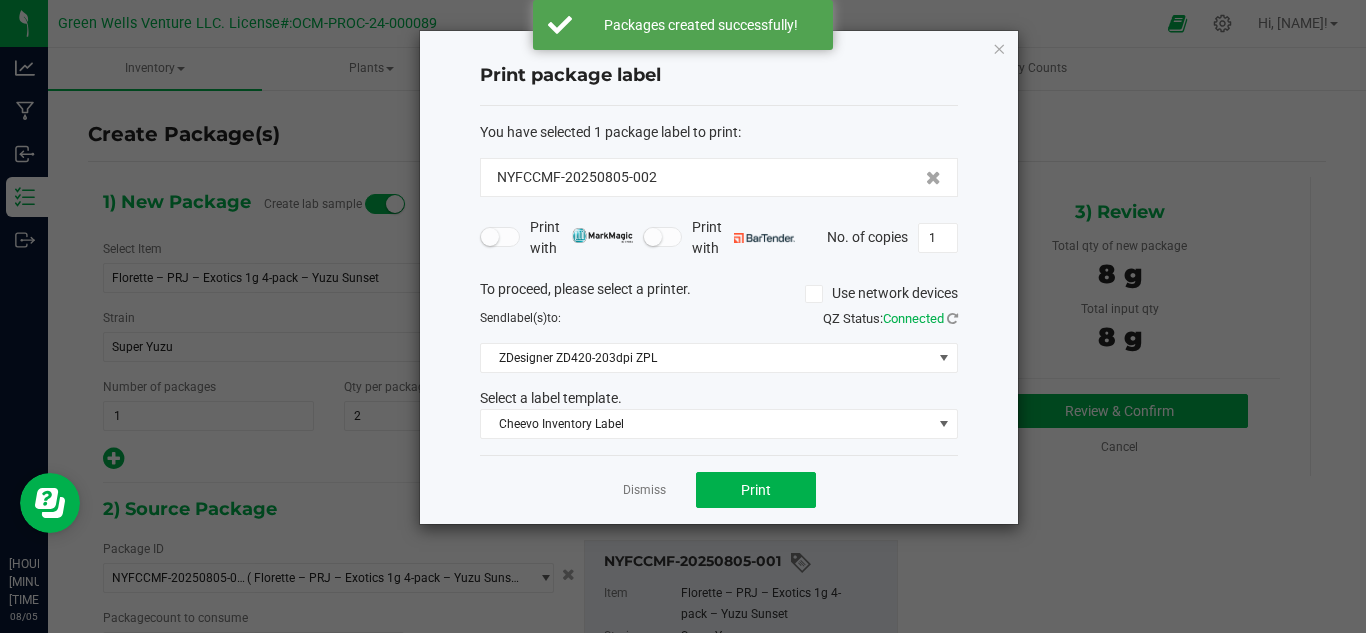 drag, startPoint x: 671, startPoint y: 178, endPoint x: 424, endPoint y: 196, distance: 247.655 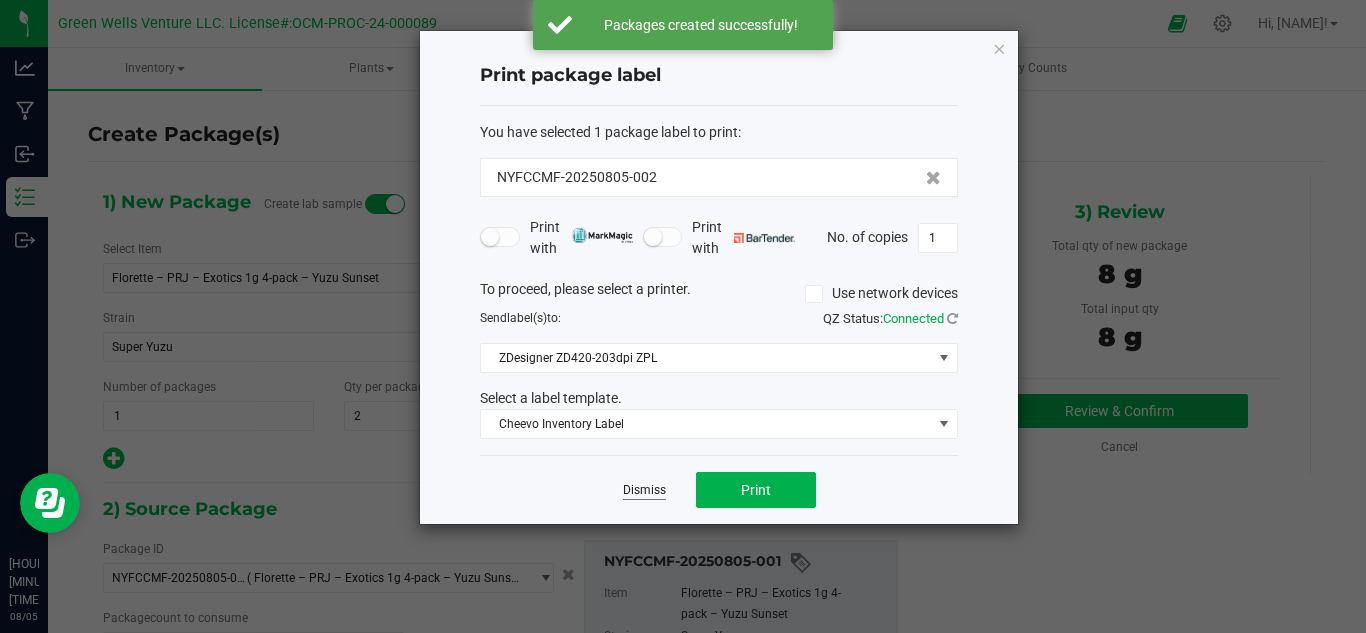 click on "Dismiss" 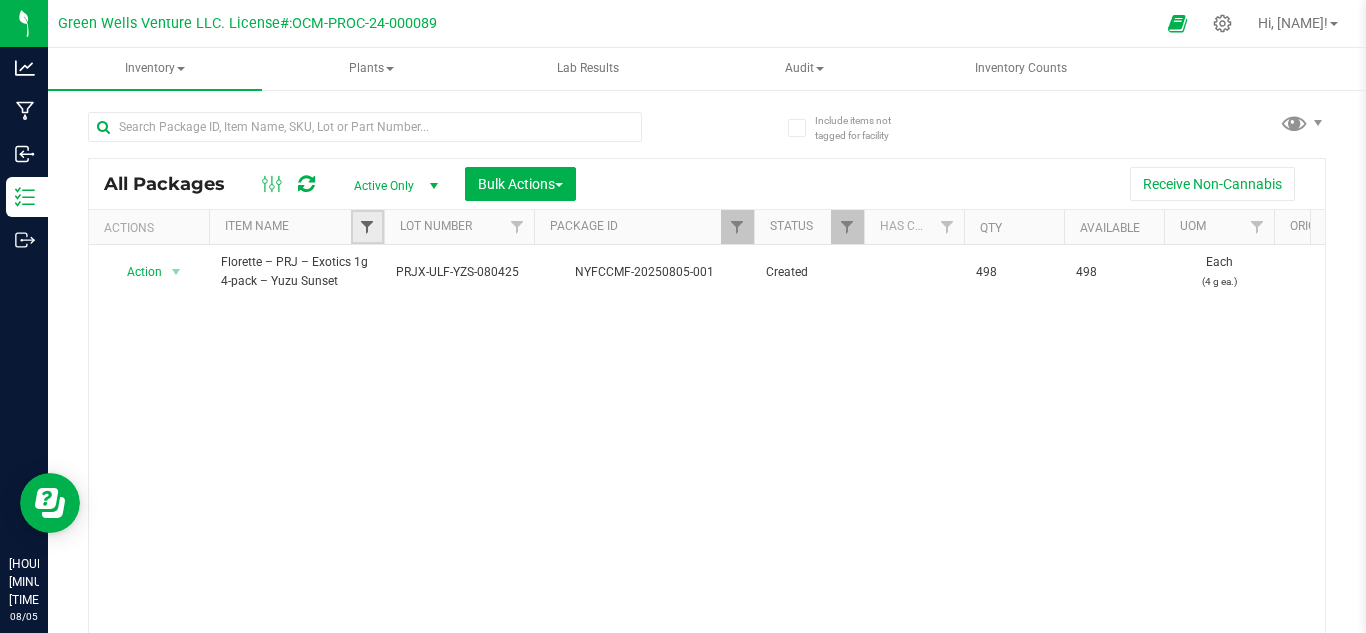 click at bounding box center [367, 227] 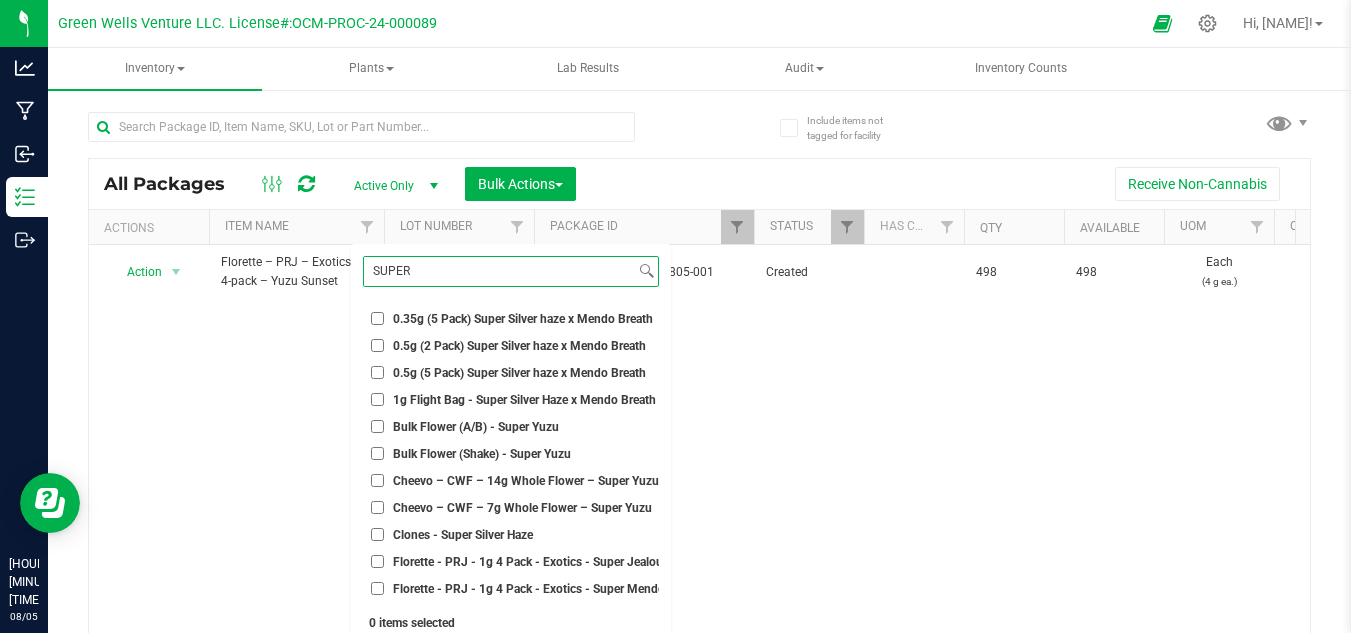 type on "SUPER" 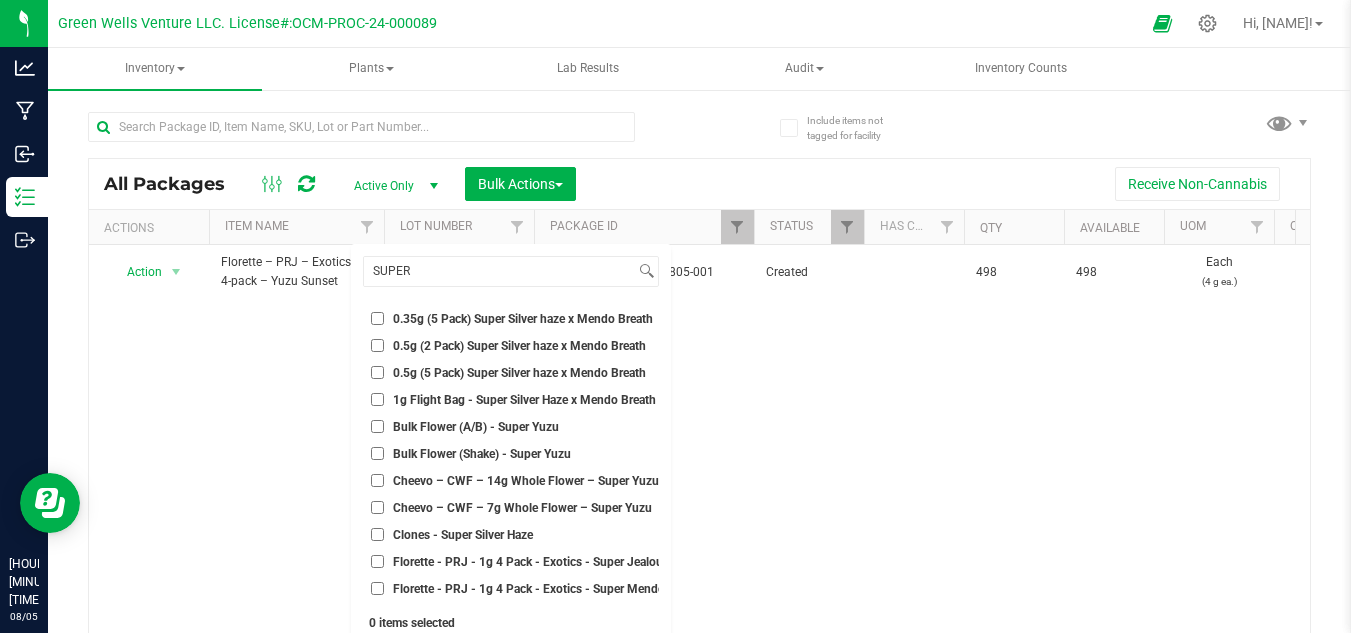 click on "Bulk Flower (A/B) - Super Yuzu" at bounding box center (377, 426) 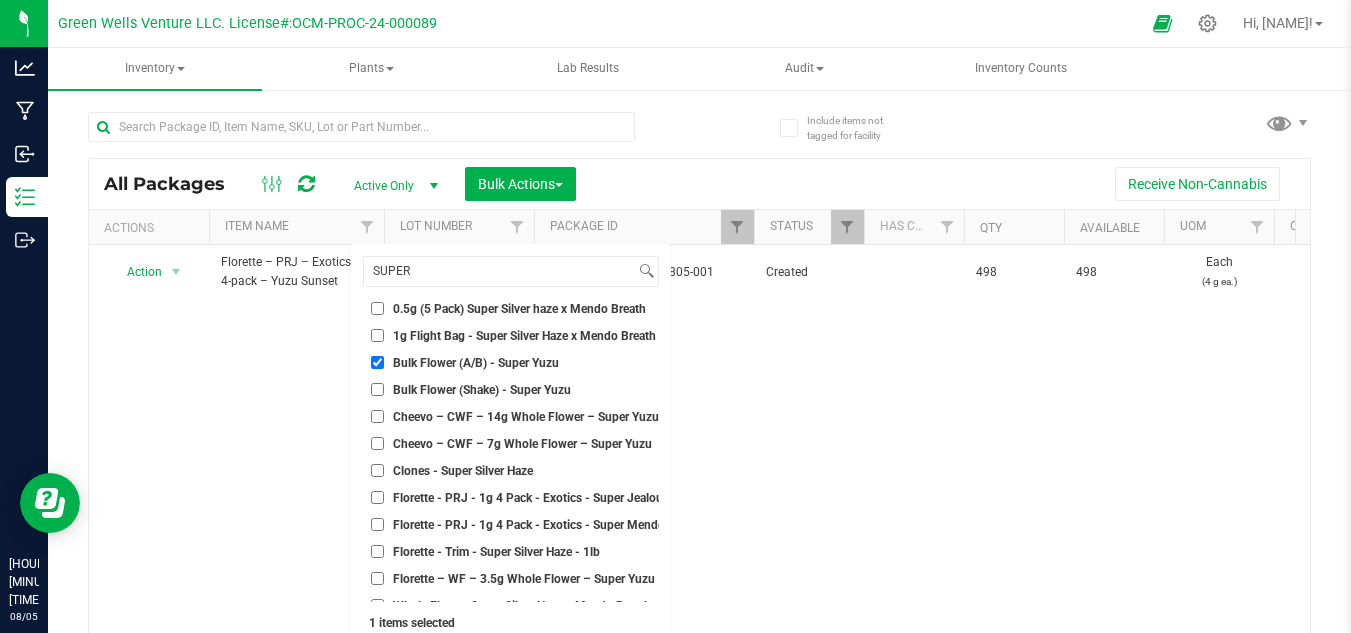 scroll, scrollTop: 93, scrollLeft: 0, axis: vertical 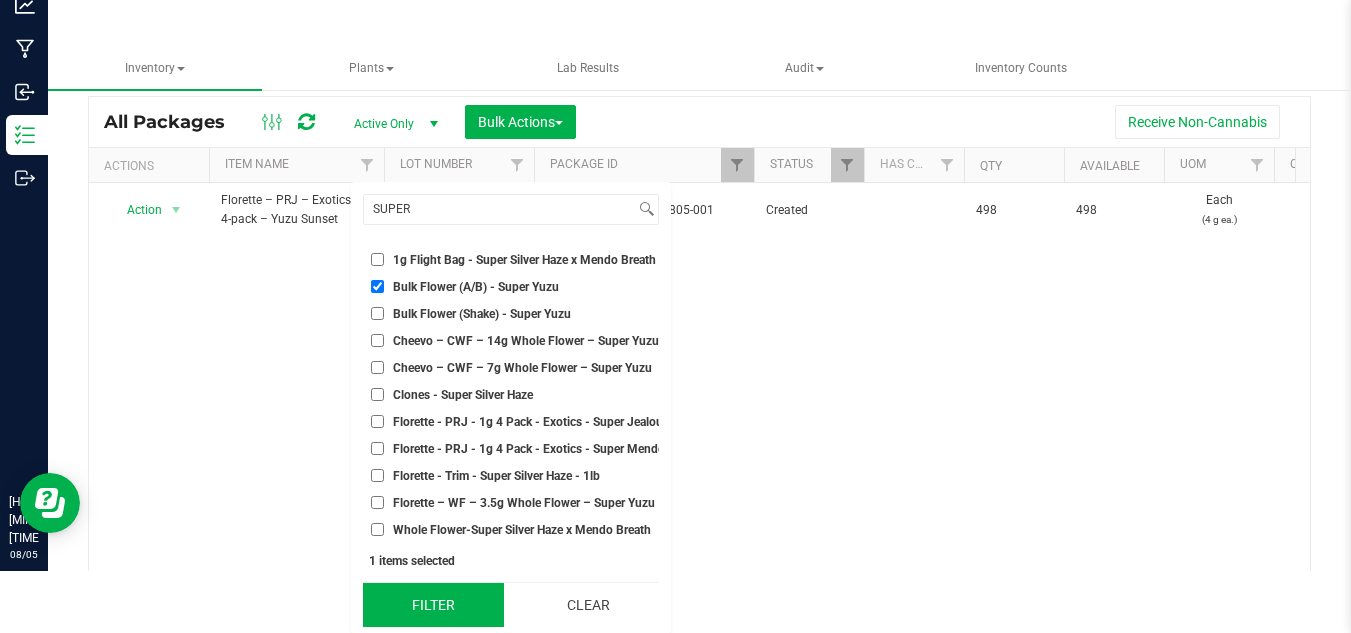 click on "Filter" at bounding box center [433, 605] 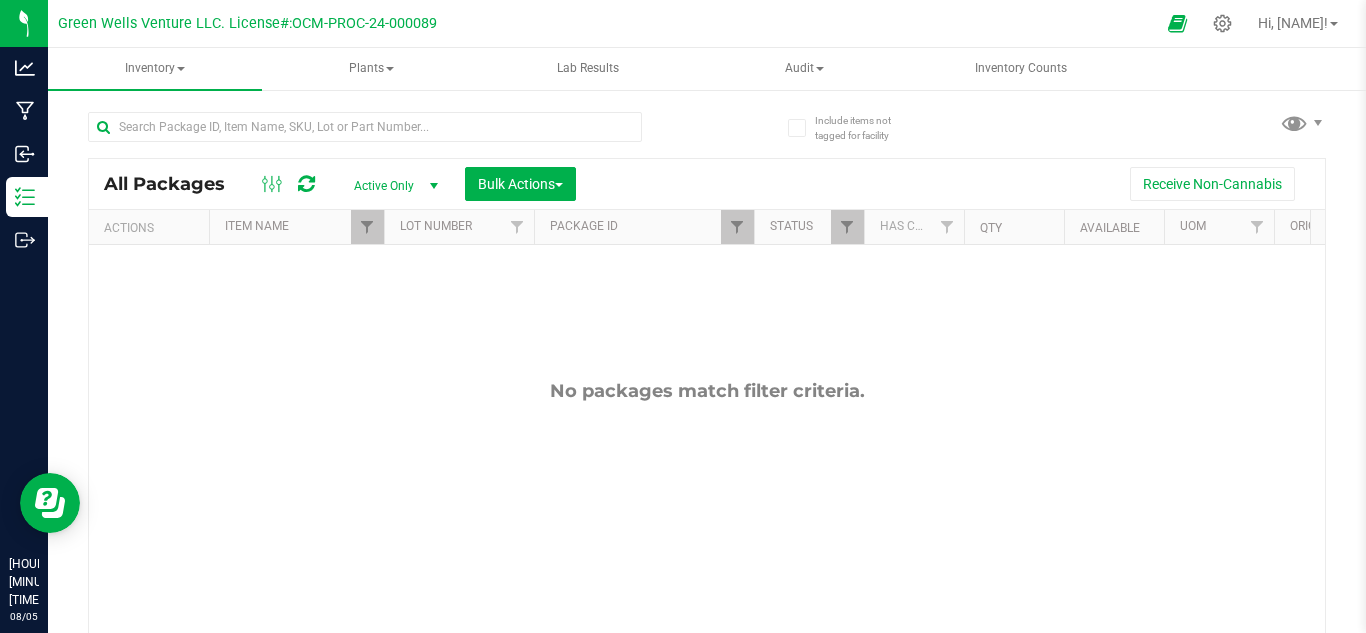 click at bounding box center (754, 227) 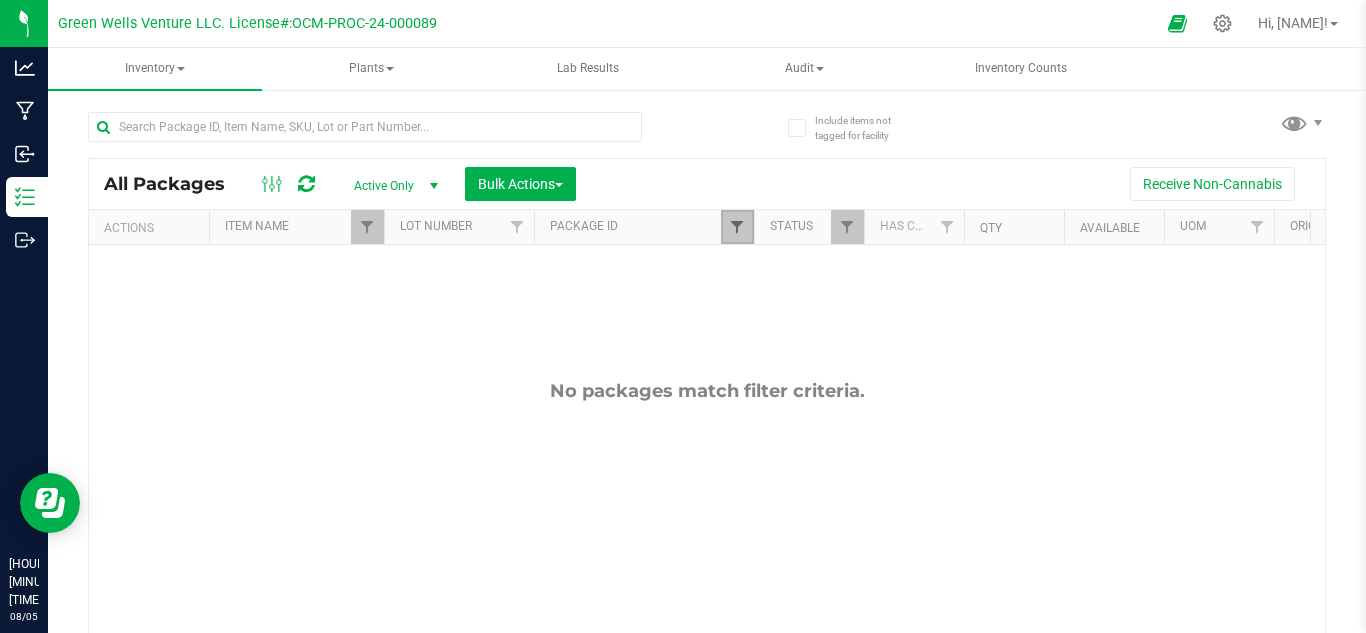 click at bounding box center (737, 227) 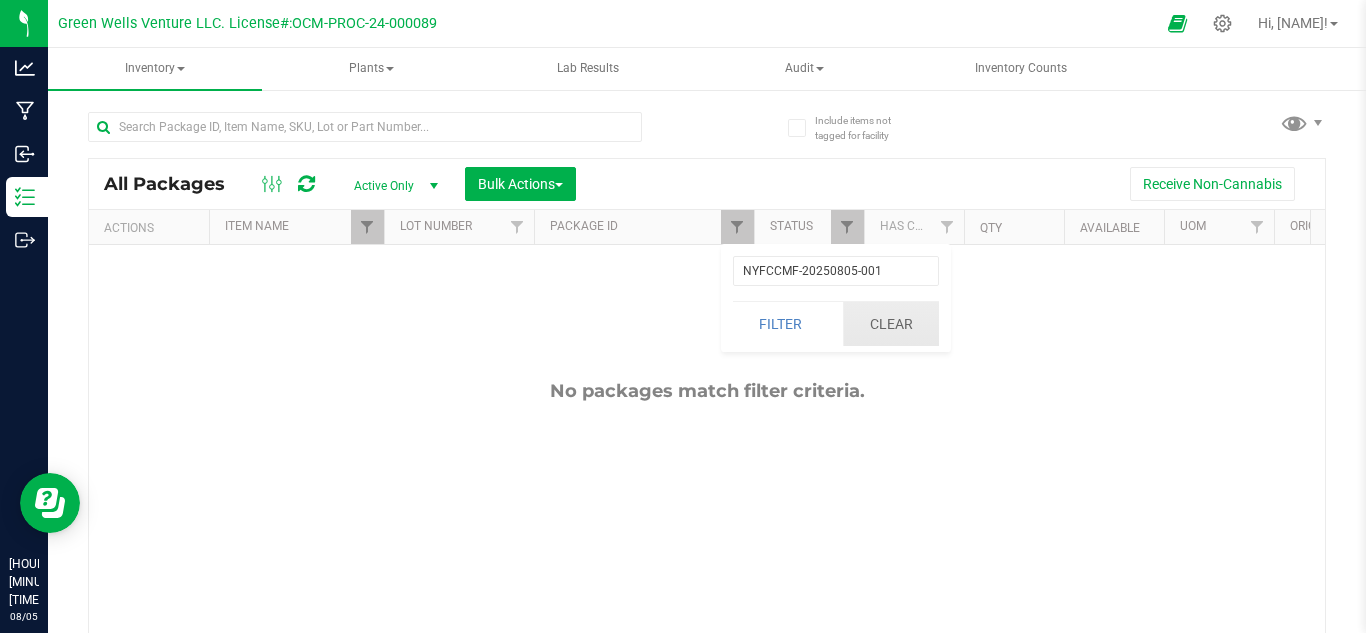 click on "Clear" at bounding box center [891, 324] 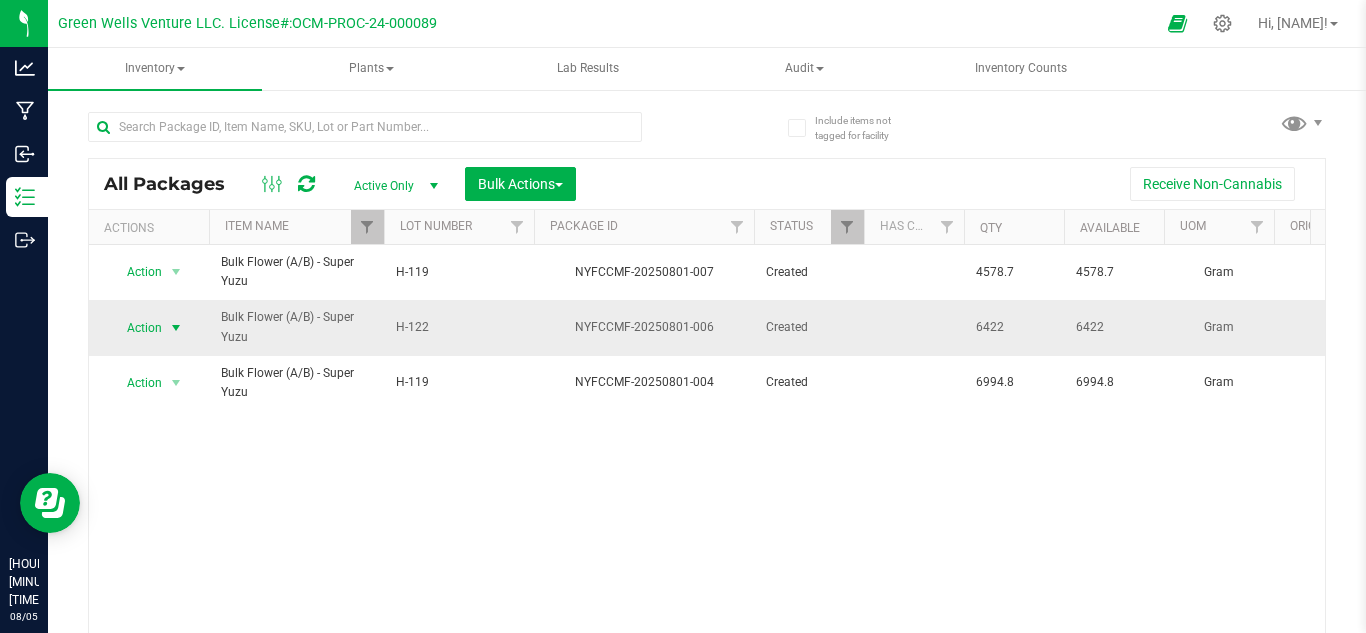 click on "Action" at bounding box center [136, 328] 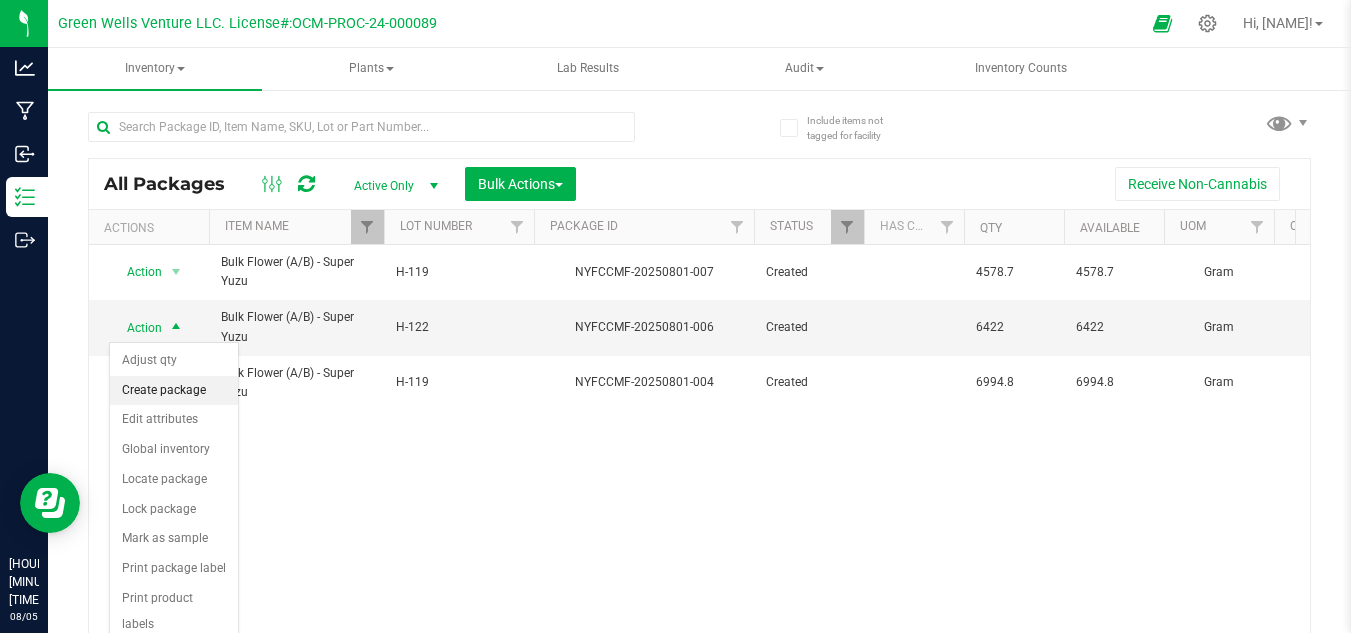 click on "Create package" at bounding box center (174, 391) 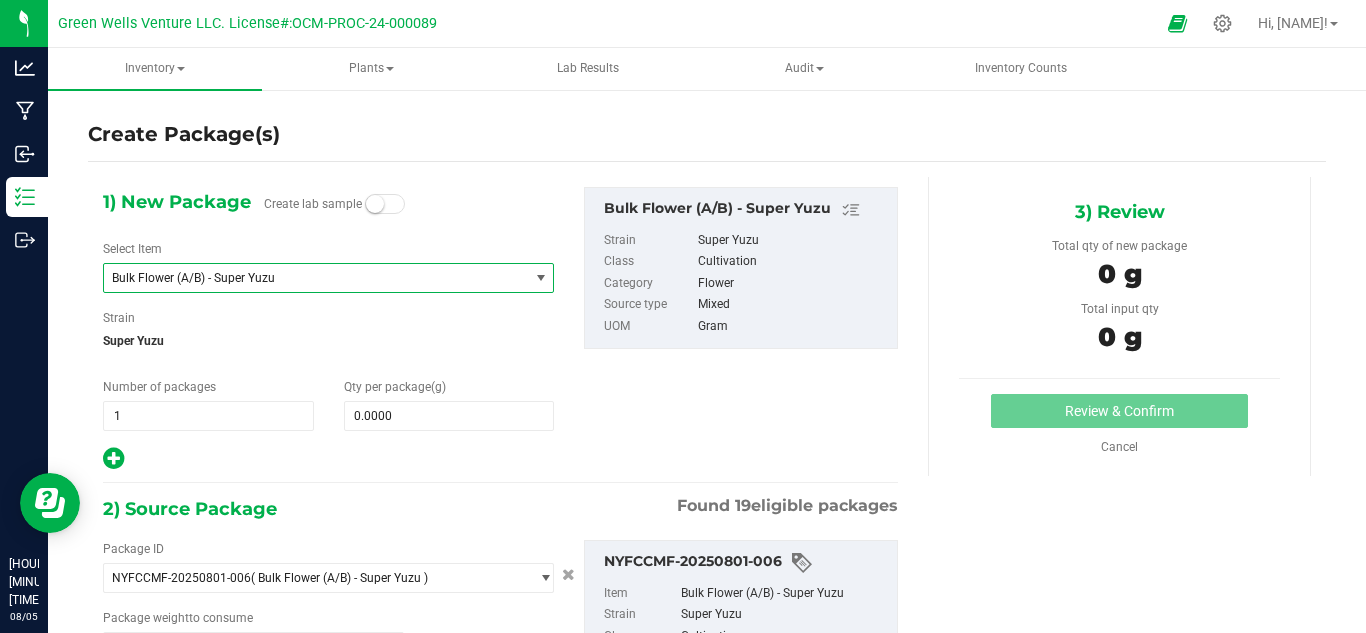 click on "Bulk Flower (A/B) - Super Yuzu" at bounding box center (316, 278) 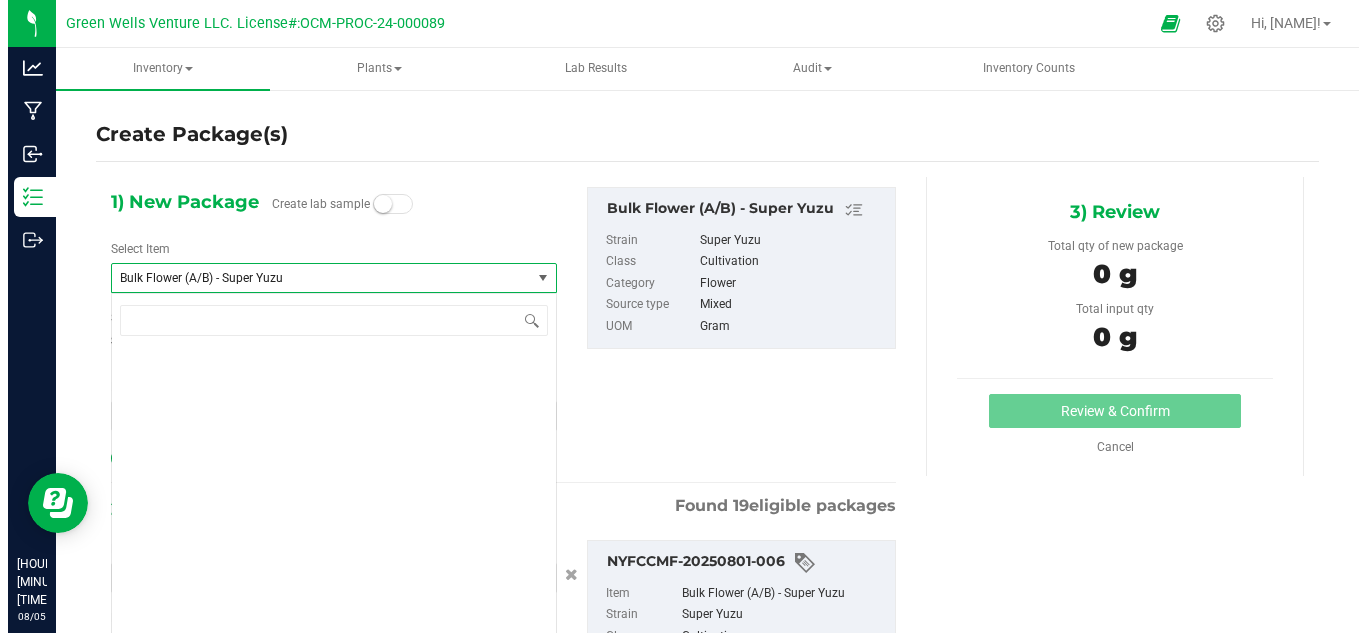 scroll, scrollTop: 1008, scrollLeft: 0, axis: vertical 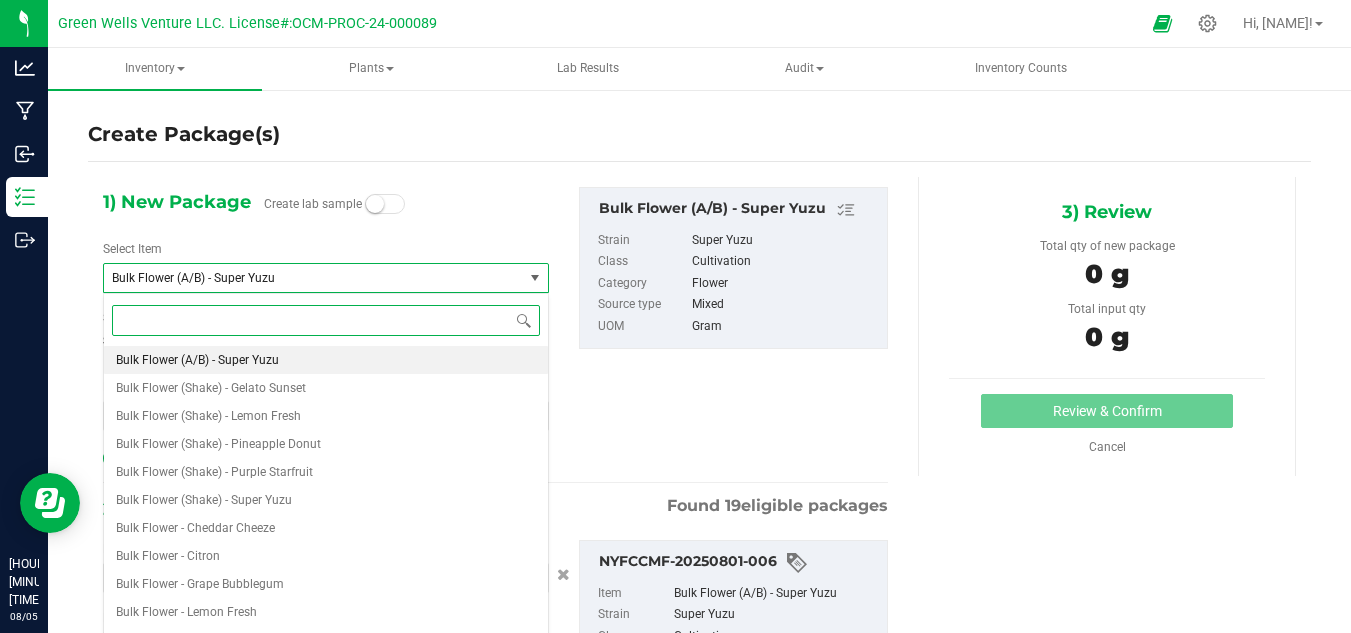 click at bounding box center [326, 320] 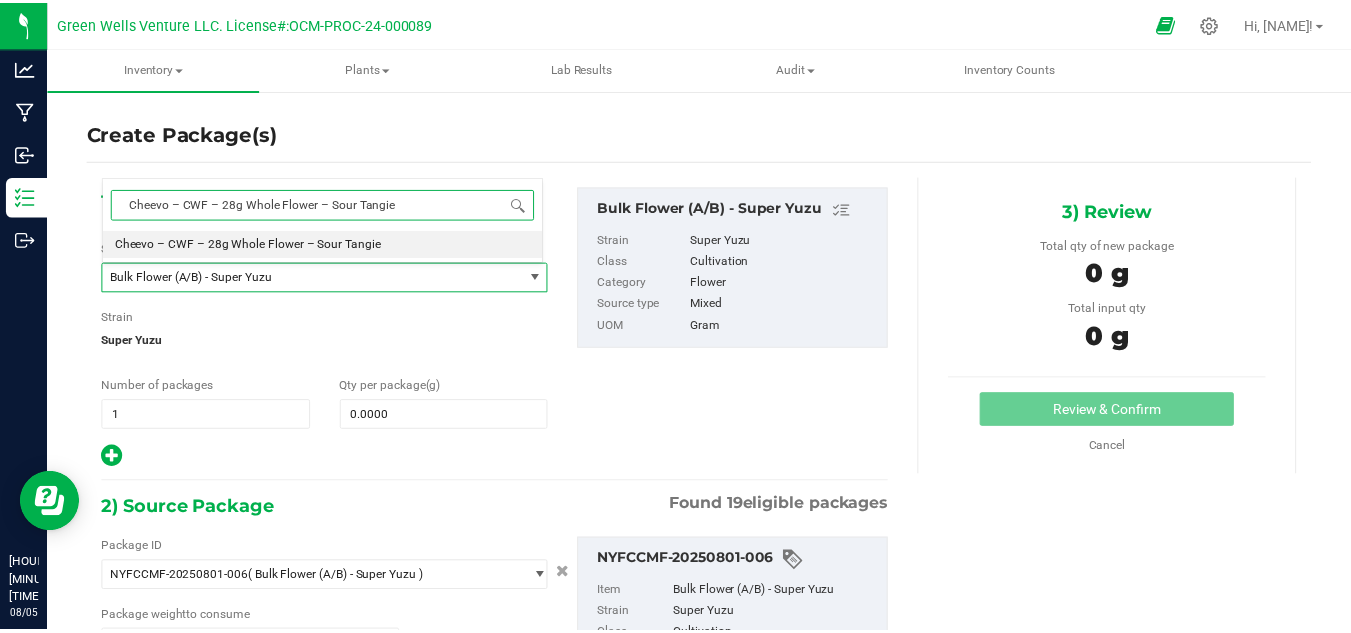 scroll, scrollTop: 0, scrollLeft: 0, axis: both 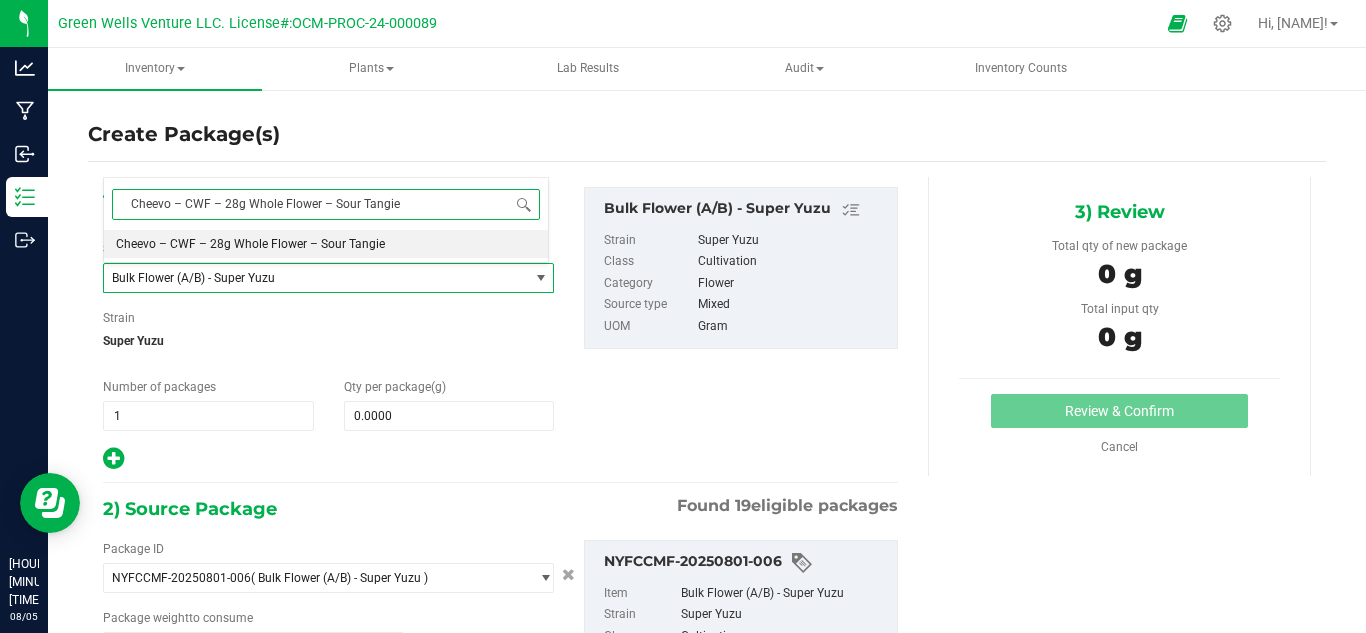 click on "Cheevo – CWF – 28g Whole Flower – Sour Tangie" at bounding box center (250, 244) 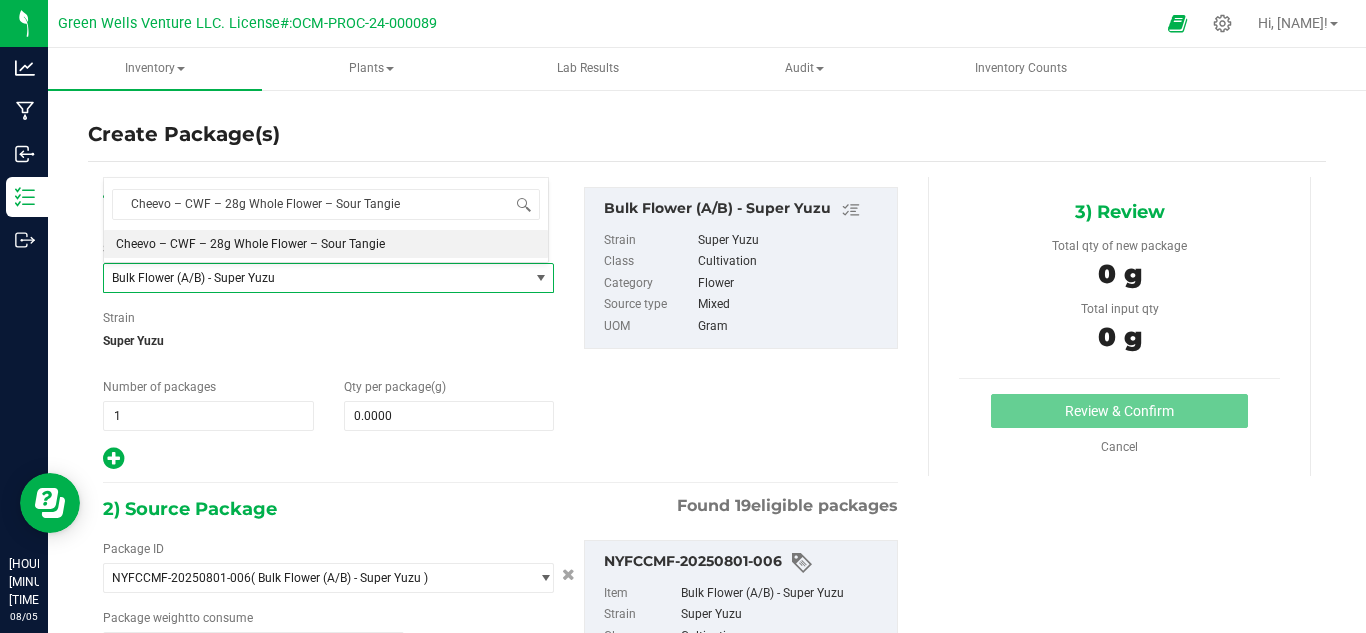type 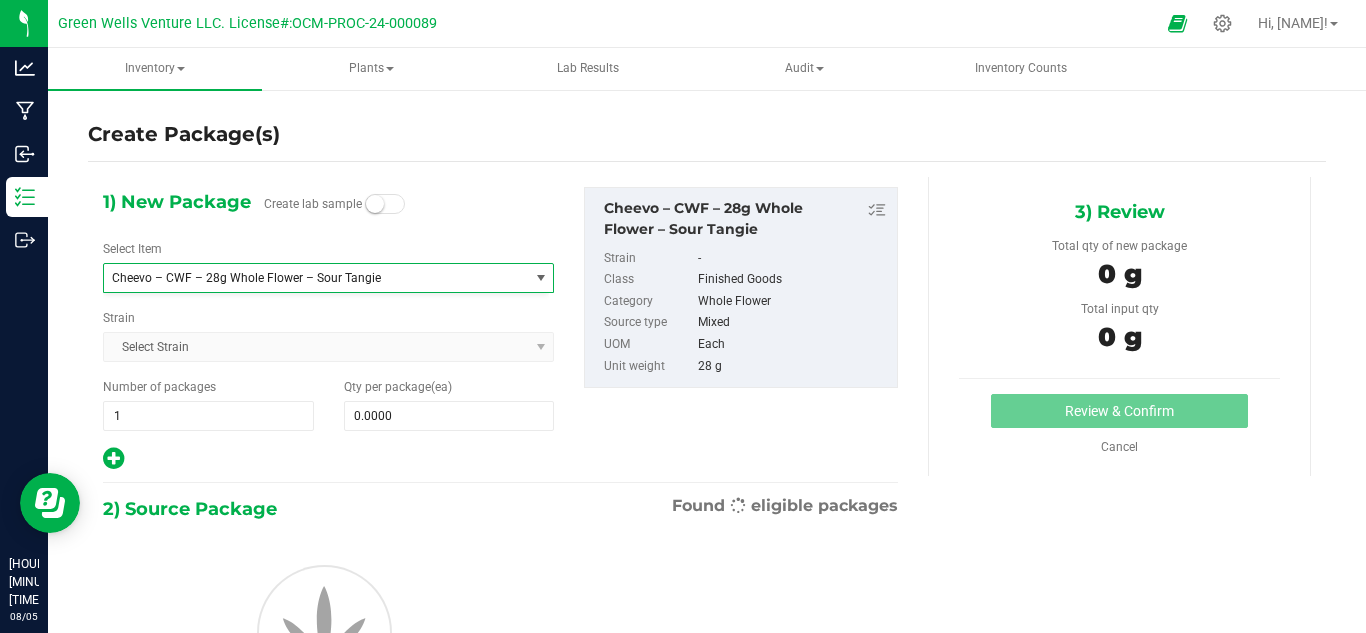 type on "0" 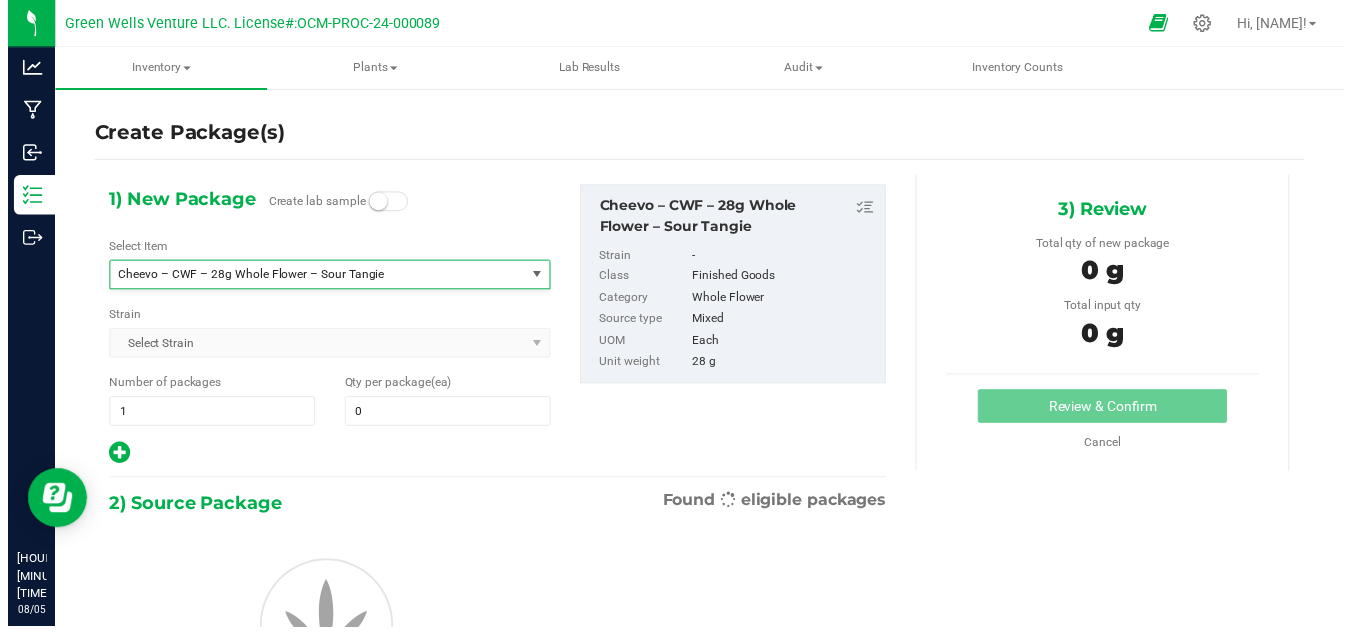 scroll, scrollTop: 2464, scrollLeft: 0, axis: vertical 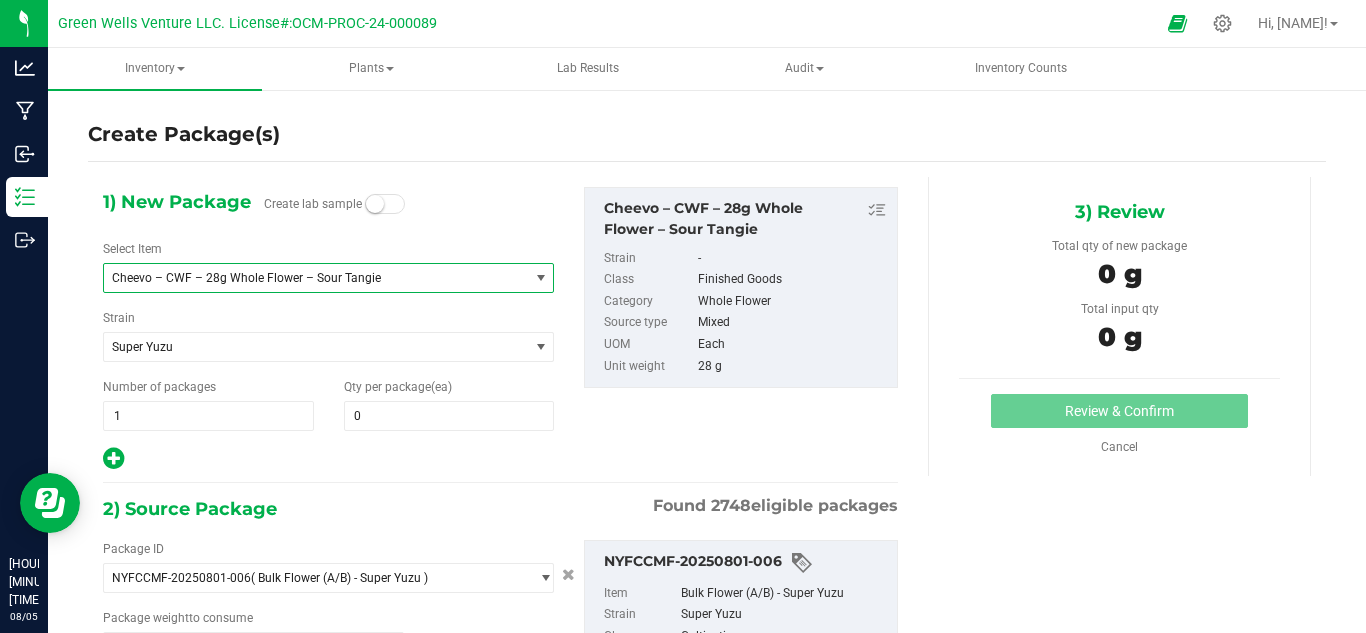 type on "0.0000 g" 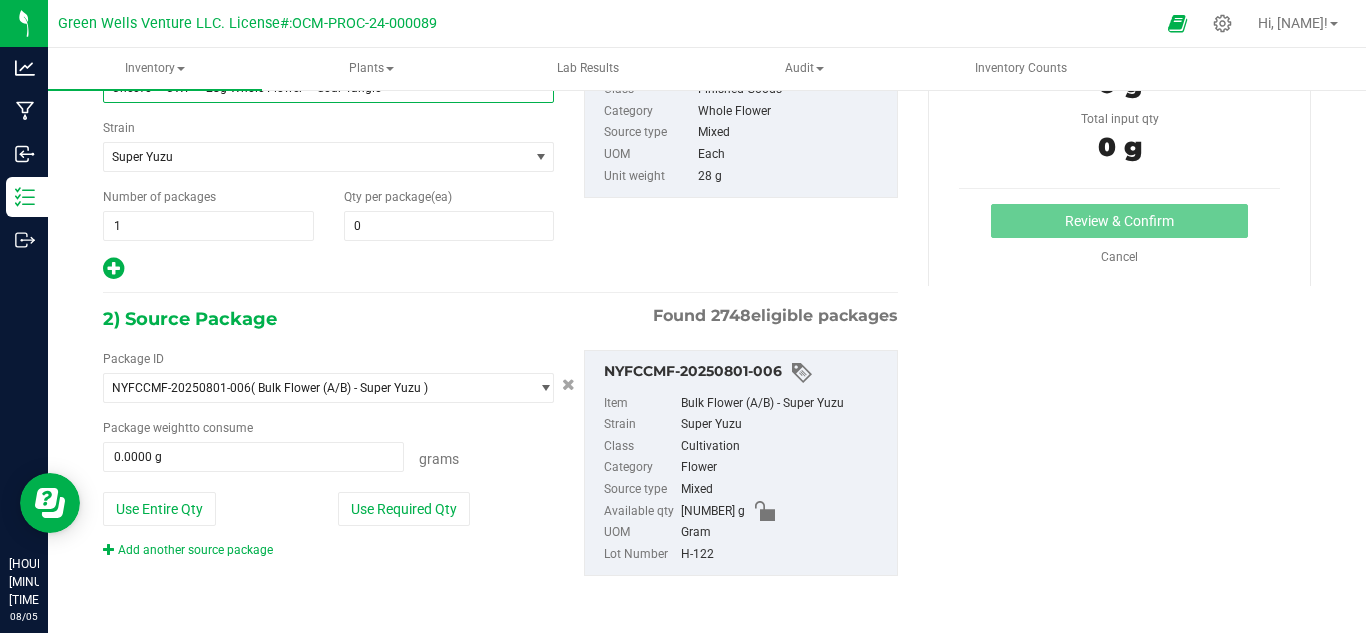 scroll, scrollTop: 90, scrollLeft: 0, axis: vertical 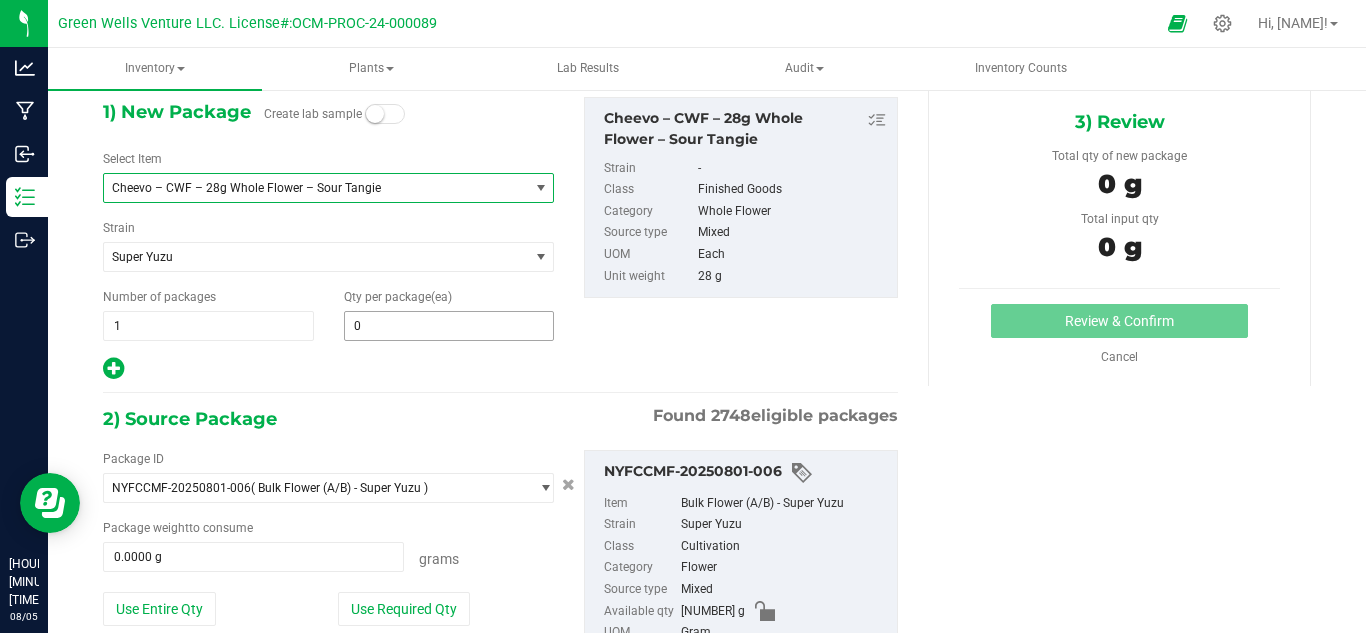 click on "0 0" at bounding box center (449, 326) 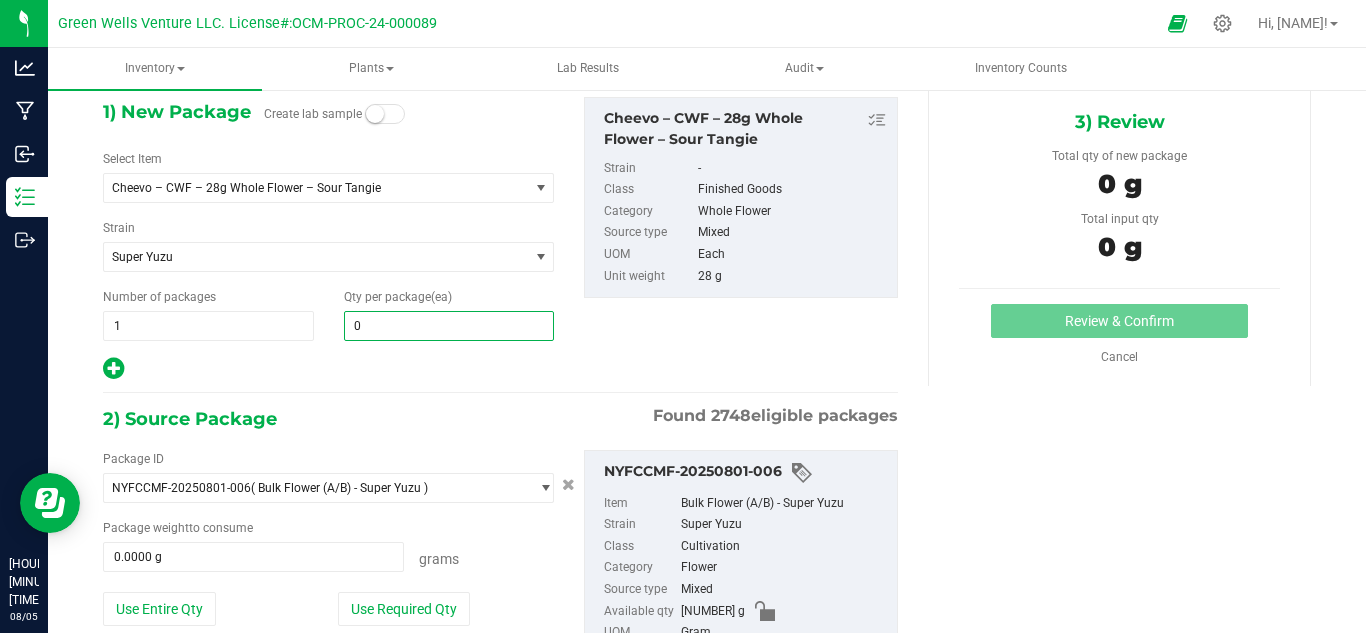 type 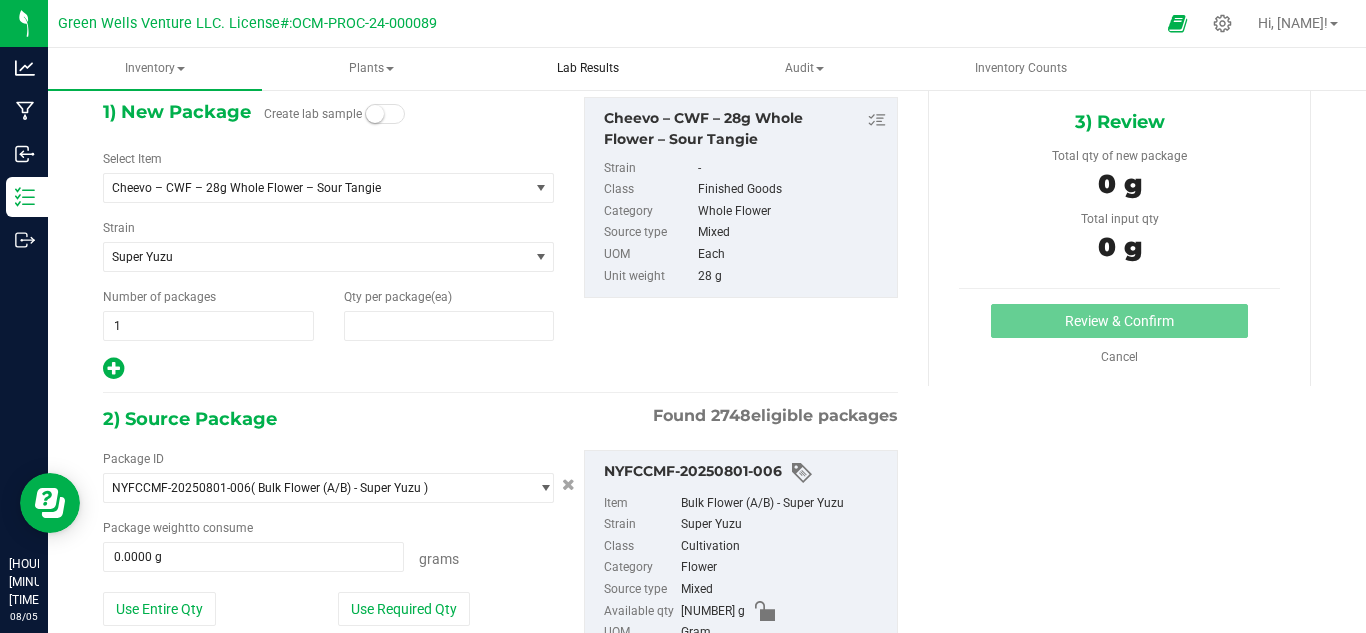 type on "0" 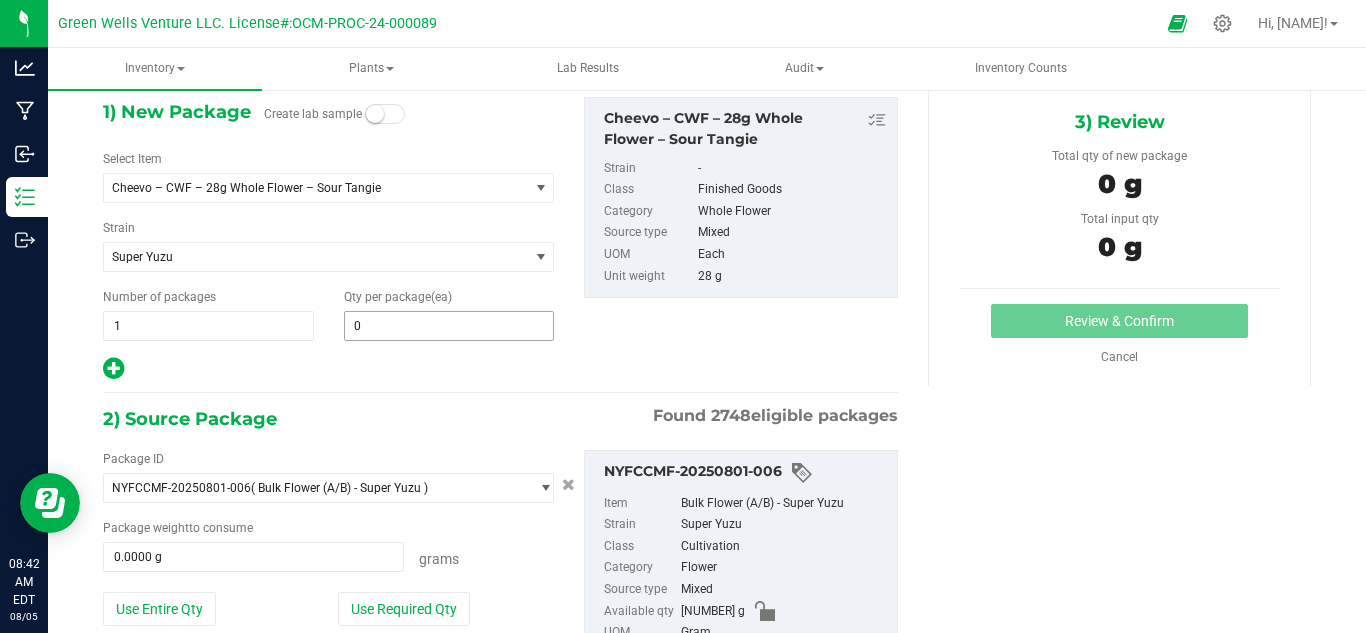 click on "0 0" at bounding box center [449, 326] 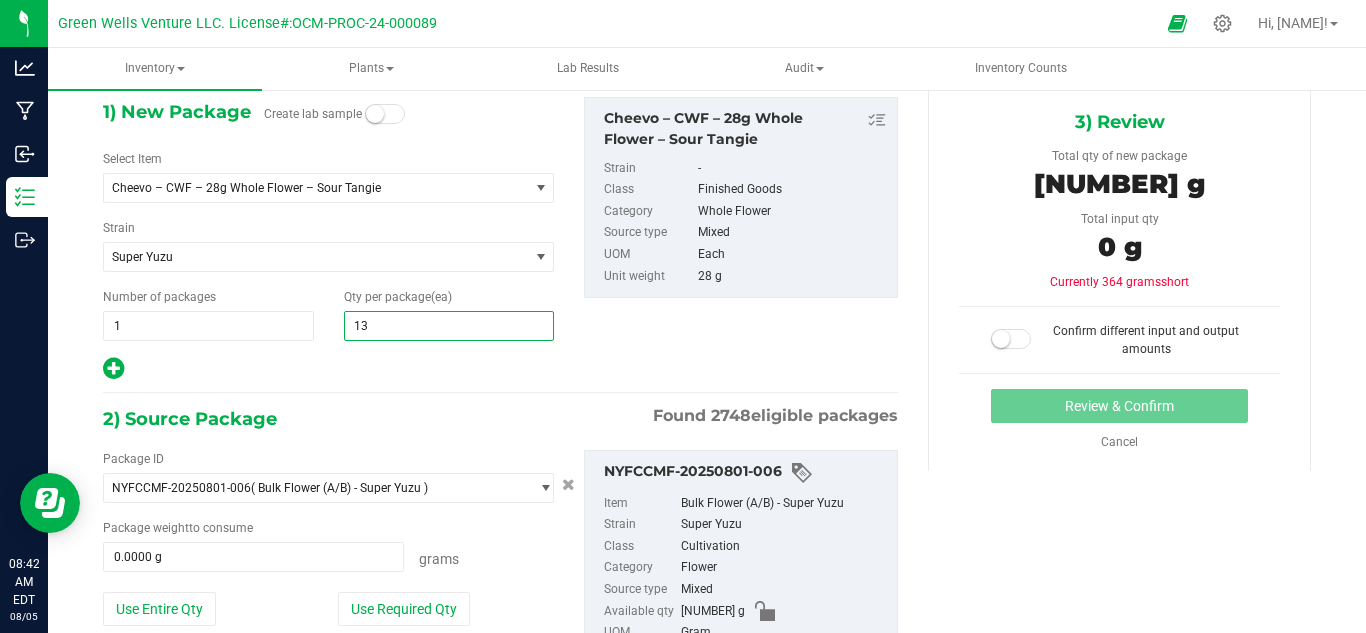 type on "130" 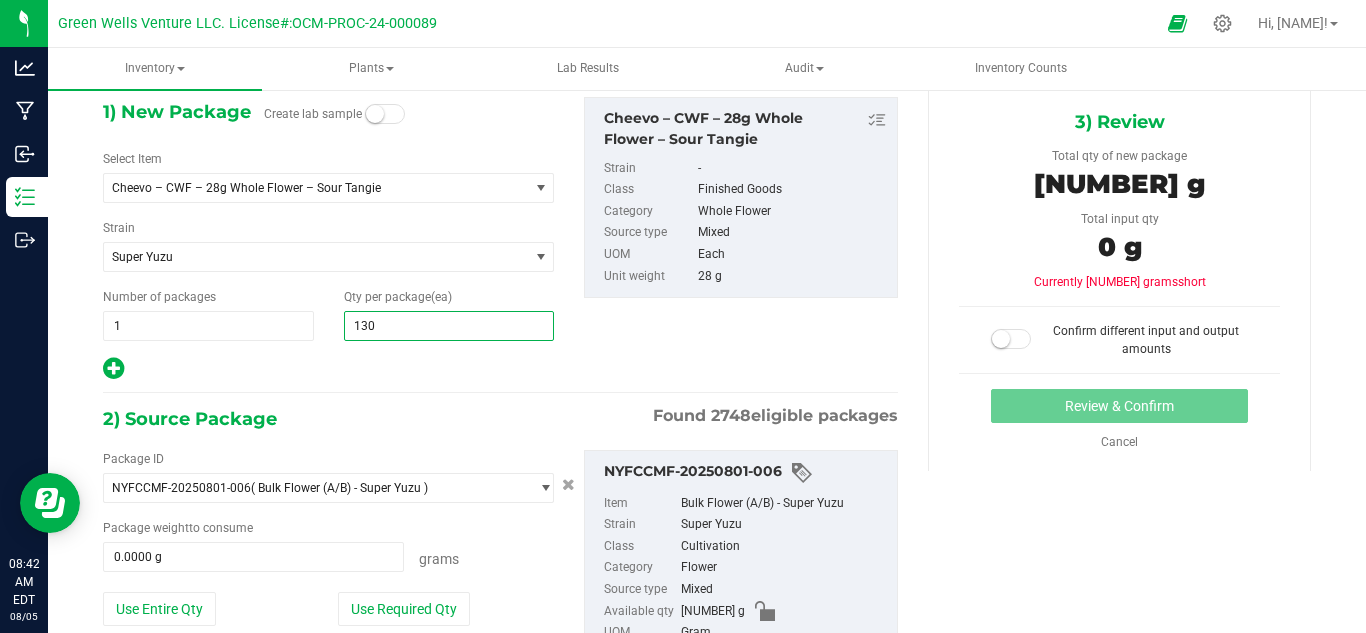 type on "130" 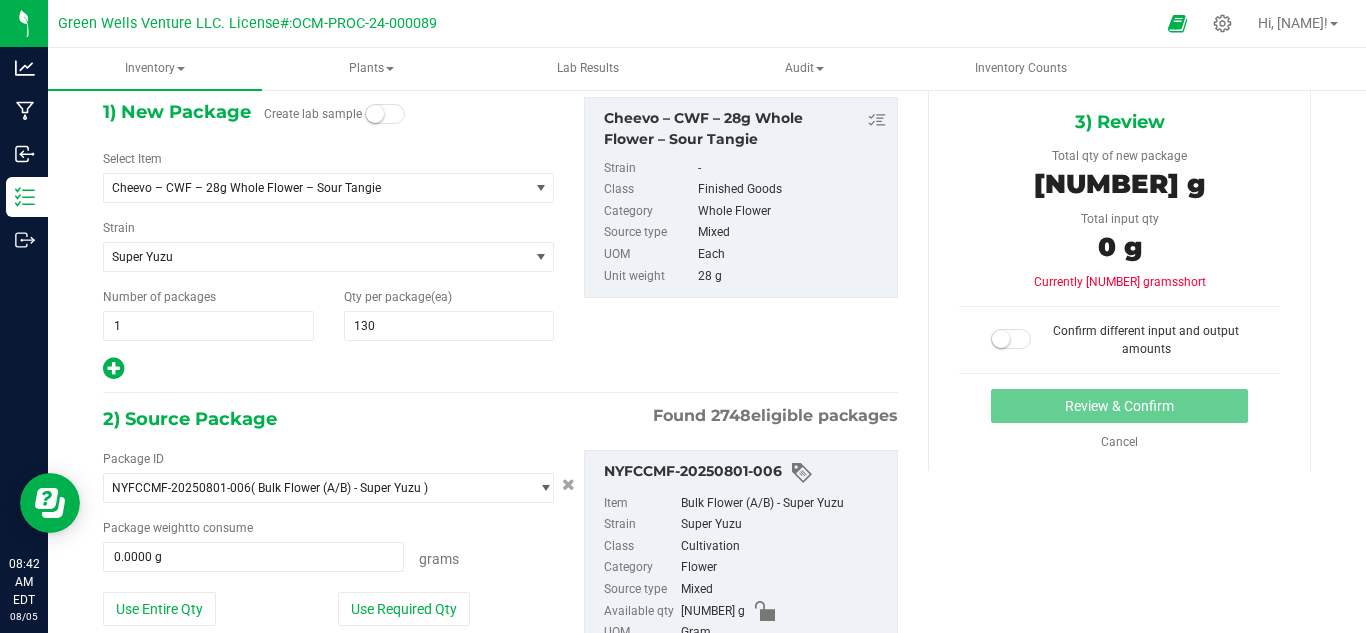 scroll, scrollTop: 190, scrollLeft: 0, axis: vertical 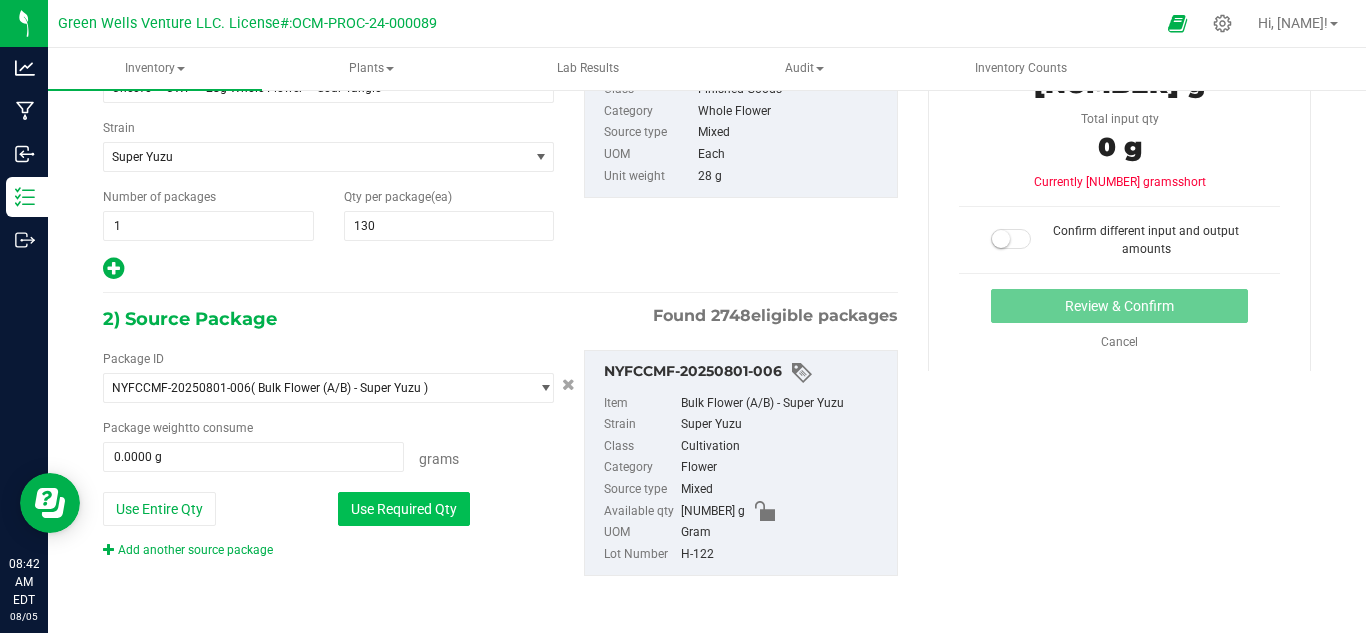click on "Use Required Qty" at bounding box center [404, 509] 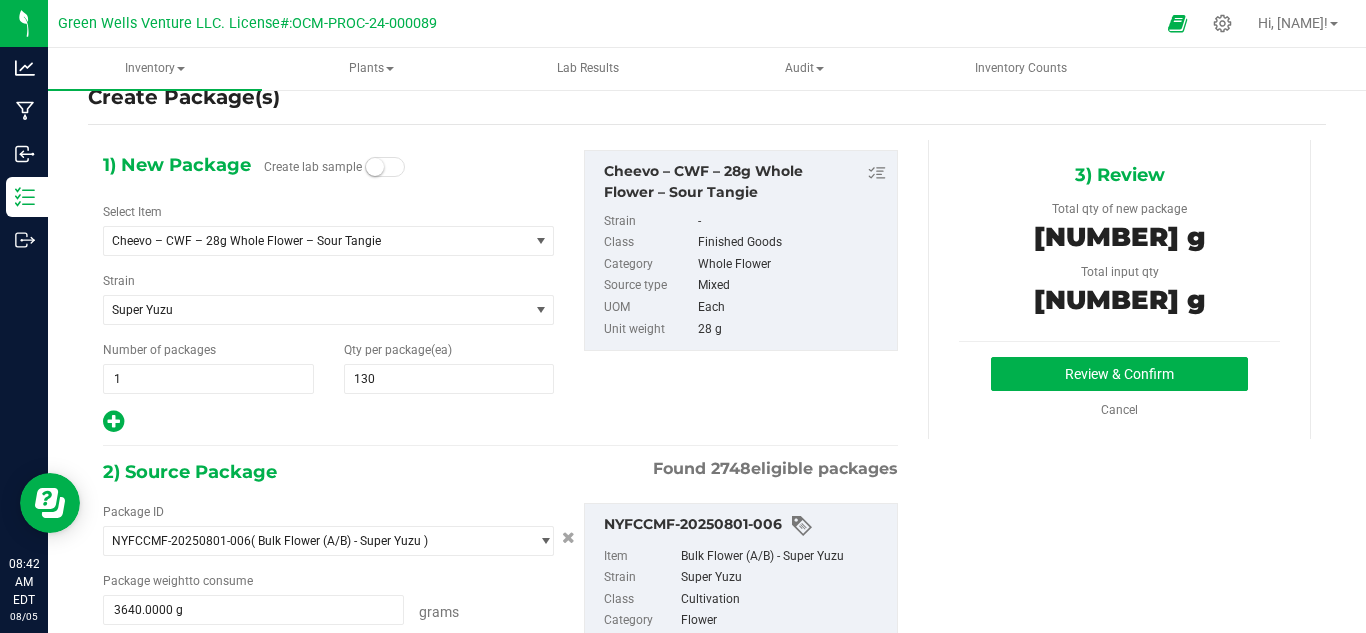 scroll, scrollTop: 0, scrollLeft: 0, axis: both 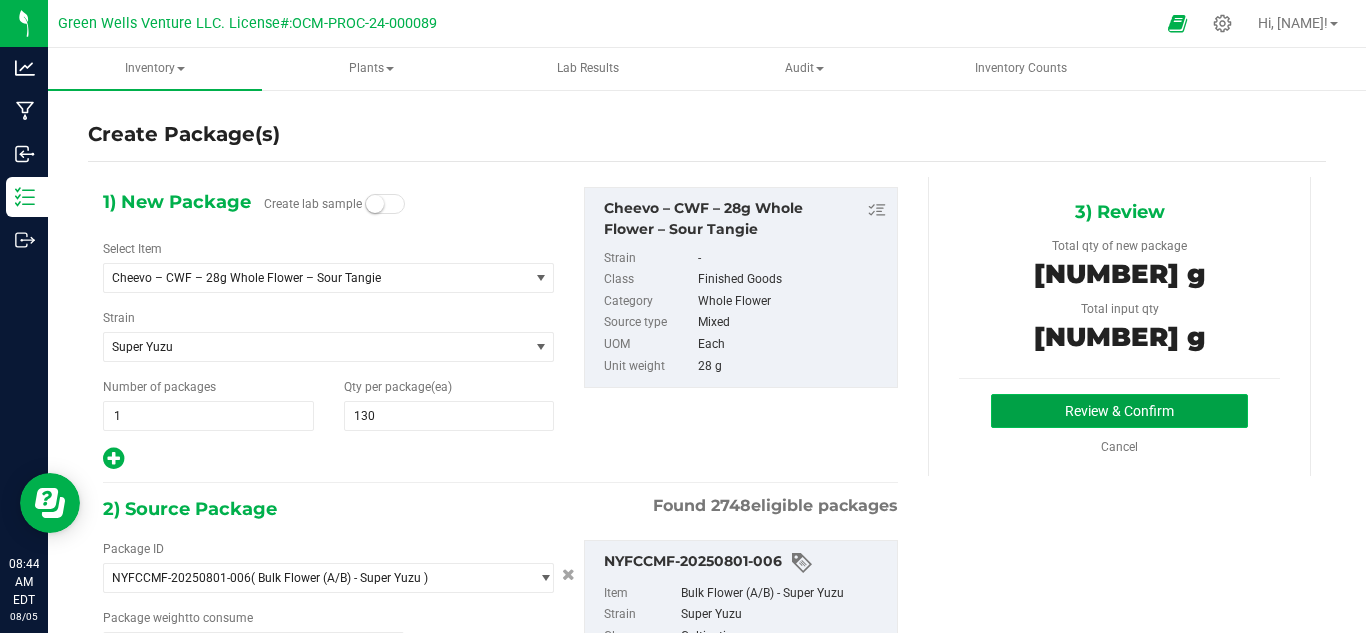 click on "Review & Confirm" at bounding box center [1119, 411] 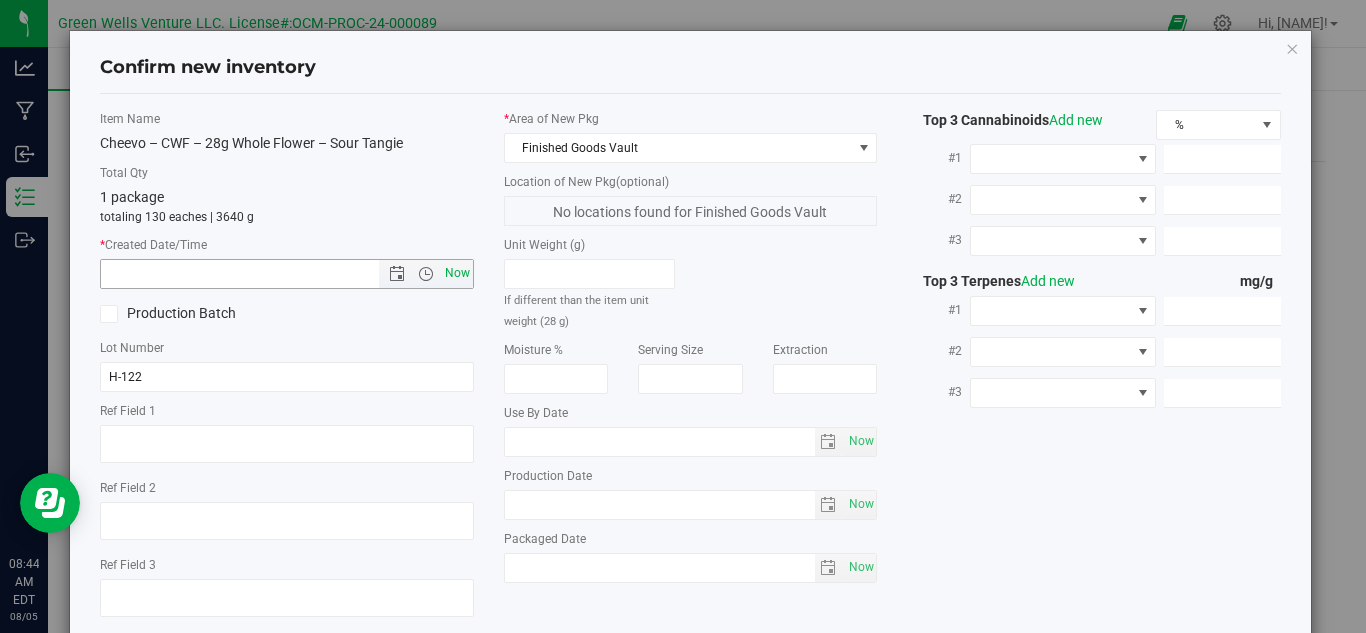 click on "Now" at bounding box center [457, 273] 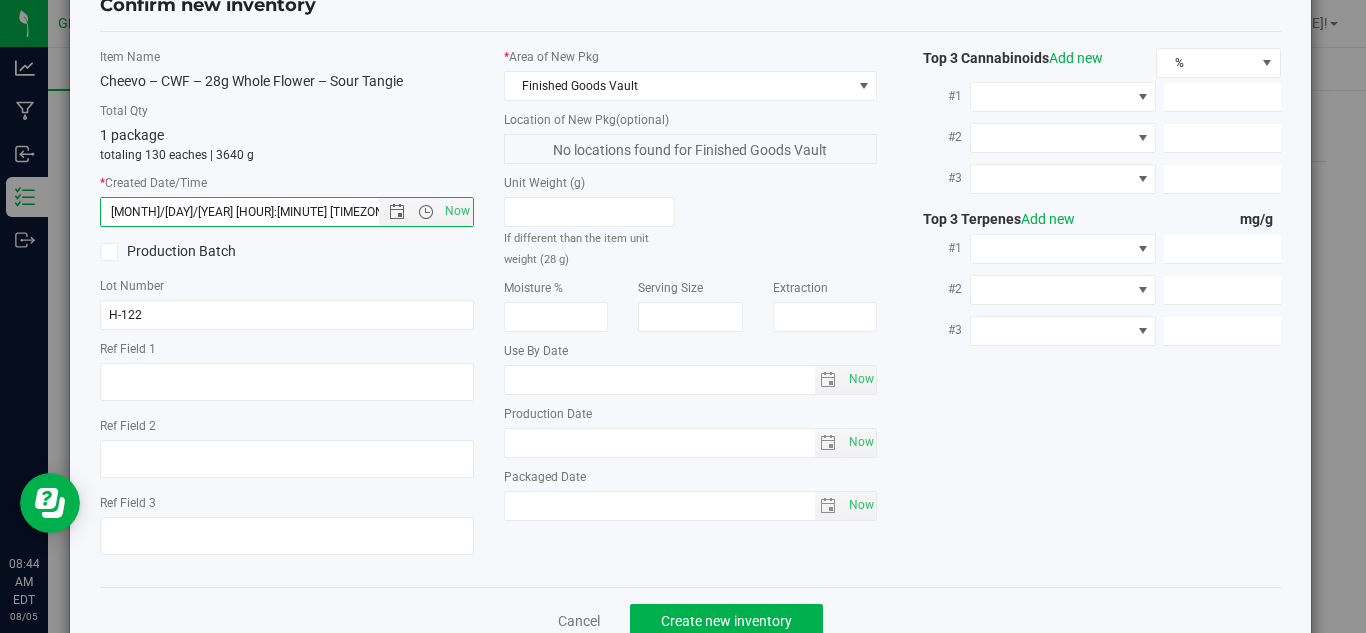 scroll, scrollTop: 114, scrollLeft: 0, axis: vertical 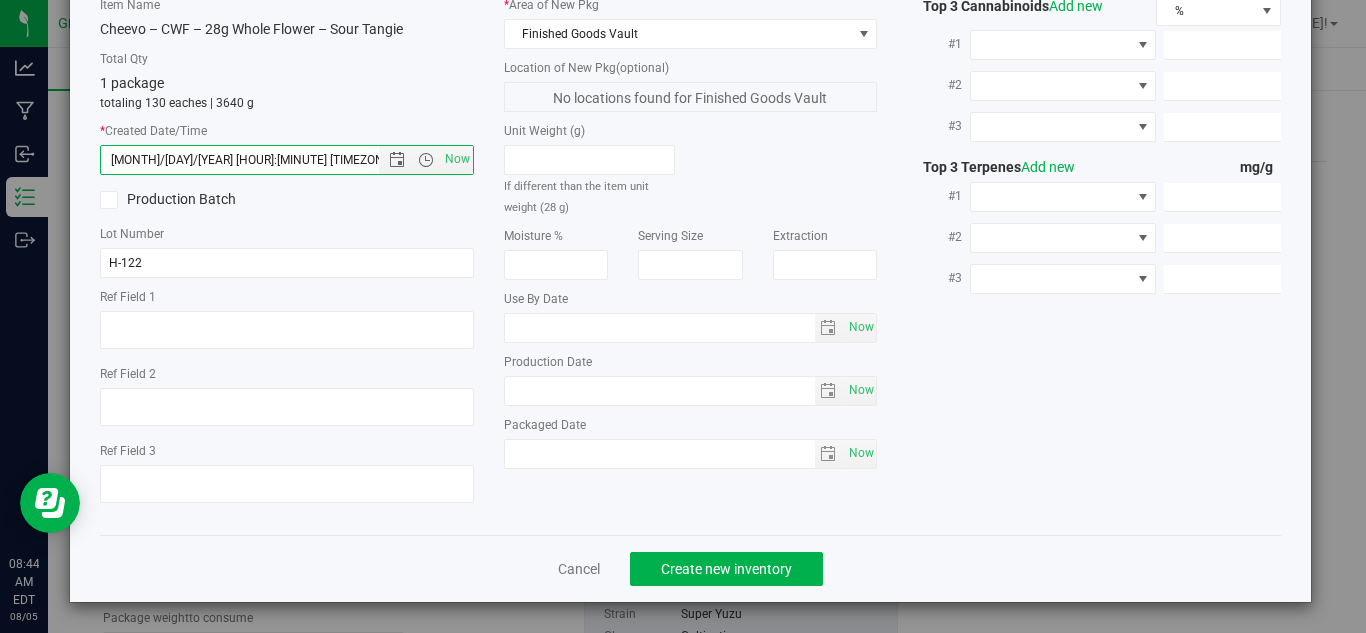 click on "Production Batch" at bounding box center (186, 199) 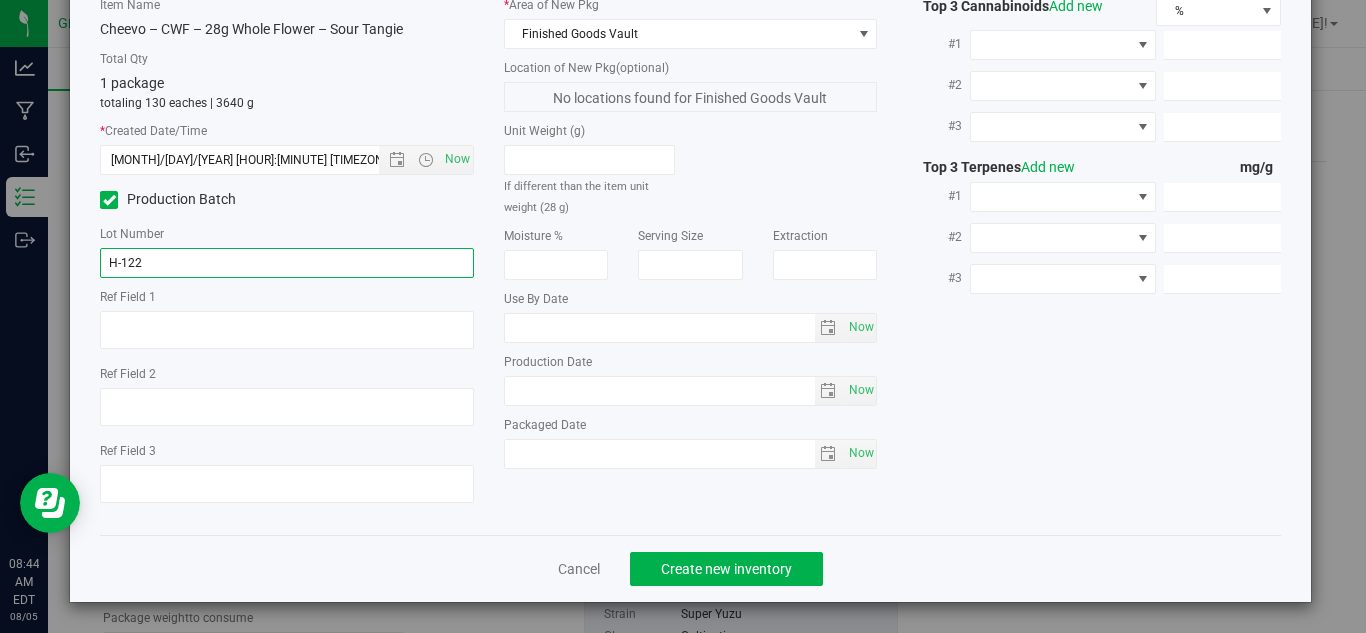 drag, startPoint x: 291, startPoint y: 261, endPoint x: 240, endPoint y: 271, distance: 51.971146 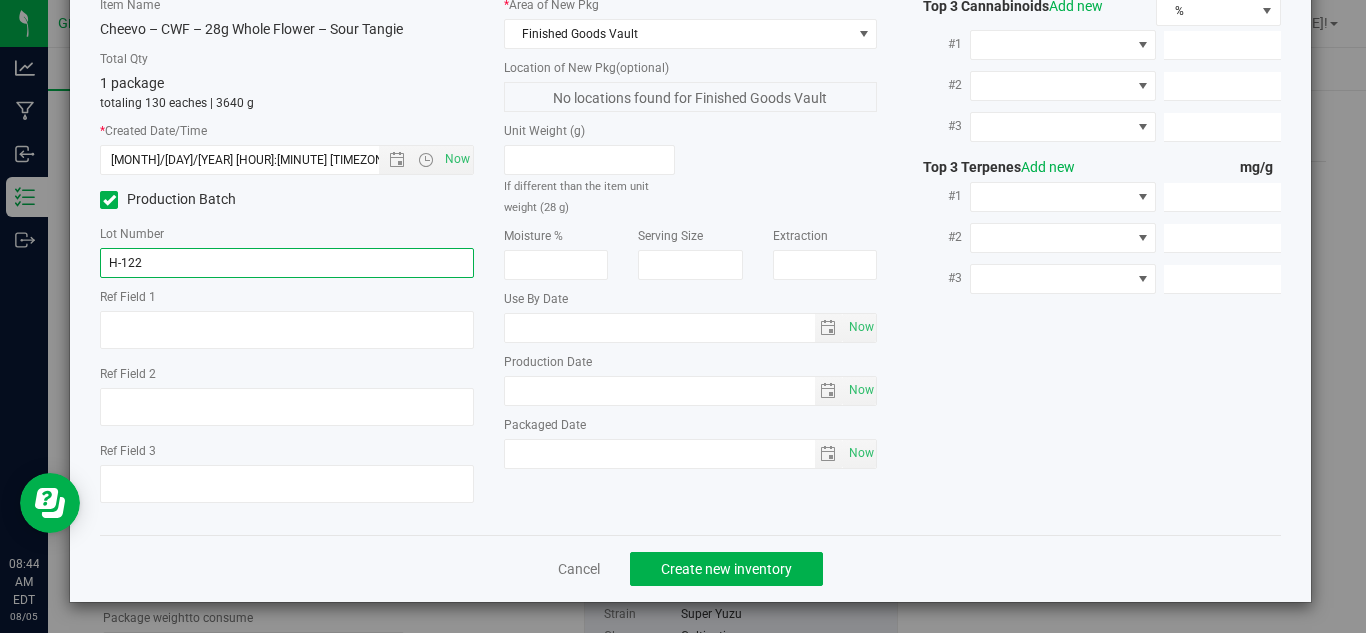 click on "H-122" at bounding box center [287, 263] 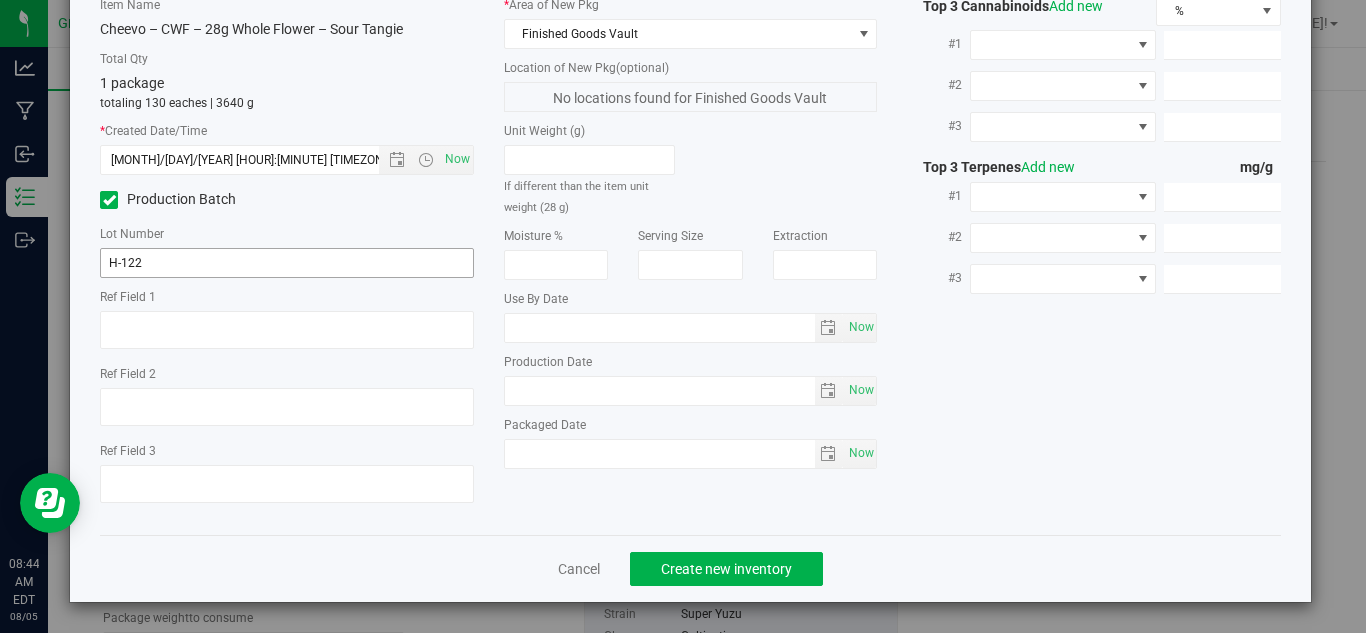 drag, startPoint x: 139, startPoint y: 280, endPoint x: 112, endPoint y: 273, distance: 27.89265 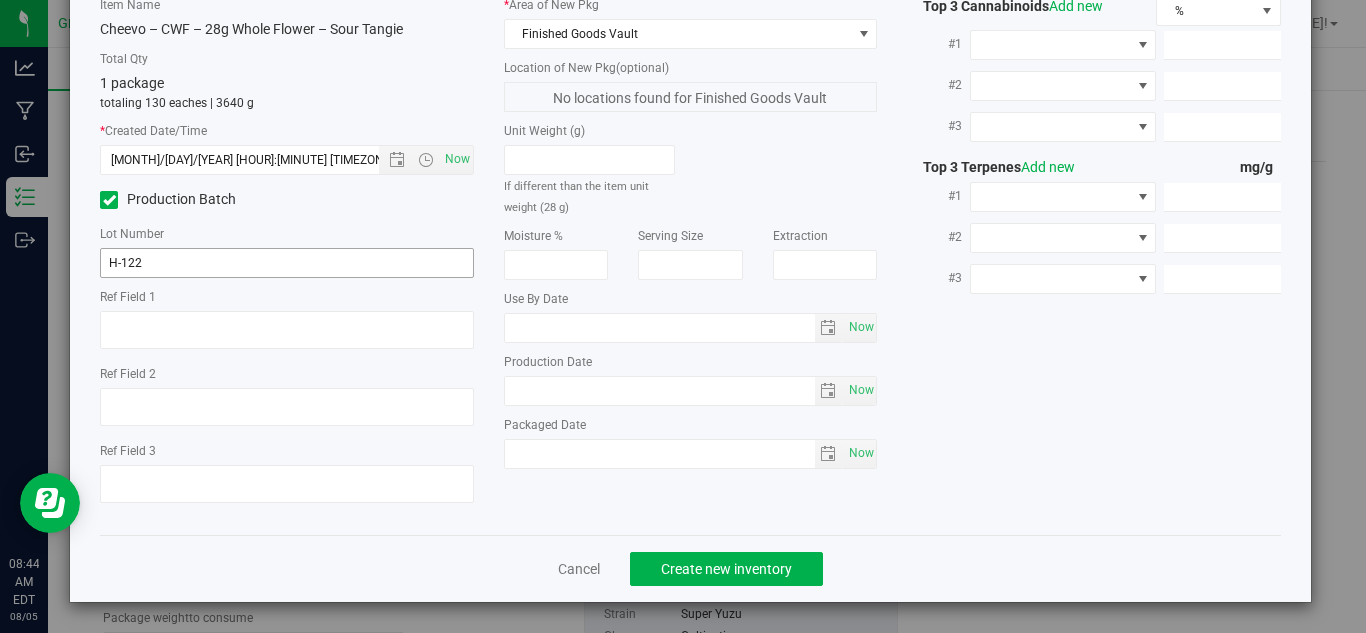 click on "Item Name
Cheevo – CWF – 28g Whole Flower – Sour Tangie
Total Qty
1 package  totaling 130 eaches | 3640 g
*
Created Date/Time
8/5/2025 8:44 AM
Now
Production Batch
Lot Number
H-122" at bounding box center [287, 257] 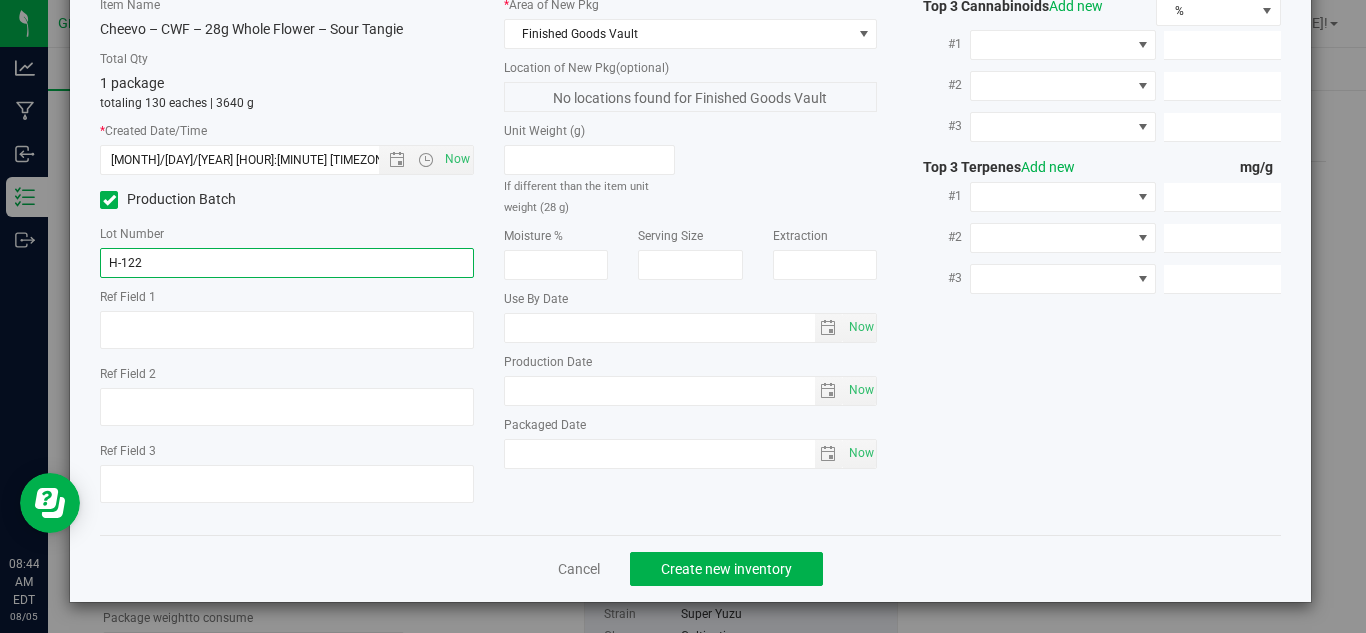 drag, startPoint x: 148, startPoint y: 263, endPoint x: 75, endPoint y: 263, distance: 73 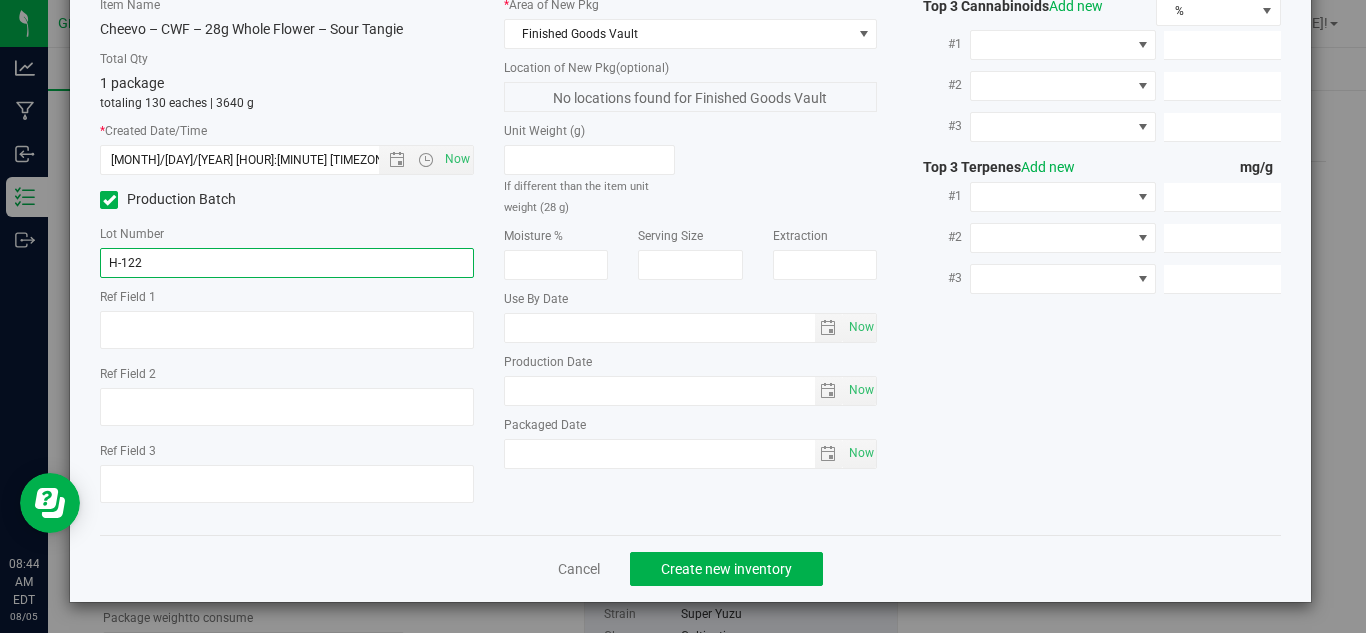 paste on "CWF28-ULF-STG-080125" 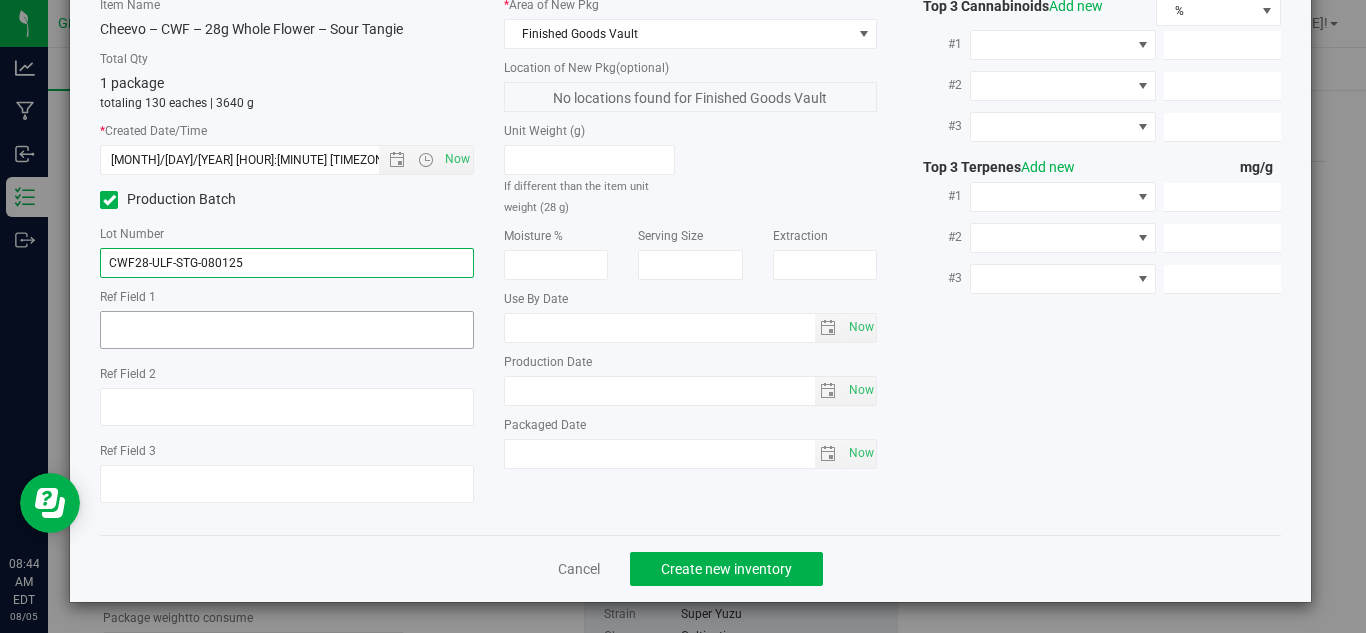 type on "CWF28-ULF-STG-080125" 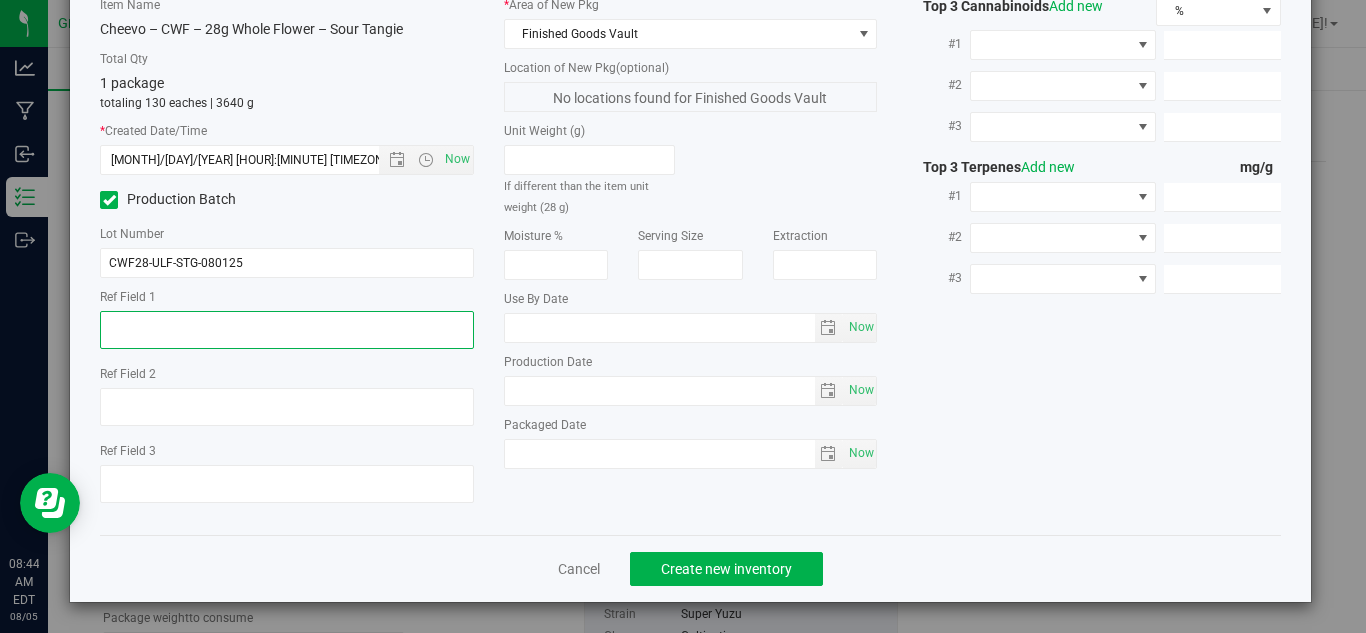 click at bounding box center (287, 330) 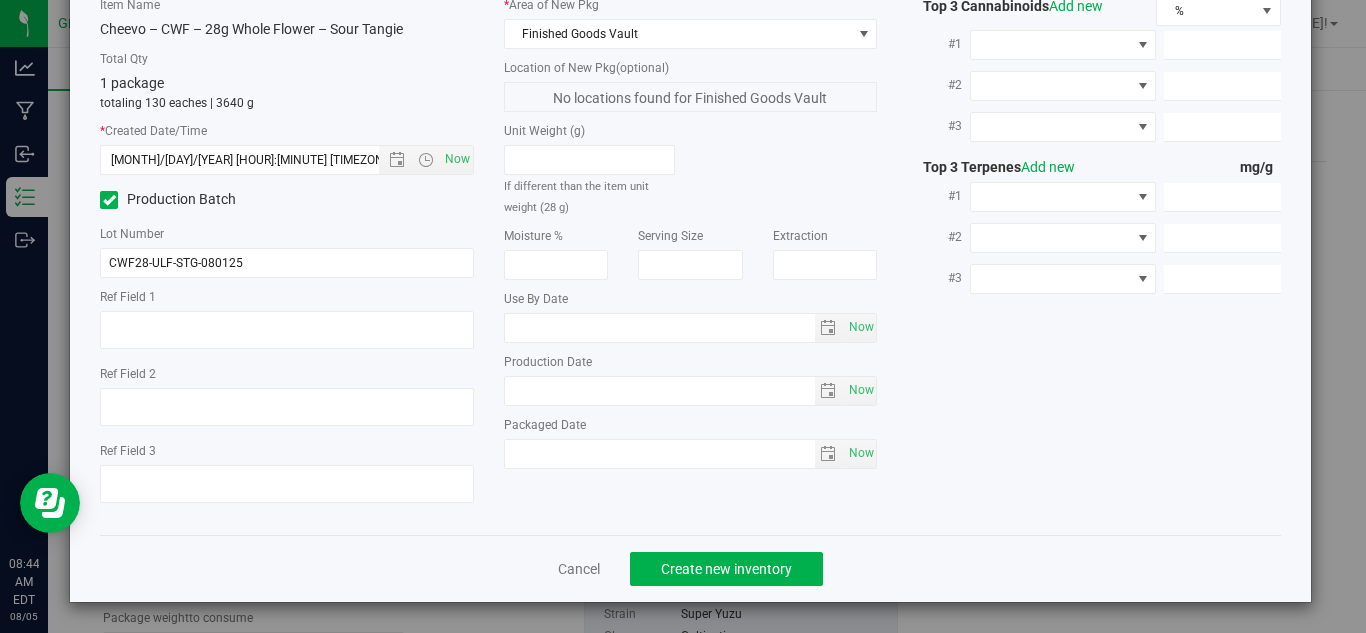click on "Item Name
Cheevo – CWF – 28g Whole Flower – Sour Tangie
Total Qty
1 package  totaling 130 eaches | 3640 g
*
Created Date/Time
8/5/2025 8:44 AM
Now
Production Batch
Lot Number
CWF28-ULF-STG-080125" at bounding box center (287, 257) 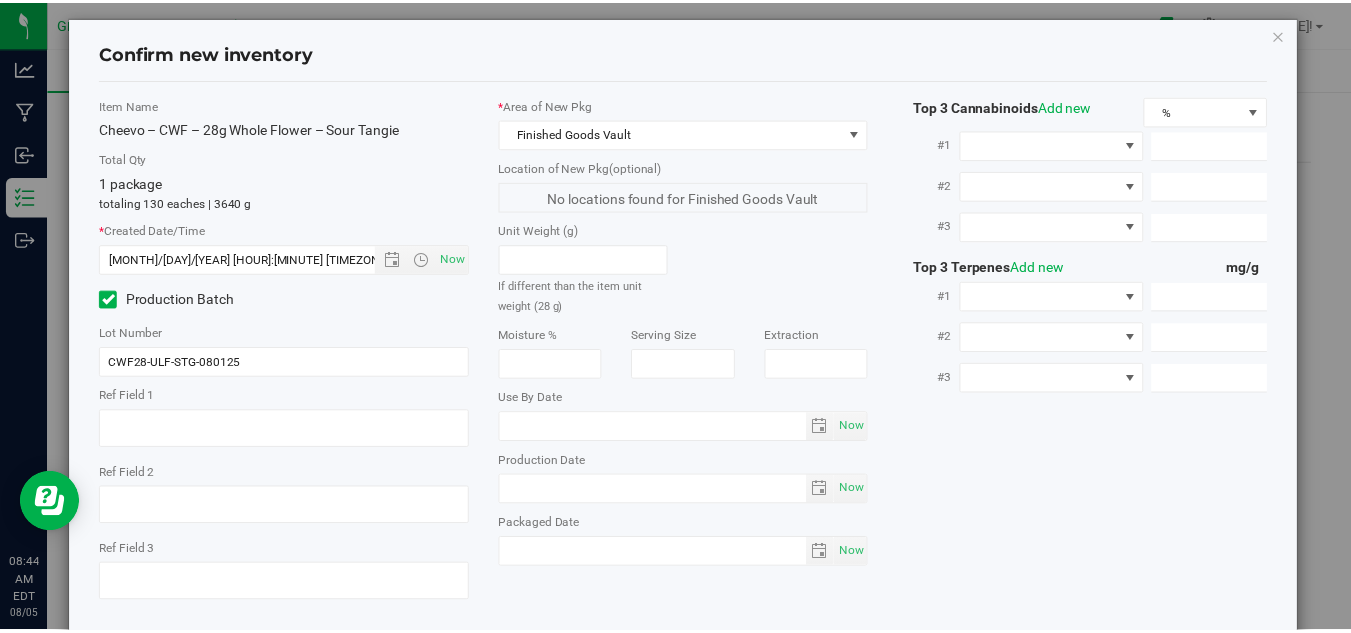 scroll, scrollTop: 114, scrollLeft: 0, axis: vertical 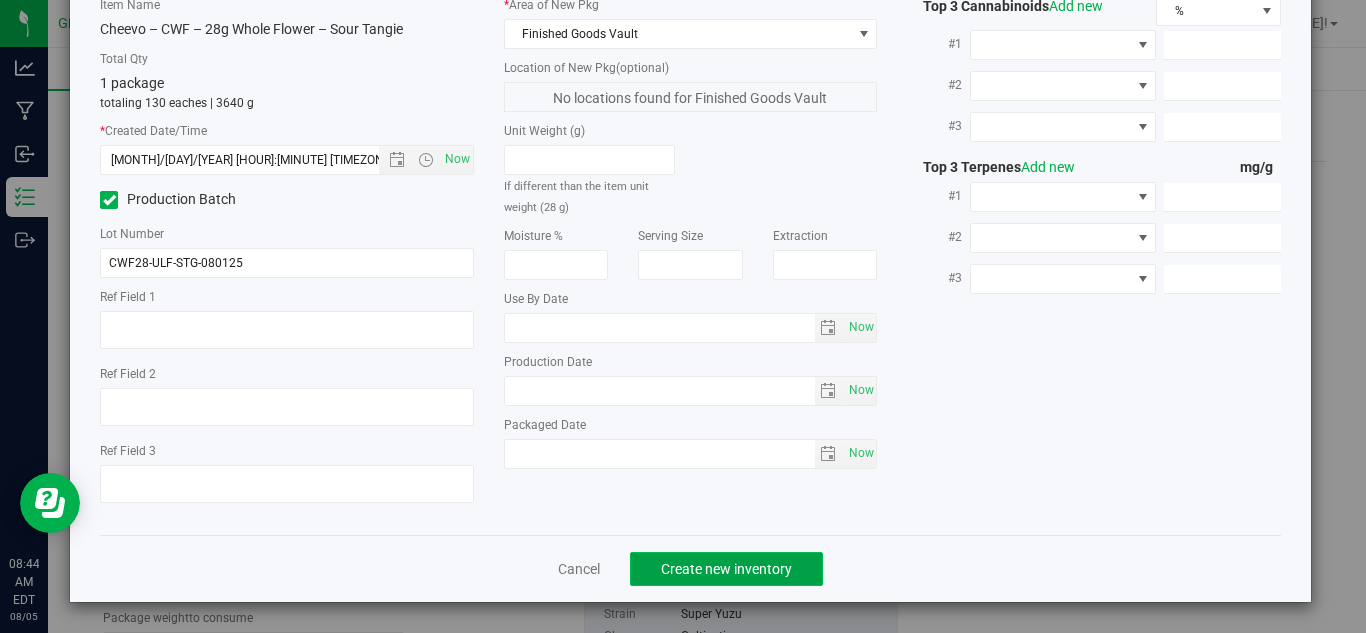 click on "Create new inventory" 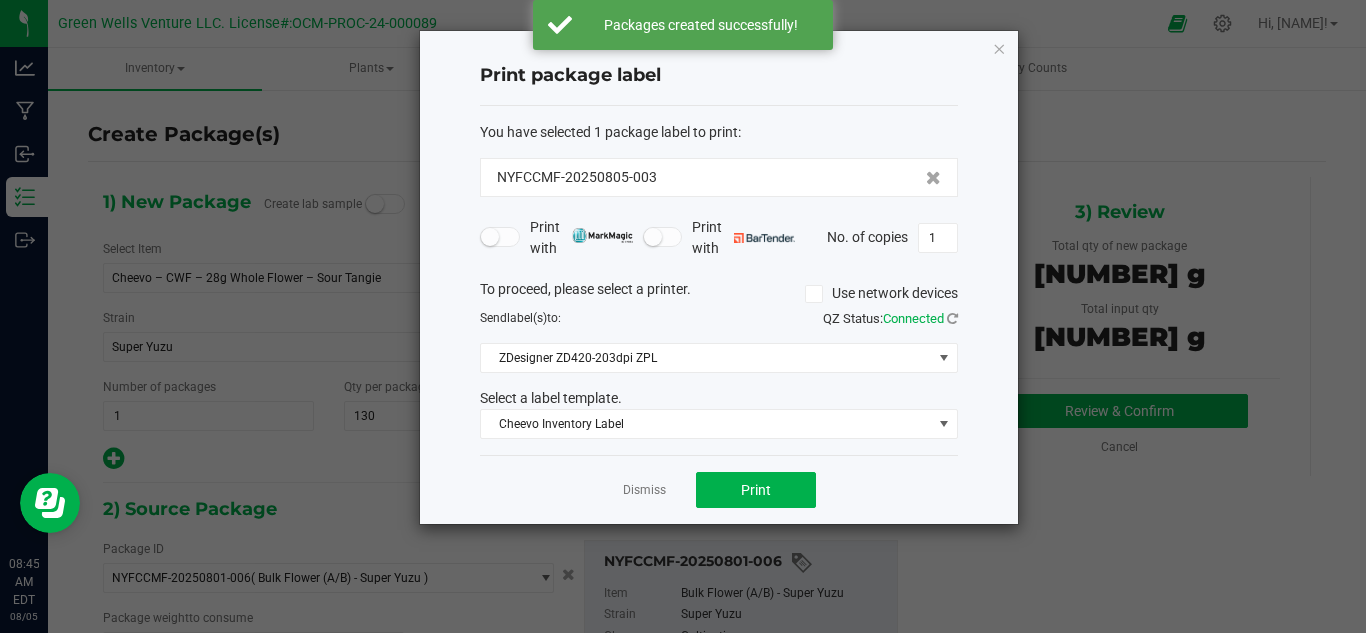 drag, startPoint x: 655, startPoint y: 177, endPoint x: 487, endPoint y: 195, distance: 168.96153 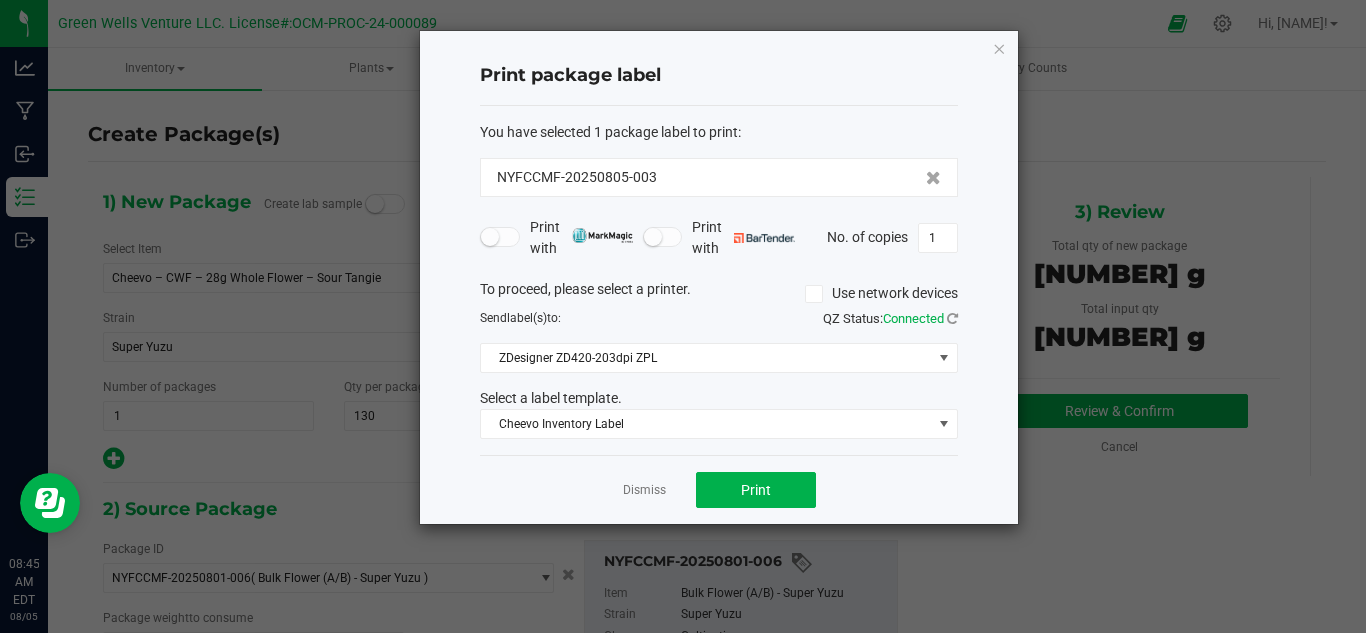 copy on "NYFCCMF-20250805-003" 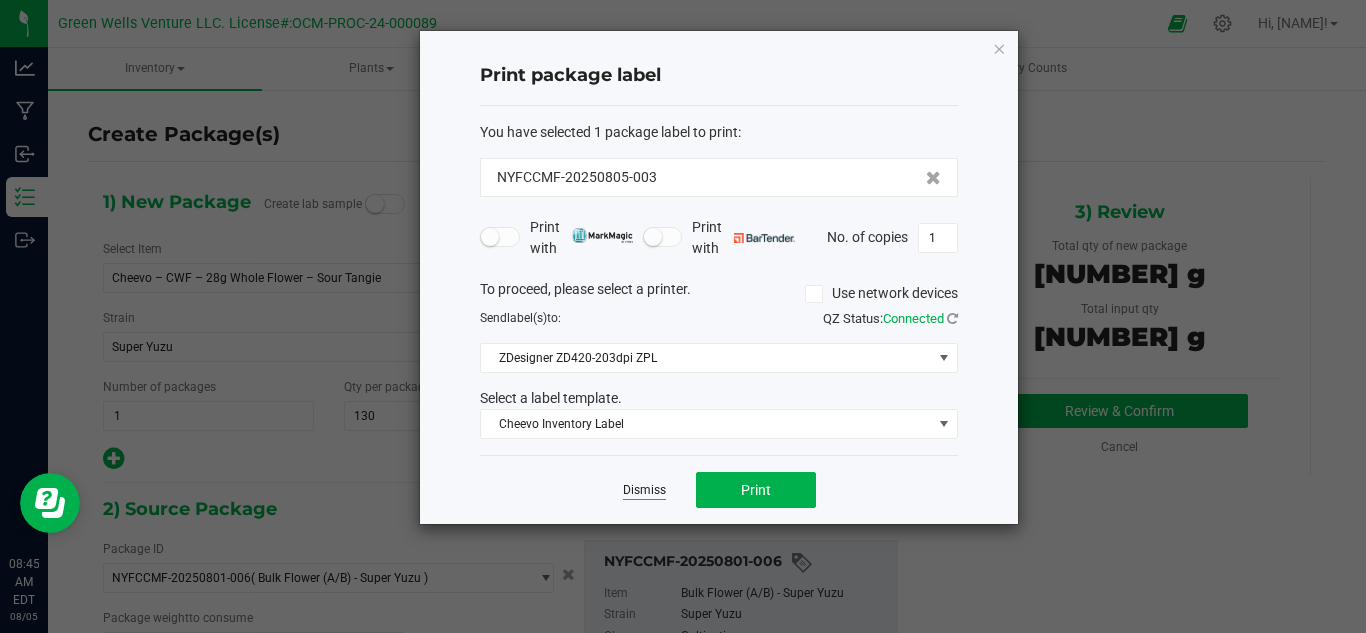 click on "Dismiss" 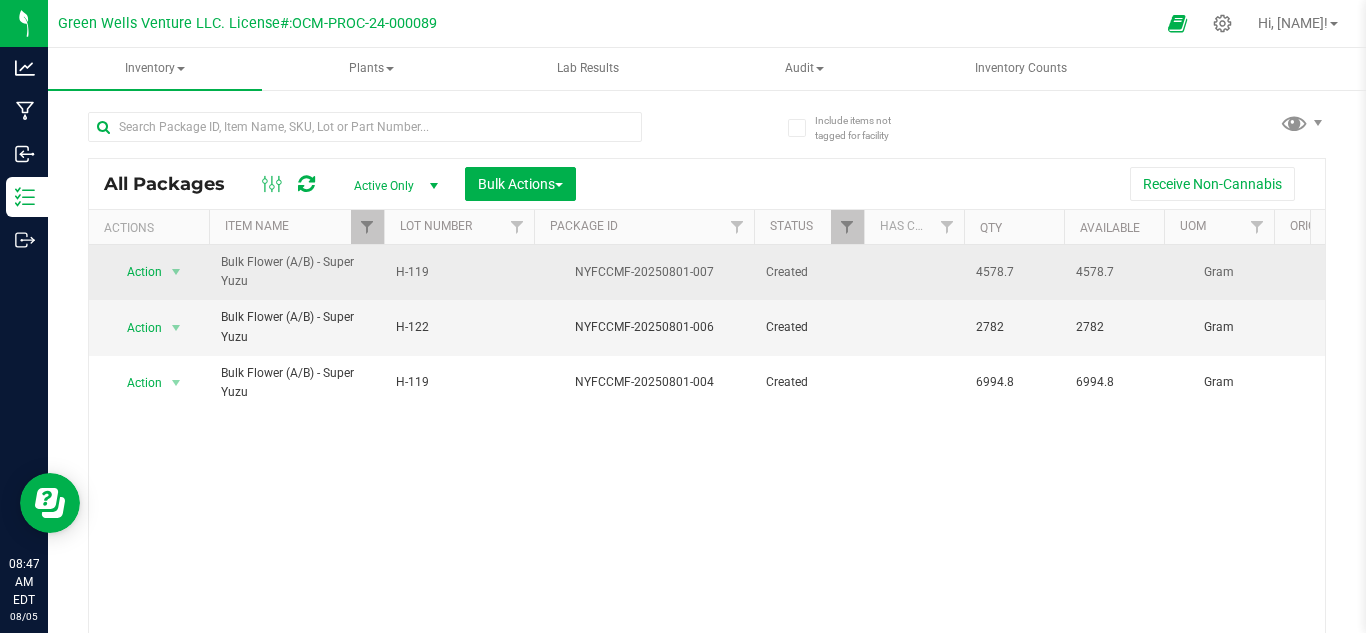 drag, startPoint x: 690, startPoint y: 264, endPoint x: 710, endPoint y: 270, distance: 20.880613 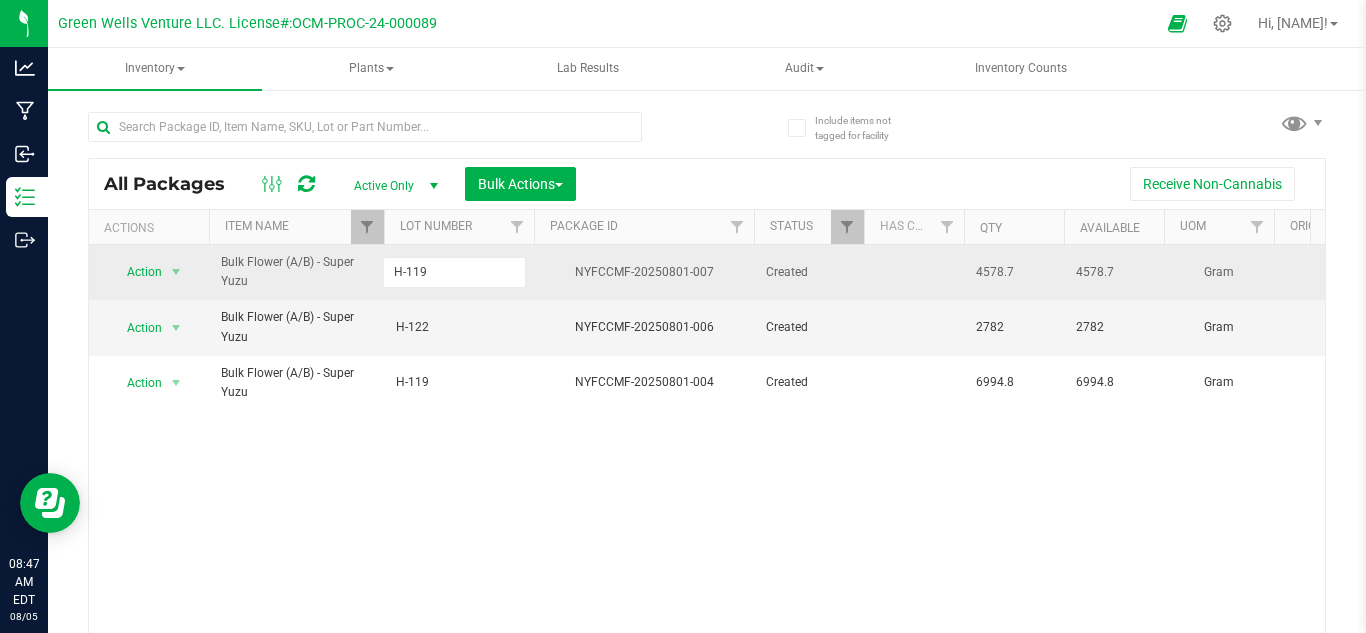 click on "H-119" at bounding box center [459, 272] 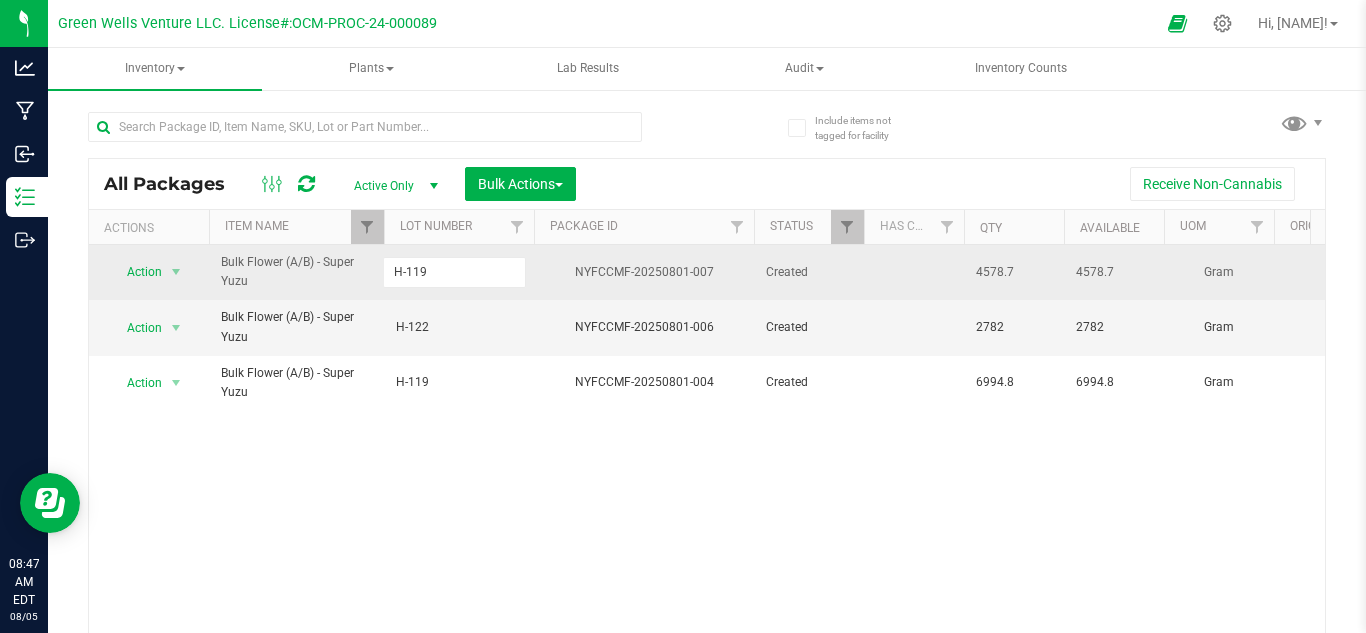 click on "NYFCCMF-20250801-007" at bounding box center [644, 272] 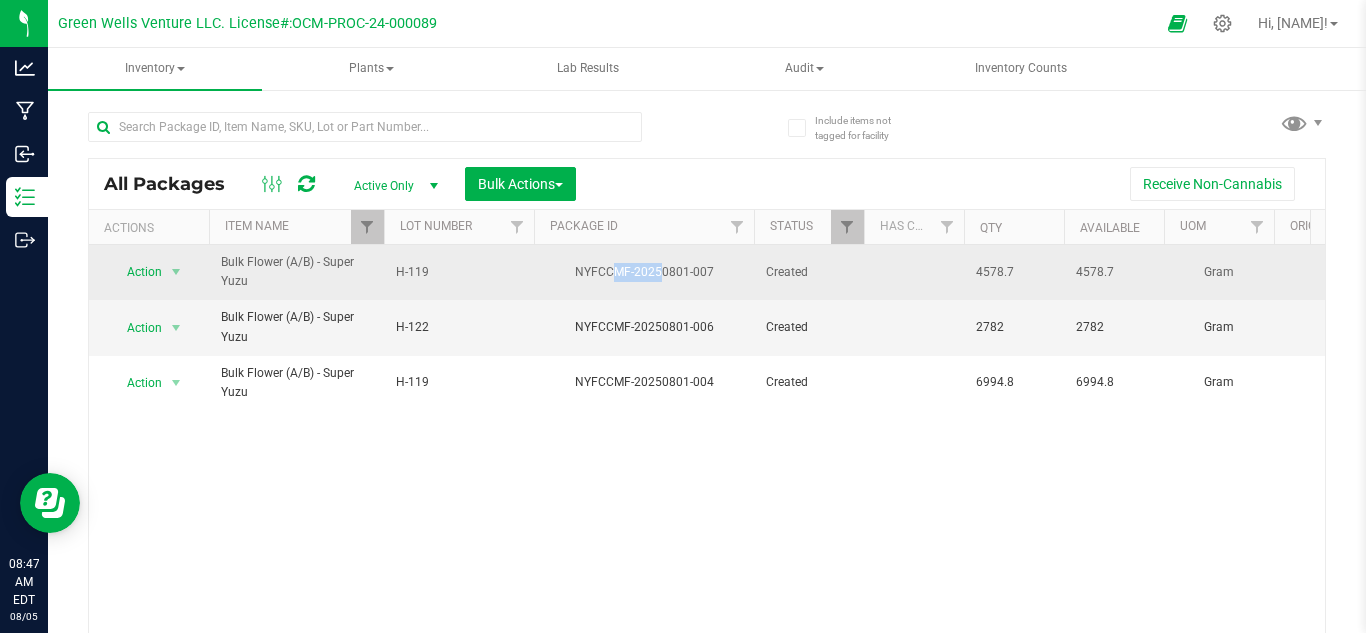 click on "NYFCCMF-20250801-007" at bounding box center [644, 272] 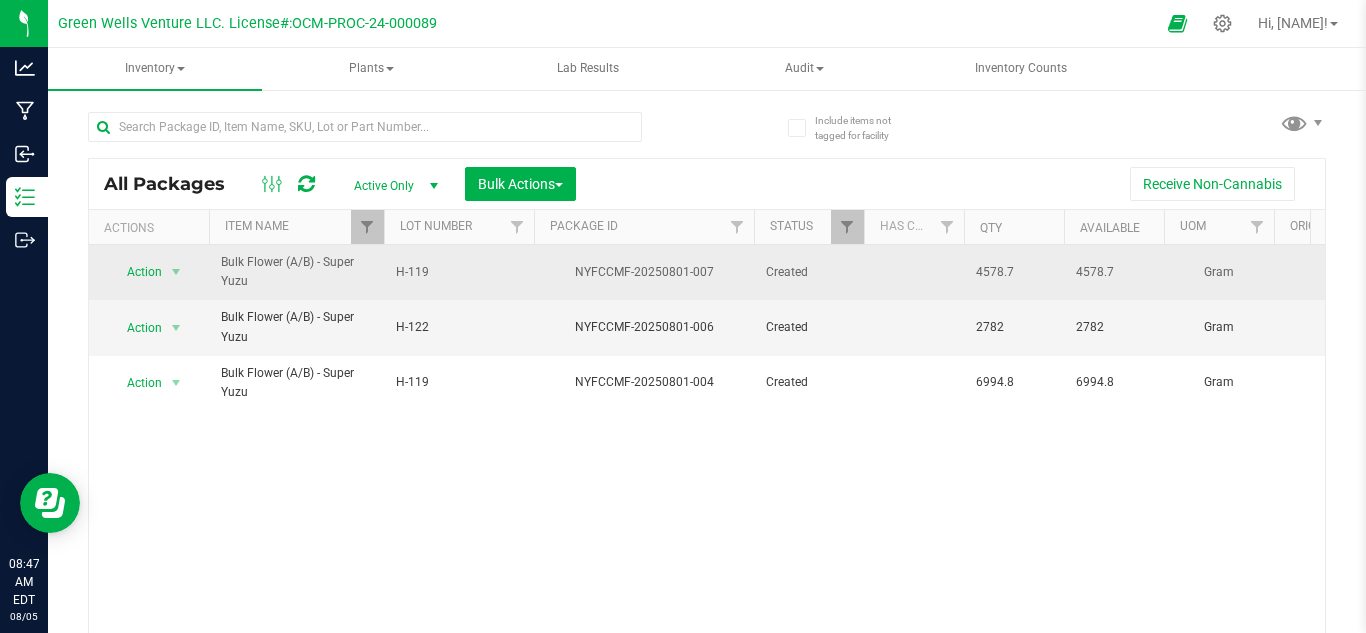click on "H-119" at bounding box center [459, 272] 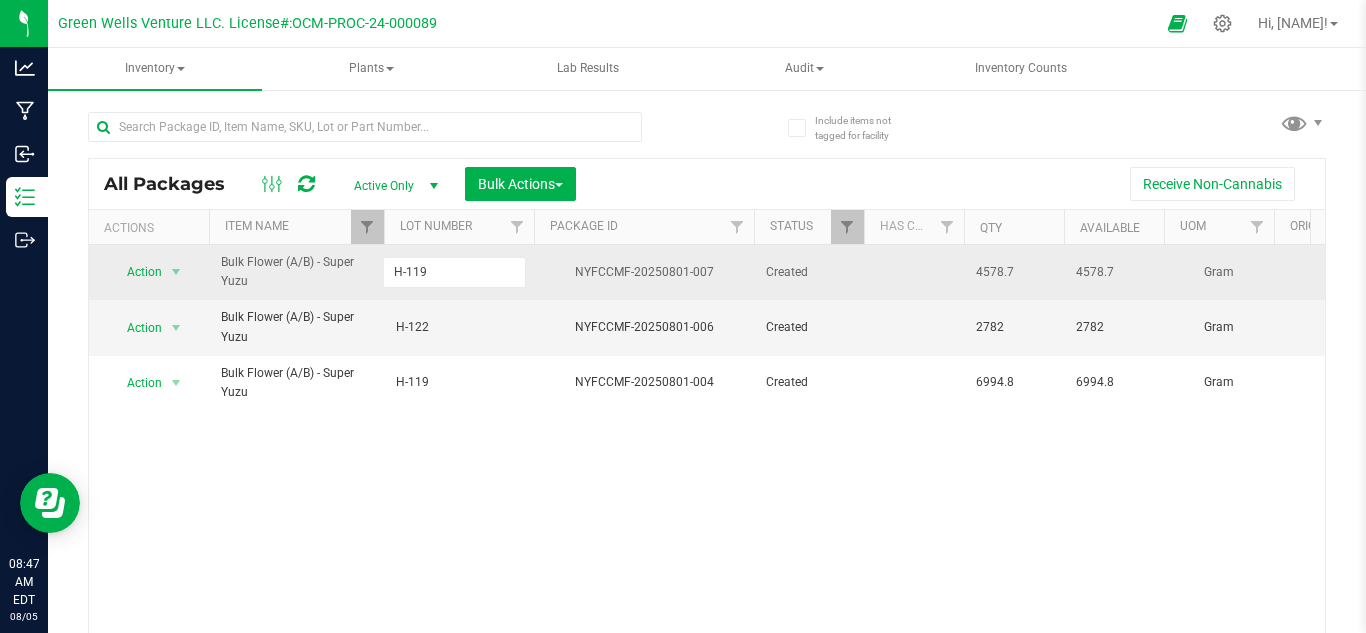 click on "Bulk Flower (A/B) - Super Yuzu" at bounding box center [296, 272] 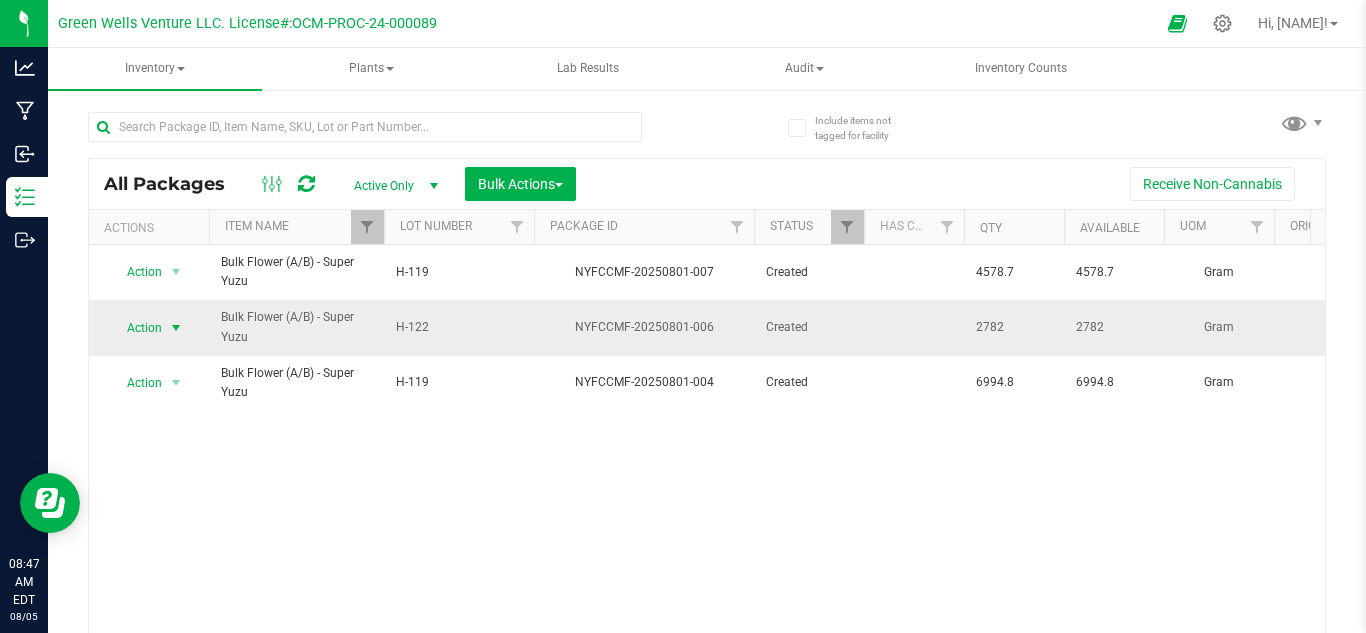 click on "Action" at bounding box center (136, 328) 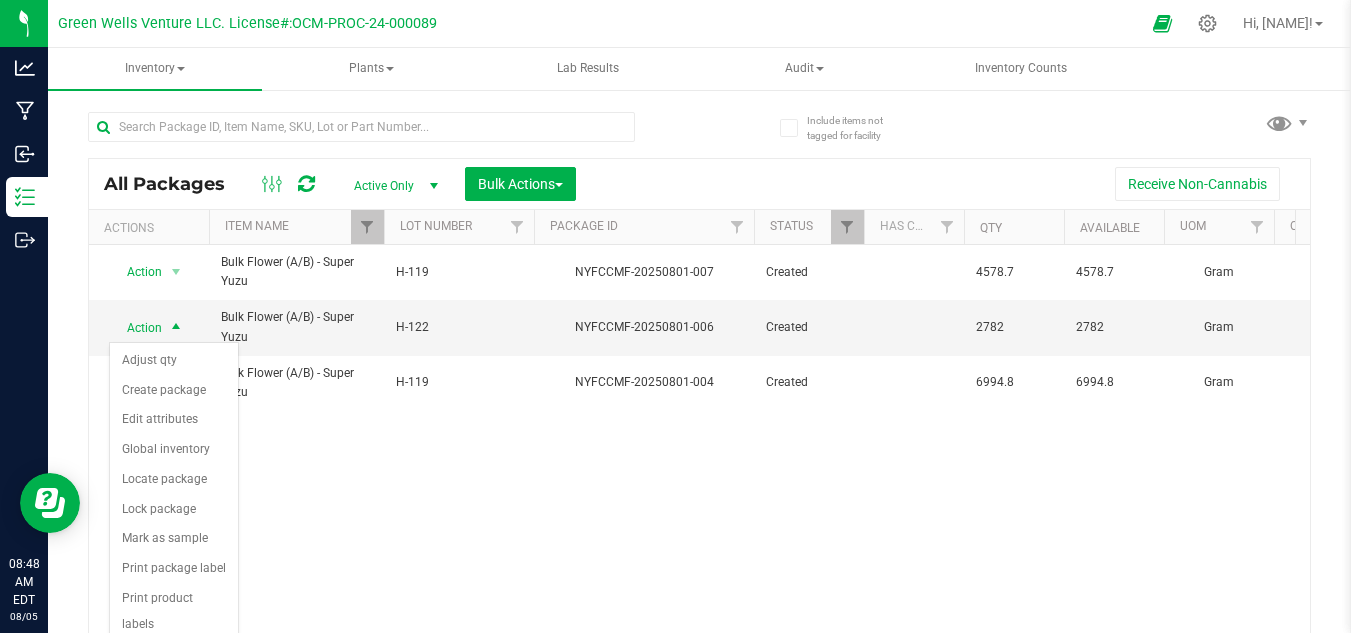 click on "Action Action Adjust qty Create package Edit attributes Global inventory Locate package Lock package Mark as sample Print package label Print product labels Record a lab result See history Take lab sample
Bulk Flower (A/B) - Super Yuzu
H-119
NYFCCMF-20250801-007
Created
4578.7
4578.7
Gram
$1.61000 $0.00000
Finished Goods Vault
1.2.14.529.0
$7,371.71 $7,371.71 $0.00 Aug 1, 2025 08:38:05 EDT
Now
00000050
Internal" at bounding box center (699, 444) 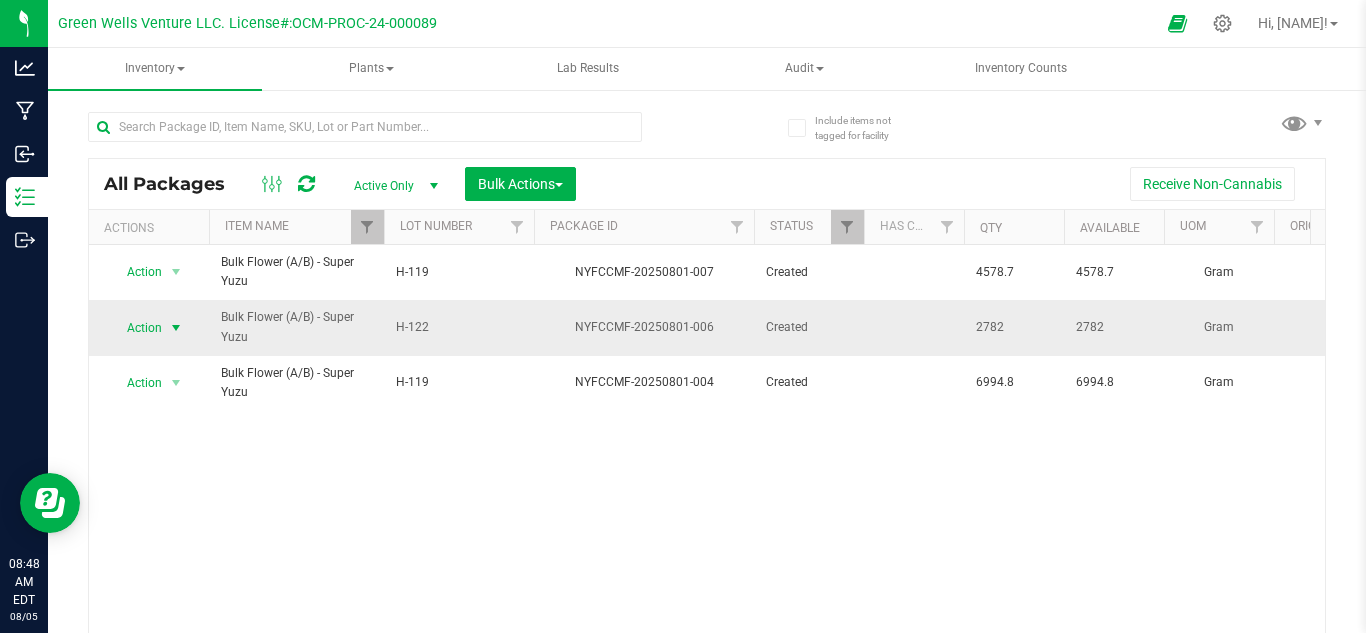 click at bounding box center [176, 328] 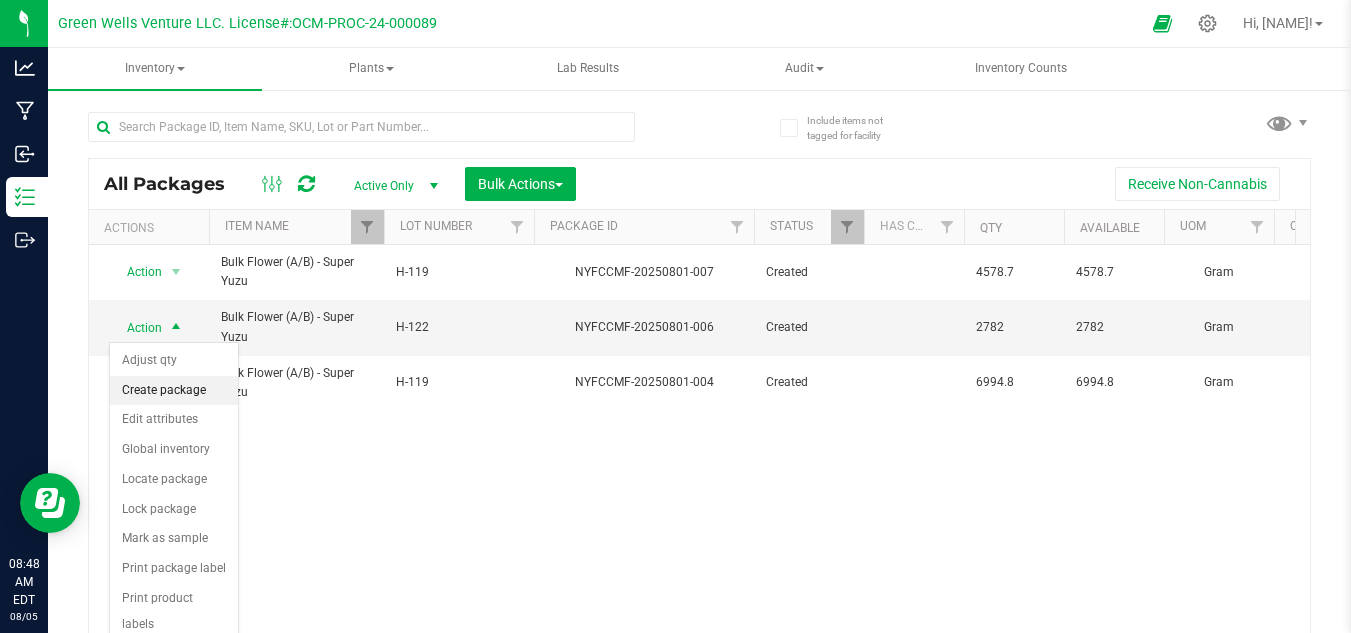 click on "Create package" at bounding box center (174, 391) 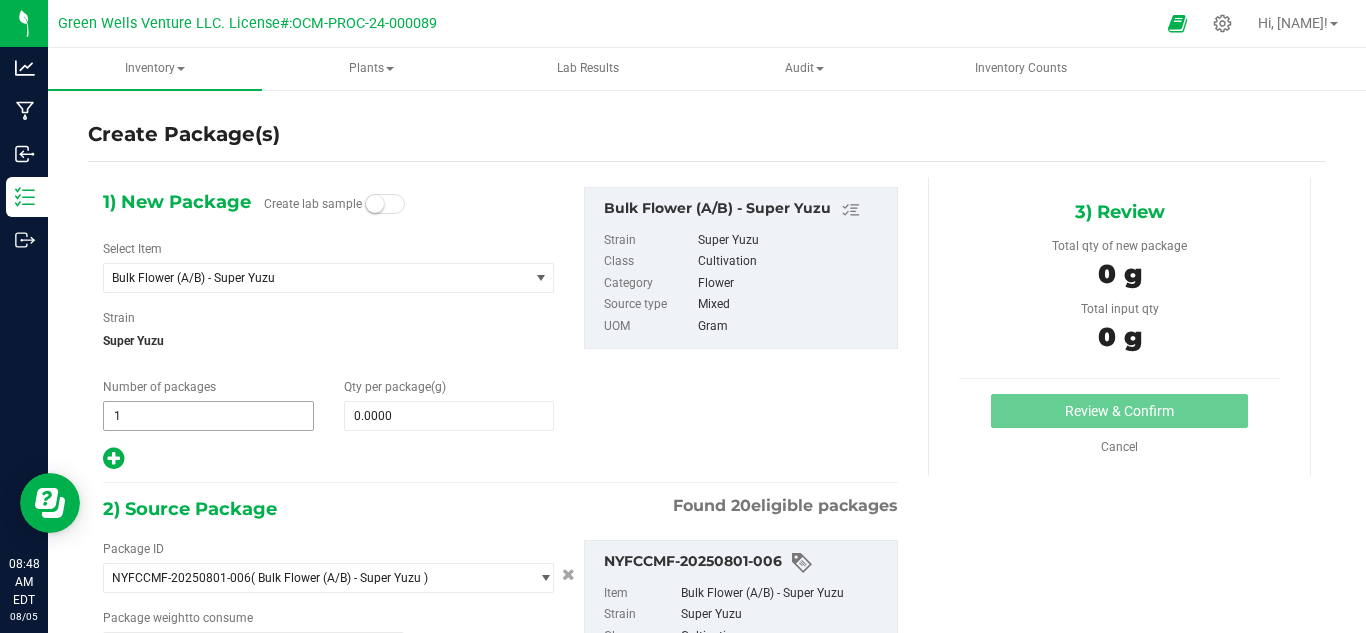 type on "0.0000 g" 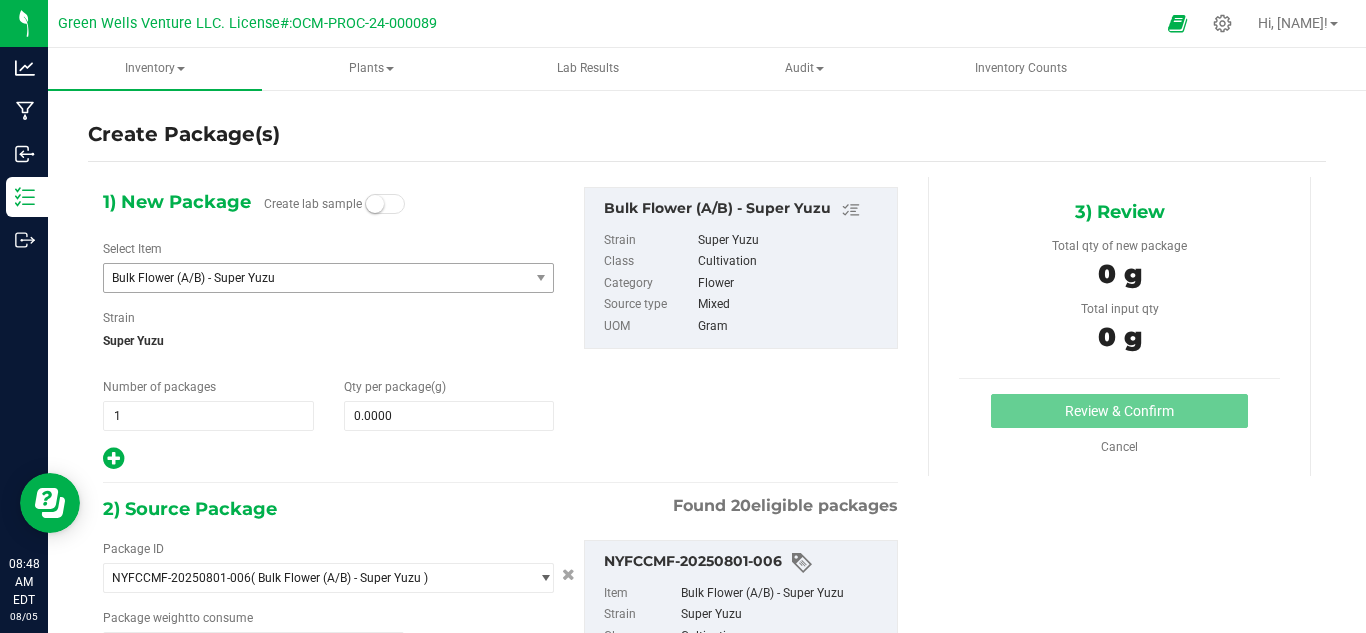 click on "Bulk Flower (A/B) - Super Yuzu" at bounding box center [308, 278] 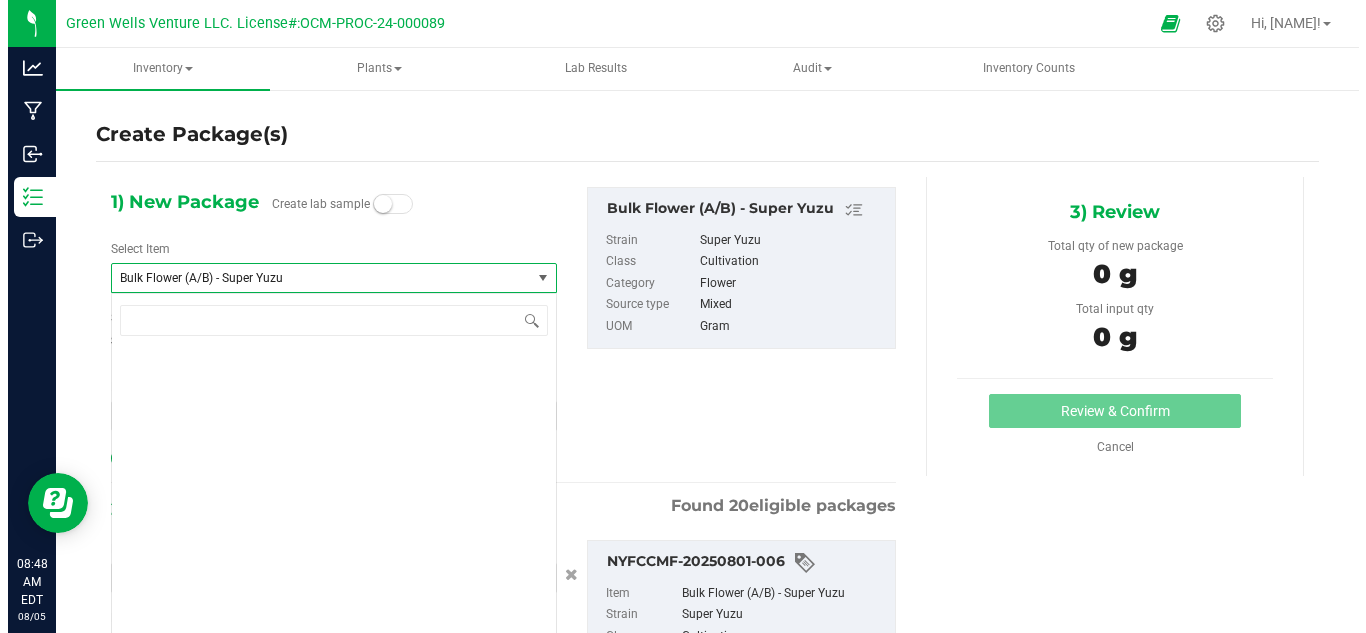 scroll, scrollTop: 1008, scrollLeft: 0, axis: vertical 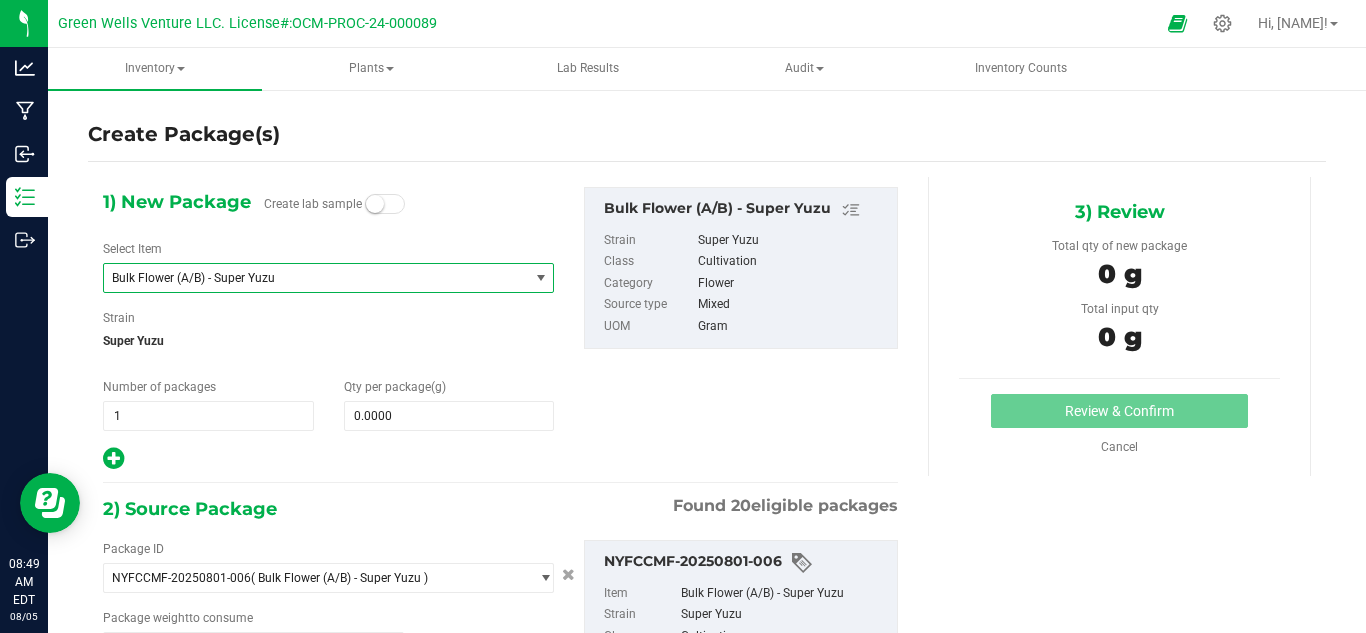 click on "Bulk Flower (A/B) - Super Yuzu" at bounding box center (308, 278) 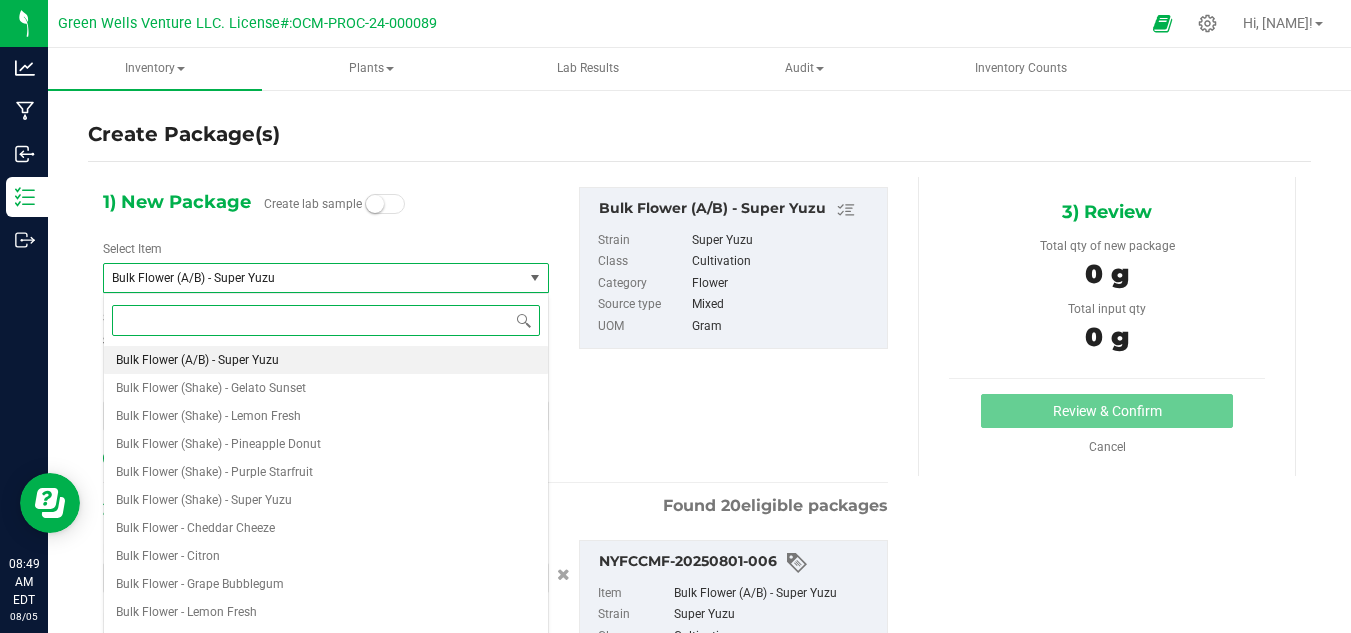click at bounding box center (326, 320) 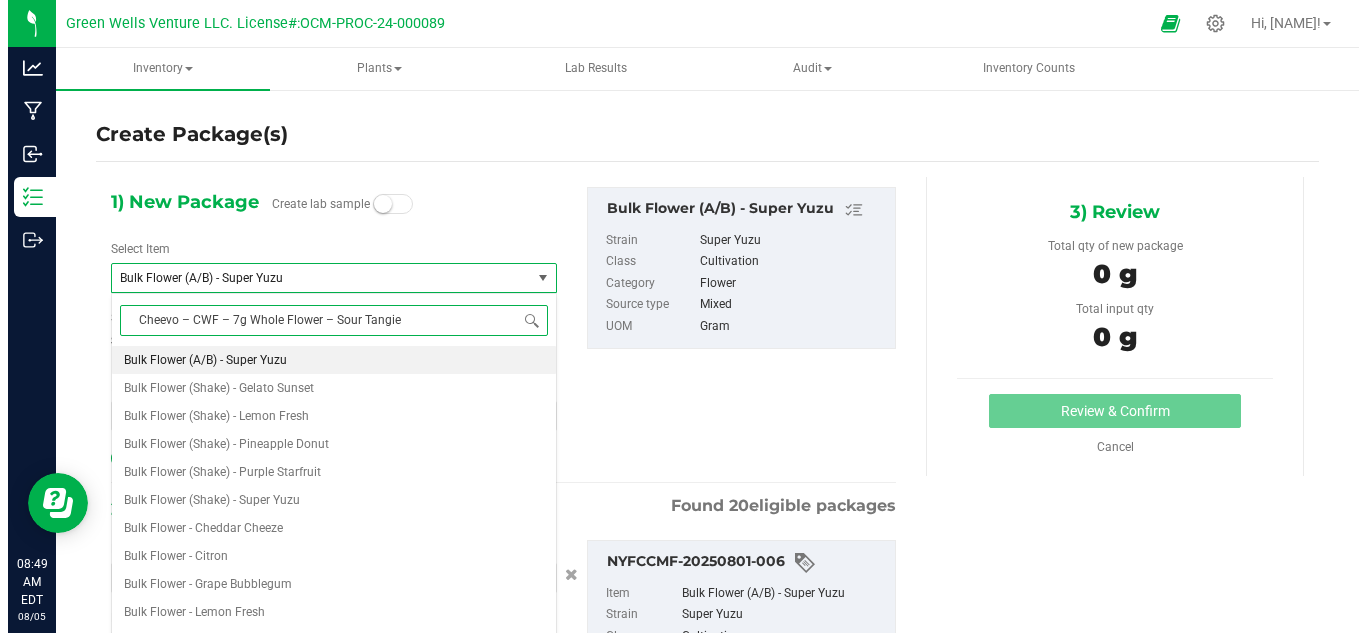 scroll, scrollTop: 0, scrollLeft: 0, axis: both 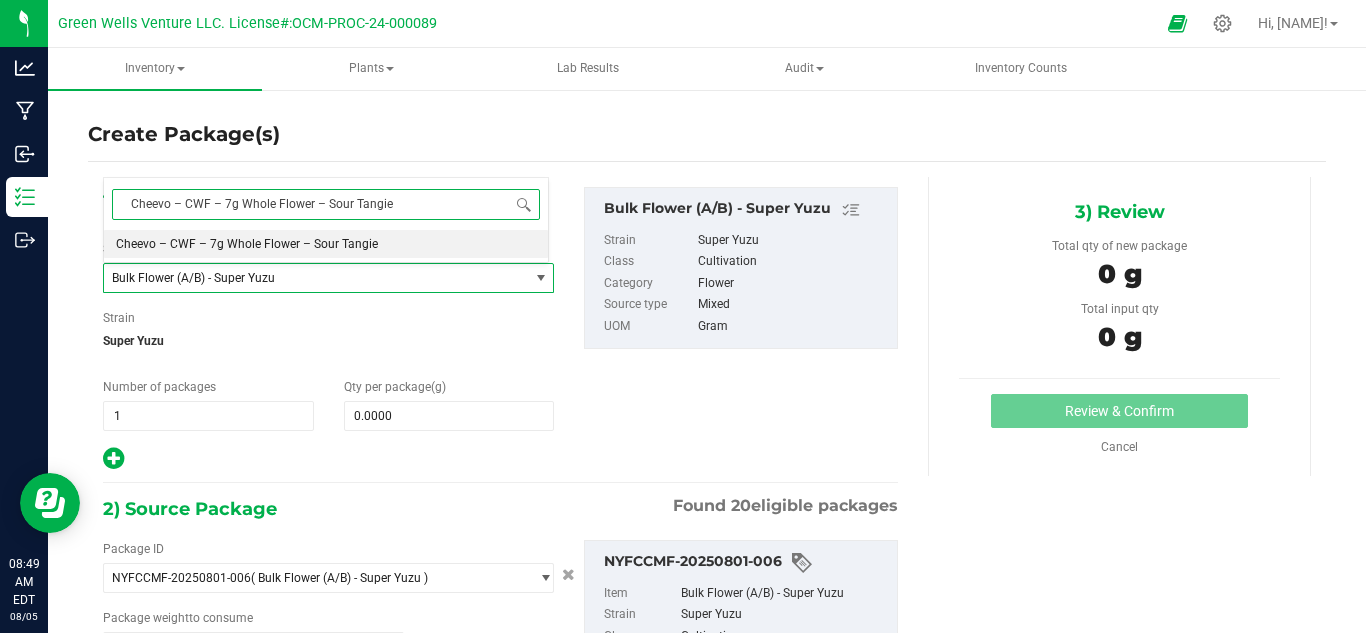 type on "Cheevo – CWF – 7g Whole Flower – Sour Tangie" 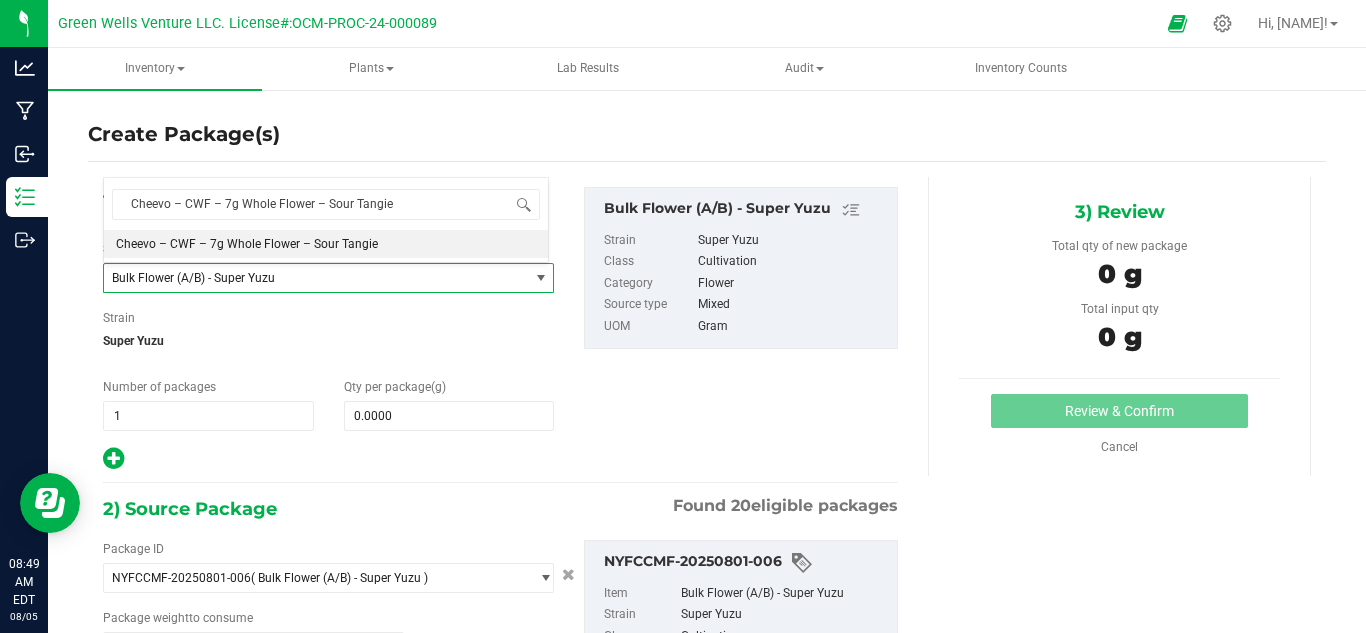 click on "Create Package(s)
1) New Package
Create lab sample
Select Item
Bulk Flower (A/B) - Super Yuzu
Cheevo – CWF – 7g Whole Flower – Sour Tangie
Strain
Super Yuzu
1 1" at bounding box center (707, 400) 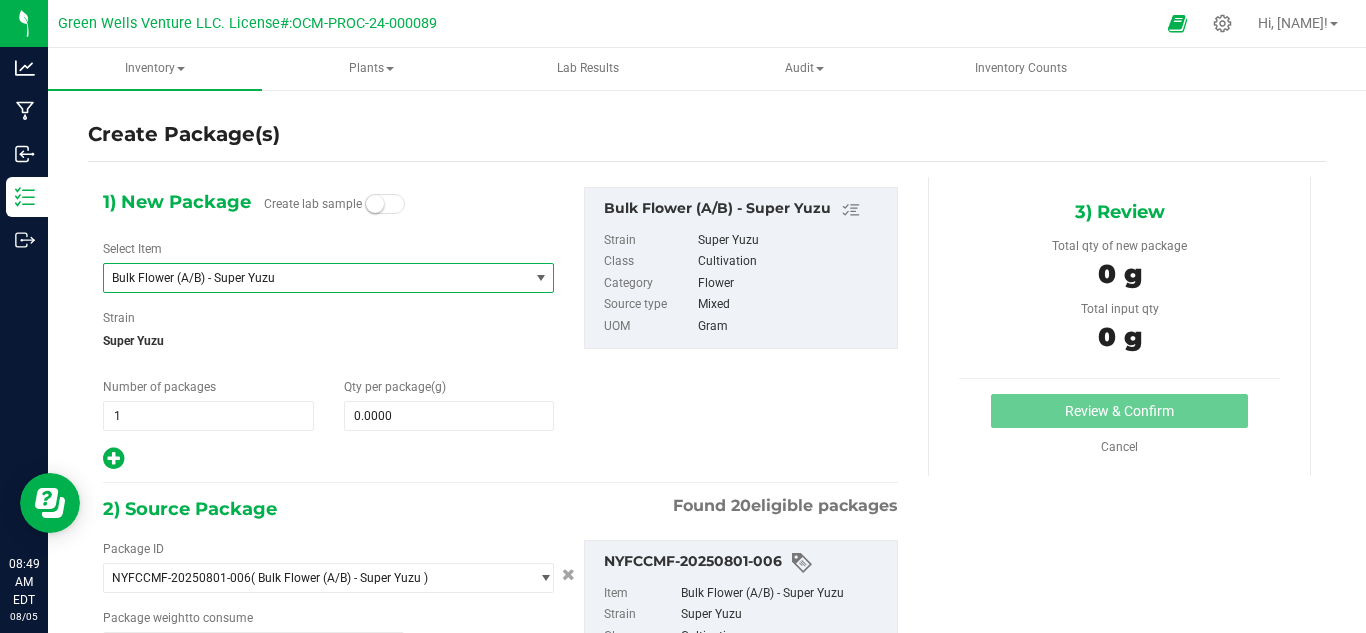 click on "Bulk Flower (A/B) - Super Yuzu" at bounding box center (308, 278) 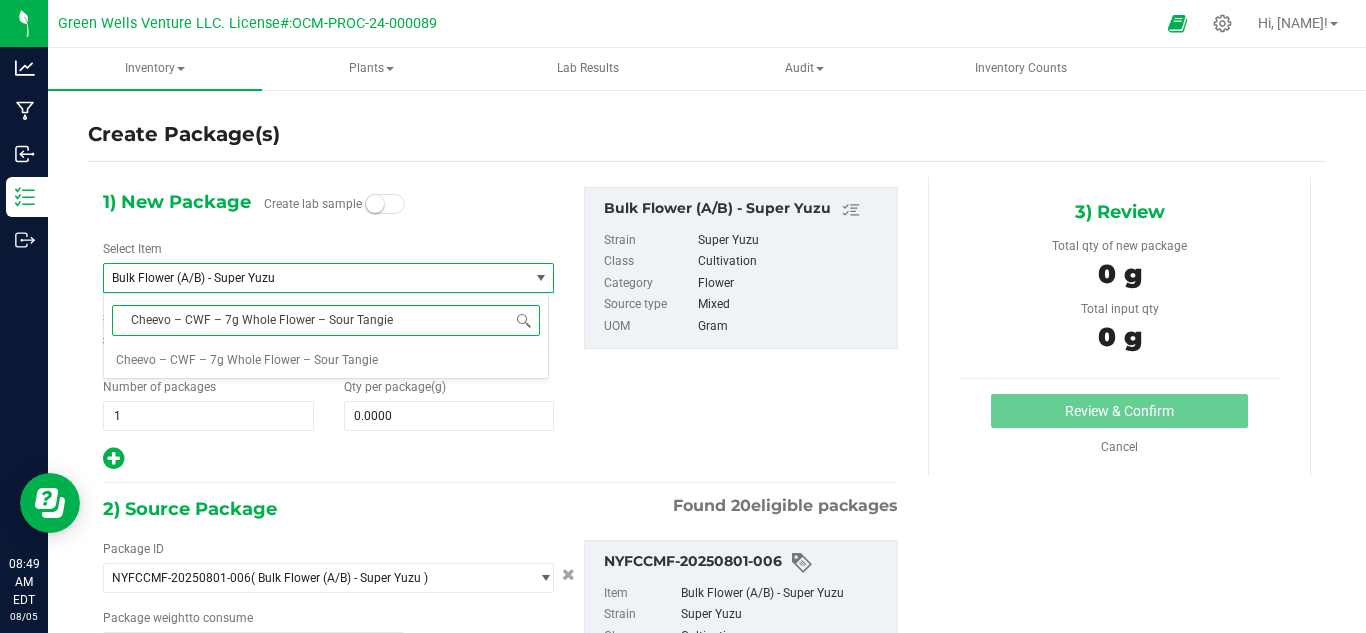 click on "Cheevo – CWF – 7g Whole Flower – Sour Tangie" at bounding box center [326, 320] 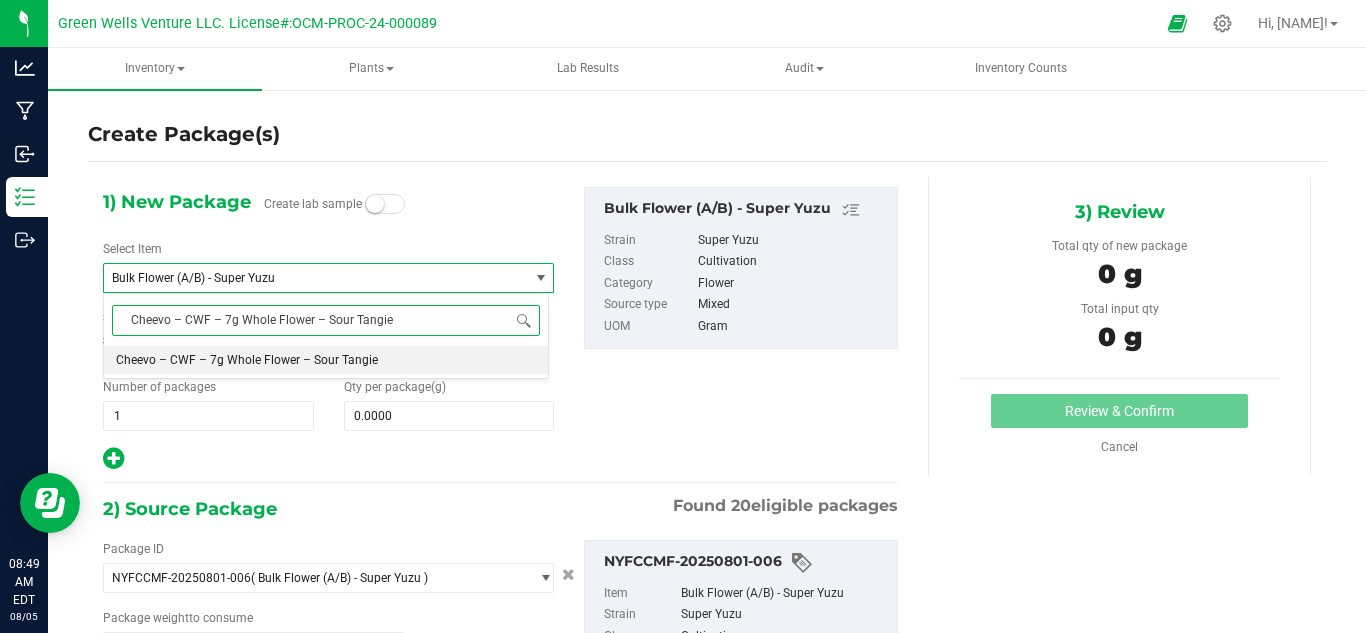 click on "Cheevo – CWF – 7g Whole Flower – Sour Tangie" at bounding box center [247, 360] 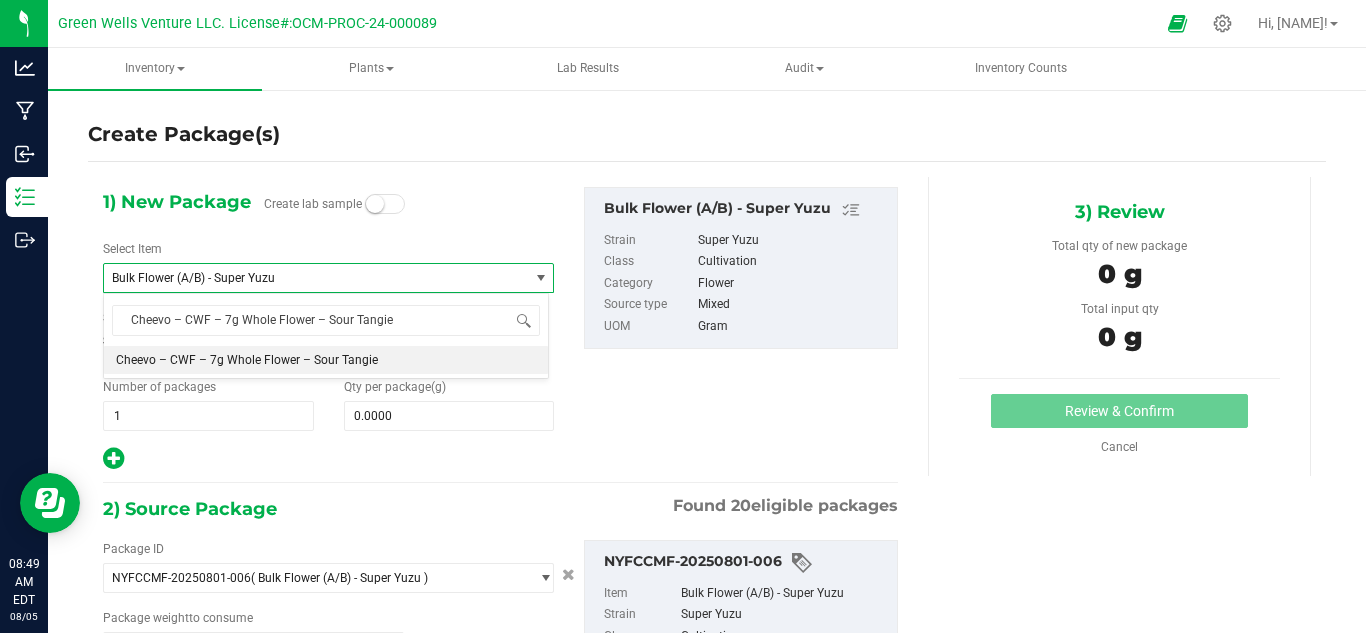 type 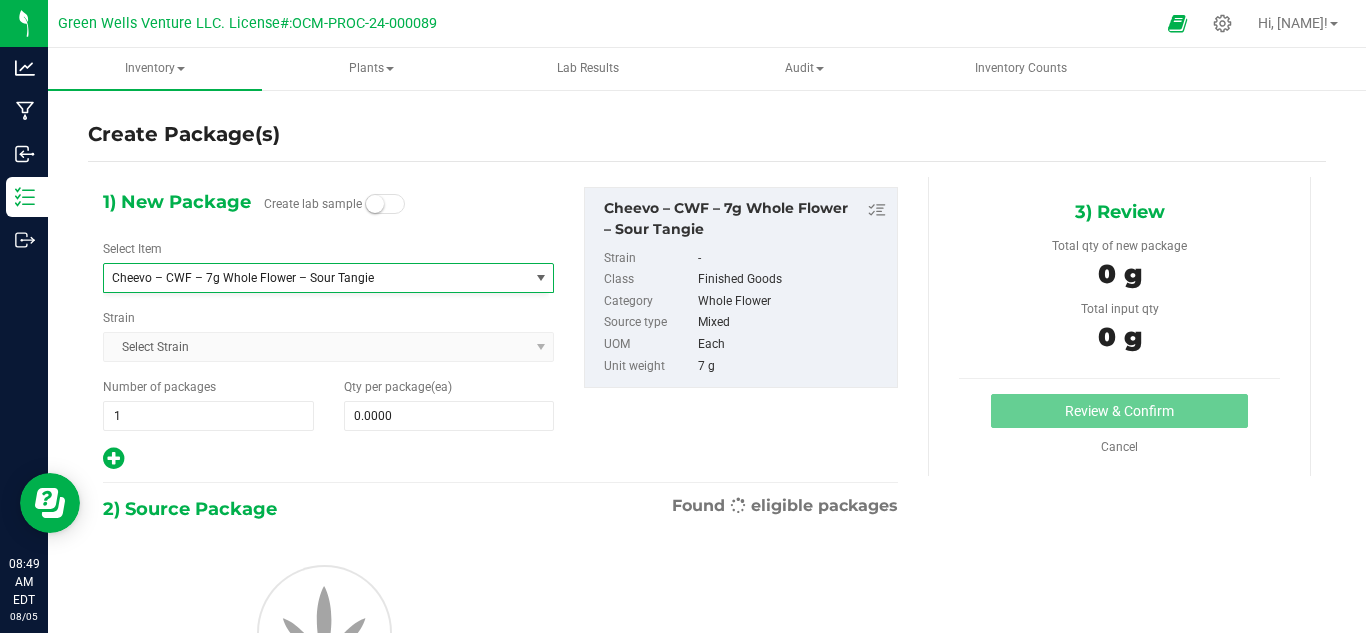 type on "0" 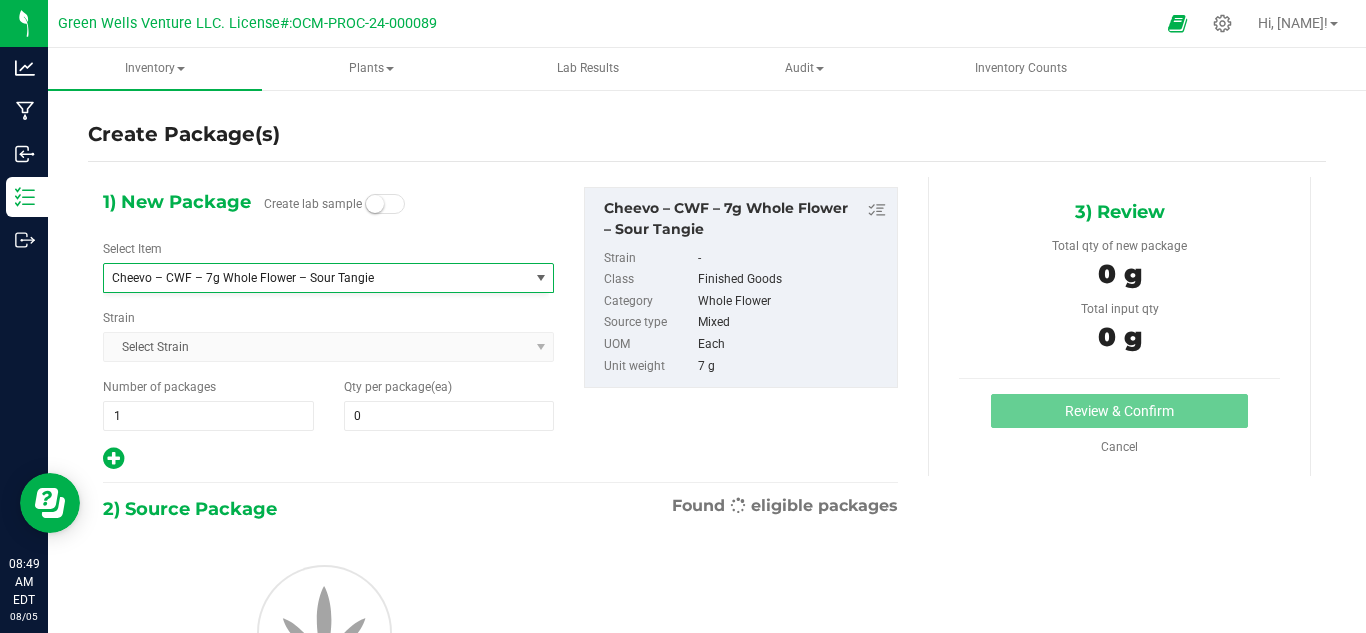 scroll, scrollTop: 2548, scrollLeft: 0, axis: vertical 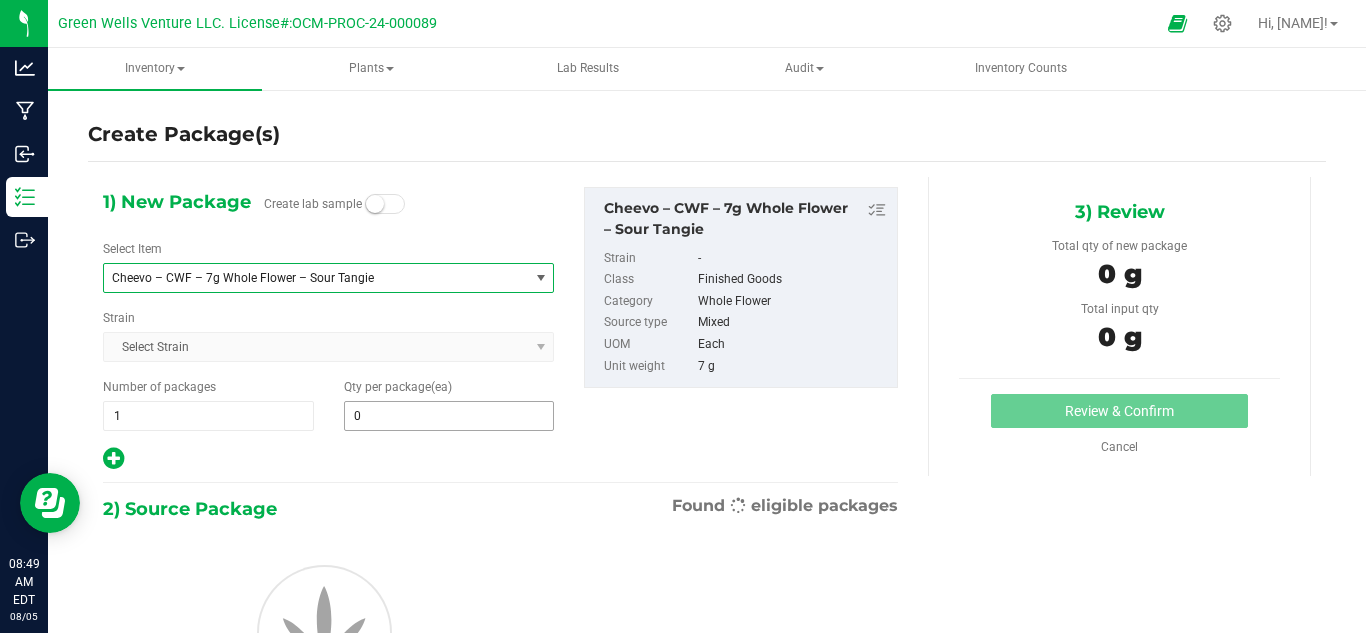 click on "0" at bounding box center (449, 416) 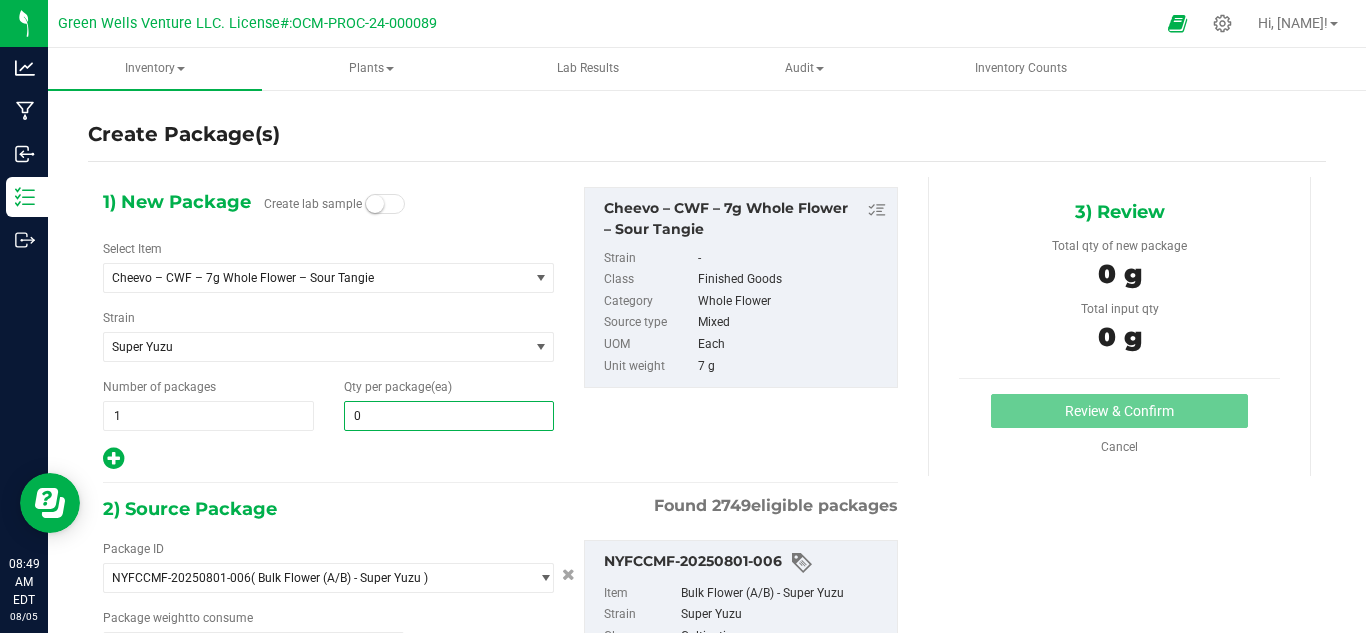 type 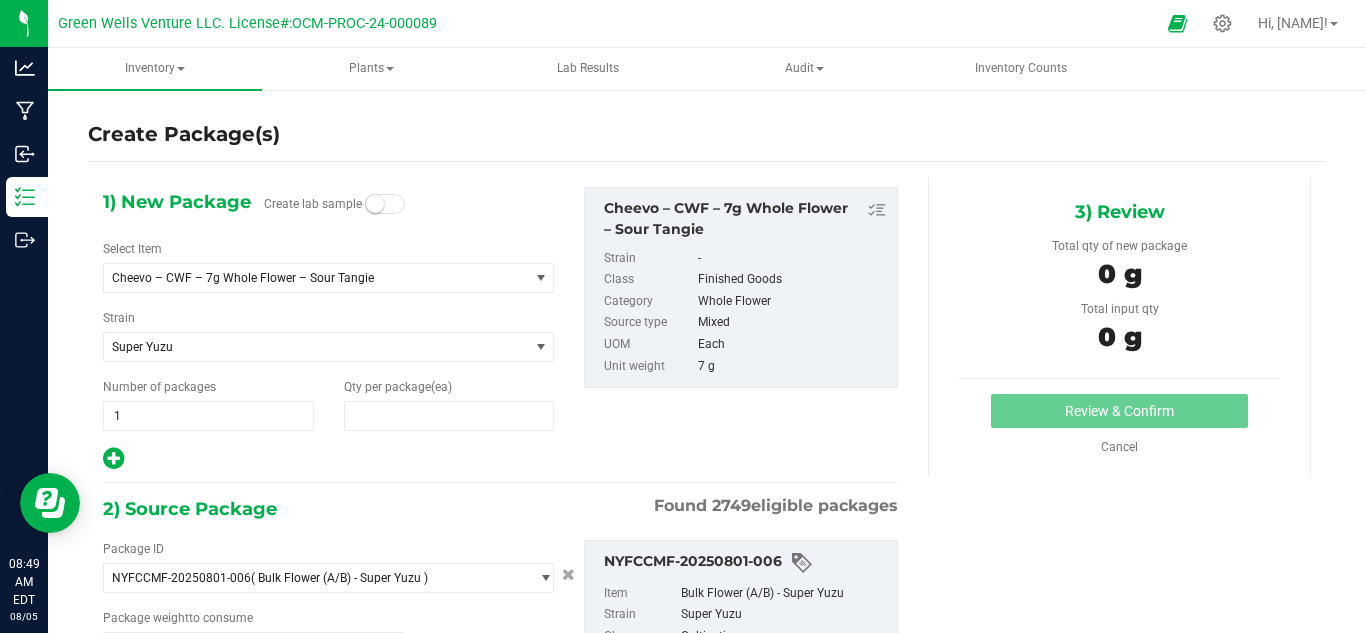 type on "0" 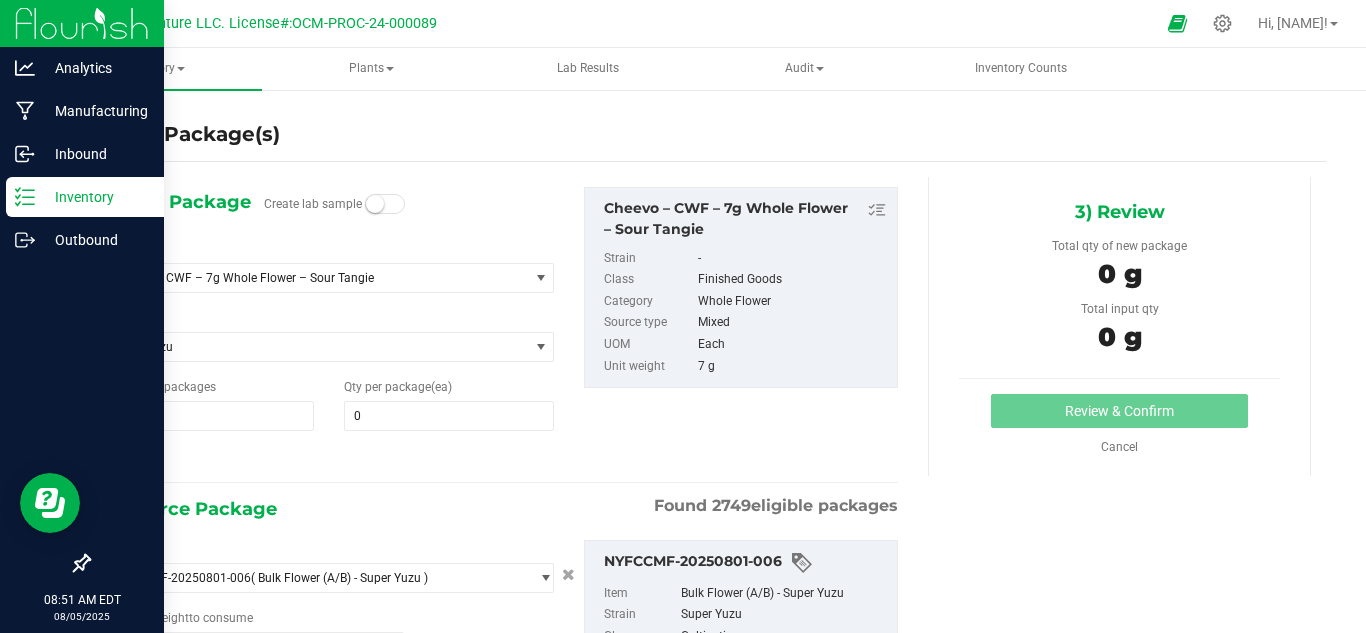 click on "Inventory" at bounding box center (85, 197) 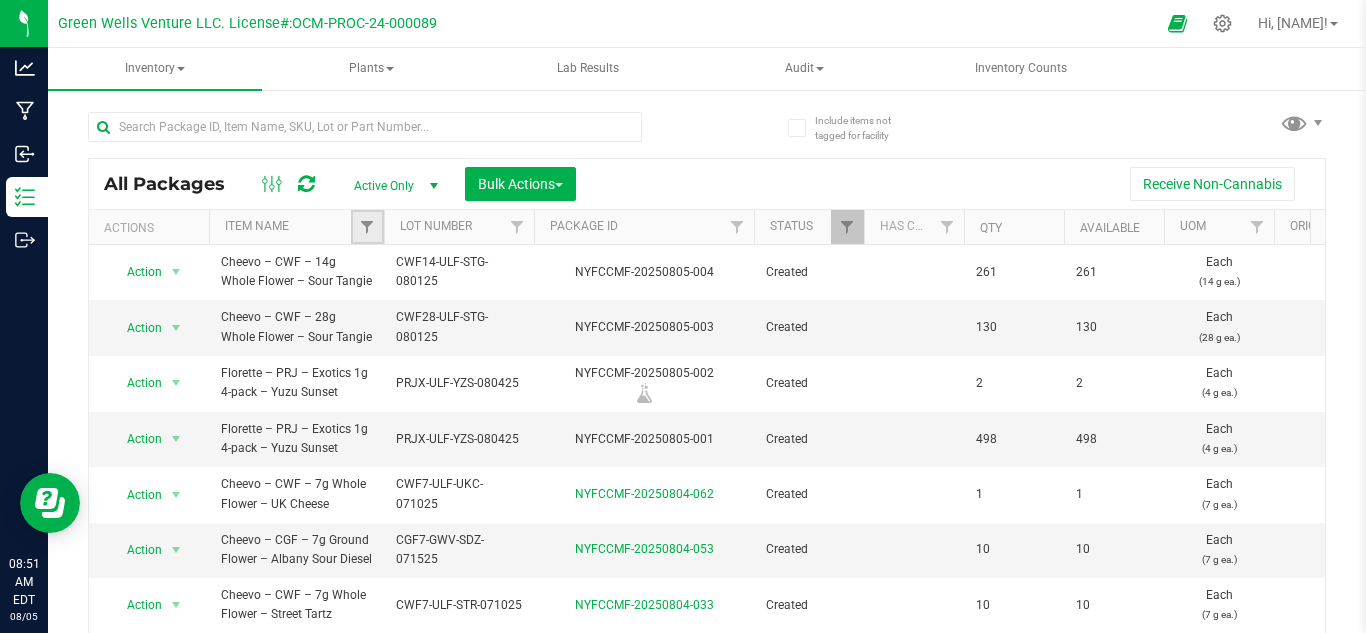click at bounding box center (367, 227) 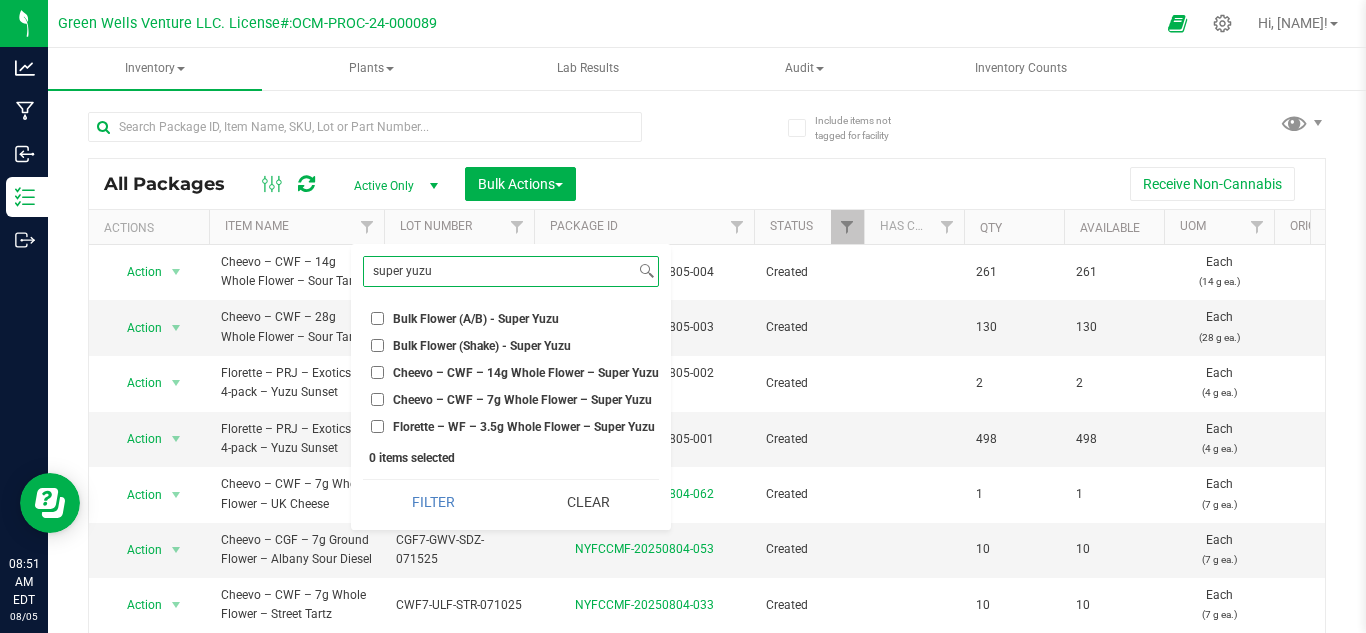 type on "super yuzu" 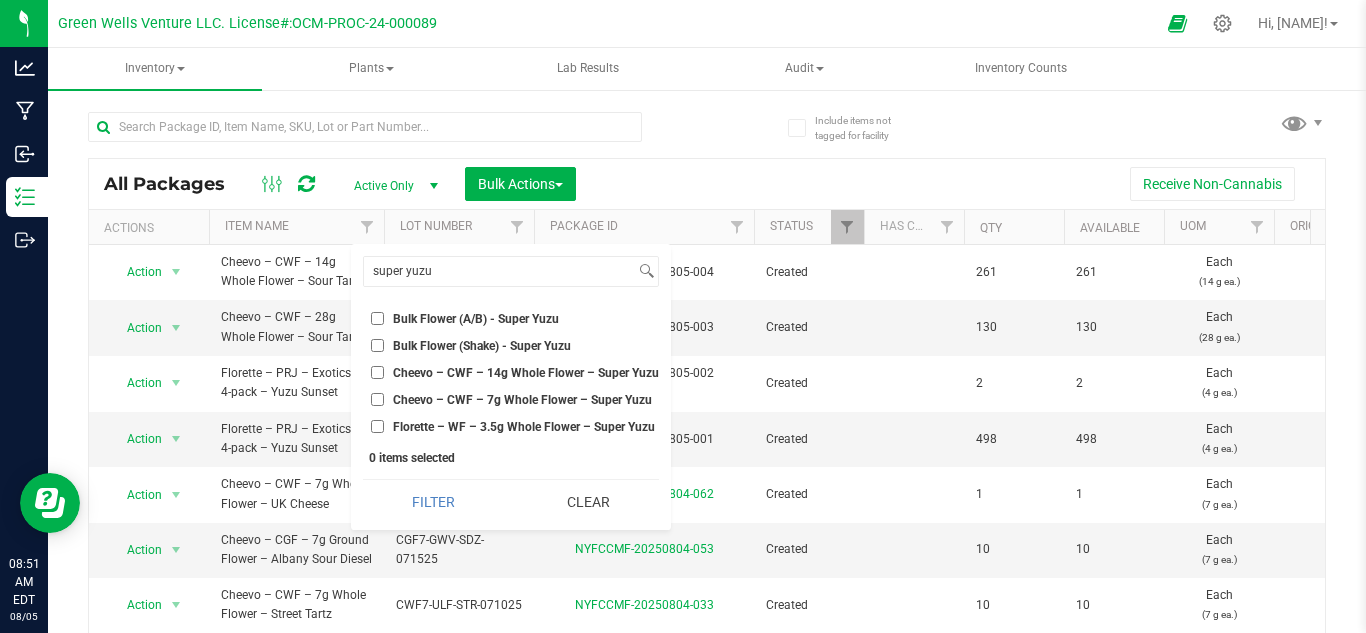 click on "Bulk Flower (A/B) - Super Yuzu" at bounding box center (377, 318) 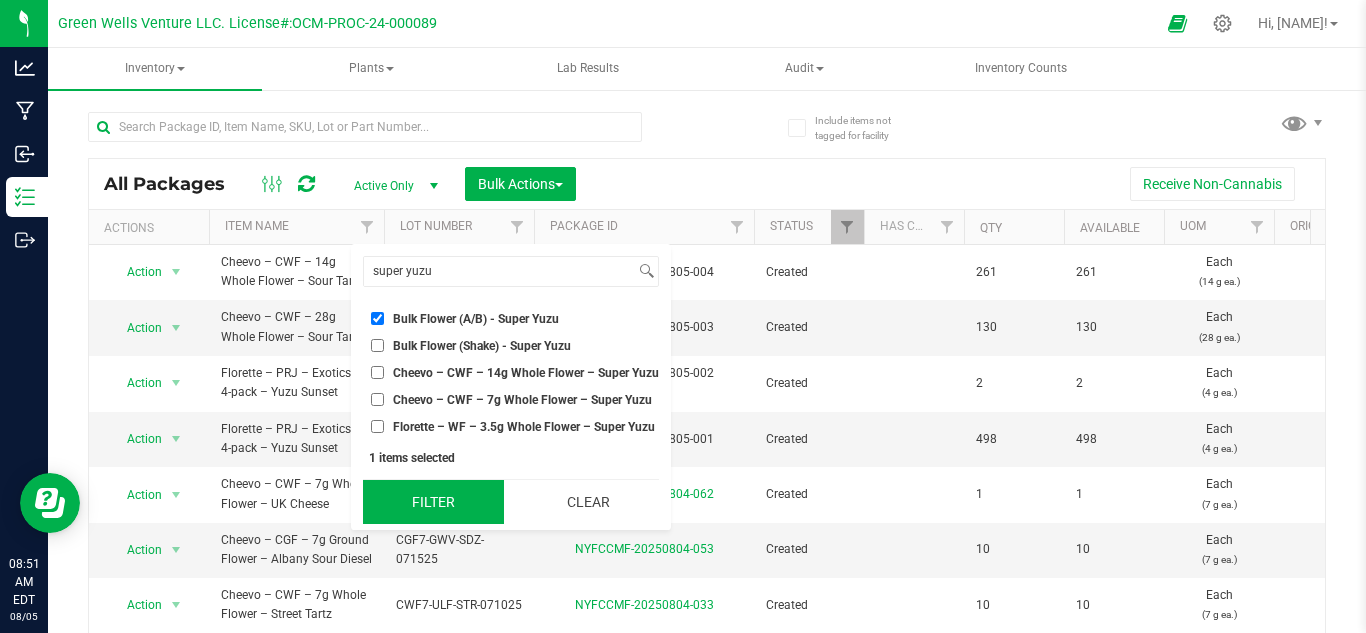 click on "Filter" at bounding box center (433, 502) 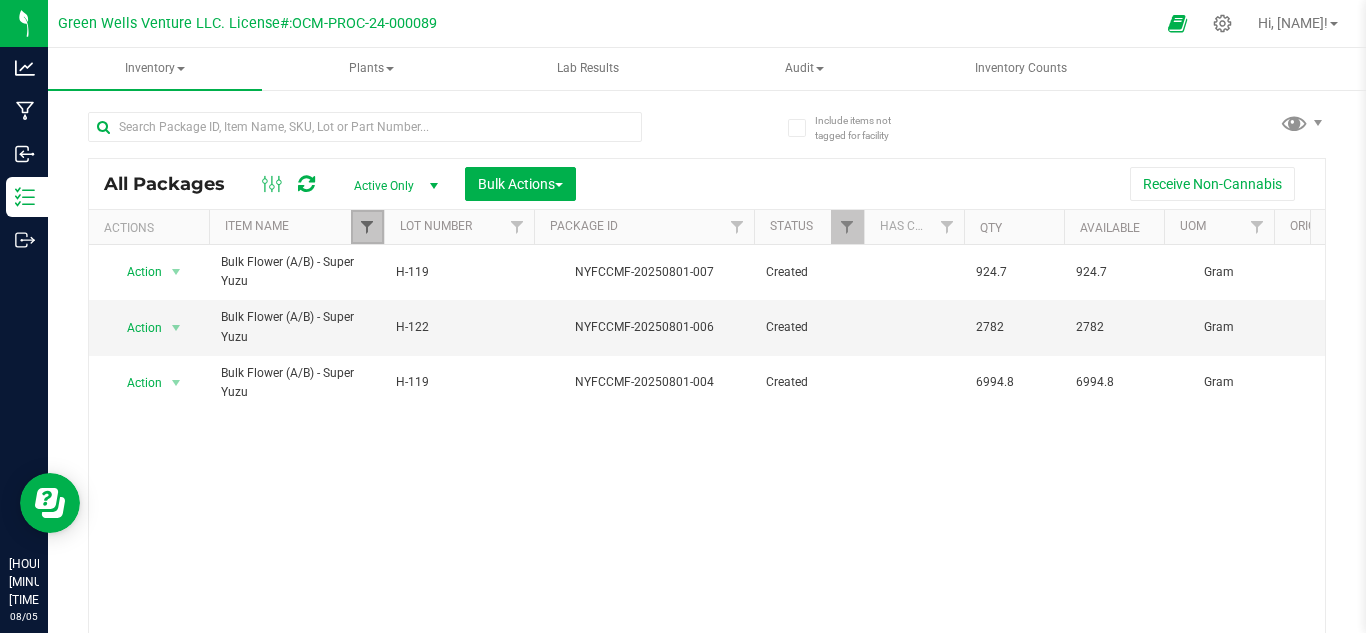 click at bounding box center [367, 227] 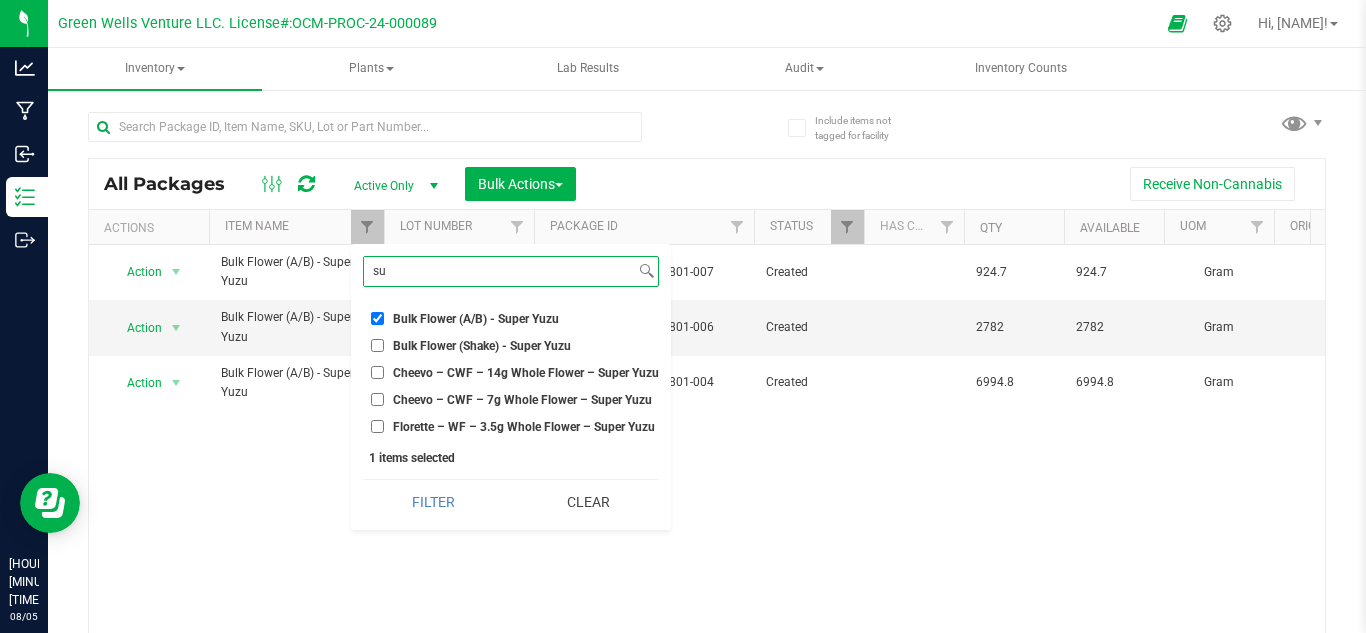 type on "s" 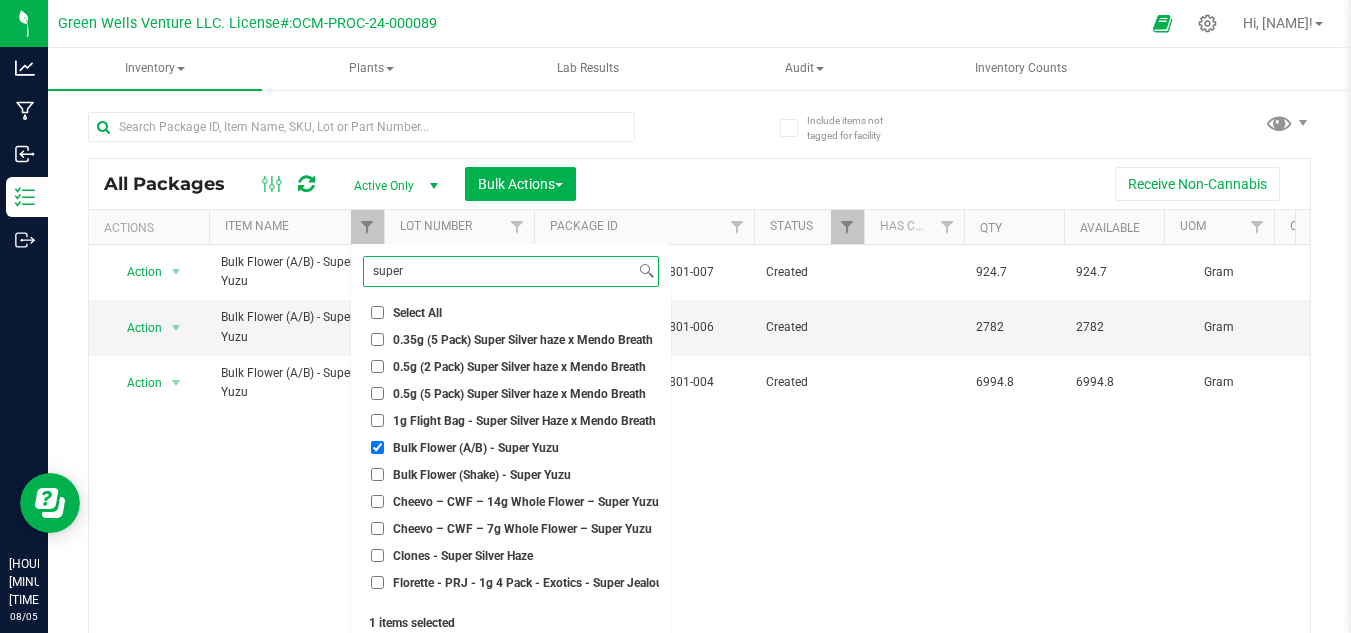 type on "super" 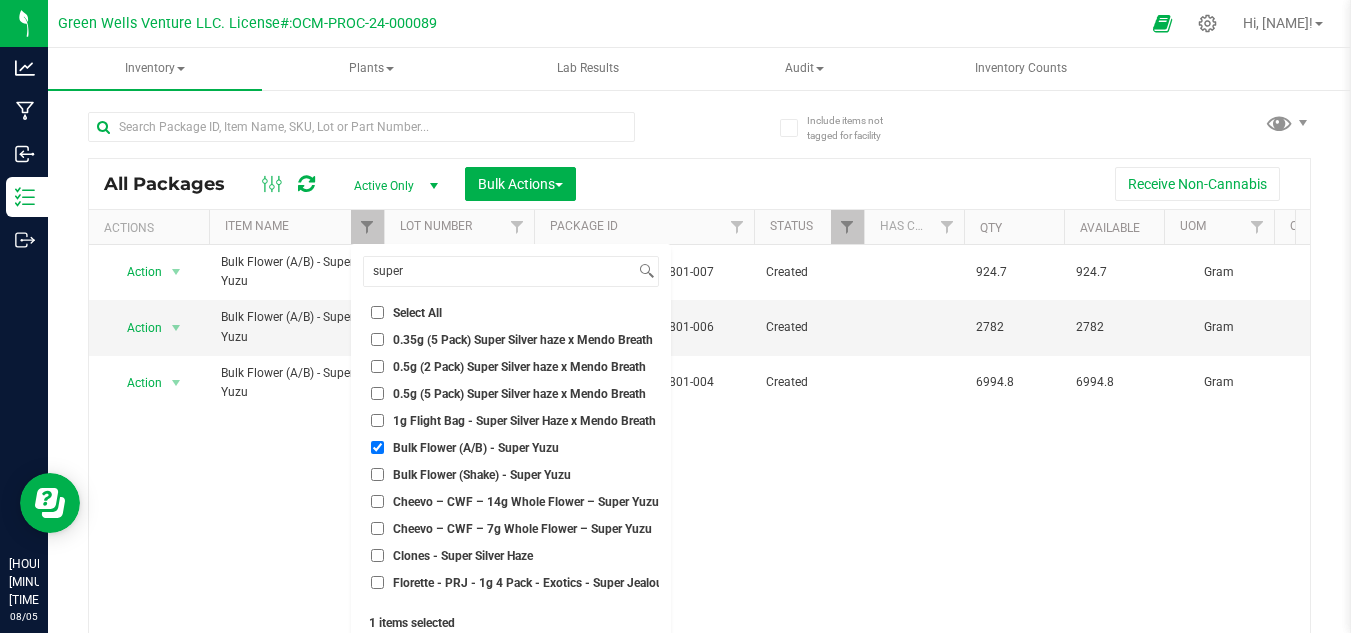 click on "Bulk Flower (A/B) - Super Yuzu" at bounding box center [377, 447] 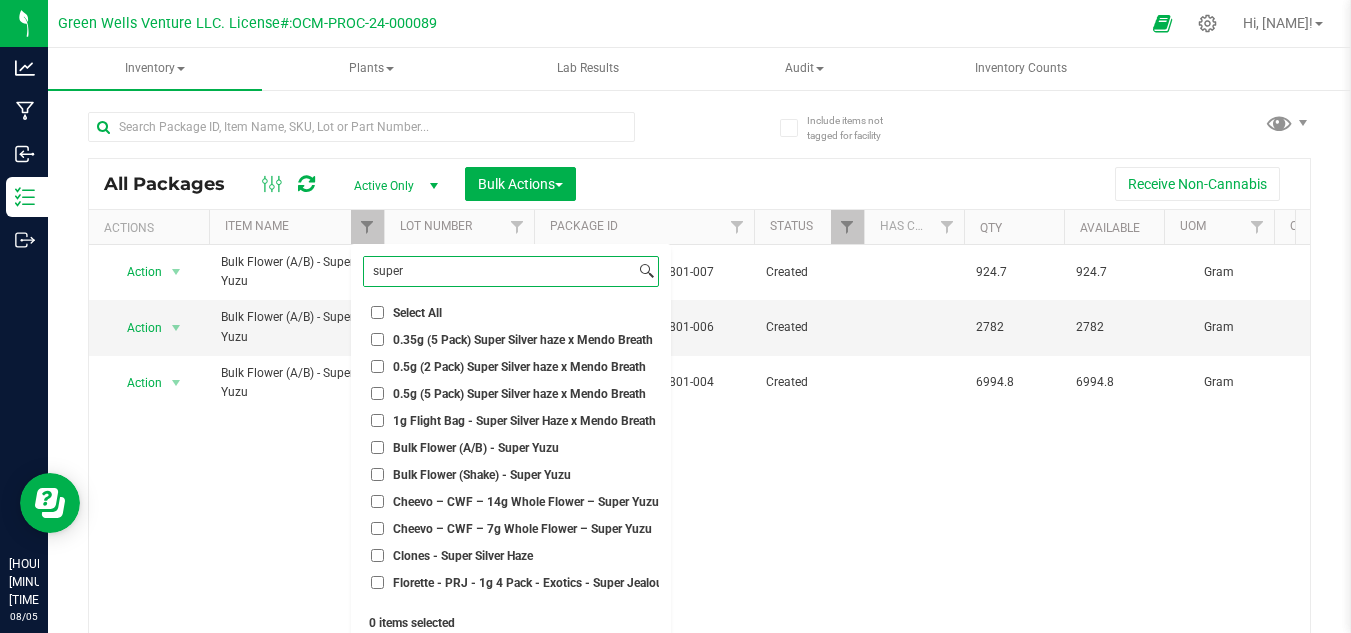 click on "super" at bounding box center (499, 271) 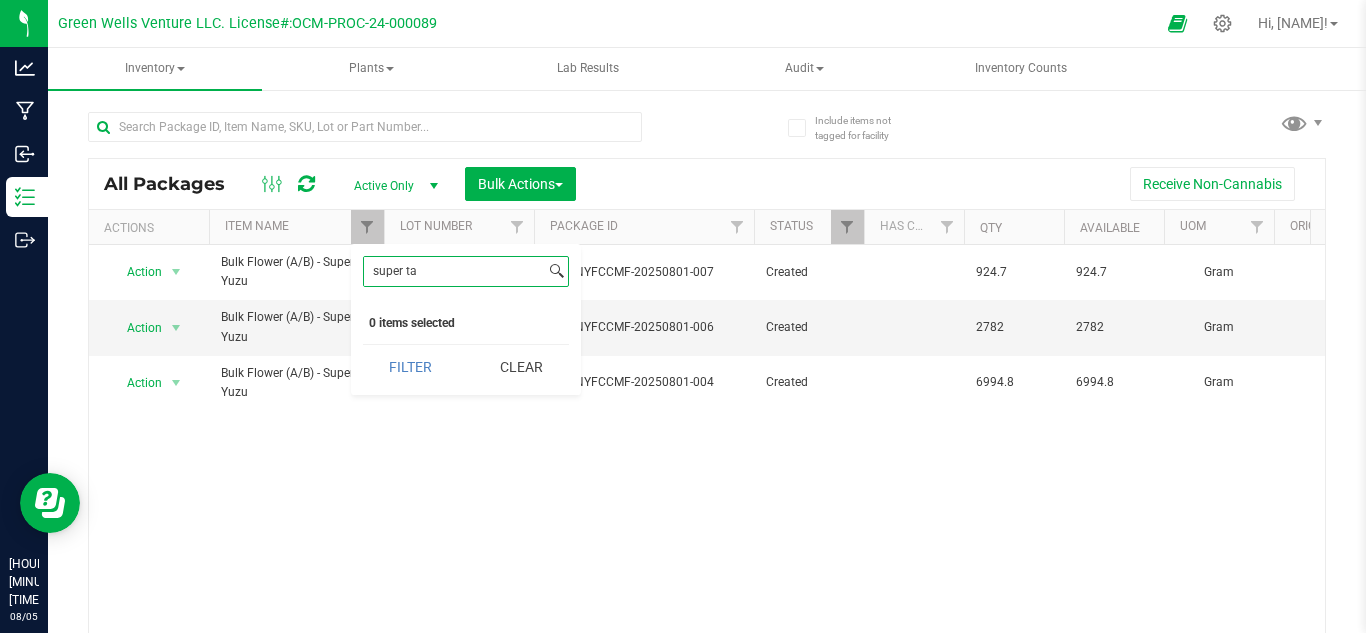 drag, startPoint x: 443, startPoint y: 275, endPoint x: 379, endPoint y: 277, distance: 64.03124 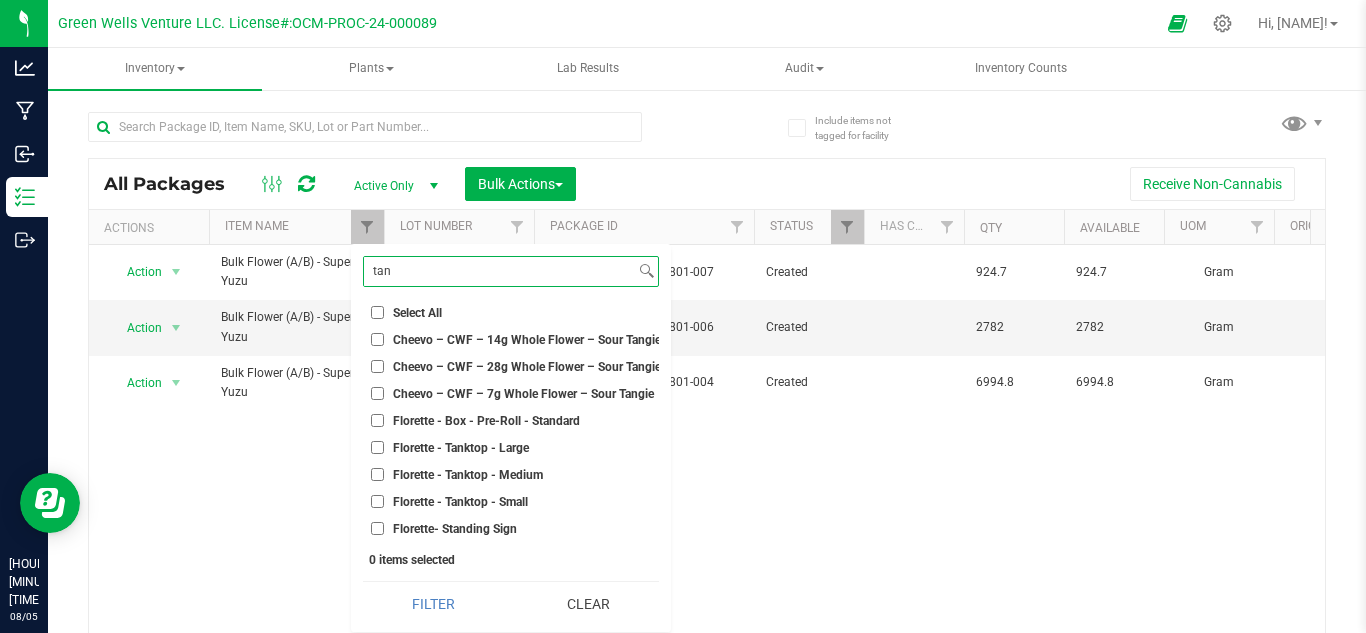 type on "tan" 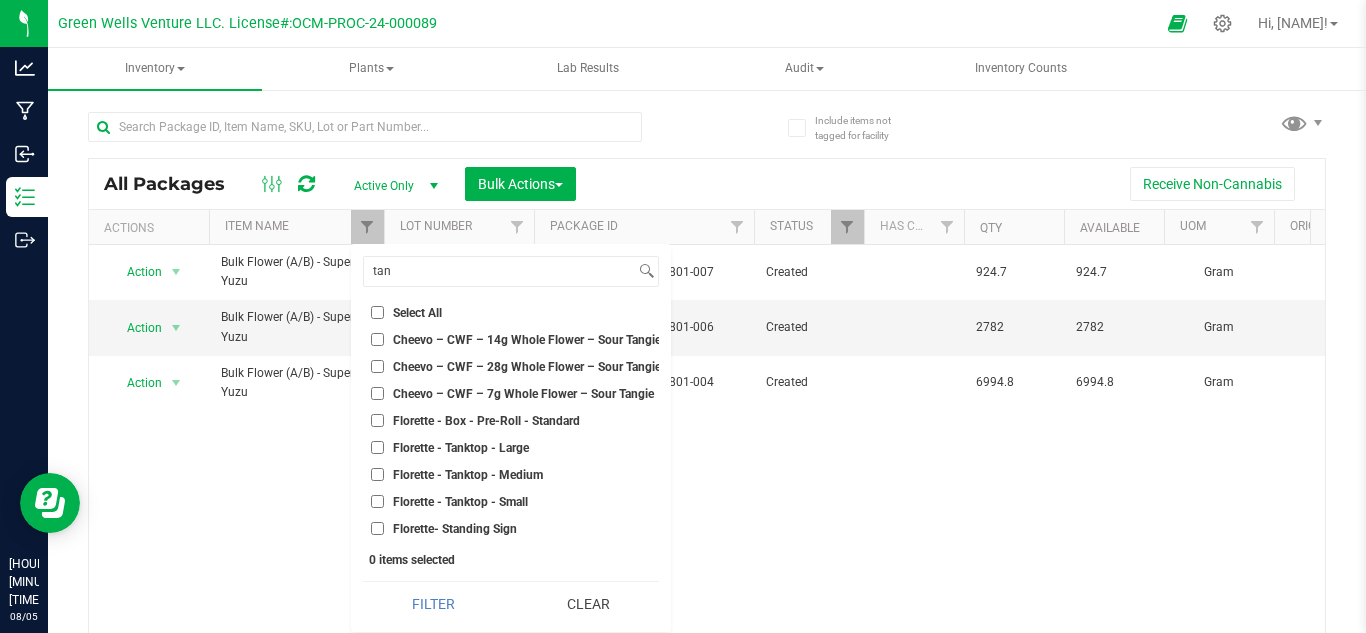 click on "Cheevo – CWF – 28g Whole Flower – Sour Tangie" at bounding box center (377, 366) 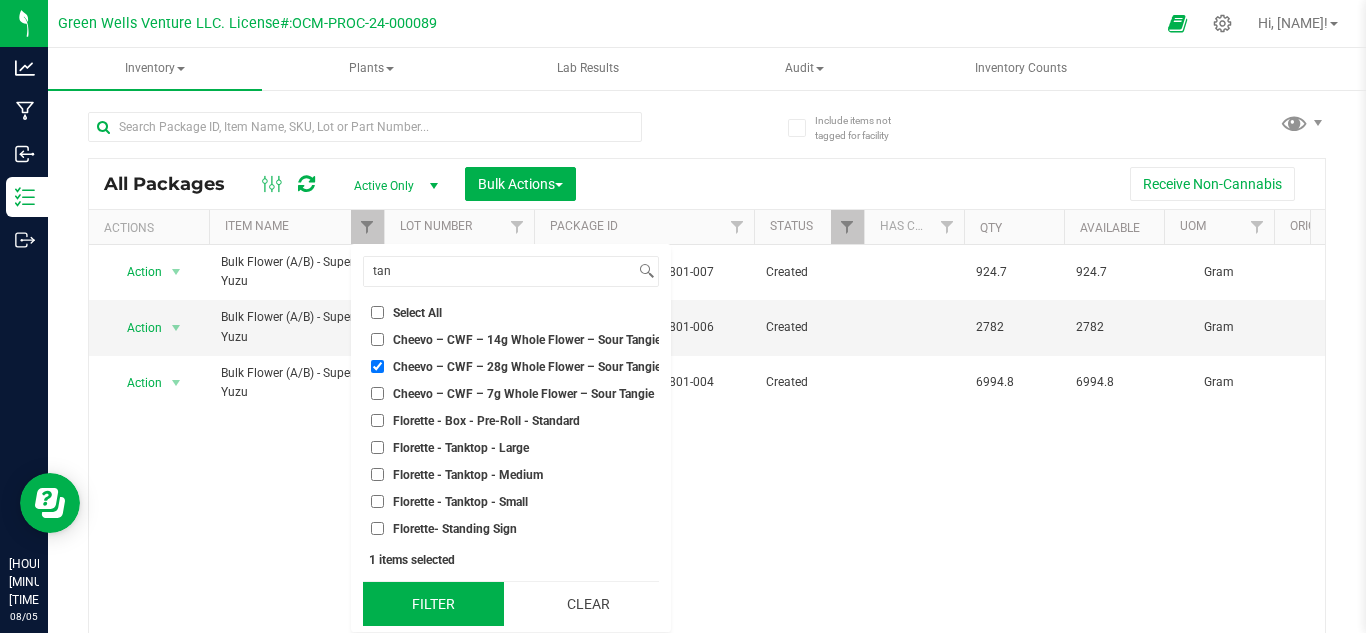 click on "Filter" at bounding box center (433, 604) 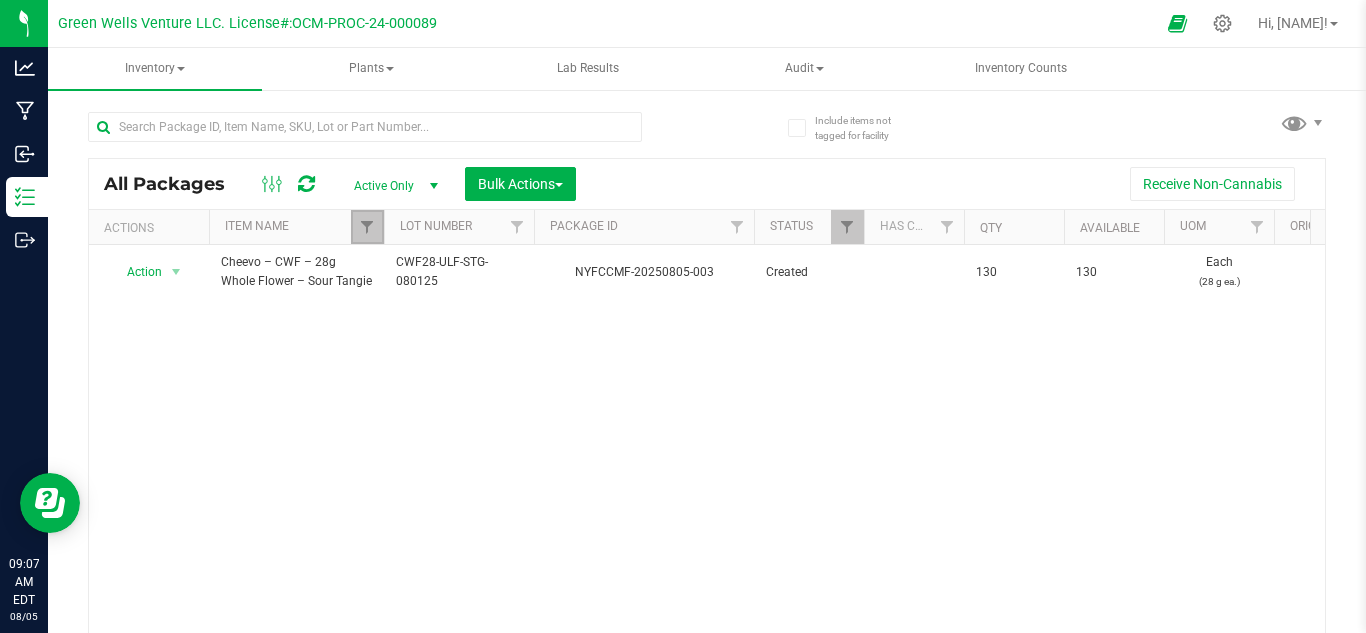 click at bounding box center (367, 227) 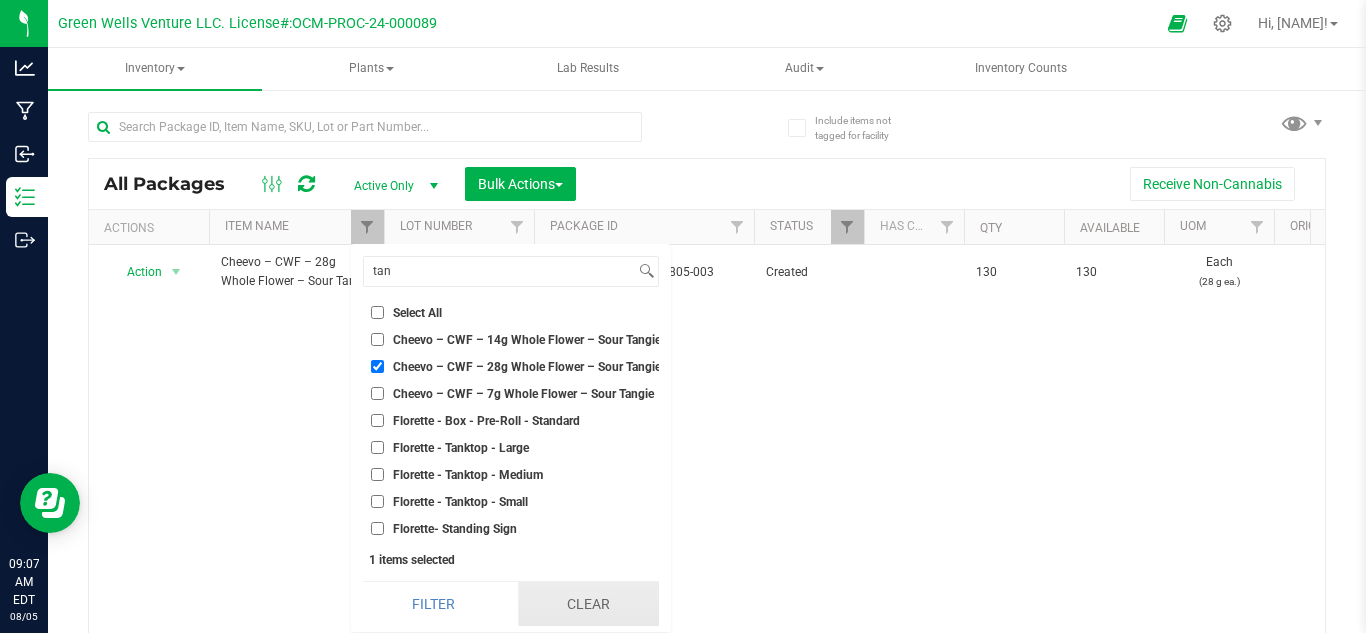click on "Clear" at bounding box center [588, 604] 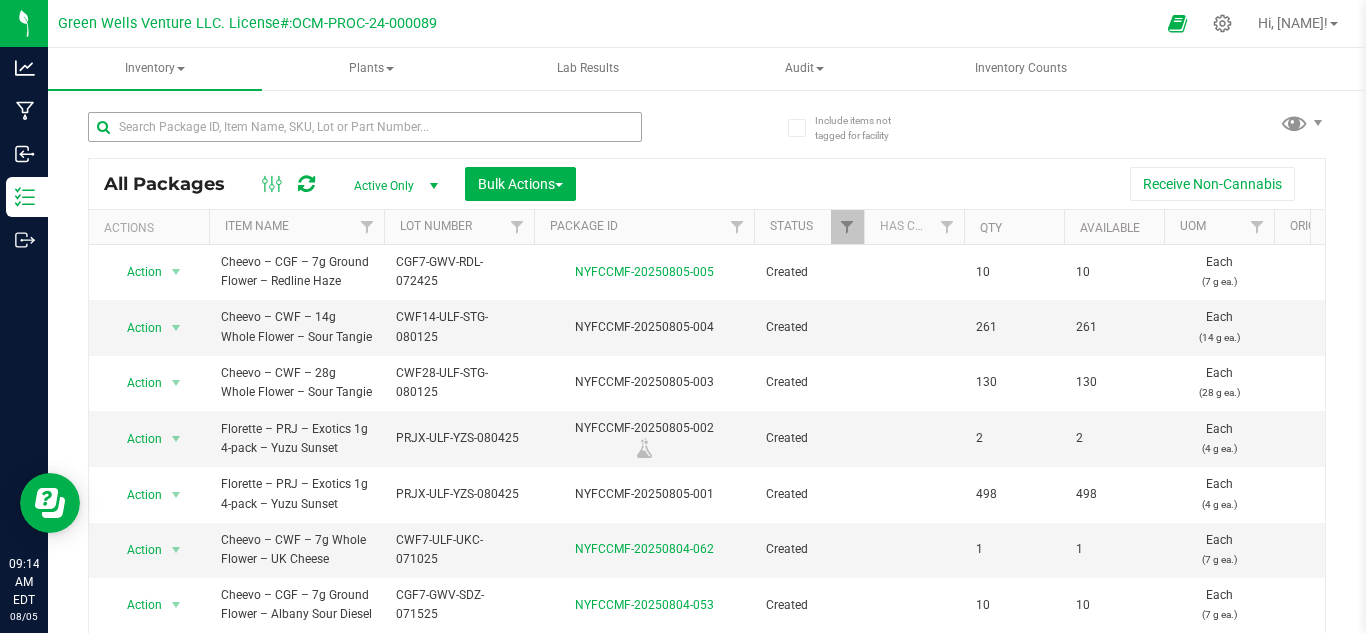 click on "All Packages
Active Only Active Only Lab Samples Locked All
Bulk Actions
Add to manufacturing run
Add to outbound order
Combine packages" at bounding box center [707, 393] 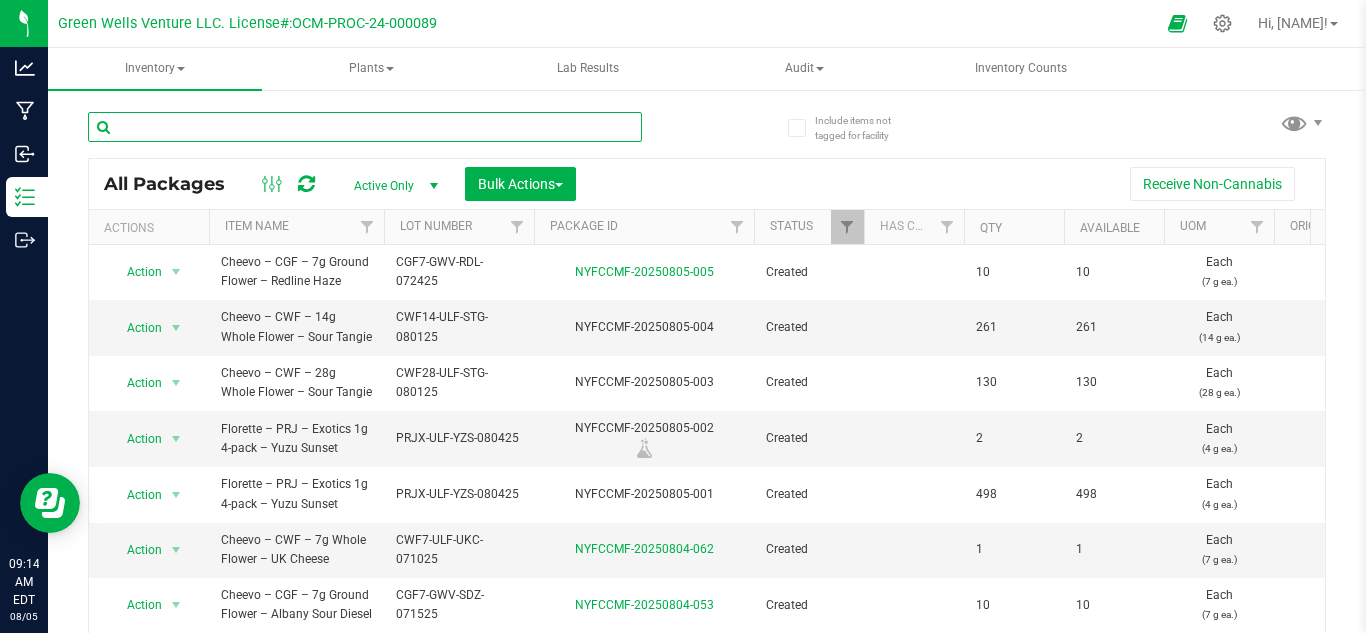 click at bounding box center [365, 127] 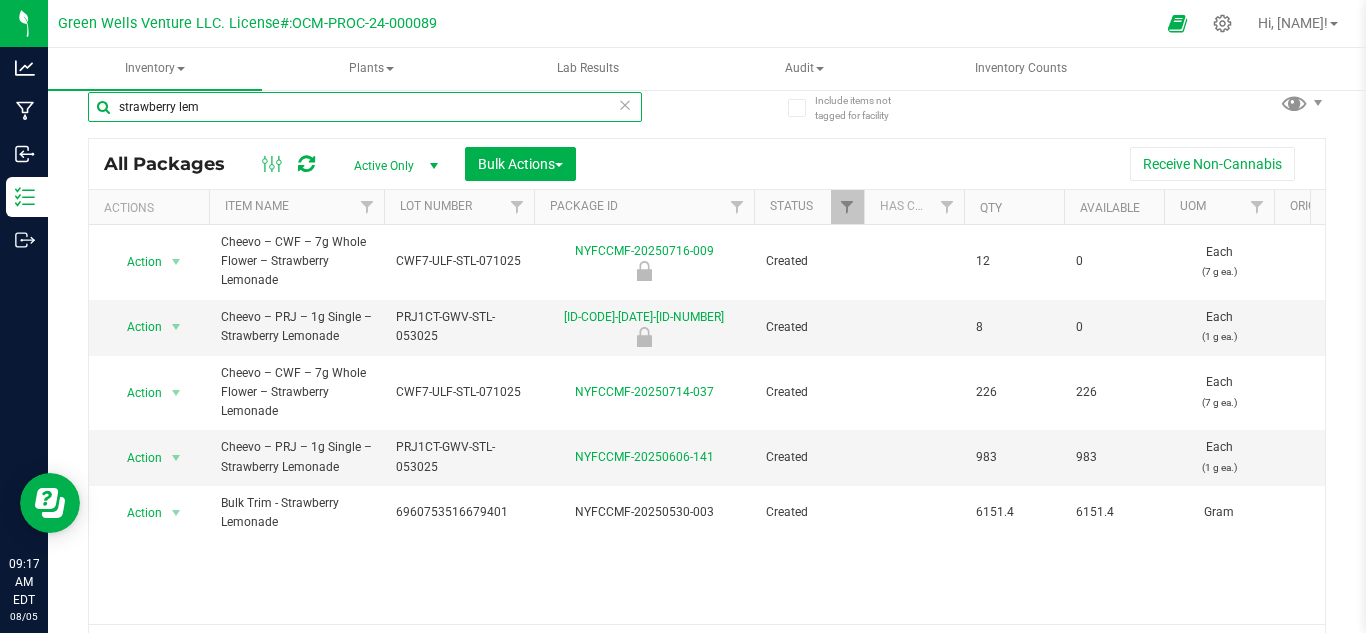 scroll, scrollTop: 0, scrollLeft: 0, axis: both 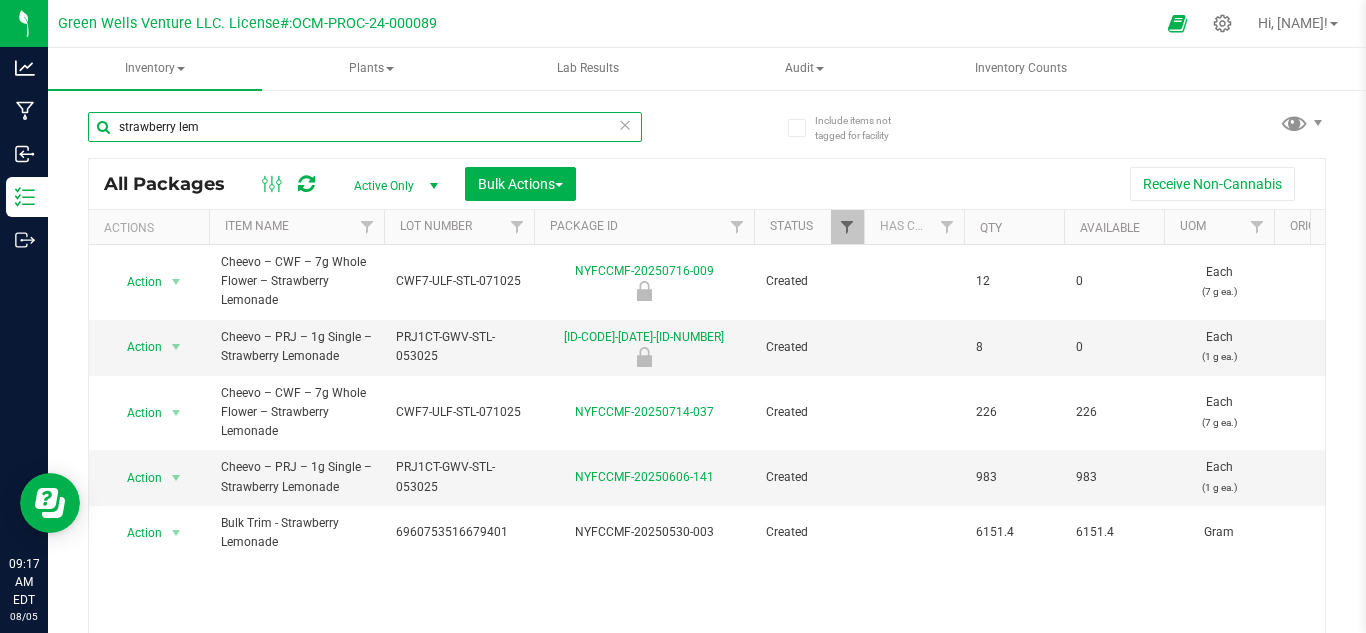 type on "strawberry lem" 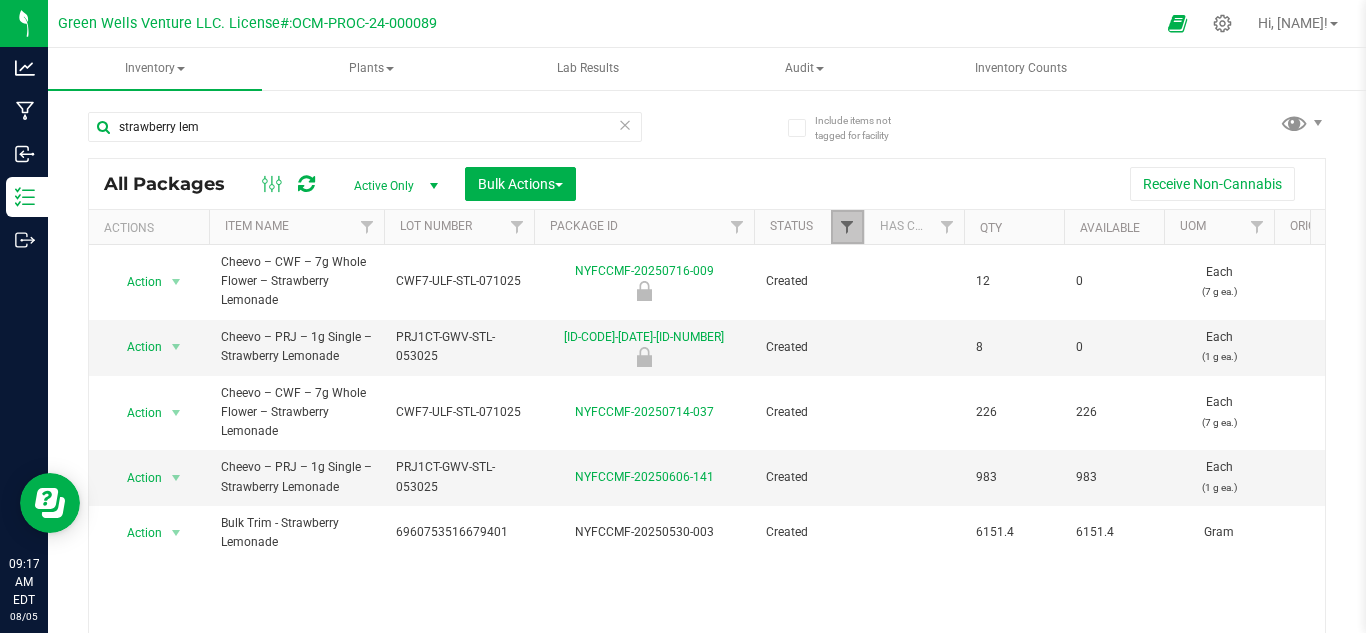 click at bounding box center [847, 227] 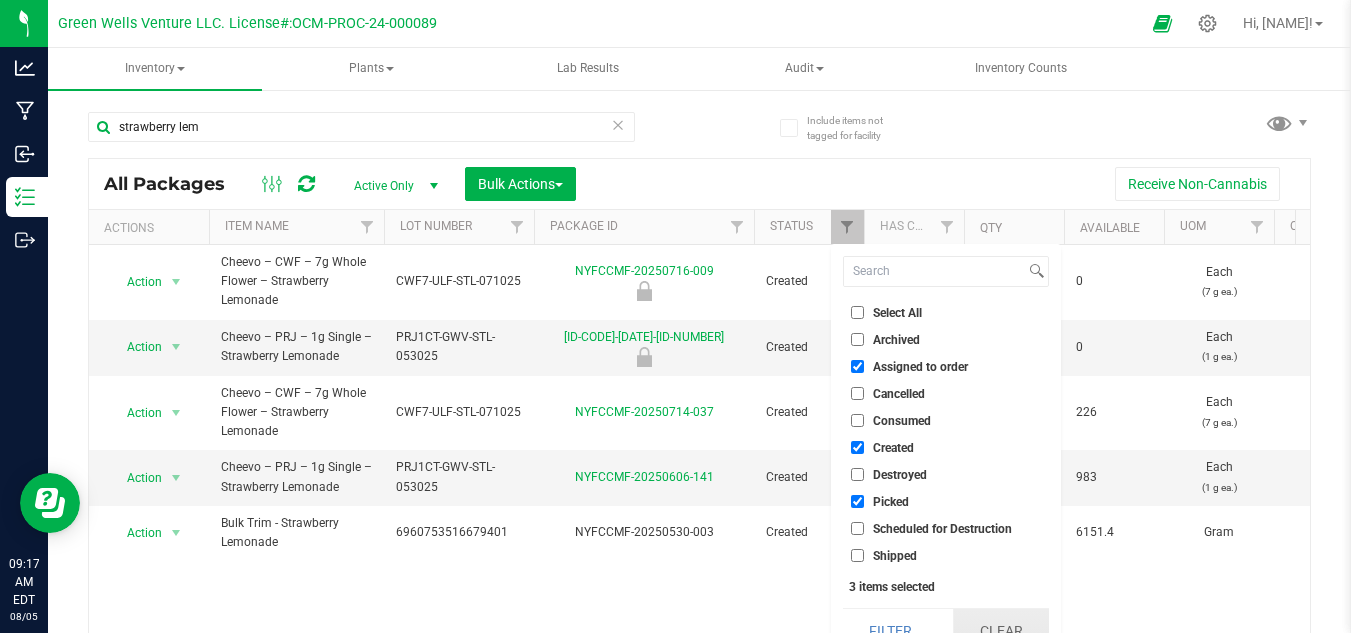 click on "Clear" at bounding box center [1001, 631] 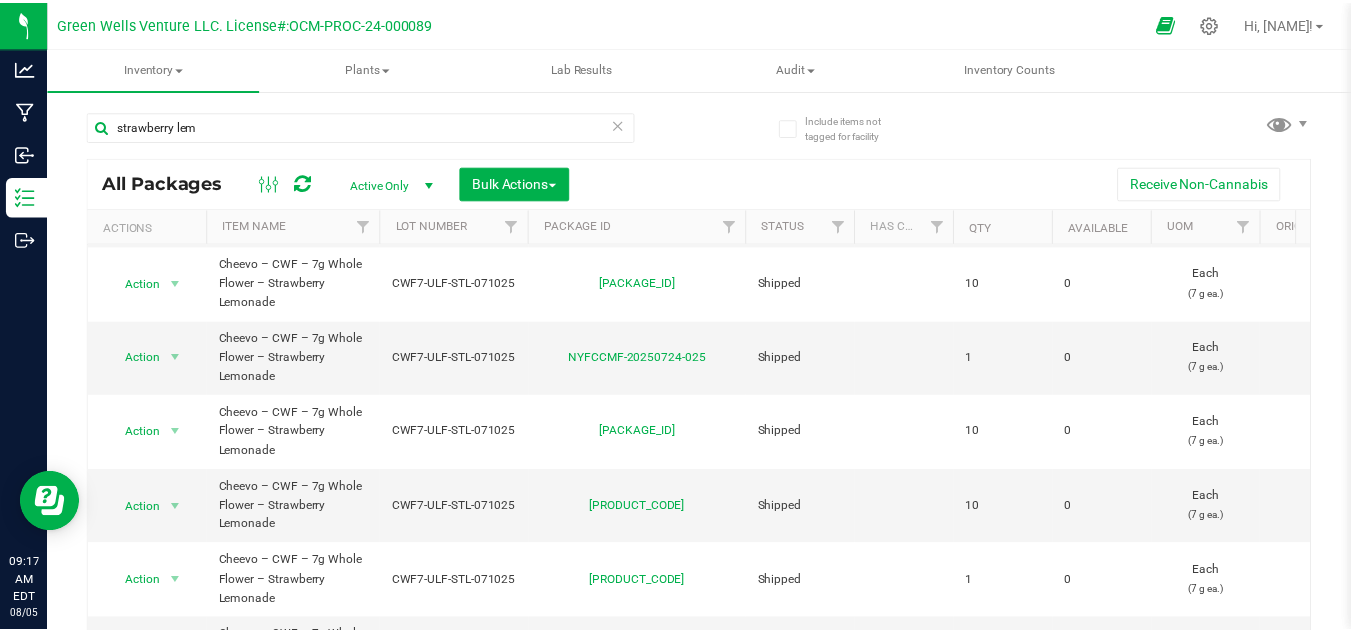 scroll, scrollTop: 0, scrollLeft: 0, axis: both 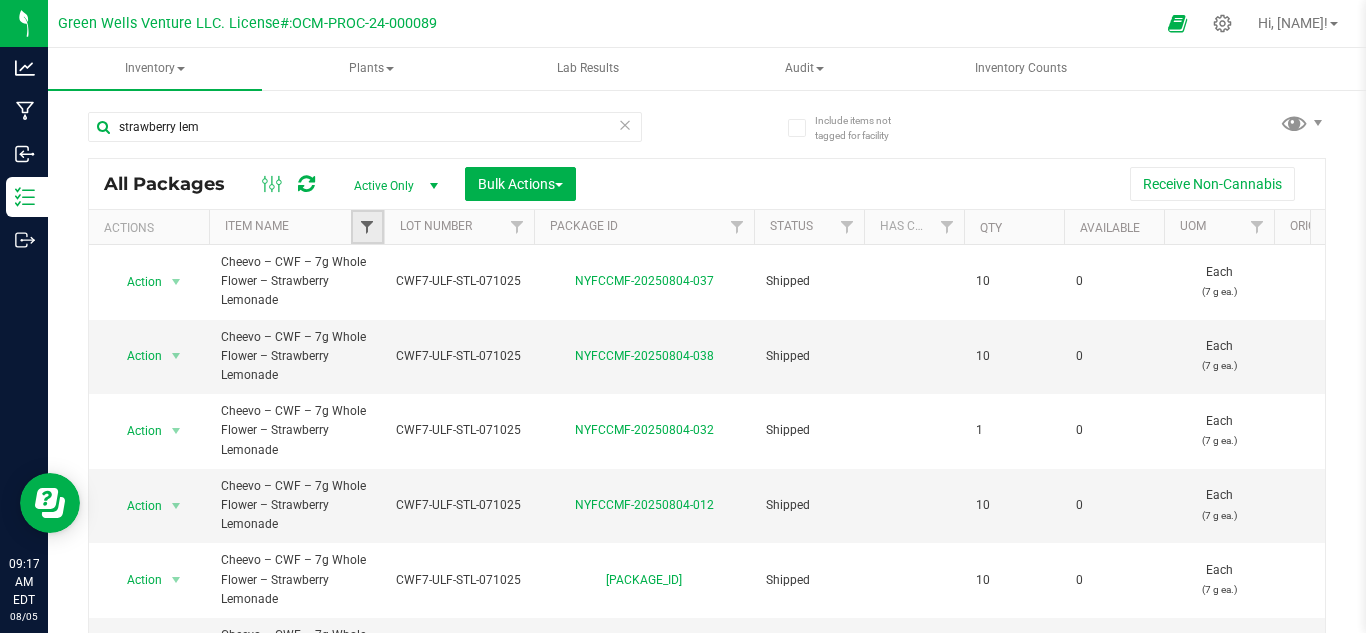 click at bounding box center [367, 227] 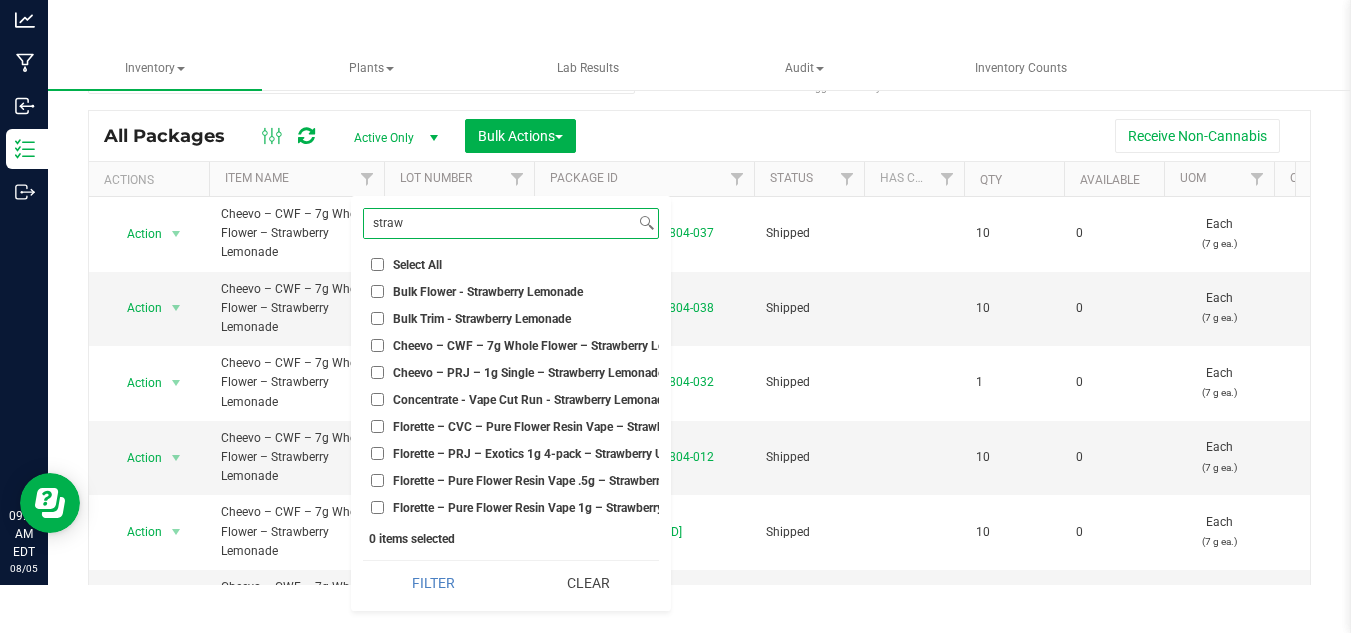 scroll, scrollTop: 62, scrollLeft: 0, axis: vertical 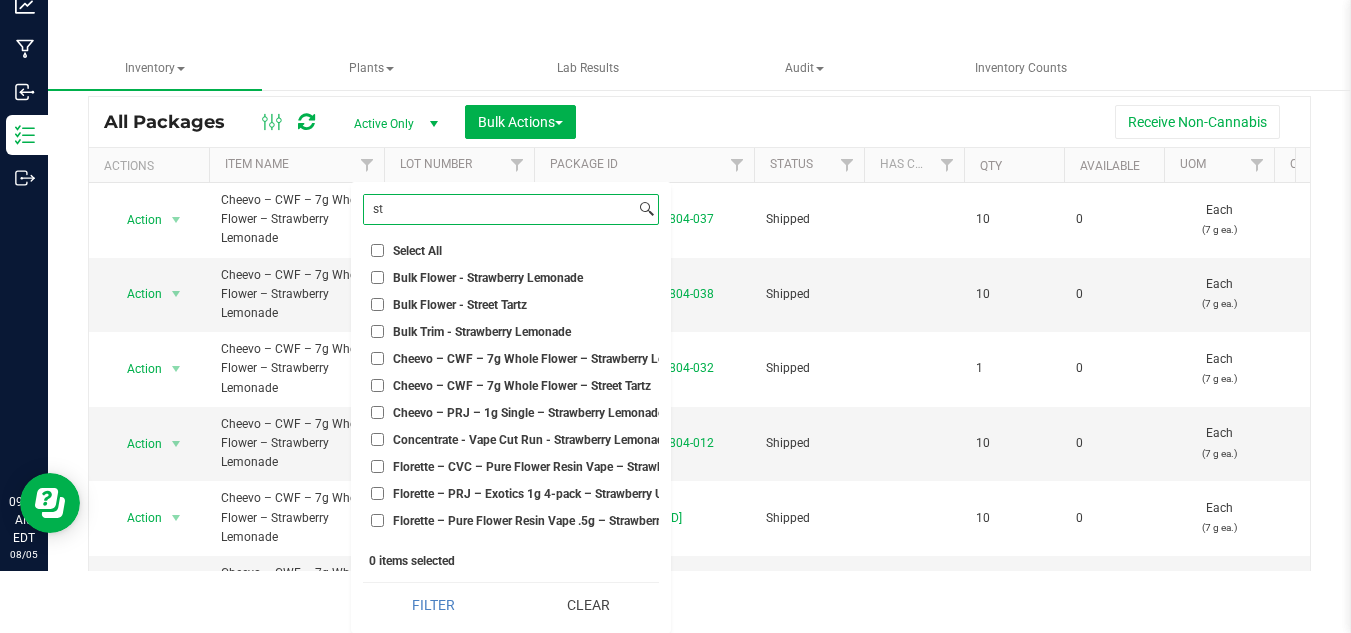 type on "s" 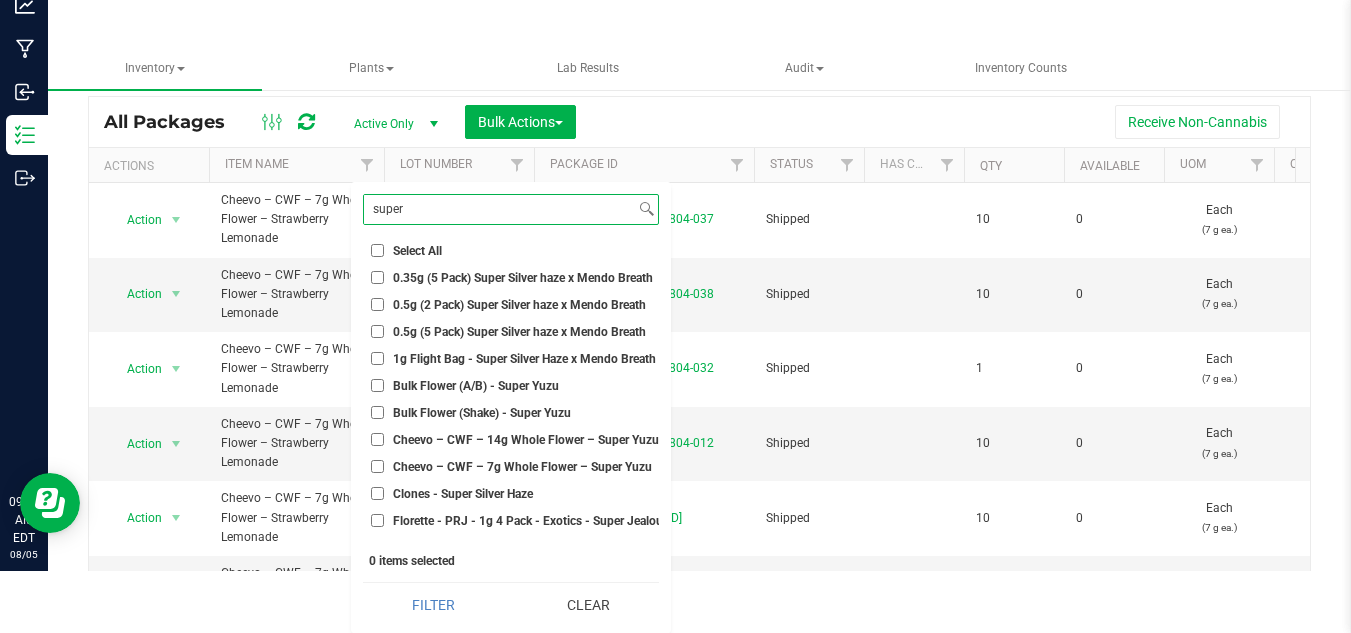type on "super" 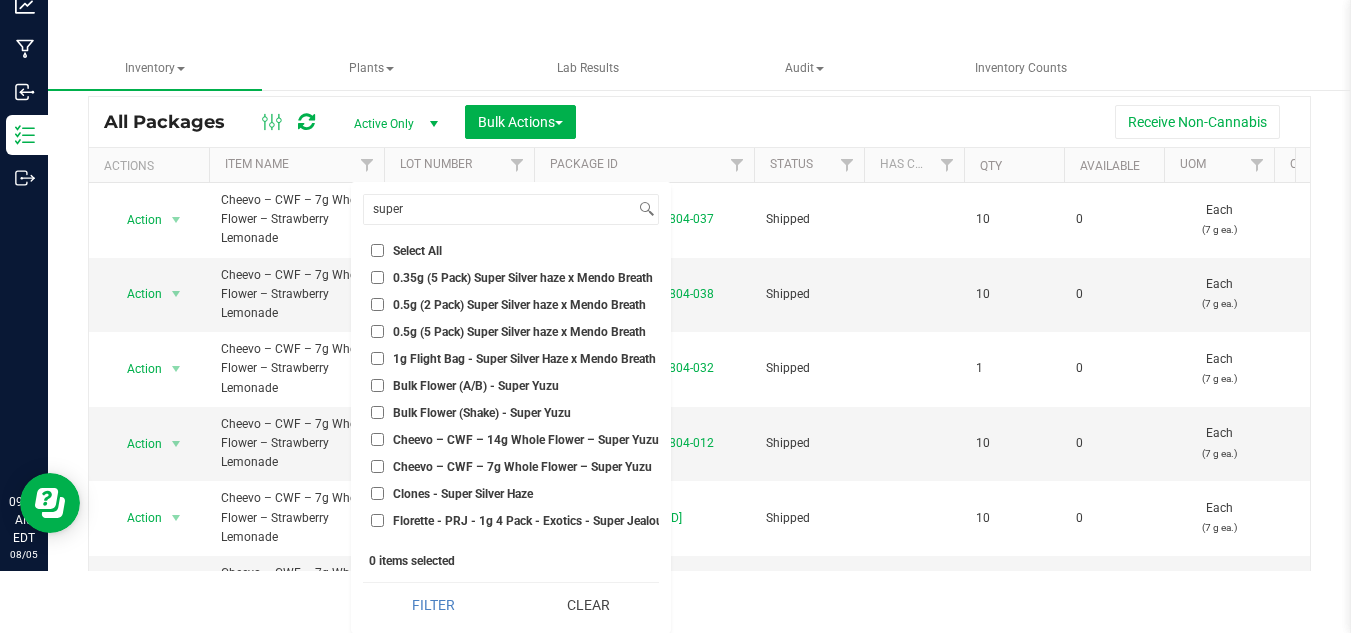 click on "Bulk Flower (A/B) - Super Yuzu" at bounding box center (511, 385) 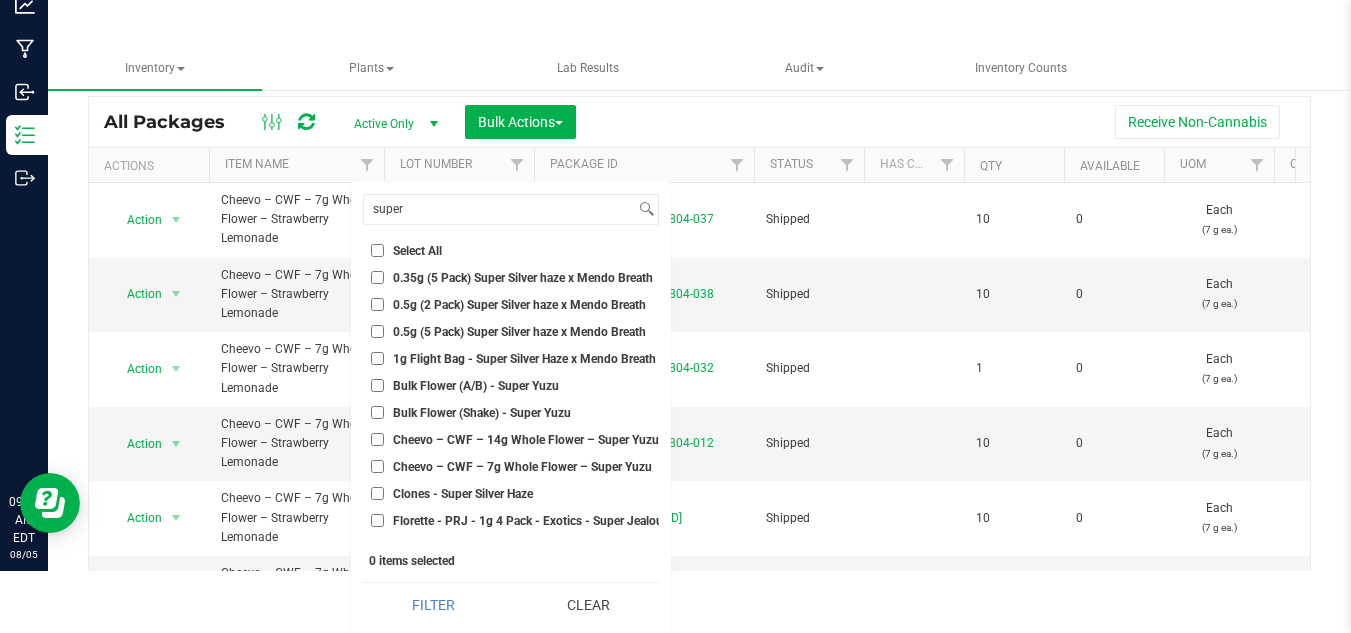 click on "Bulk Flower (A/B) - Super Yuzu" at bounding box center [377, 385] 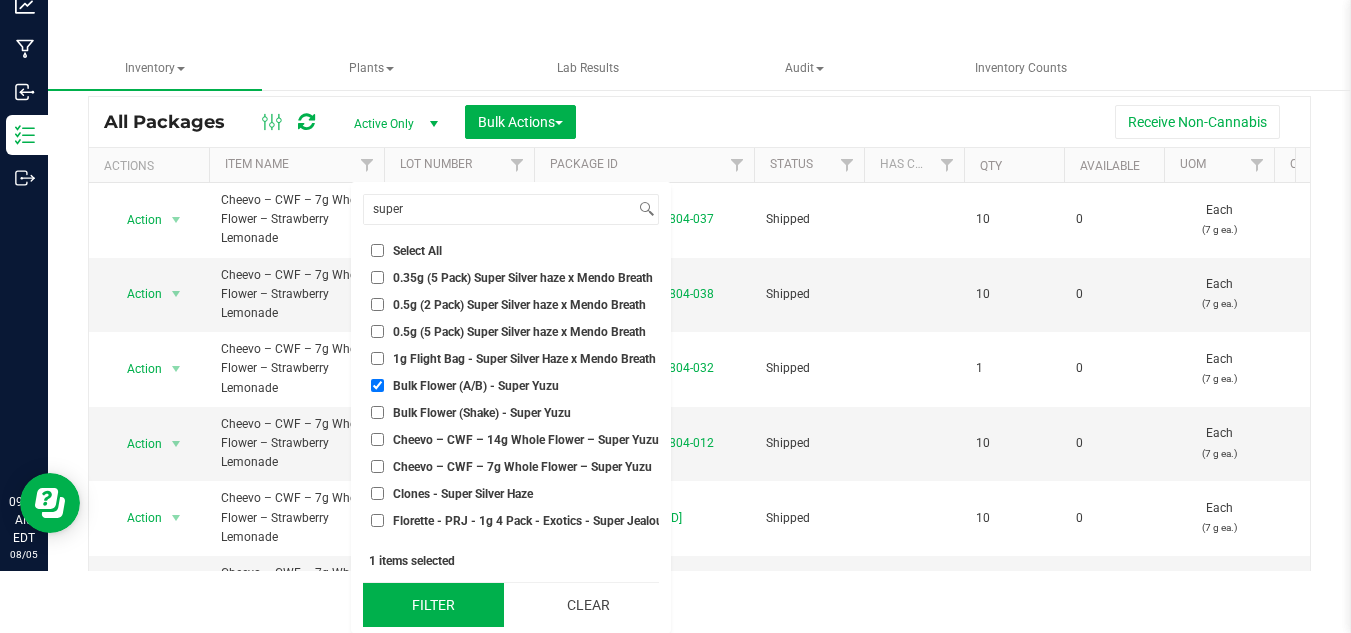 click on "Filter" at bounding box center (433, 605) 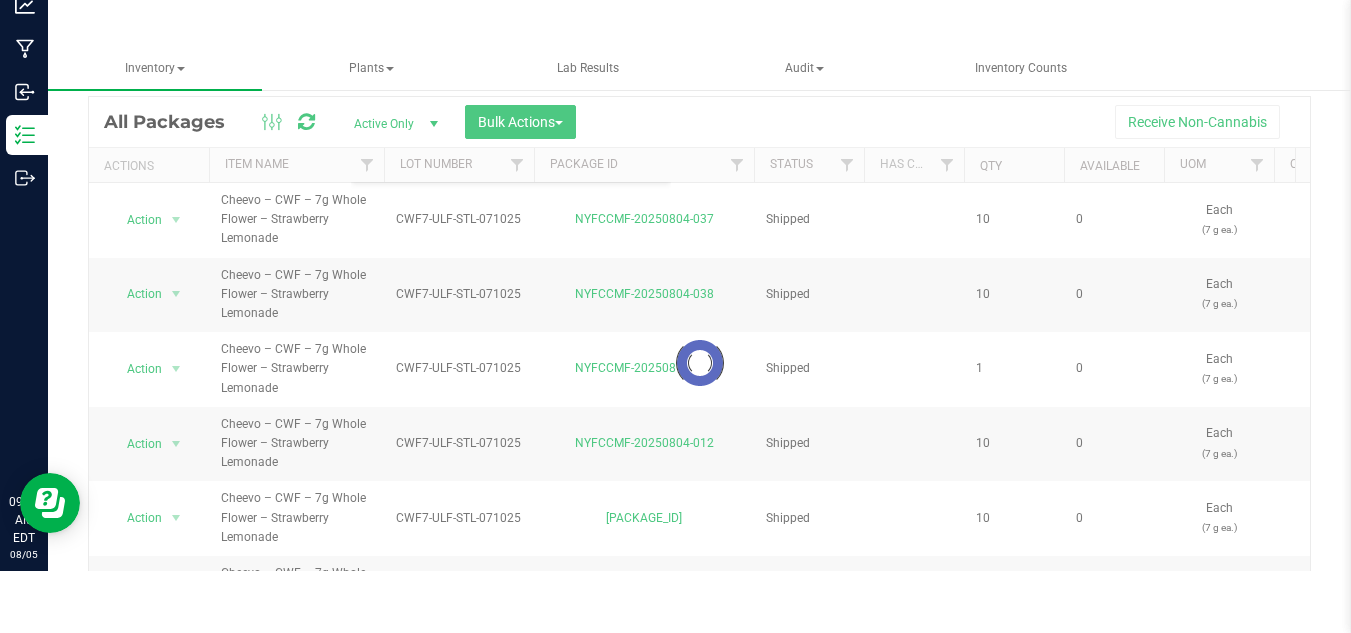 scroll, scrollTop: 0, scrollLeft: 0, axis: both 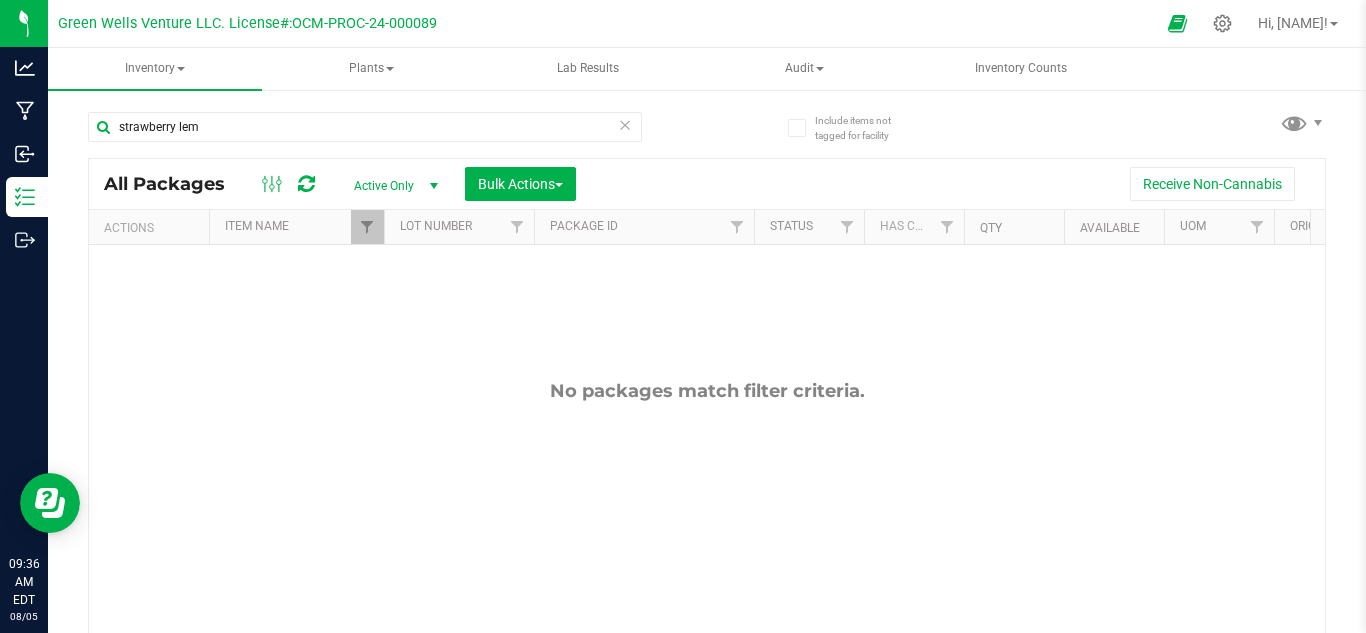 click at bounding box center (625, 124) 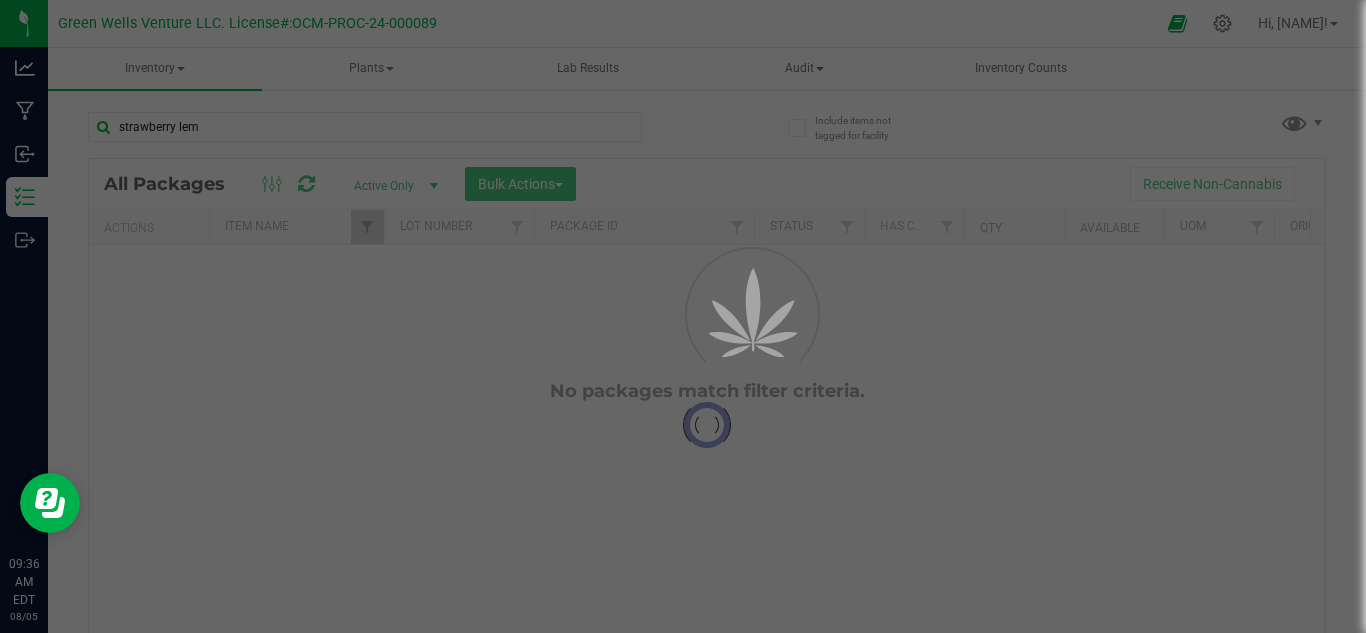 type 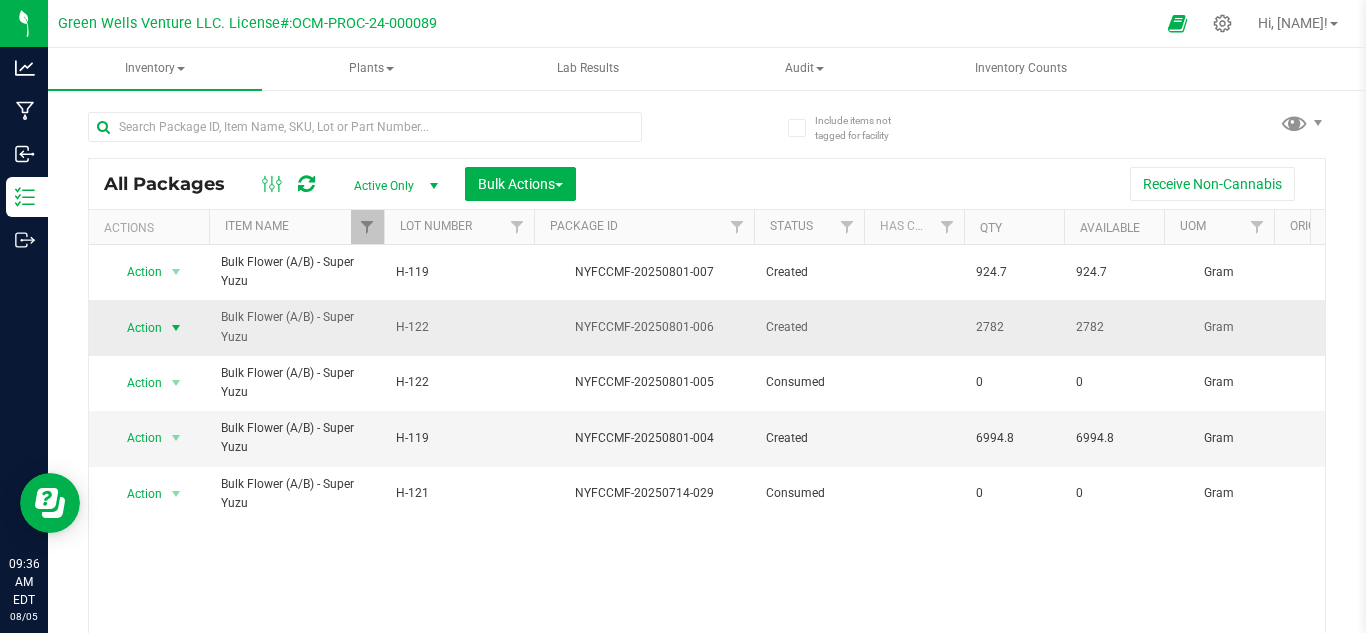 click on "Action" at bounding box center [136, 328] 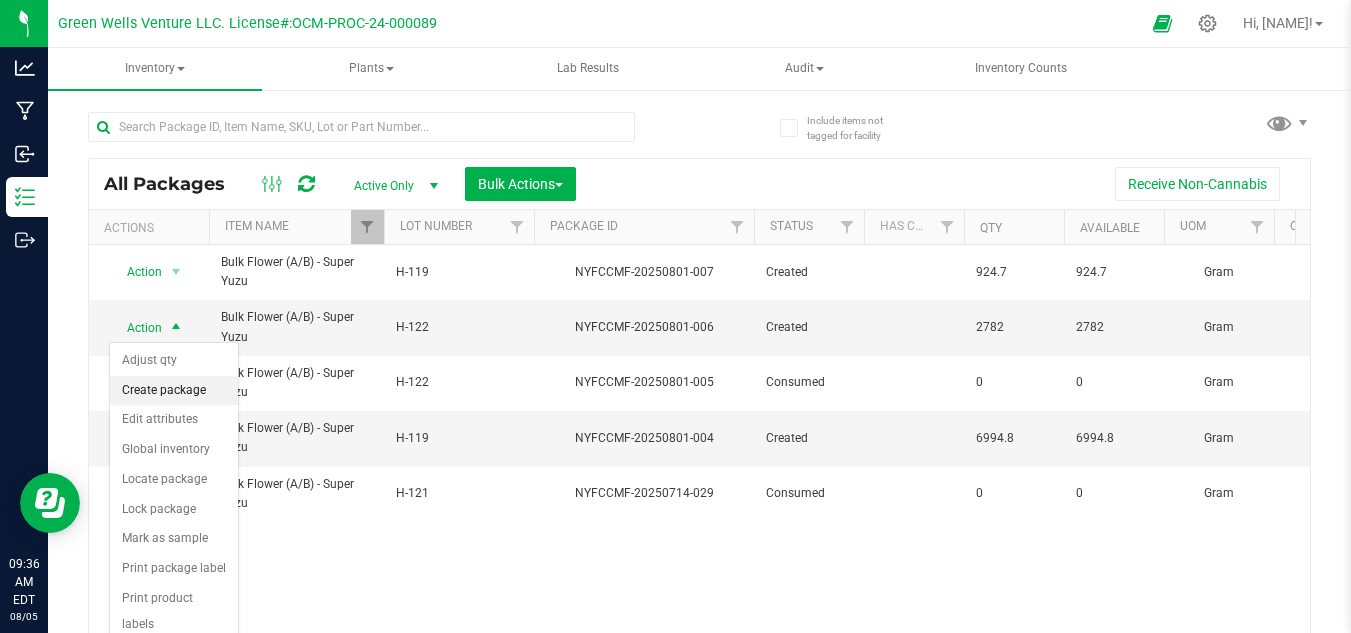 click on "Create package" at bounding box center [174, 391] 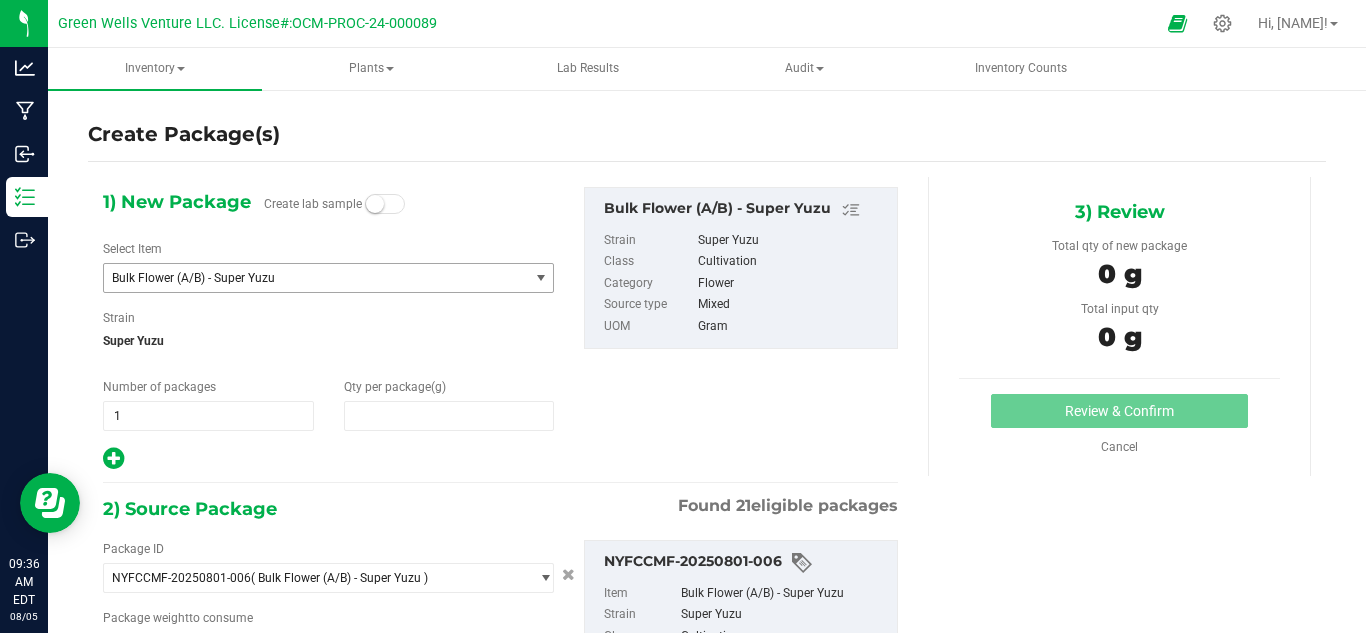 type on "0.0000" 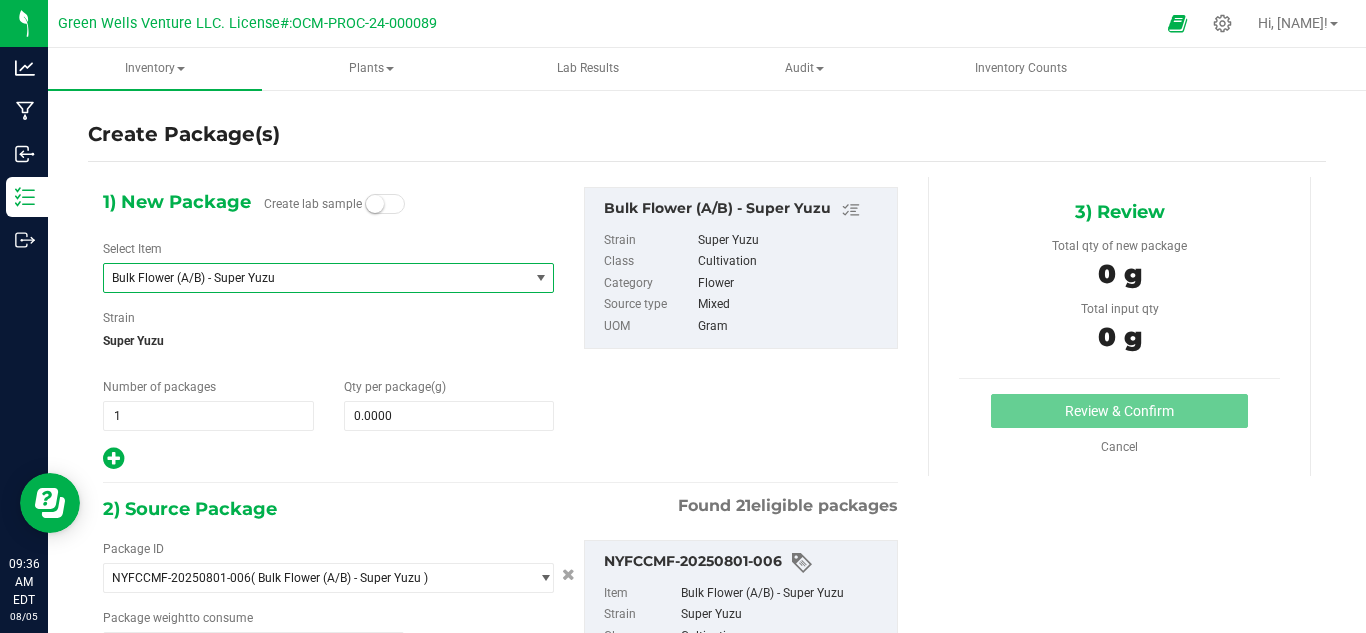 click on "Bulk Flower (A/B) - Super Yuzu" at bounding box center [308, 278] 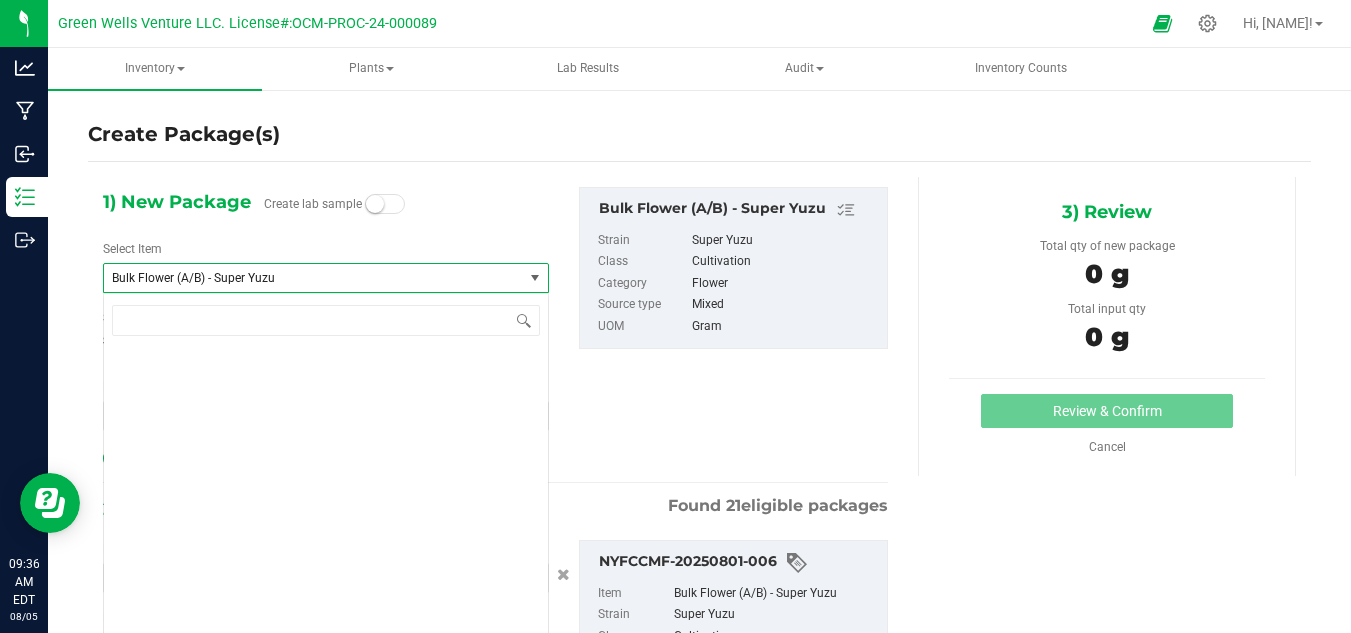 scroll, scrollTop: 1008, scrollLeft: 0, axis: vertical 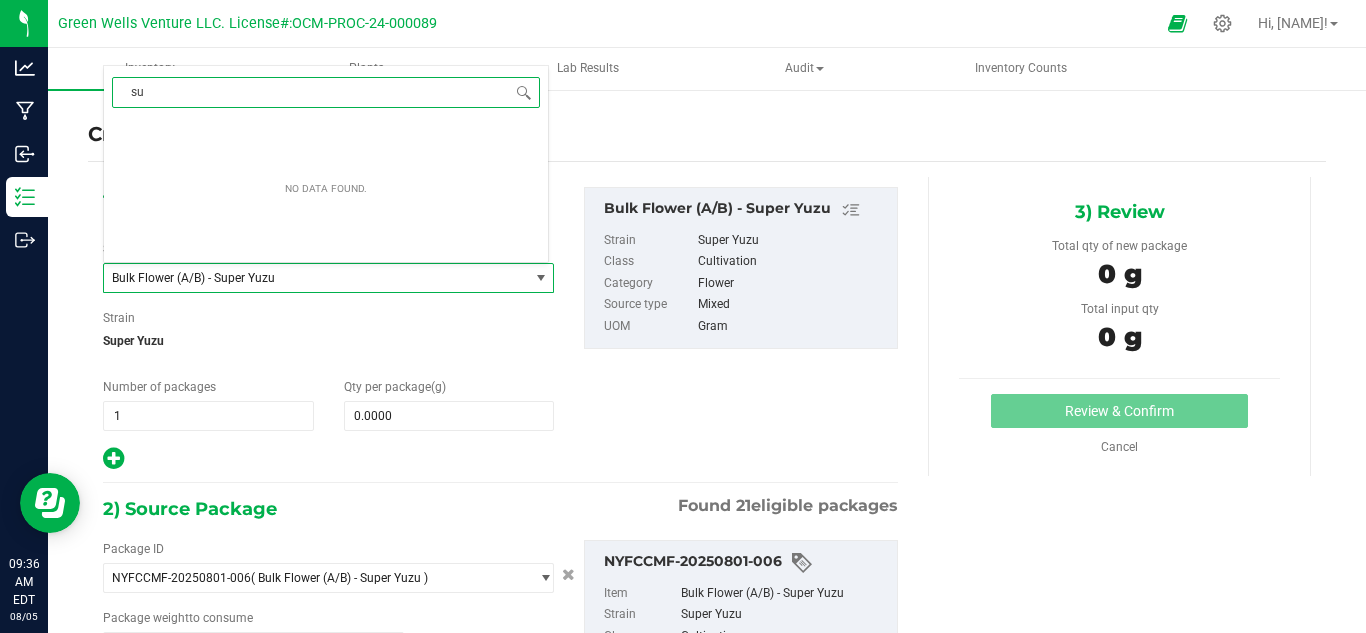 type on "s" 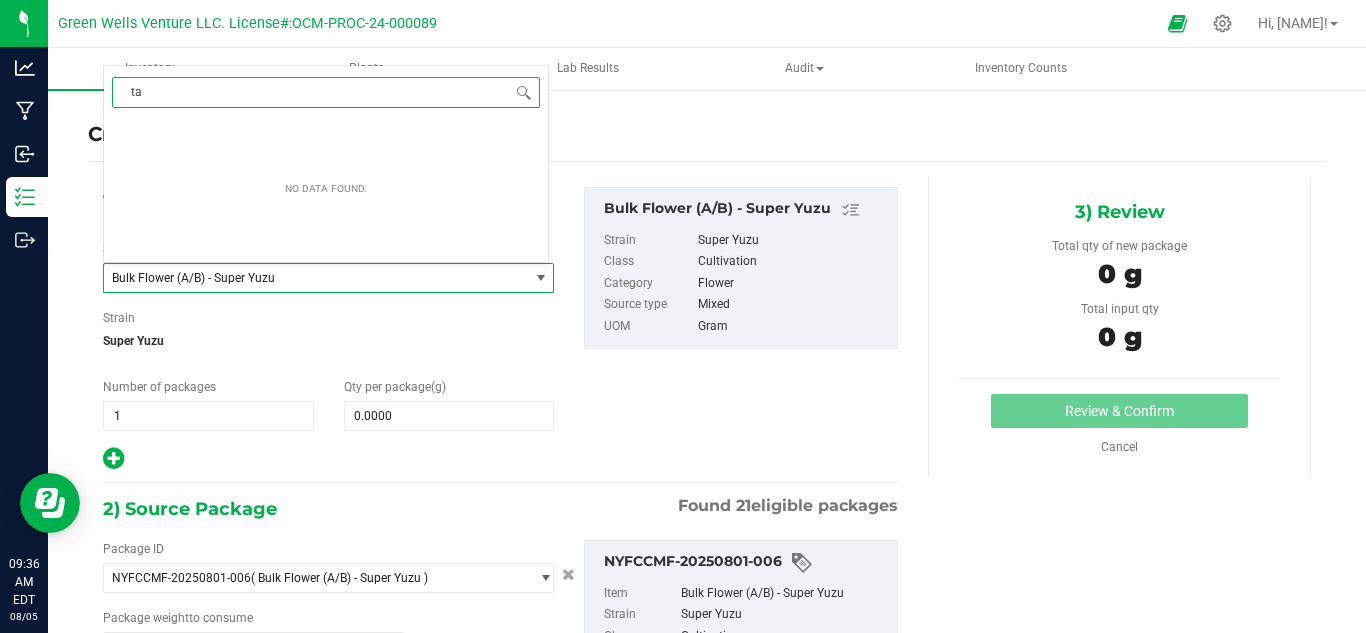 type on "tan" 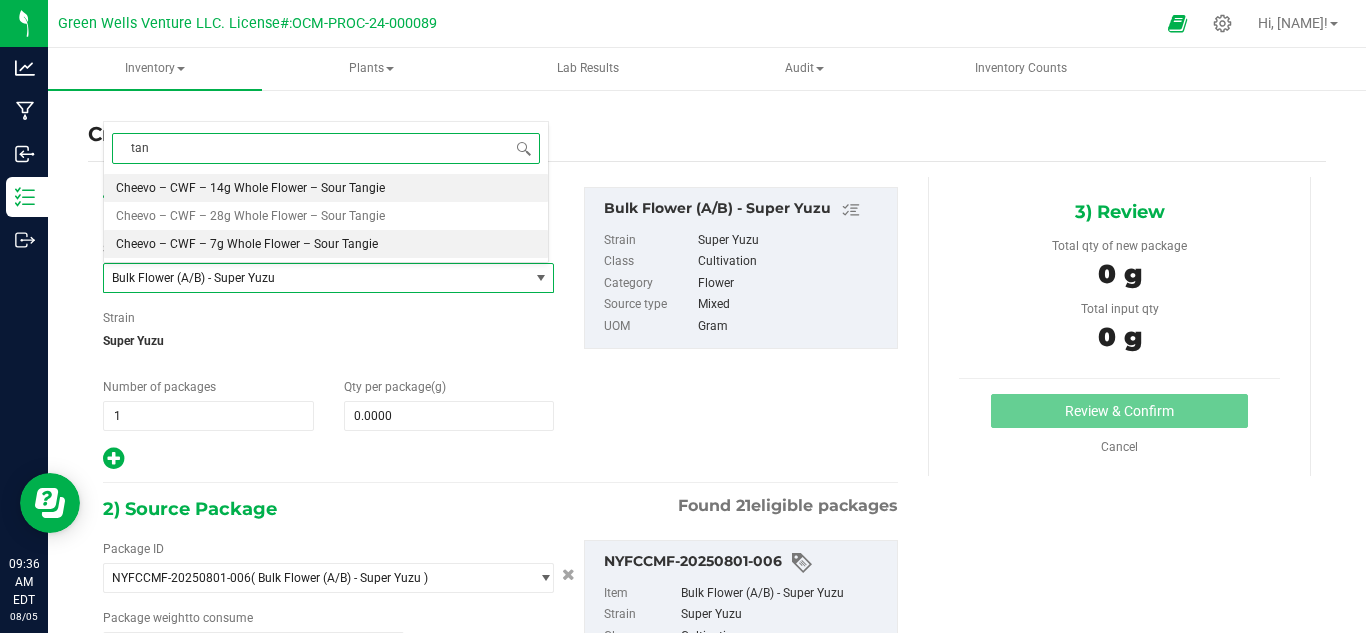 click on "Cheevo – CWF – 7g Whole Flower – Sour Tangie" at bounding box center [247, 244] 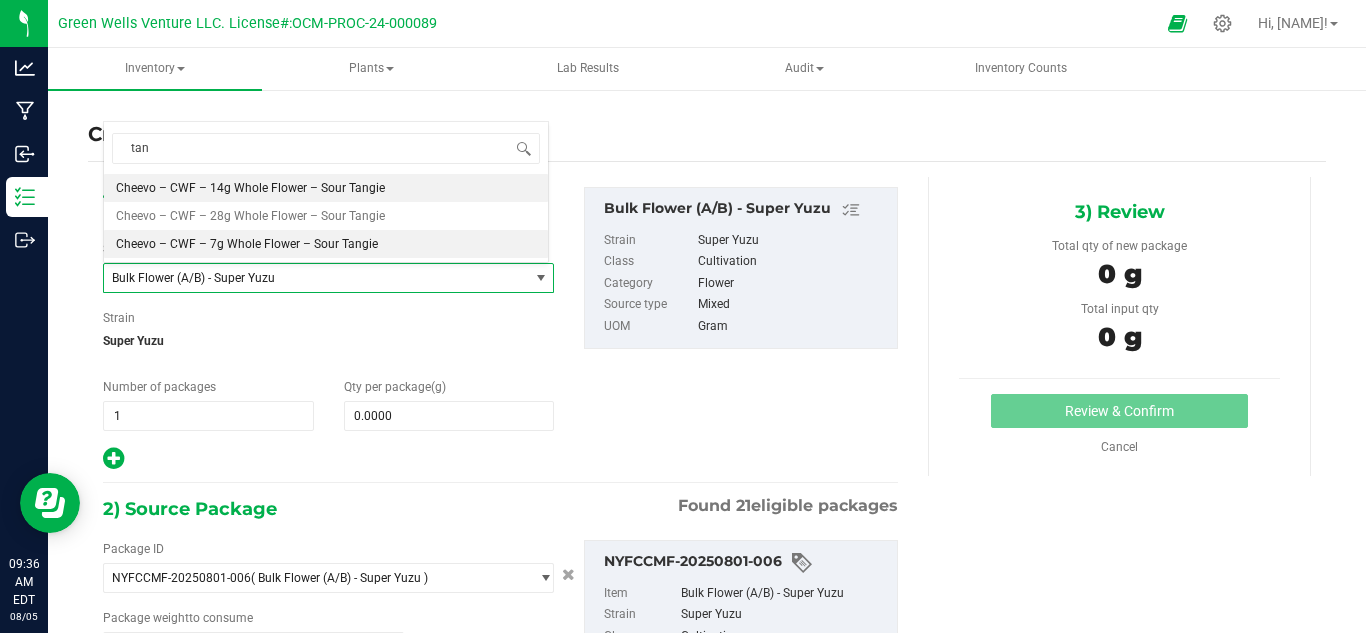 type 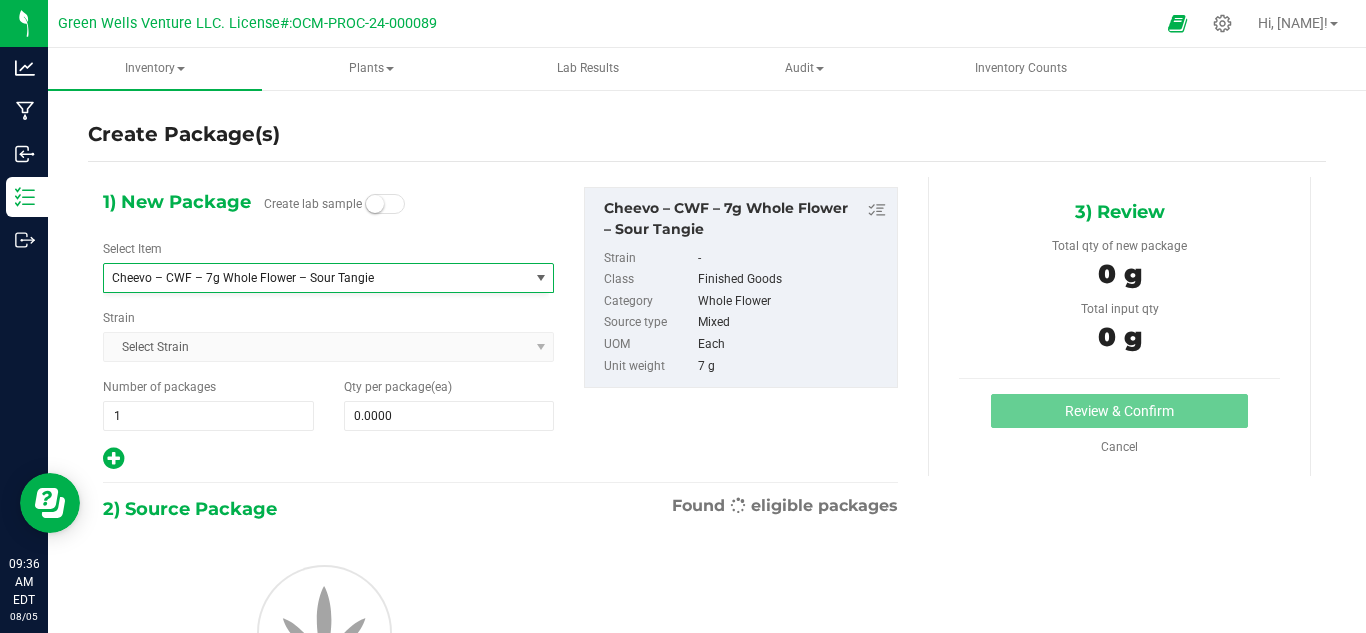 type on "0" 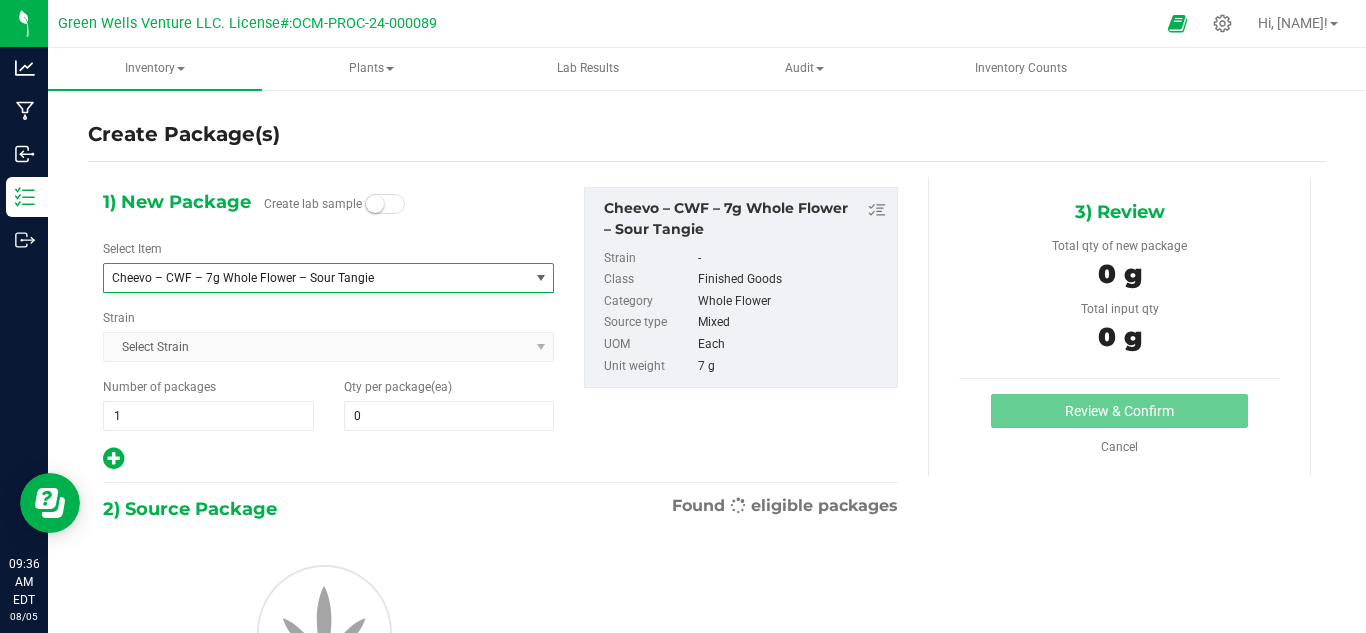 scroll, scrollTop: 2548, scrollLeft: 0, axis: vertical 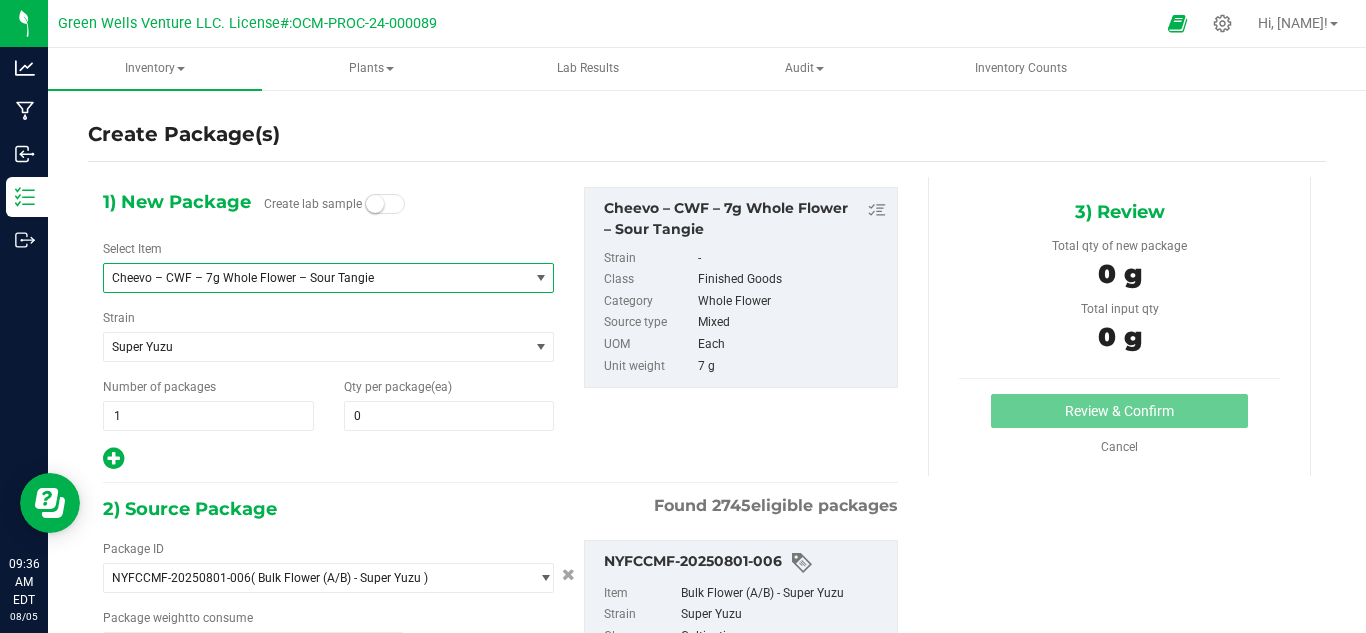 type on "0.0000 g" 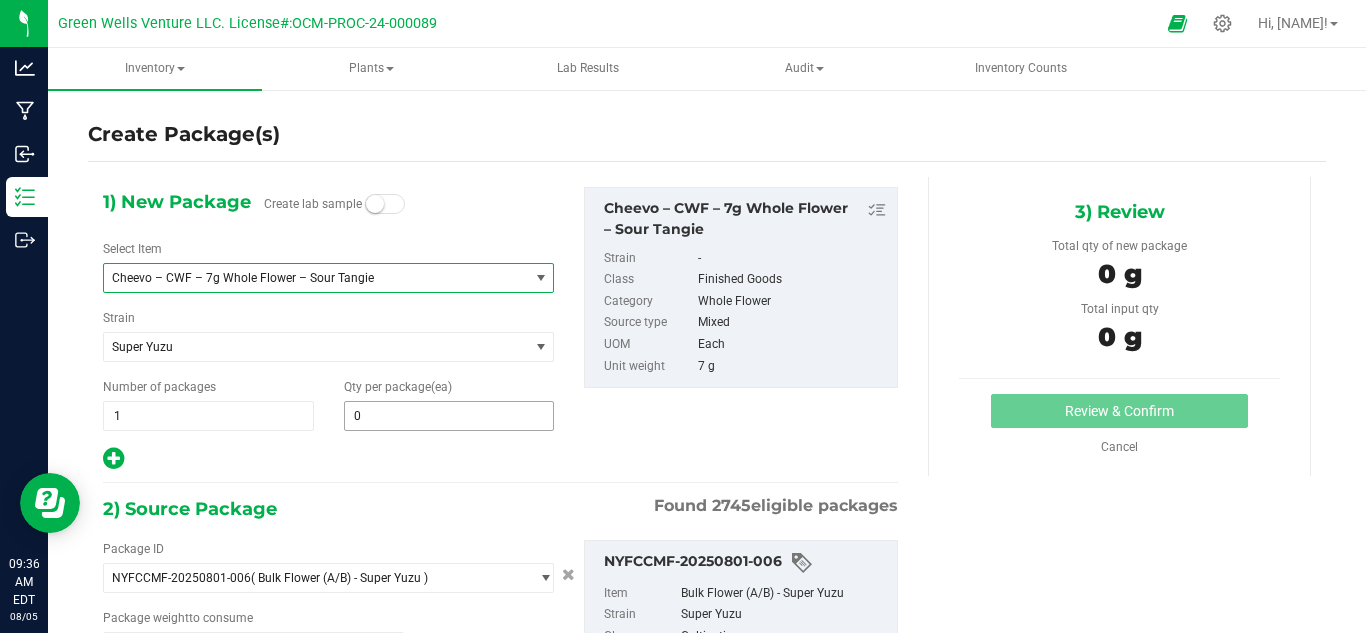 click on "0 0" at bounding box center (449, 416) 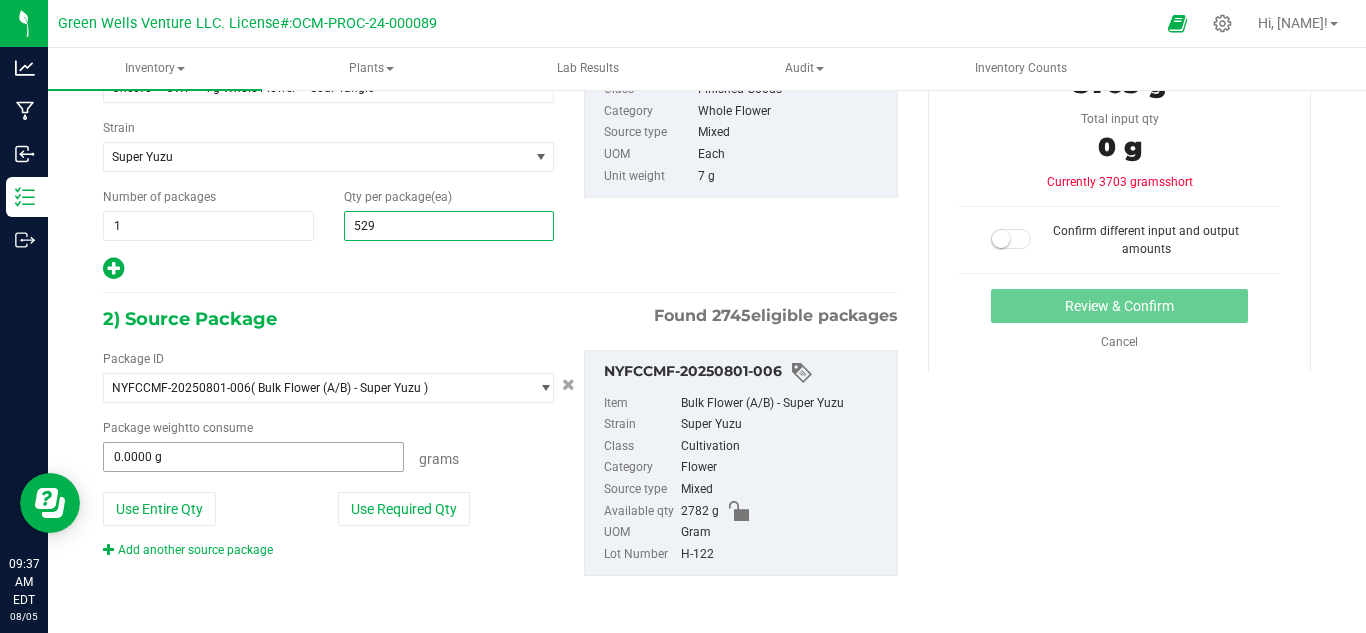 scroll, scrollTop: 90, scrollLeft: 0, axis: vertical 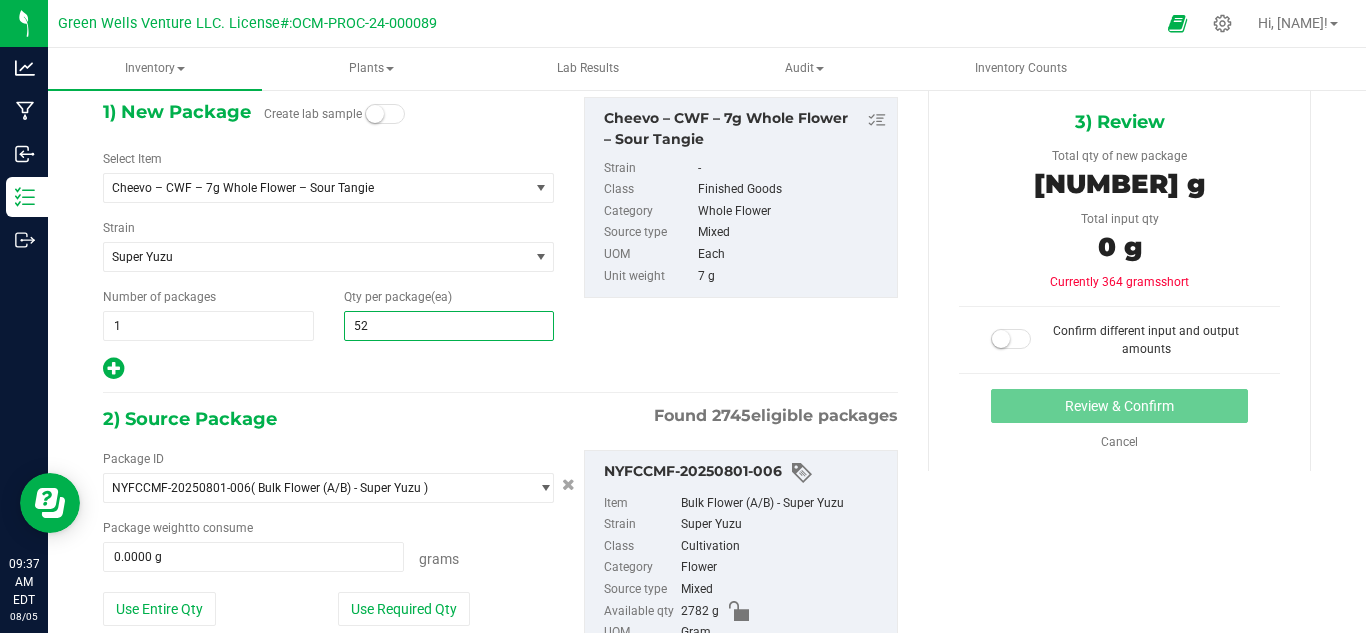 type on "5" 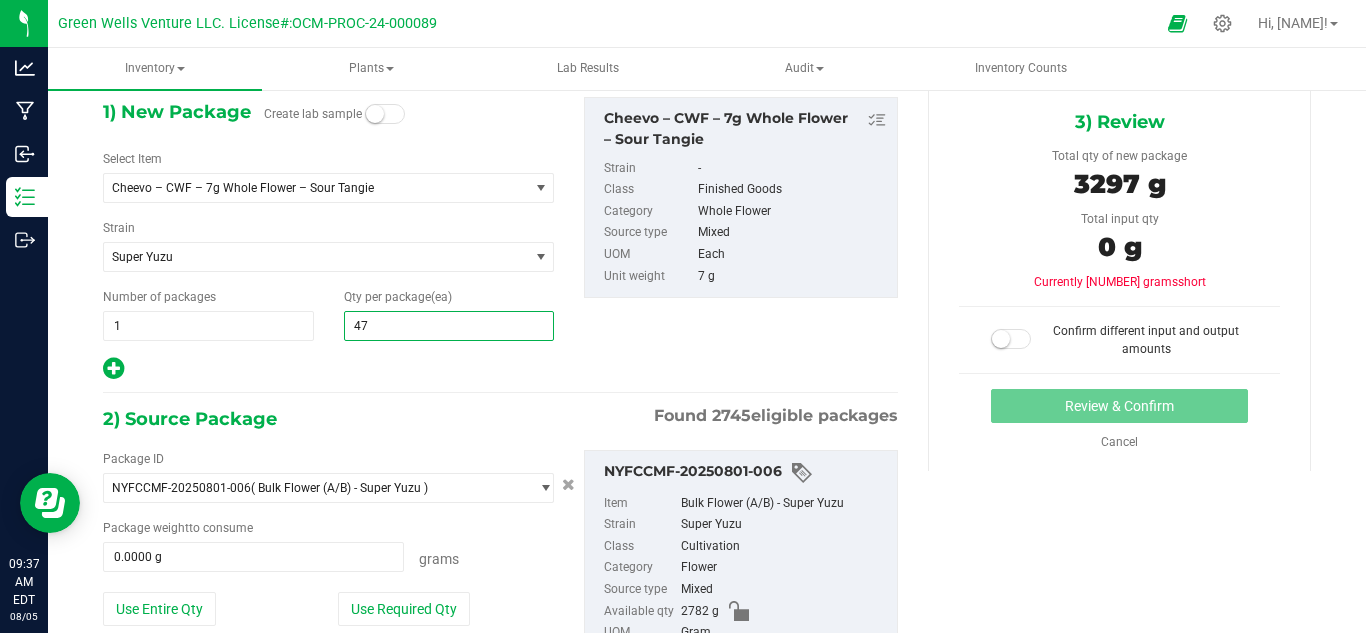type on "4" 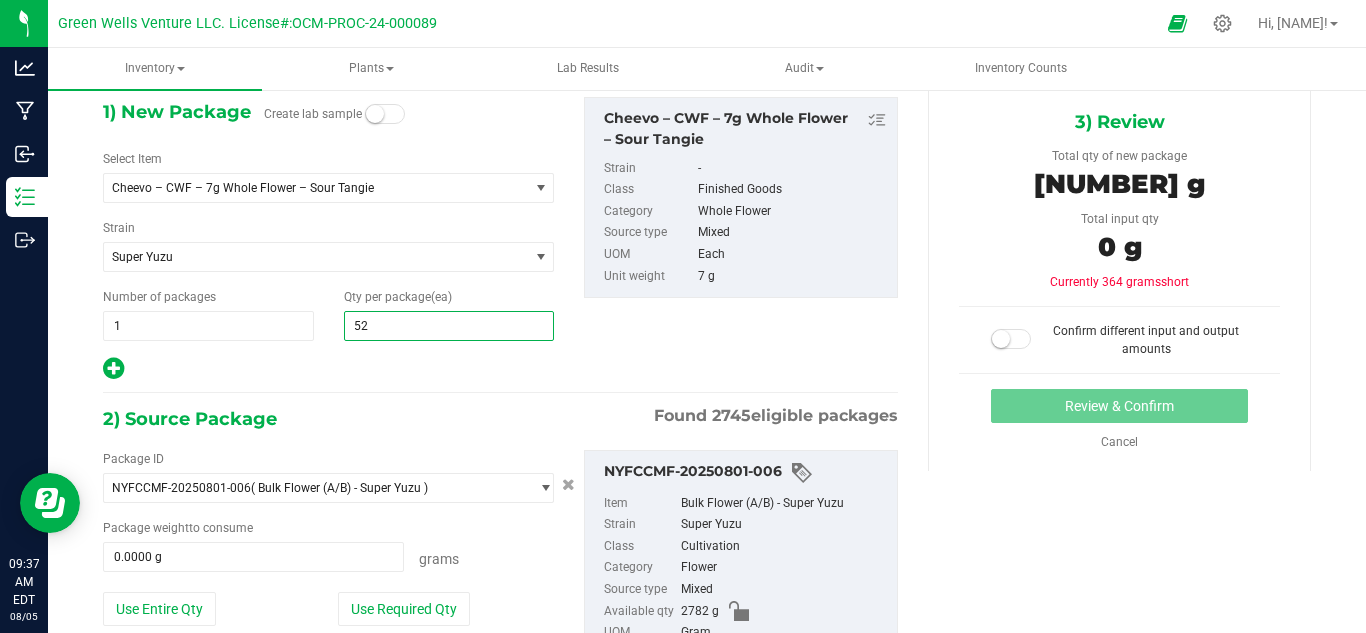type on "529" 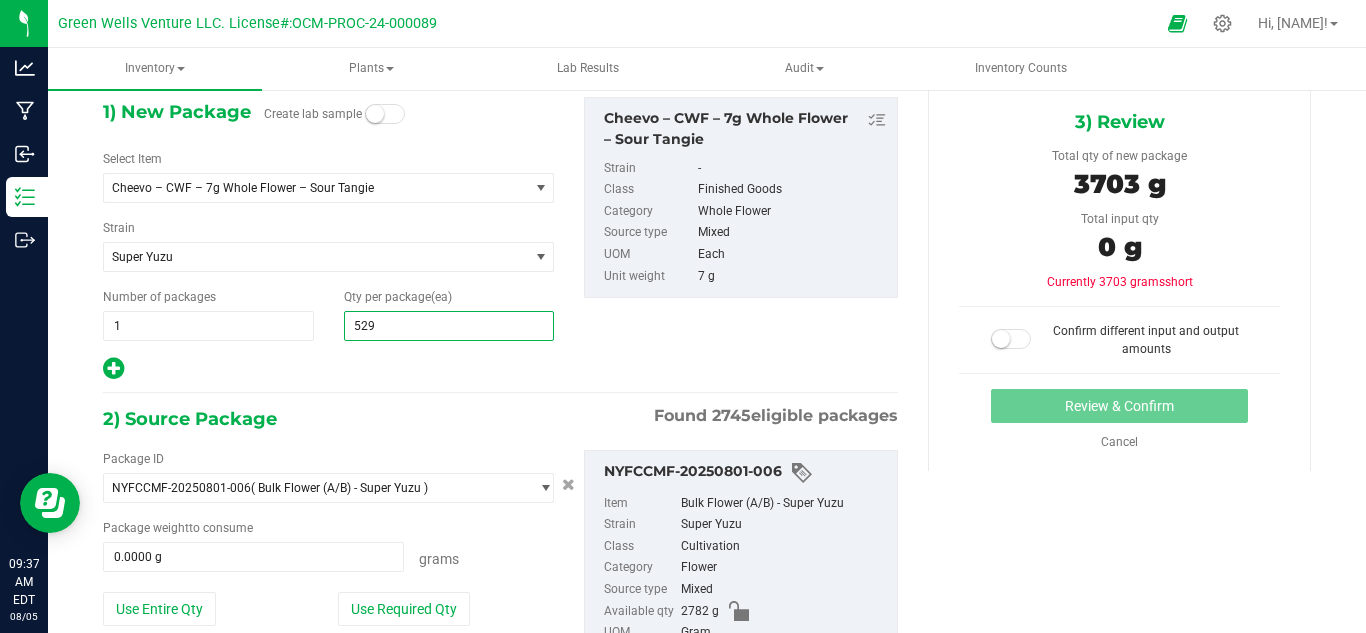 type on "529" 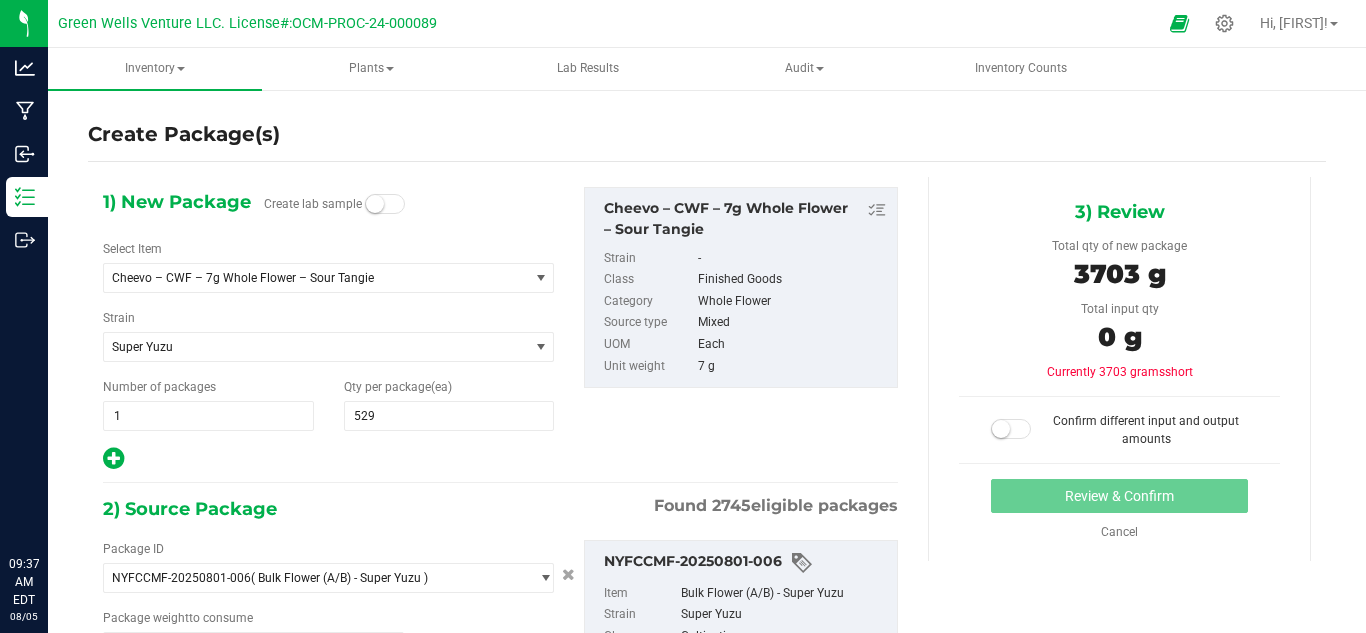 scroll, scrollTop: 0, scrollLeft: 0, axis: both 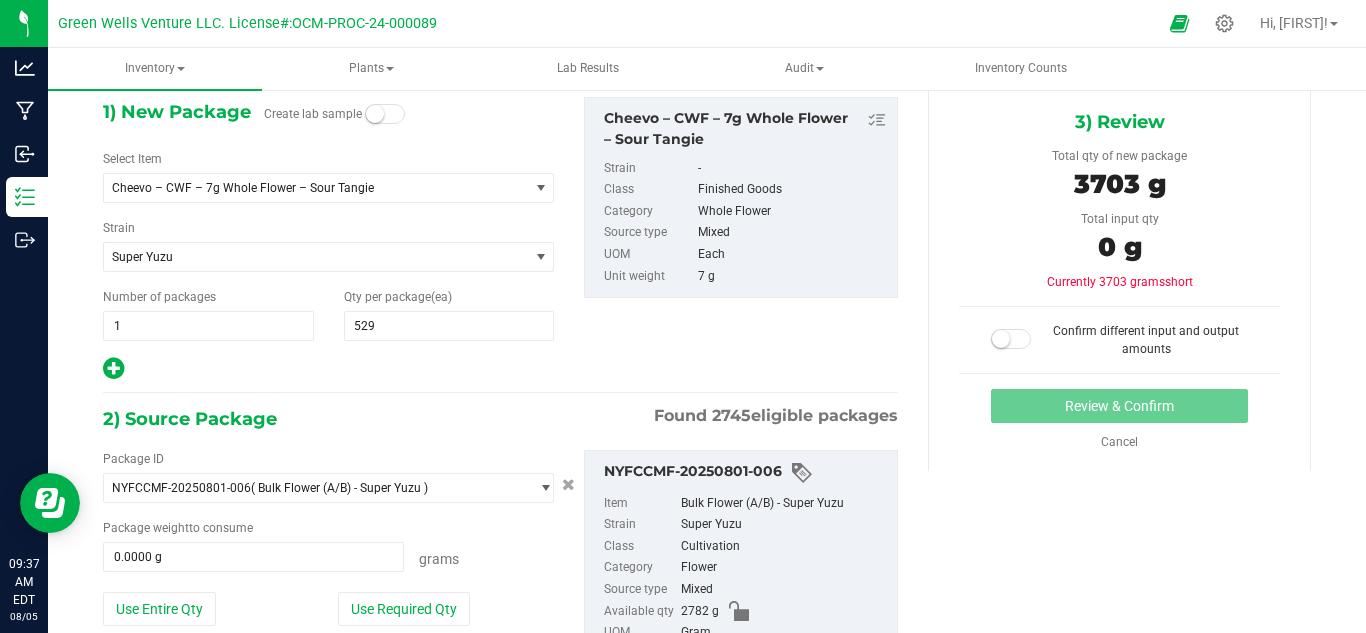 click on "3703 g" at bounding box center (1119, 187) 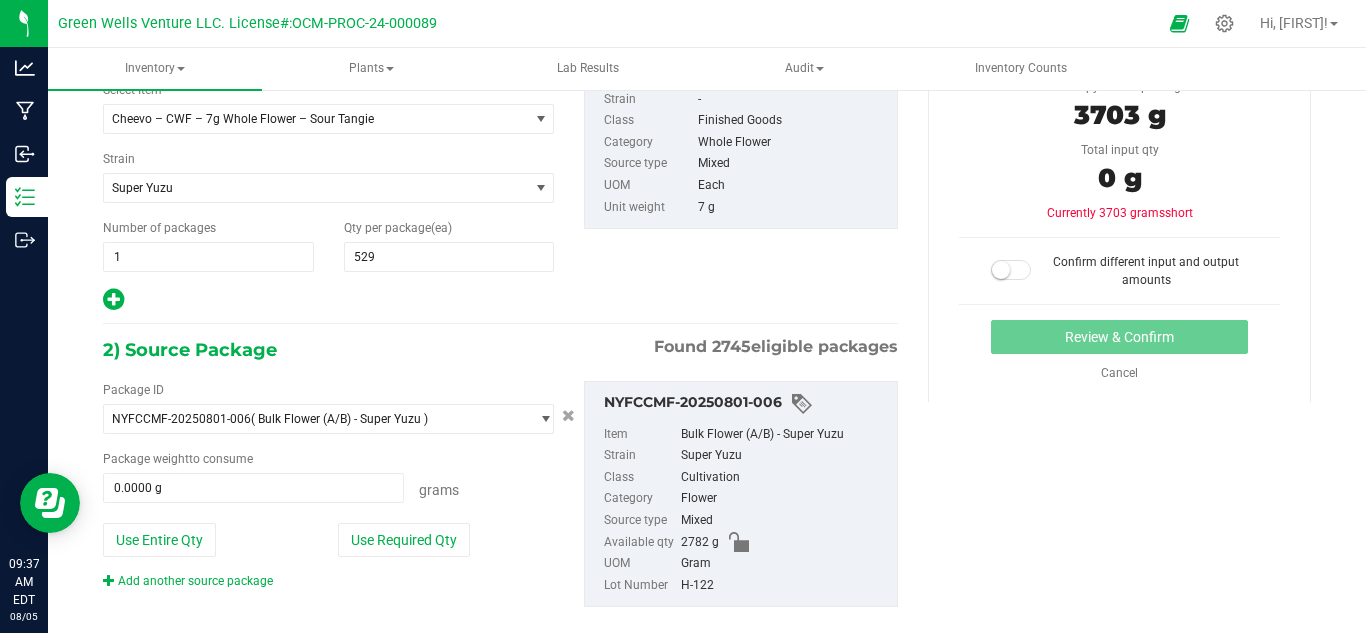 scroll, scrollTop: 190, scrollLeft: 0, axis: vertical 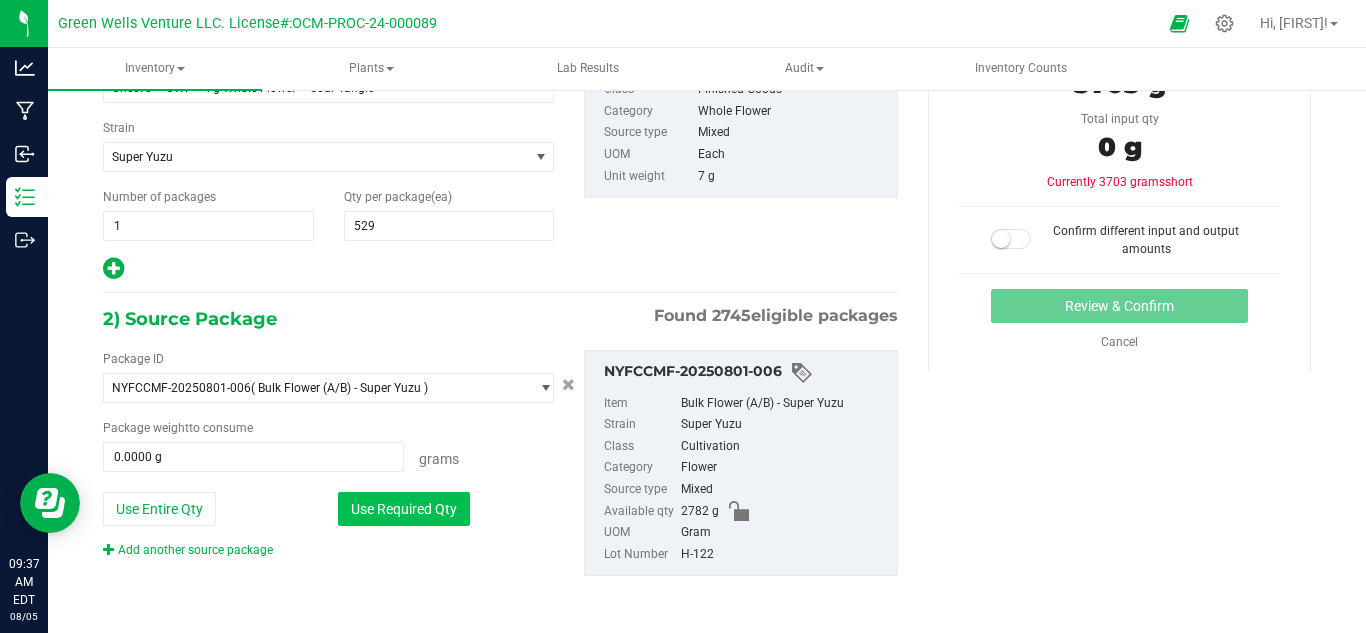 click on "Use Required Qty" at bounding box center (404, 509) 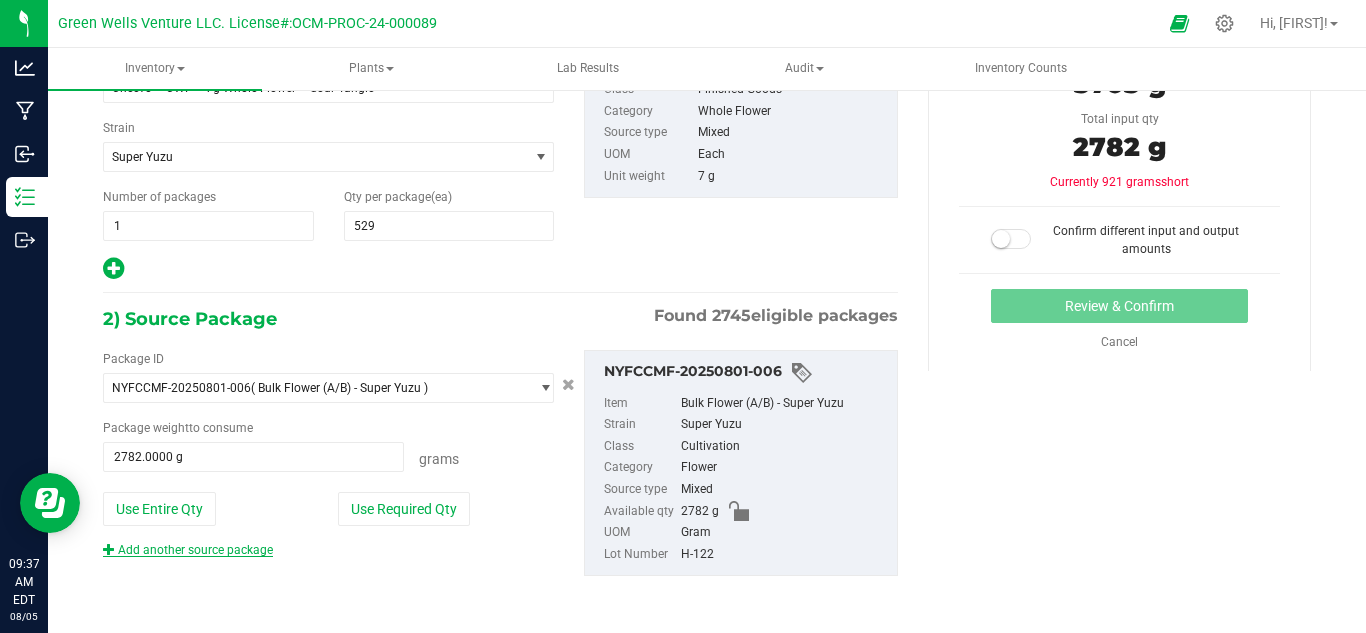 click on "Add another source package" at bounding box center [188, 550] 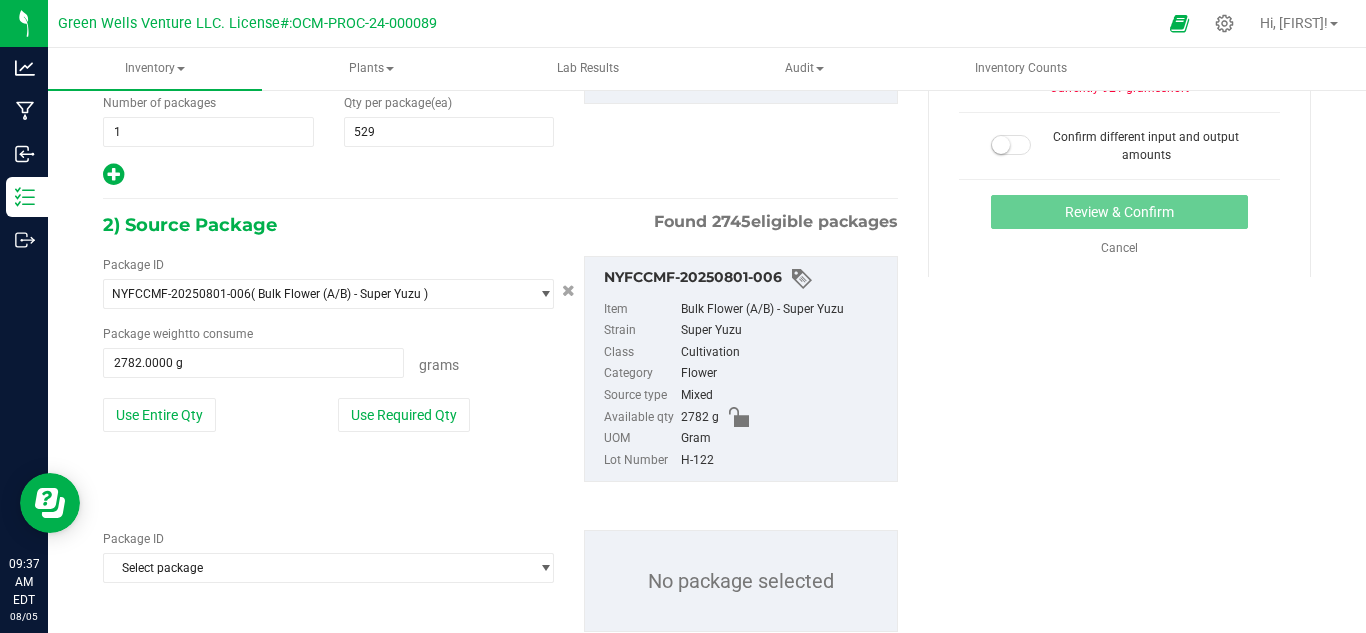 scroll, scrollTop: 340, scrollLeft: 0, axis: vertical 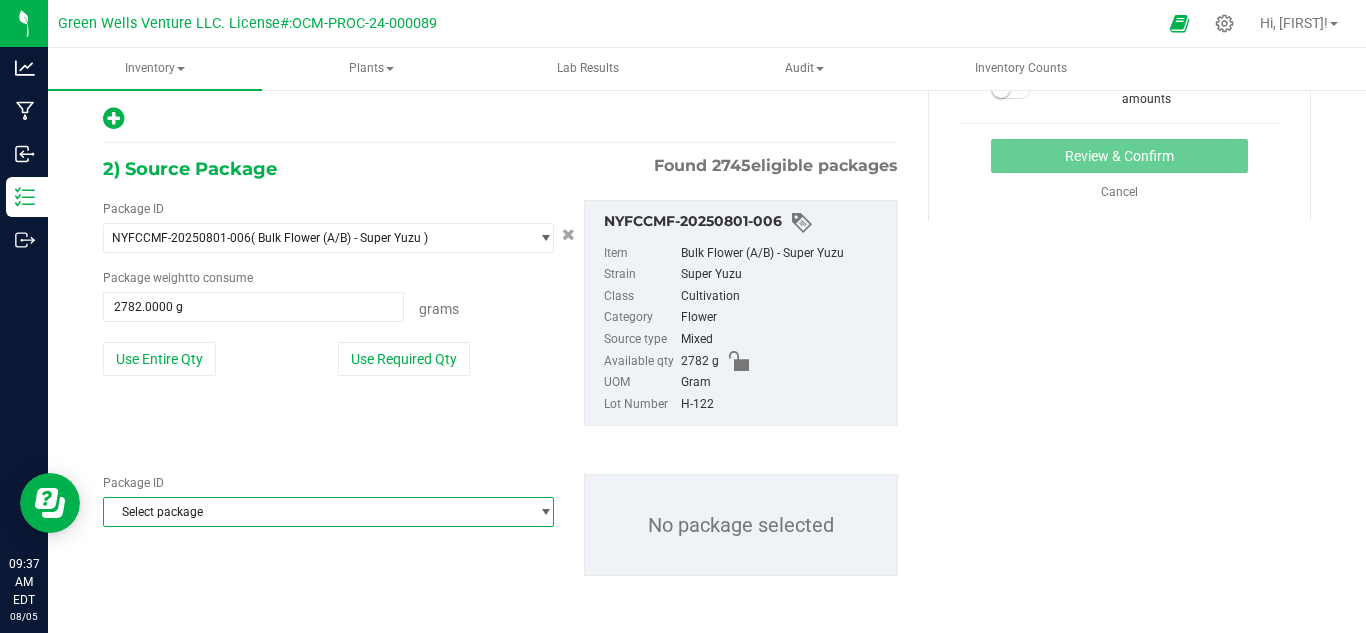 click on "Select package" at bounding box center (316, 512) 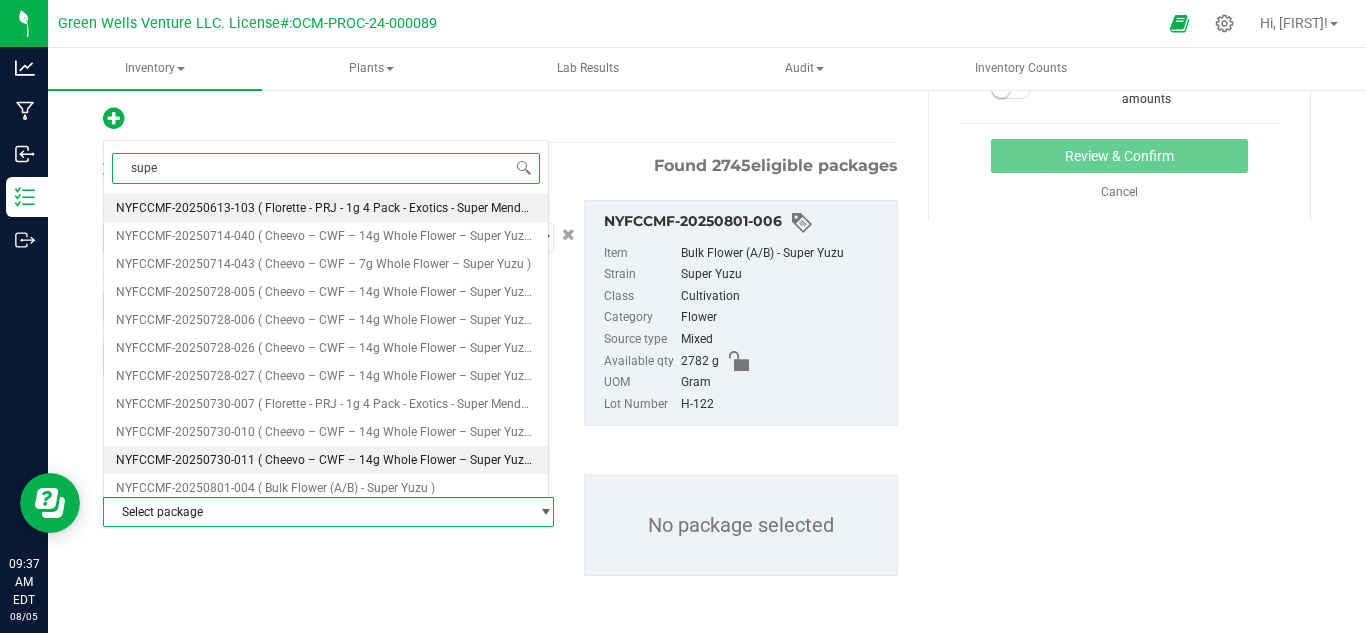 type on "super" 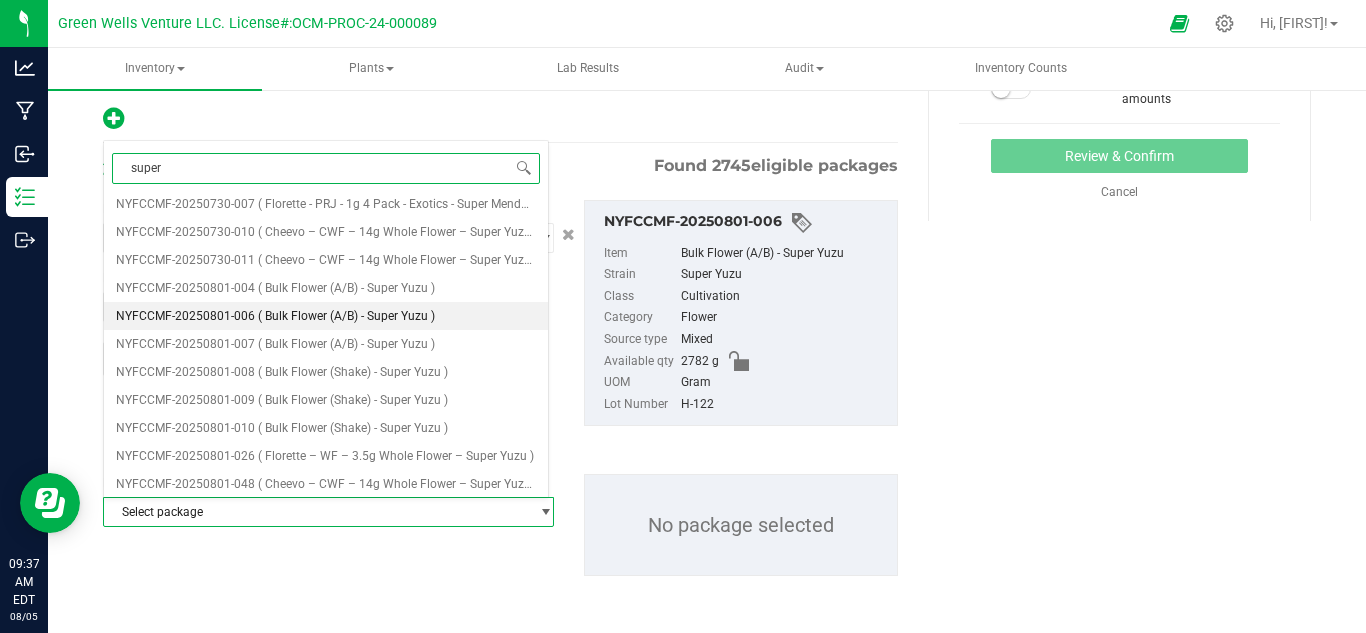 scroll, scrollTop: 0, scrollLeft: 0, axis: both 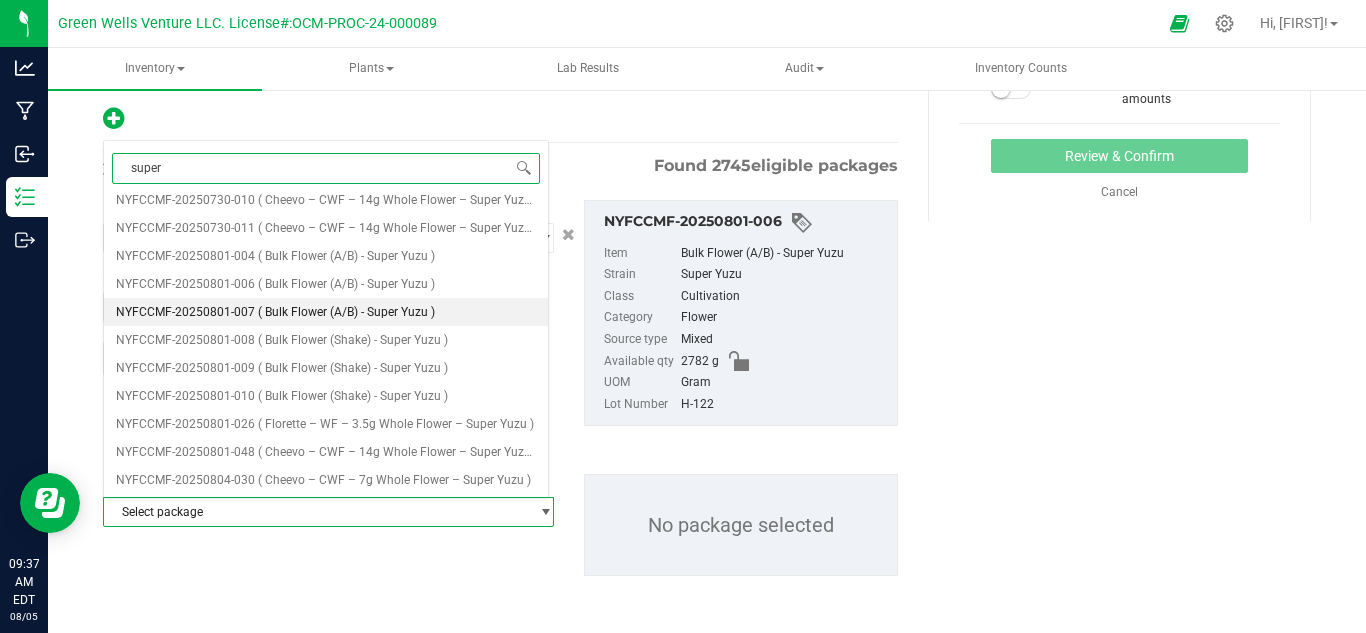 click on "NYFCCMF-20250801-007" at bounding box center [185, 312] 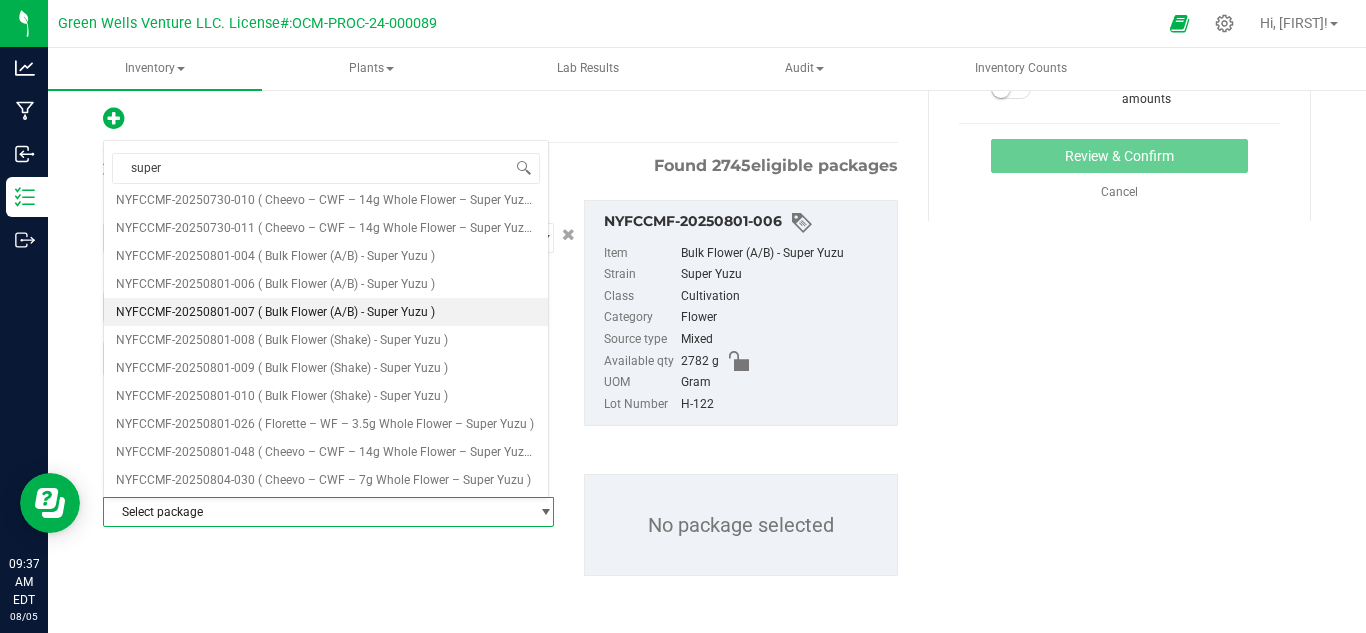 type 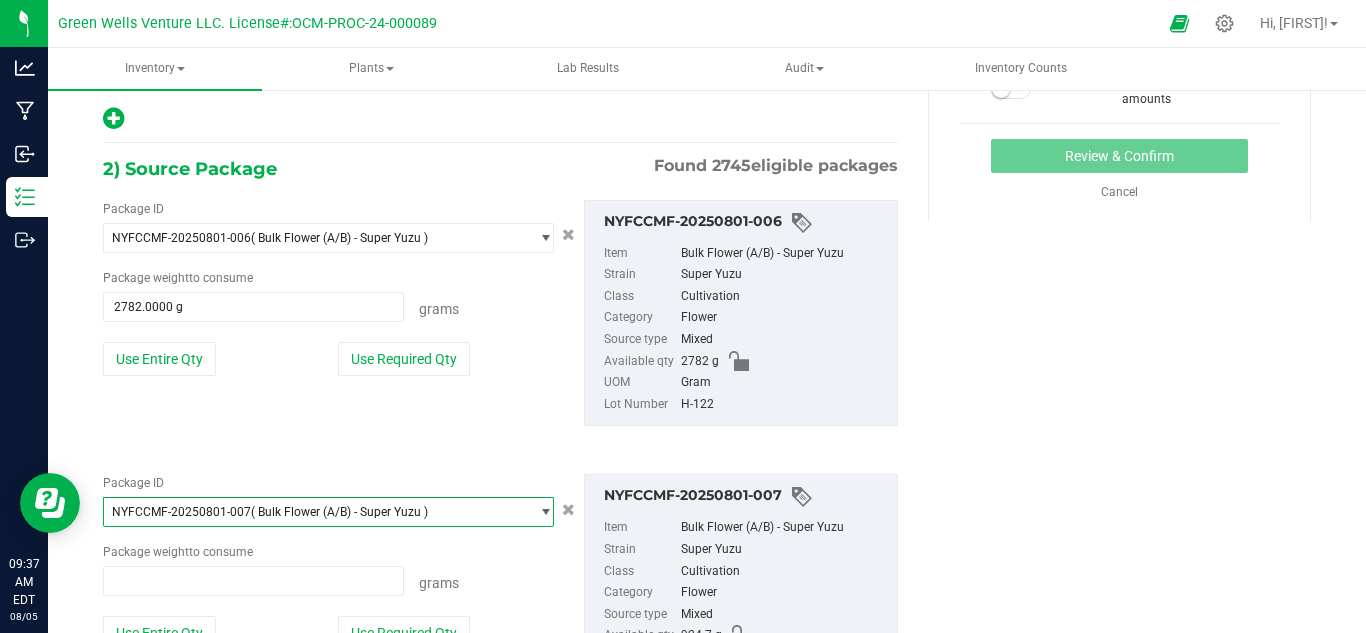 scroll, scrollTop: 75768, scrollLeft: 0, axis: vertical 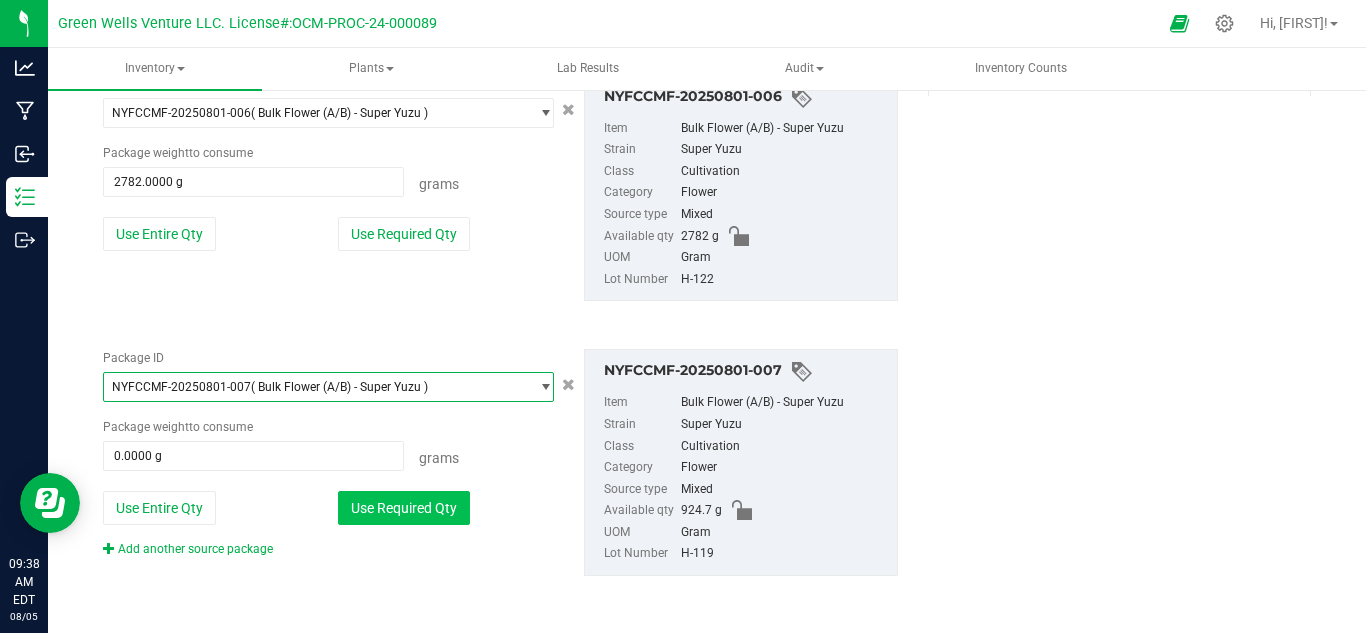 click on "Use Required Qty" at bounding box center [404, 508] 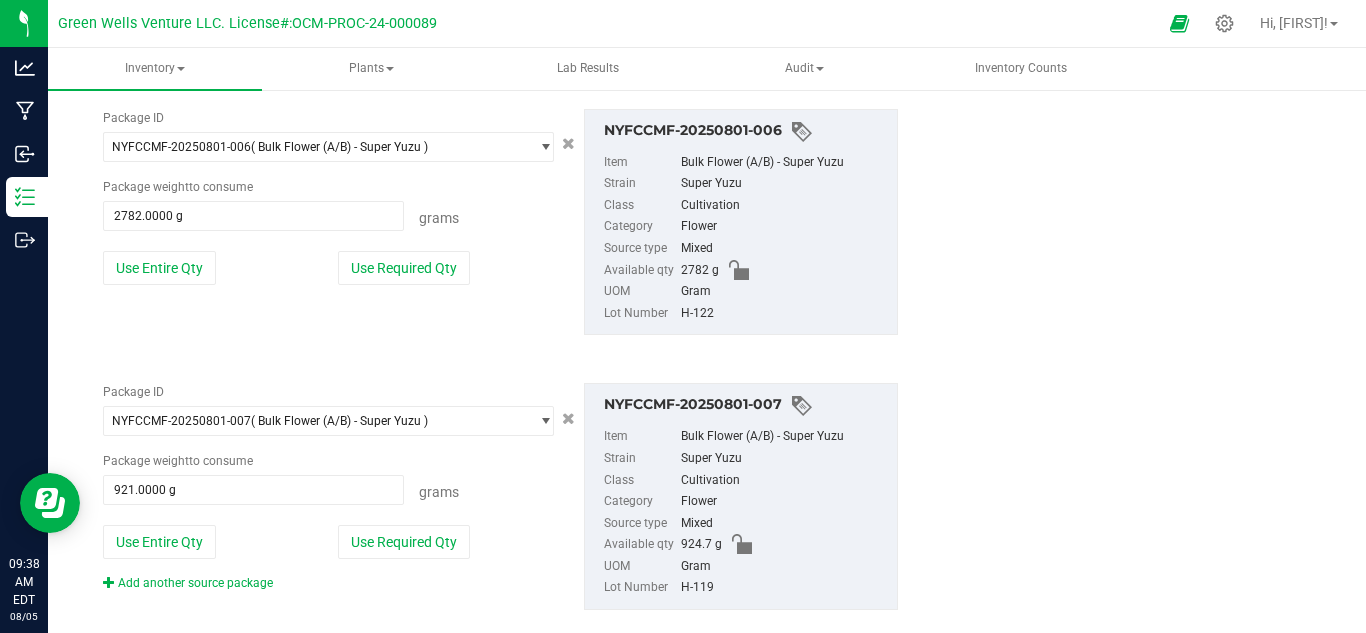 scroll, scrollTop: 465, scrollLeft: 0, axis: vertical 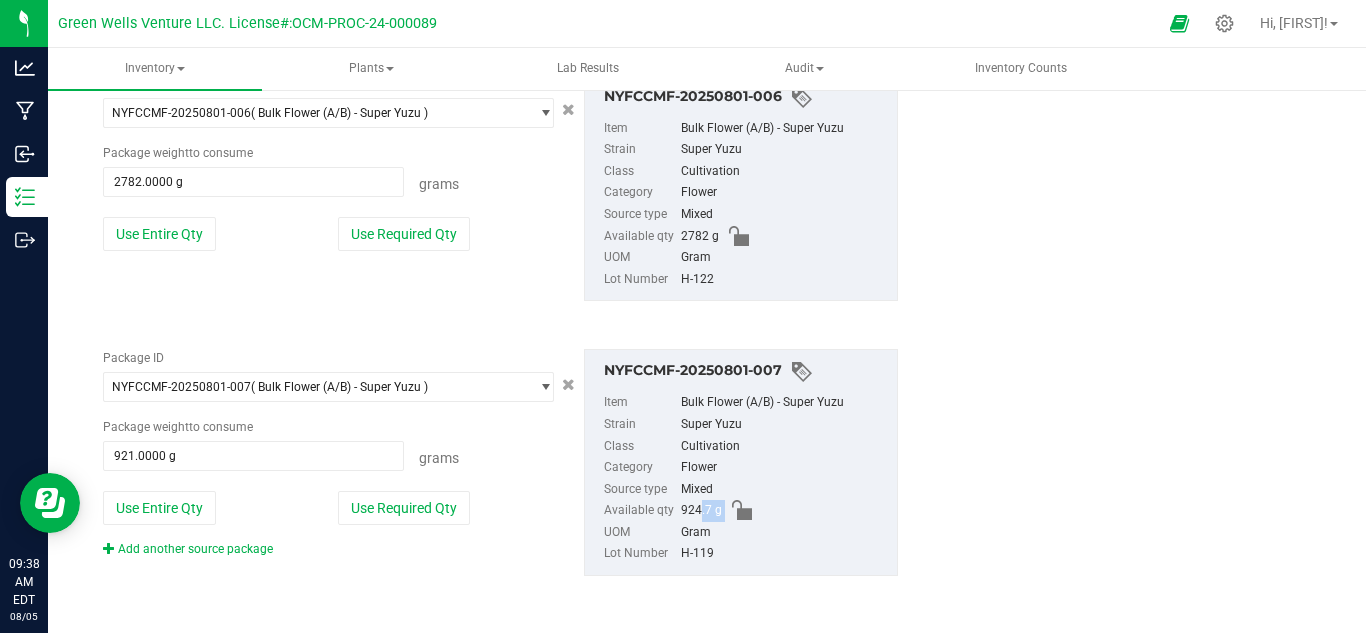 click on "924.7 g" at bounding box center [784, 511] 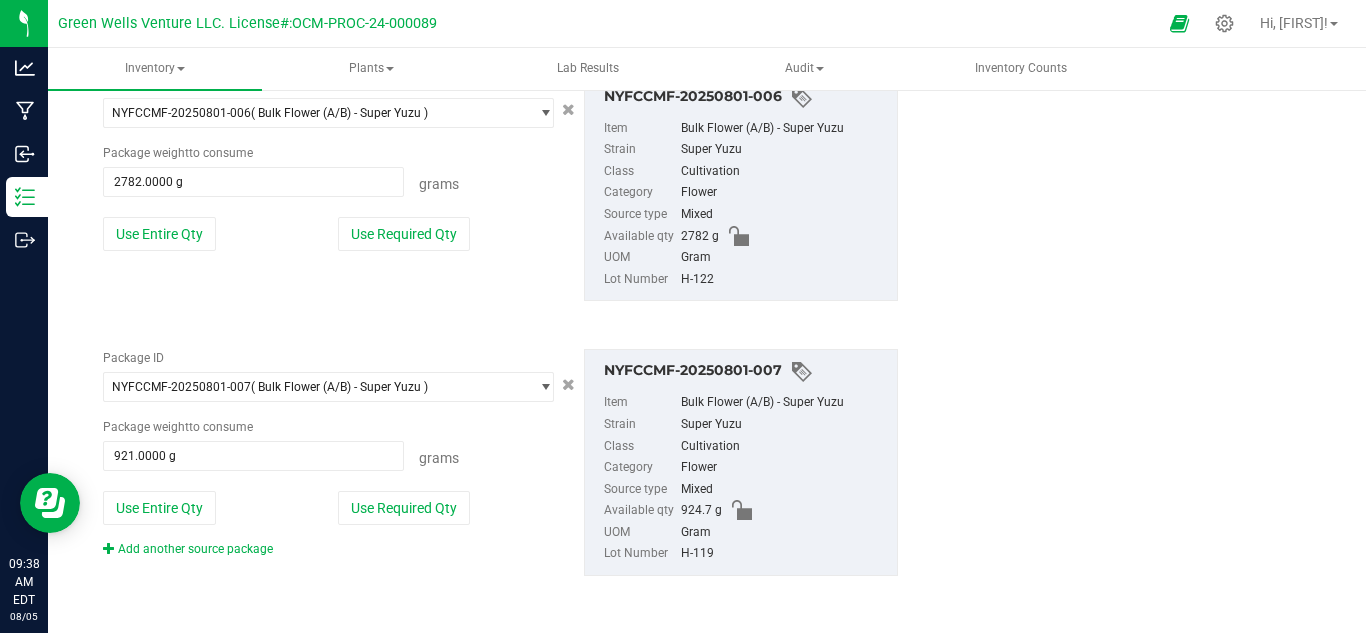 click on "924.7 g" at bounding box center [701, 511] 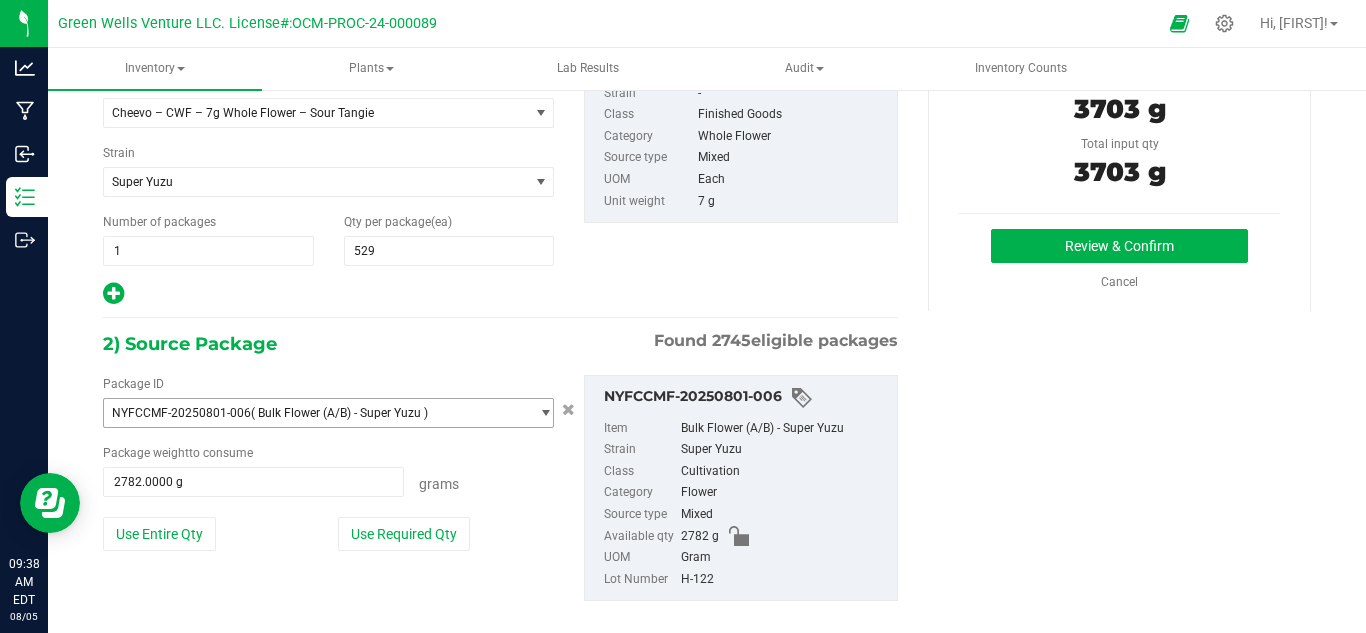 scroll, scrollTop: 0, scrollLeft: 0, axis: both 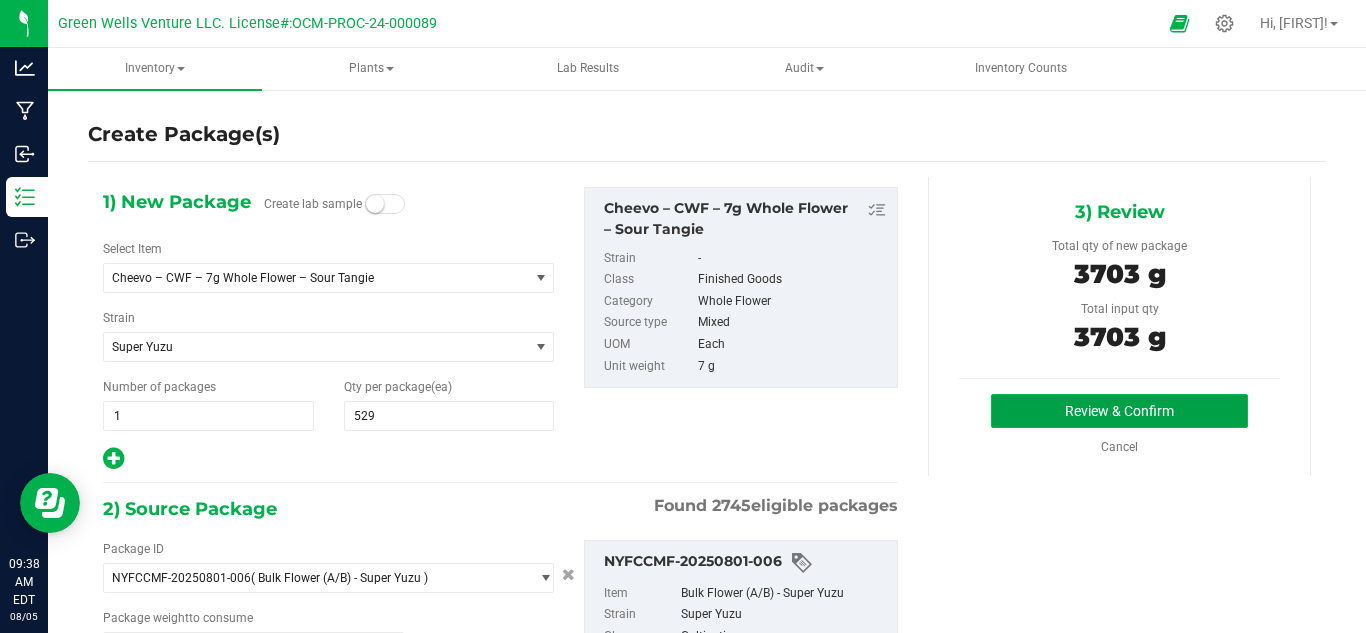 click on "Review & Confirm" at bounding box center (1119, 411) 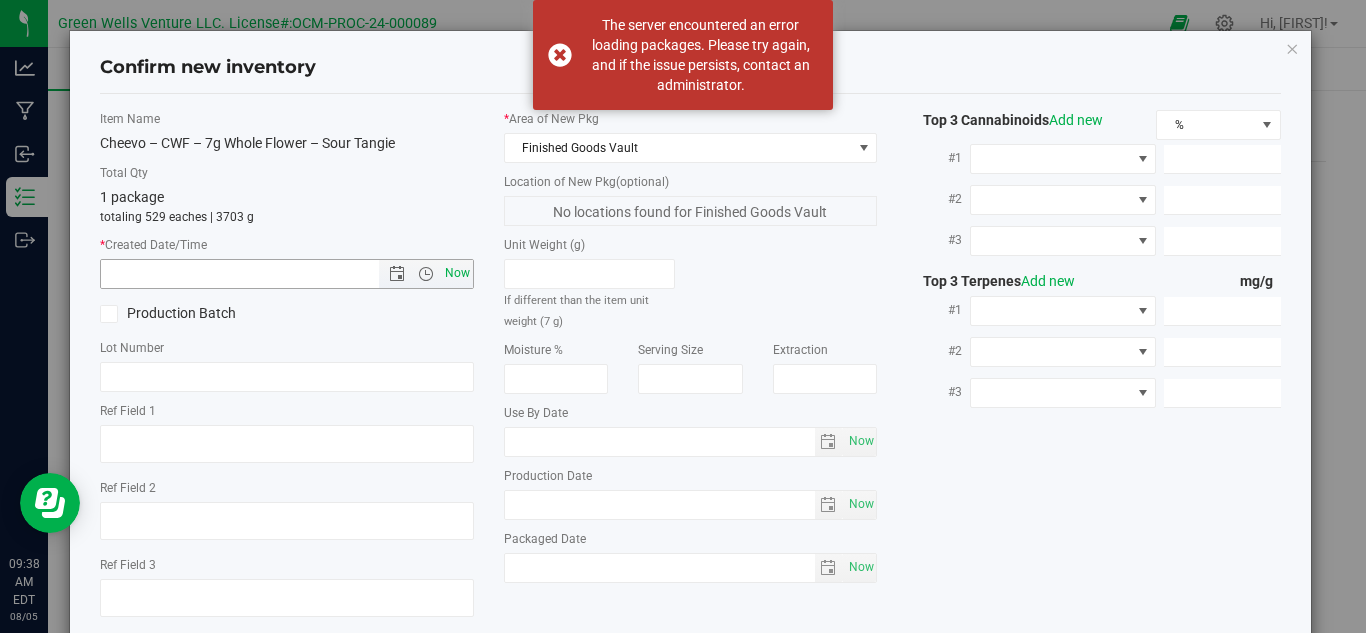 click on "Now" at bounding box center (457, 273) 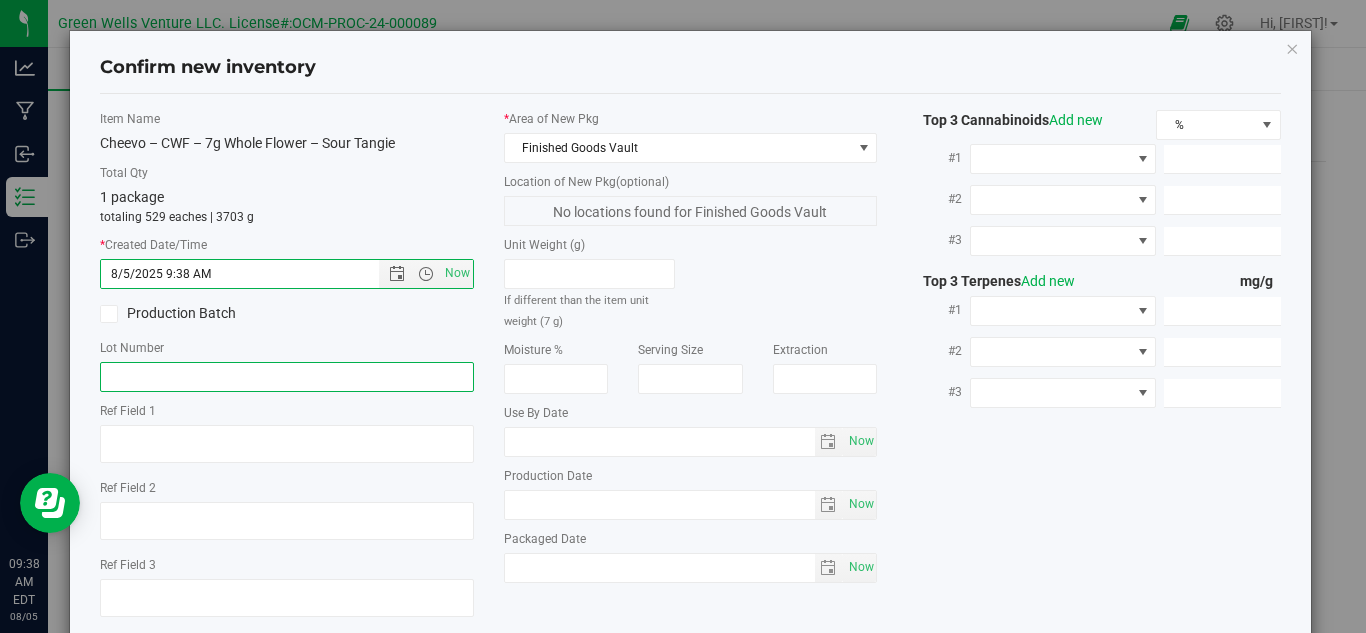click at bounding box center [287, 377] 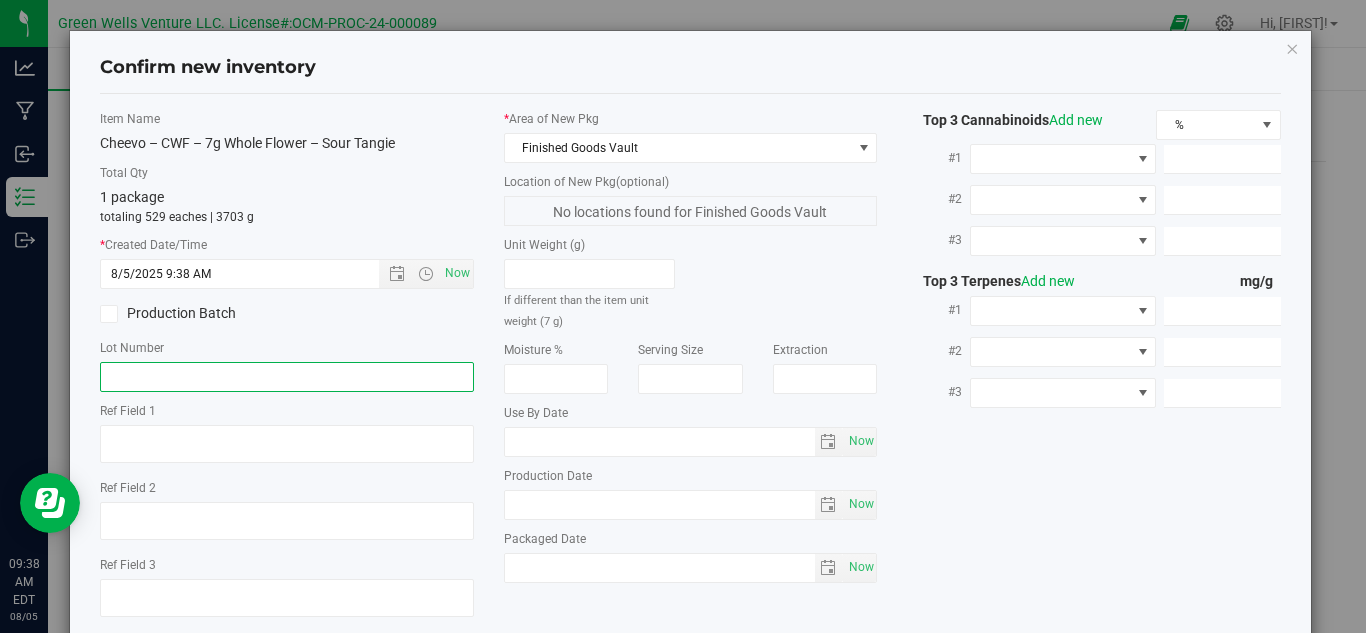 paste on "CWF7-ULF-STG-080125" 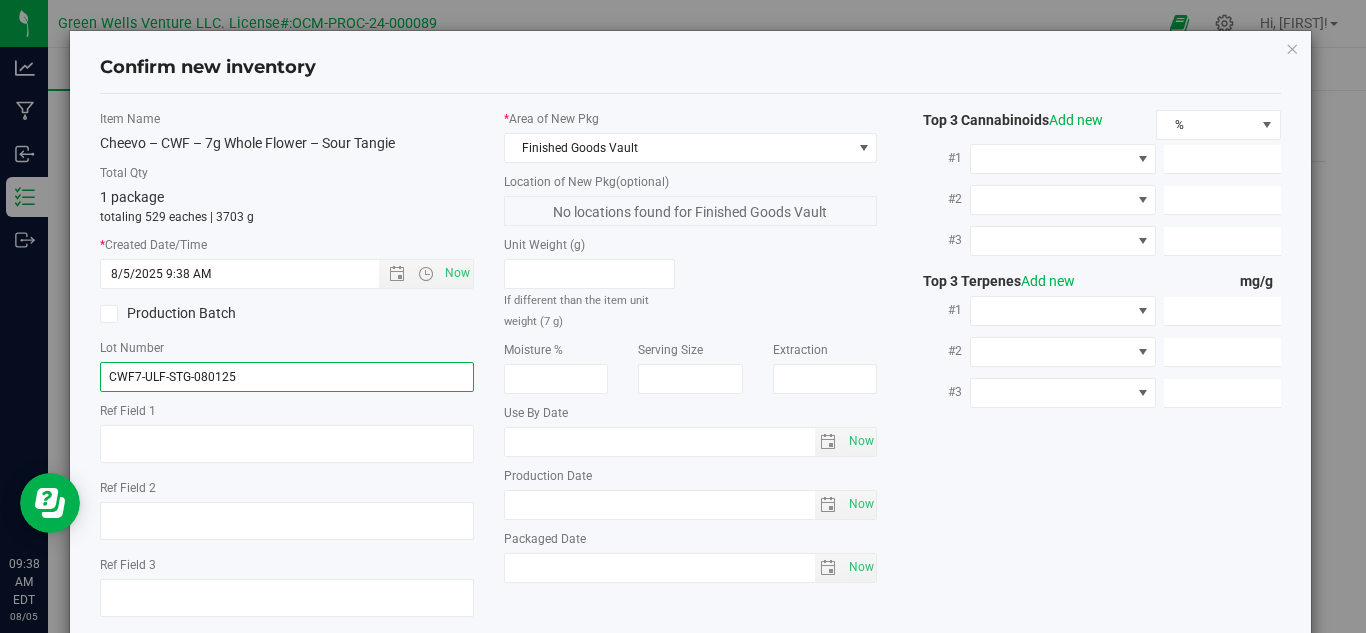 type on "CWF7-ULF-STG-080125" 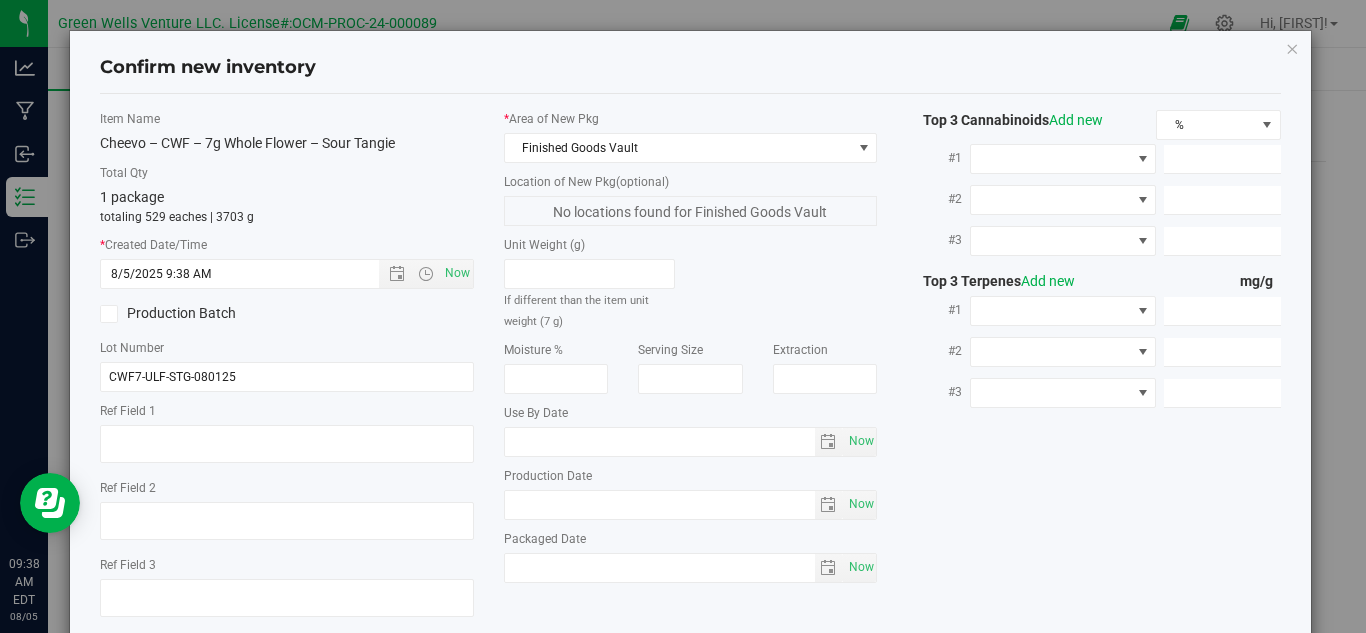 click at bounding box center [109, 314] 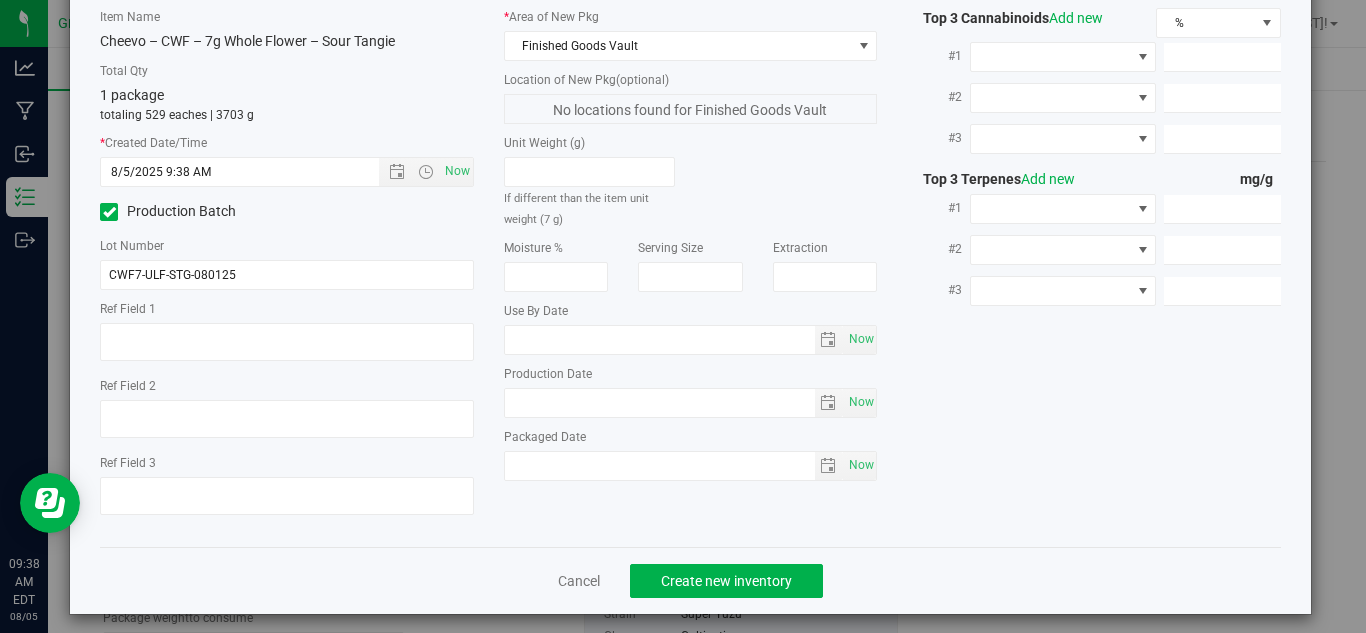 scroll, scrollTop: 114, scrollLeft: 0, axis: vertical 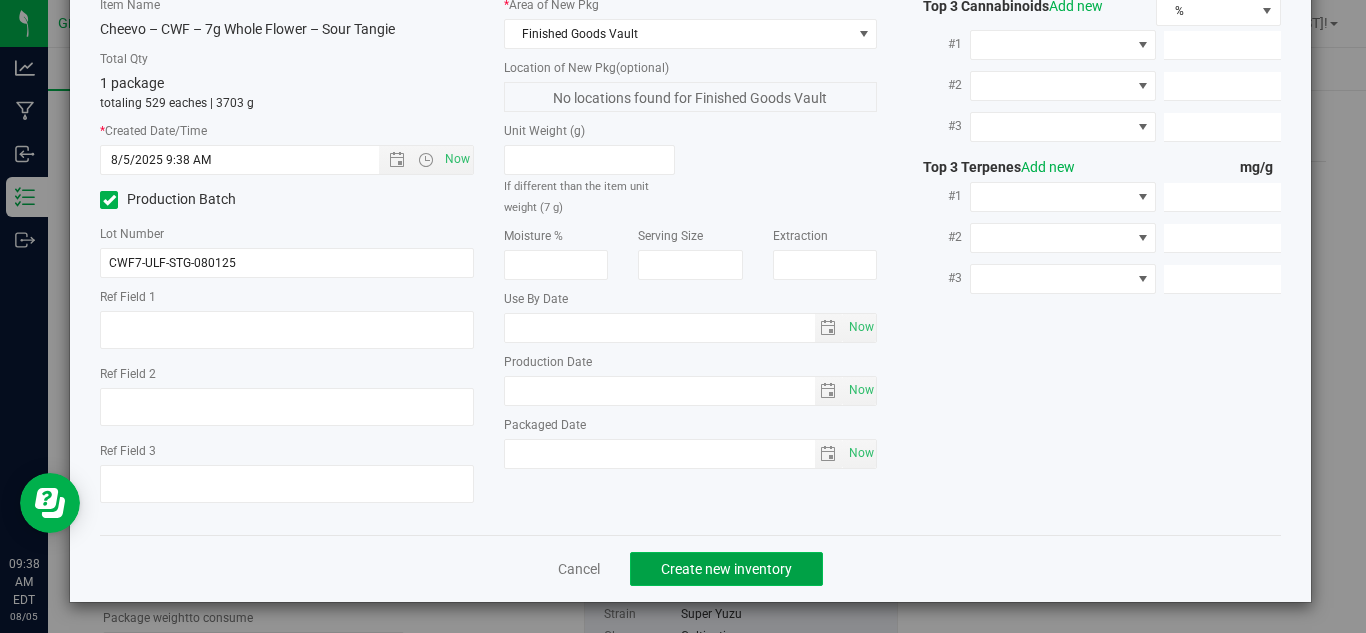 click on "Create new inventory" 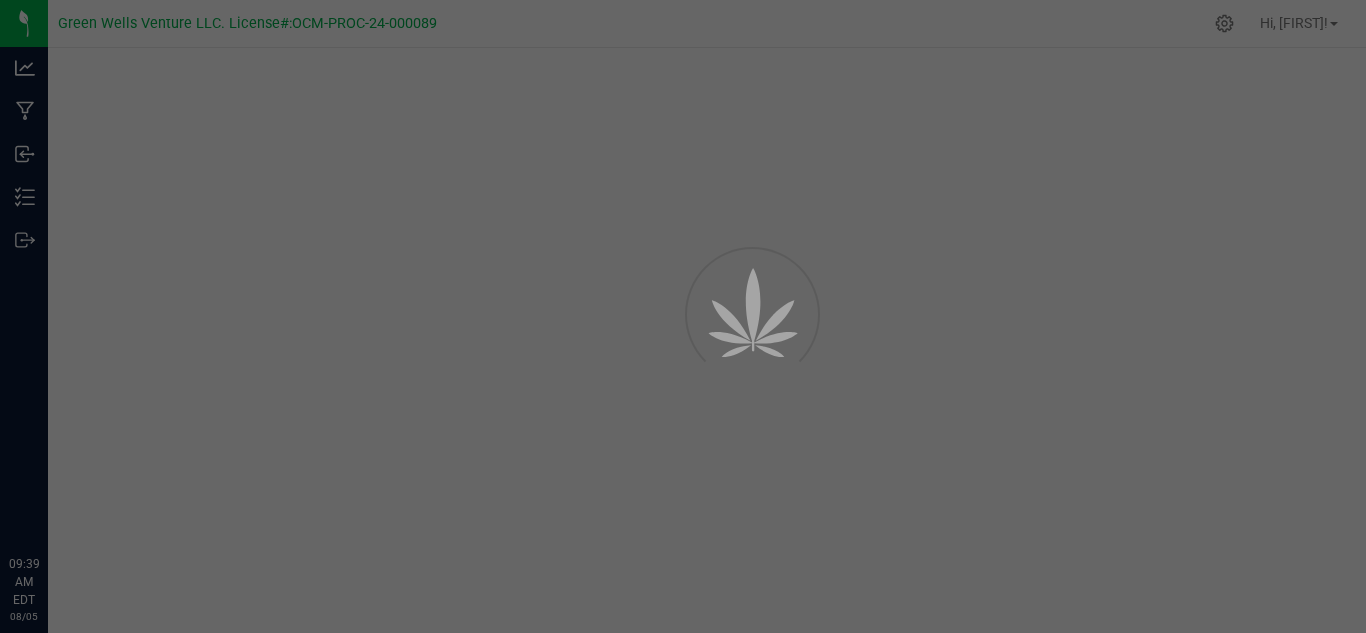 scroll, scrollTop: 0, scrollLeft: 0, axis: both 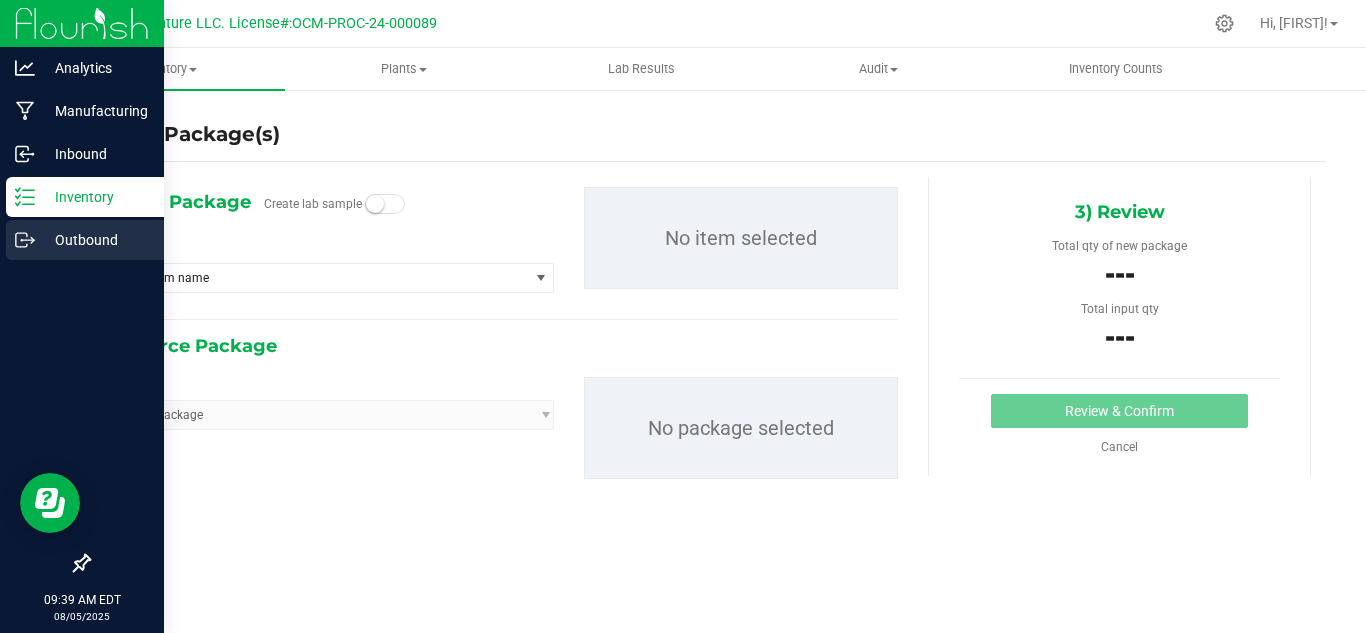 click on "Outbound" at bounding box center (95, 240) 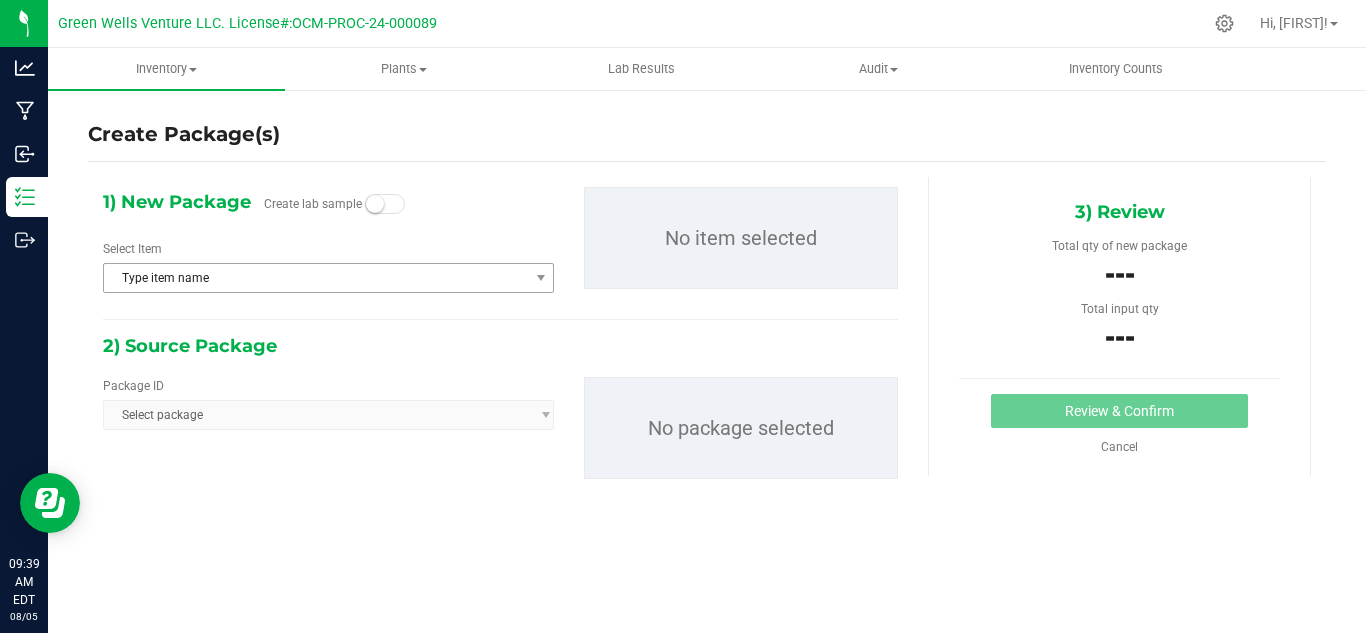 click on "Inventory
All packages
All inventory
Waste log
Create inventory
Plants
All plants" at bounding box center [707, 340] 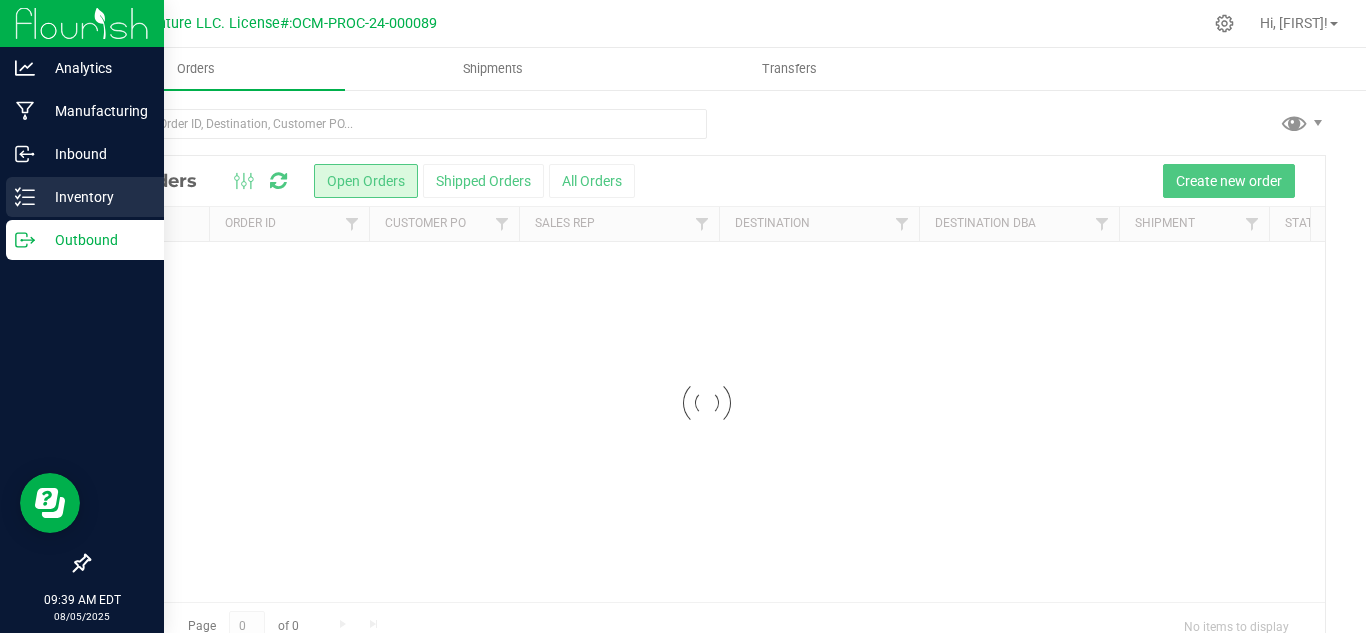 click on "Inventory" at bounding box center [95, 197] 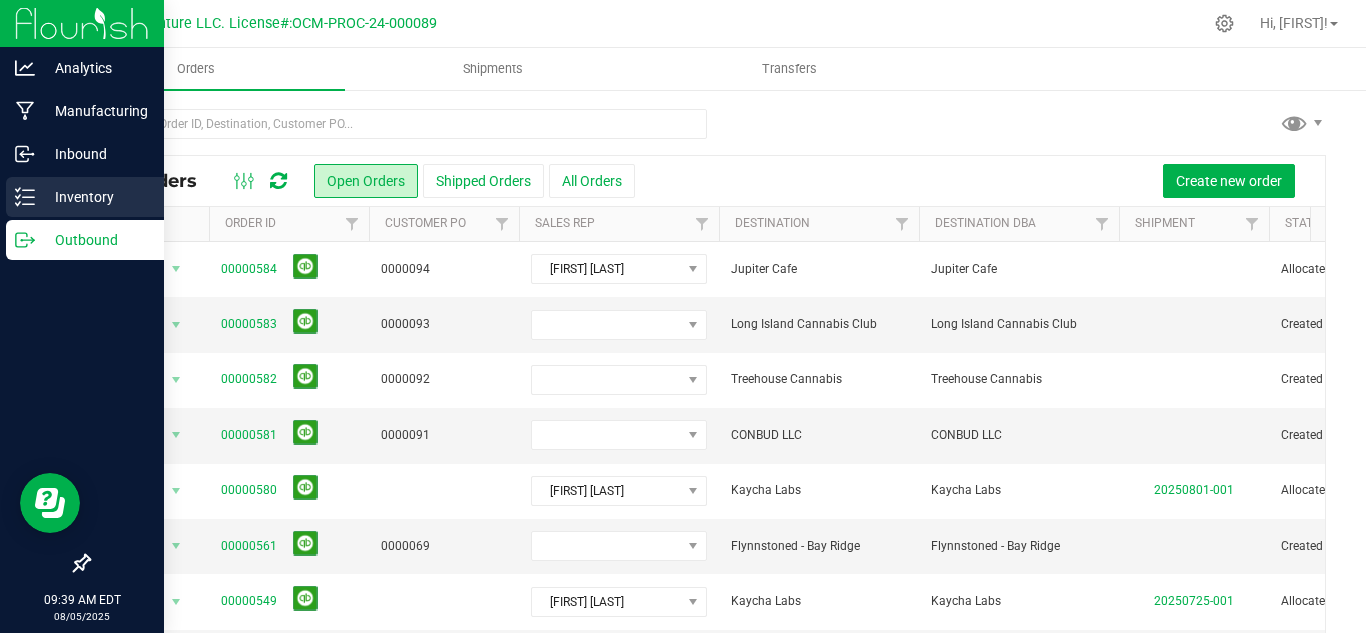 click on "Inventory" at bounding box center [95, 197] 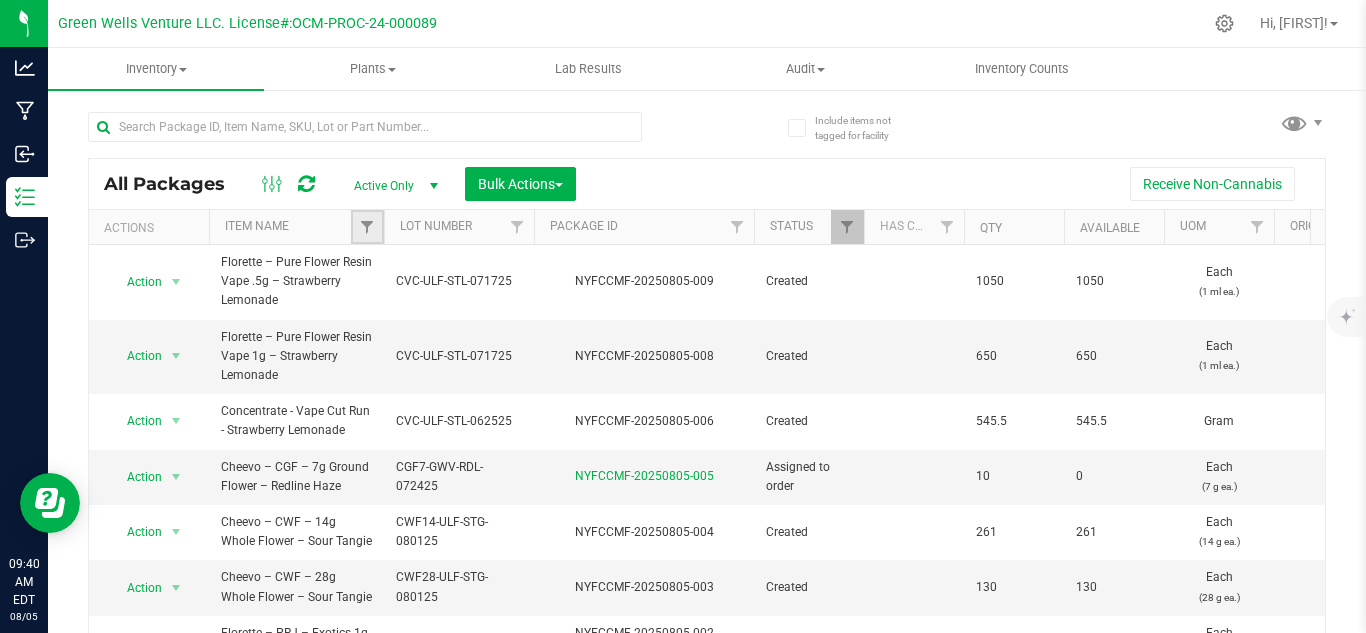 click at bounding box center [367, 227] 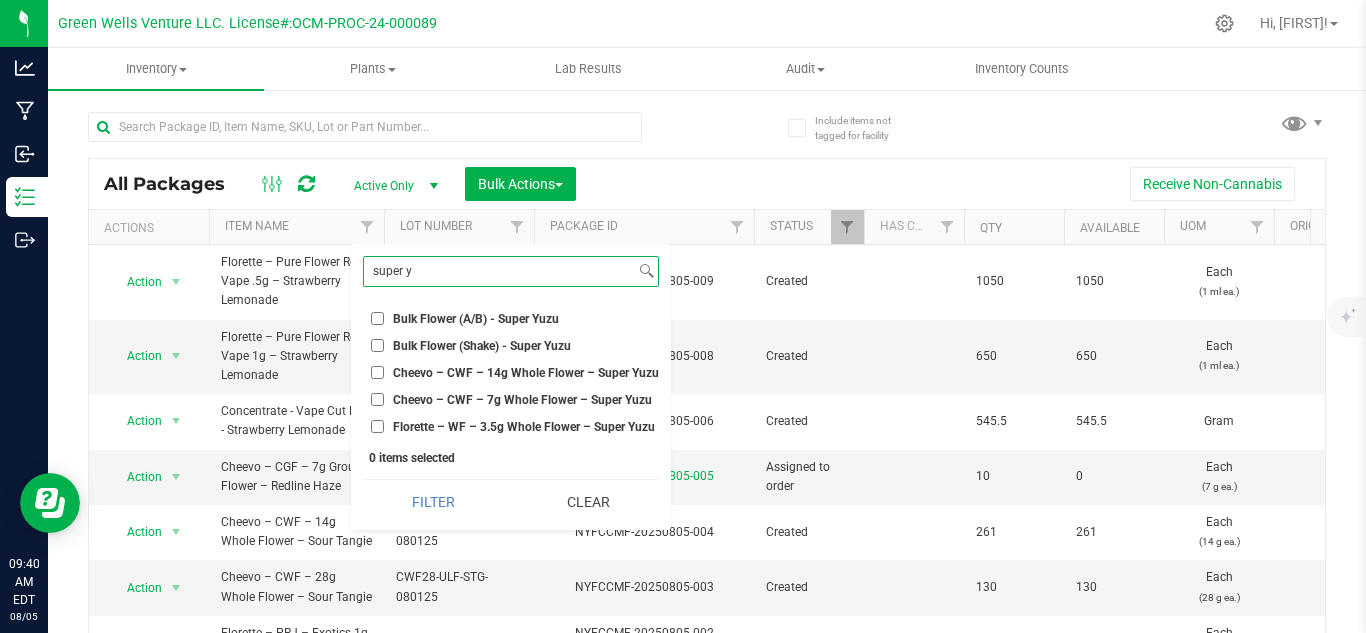type on "super y" 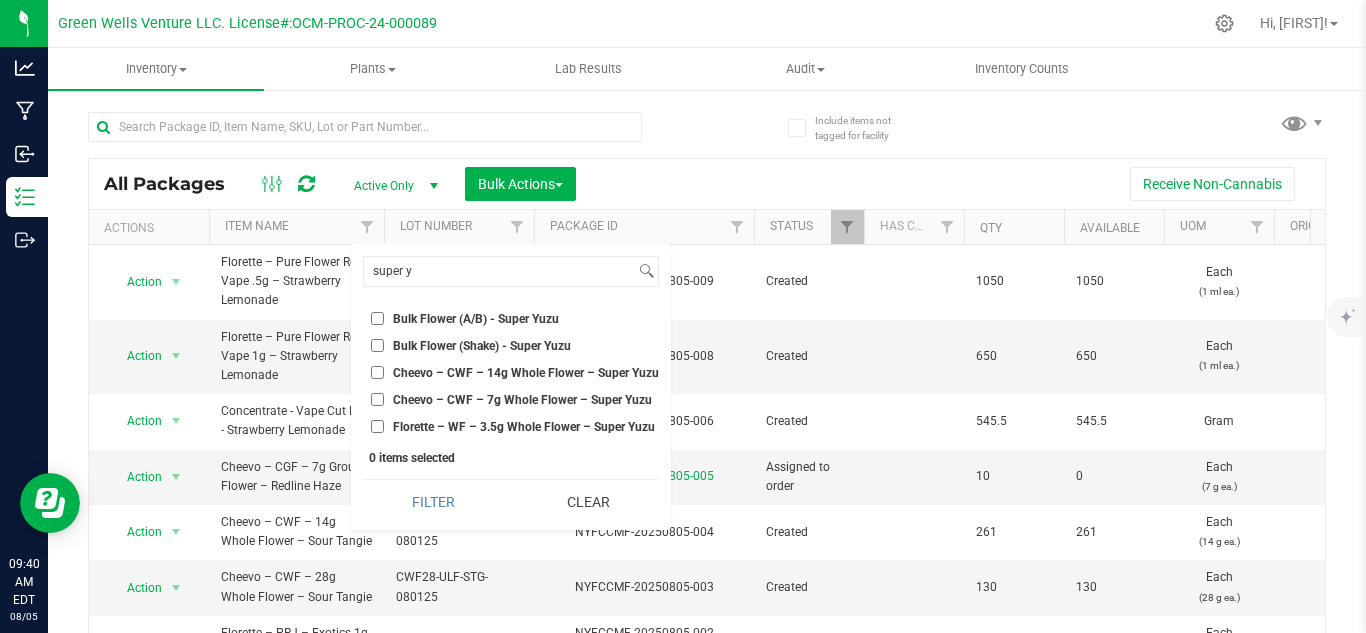 click on "Bulk Flower (A/B) - Super Yuzu" at bounding box center (377, 318) 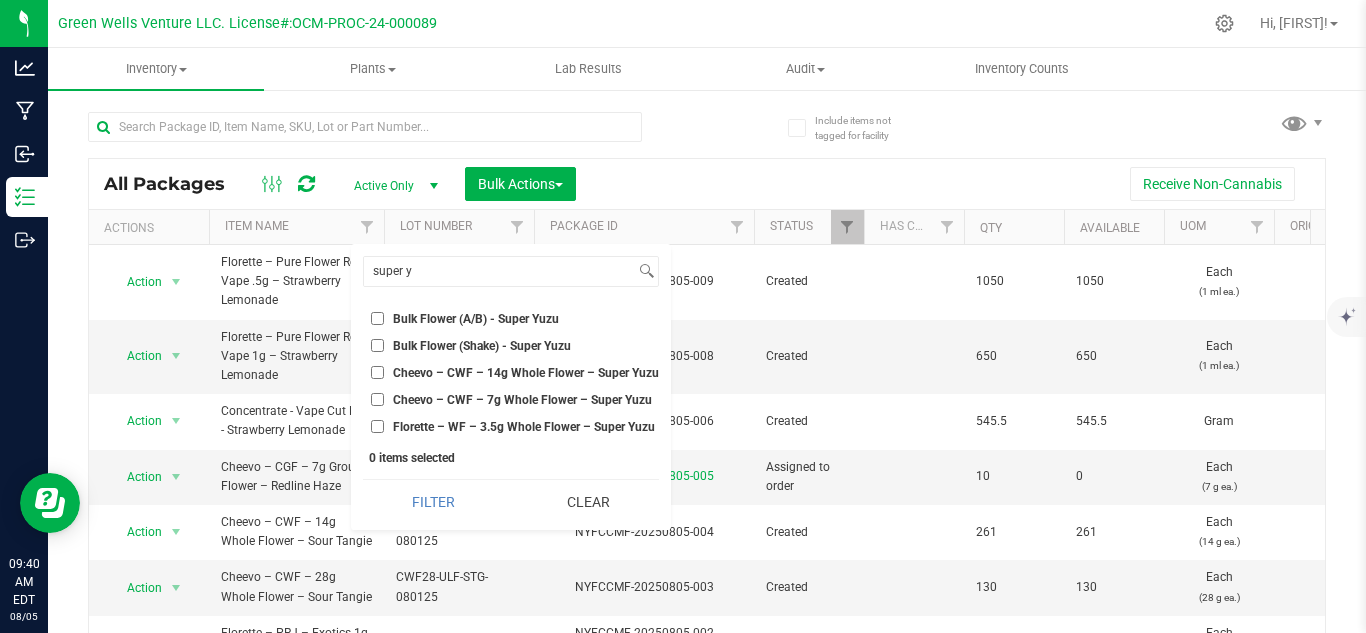 checkbox on "true" 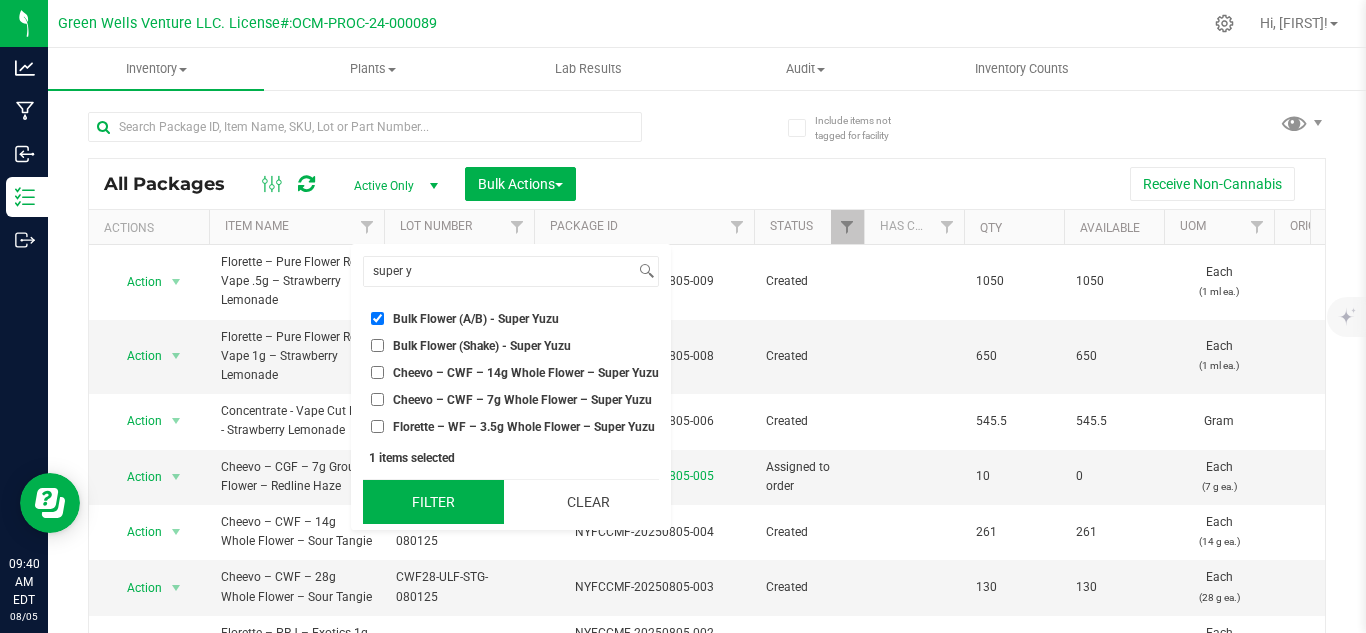 click on "Filter" at bounding box center (433, 502) 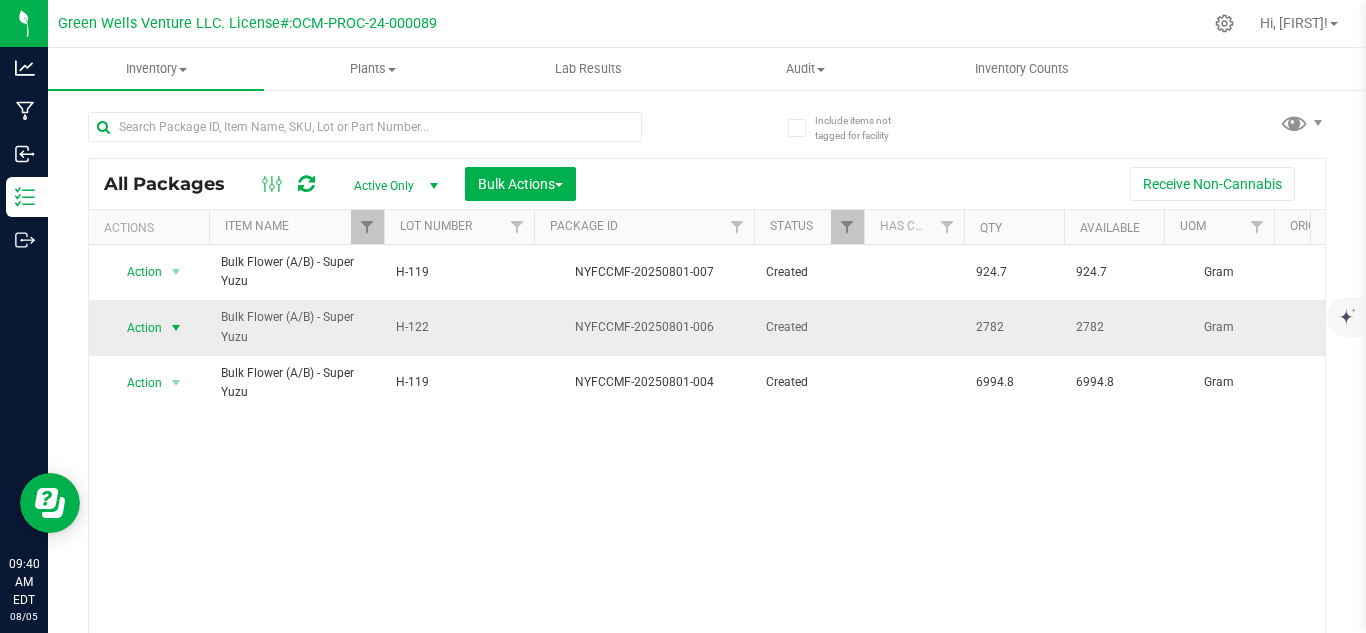 click on "Action" at bounding box center (136, 328) 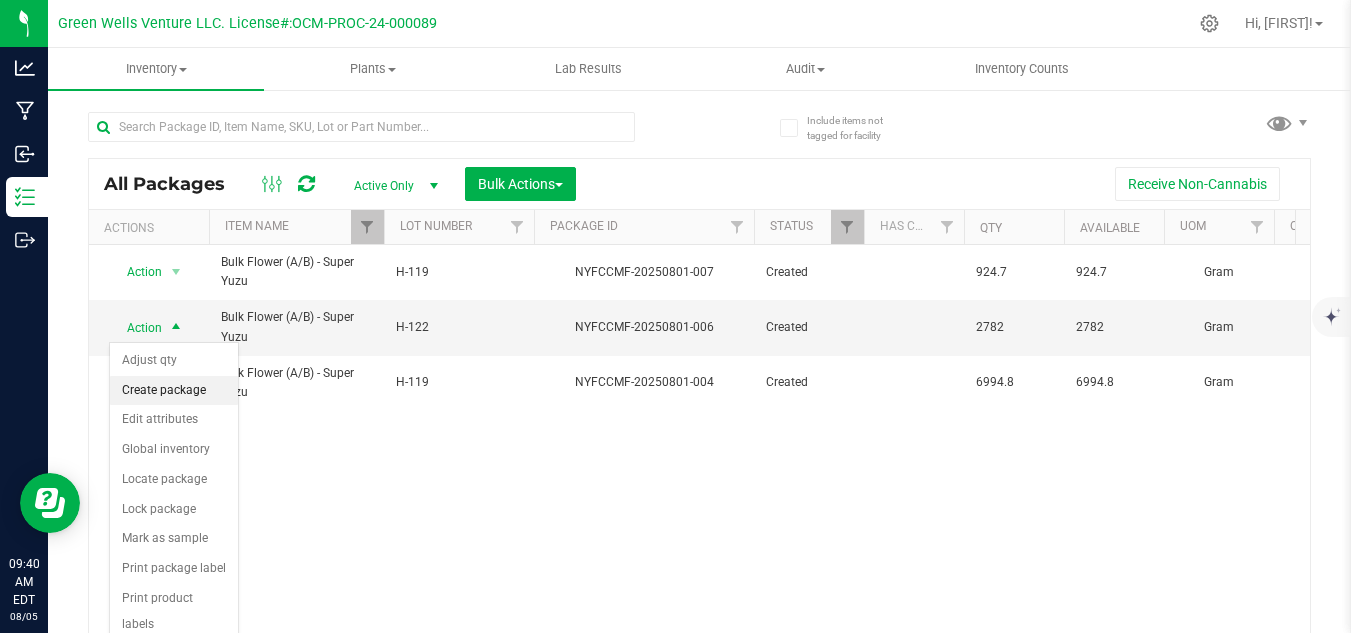 click on "Create package" at bounding box center [174, 391] 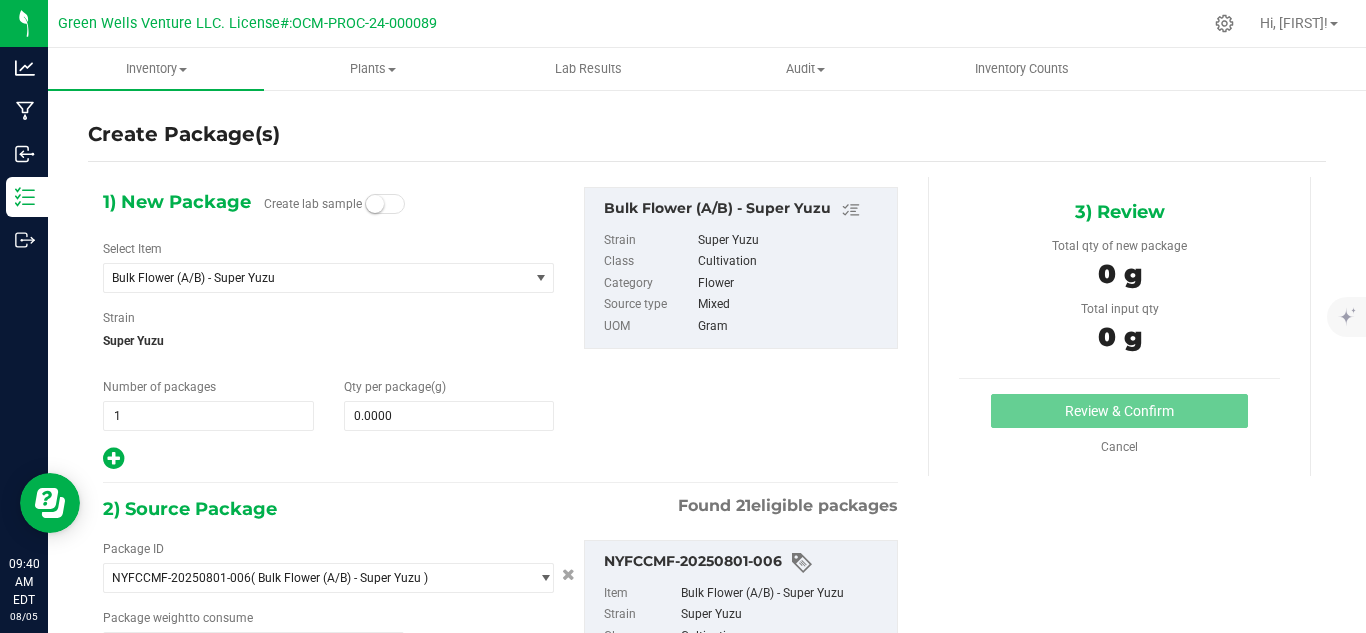 type on "0.0000 g" 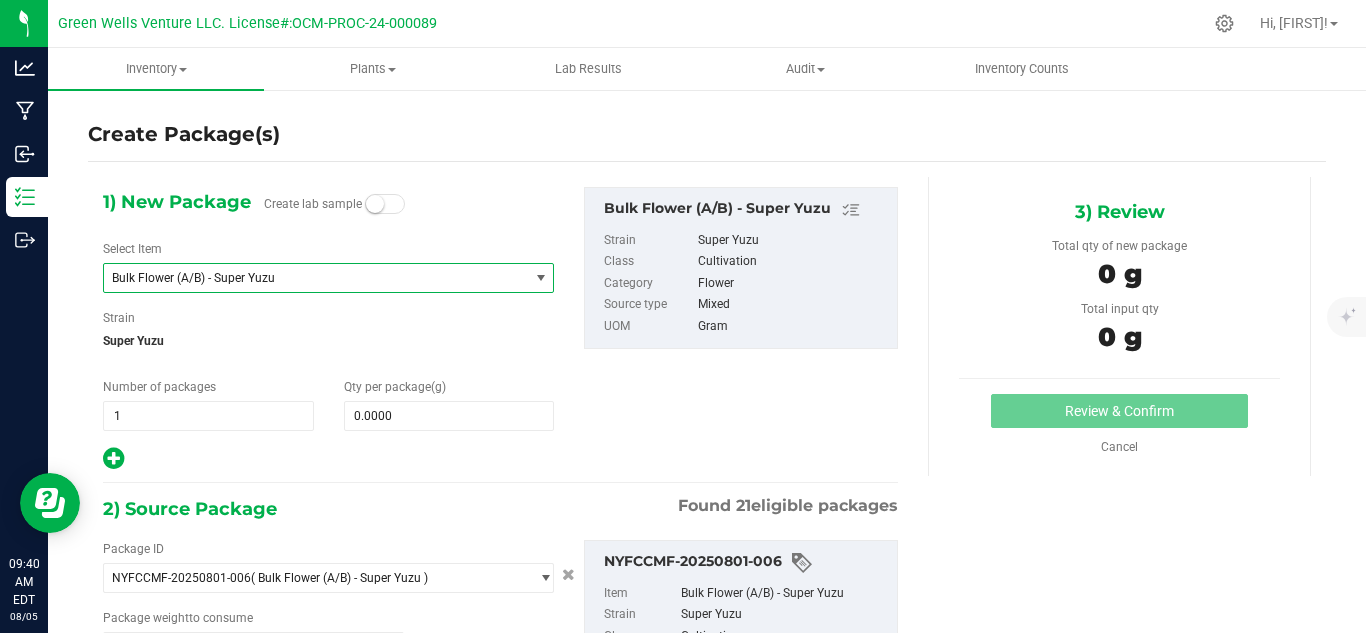 click on "Bulk Flower (A/B) - Super Yuzu" at bounding box center [316, 278] 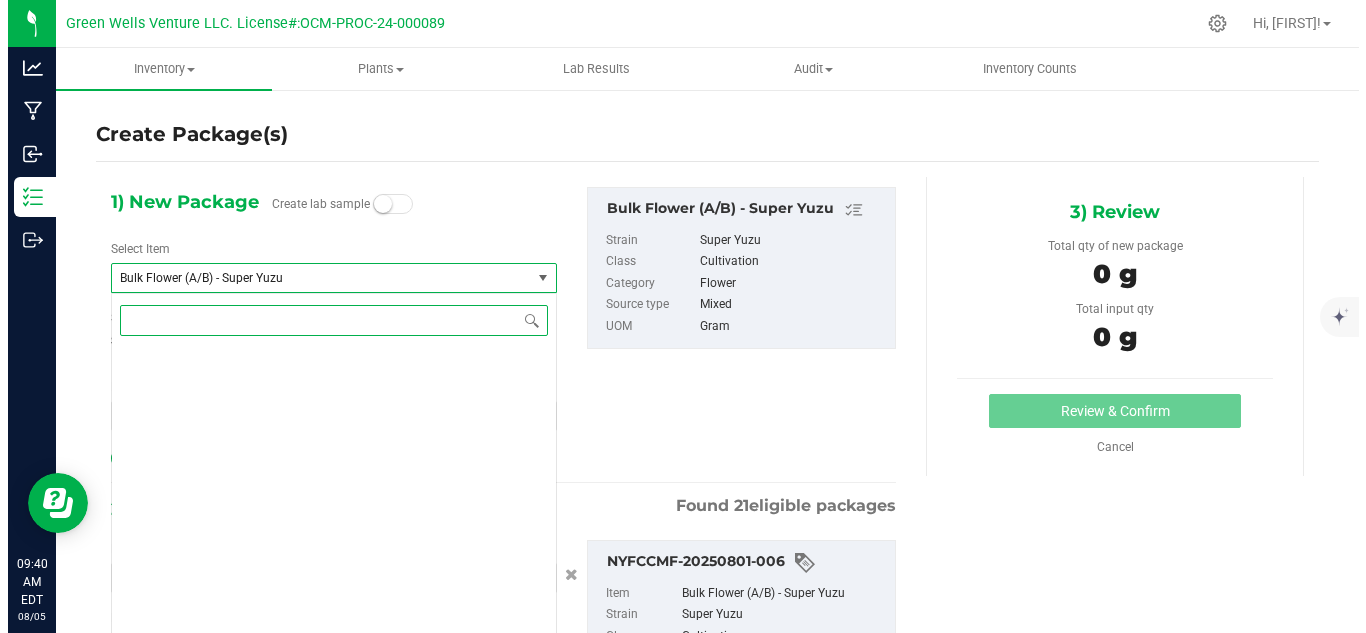 scroll, scrollTop: 1008, scrollLeft: 0, axis: vertical 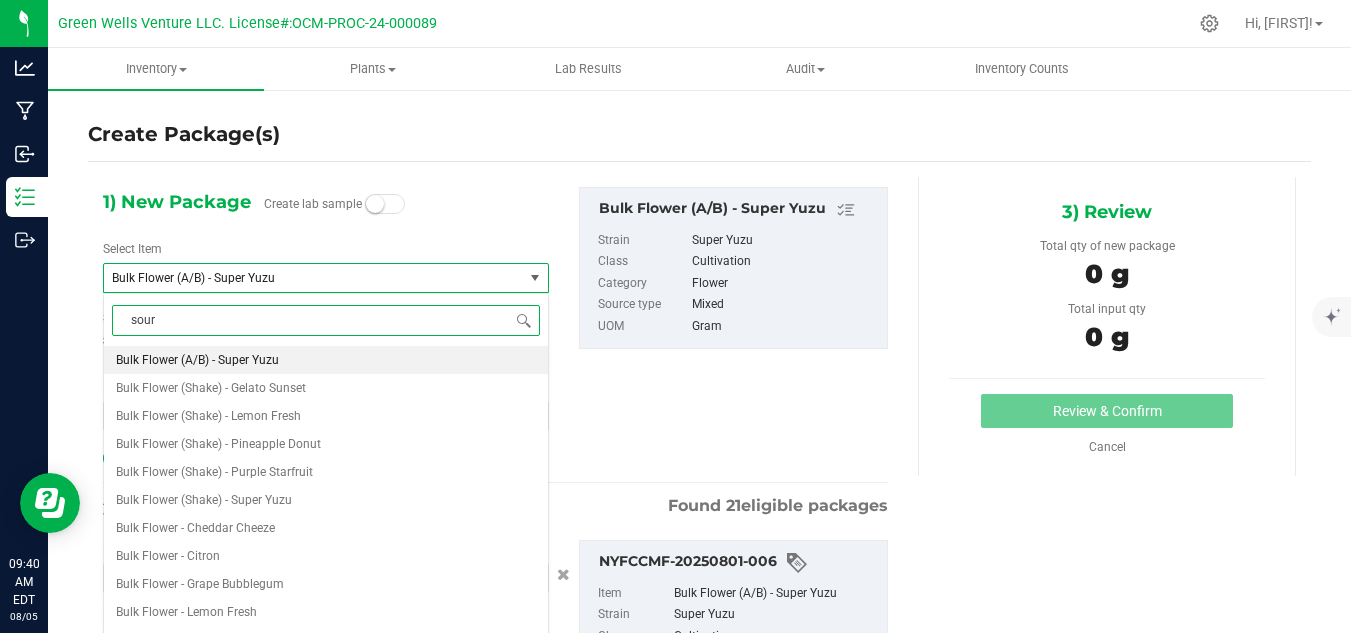 type on "sour t" 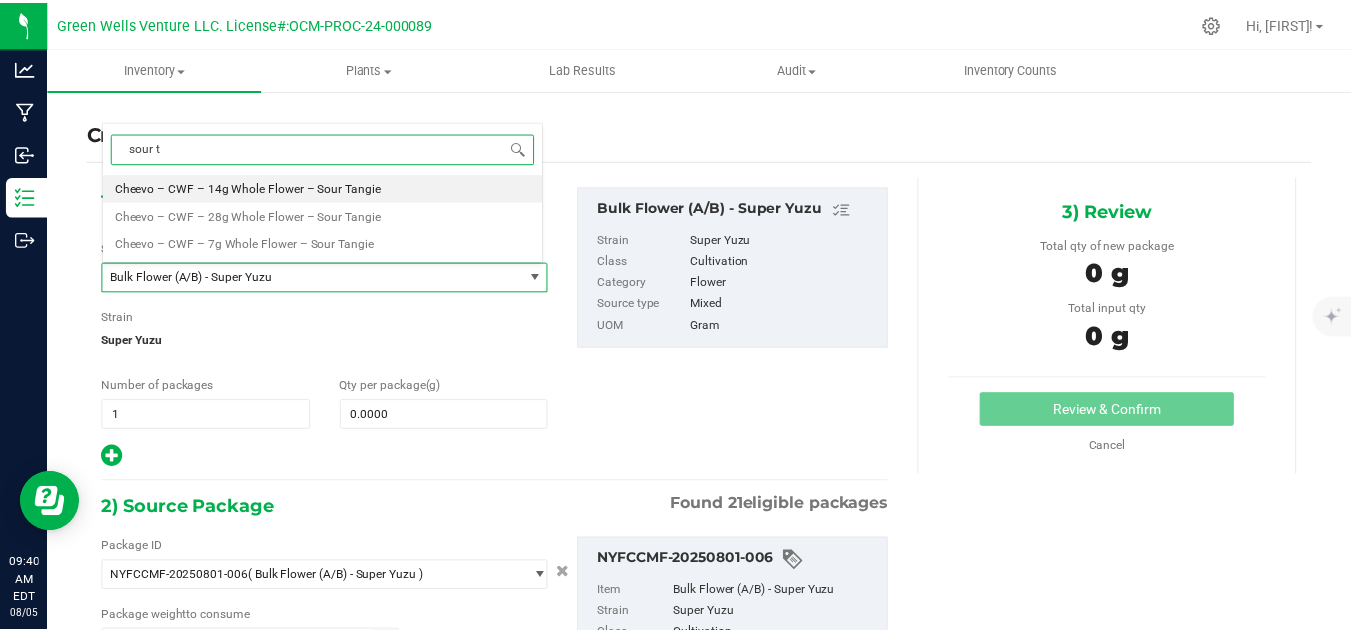 scroll, scrollTop: 0, scrollLeft: 0, axis: both 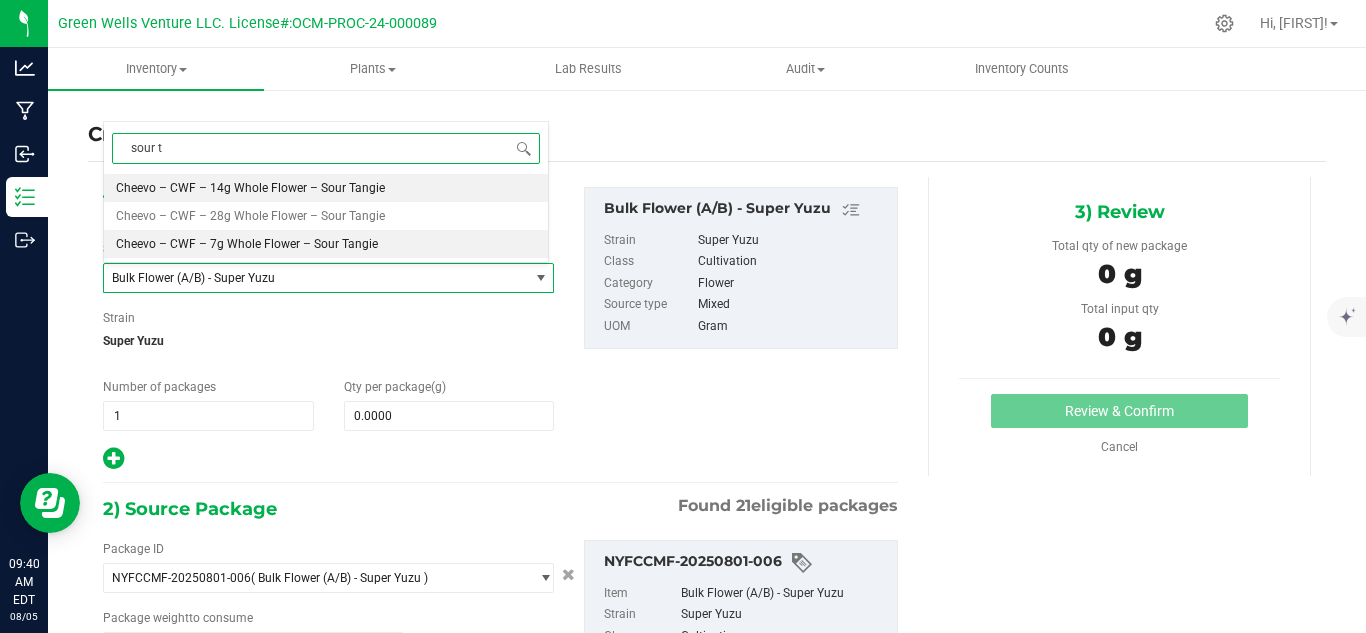 click on "Cheevo – CWF – 7g Whole Flower – Sour Tangie" at bounding box center (247, 244) 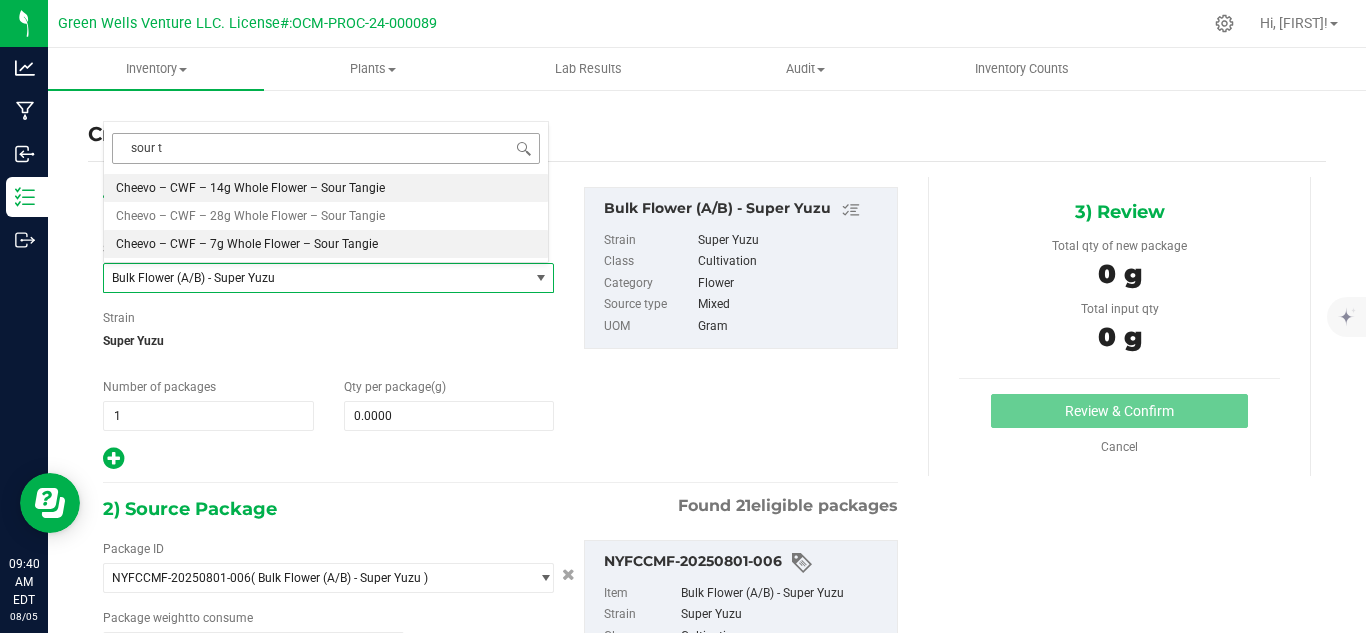 type 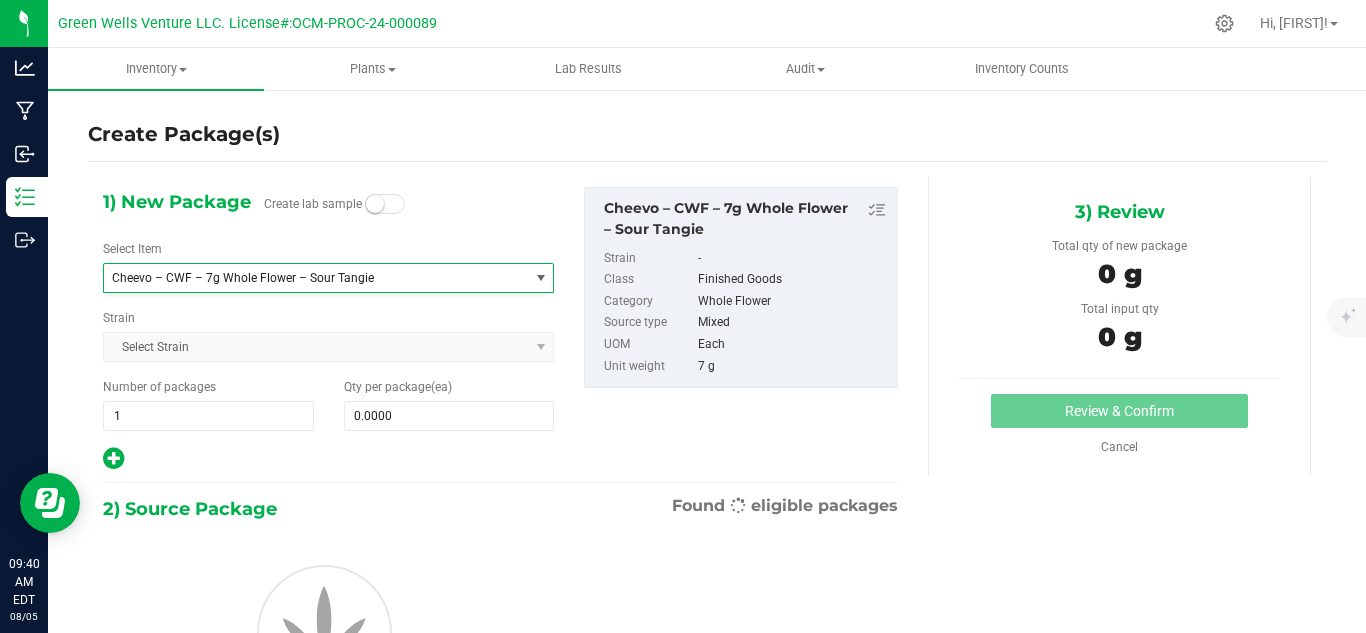 type on "0" 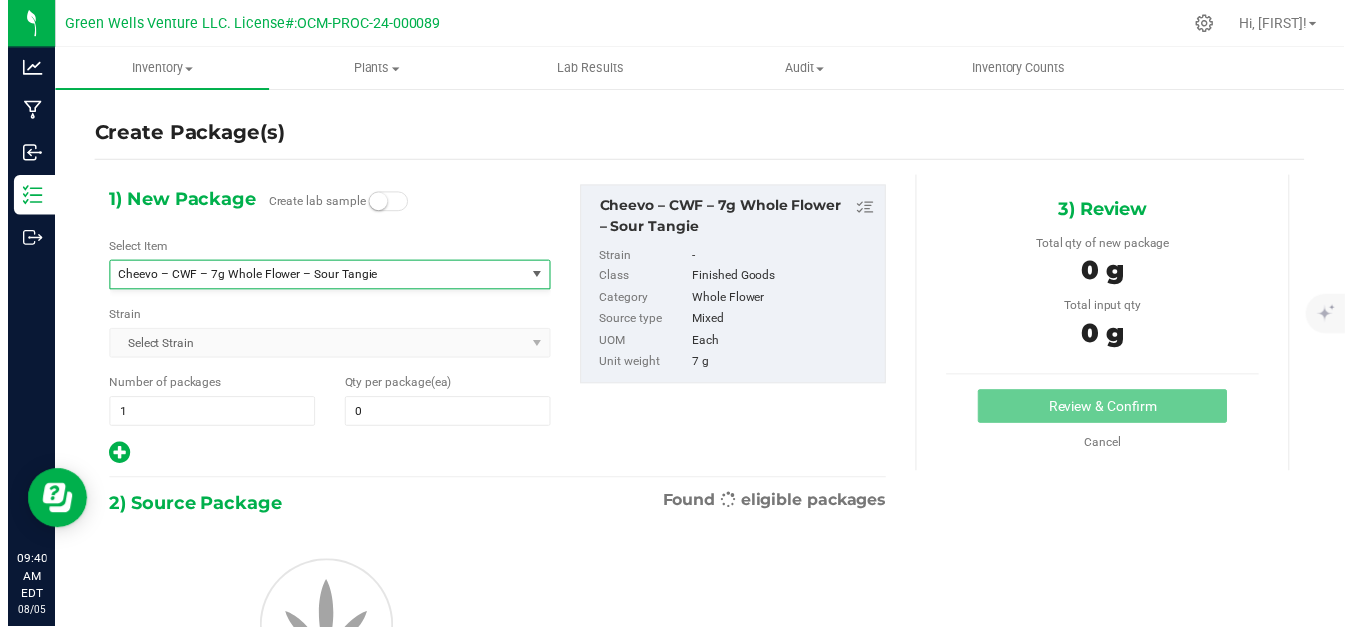scroll, scrollTop: 2548, scrollLeft: 0, axis: vertical 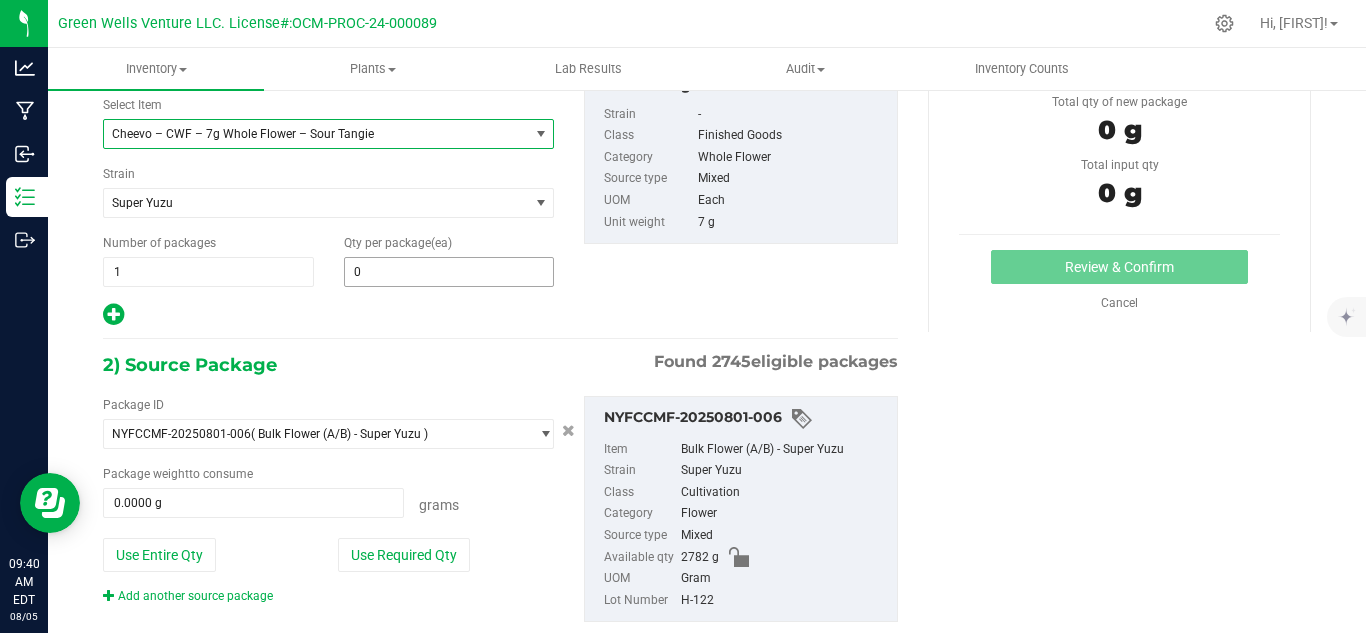 click on "0" at bounding box center (449, 272) 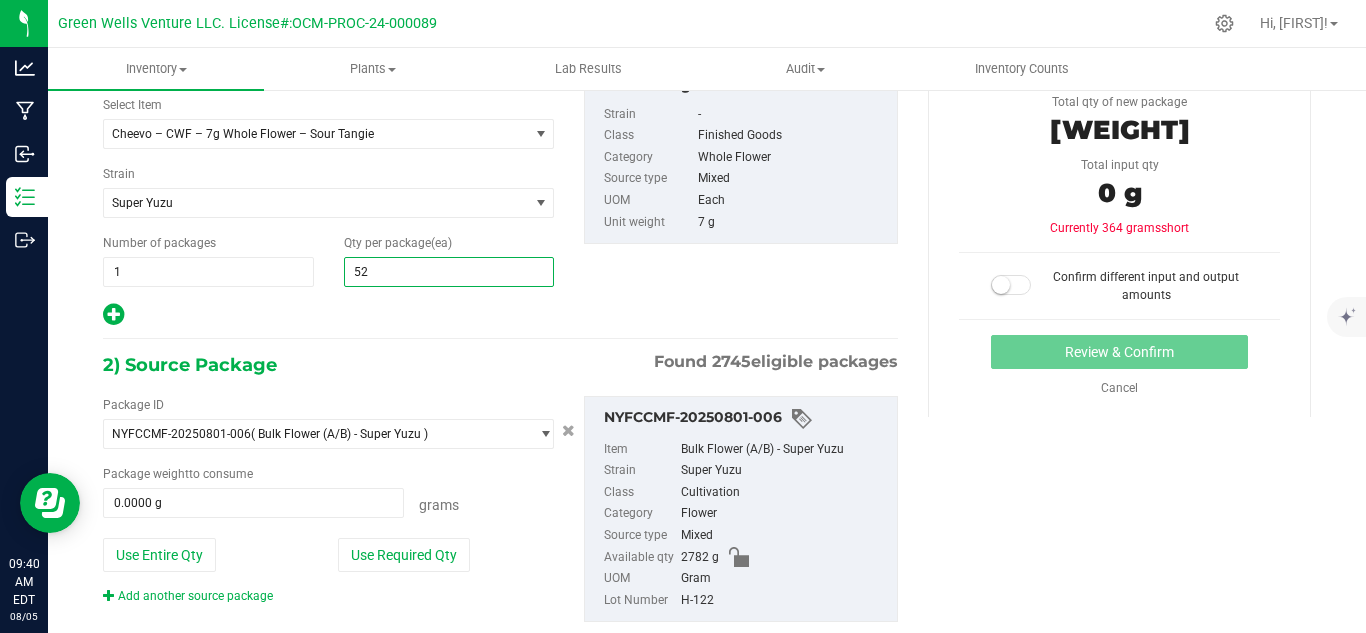 type on "529" 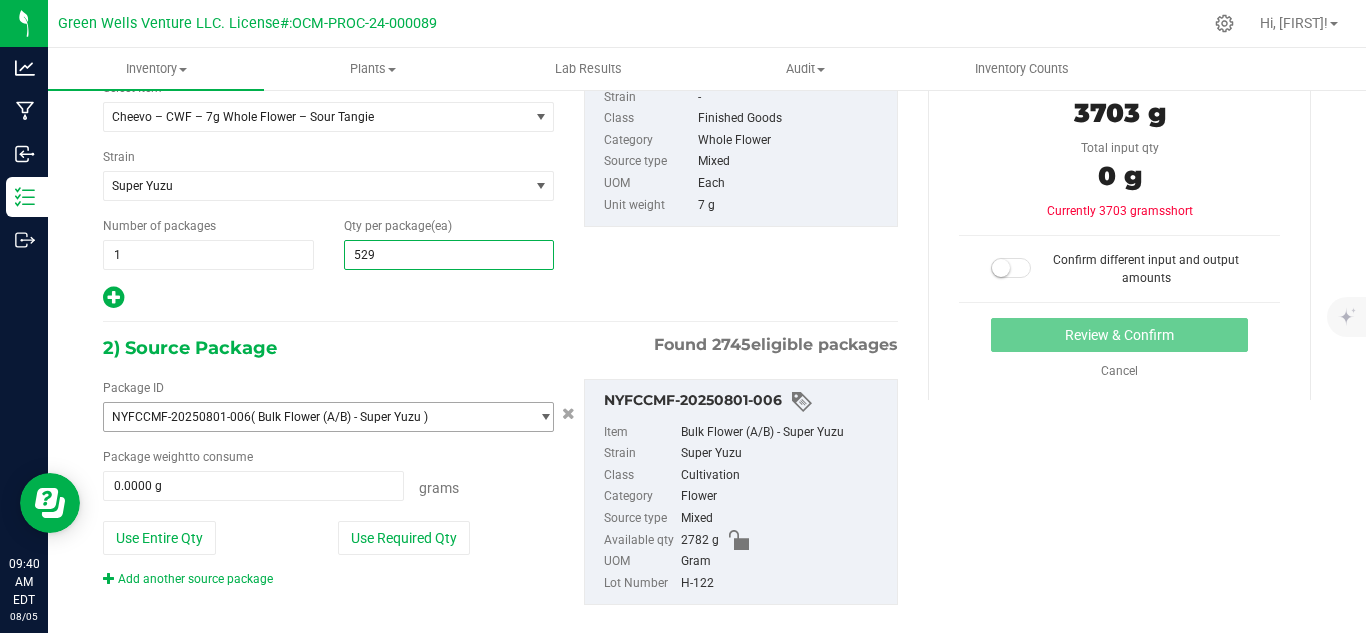 scroll, scrollTop: 190, scrollLeft: 0, axis: vertical 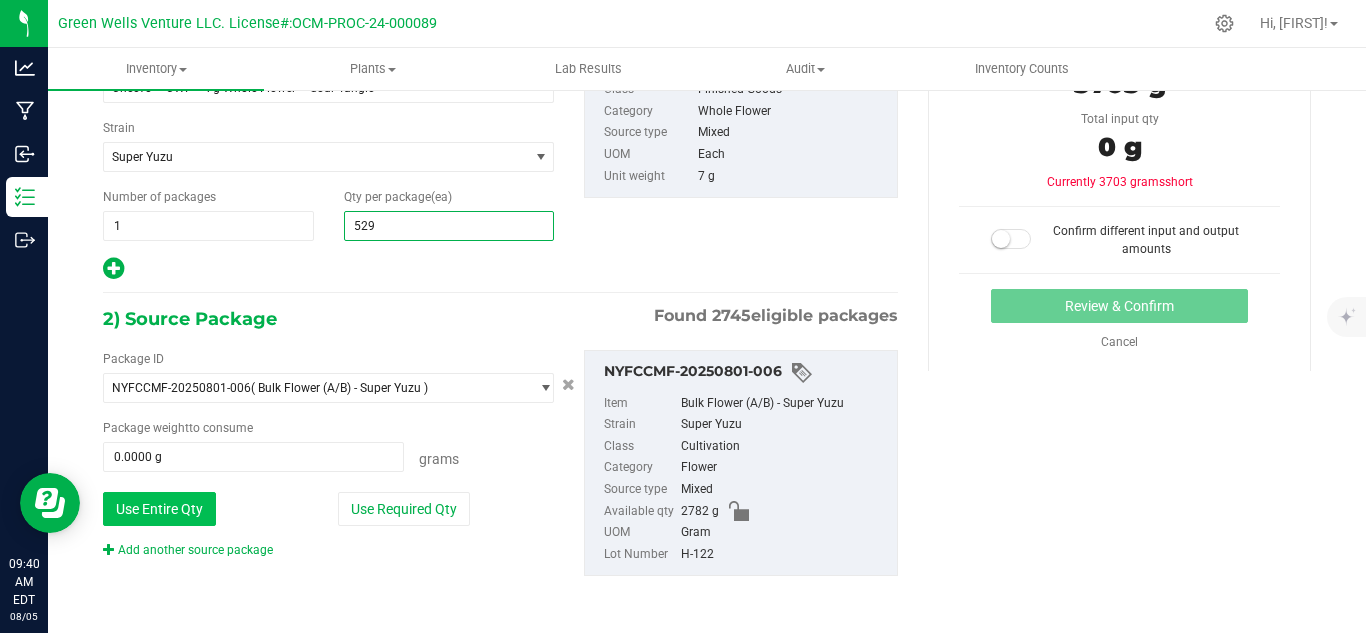 click on "Use Entire Qty" at bounding box center [159, 509] 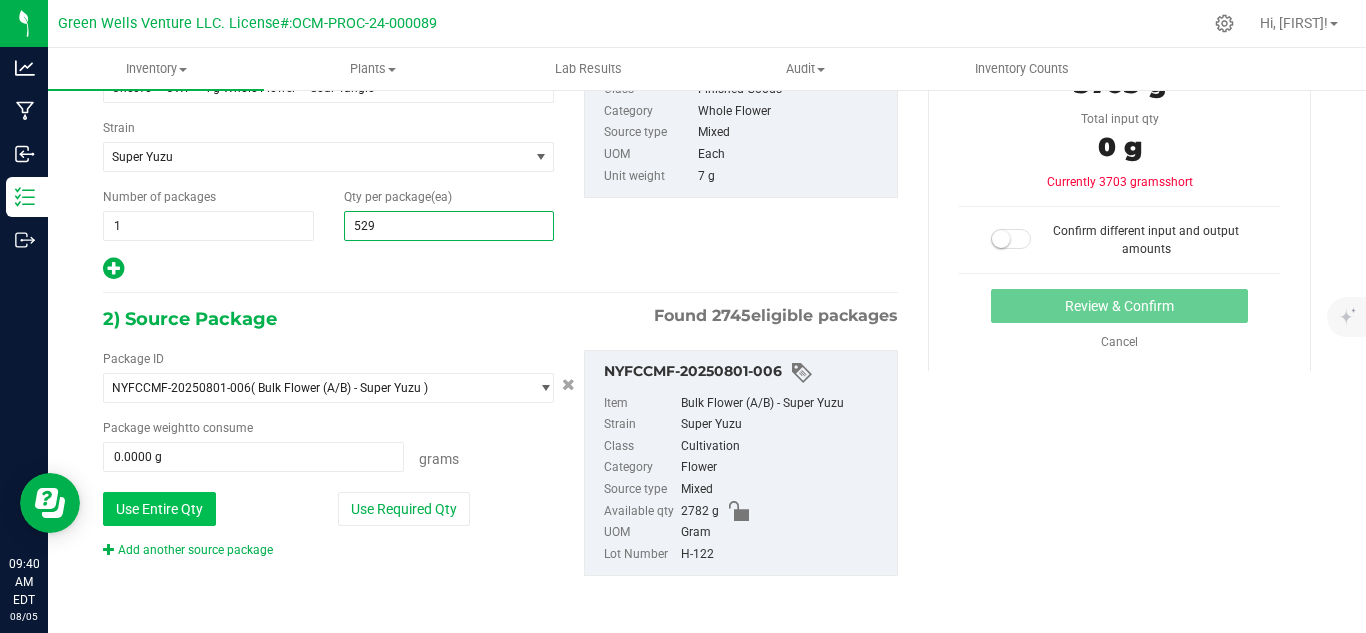 type on "529" 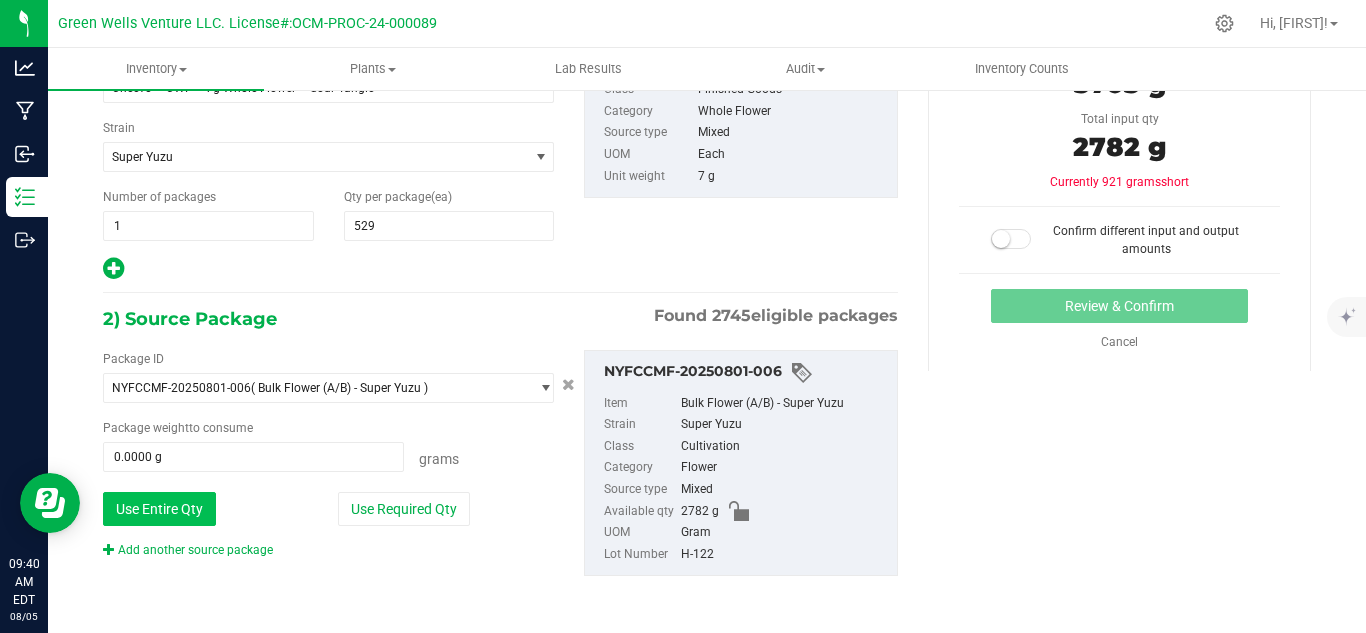 type on "2782.0000 g" 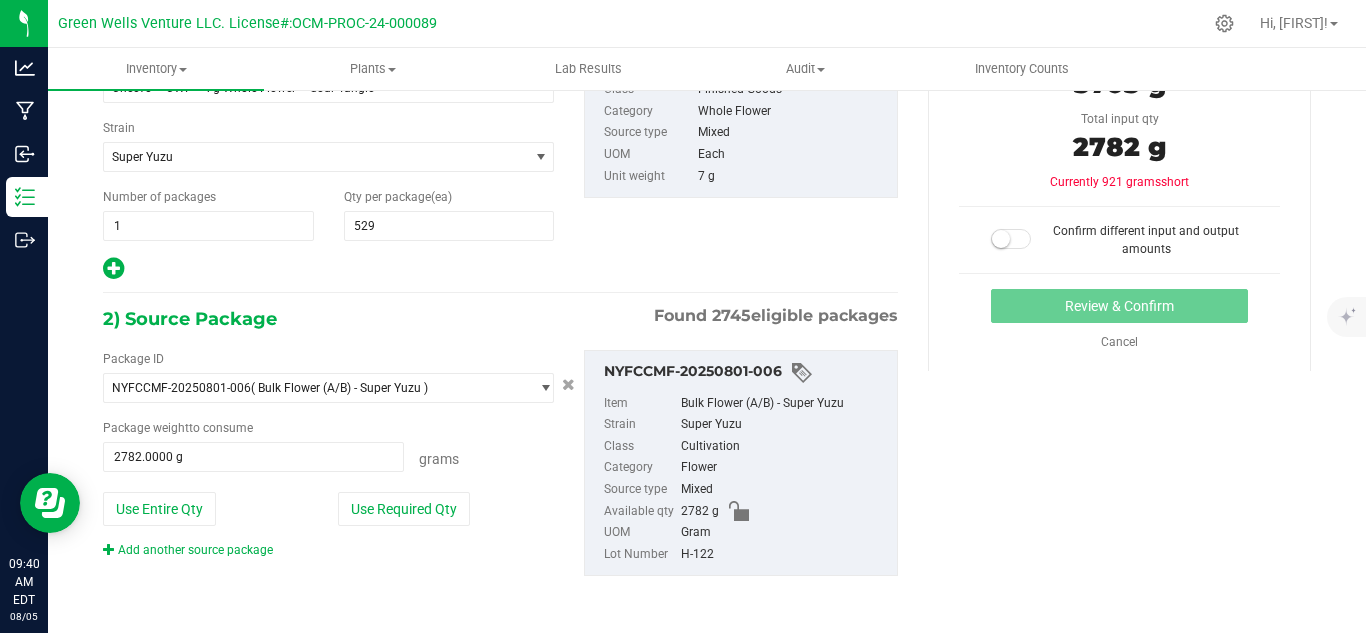 click on "Add another source package" at bounding box center (203, 550) 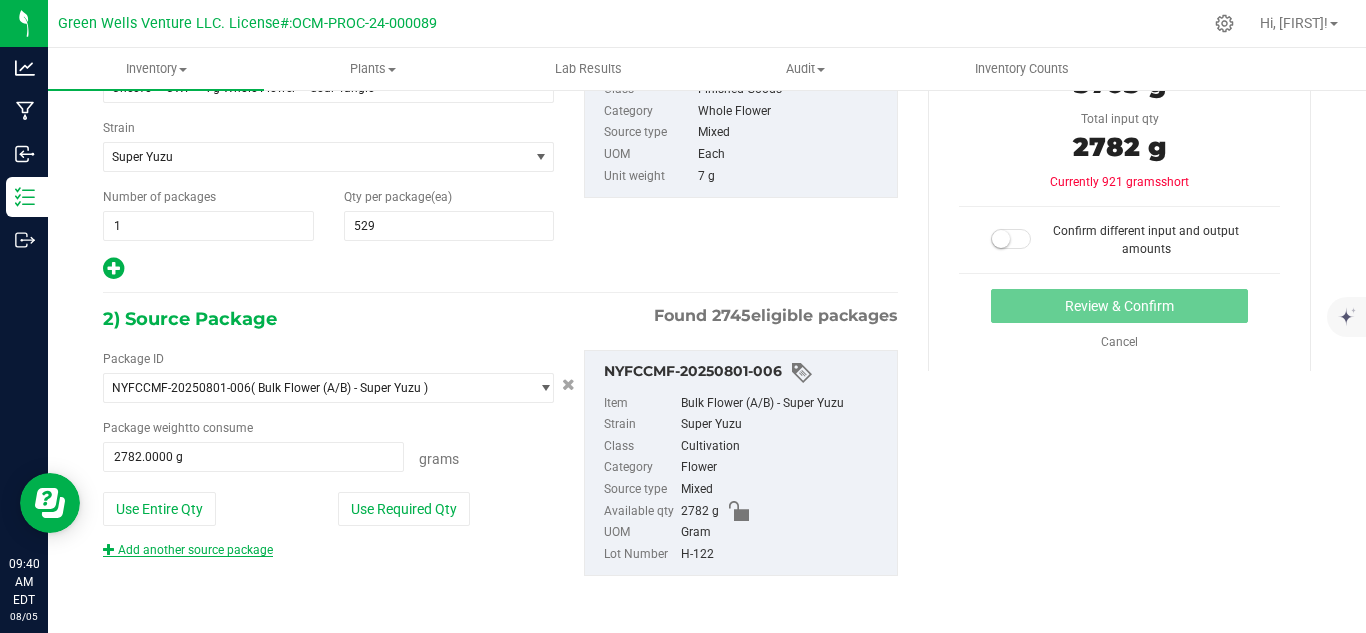 click on "Add another source package" at bounding box center (188, 550) 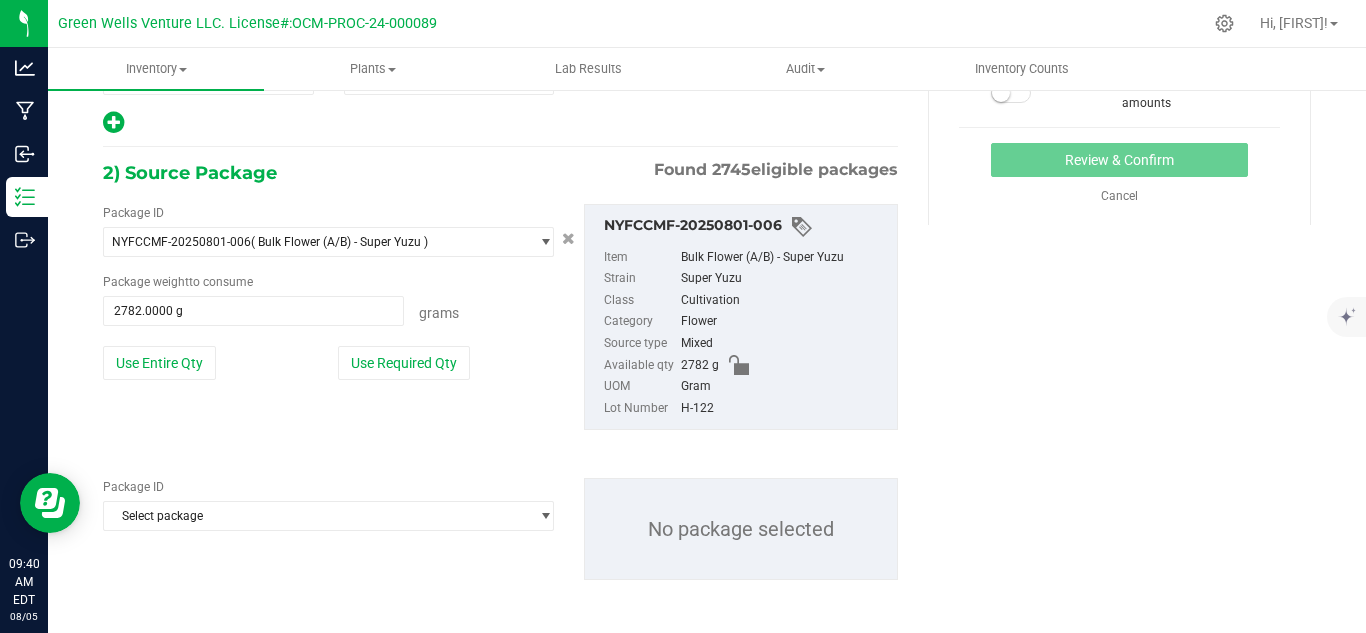 scroll, scrollTop: 340, scrollLeft: 0, axis: vertical 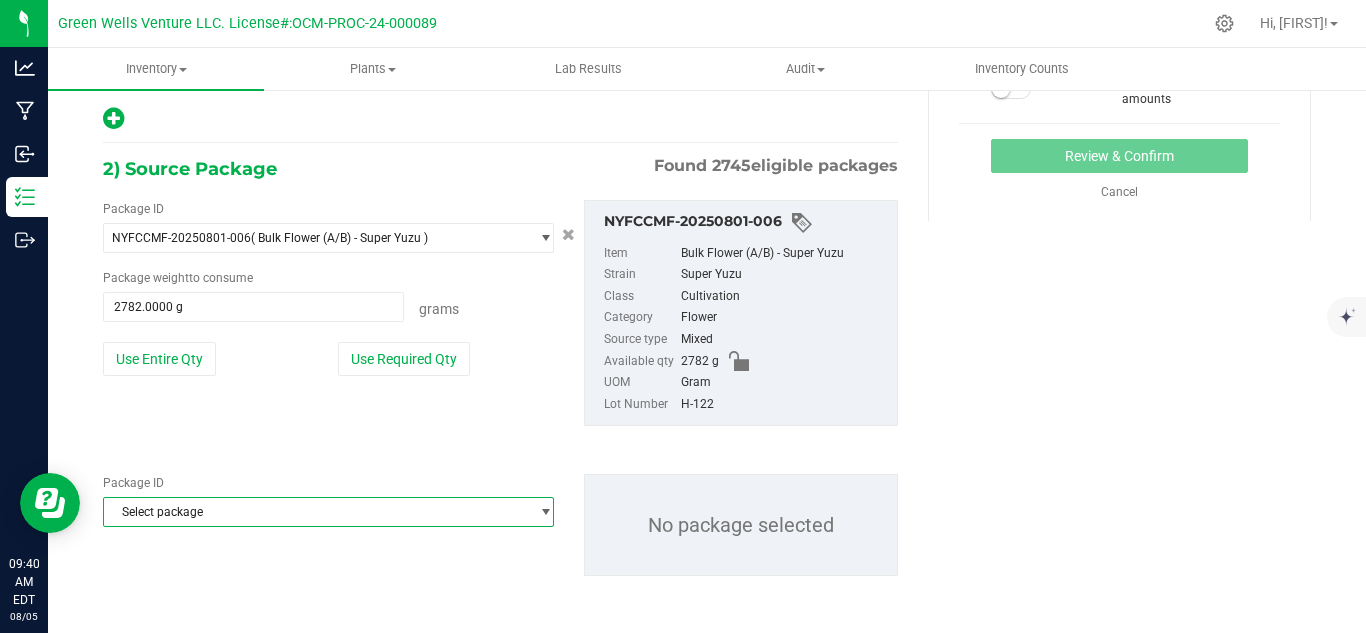click on "Select package" at bounding box center (316, 512) 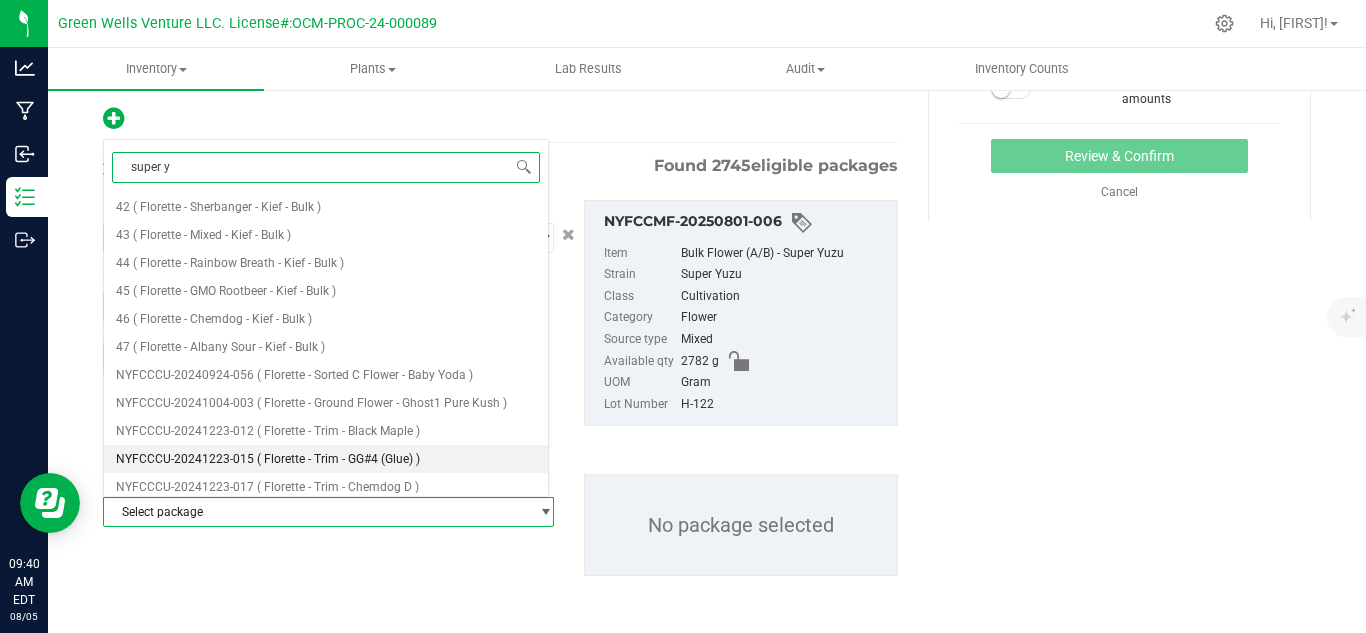 type on "super yu" 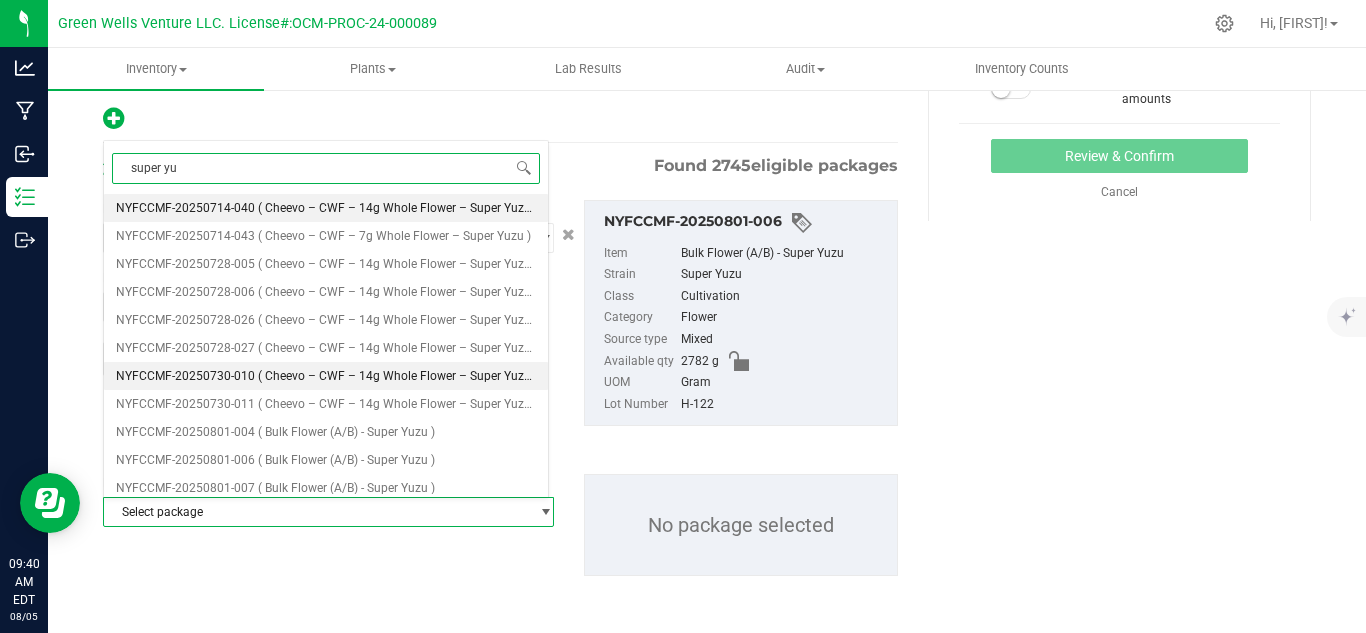 scroll, scrollTop: 100, scrollLeft: 0, axis: vertical 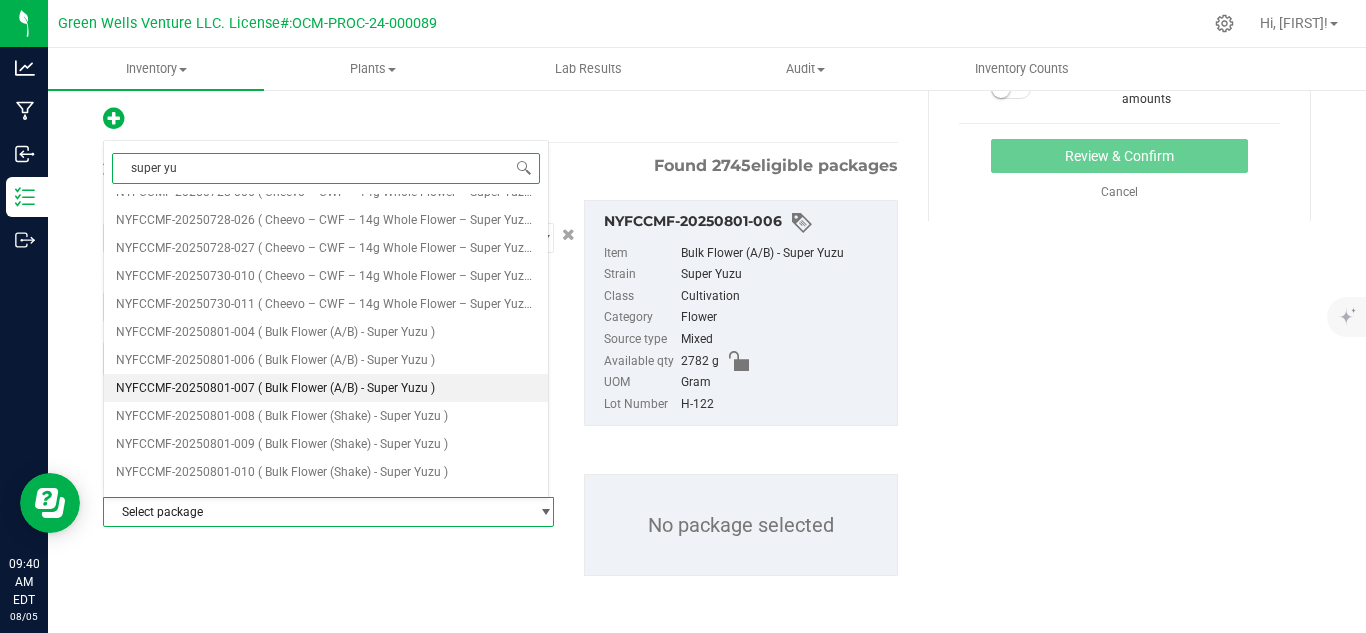 click on "NYFCCMF-20250801-007" at bounding box center (185, 388) 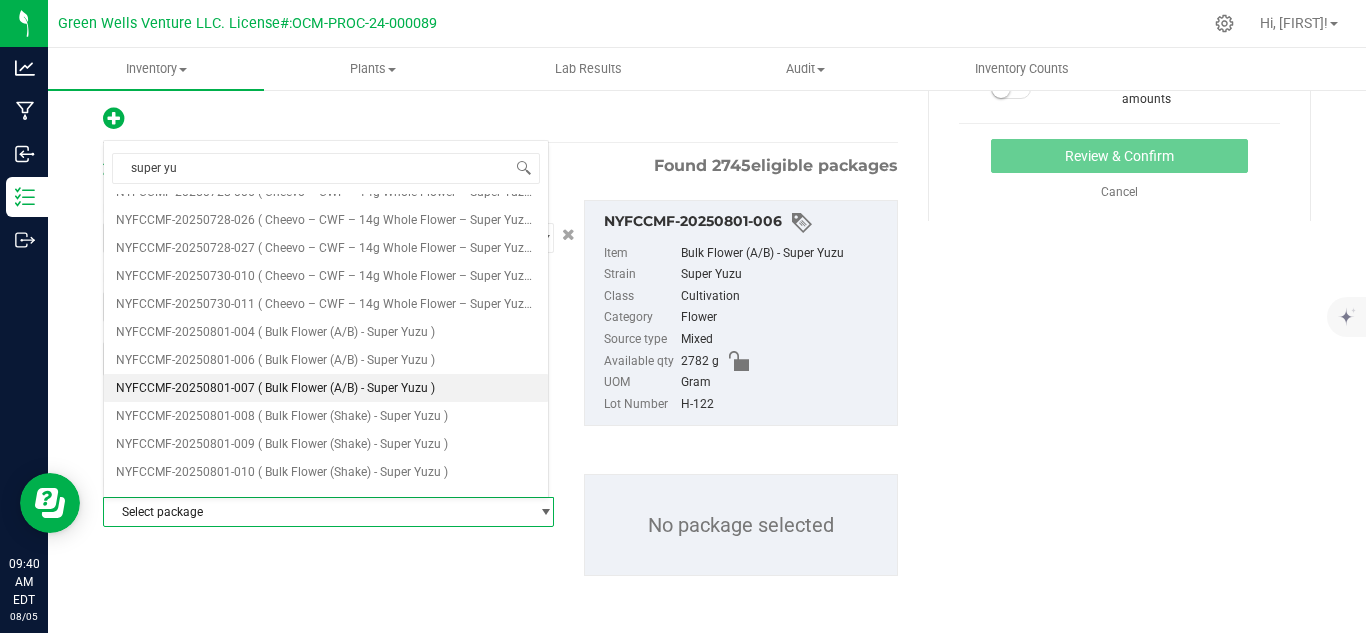 type 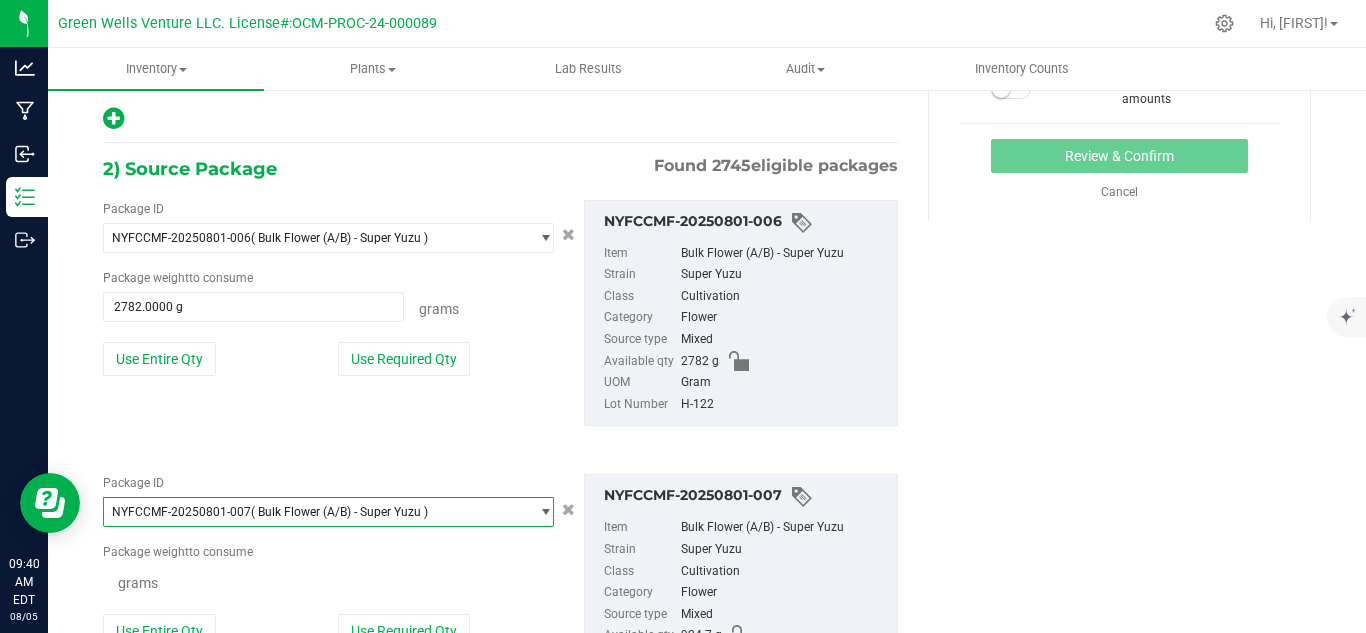 scroll, scrollTop: 75768, scrollLeft: 0, axis: vertical 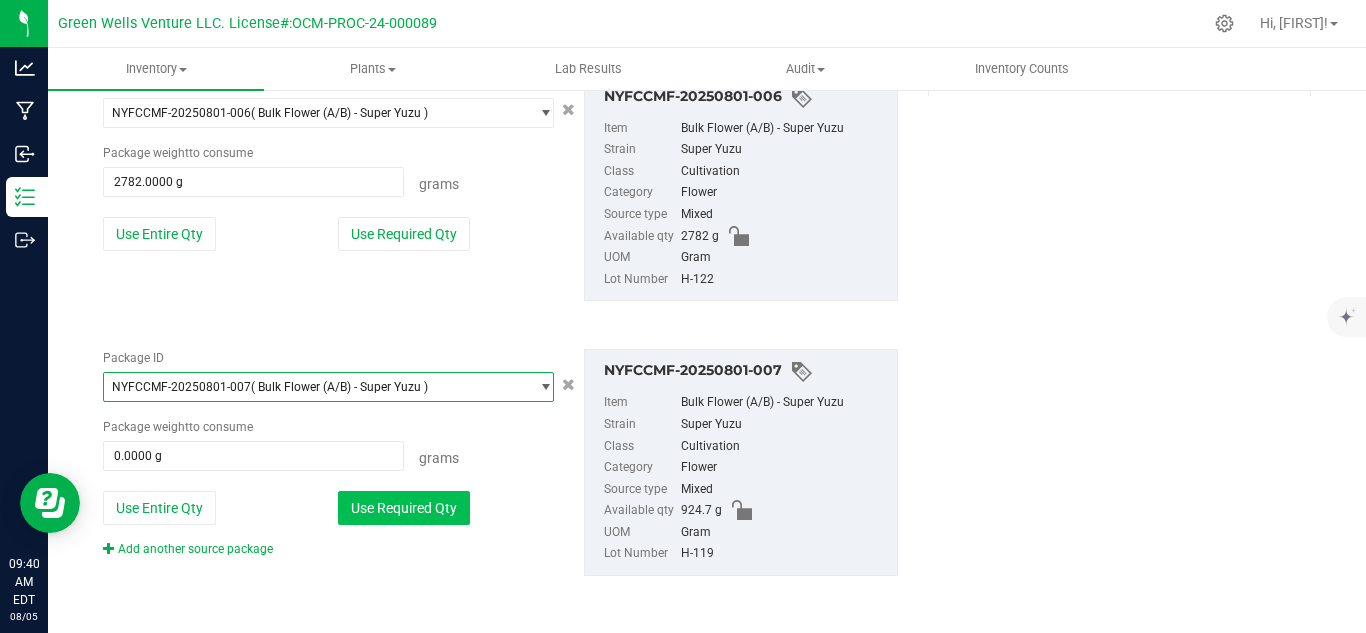 click on "Use Required Qty" at bounding box center (404, 508) 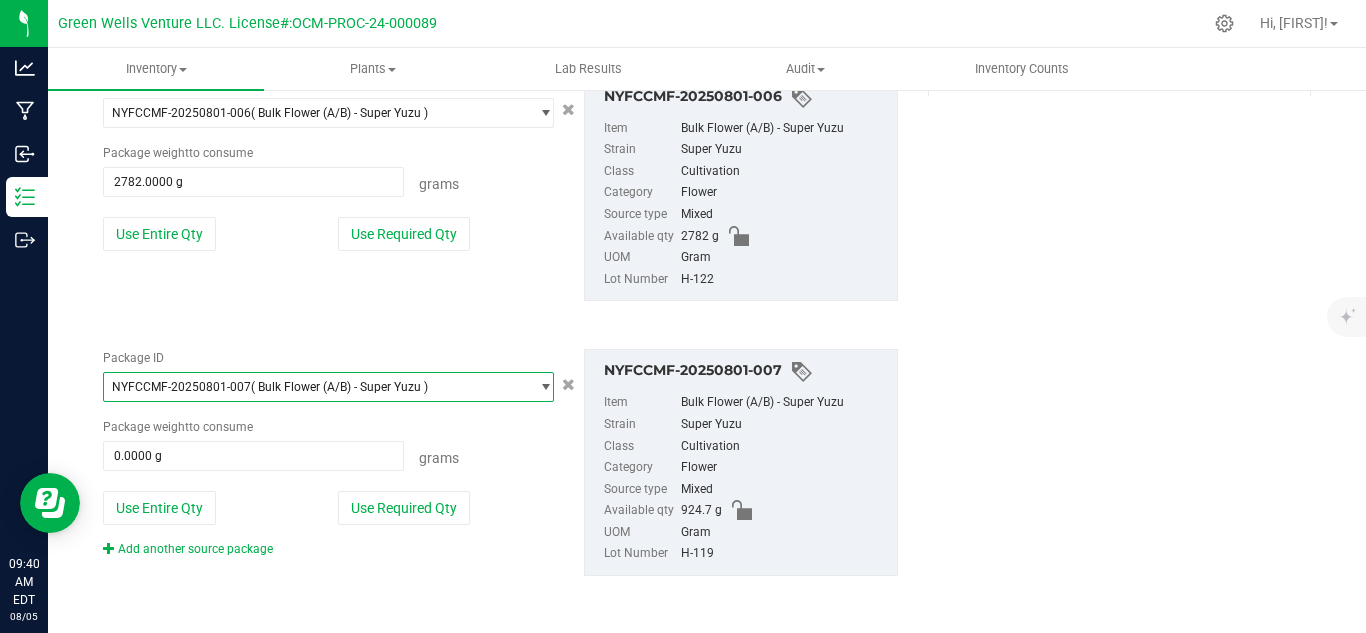 type on "921.0000 g" 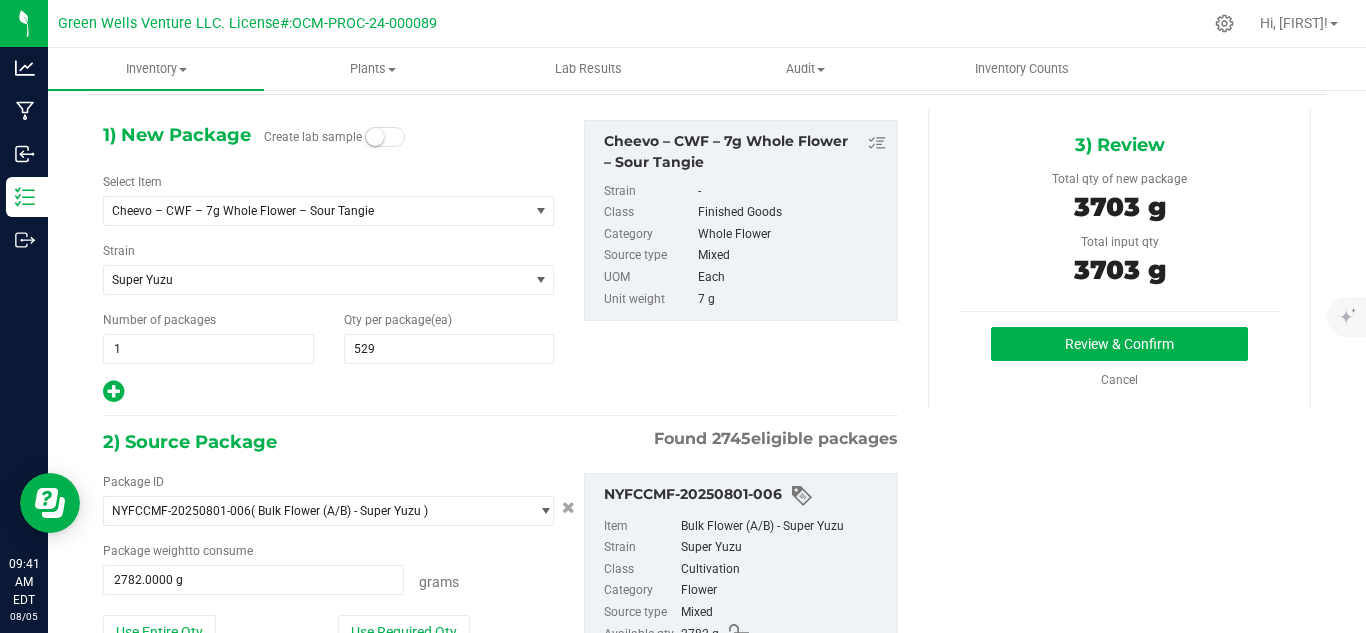 scroll, scrollTop: 65, scrollLeft: 0, axis: vertical 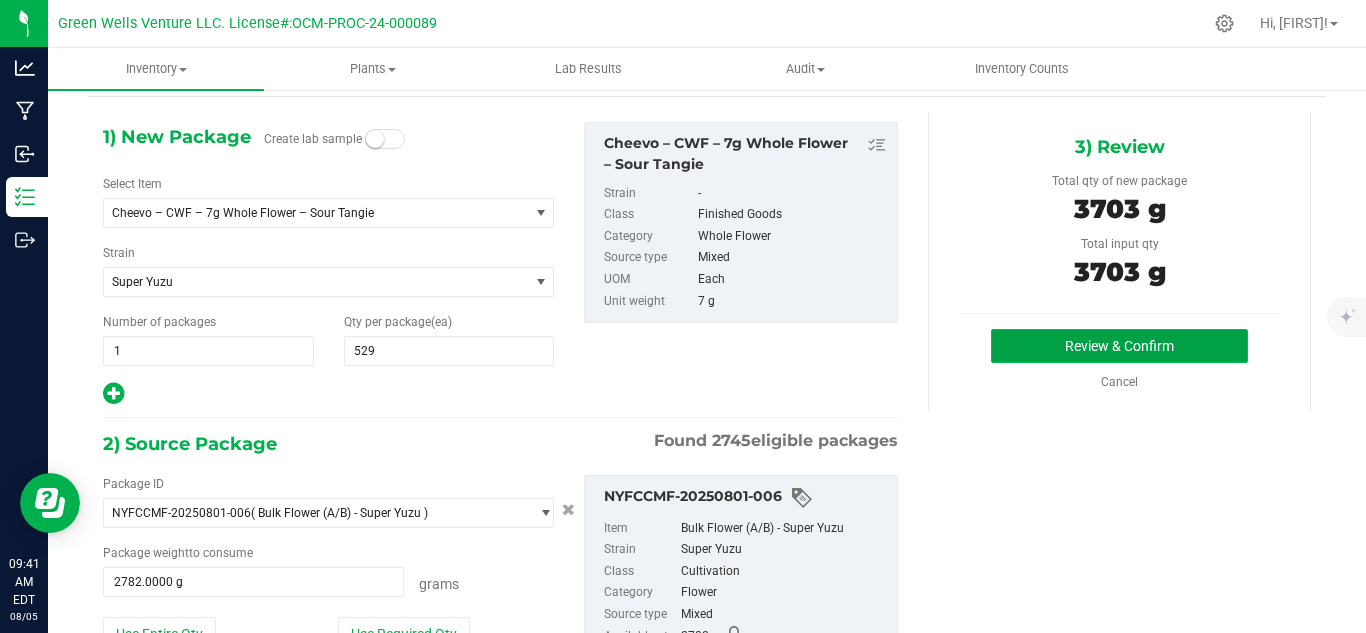 click on "Review & Confirm" at bounding box center [1119, 346] 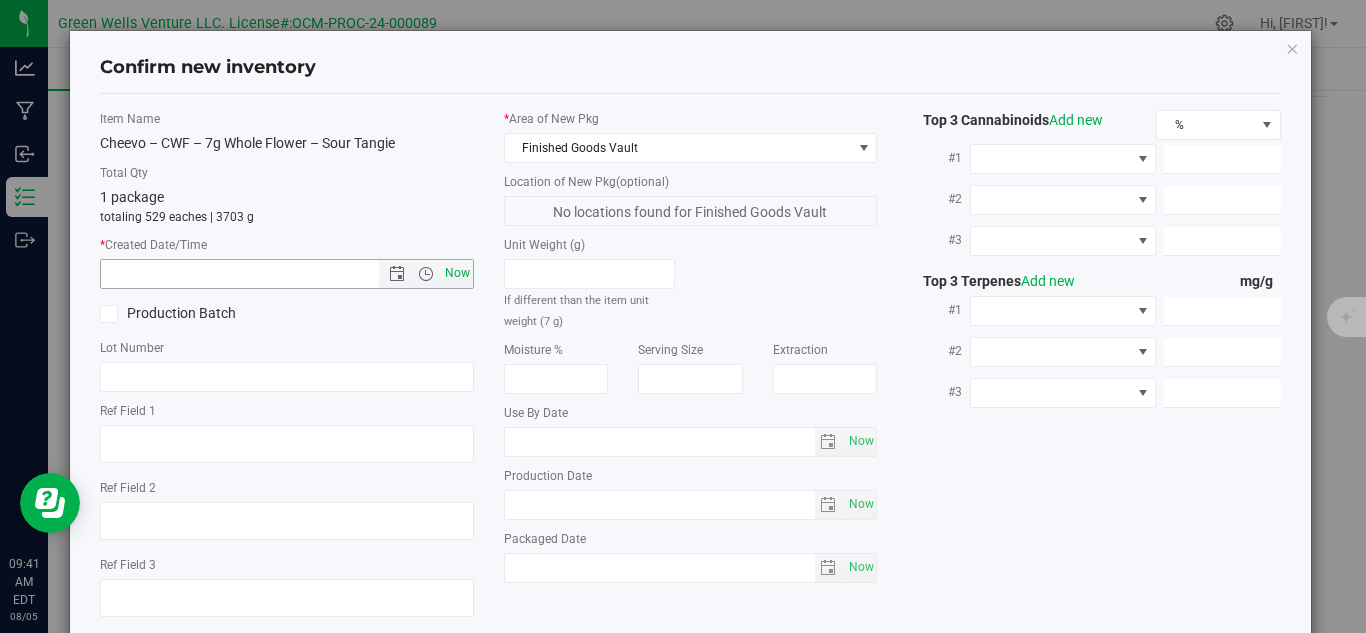 click on "Now" at bounding box center [457, 273] 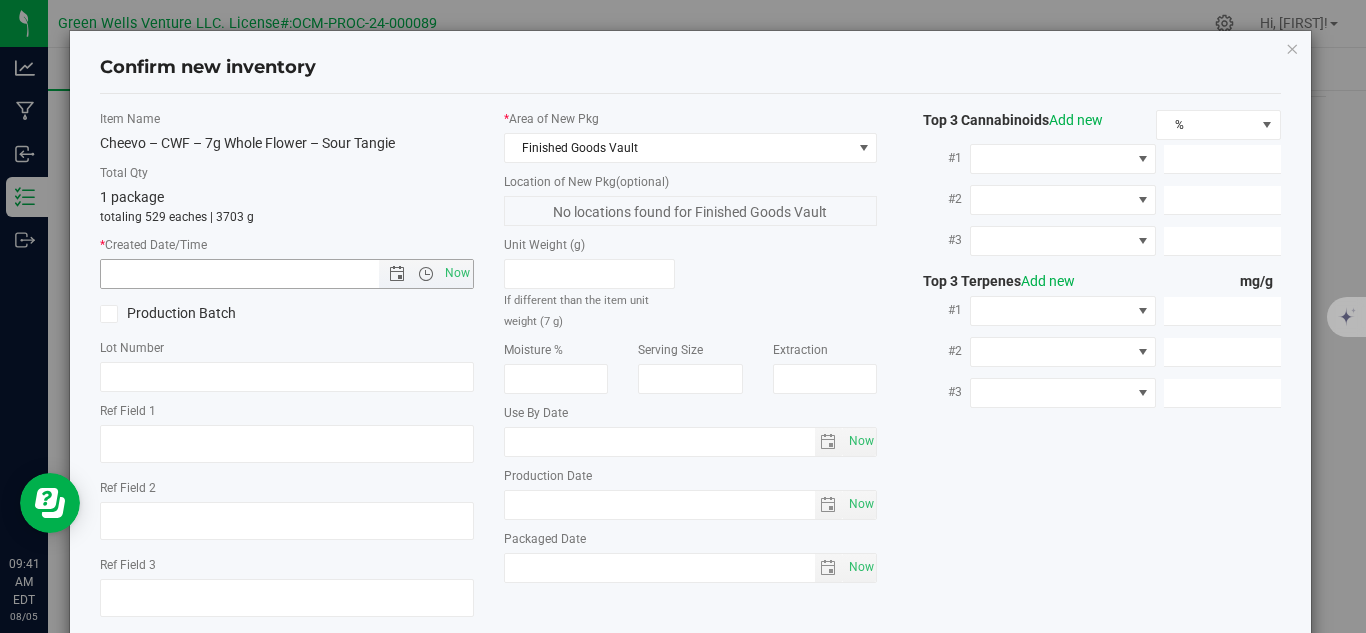 type on "8/5/2025 9:41 AM" 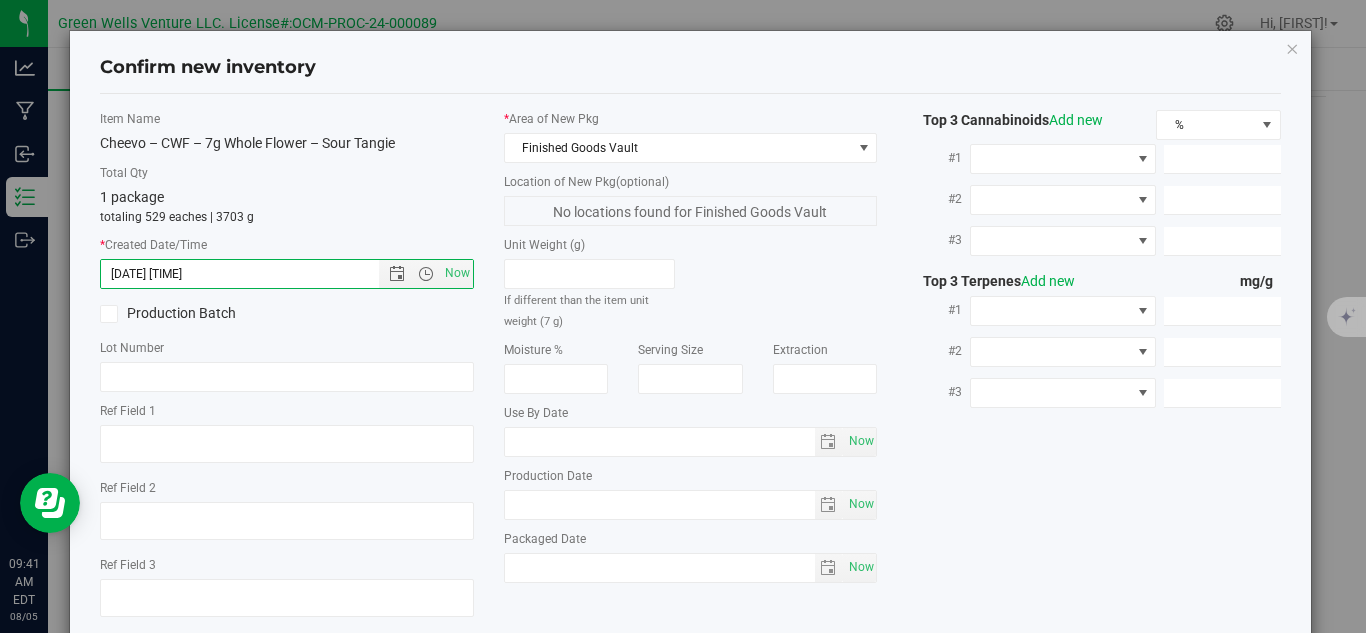 click at bounding box center (109, 314) 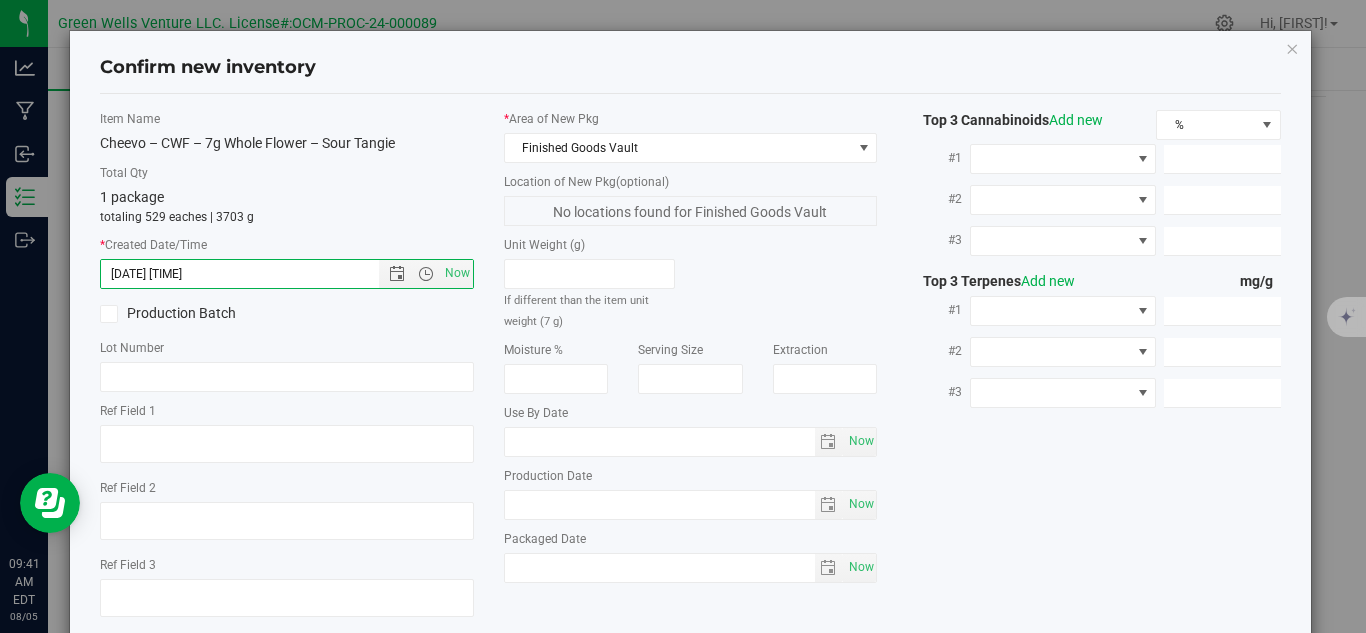 click on "Production Batch" at bounding box center (0, 0) 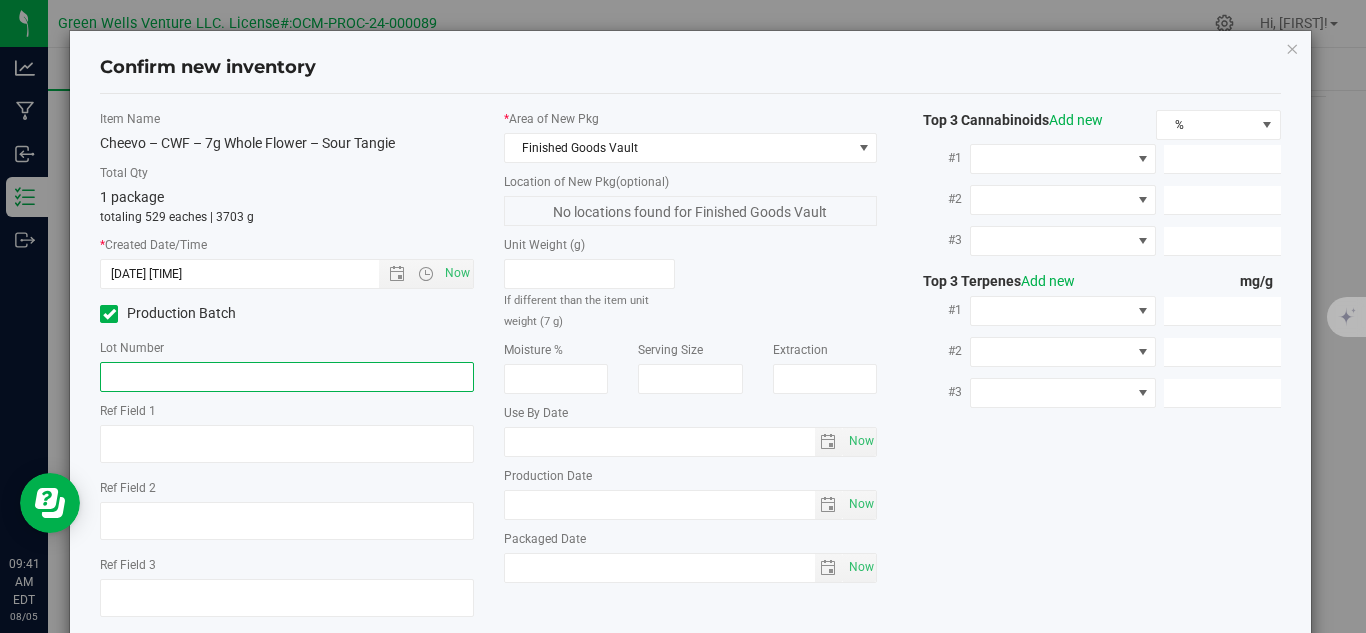 click at bounding box center (287, 377) 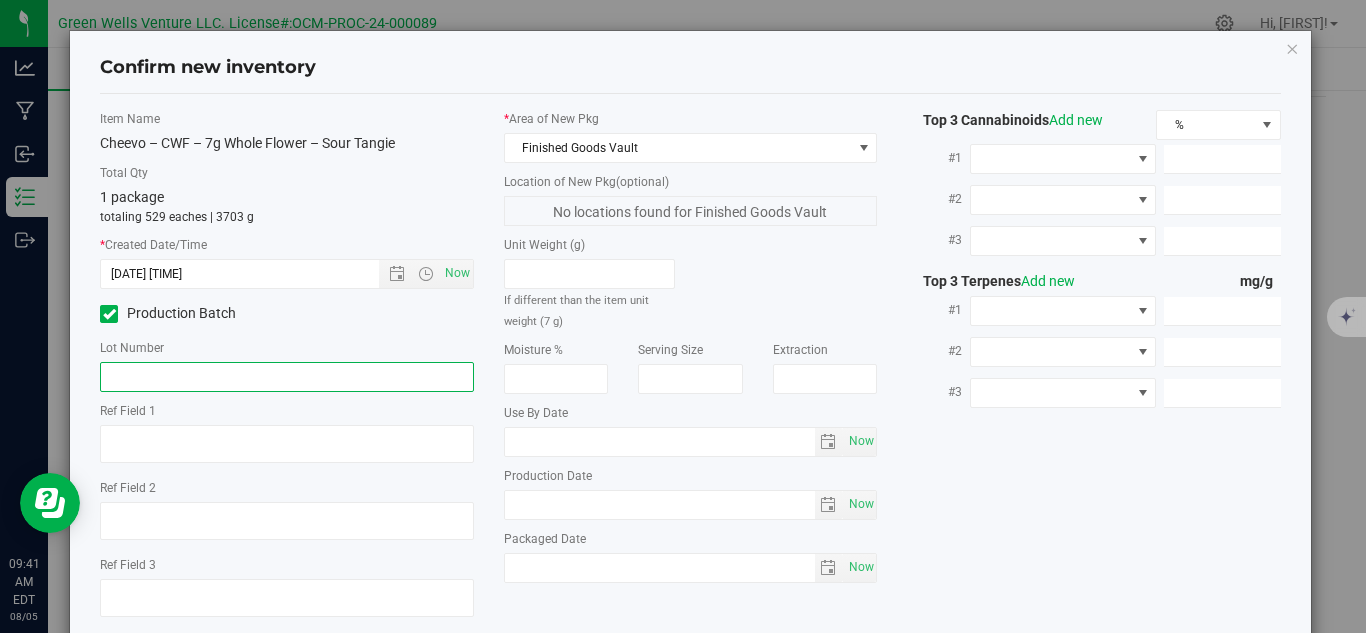paste on "CWF7-ULF-STG-080125" 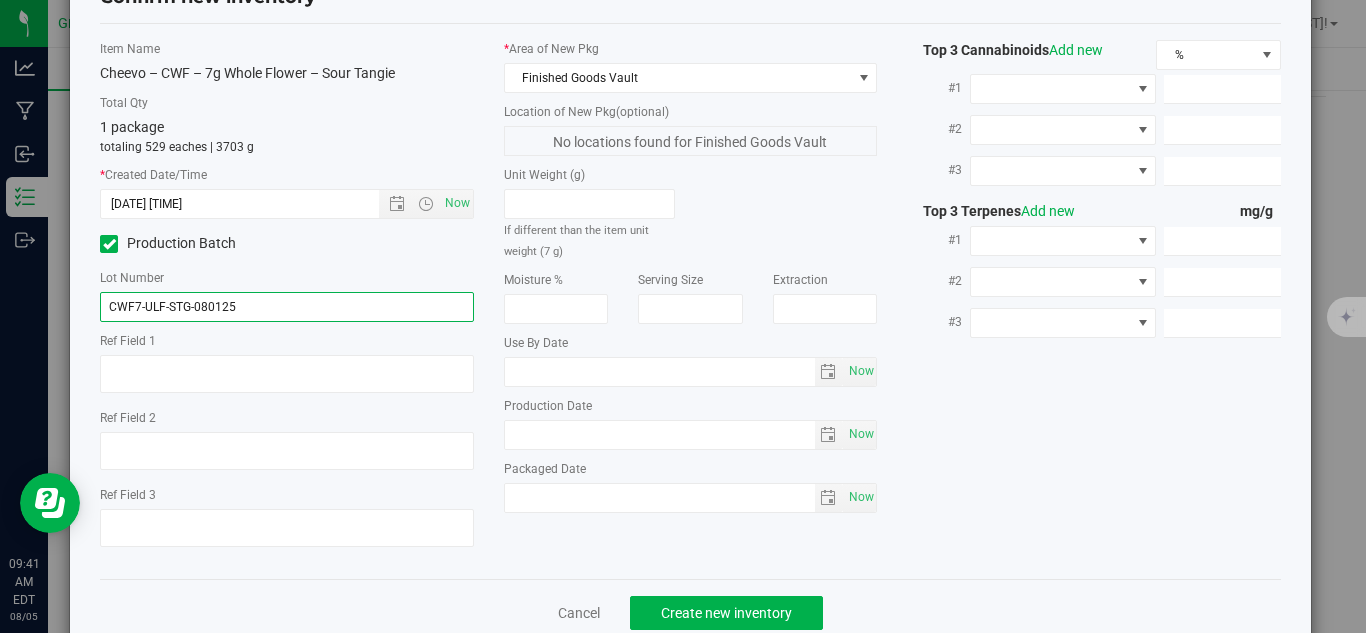scroll, scrollTop: 114, scrollLeft: 0, axis: vertical 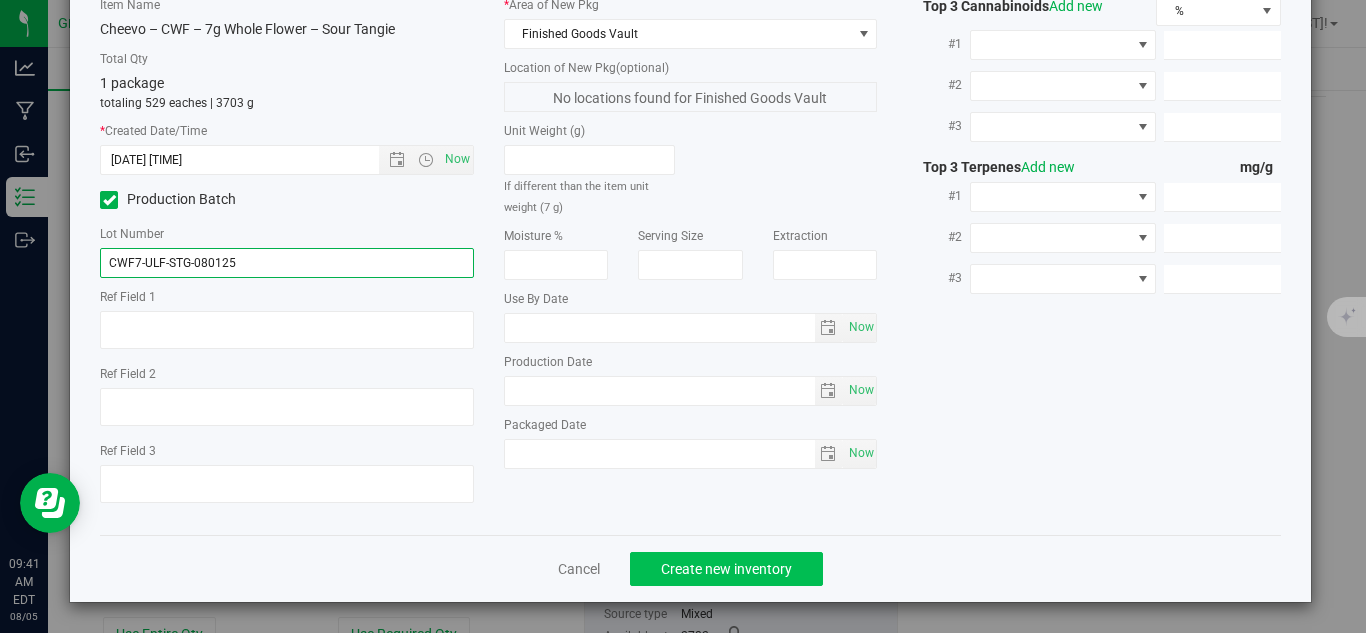 type on "CWF7-ULF-STG-080125" 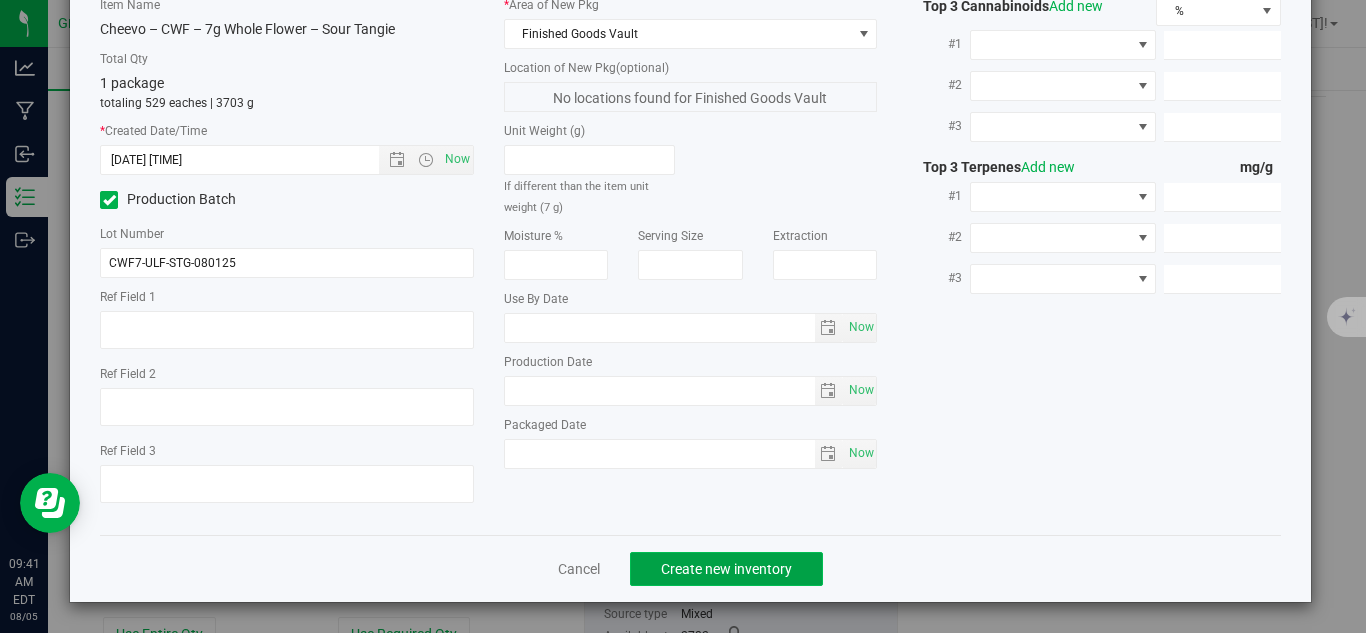click on "Create new inventory" 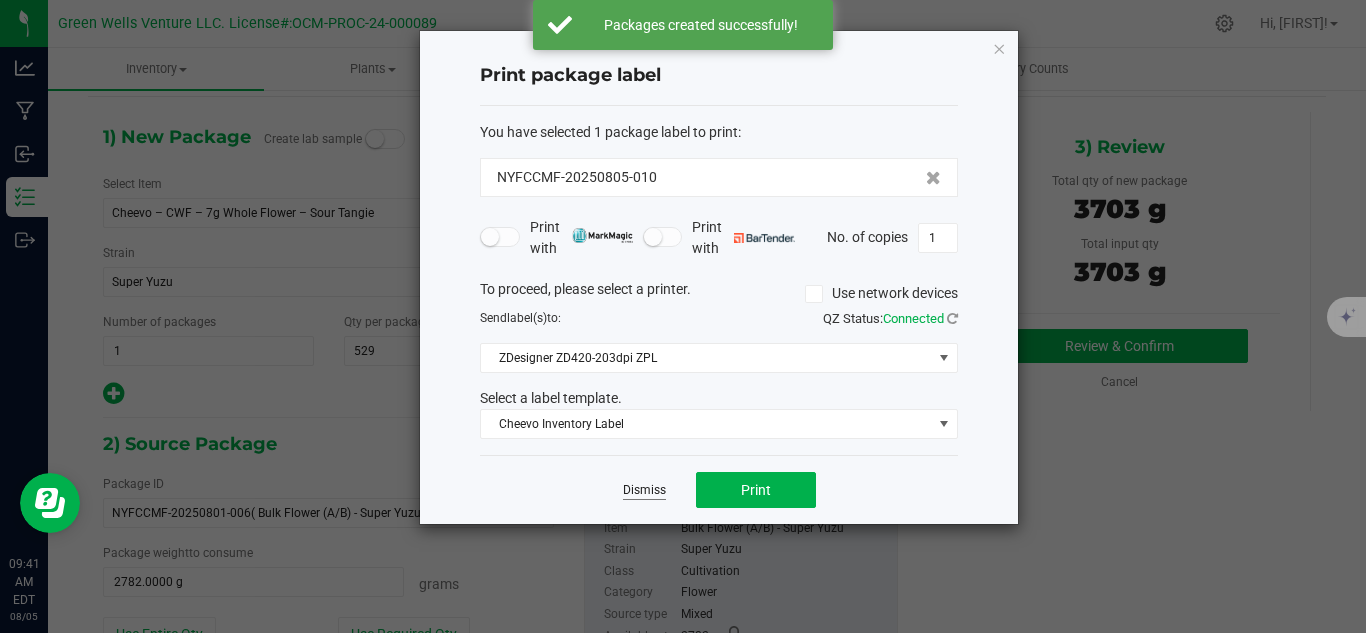 click on "Dismiss" 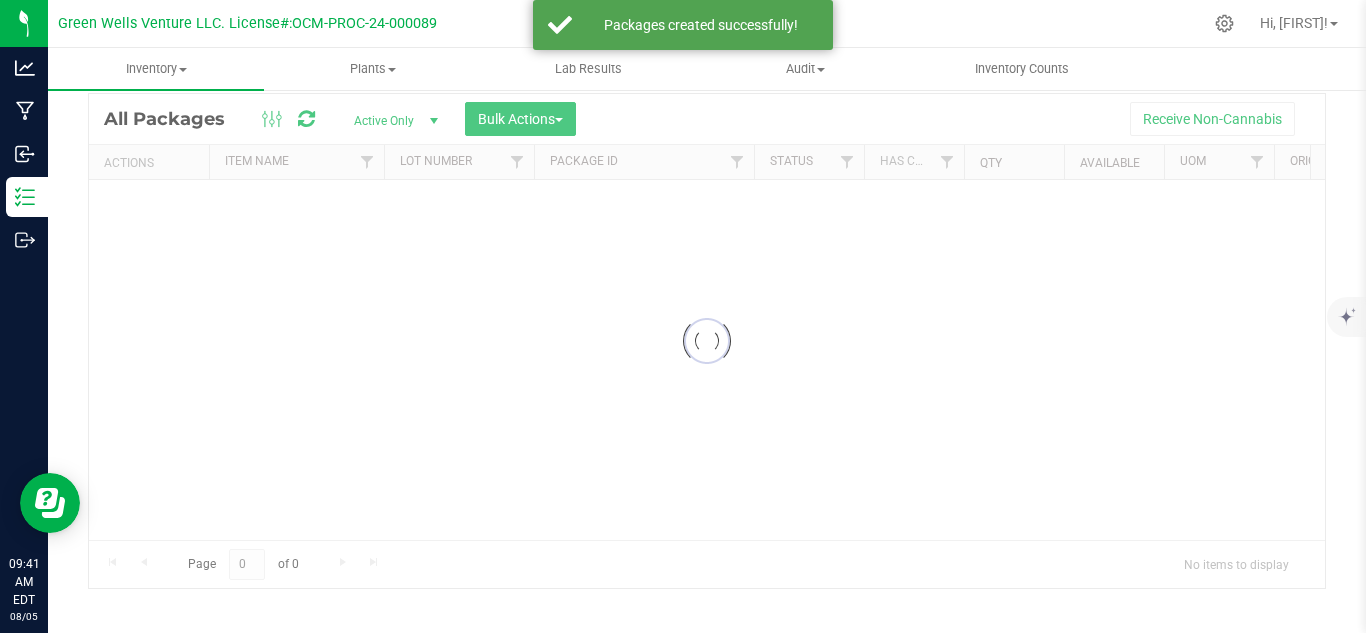 scroll, scrollTop: 50, scrollLeft: 0, axis: vertical 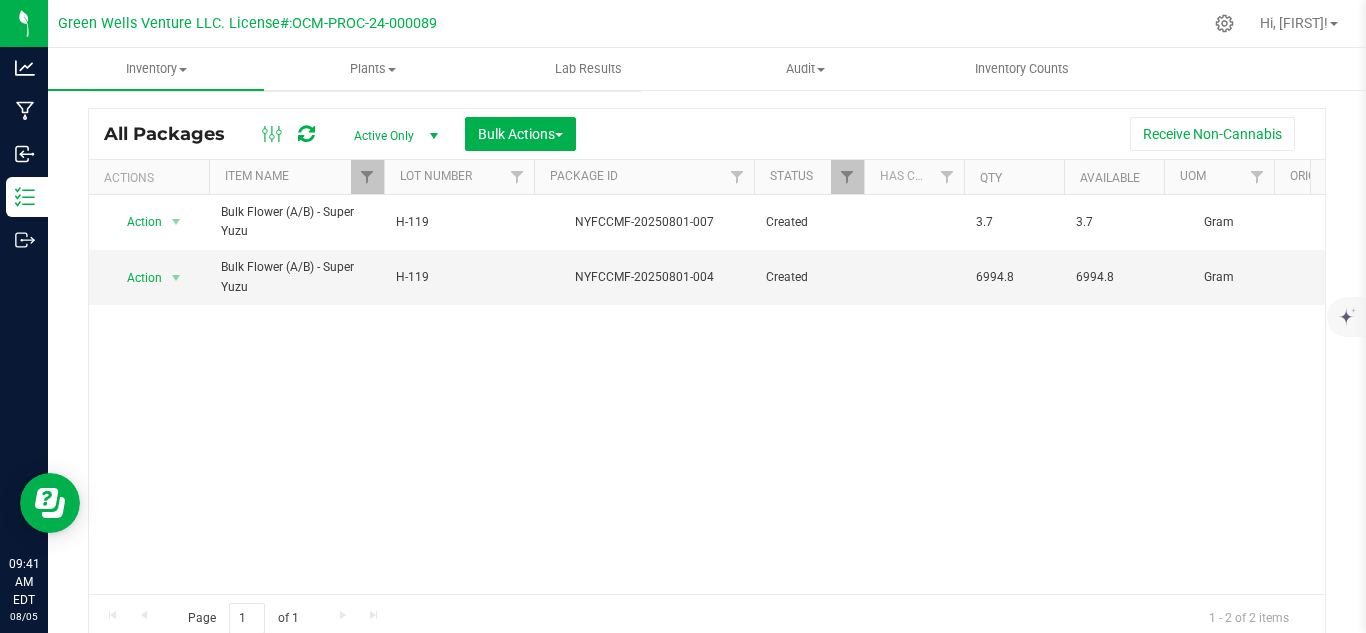 click at bounding box center [384, 177] 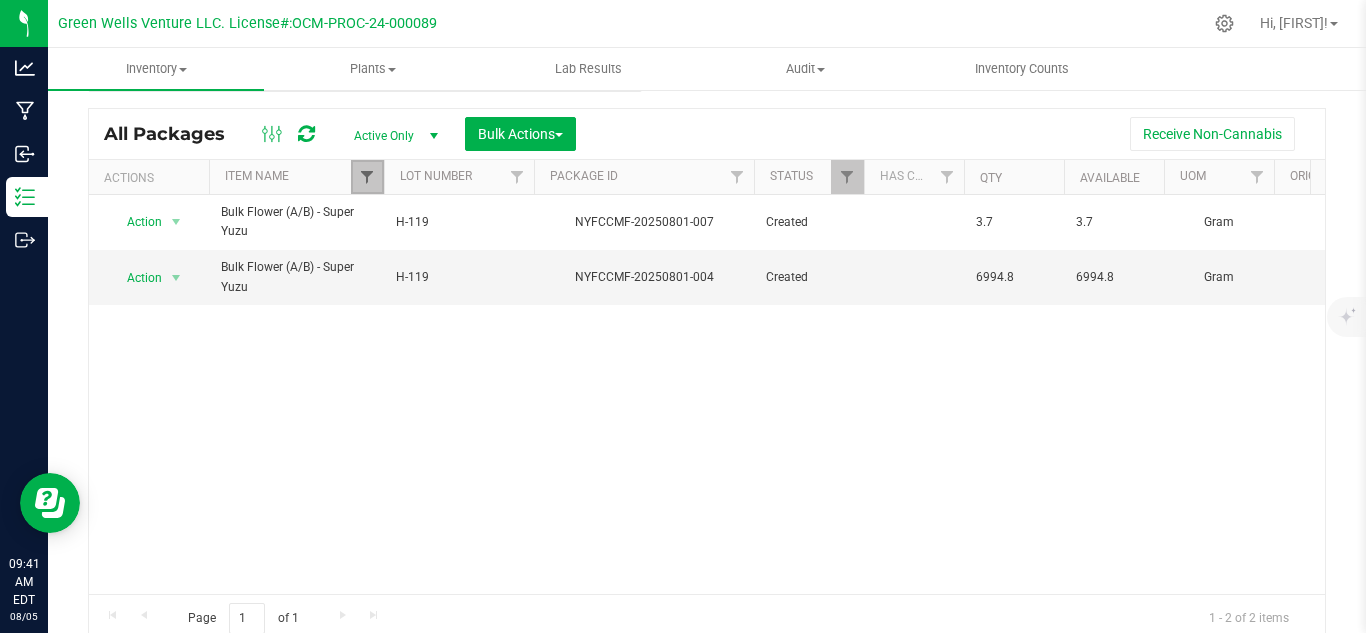click at bounding box center [367, 177] 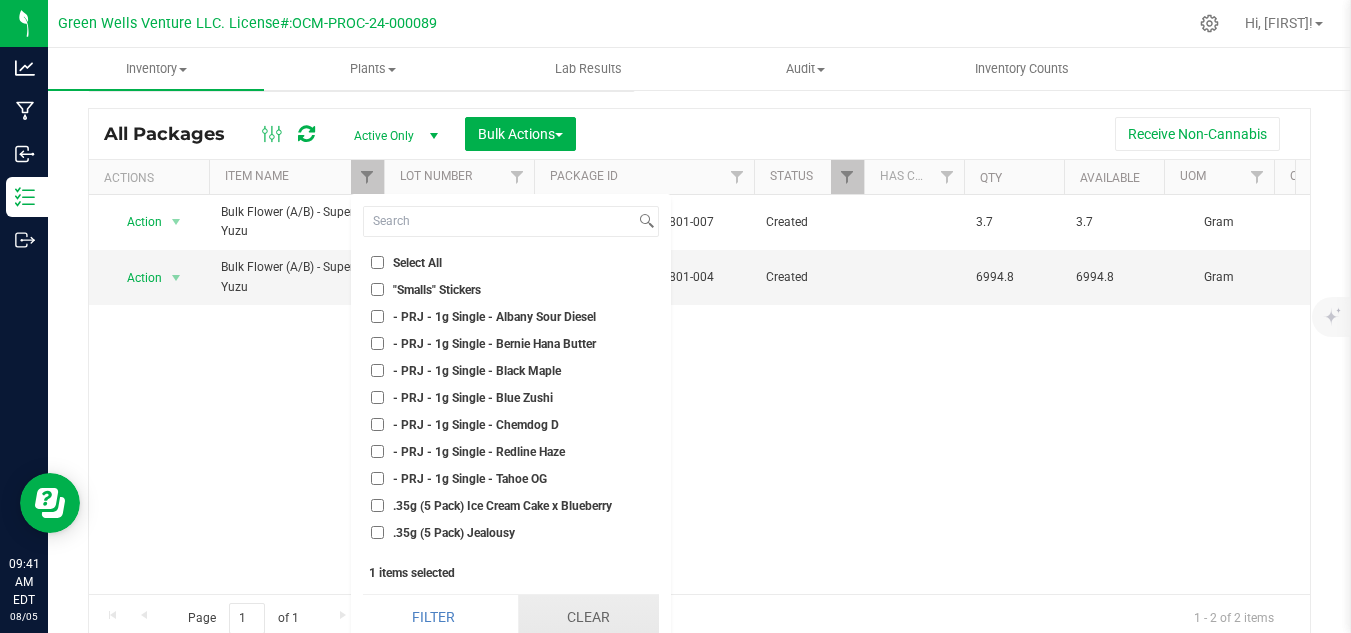 click on "Clear" at bounding box center [588, 617] 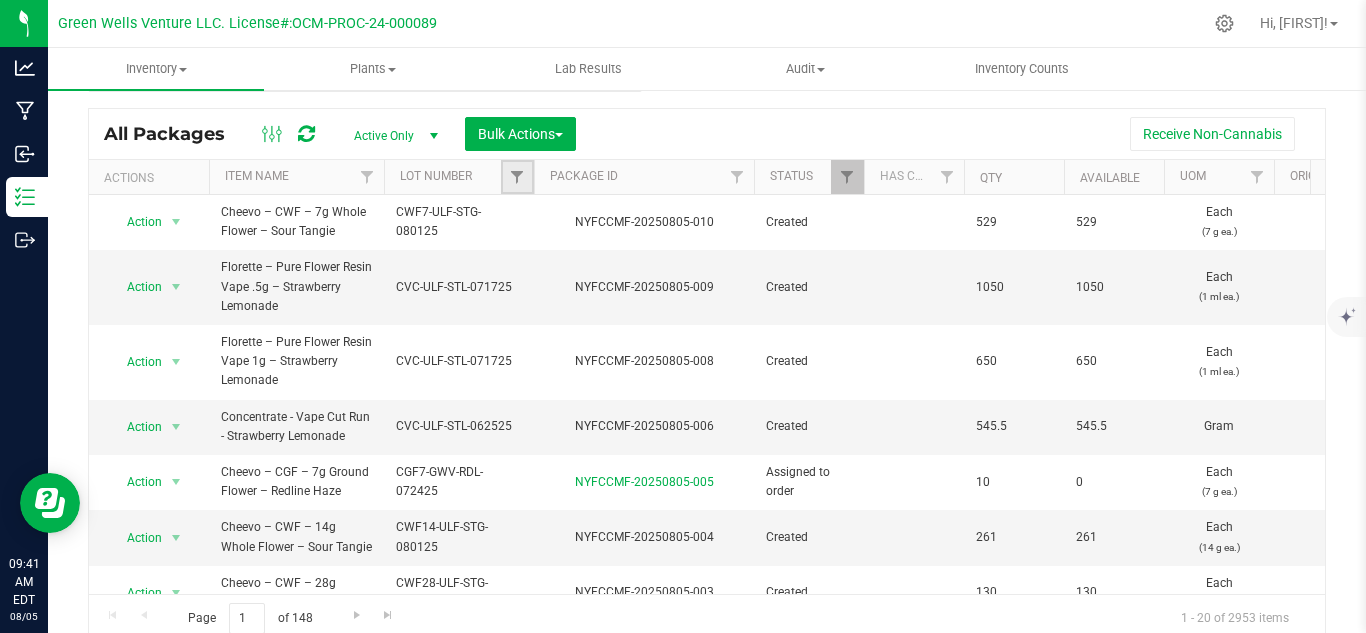 click at bounding box center [517, 177] 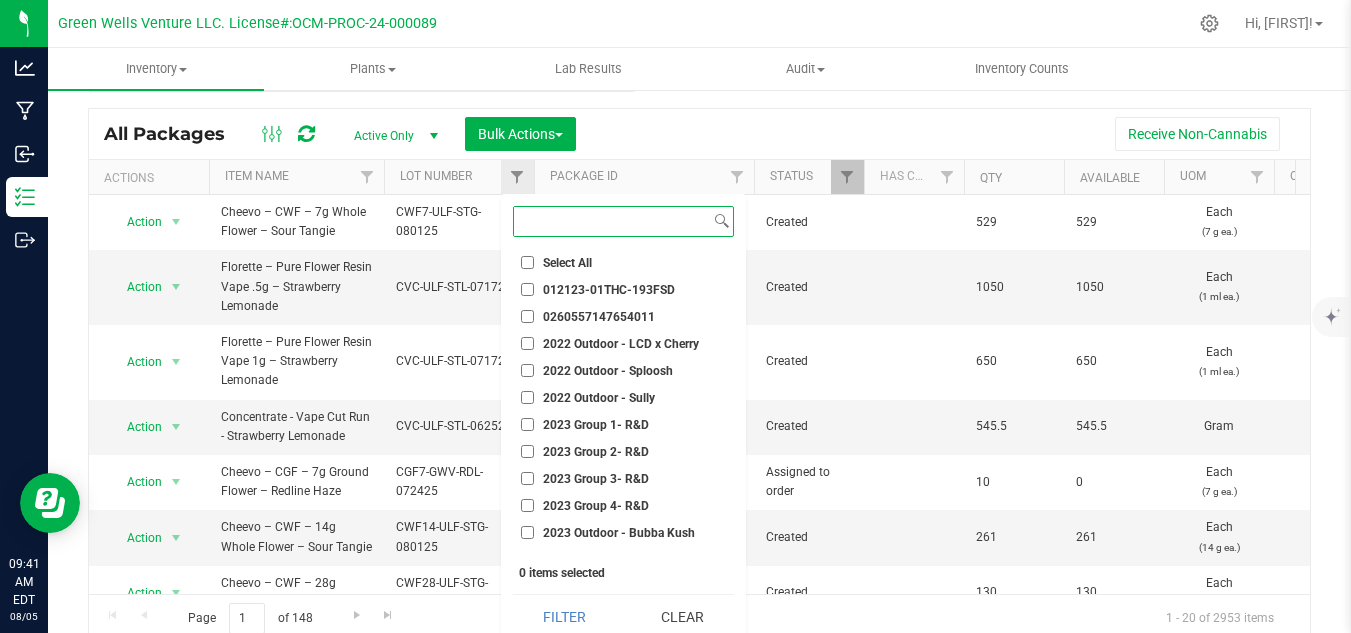 paste on "CWF7-ULF-STG-080125" 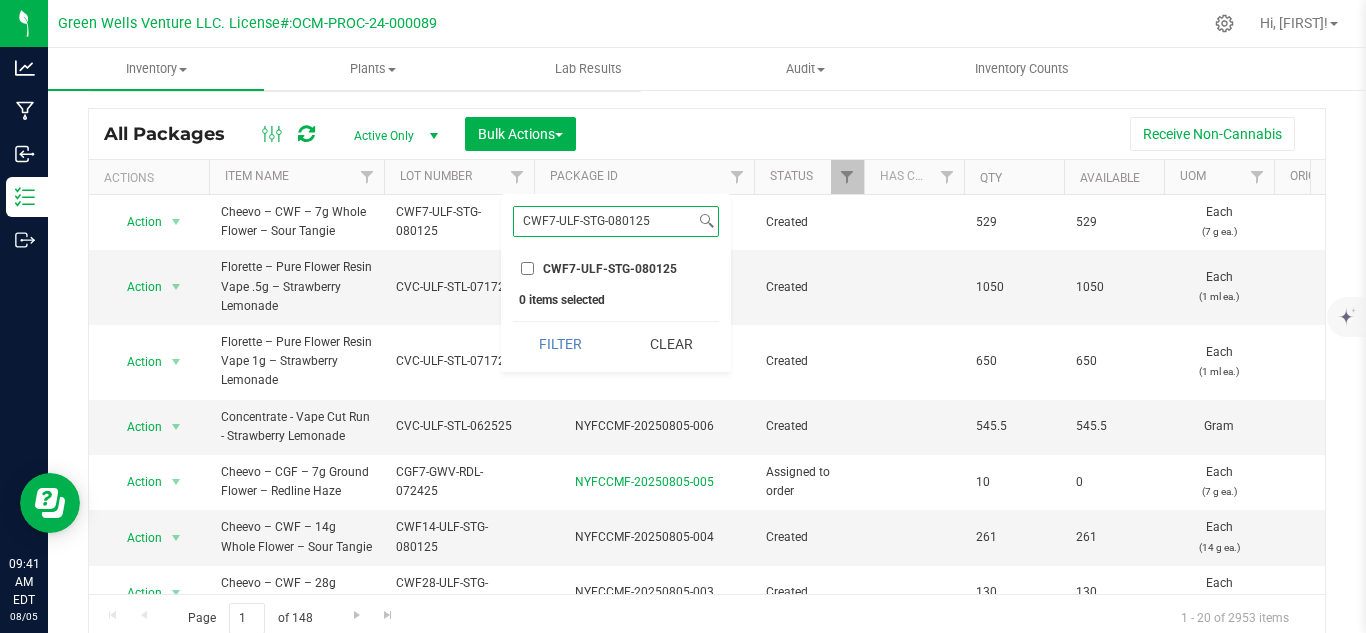 type on "CWF7-ULF-STG-080125" 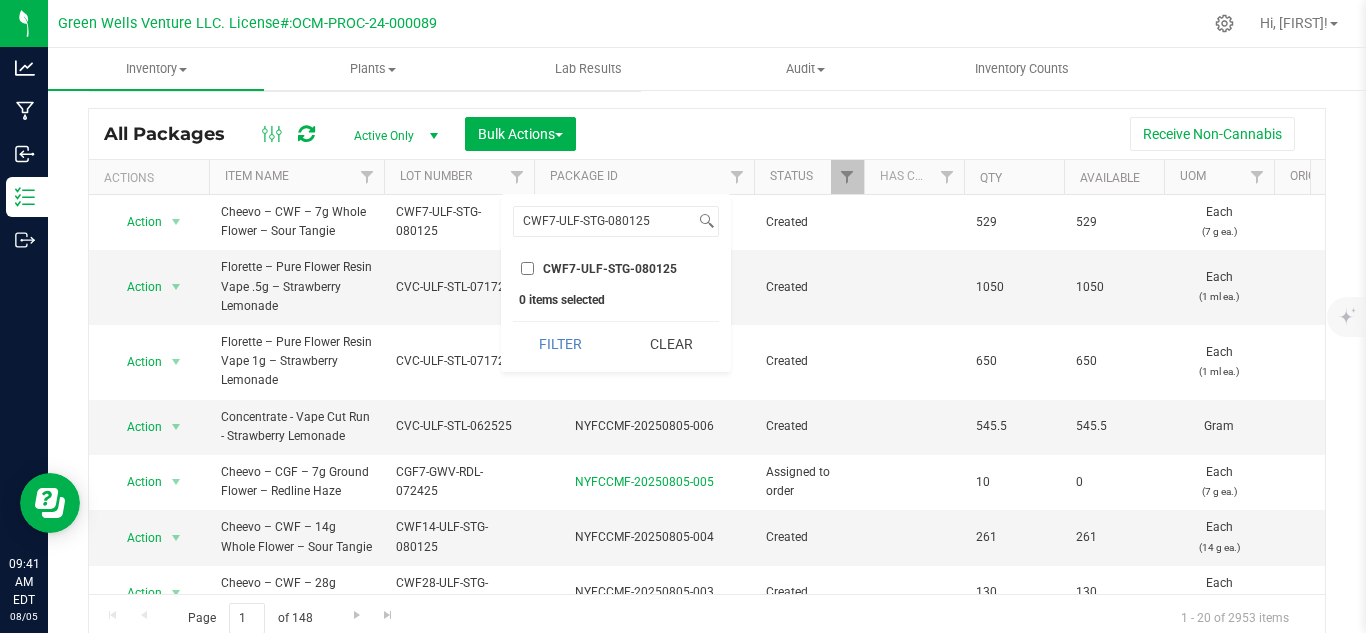 click on "CWF7-ULF-STG-080125" at bounding box center [527, 268] 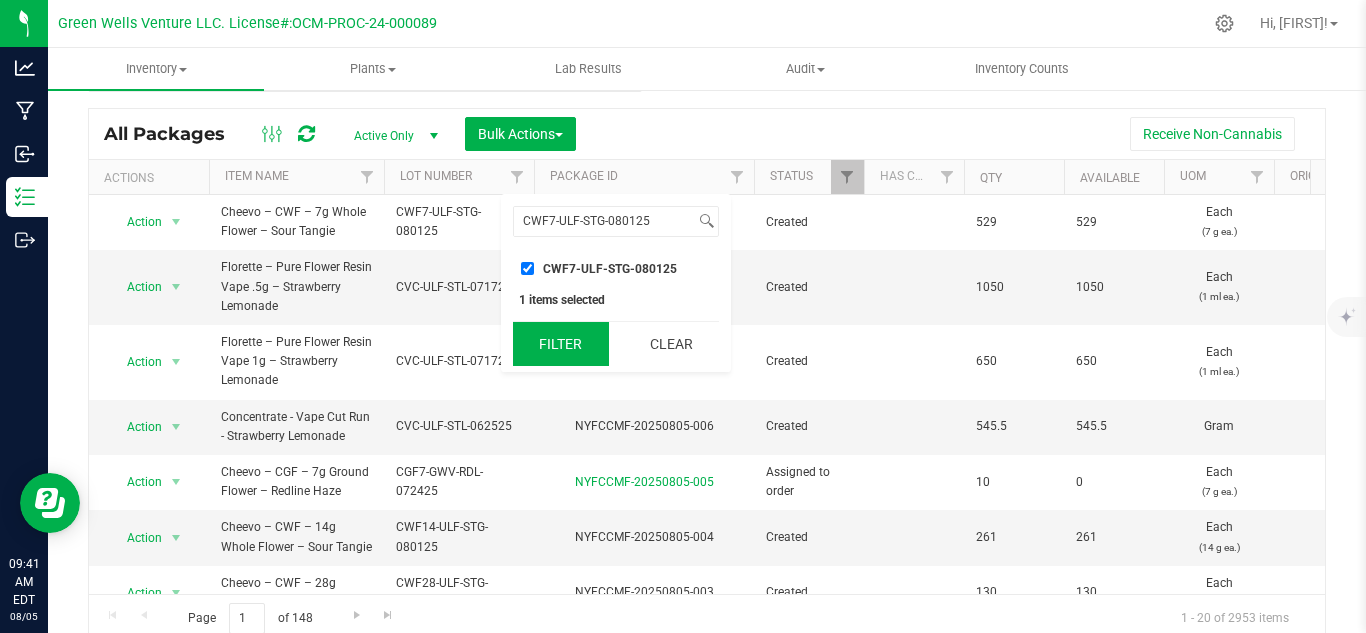 click on "Filter" at bounding box center (561, 344) 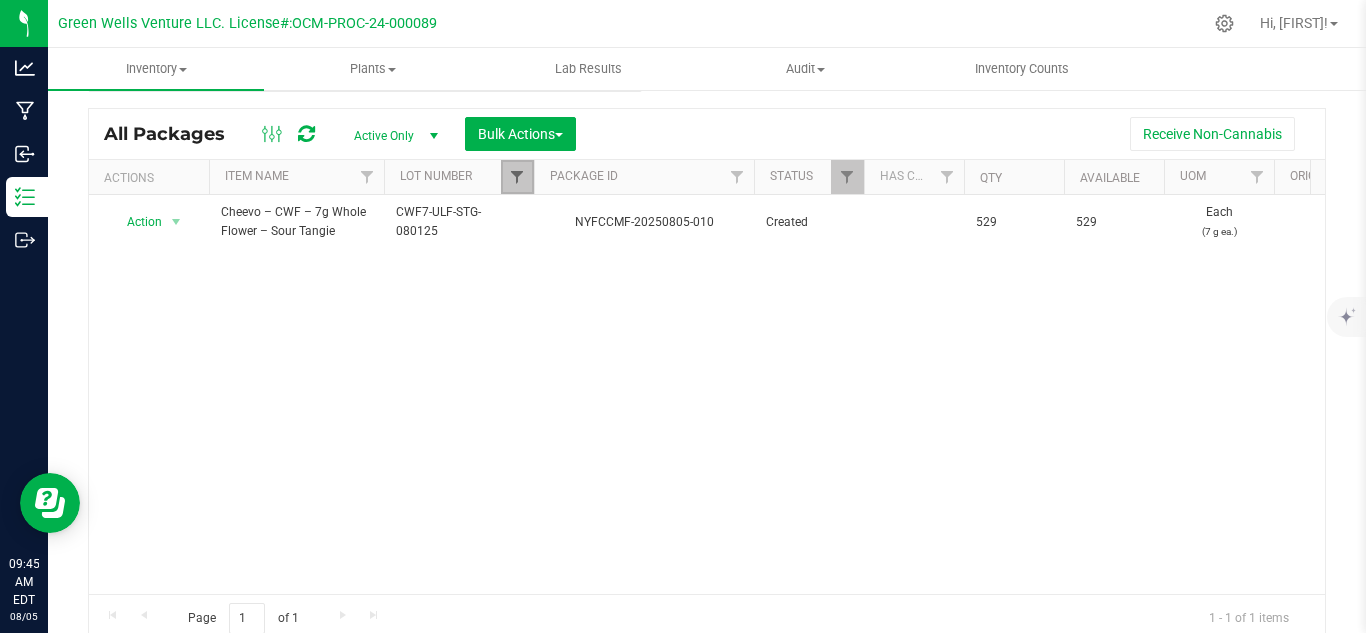 click at bounding box center (517, 177) 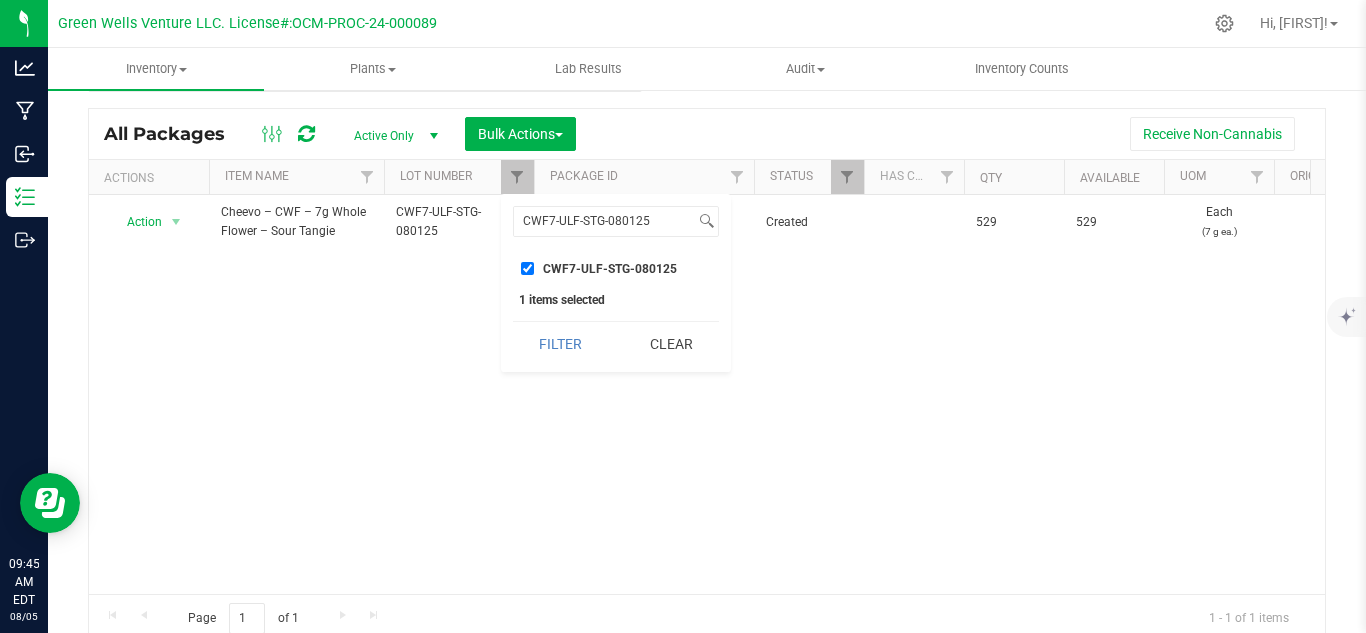 click on "CWF7-ULF-STG-080125" at bounding box center [527, 268] 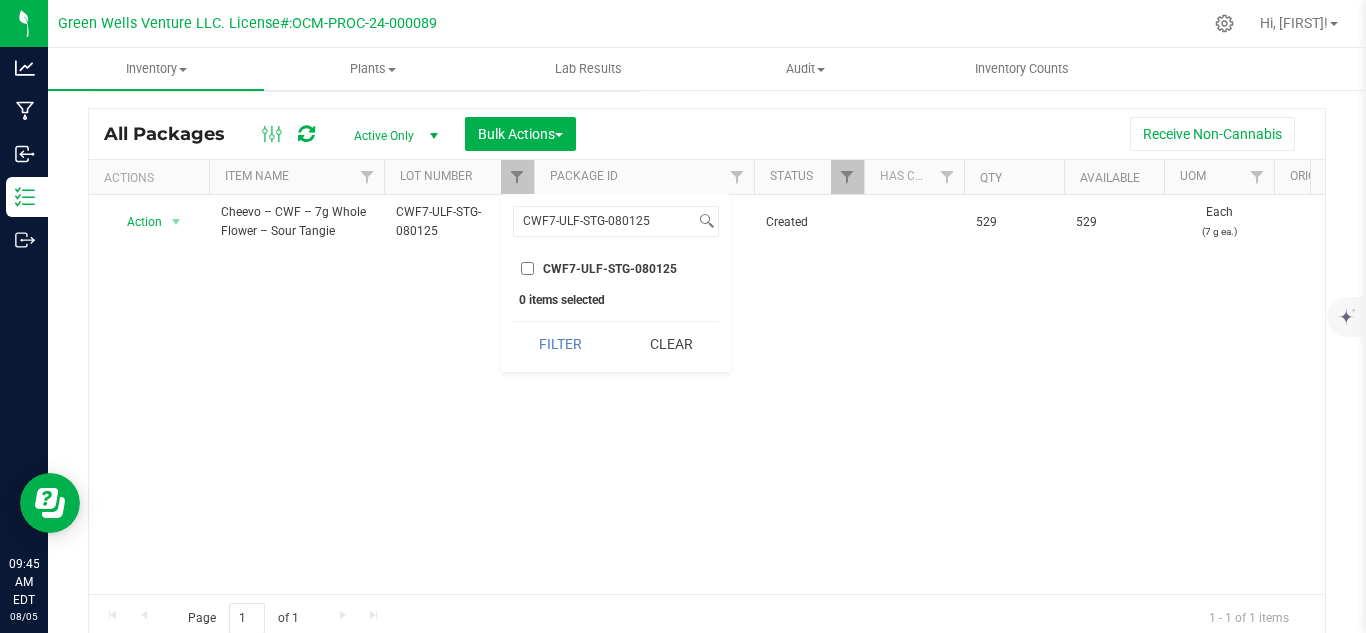 click on "CWF7-ULF-STG-080125" at bounding box center [527, 268] 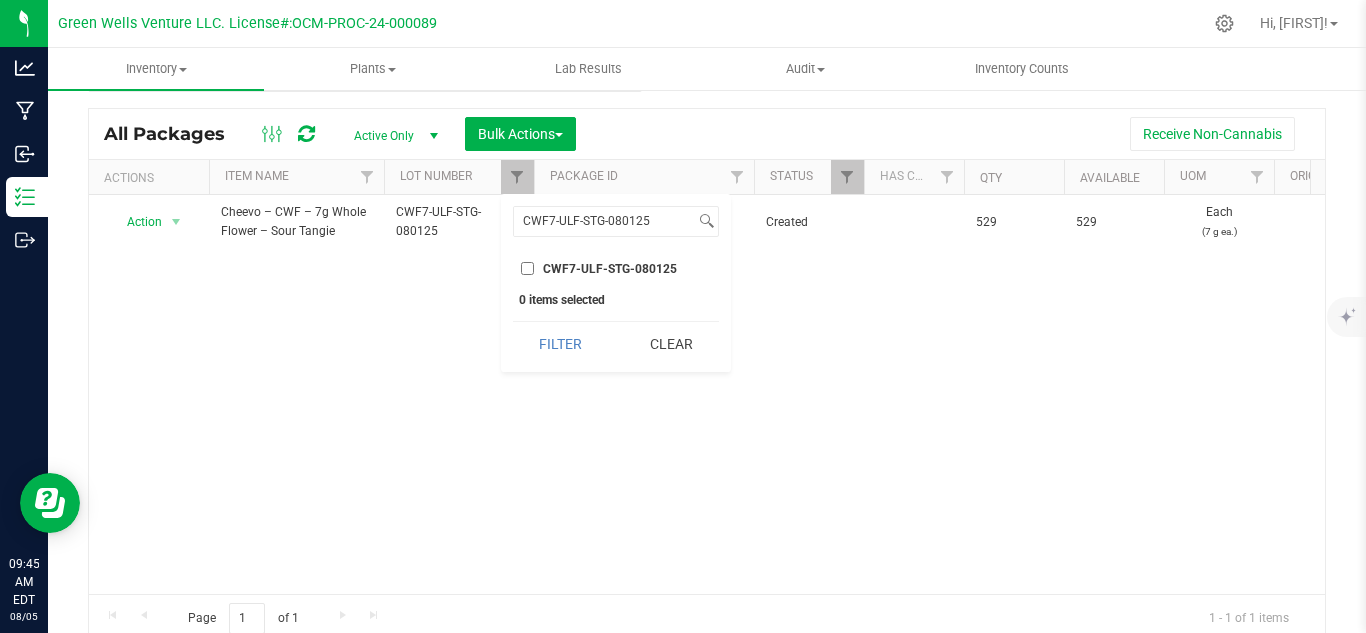 checkbox on "true" 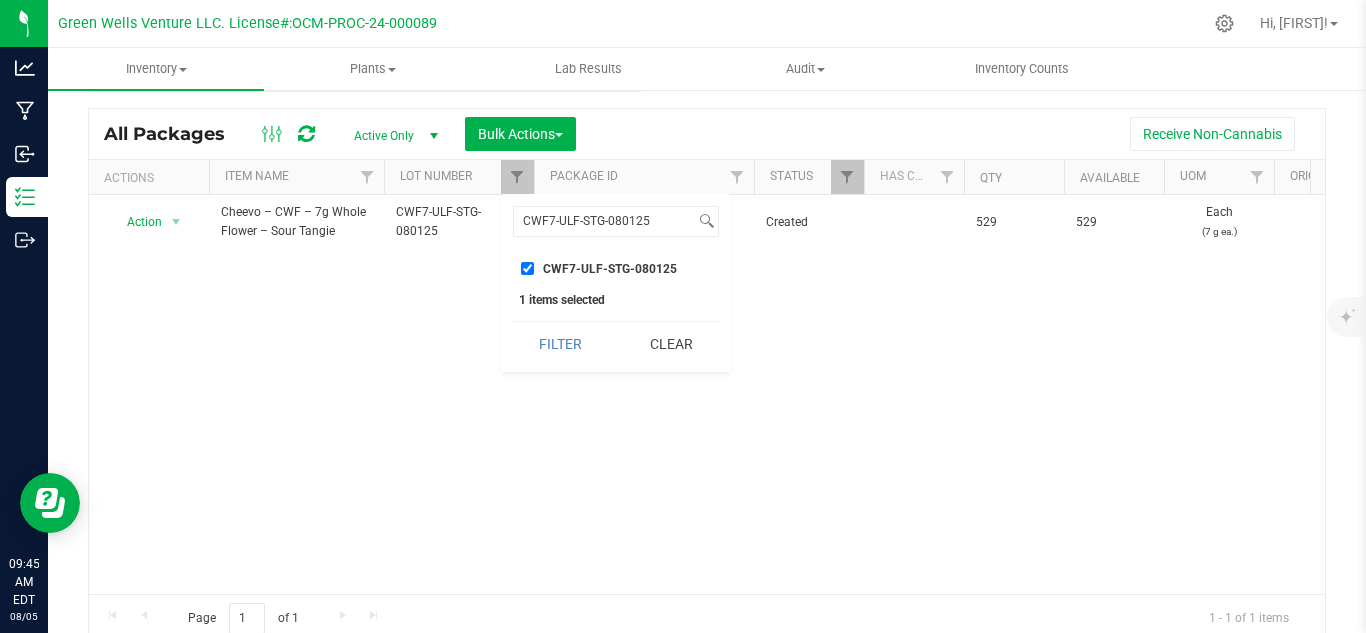 click on "Action Action Adjust qty Create package Edit attributes Global inventory Locate package Lock package Mark as sample Print package label Print product labels Record a lab result See history Take lab sample
Cheevo – CWF – 7g Whole Flower – Sour Tangie
CWF7-ULF-STG-080125
NYFCCMF-20250805-010
Created
529
529
Each
(7 g ea.)
$11.27000 $0.00000
Finished Goods Vault
1.3.6.610.0
$5,961.83 $5,961.83 $0.00 Aug 5, 2025 09:41:00 EDT
Now" at bounding box center (707, 394) 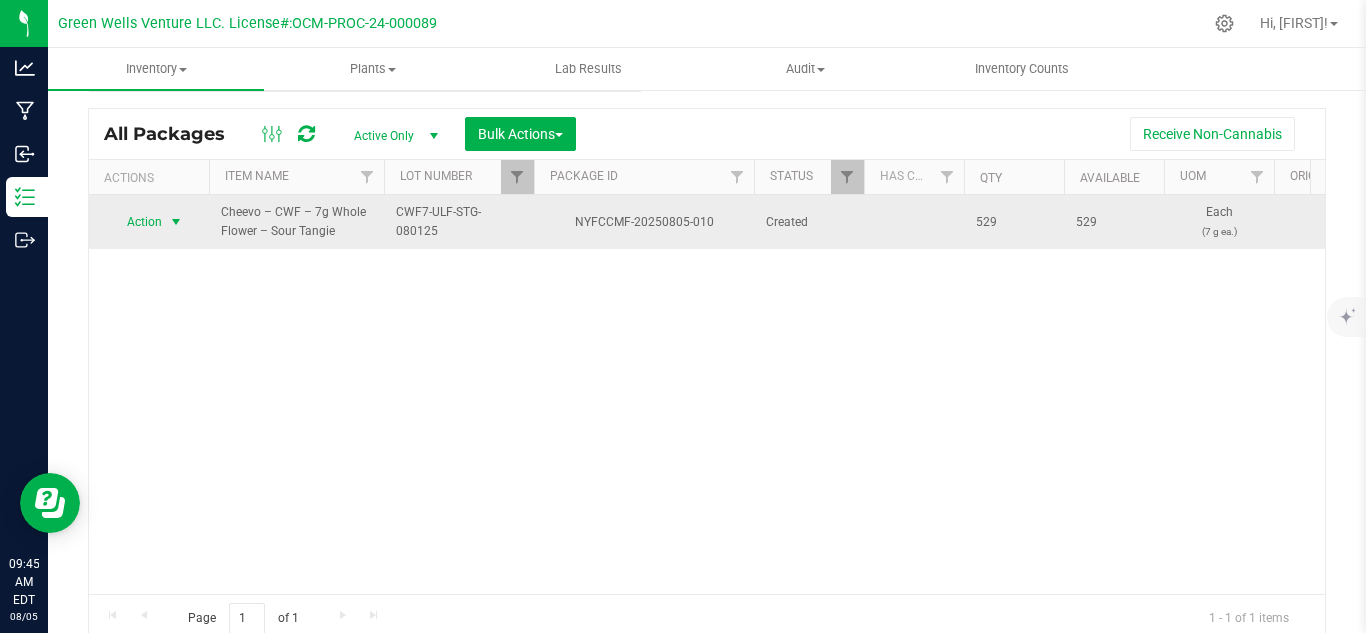 click on "Action" at bounding box center [136, 222] 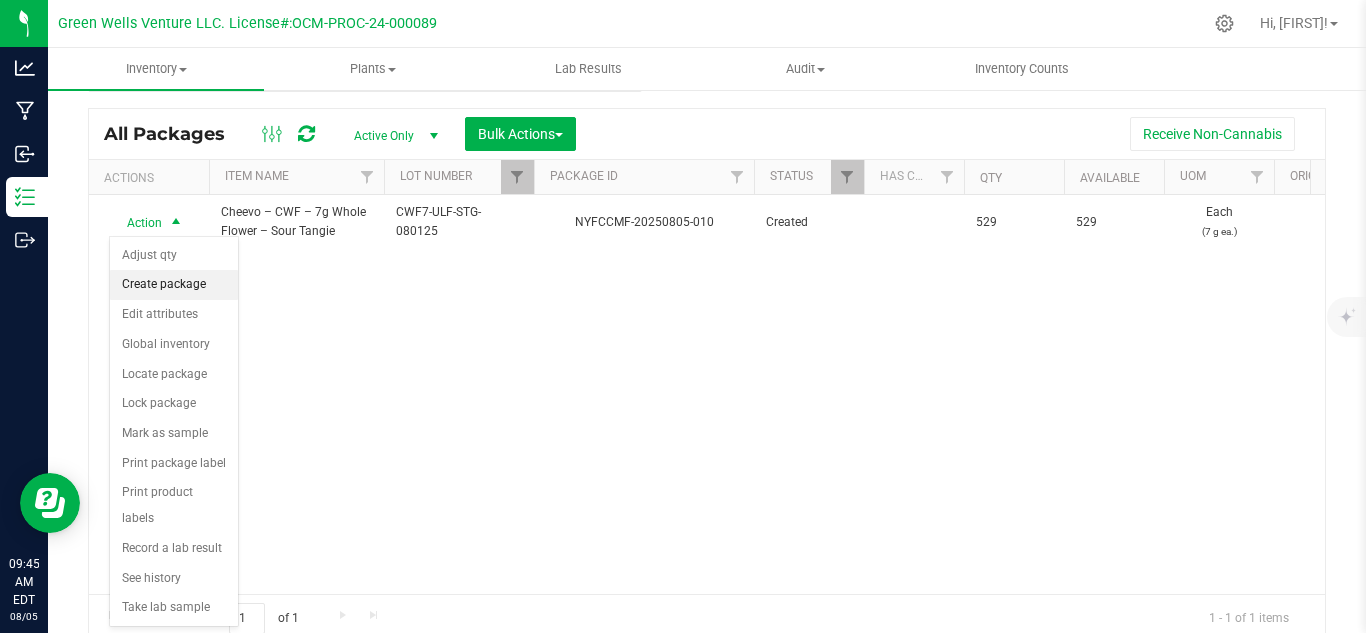 click on "Create package" at bounding box center (174, 285) 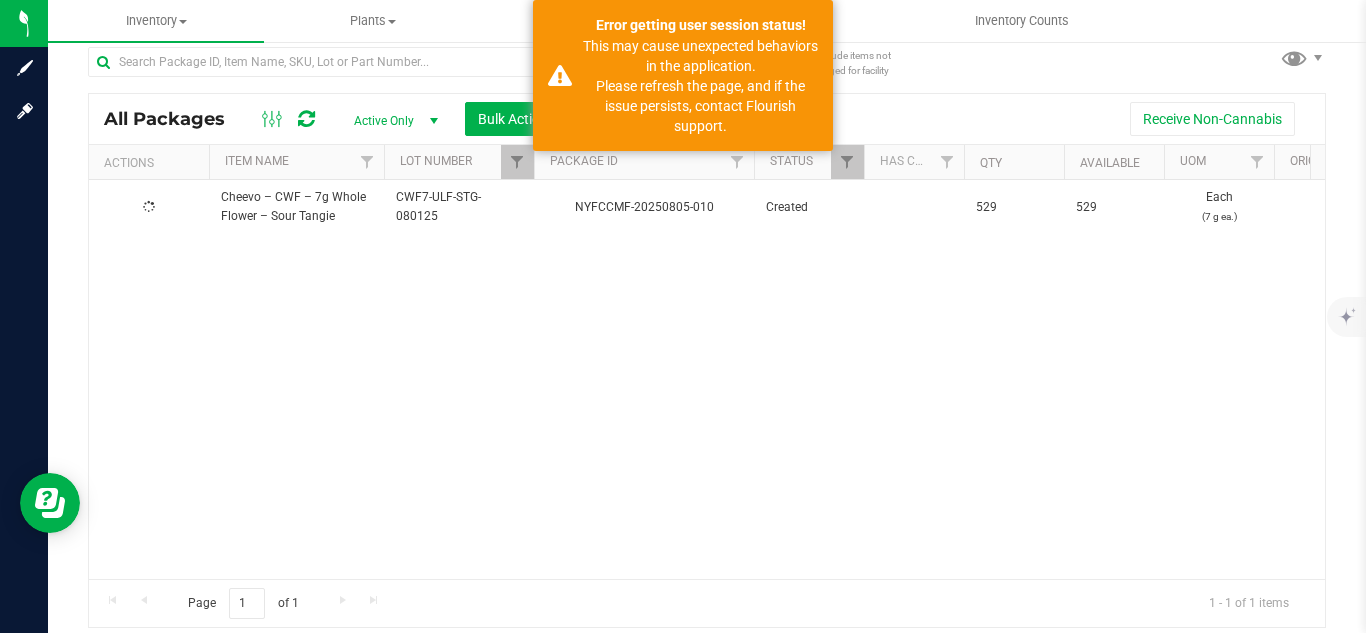 scroll, scrollTop: 17, scrollLeft: 0, axis: vertical 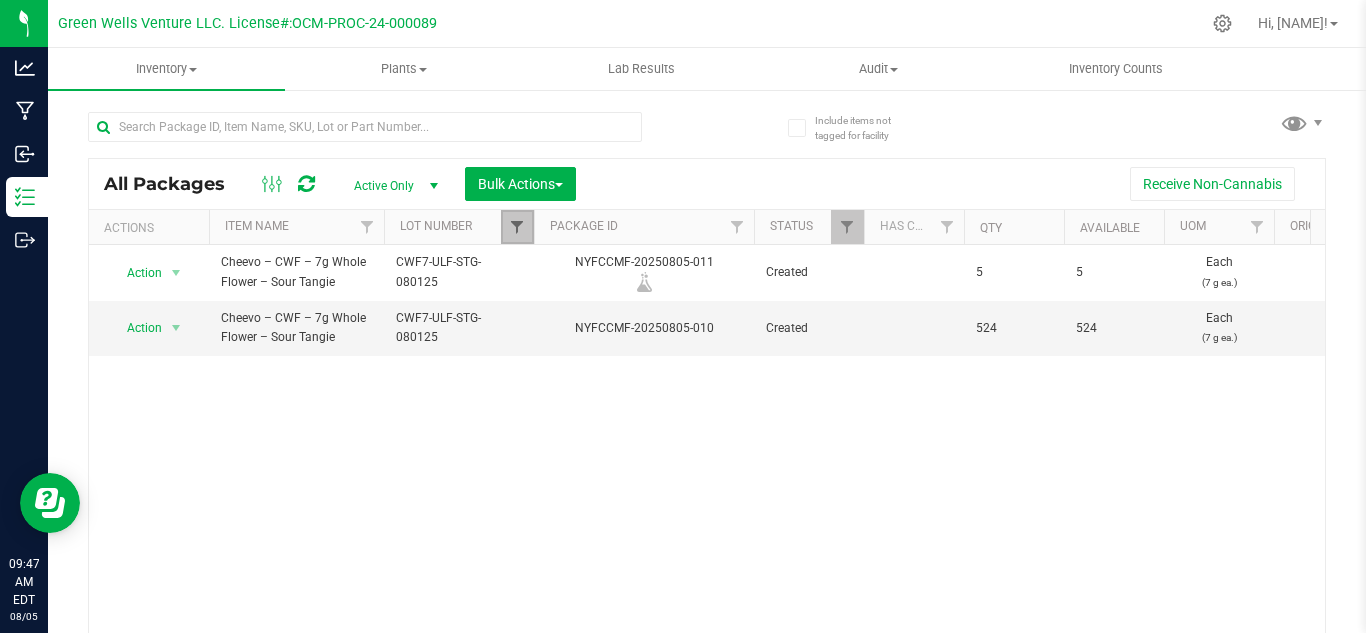 click at bounding box center [517, 227] 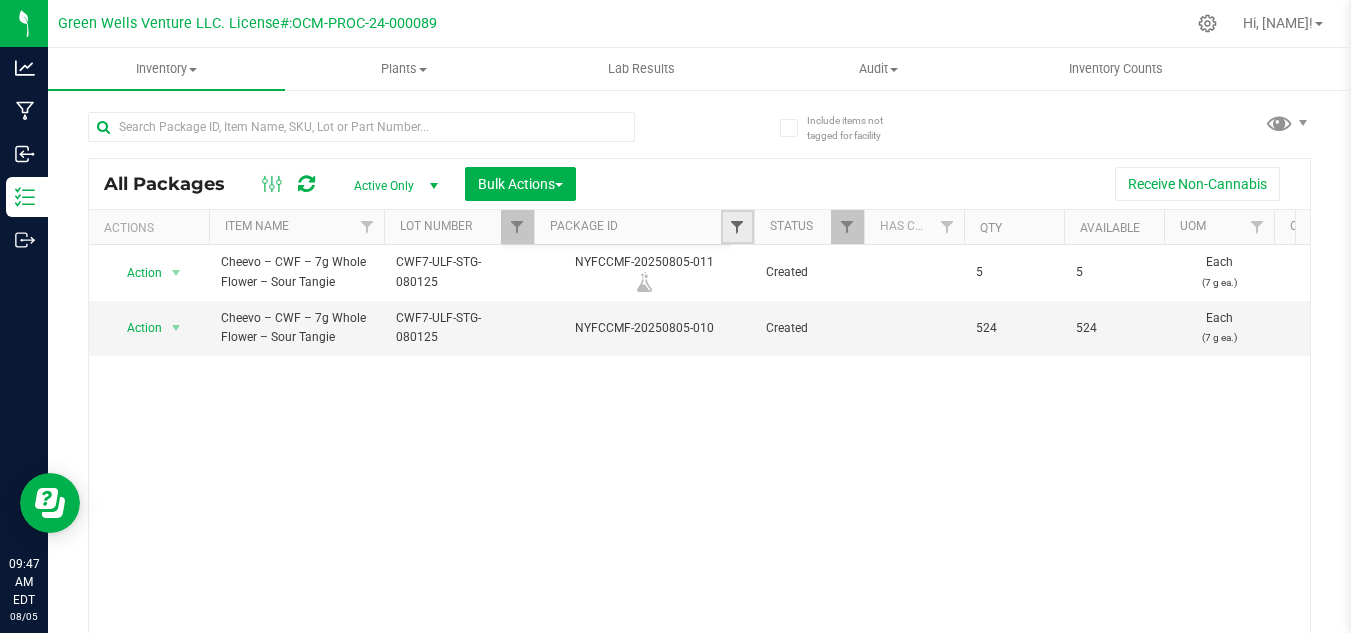 click at bounding box center [737, 227] 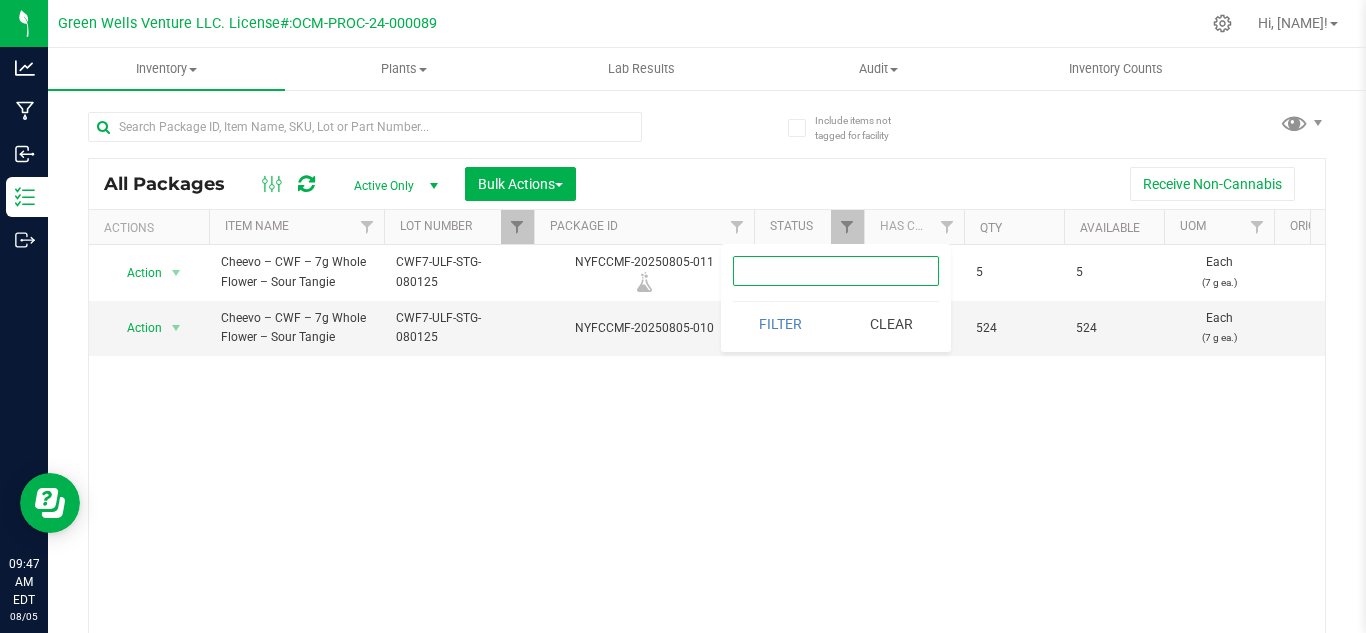 paste on "NYFCCMF-20250805-004" 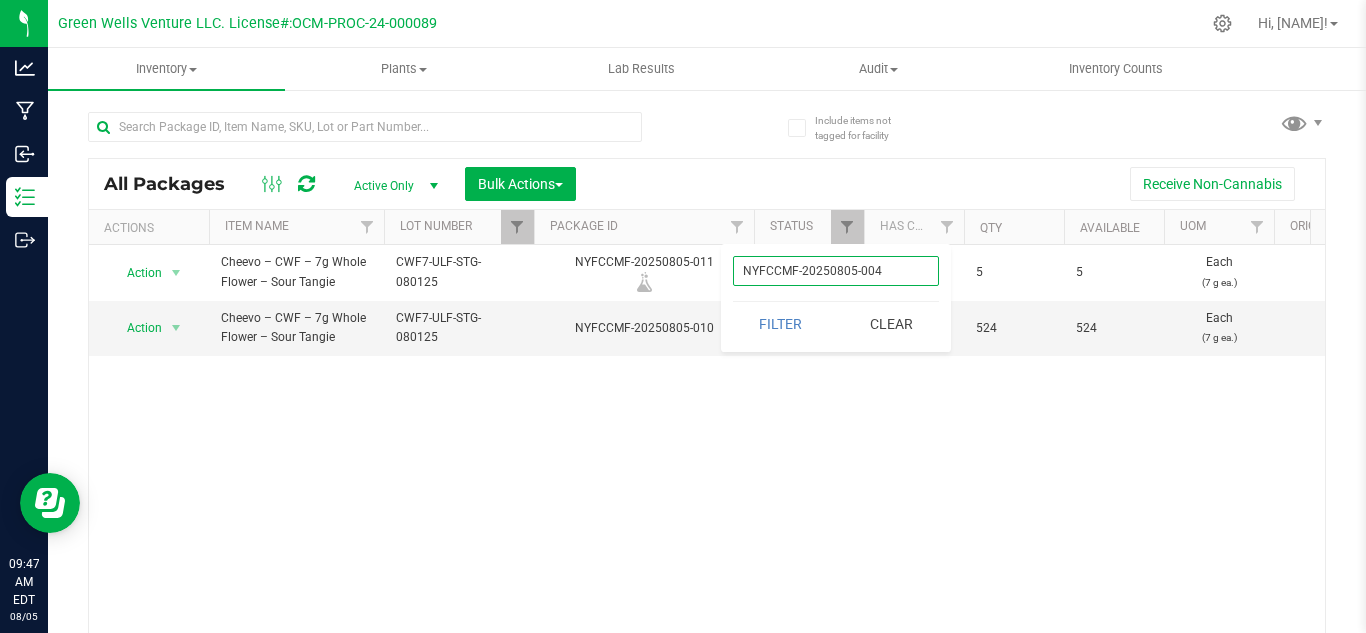 type on "NYFCCMF-20250805-004" 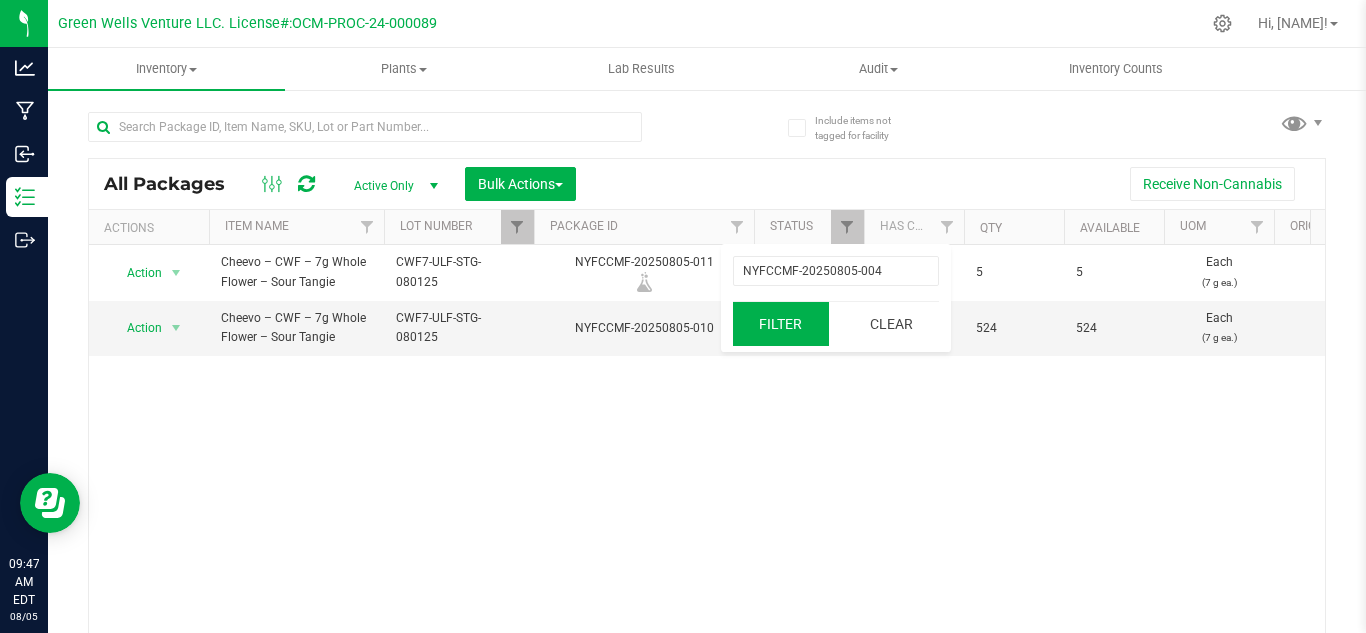 drag, startPoint x: 769, startPoint y: 299, endPoint x: 773, endPoint y: 319, distance: 20.396078 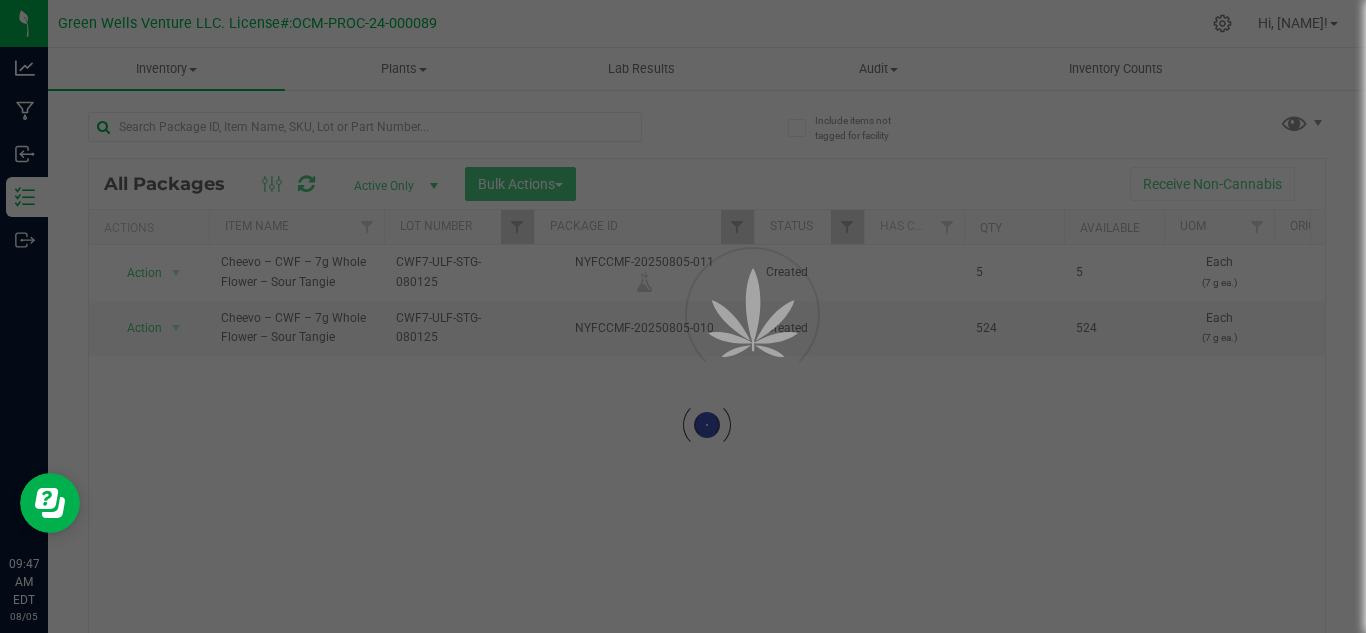 checkbox on "true" 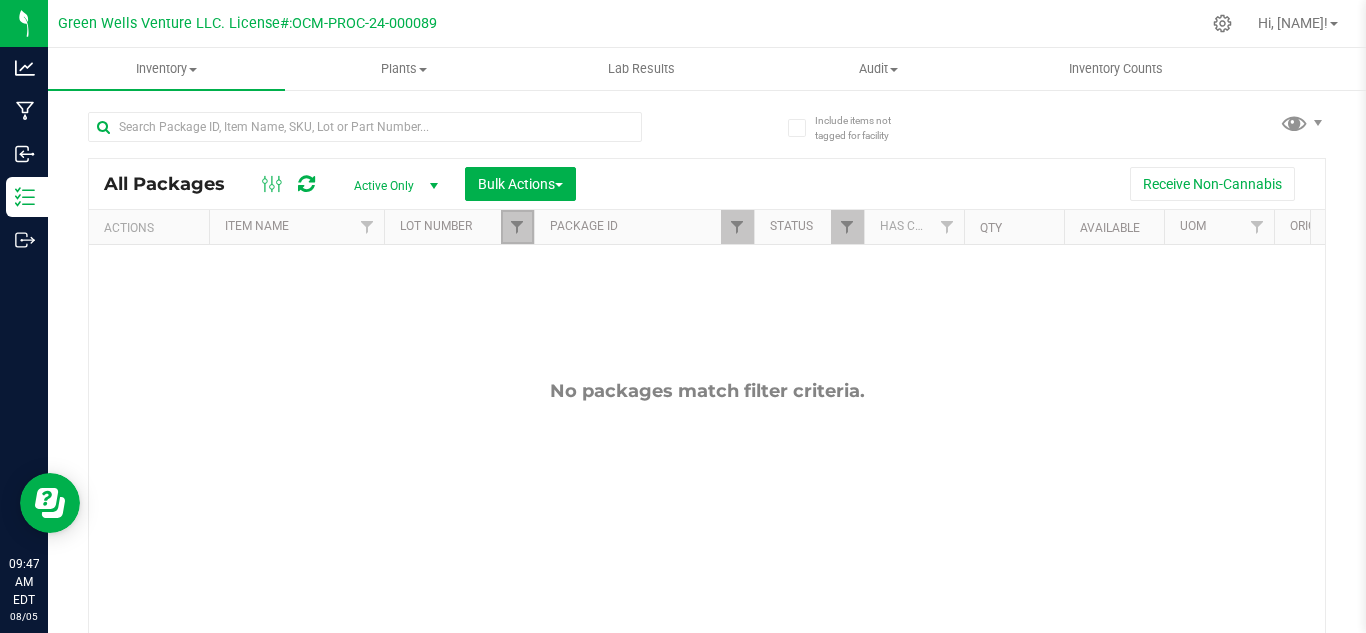click at bounding box center [517, 227] 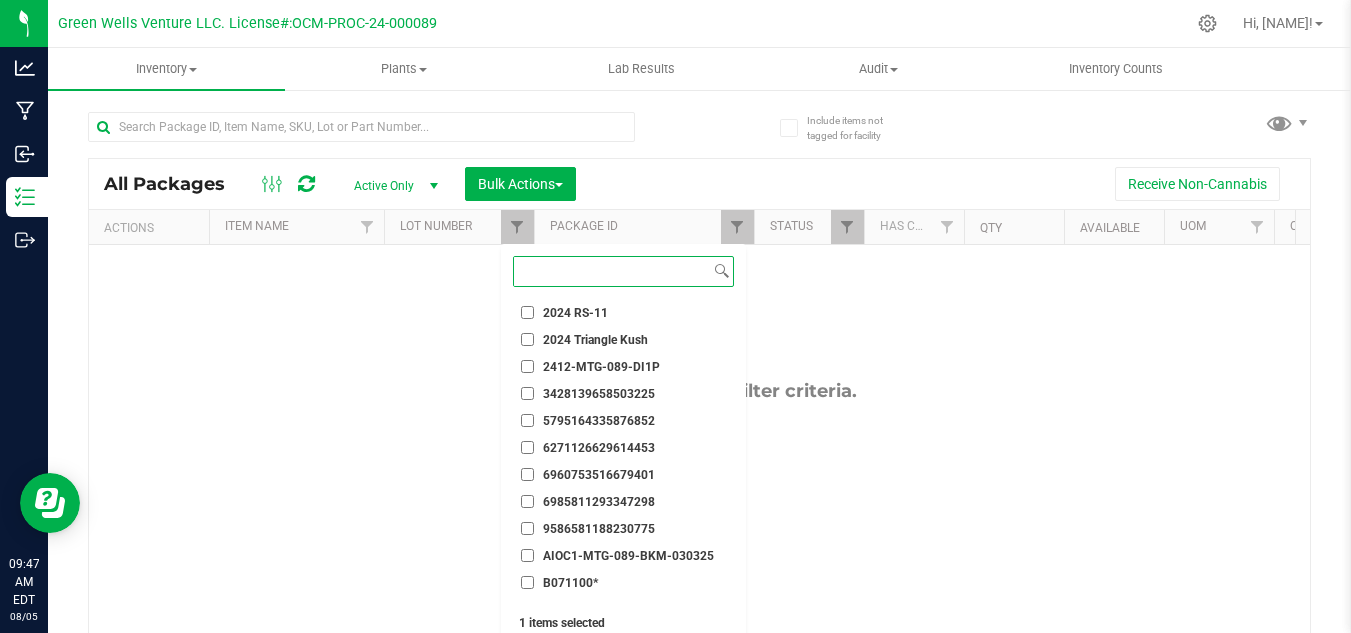 scroll, scrollTop: 1000, scrollLeft: 0, axis: vertical 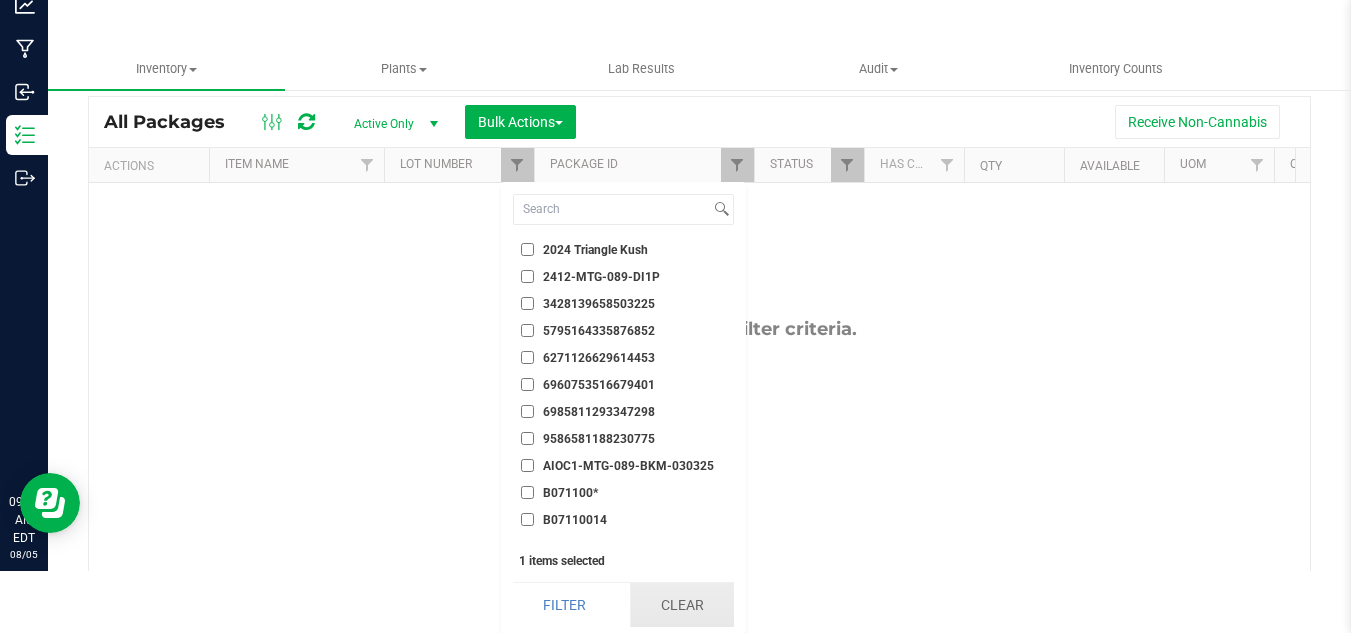 click on "Clear" at bounding box center [682, 605] 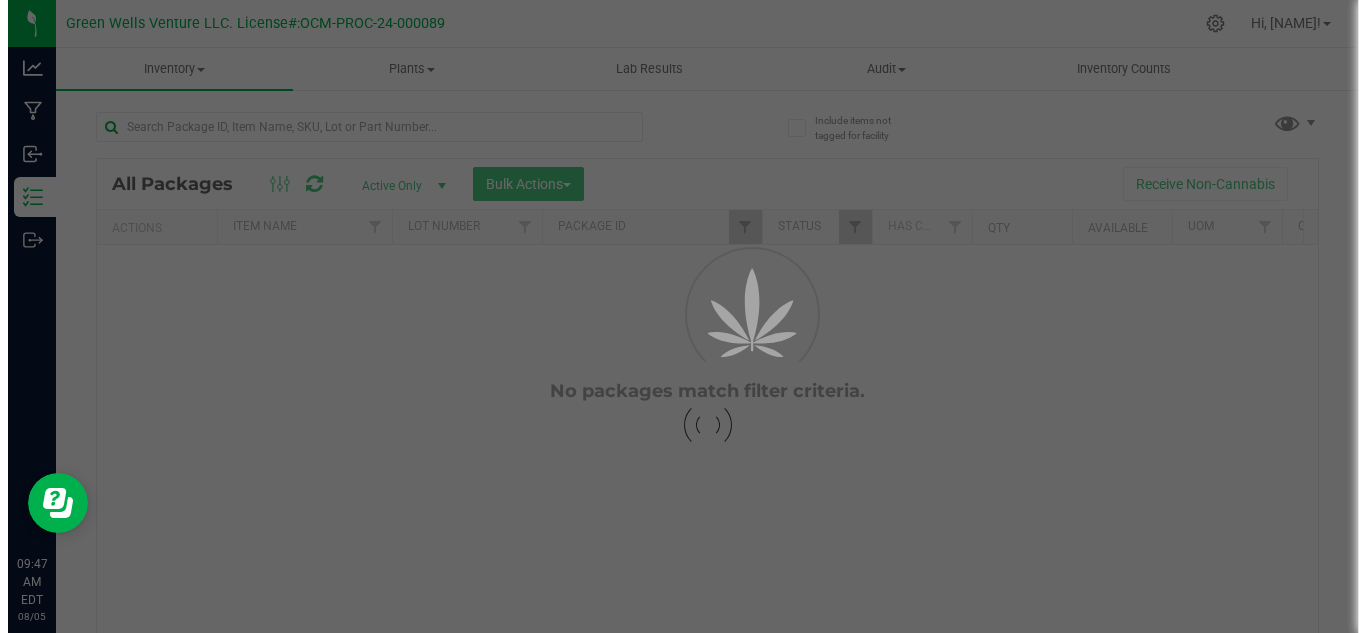 scroll, scrollTop: 0, scrollLeft: 0, axis: both 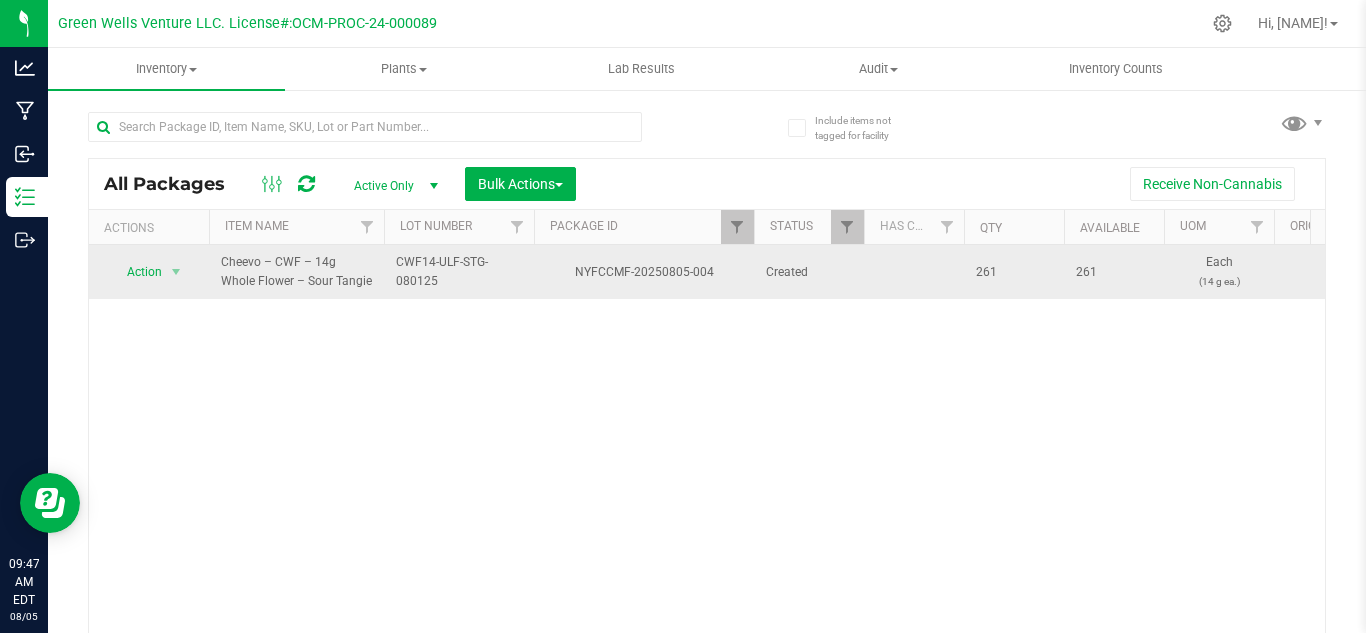 click on "Action" at bounding box center [136, 272] 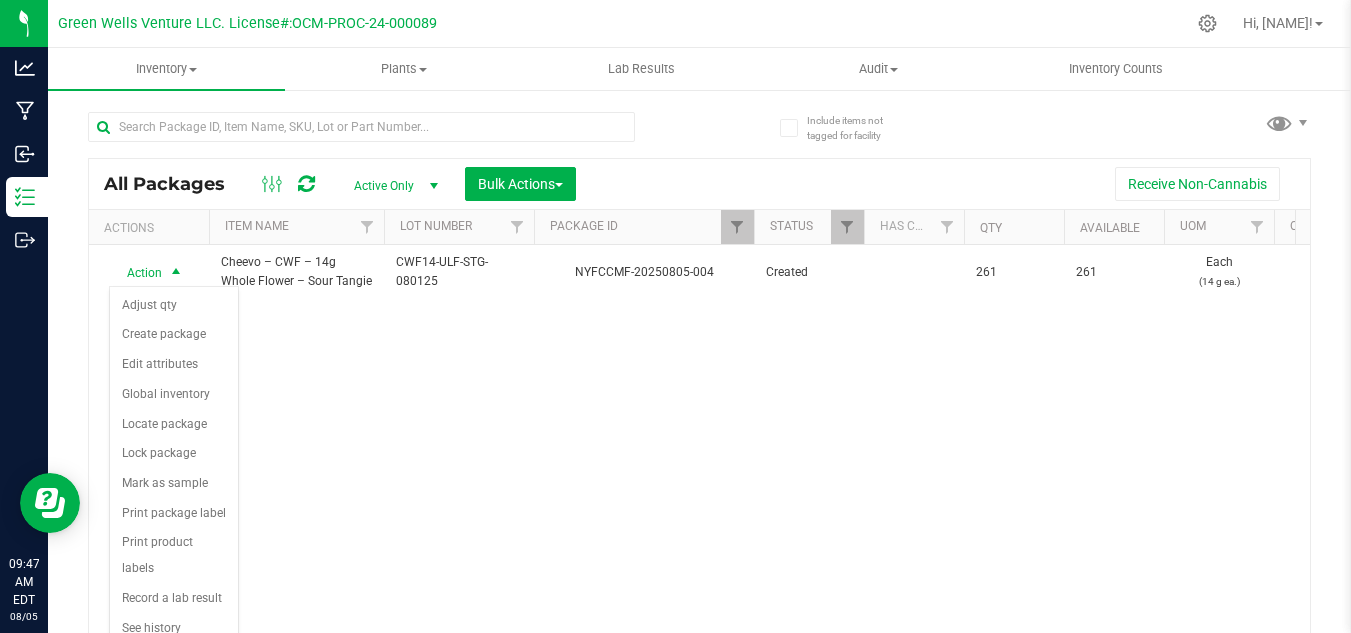 click on "Take lab sample" at bounding box center (174, 658) 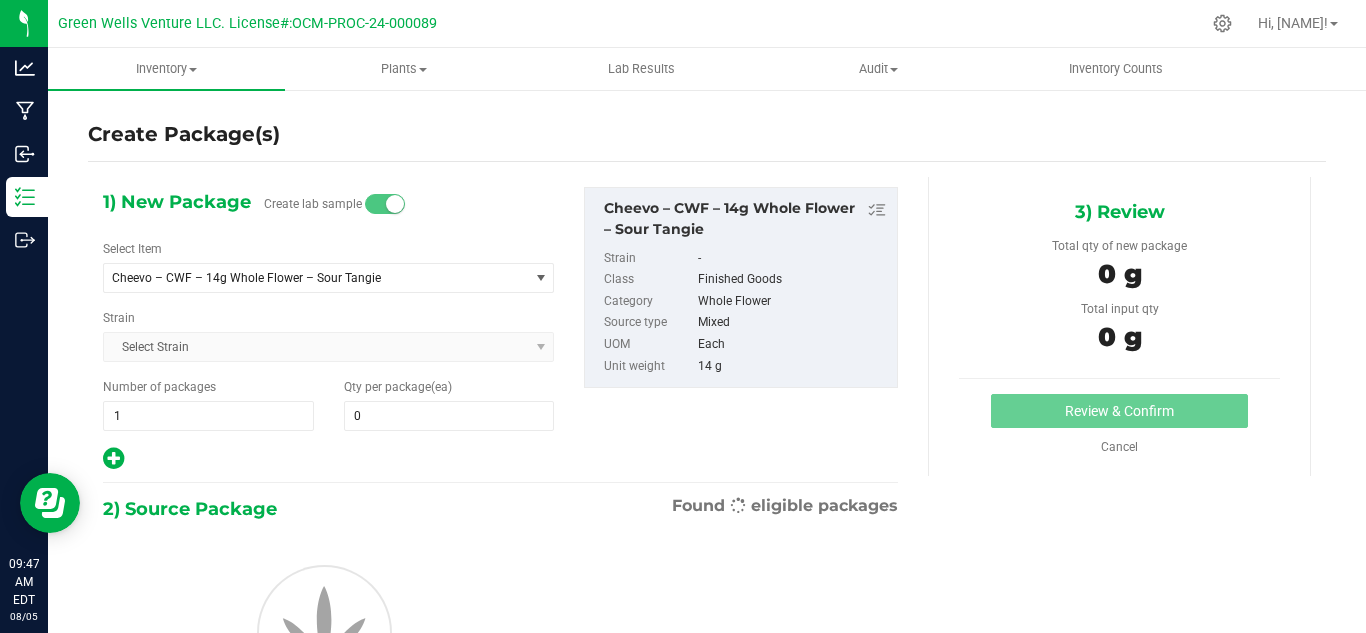 type on "0" 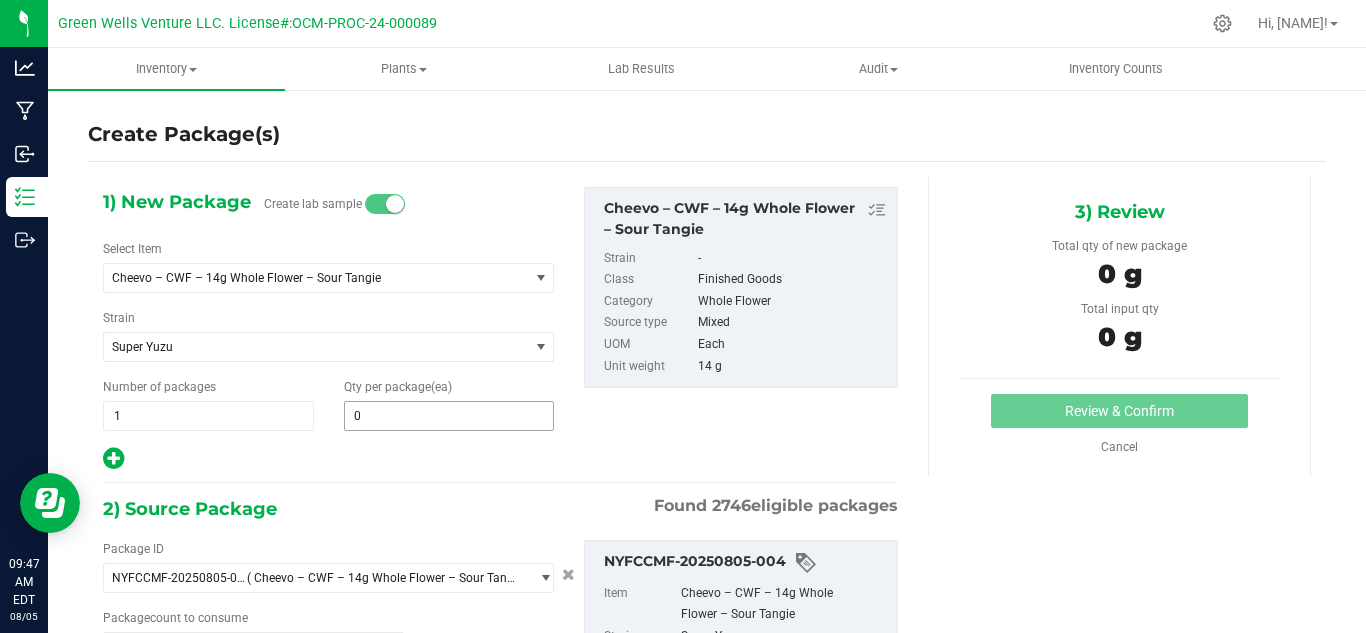 type on "0 ea" 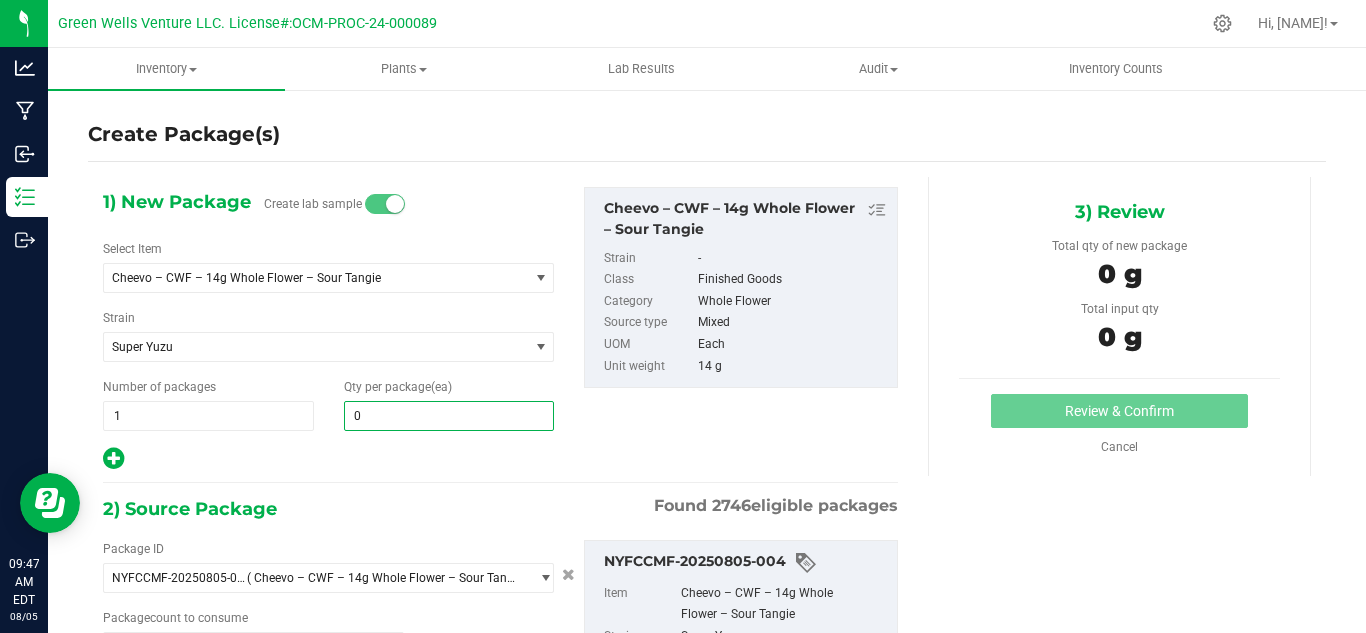 click on "0 0" at bounding box center (449, 416) 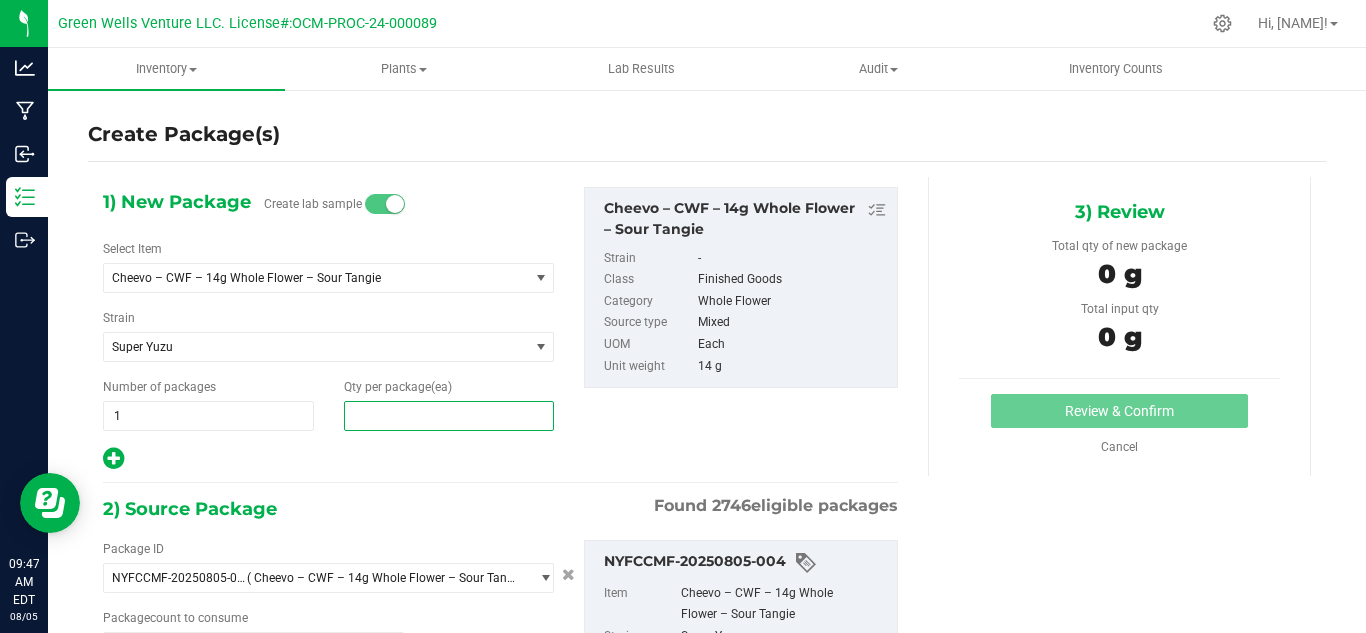 type on "5" 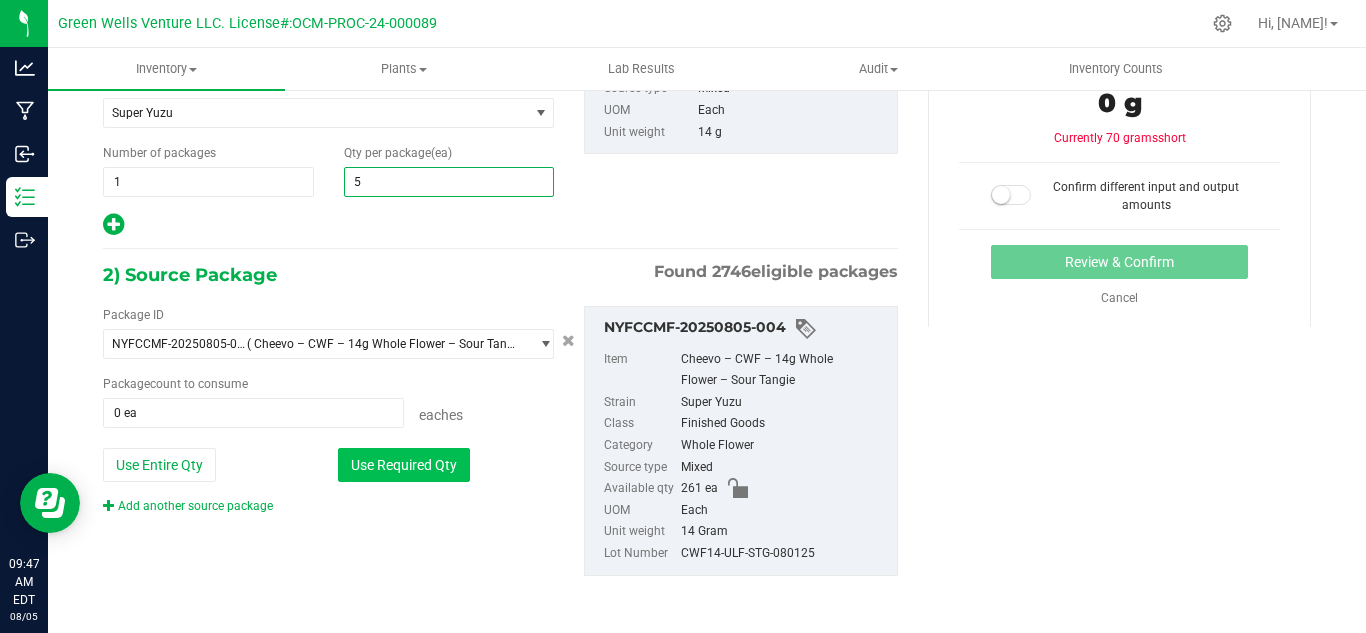 click on "Use Required Qty" at bounding box center [404, 465] 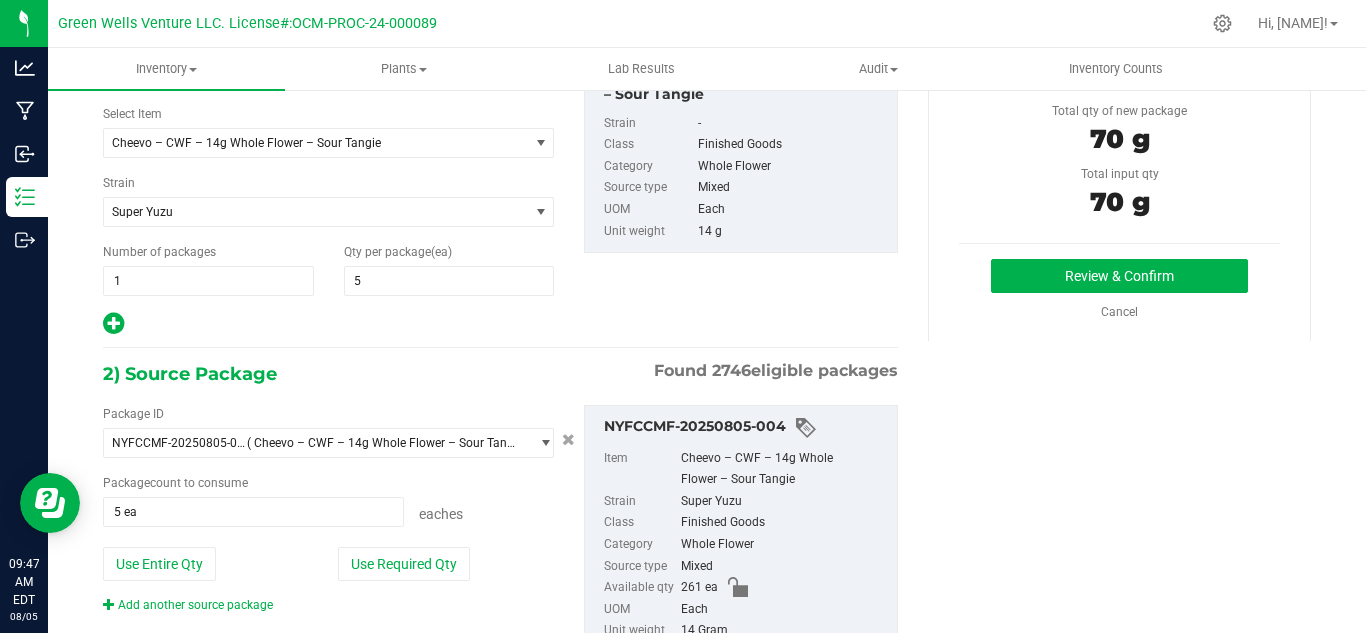 scroll, scrollTop: 0, scrollLeft: 0, axis: both 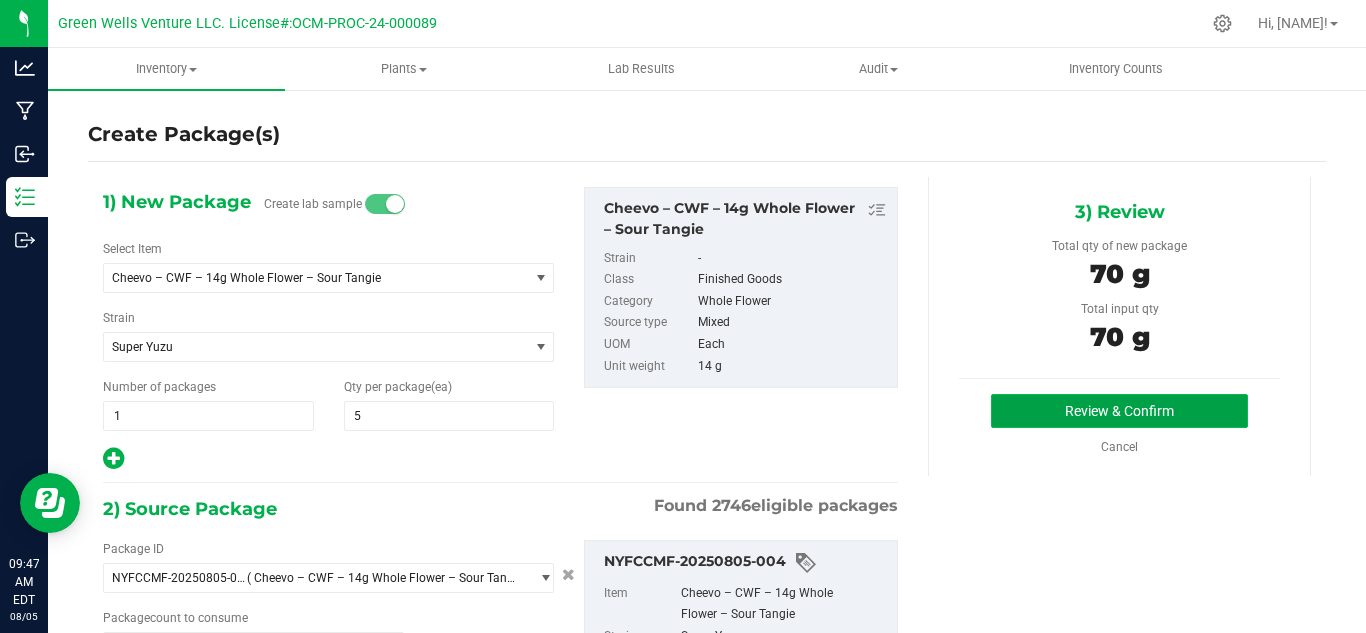 click on "Review & Confirm" at bounding box center [1119, 411] 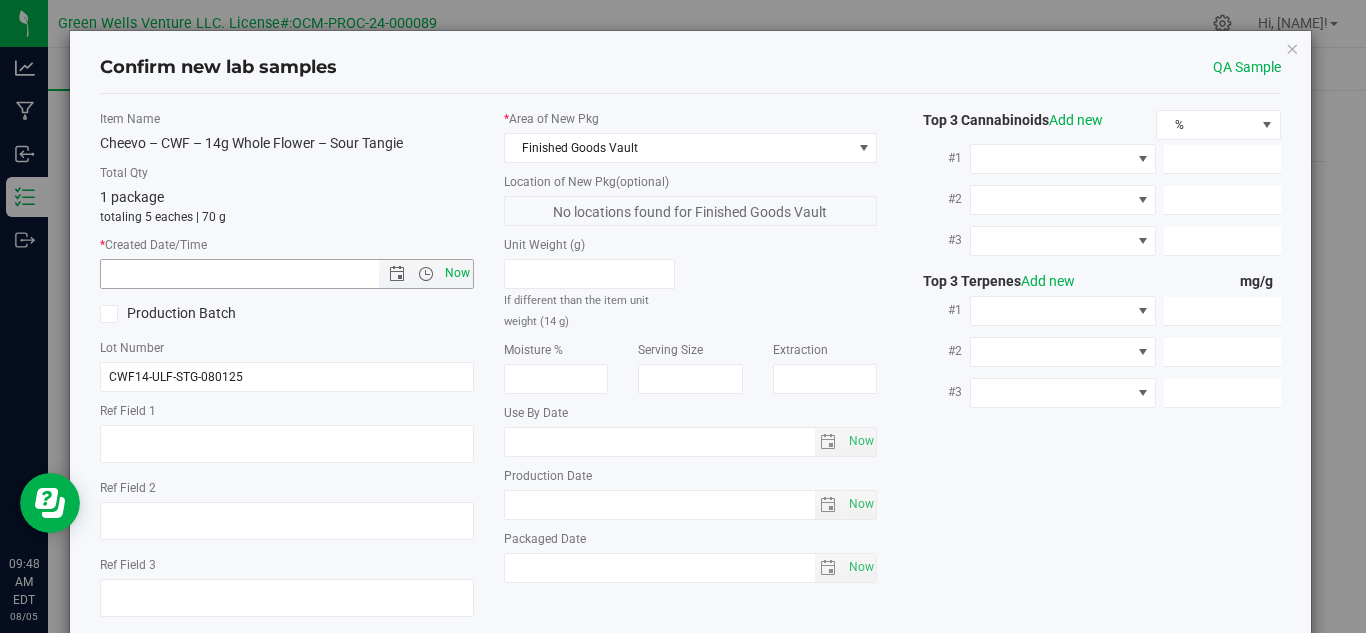 click on "Now" at bounding box center (457, 273) 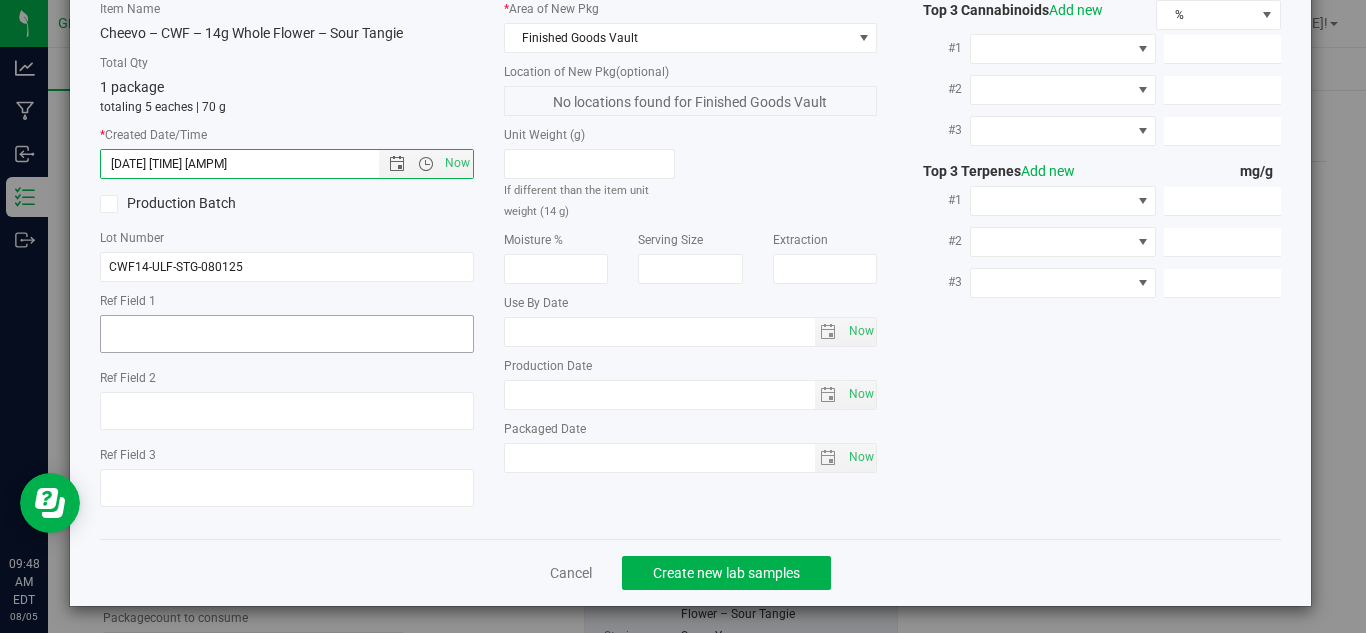 scroll, scrollTop: 114, scrollLeft: 0, axis: vertical 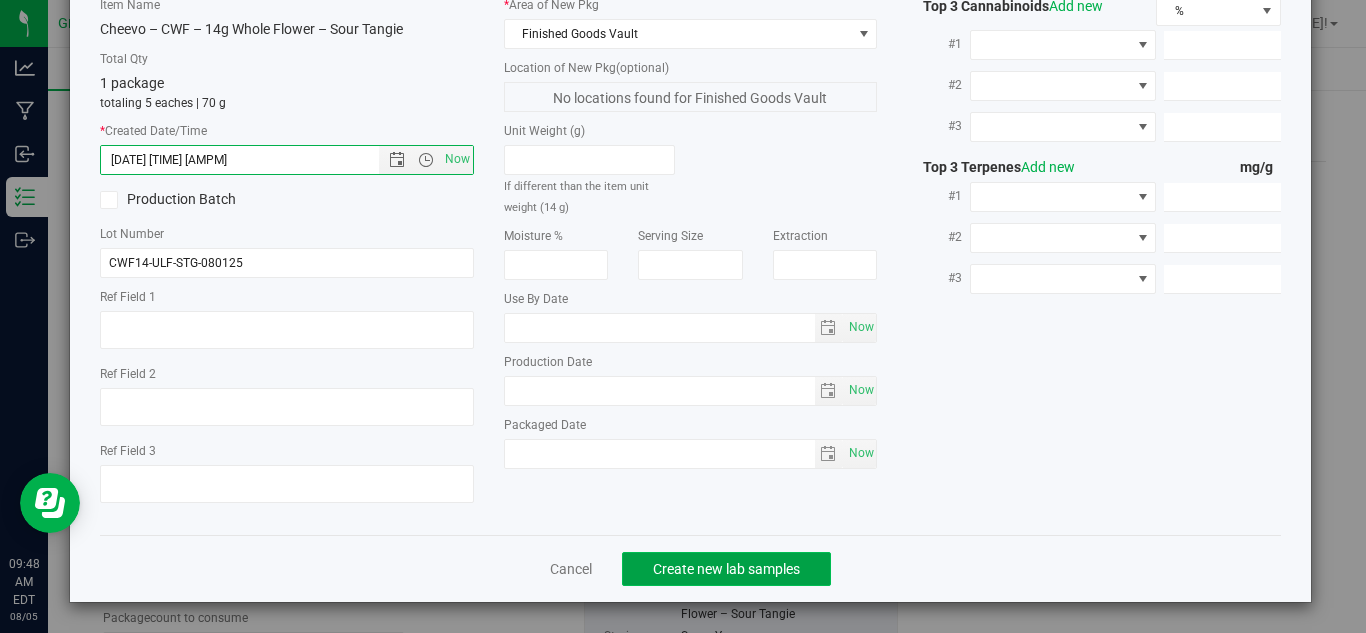 click on "Create new lab samples" 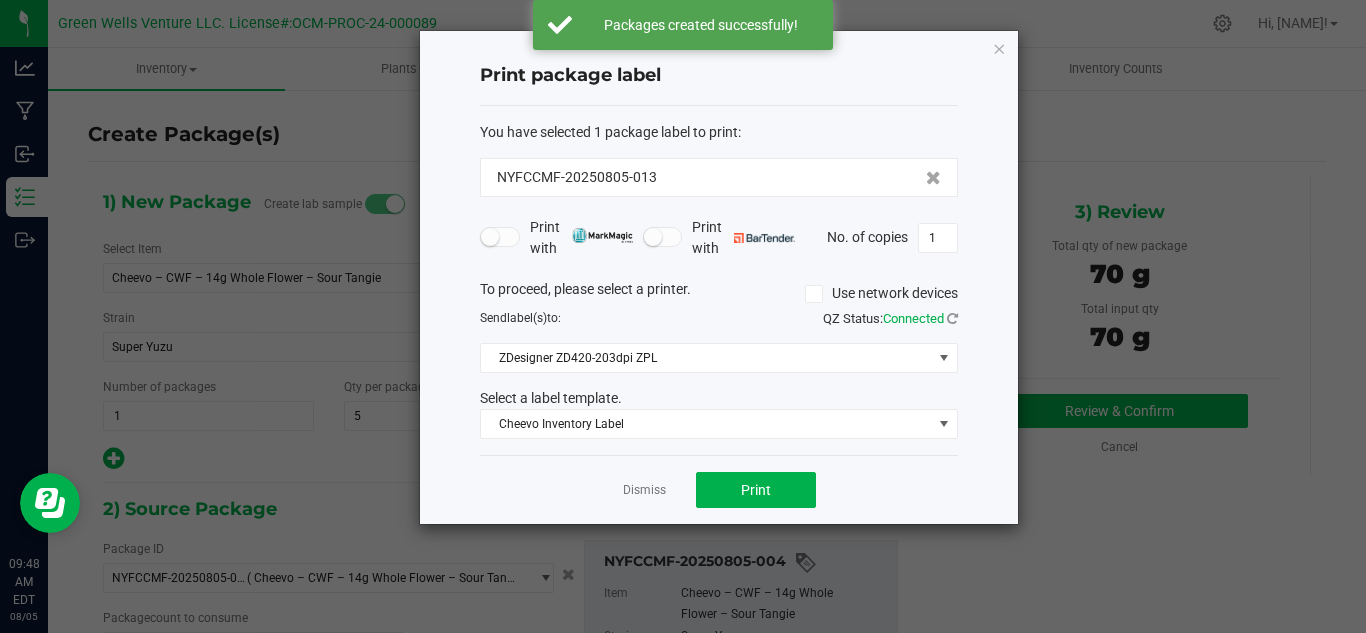 drag, startPoint x: 675, startPoint y: 183, endPoint x: 436, endPoint y: 196, distance: 239.3533 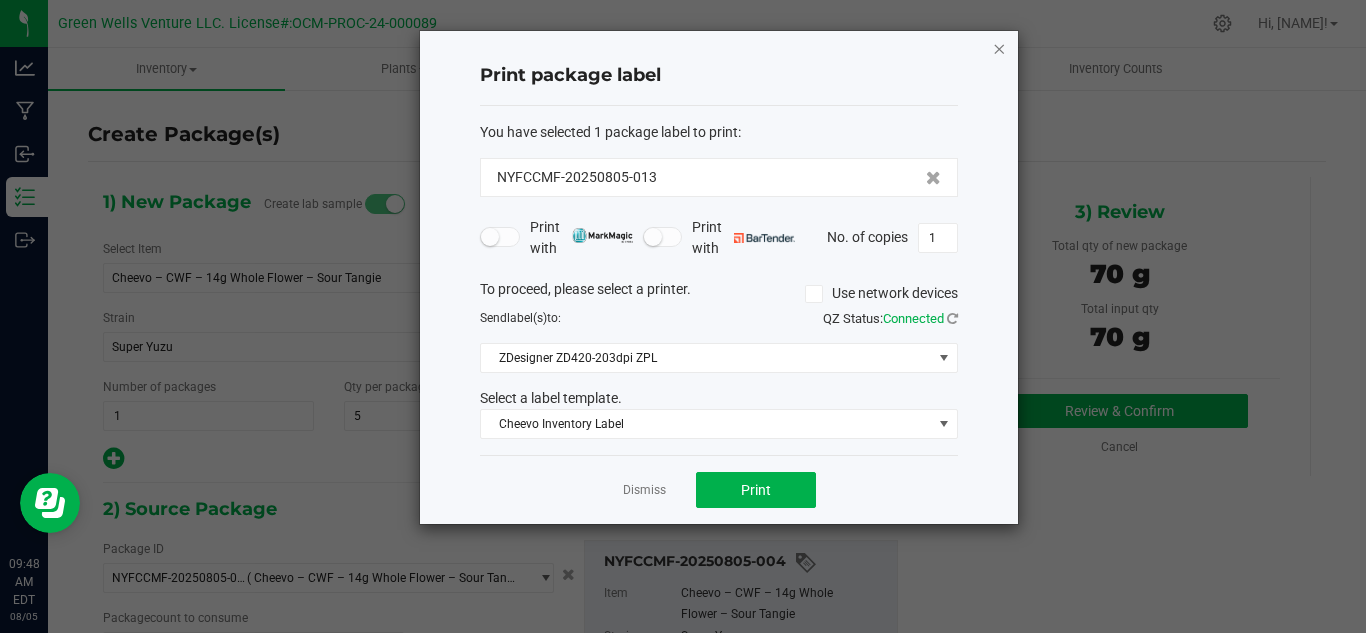 click 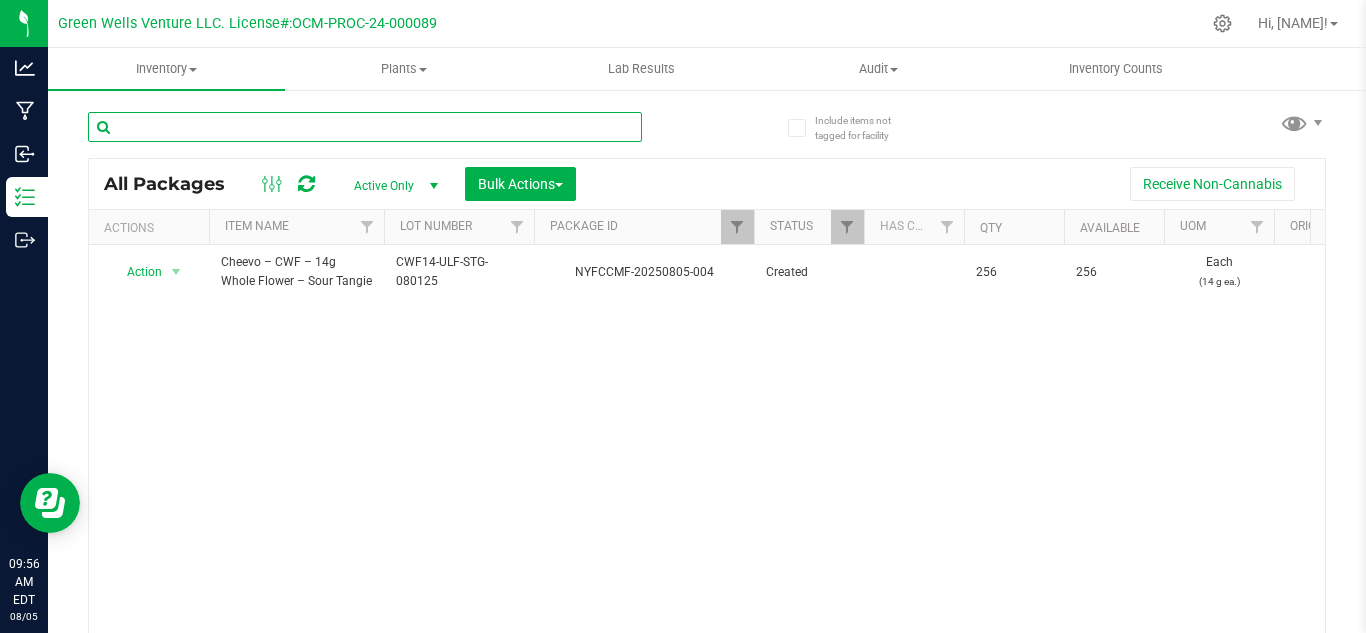 click at bounding box center [365, 127] 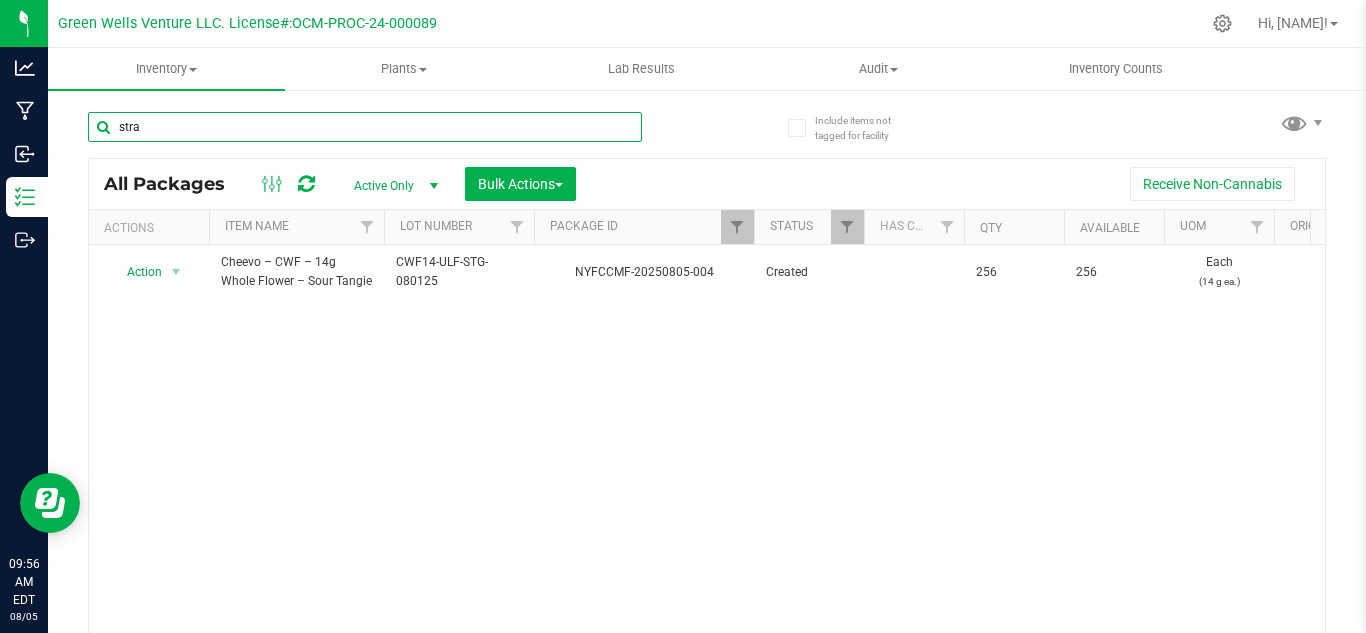 type on "straw" 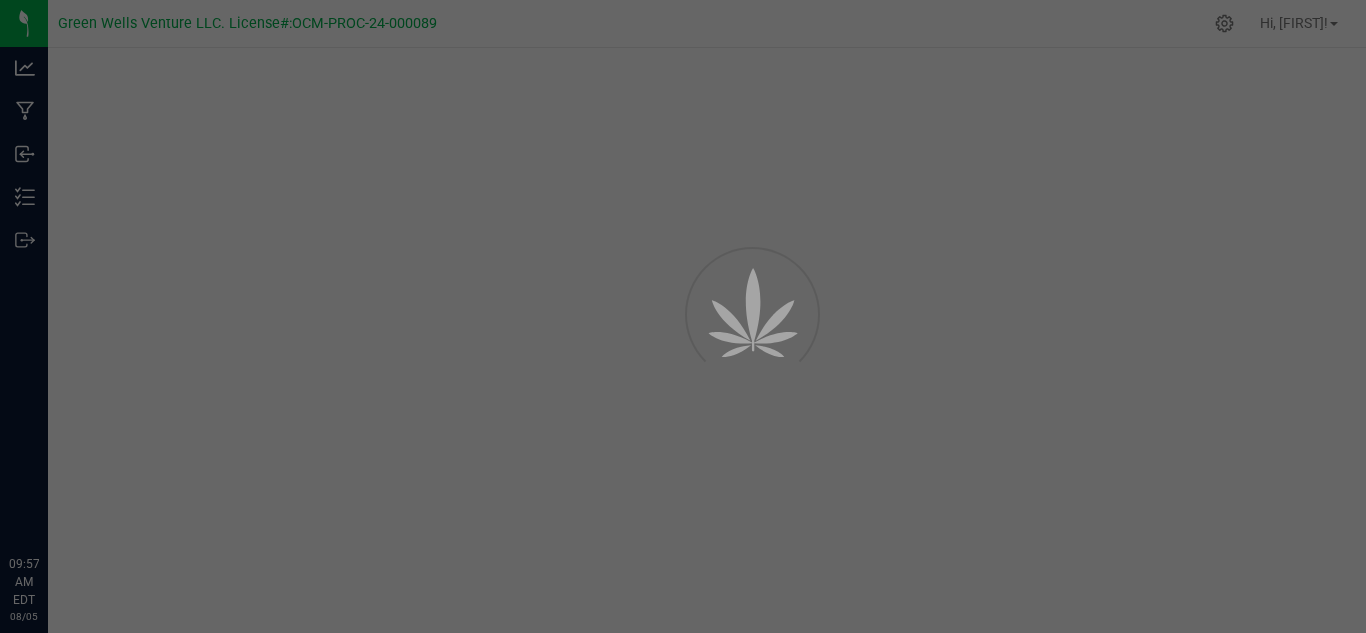scroll, scrollTop: 0, scrollLeft: 0, axis: both 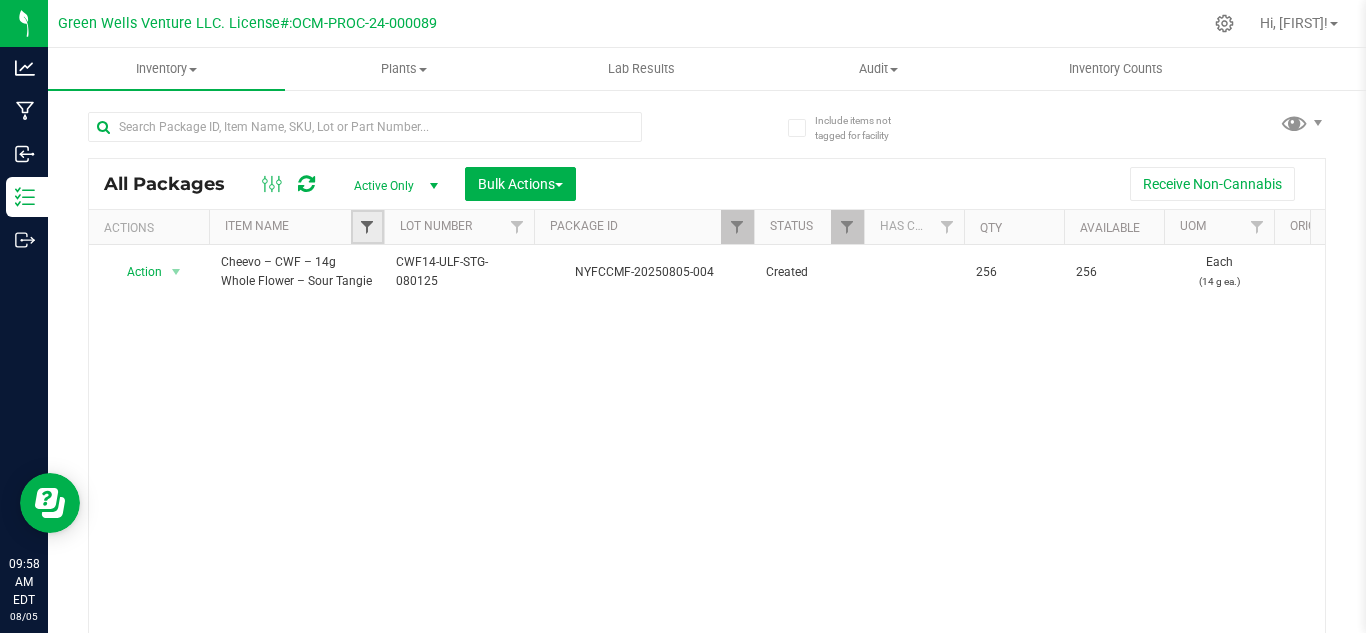 click at bounding box center (367, 227) 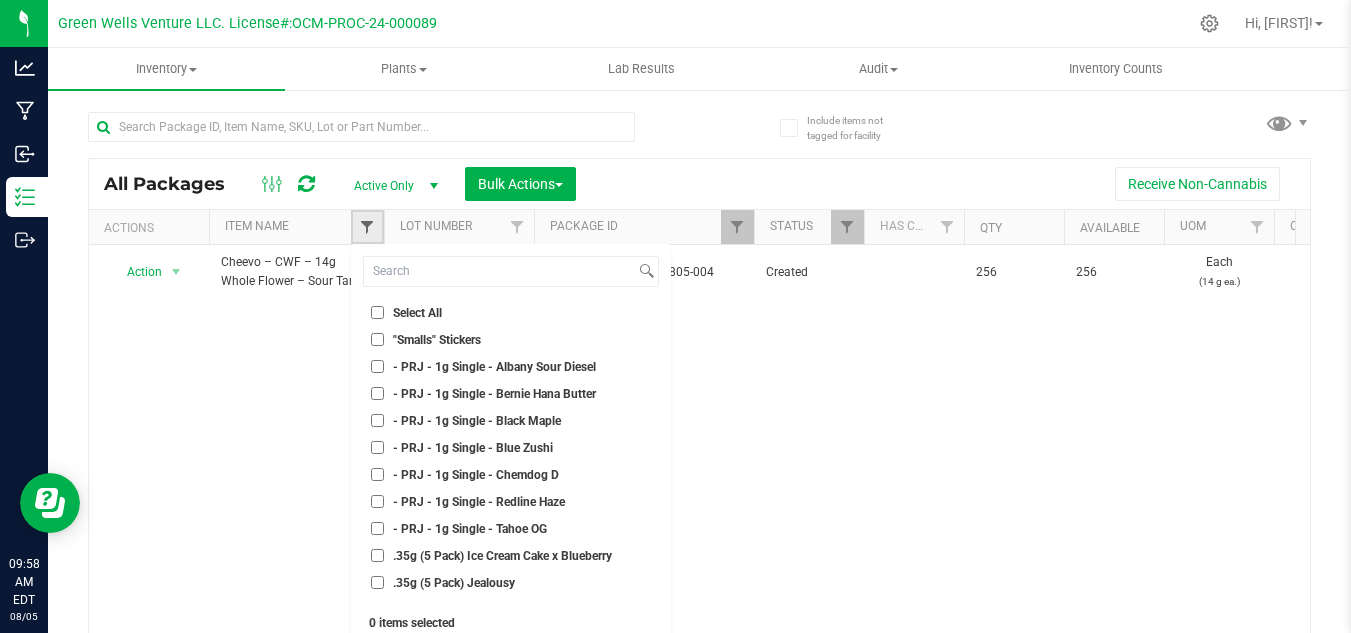 click at bounding box center [367, 227] 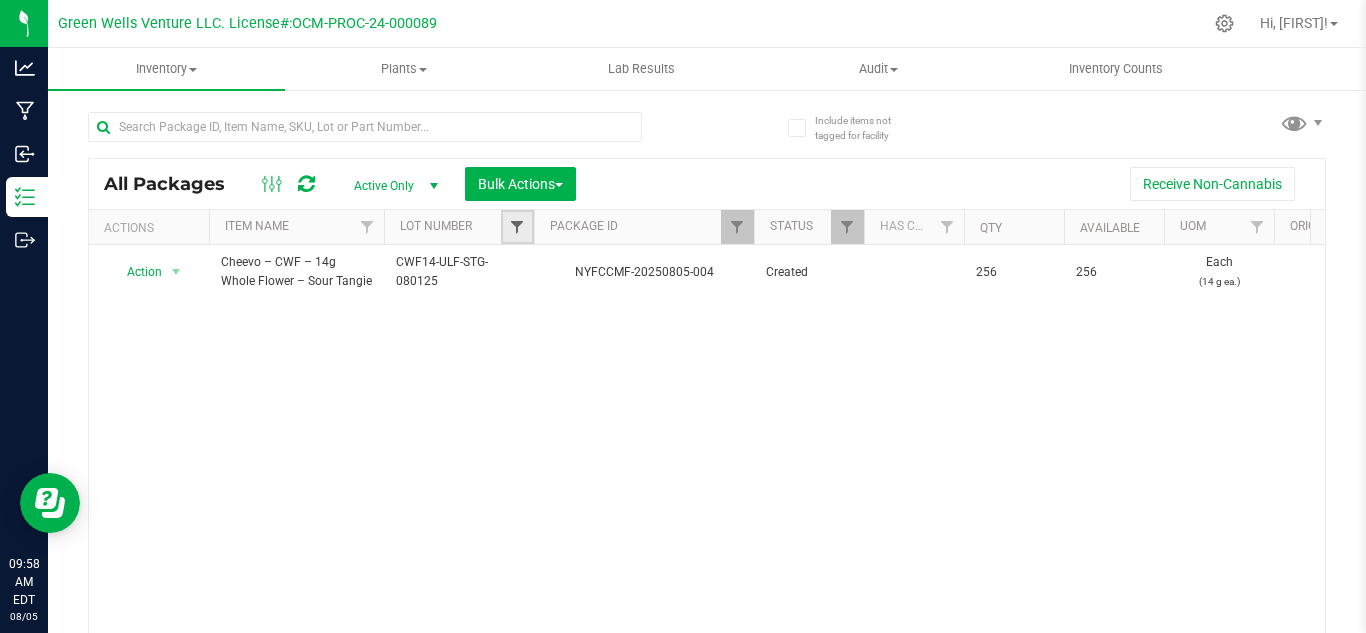click at bounding box center [517, 227] 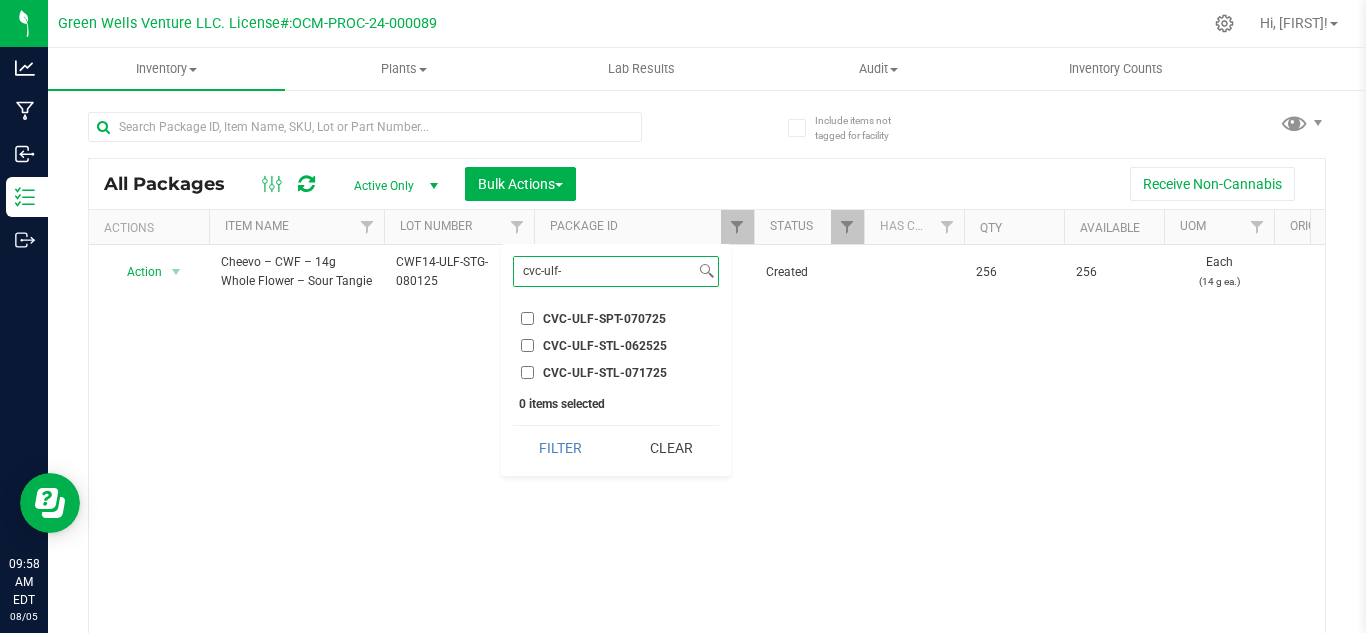 type on "cvc-ulf-" 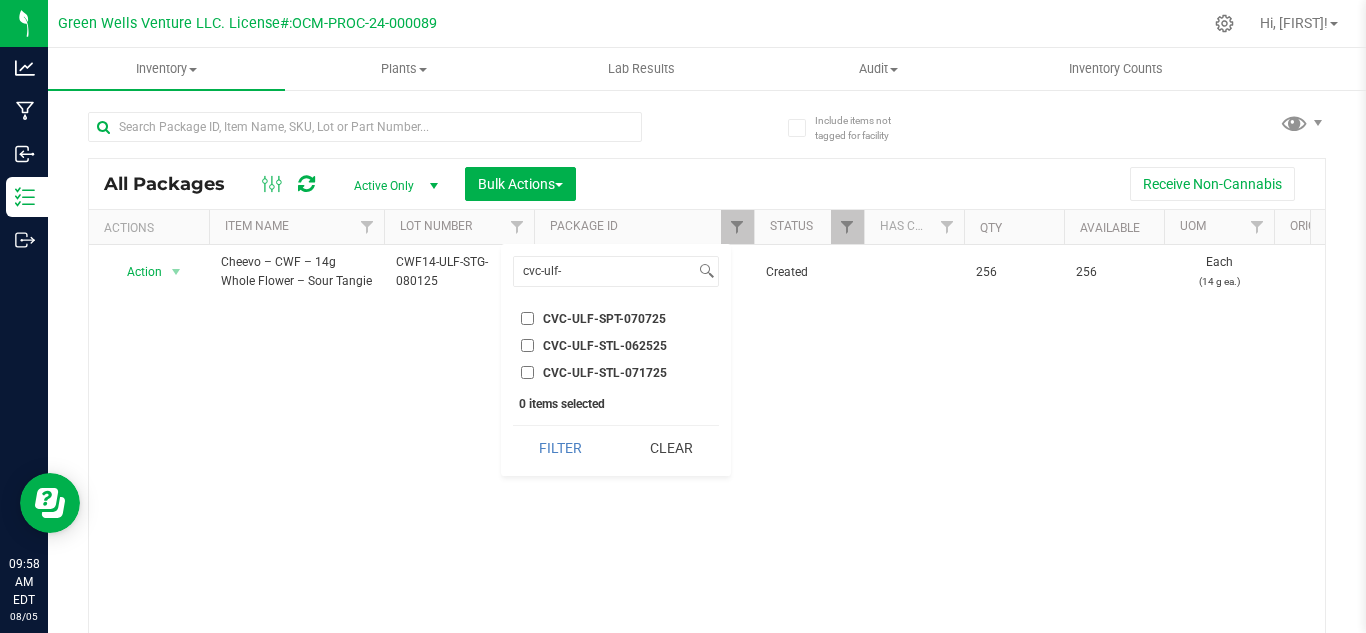 click on "CVC-ULF-STL-071725" at bounding box center [527, 372] 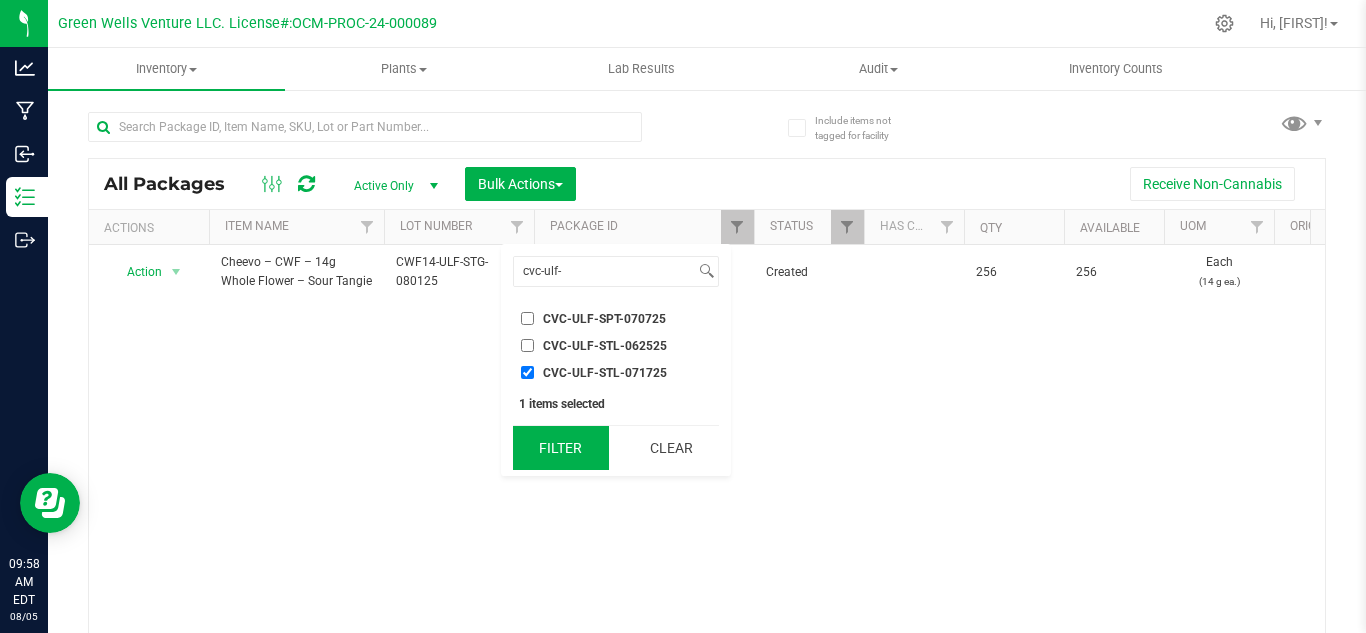click on "Filter" at bounding box center [561, 448] 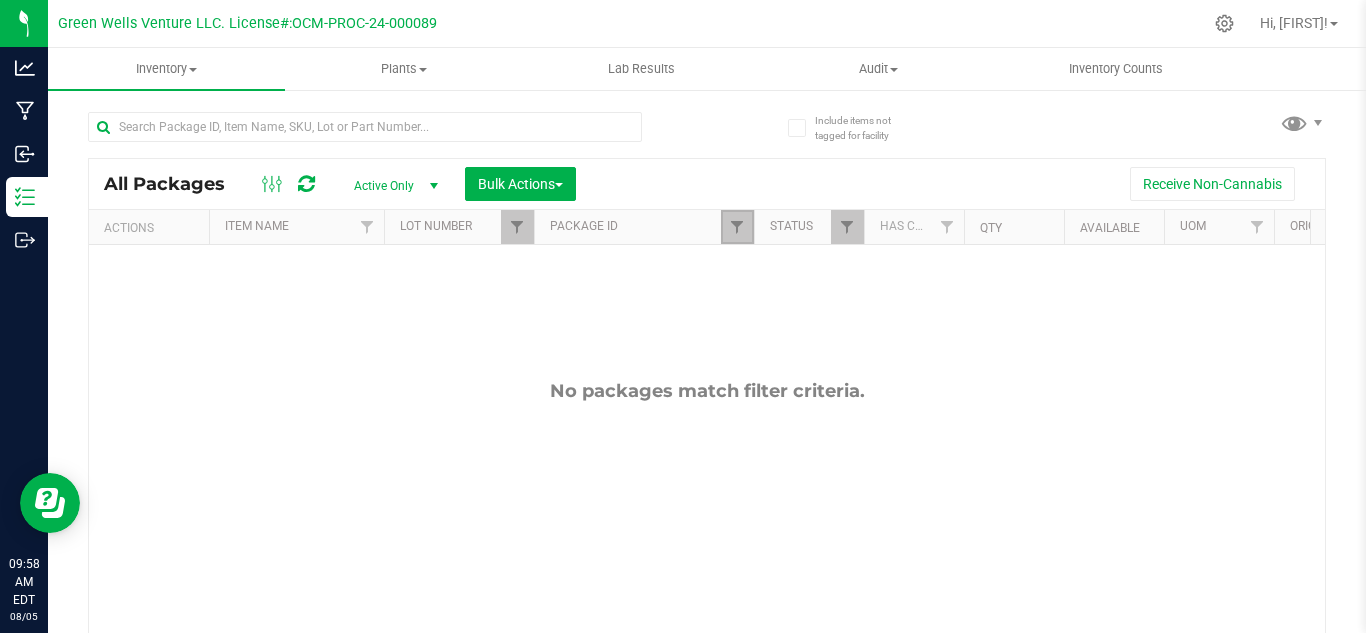click at bounding box center [737, 227] 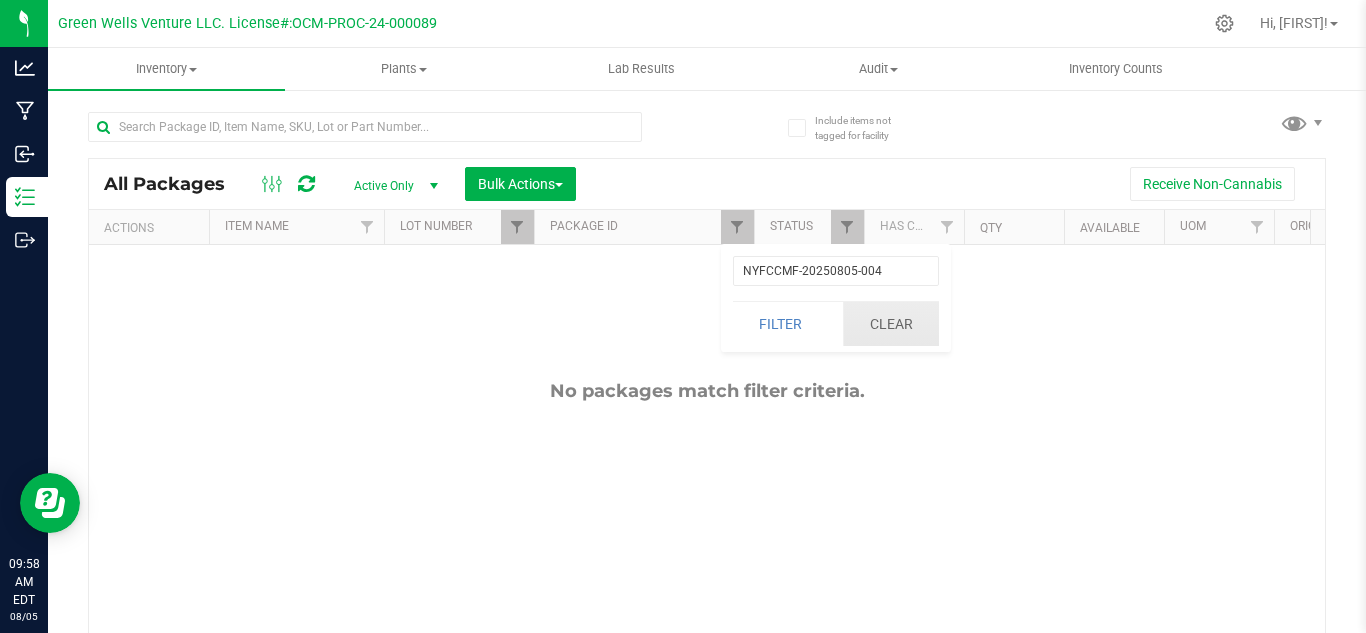 click on "Clear" at bounding box center [891, 324] 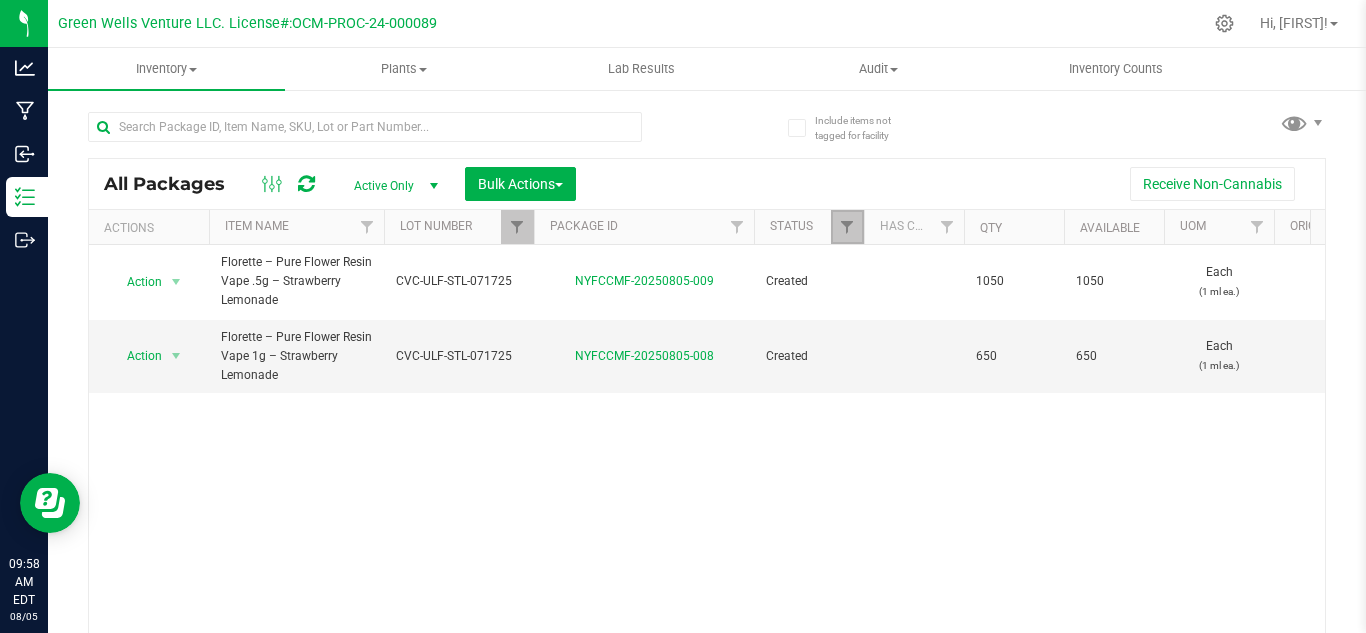 click at bounding box center [847, 227] 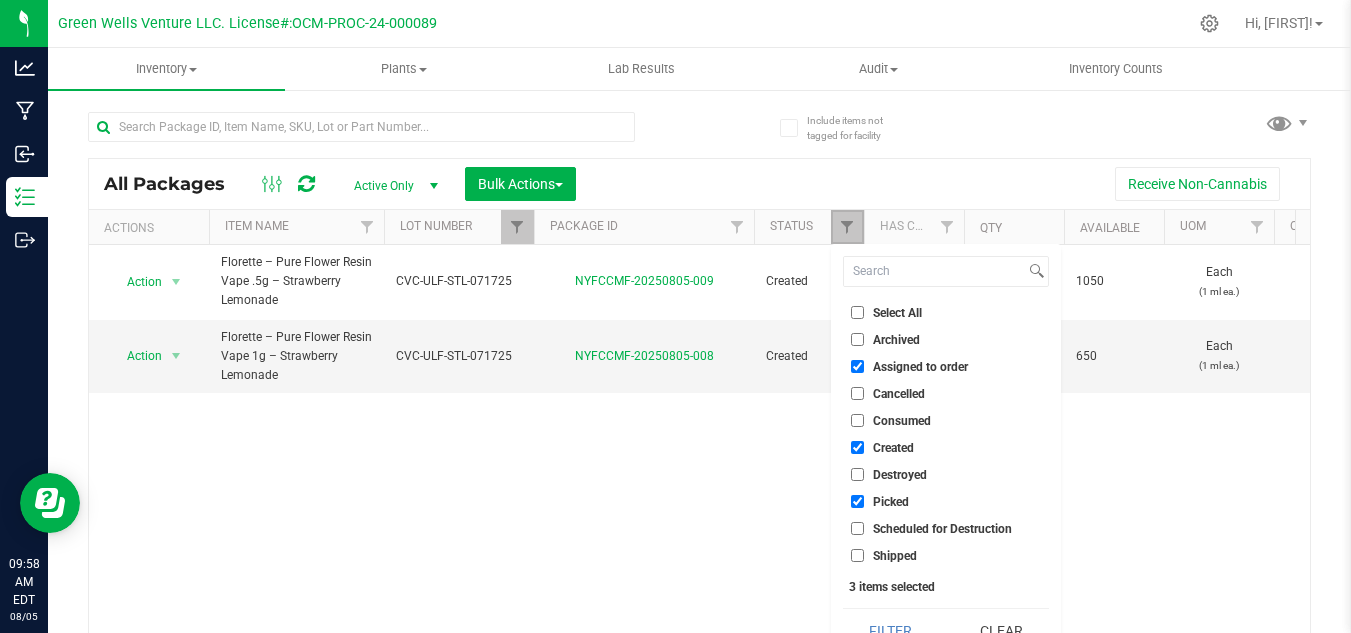 click at bounding box center (847, 227) 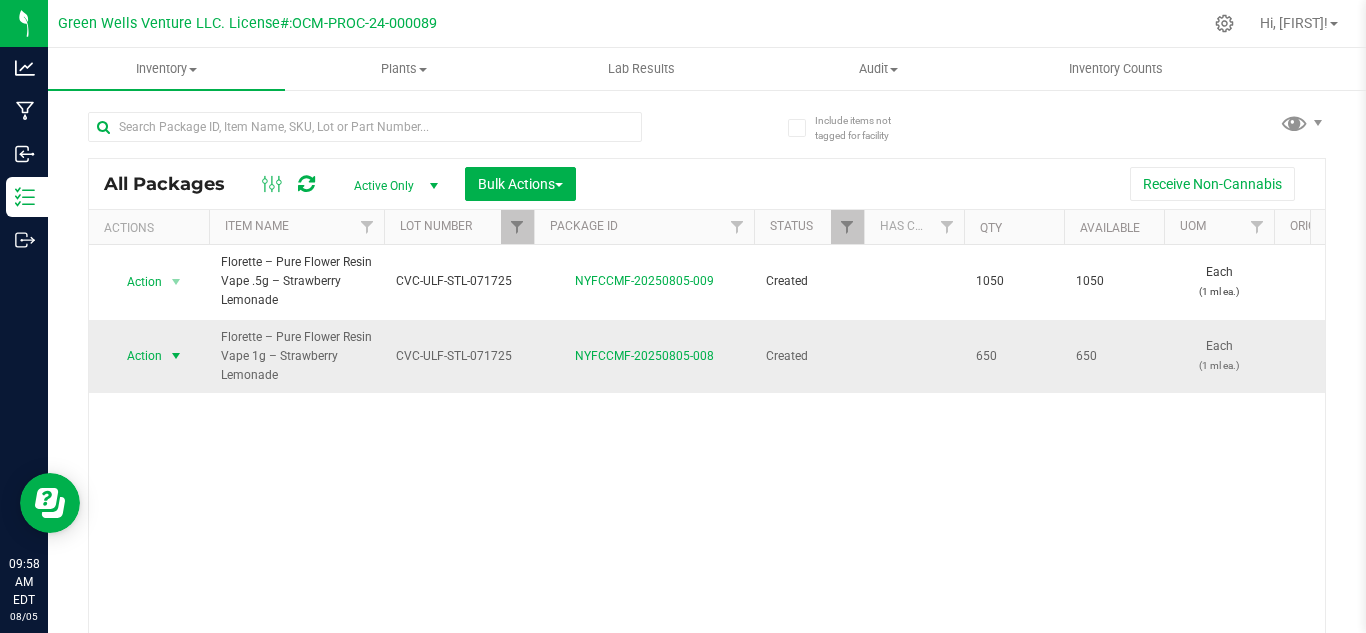 click on "Action" at bounding box center [136, 356] 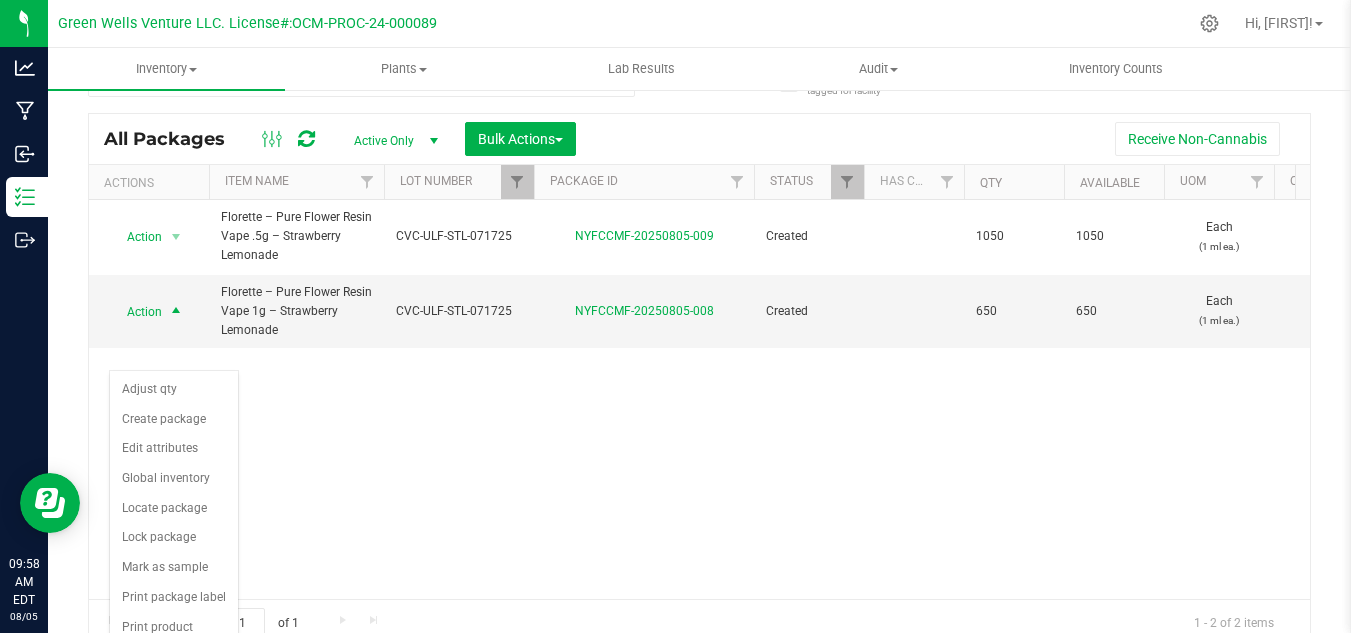 scroll, scrollTop: 65, scrollLeft: 0, axis: vertical 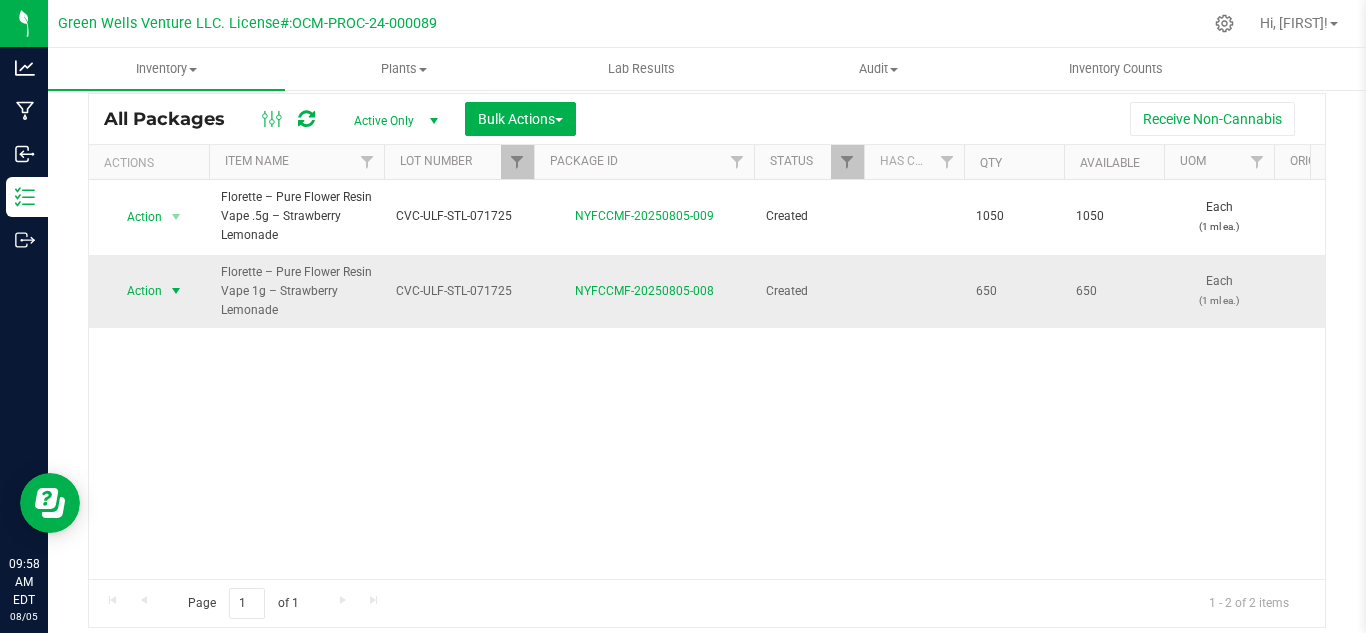 click on "Action" at bounding box center (136, 291) 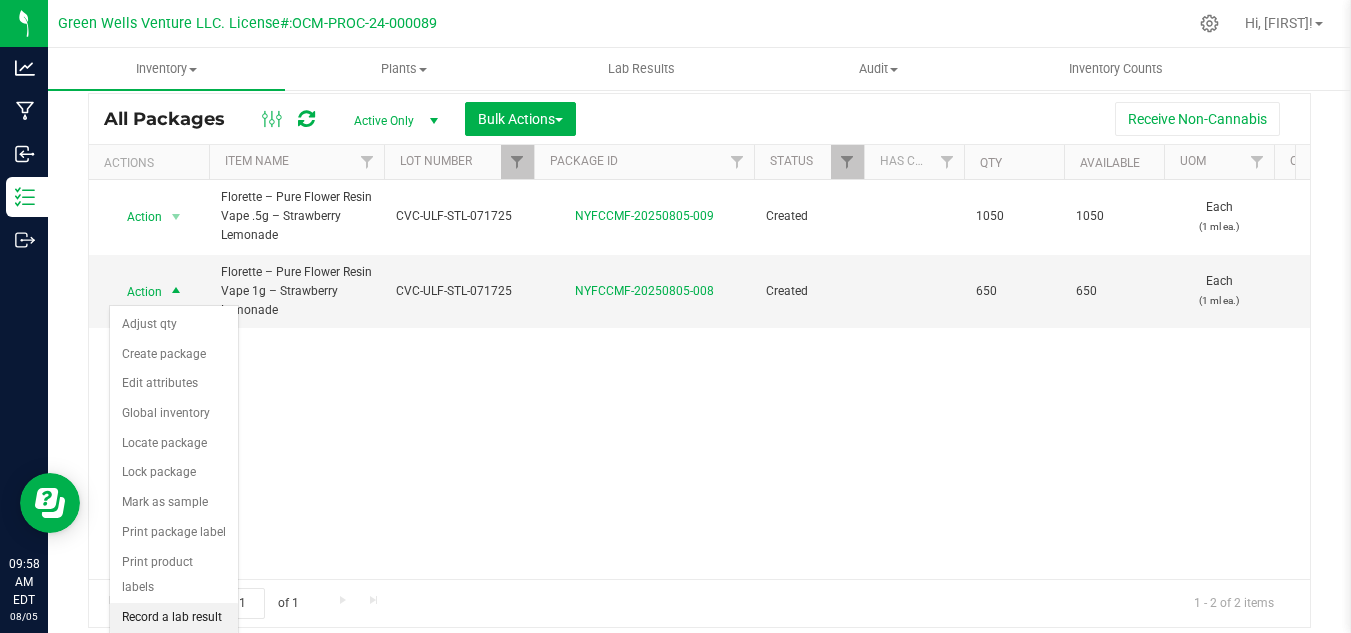 click on "Record a lab result" at bounding box center [174, 618] 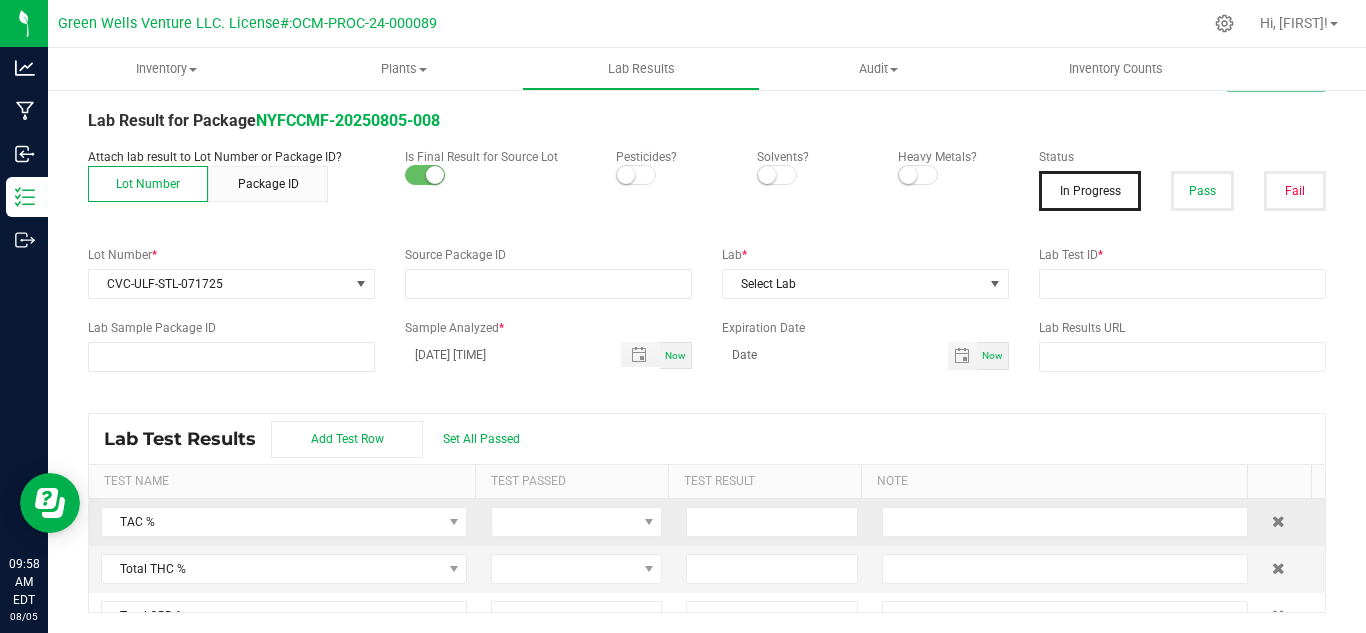 type on "NYFCCMF-20250805-008" 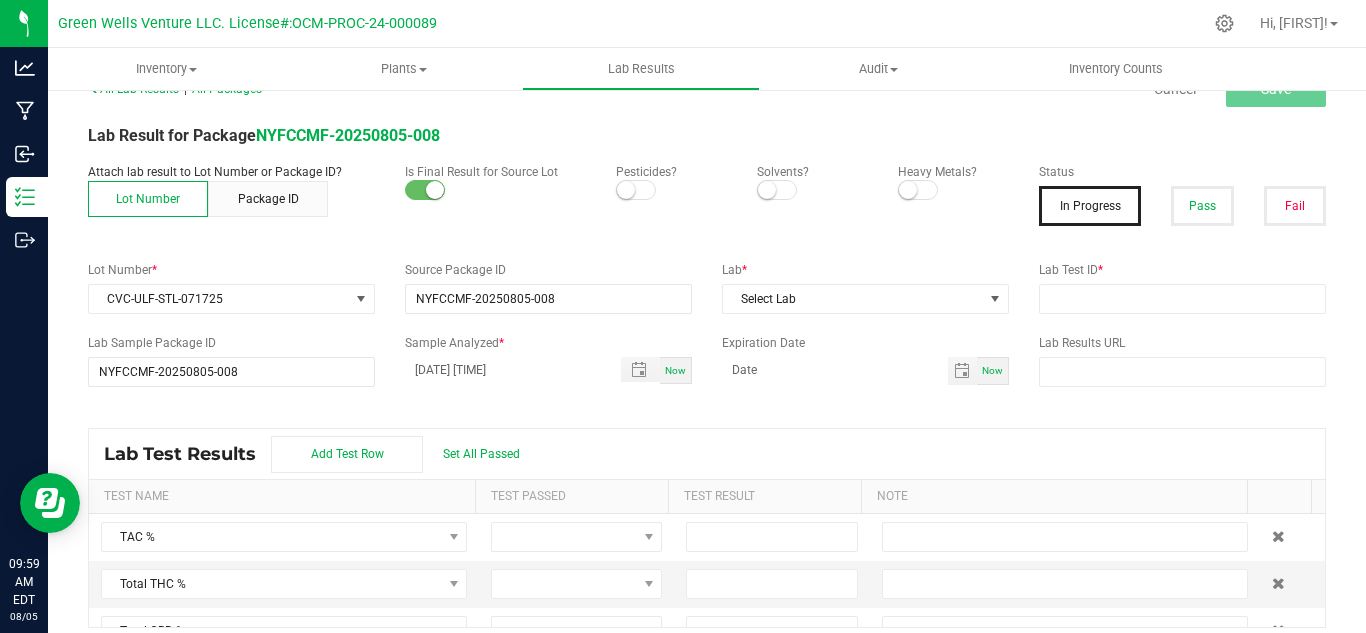 scroll, scrollTop: 49, scrollLeft: 0, axis: vertical 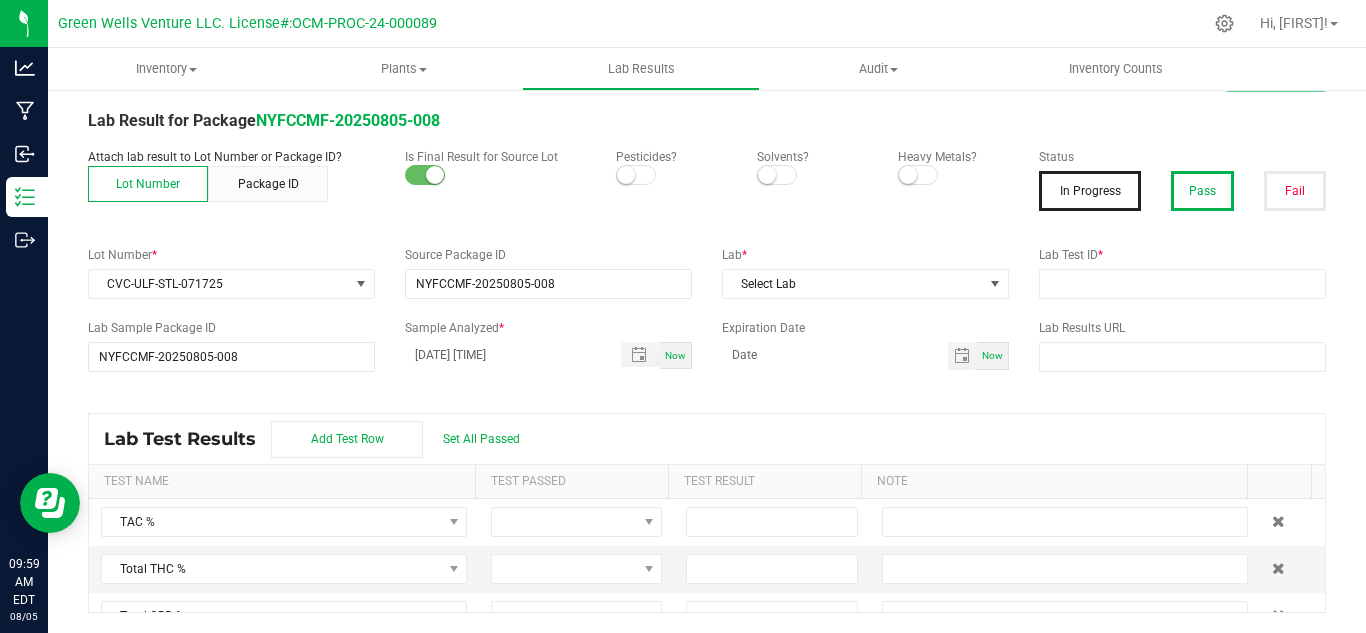 click on "Pass" at bounding box center (1202, 191) 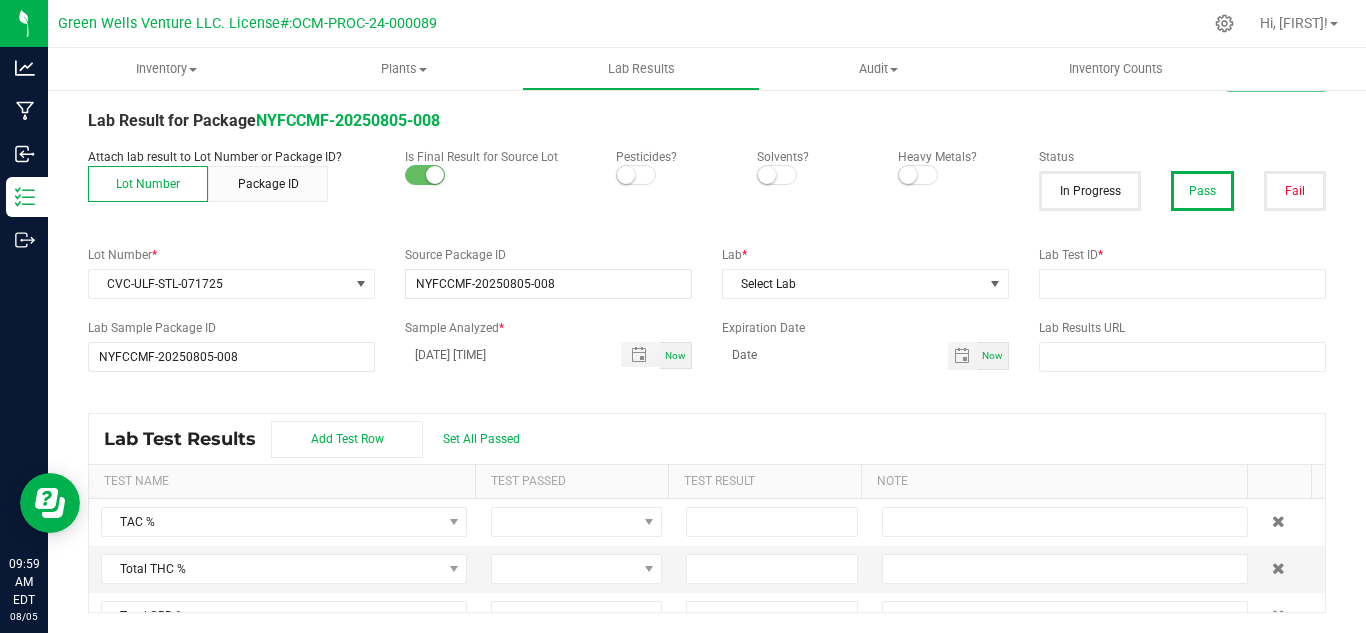 click at bounding box center (908, 175) 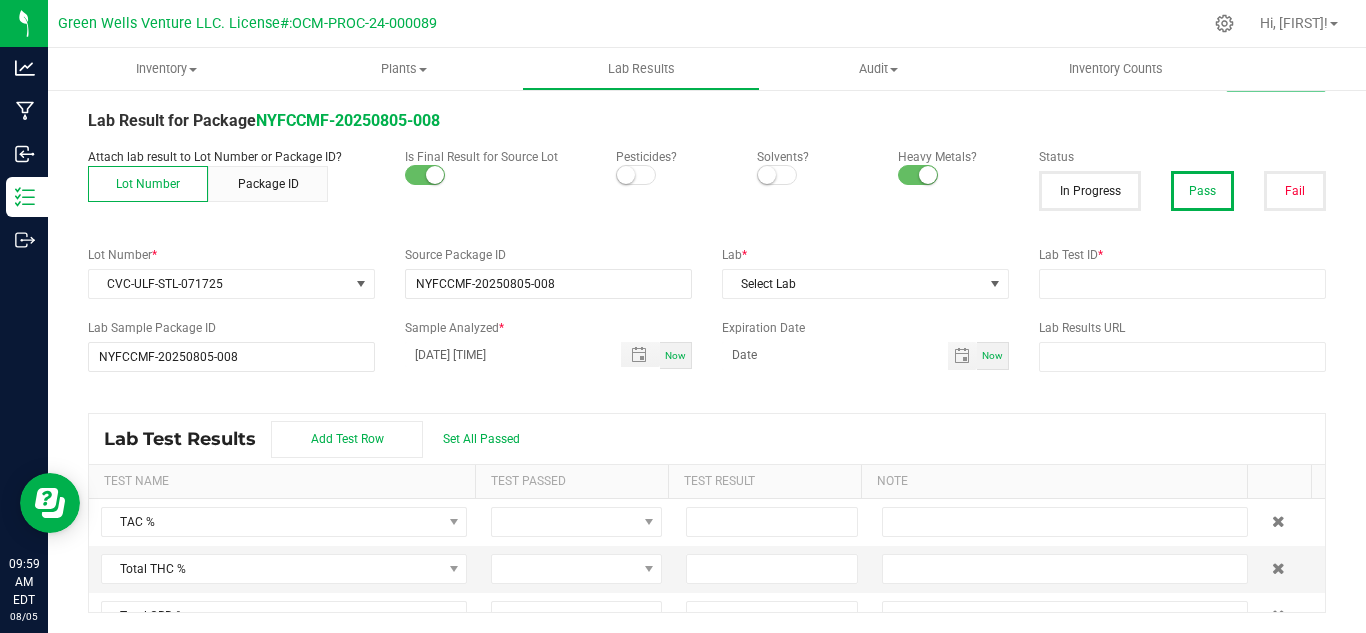 click at bounding box center (777, 175) 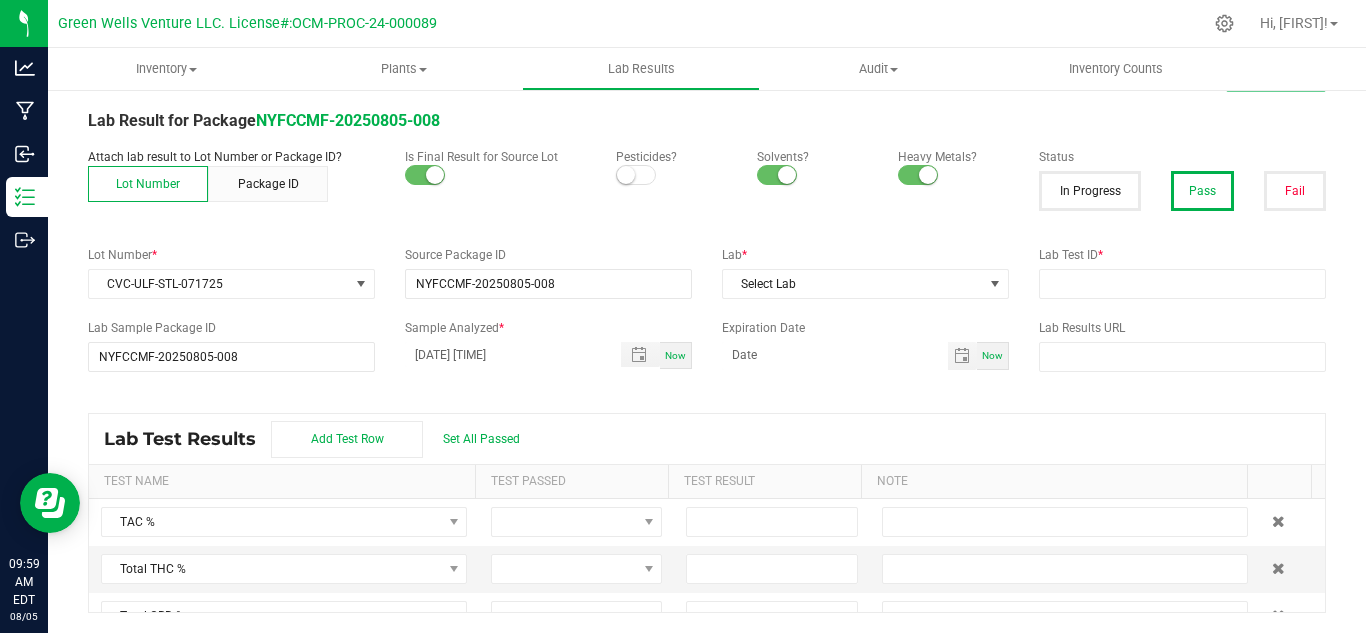click at bounding box center [626, 175] 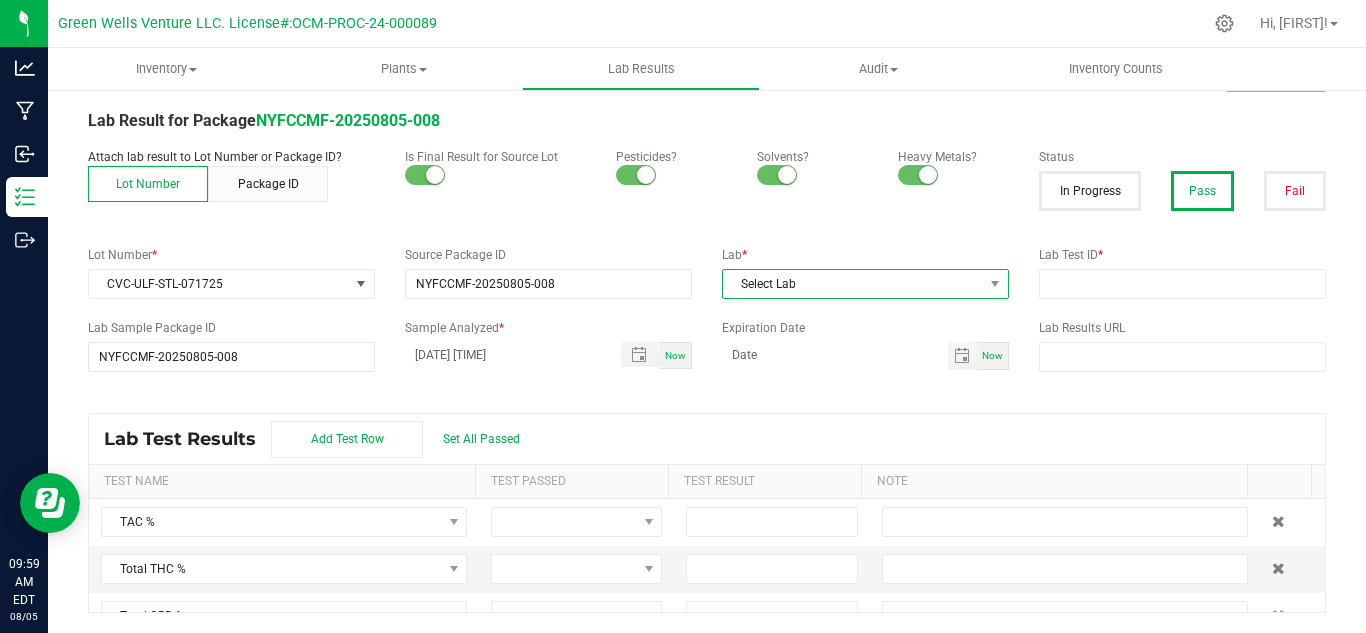 click on "Select Lab" at bounding box center [853, 284] 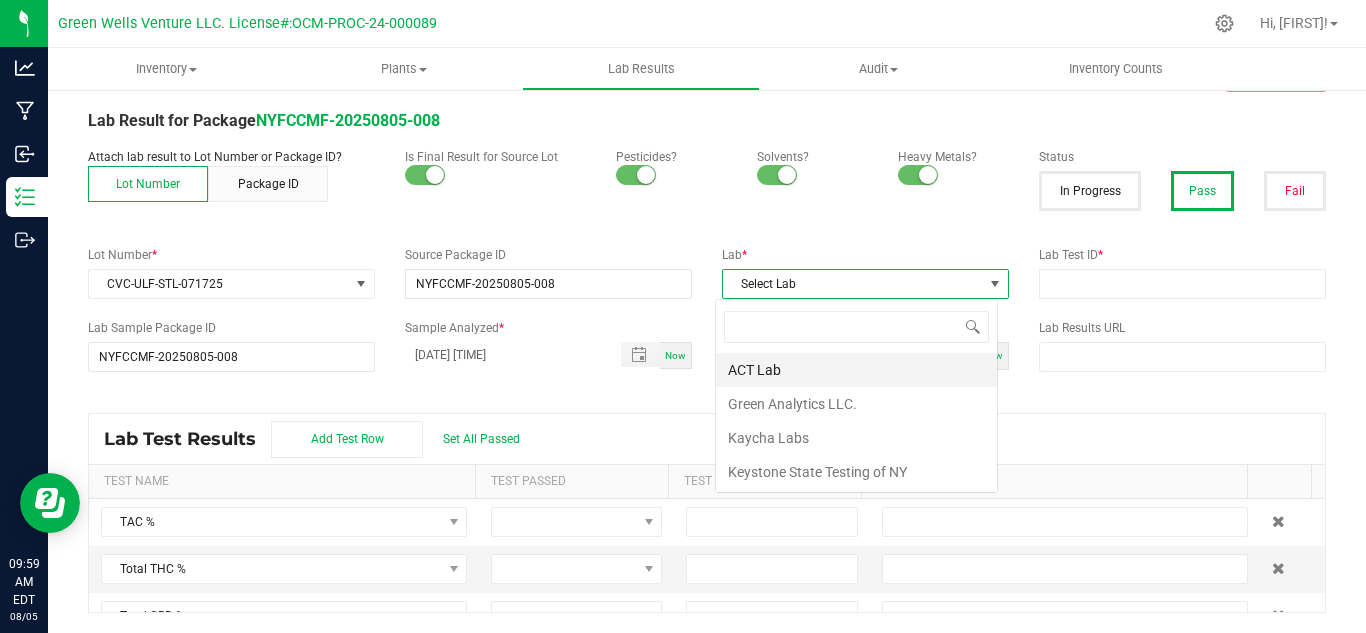 scroll, scrollTop: 99970, scrollLeft: 99717, axis: both 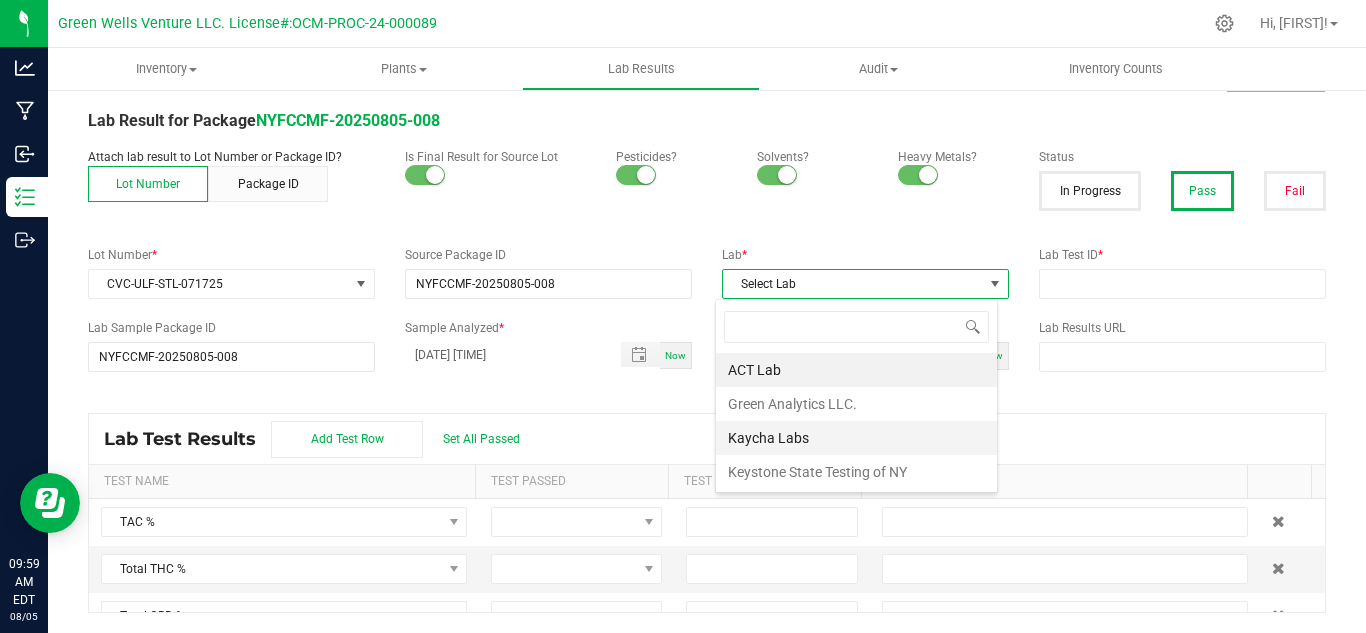 click on "Kaycha Labs" at bounding box center [856, 438] 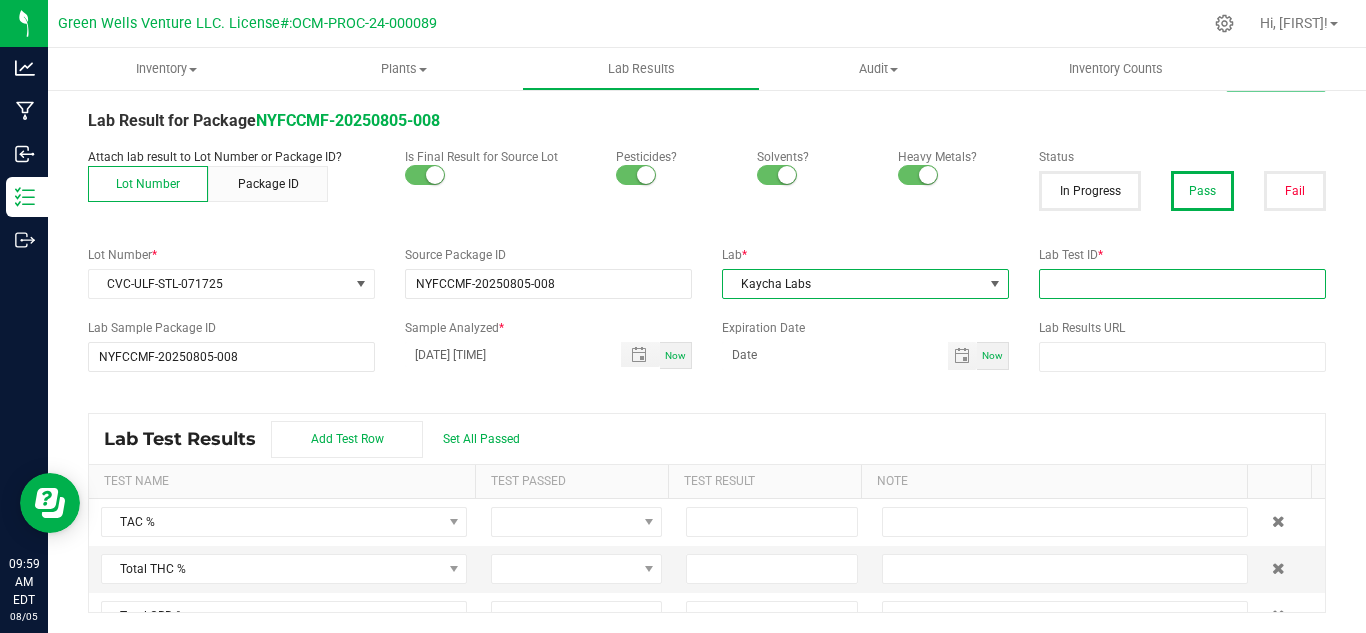 click at bounding box center (1182, 284) 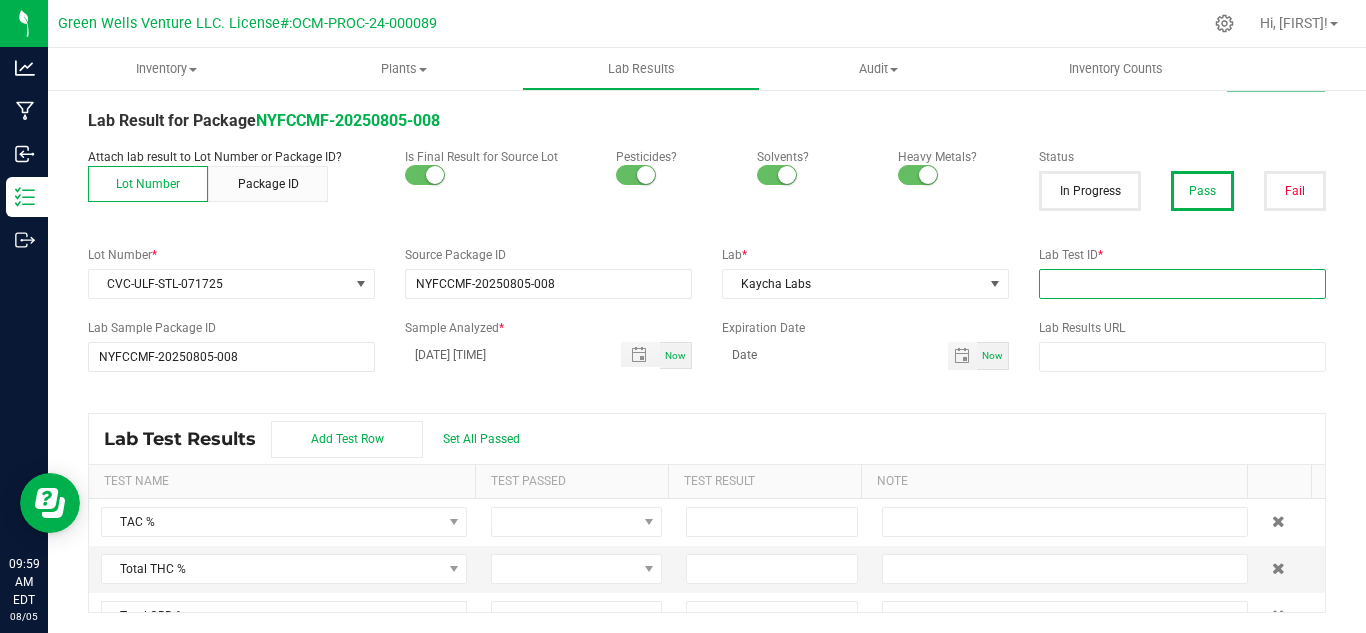 paste on "AL50721001-004" 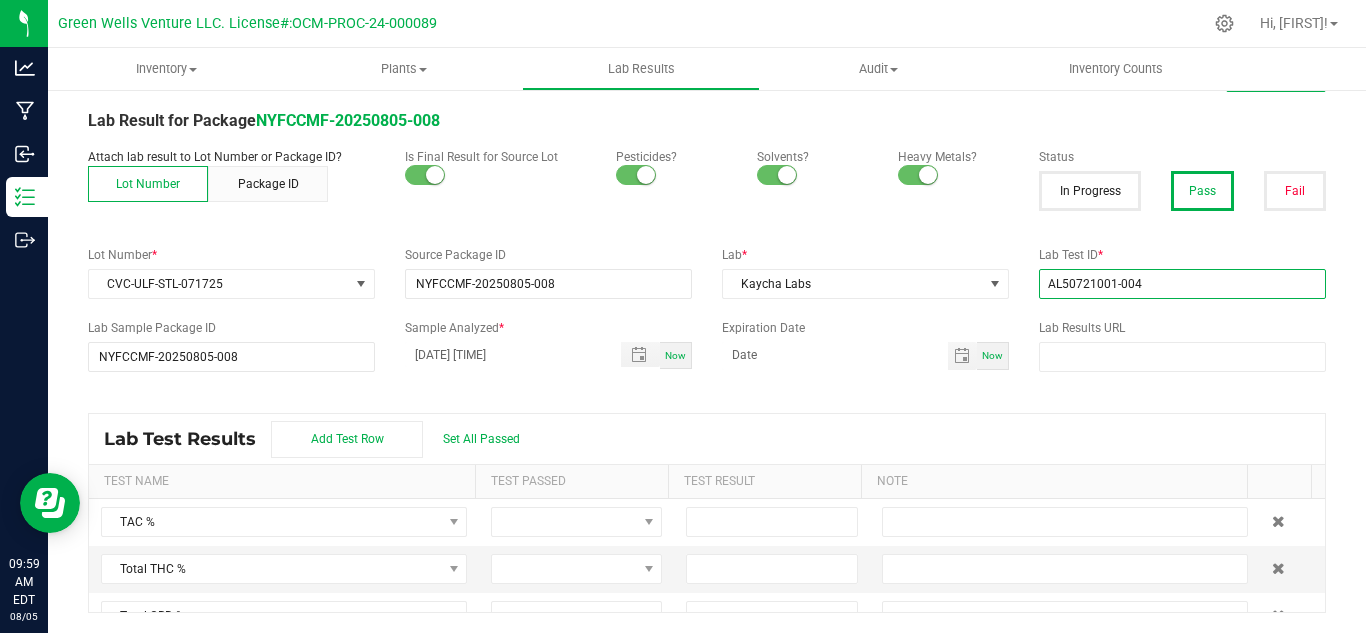 type on "AL50721001-004" 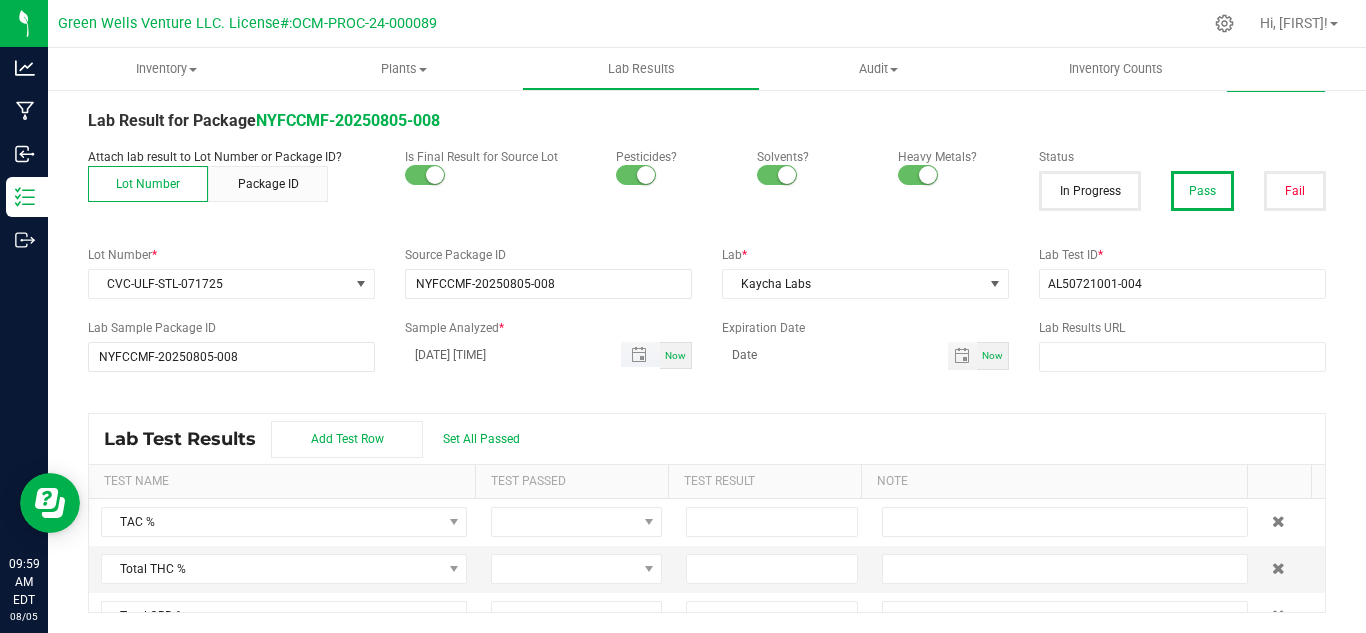 click on "[DATE] [TIME]" at bounding box center [502, 354] 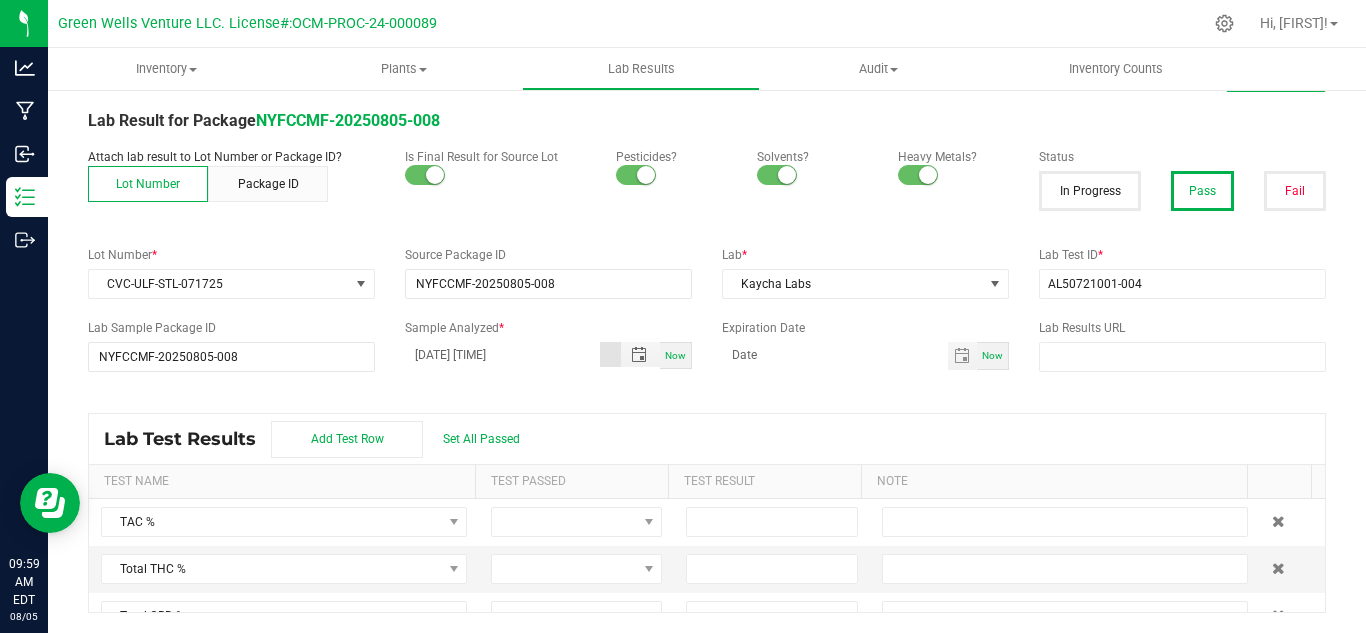 type on "[DATE] [TIME]" 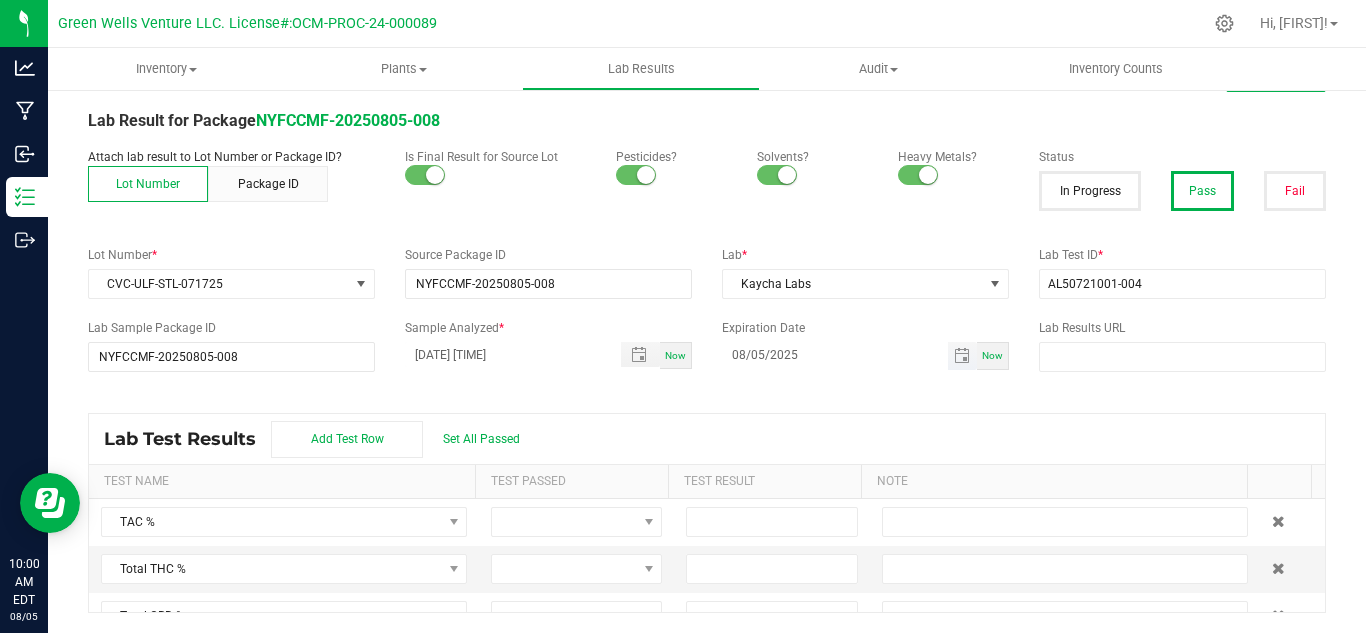 click on "08/05/2025" at bounding box center [835, 354] 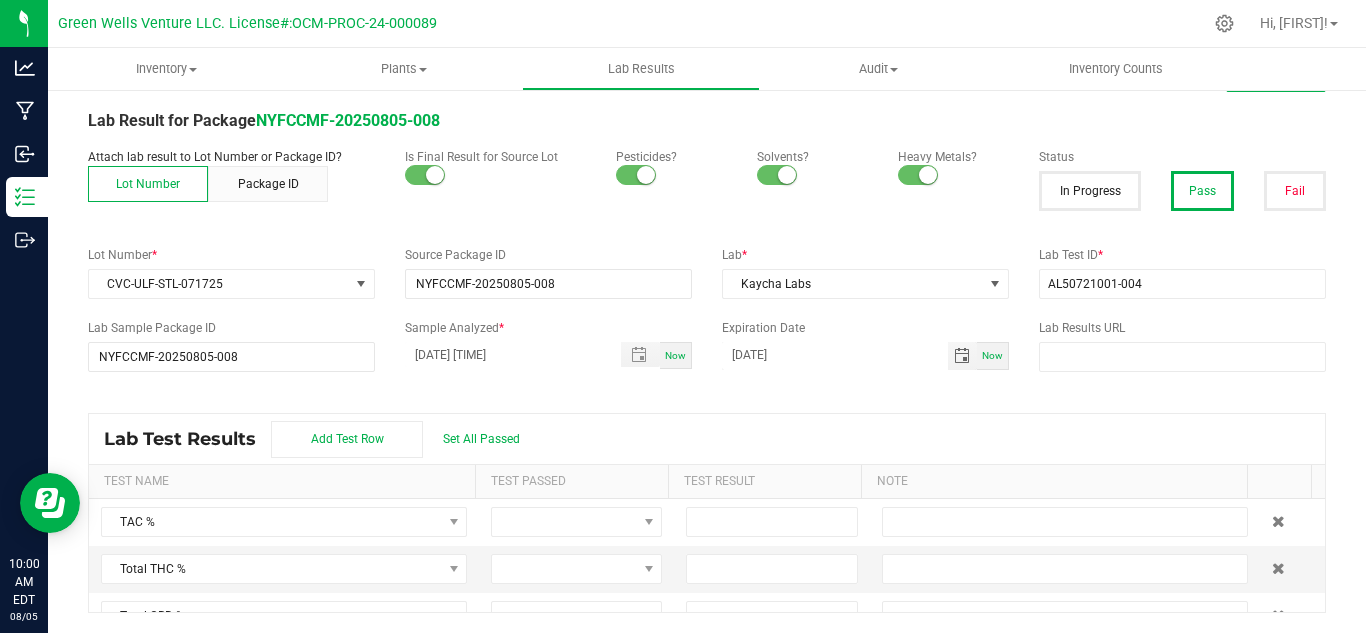 type on "[DATE]" 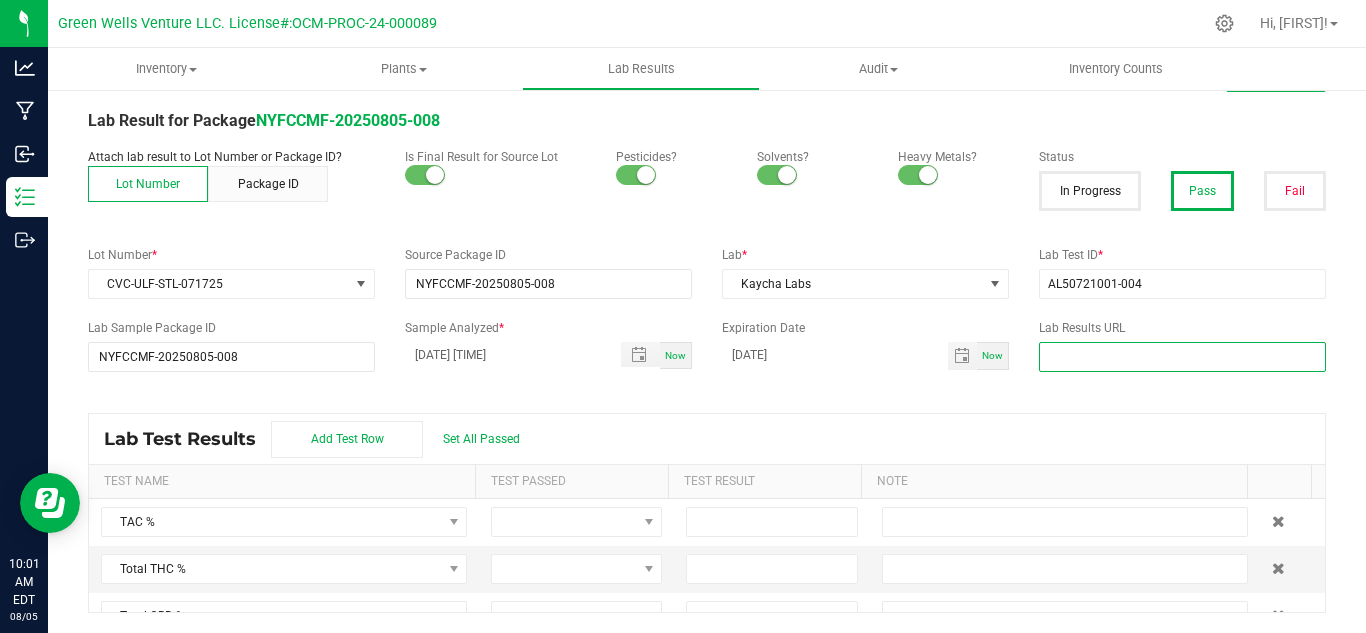 click at bounding box center [1182, 357] 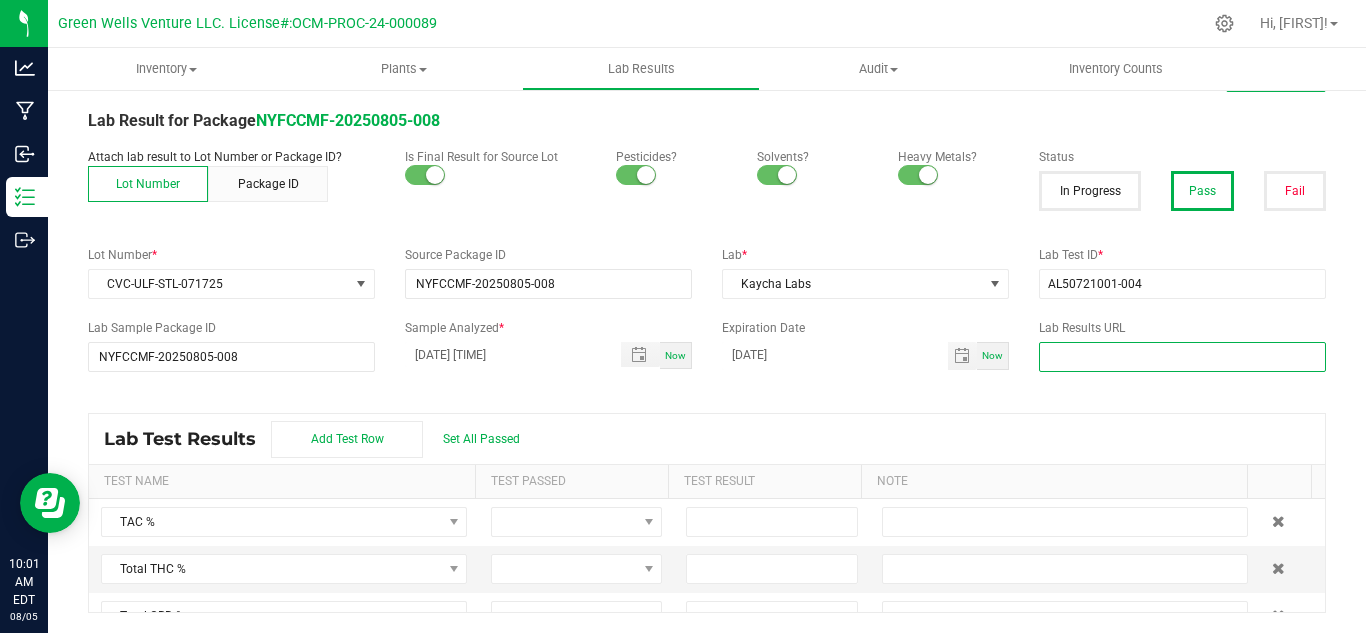 paste on "https://www.florettecannabis.com/test-results" 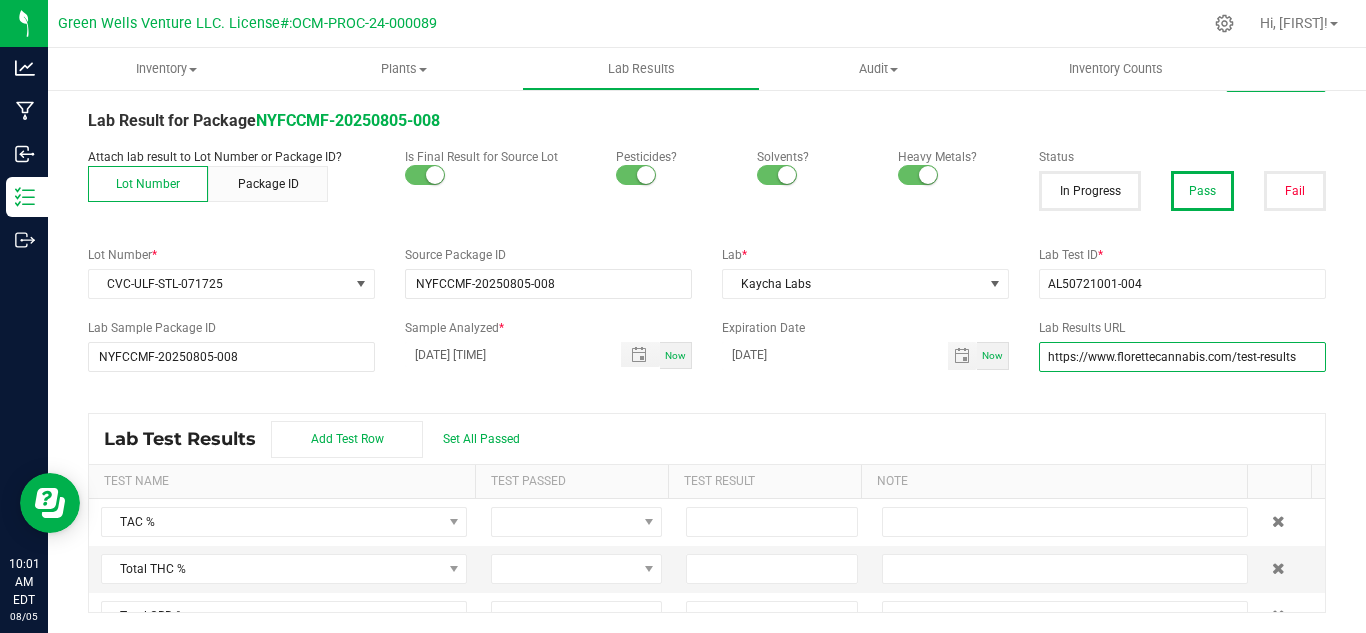 type on "https://www.florettecannabis.com/test-results" 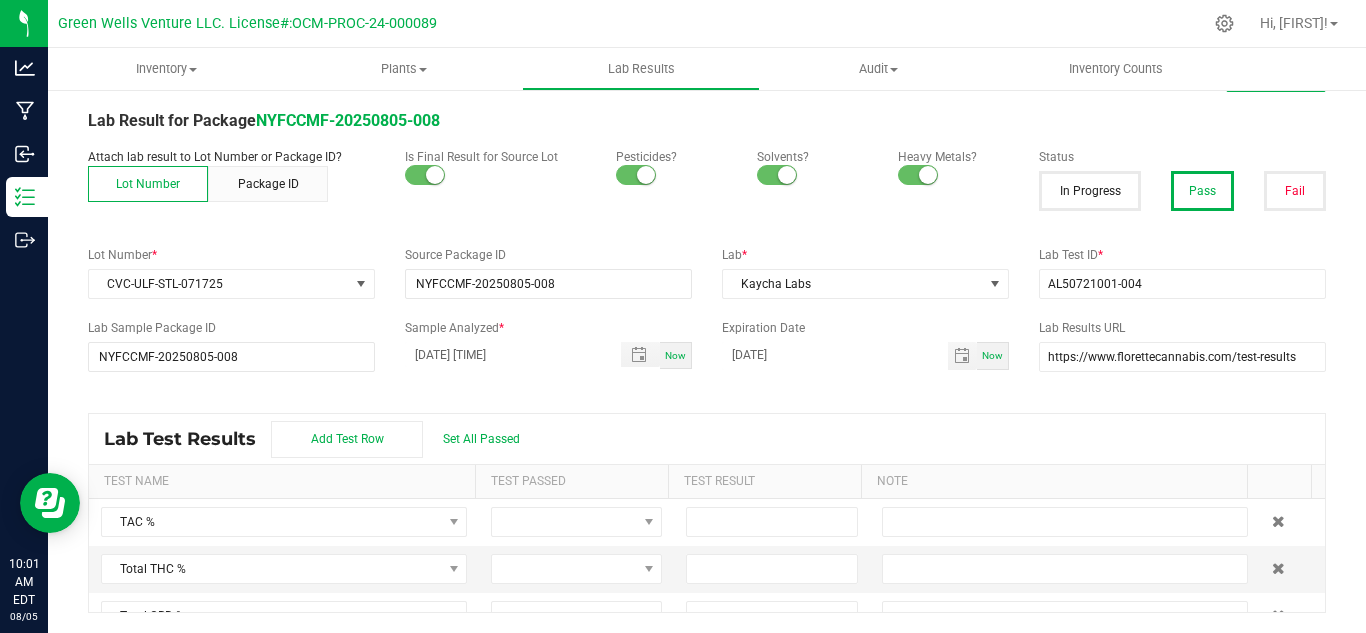 click on "All Lab Results  |  All Packages   Cancel   Save   Lab Result for Package  NYFCCMF-20250805-008 Attach lab result to Lot Number or Package ID?  Lot Number   Package ID   Is Final Result for Source Lot   Pesticides?   Solvents?   Heavy Metals?   Status   In Progress   Pass   Fail   Lot Number  * CVC-ULF-STL-071725  Source Package ID  NYFCCMF-20250805-008  Lab  * Kaycha Labs  Lab Test ID  * AL50721001-004  Lab Sample Package ID  NYFCCMF-20250805-008  Sample Analyzed  * [DATE] [TIME] Now  Expiration Date  [DATE] Now  Lab Results URL  https://www.florettecannabis.com/test-results  Lab Test Results   Add Test Row   Set All Passed  Test Name Test Passed Test Result Note   TAC % Total THC % Total CBD % Total Terpenes % Δ-8 THC % Δ-8 THCA % Δ-9 THC % Δ-9 THCA % Δ-10 THC % Exo-THC % HHC % THC-A % THC-O-Acetate % THCV % THCVA % CBC % CBCA % CBCV % CBD % CBD-A % CBDV % CBDVA % CBG % CBGA % CBGM % CBGV % CBL % CBN % CBND % CBT % Moisture % Agarospirol % Alpha-Amorphene % Alpha-Bisabolene % Alpha-Pinene %" at bounding box center (707, 336) 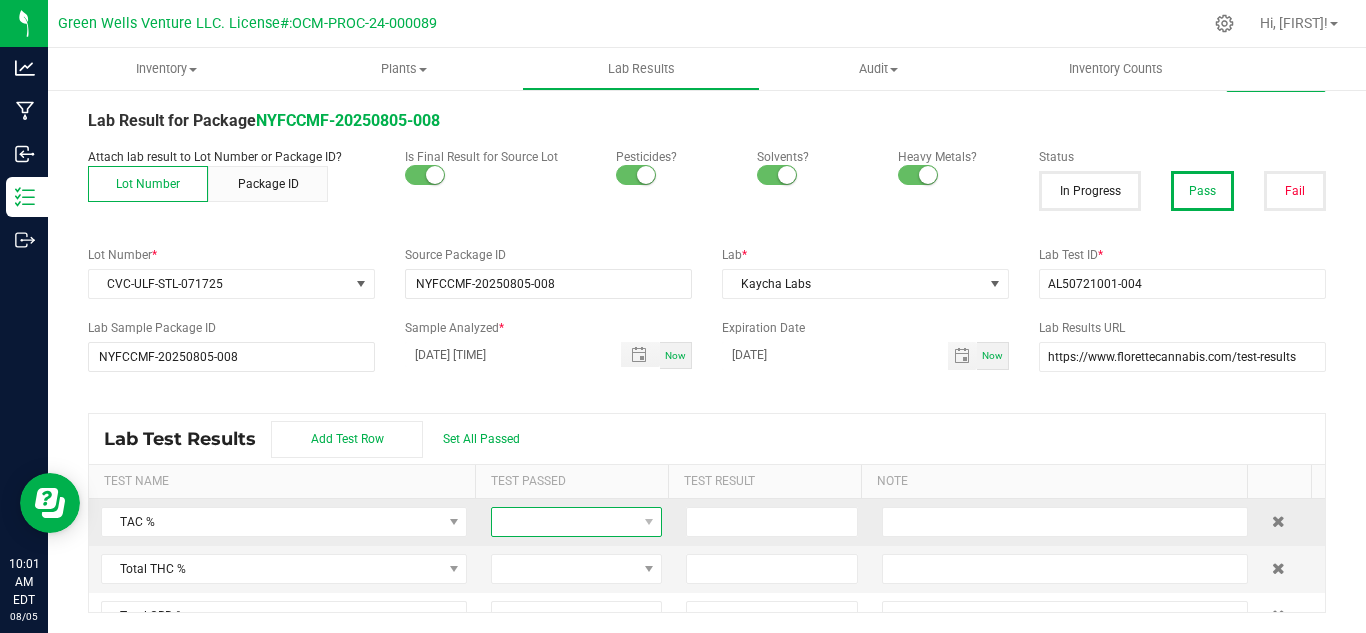 click at bounding box center (564, 522) 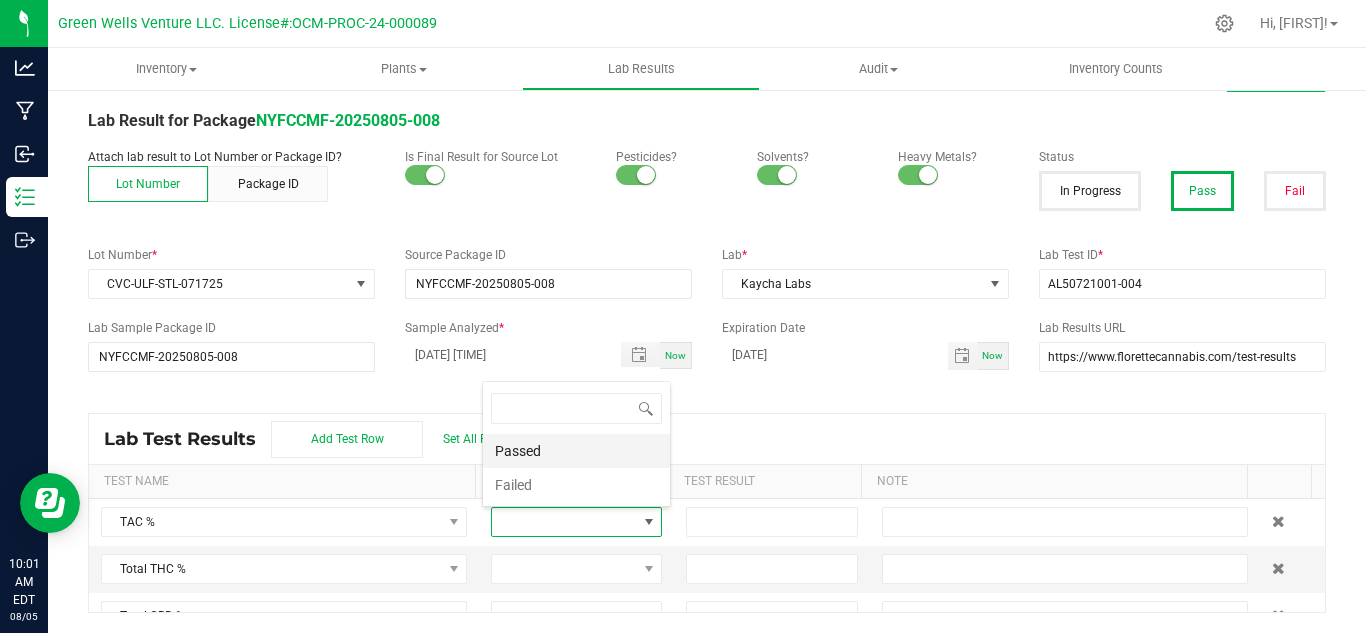 scroll, scrollTop: 99970, scrollLeft: 99834, axis: both 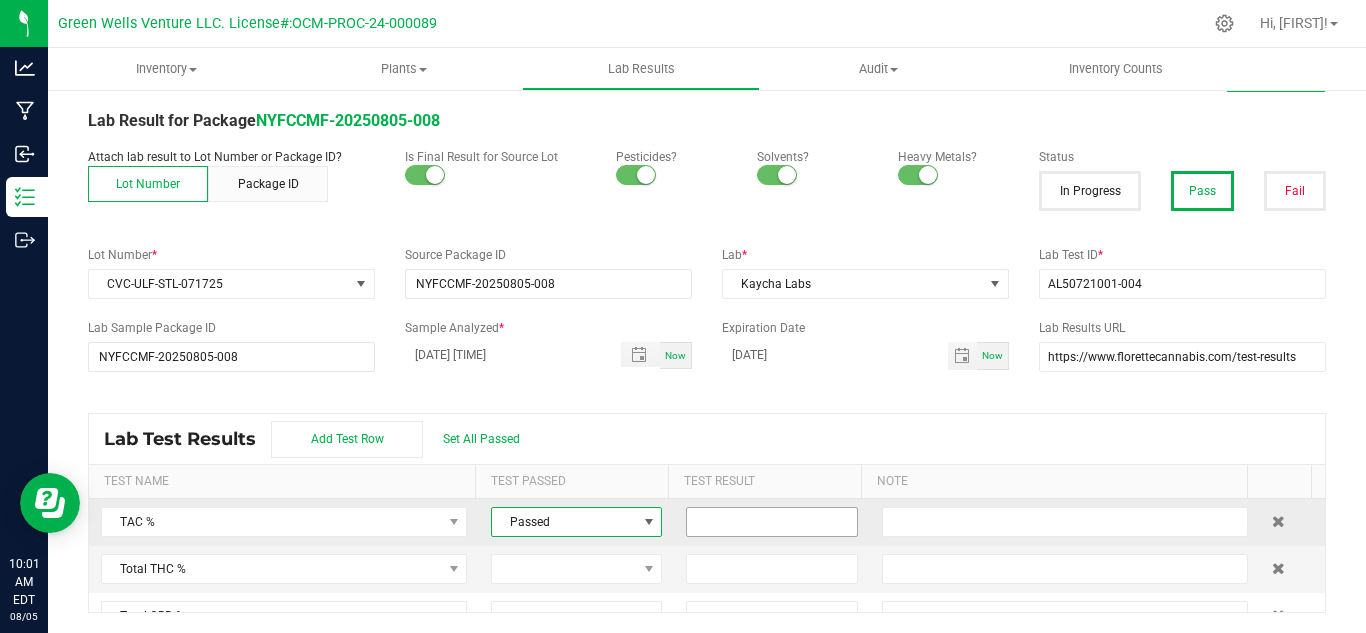 click at bounding box center (771, 522) 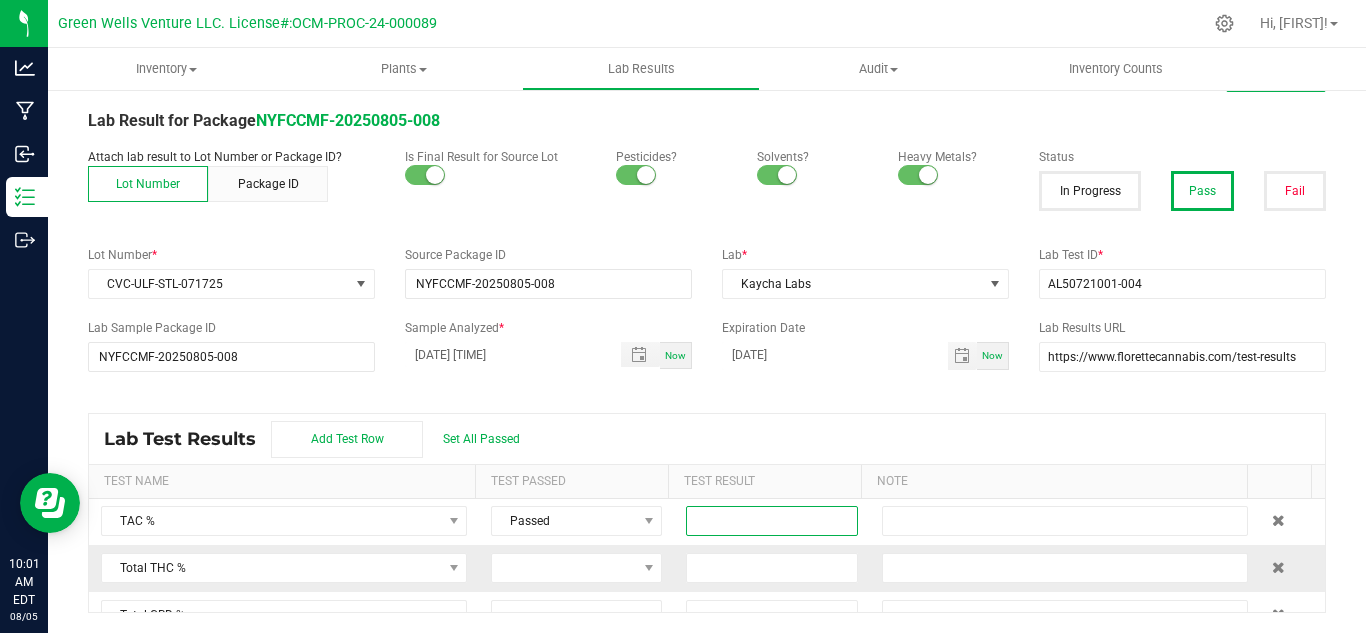 scroll, scrollTop: 0, scrollLeft: 0, axis: both 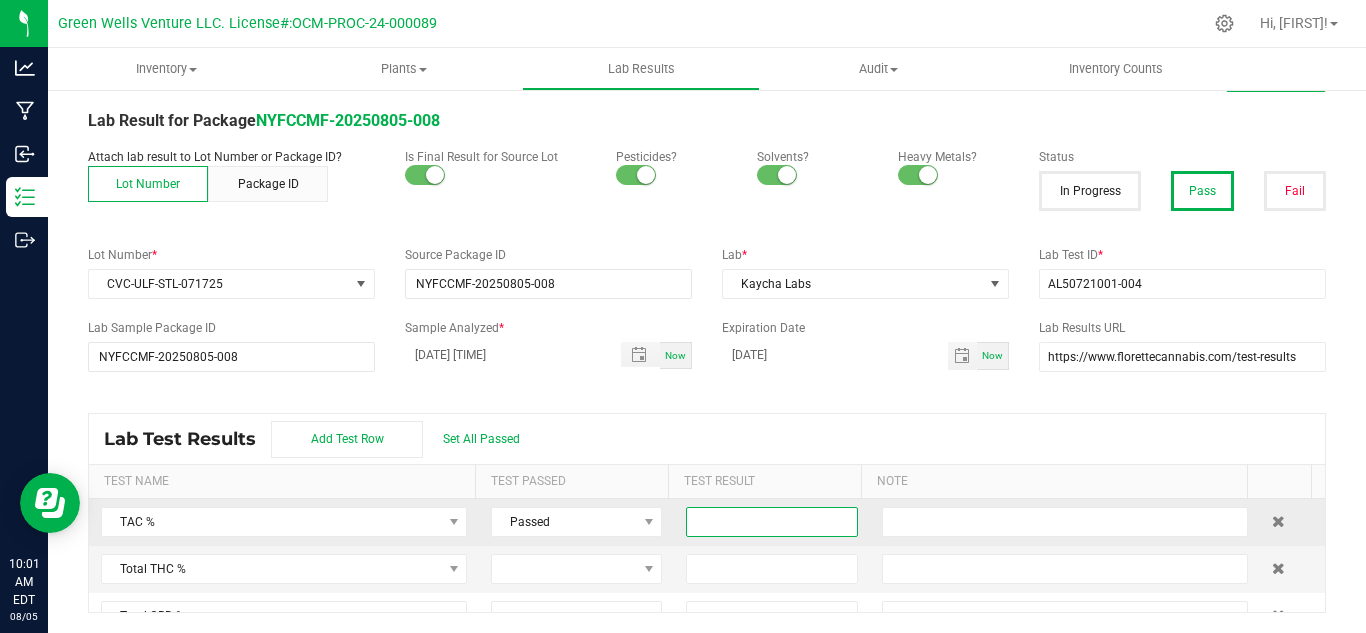 click at bounding box center [771, 522] 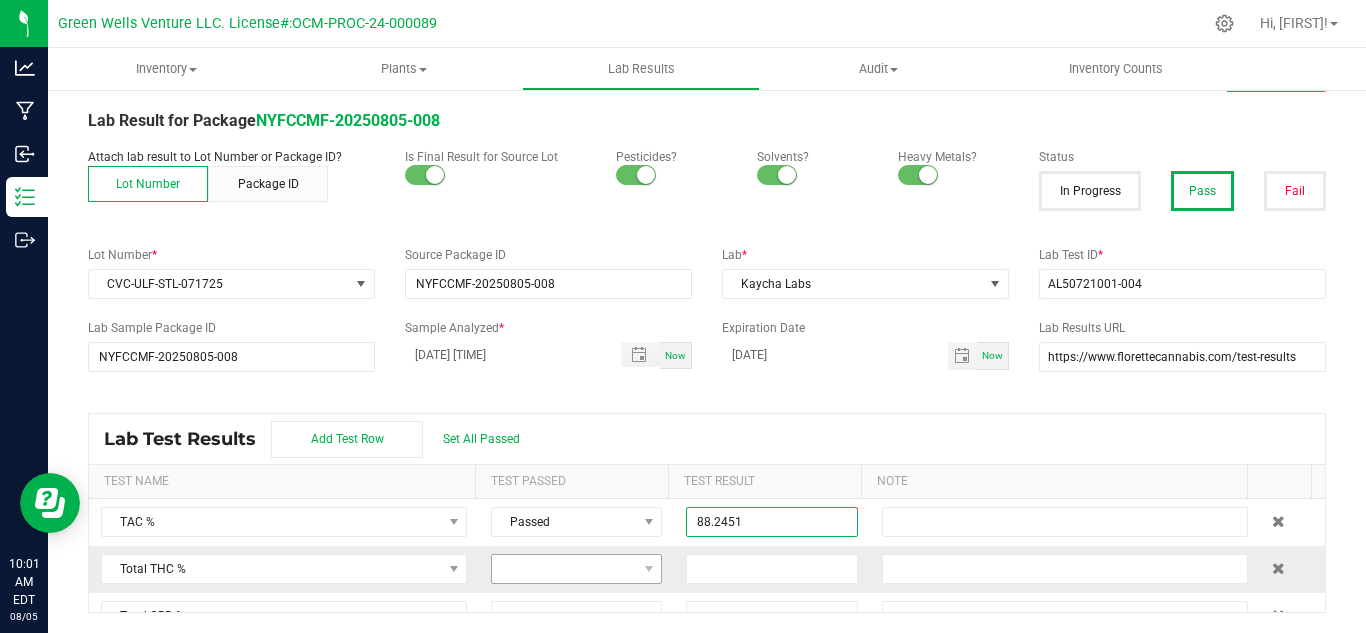 type on "88.2451" 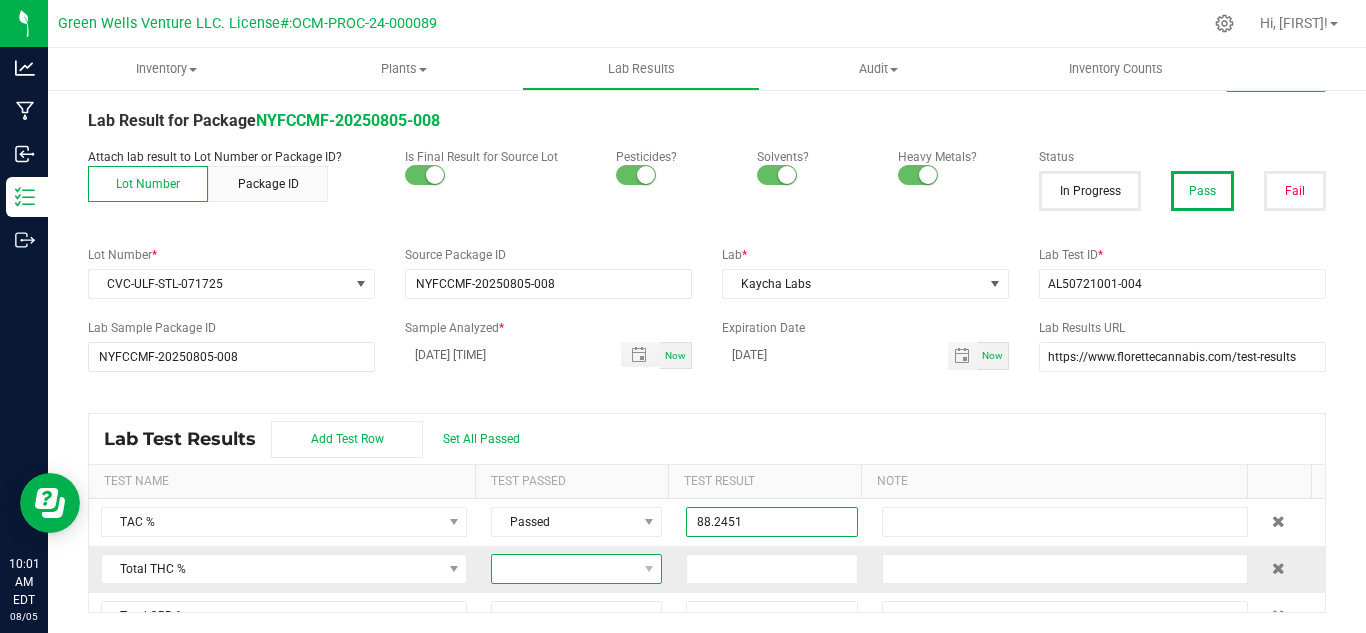 click at bounding box center (564, 569) 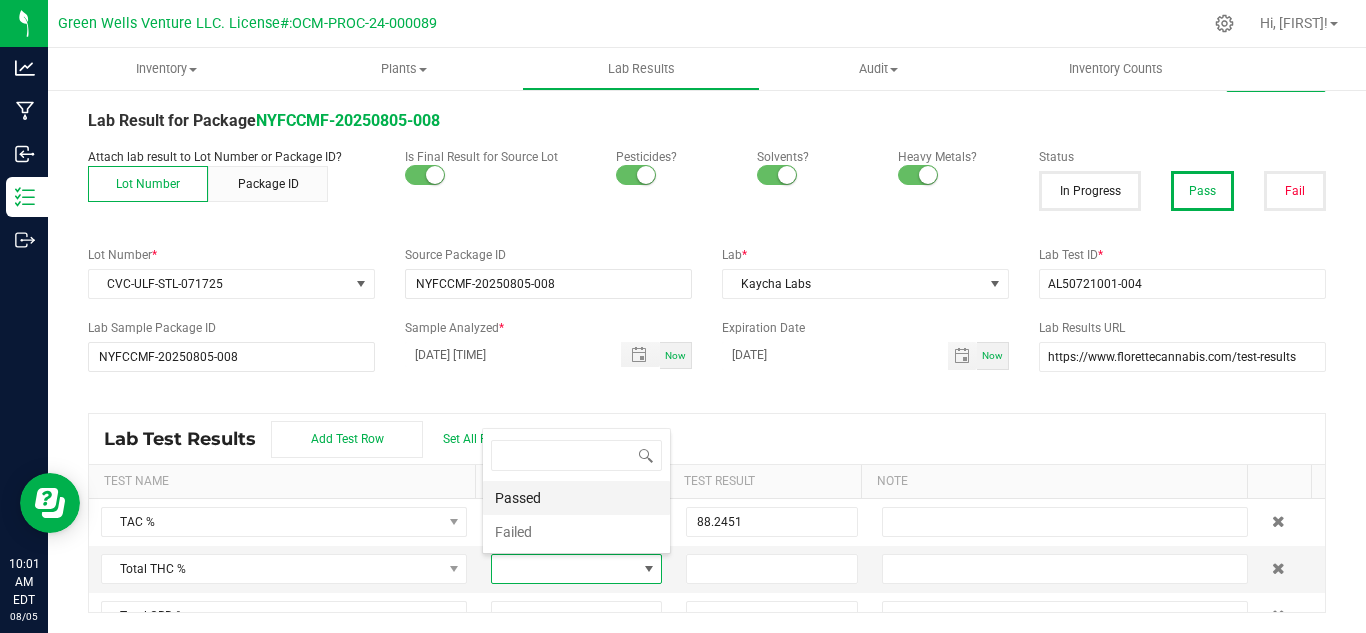 scroll, scrollTop: 99970, scrollLeft: 99834, axis: both 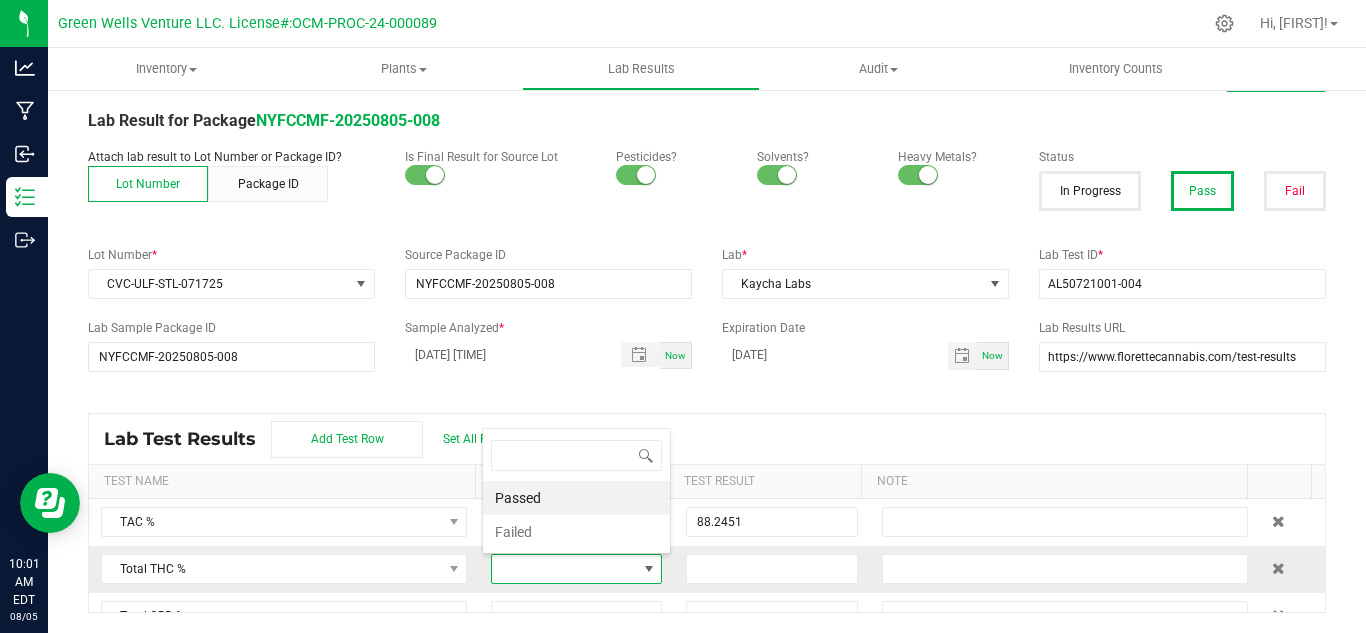 click on "Passed" at bounding box center [576, 498] 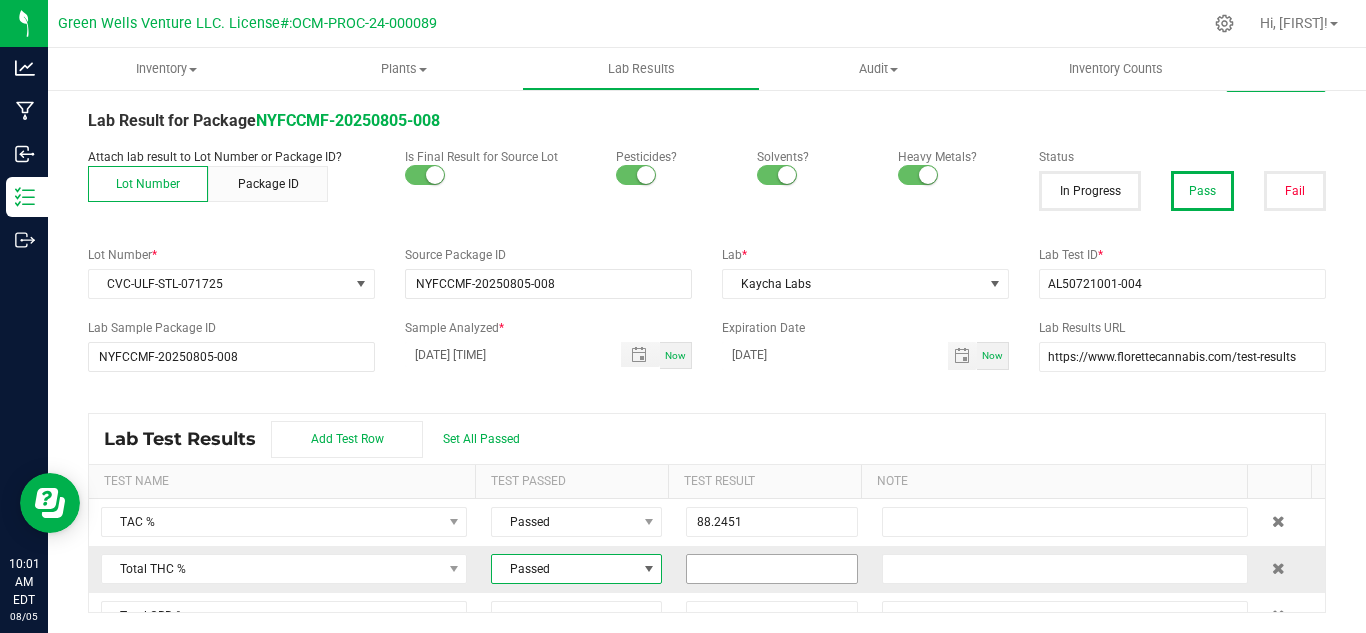 click at bounding box center (771, 569) 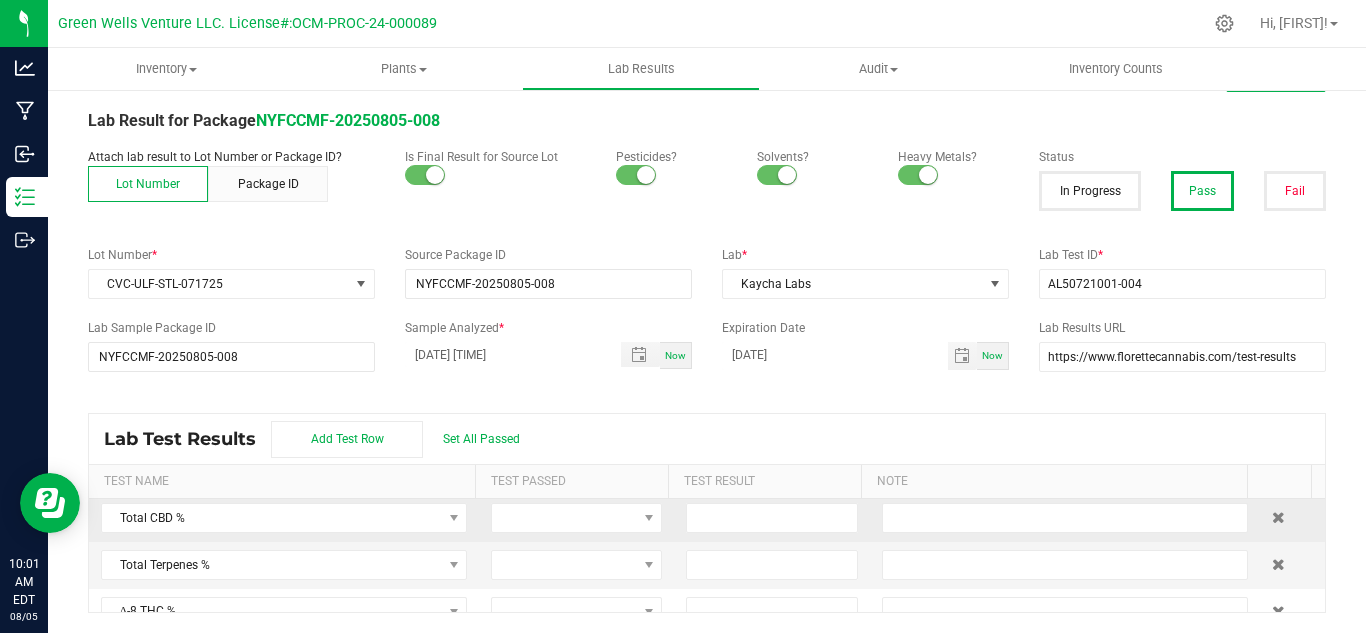 scroll, scrollTop: 100, scrollLeft: 0, axis: vertical 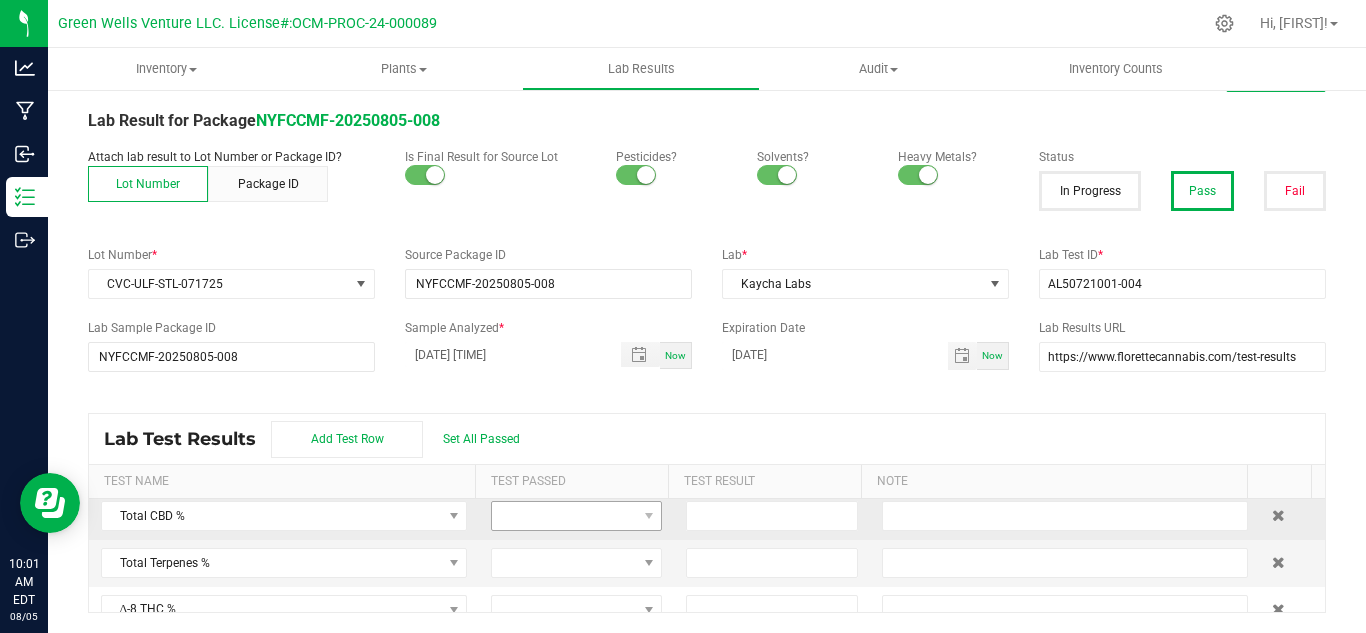 type on "80.2213" 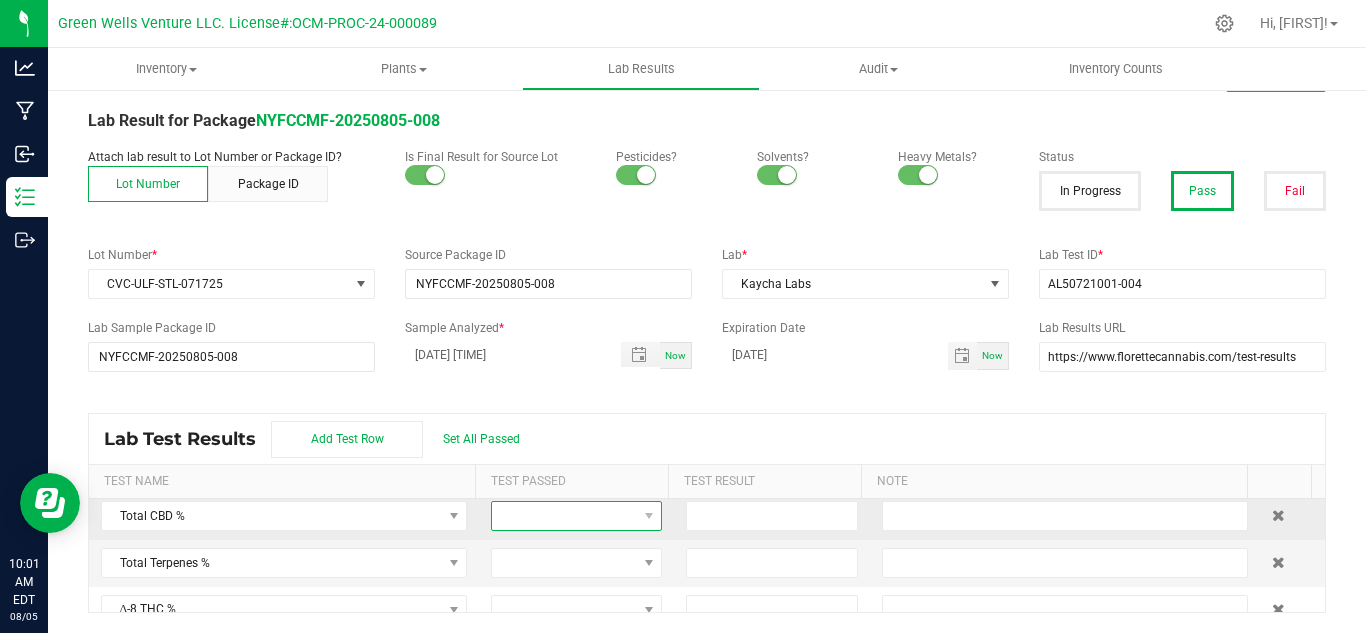 click at bounding box center (564, 516) 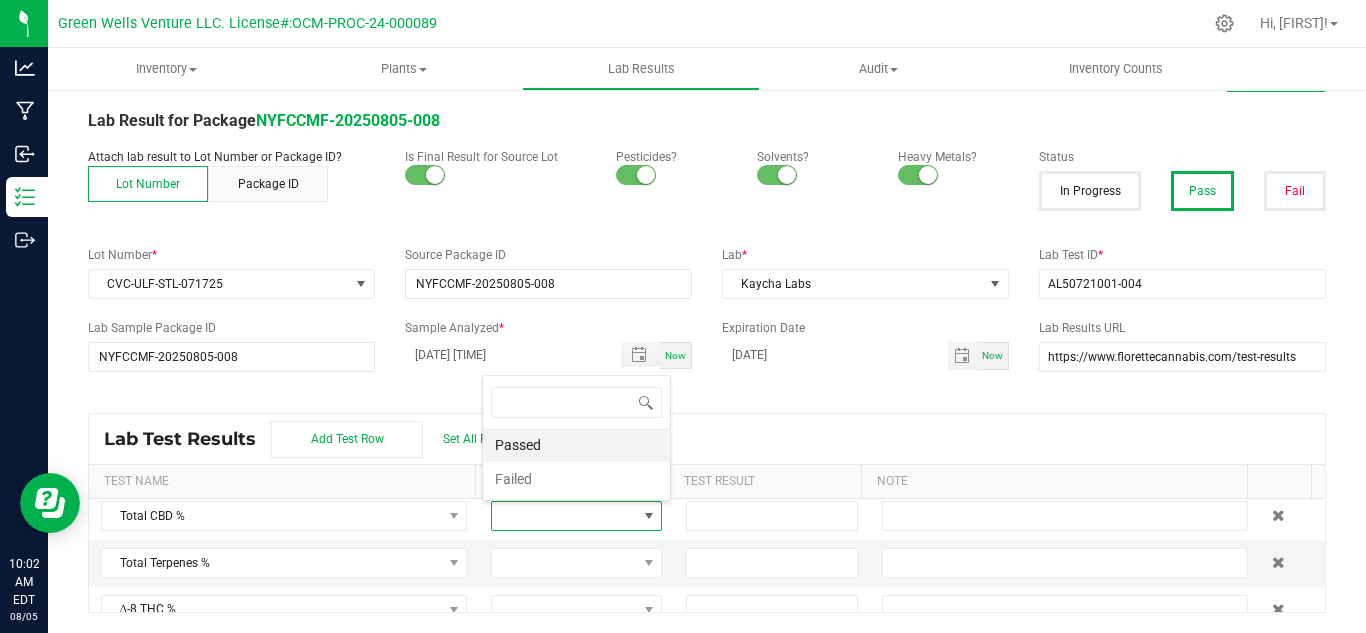 scroll, scrollTop: 99970, scrollLeft: 99834, axis: both 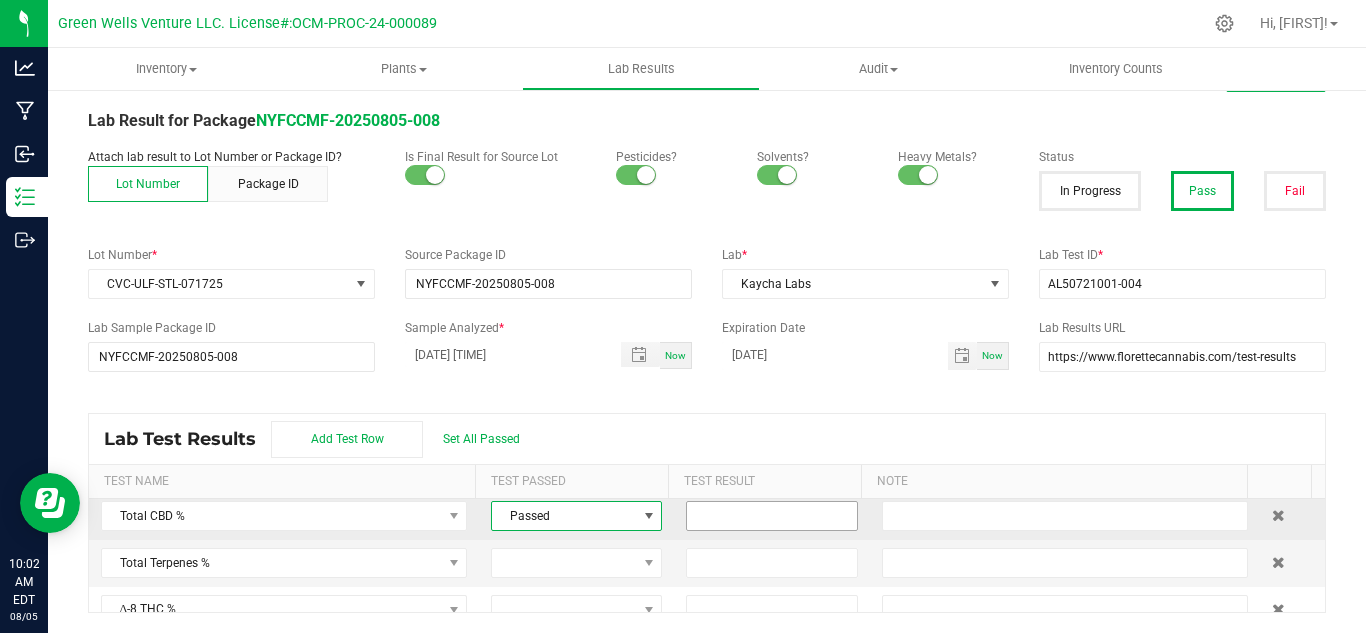 click at bounding box center [771, 516] 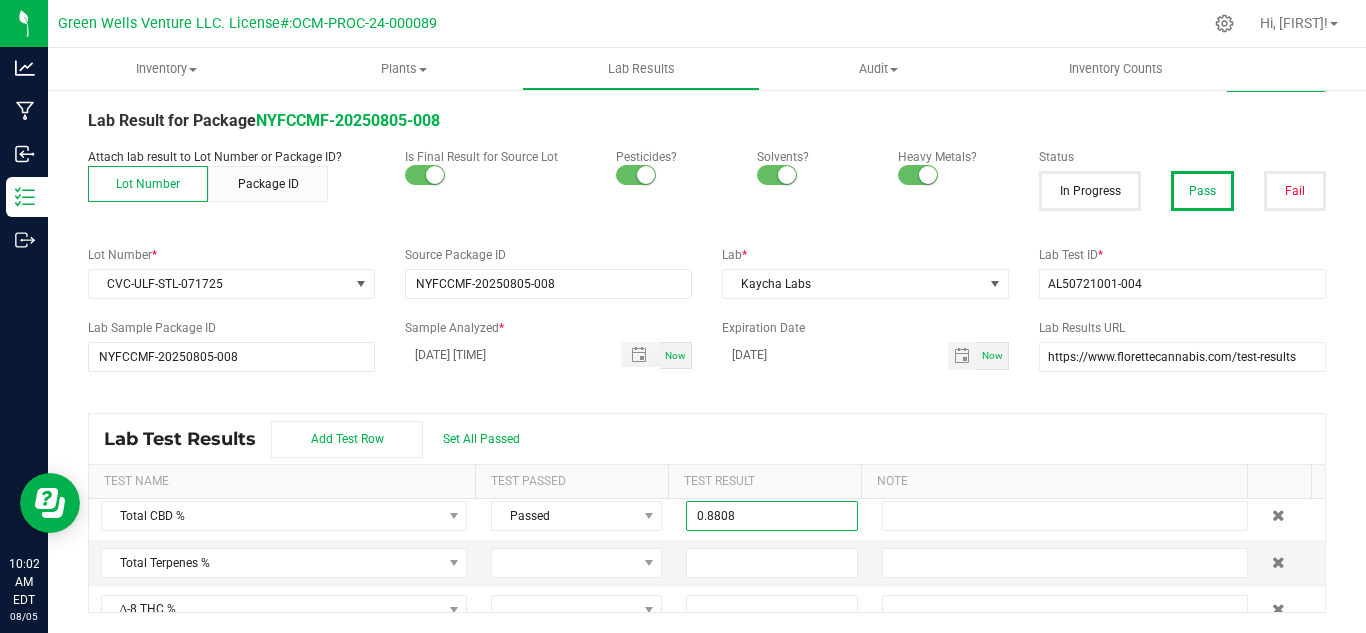 scroll, scrollTop: 0, scrollLeft: 0, axis: both 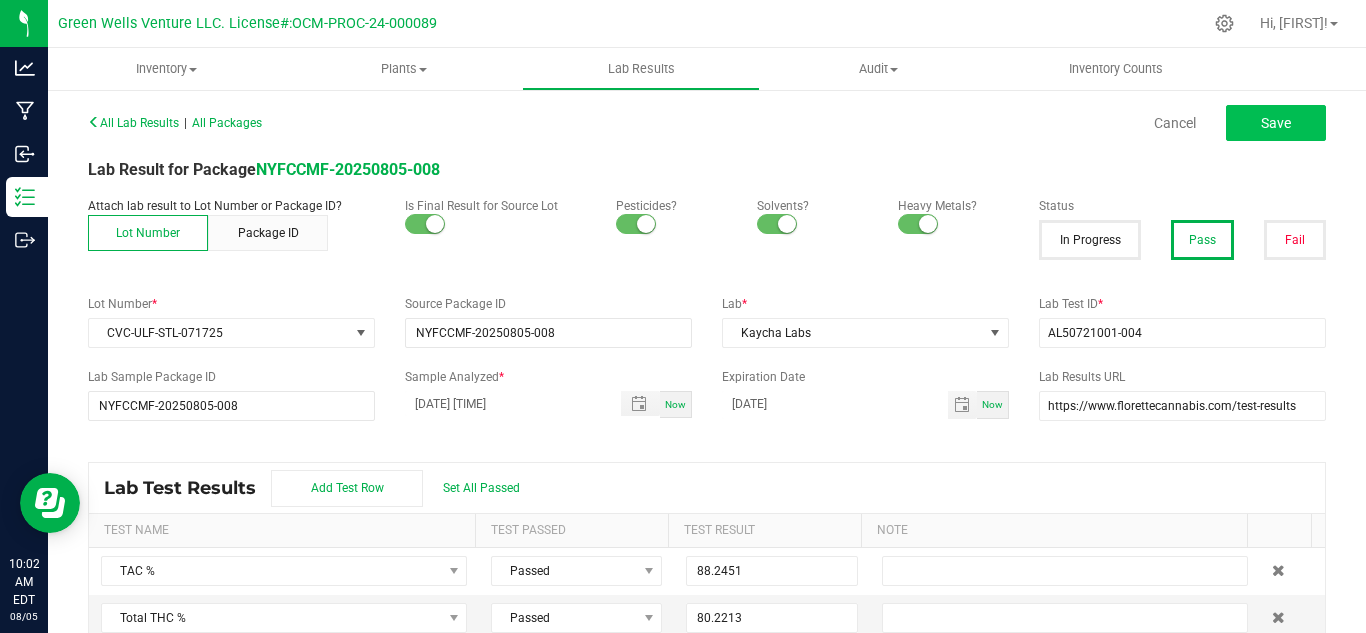 type on "0.8808" 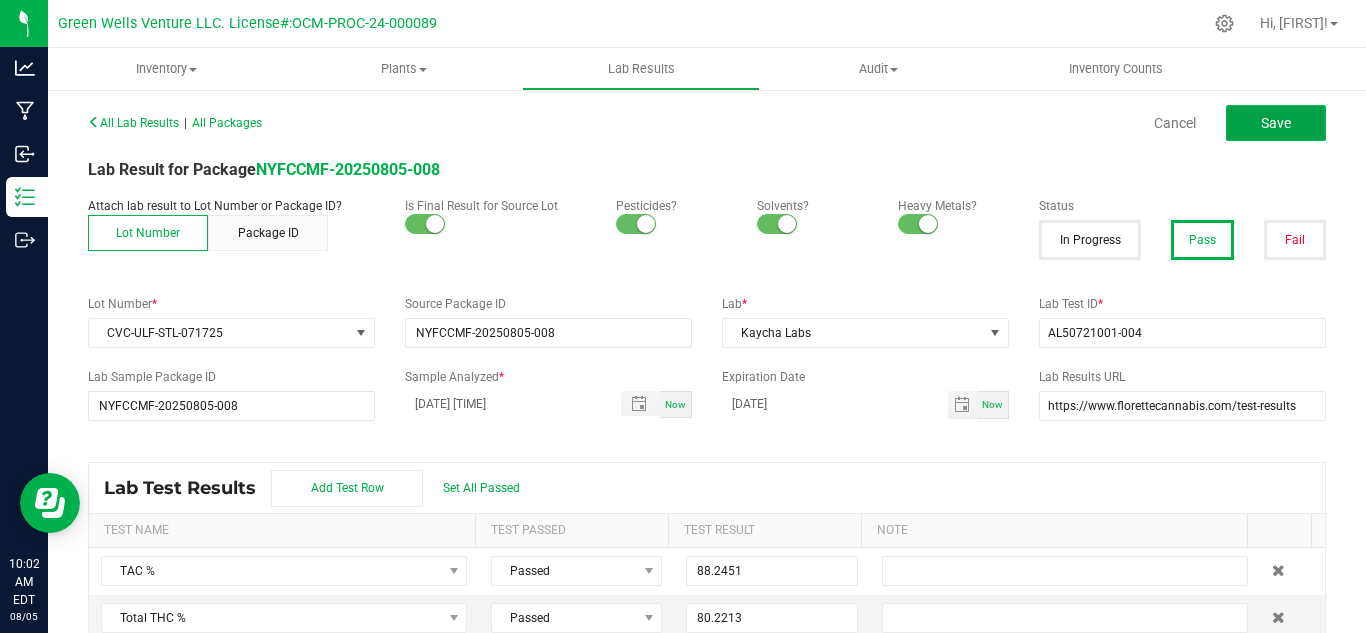 click on "Save" 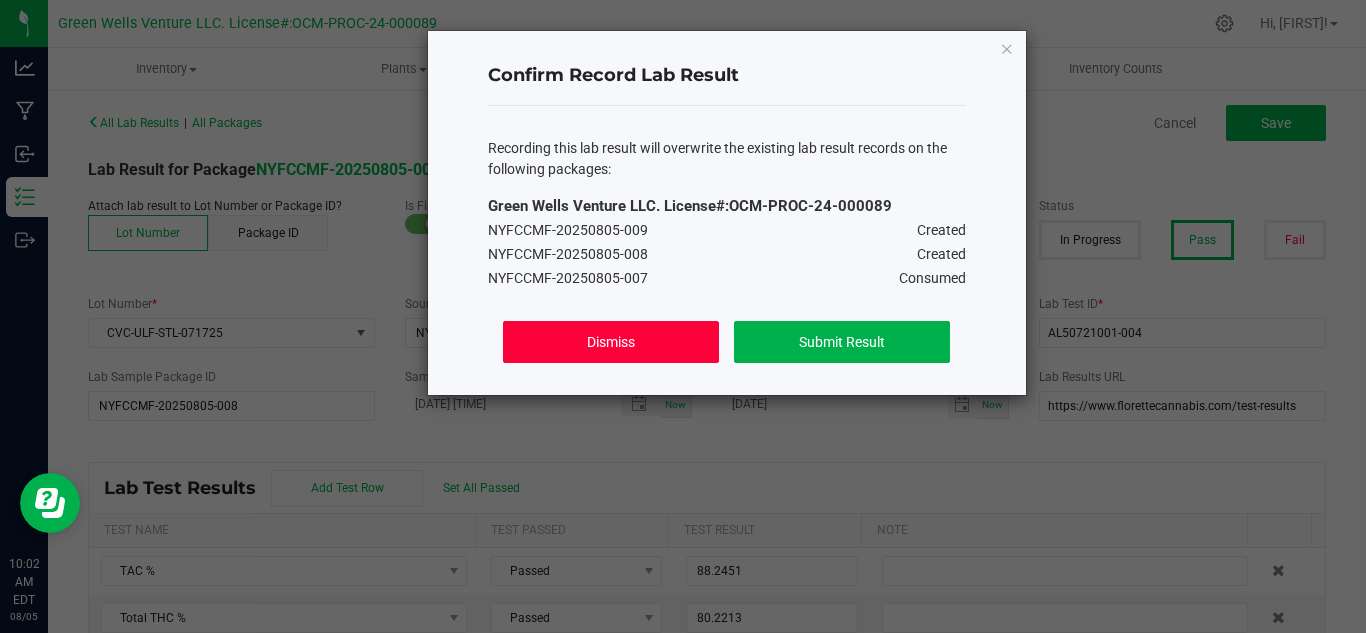 click on "Dismiss" 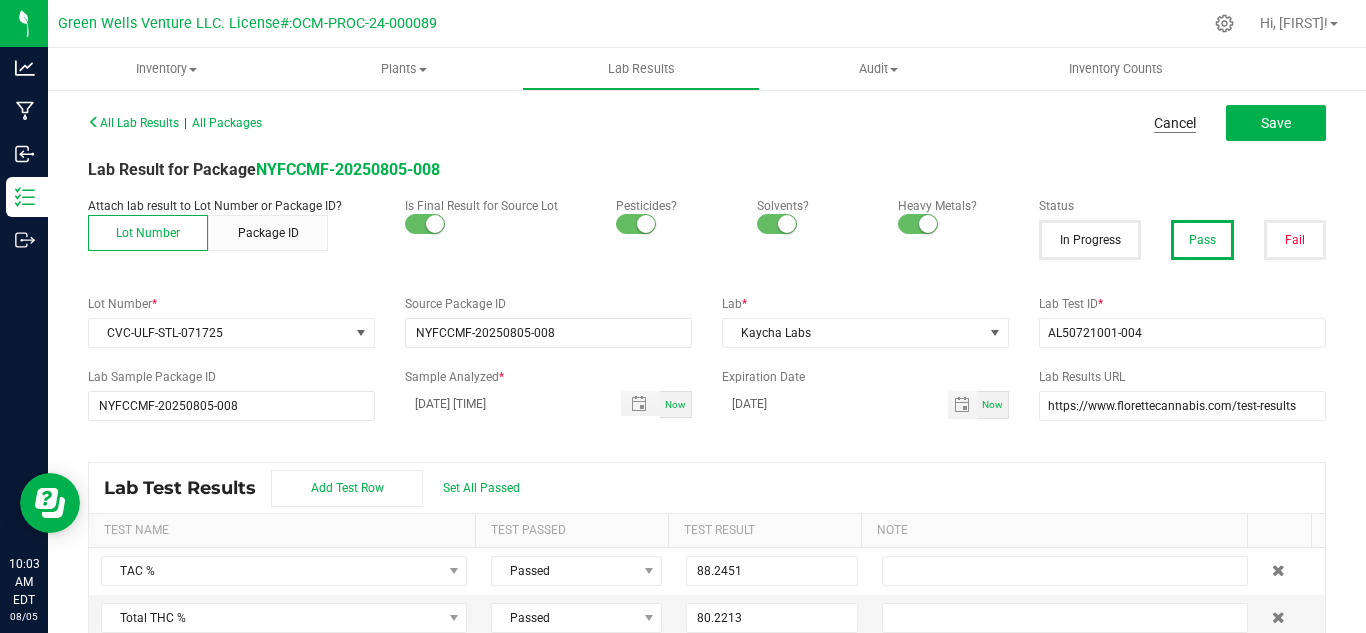 drag, startPoint x: 1194, startPoint y: 125, endPoint x: 1161, endPoint y: 126, distance: 33.01515 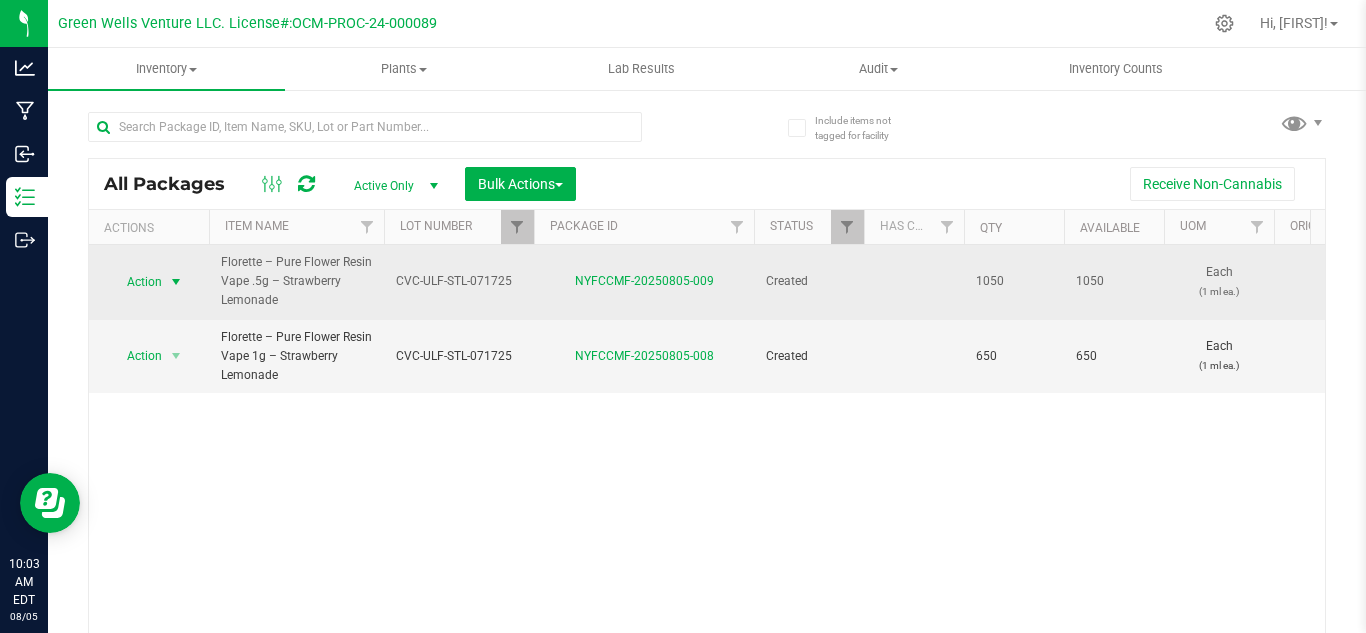 click on "Action" at bounding box center (136, 282) 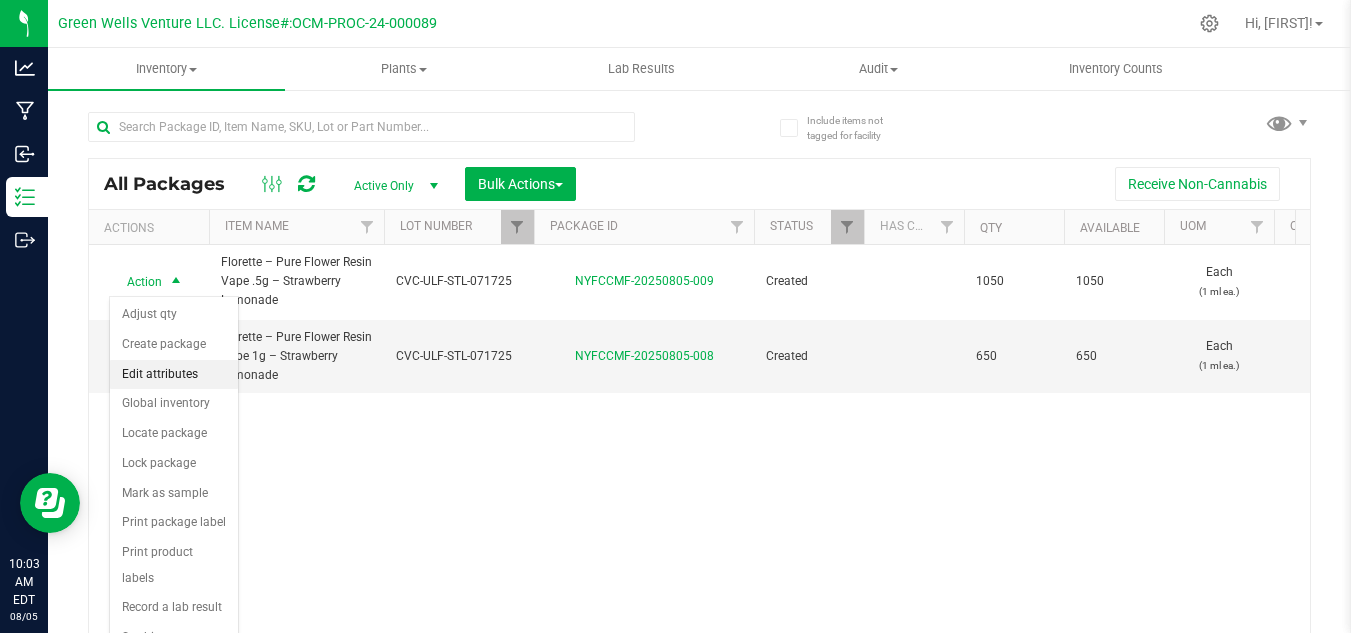 click on "Edit attributes" at bounding box center [174, 375] 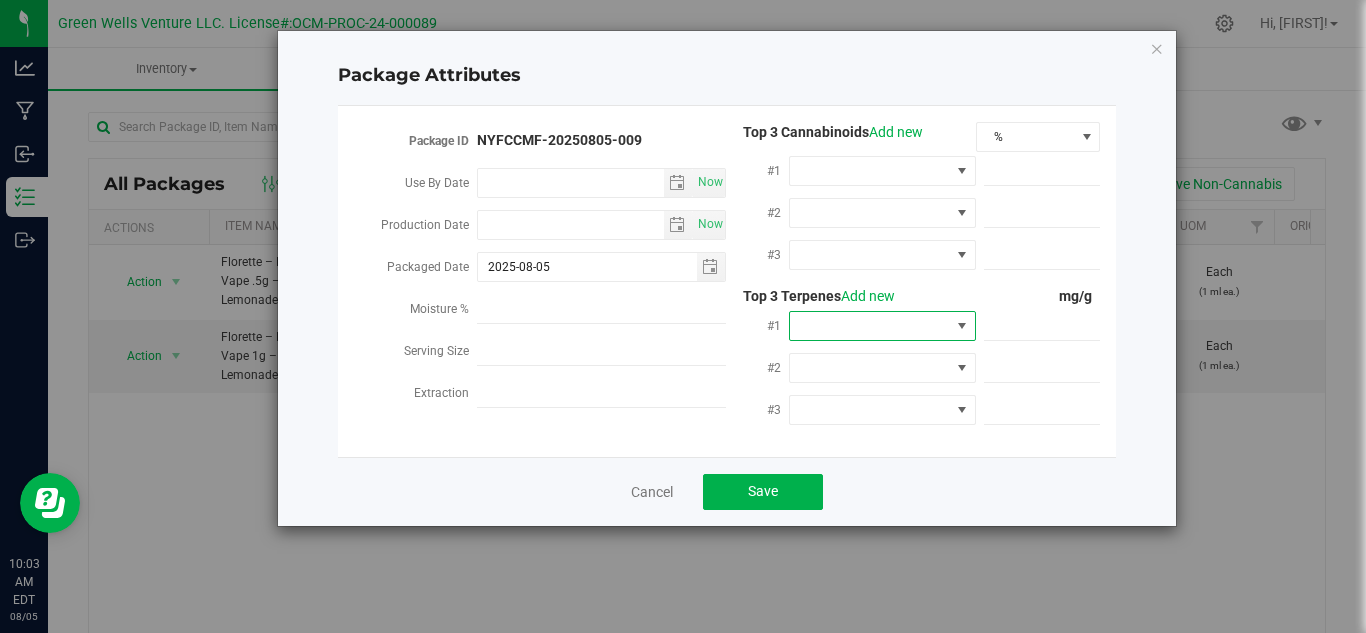 click at bounding box center (870, 326) 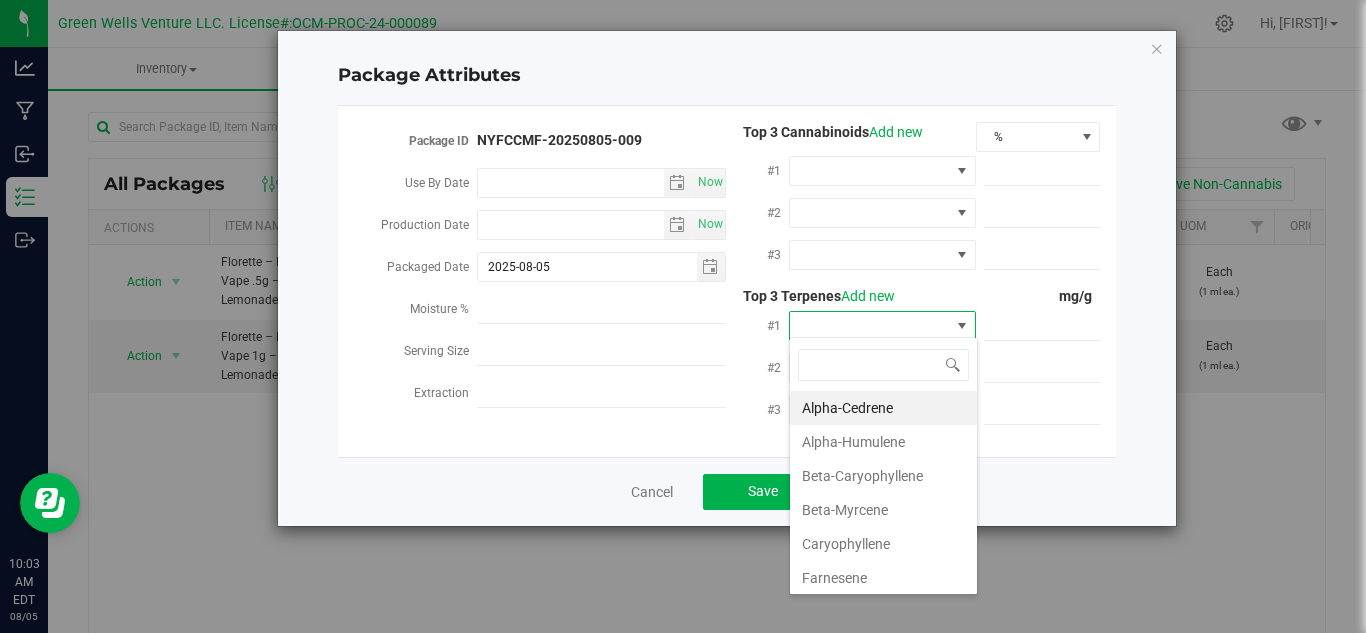 scroll, scrollTop: 99970, scrollLeft: 99813, axis: both 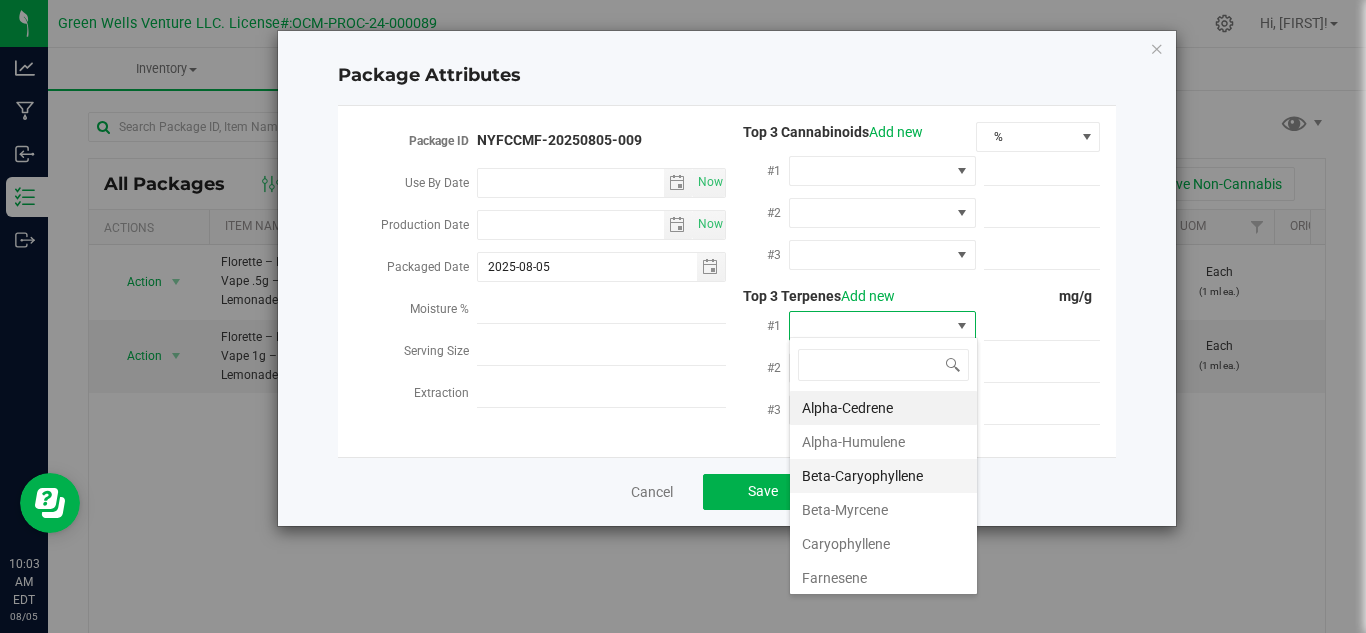 click on "Beta-Caryophyllene" at bounding box center (883, 476) 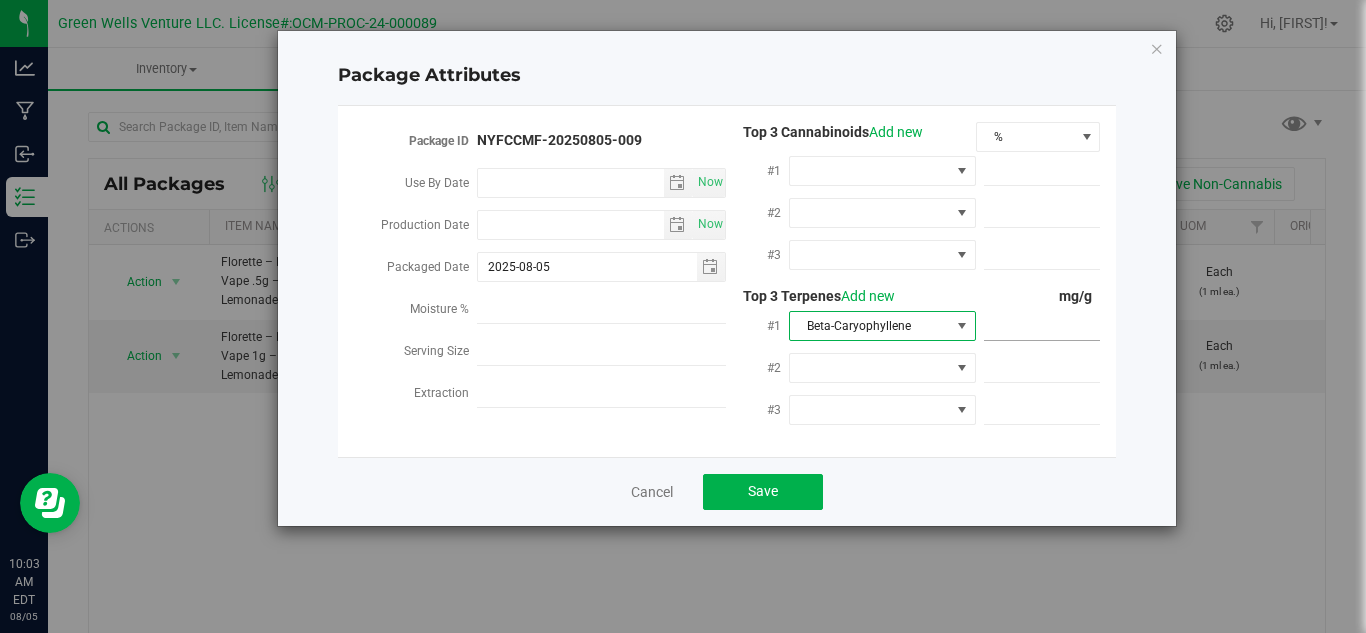 click at bounding box center [1042, 326] 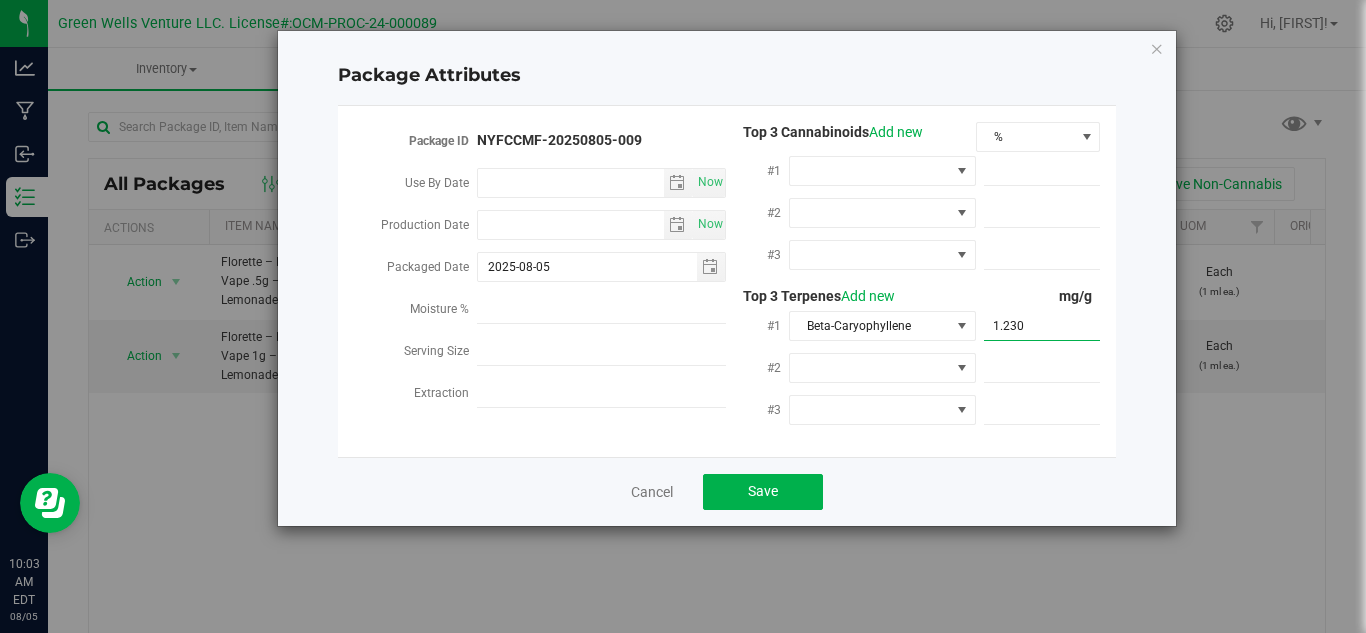 type on "1.2300" 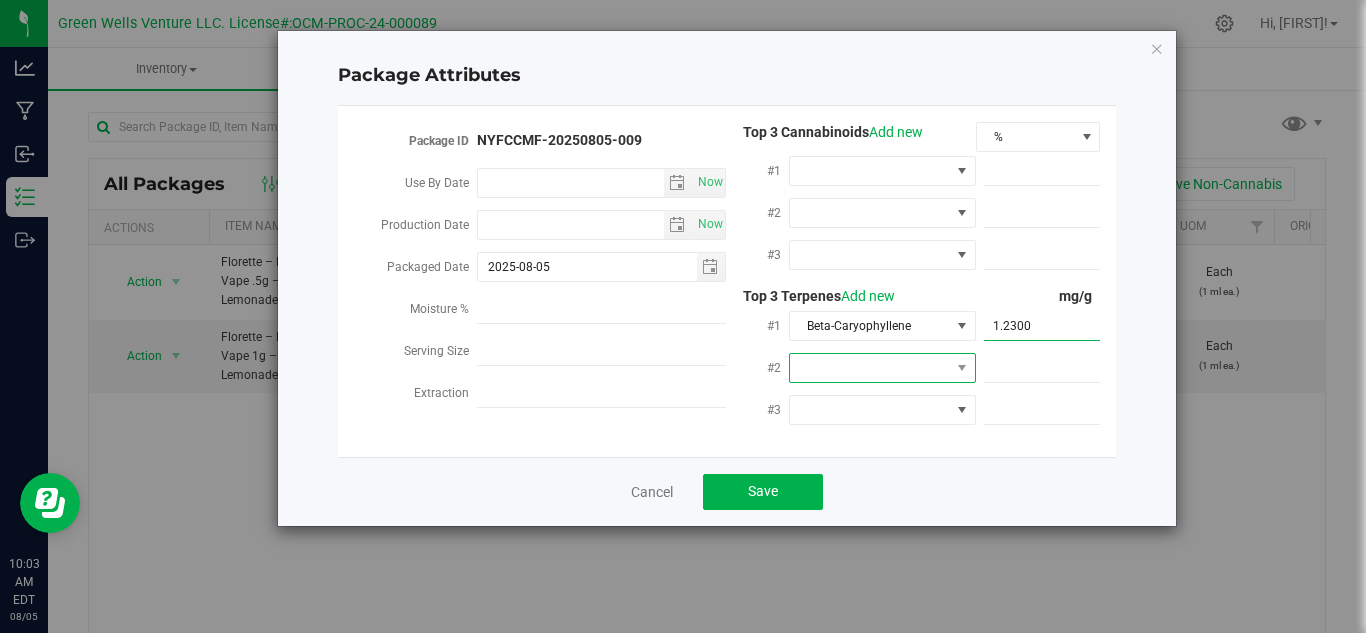 type on "1.2300" 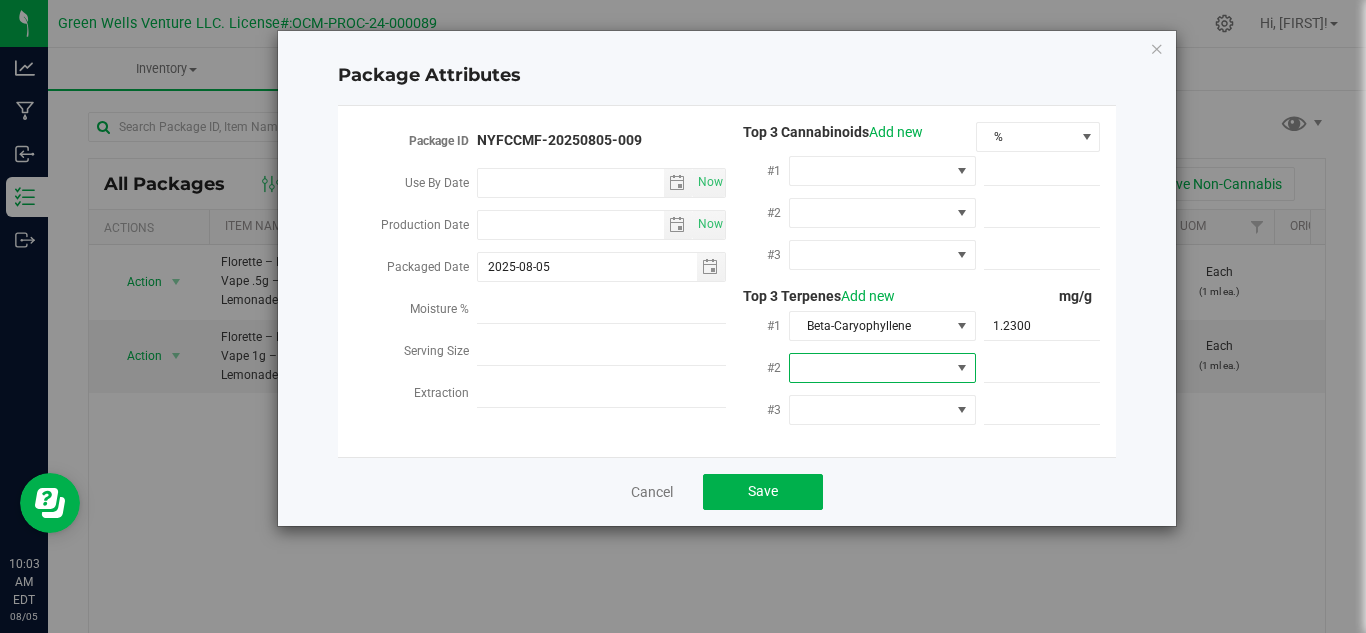 click at bounding box center (870, 368) 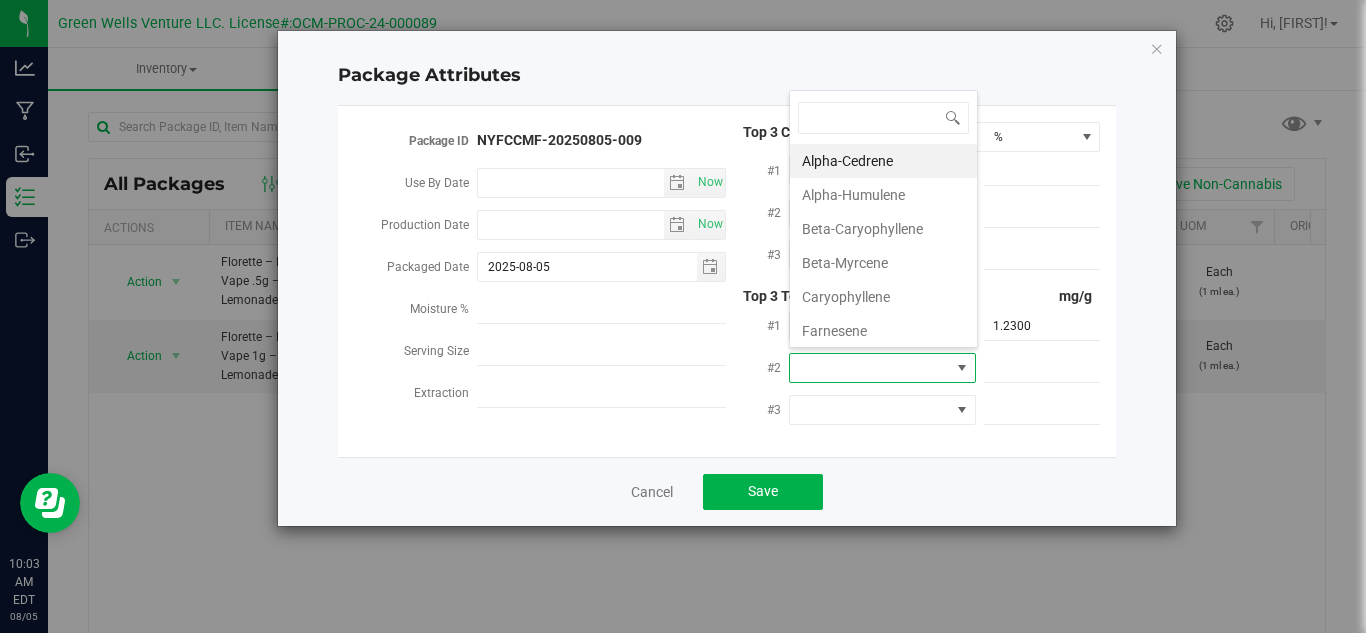 scroll, scrollTop: 99970, scrollLeft: 99813, axis: both 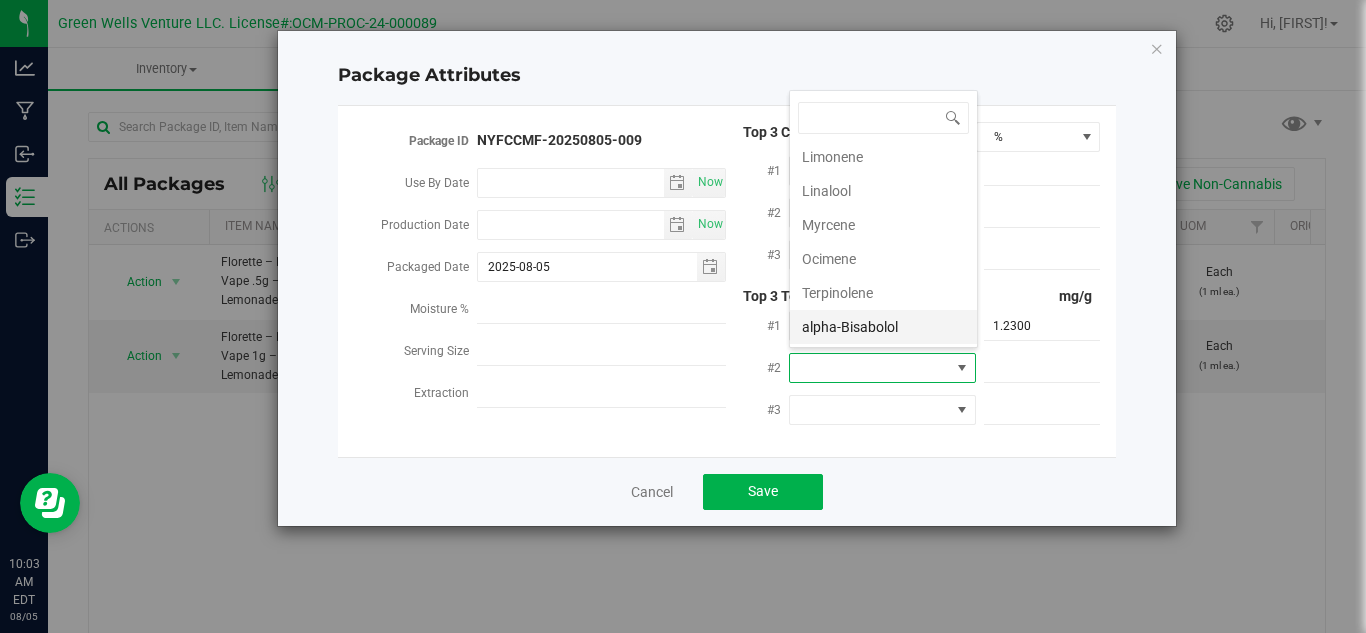 click on "alpha-Bisabolol" at bounding box center (883, 327) 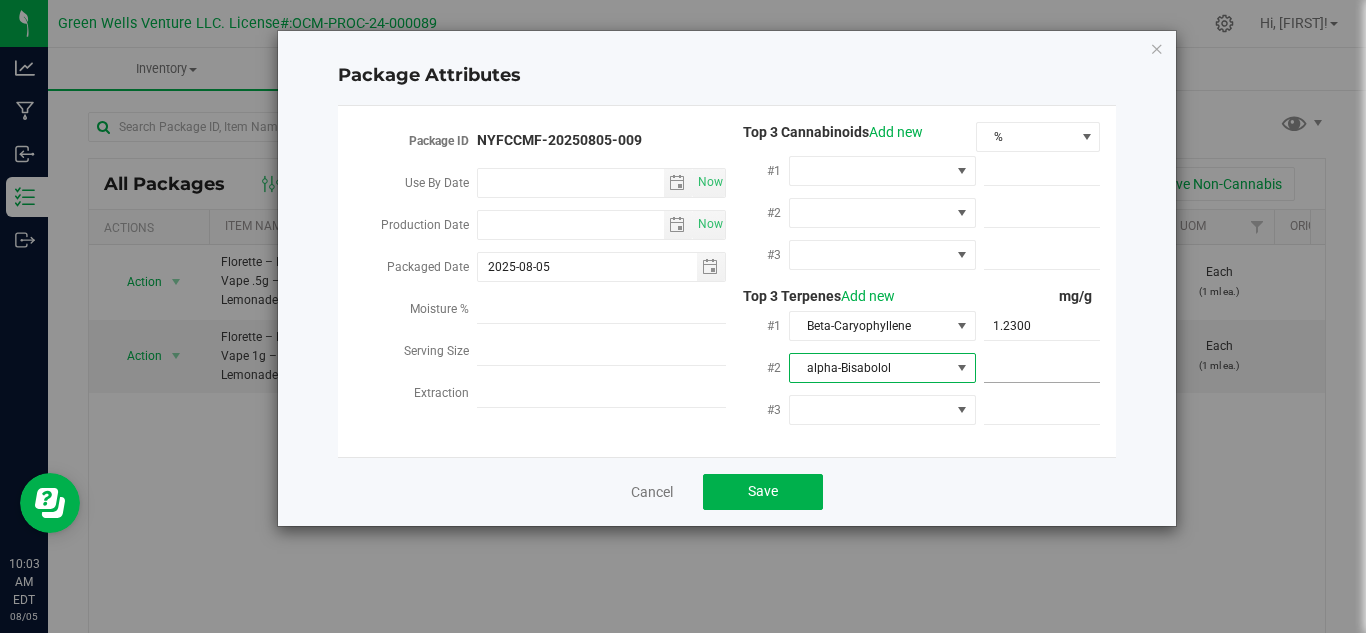 click at bounding box center [1042, 368] 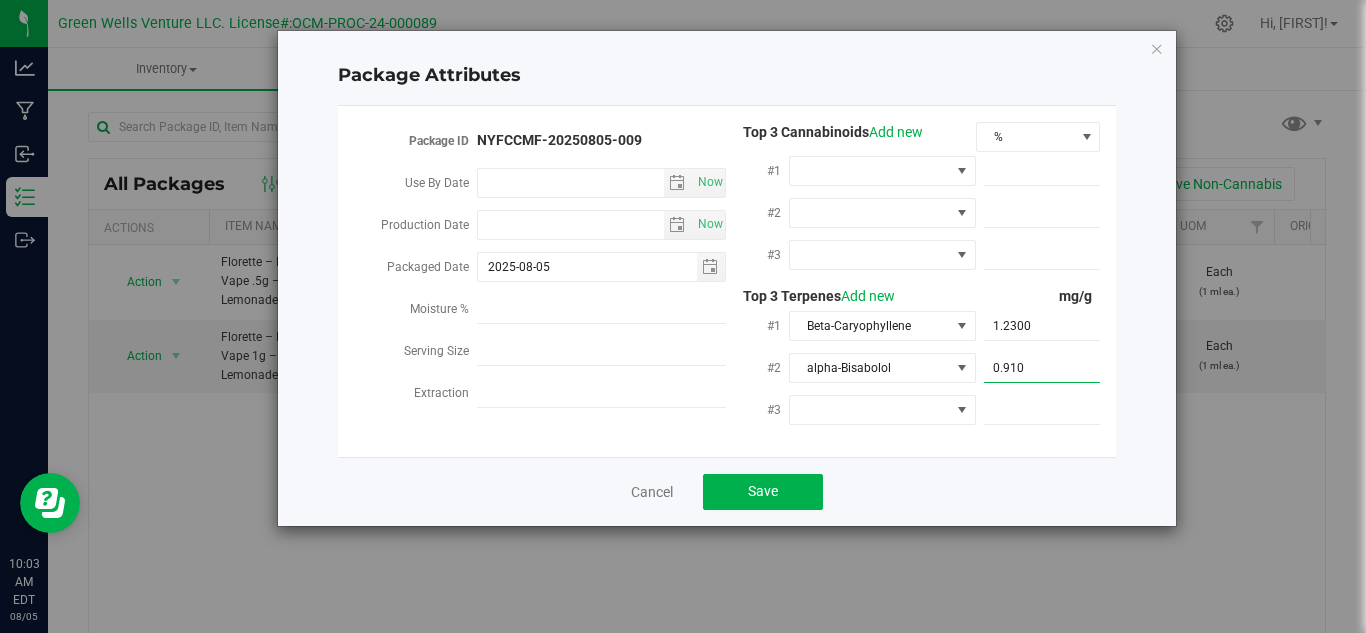 type on "0.9100" 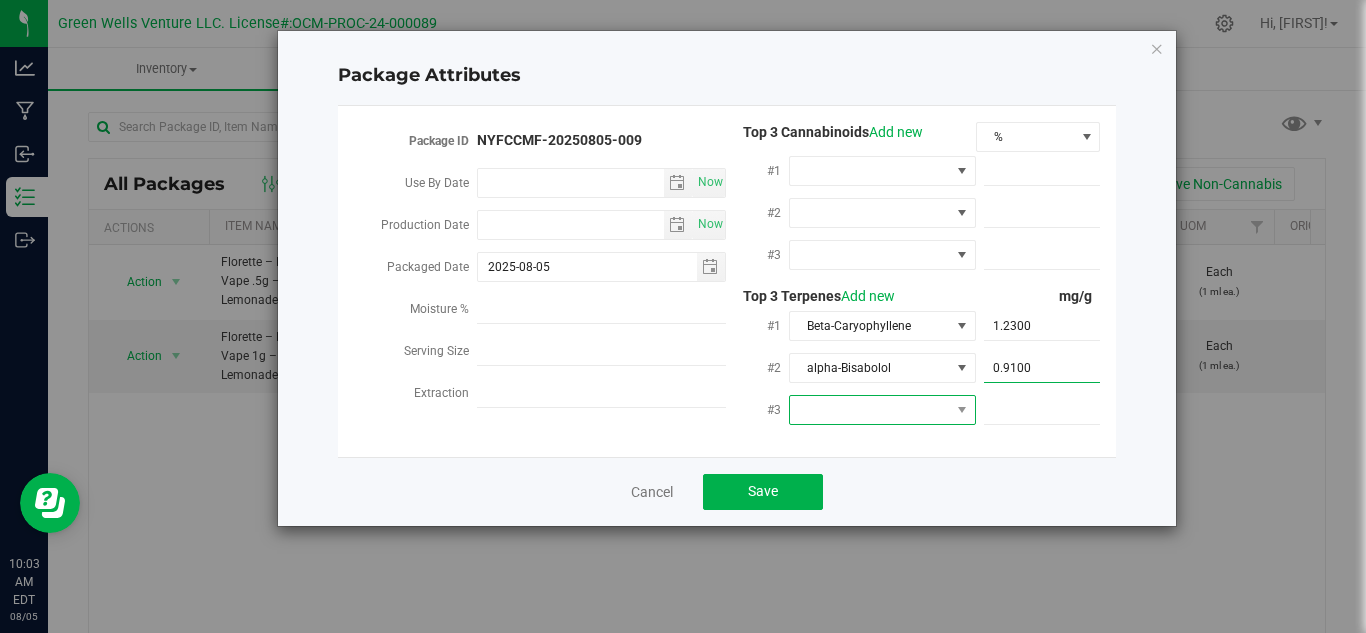 type on "0.9100" 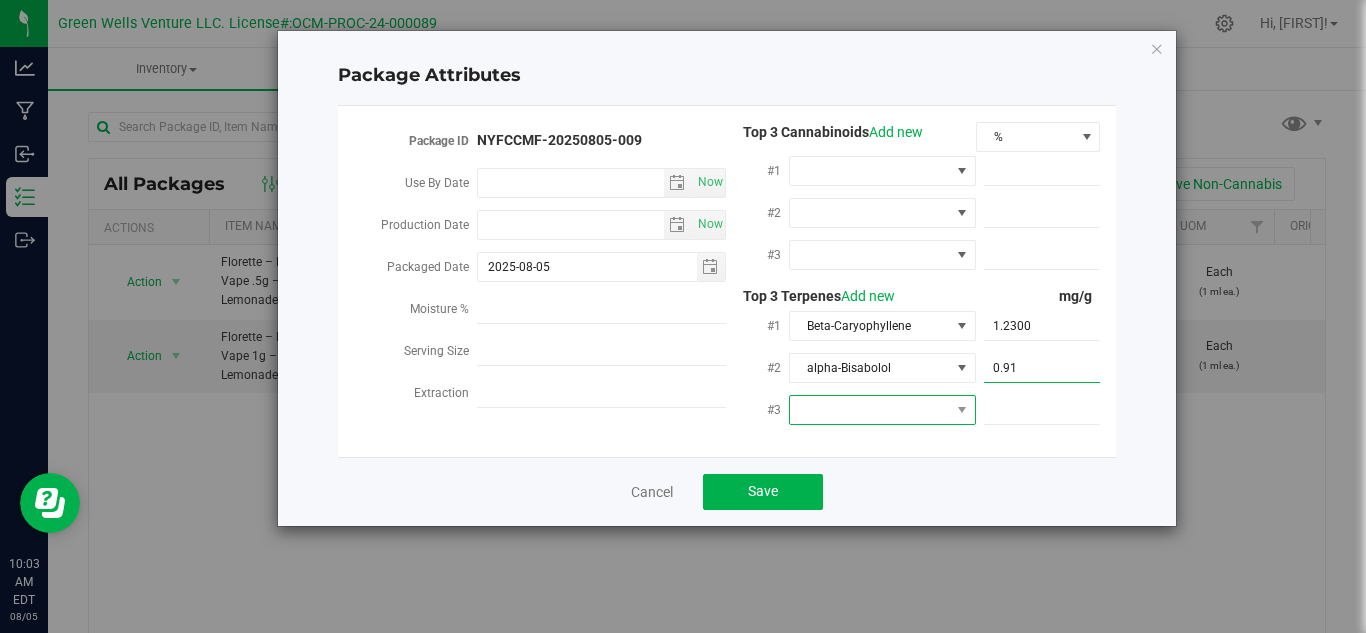 click at bounding box center (870, 410) 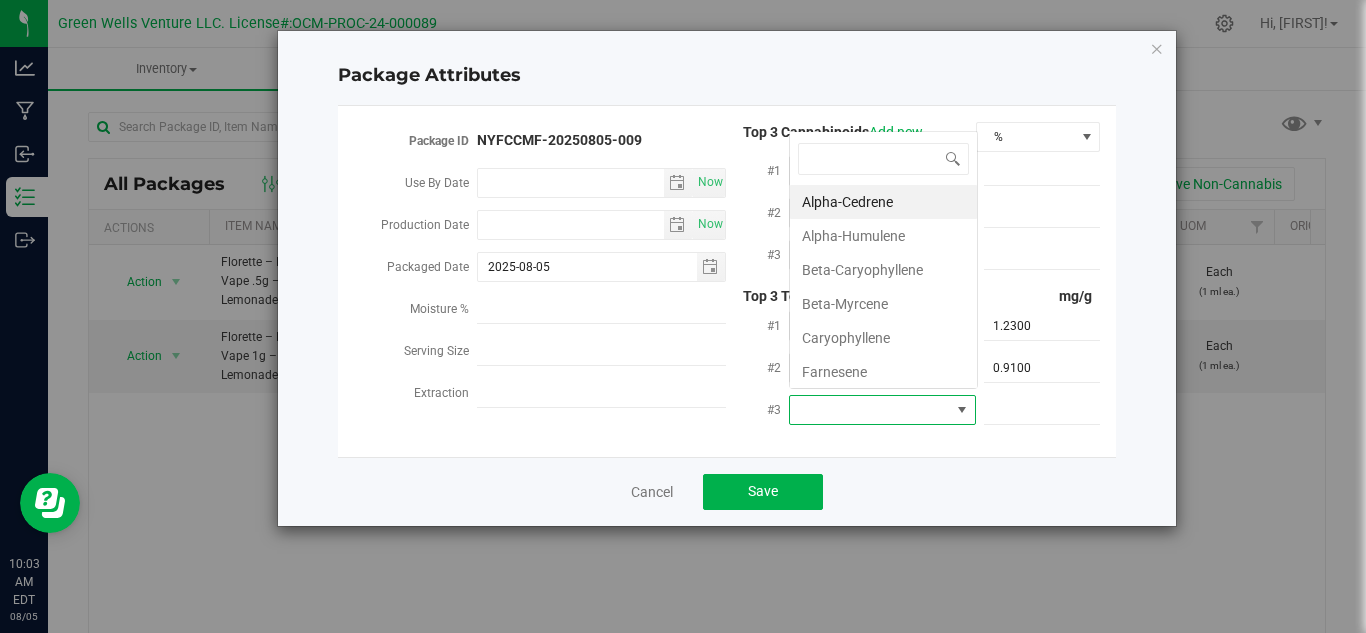 scroll, scrollTop: 0, scrollLeft: 0, axis: both 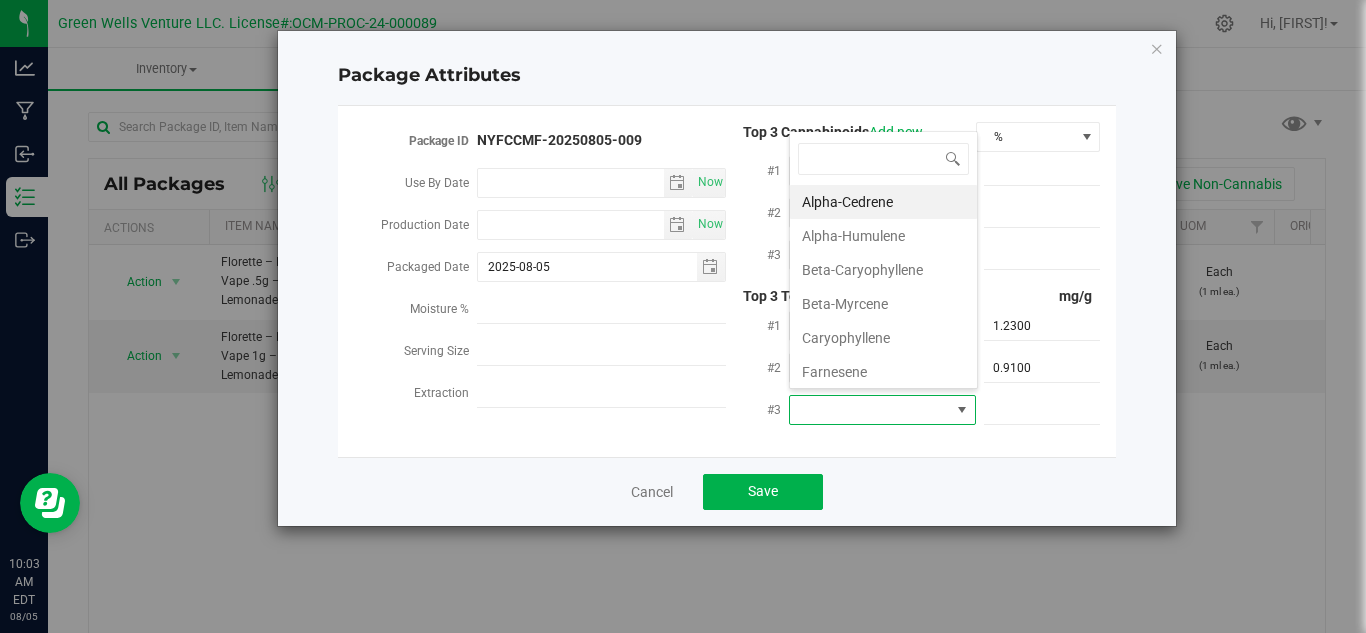 click on "Alpha-Humulene" at bounding box center [883, 236] 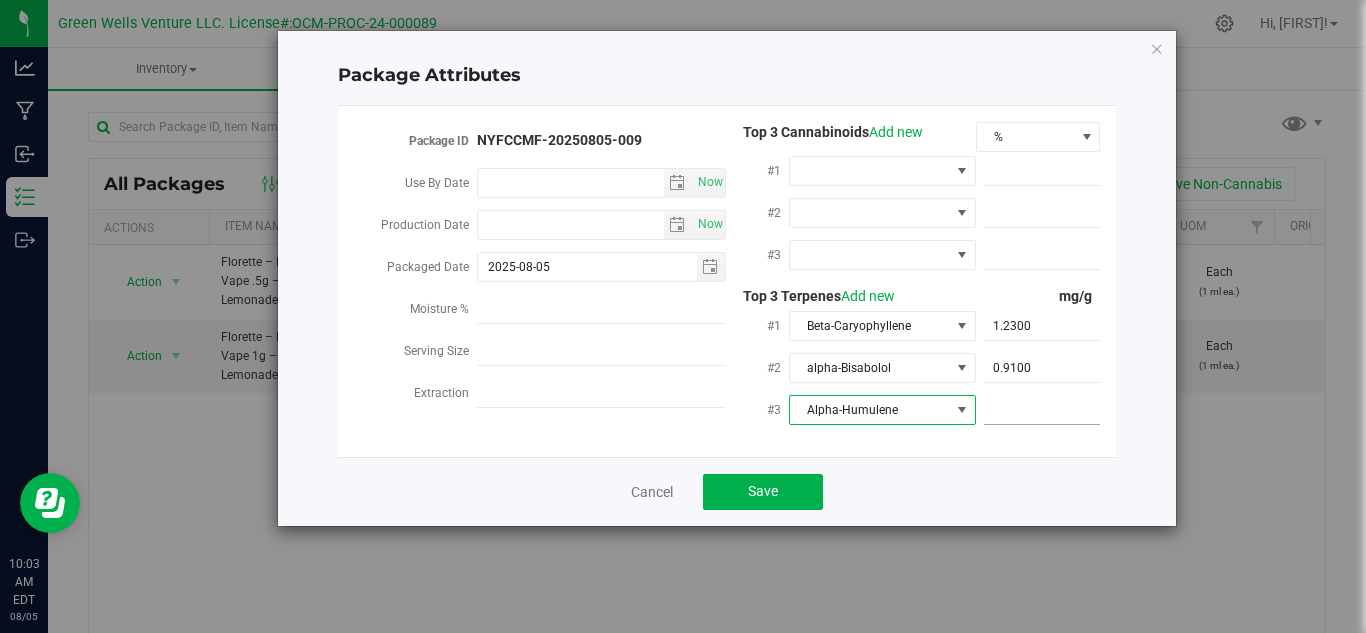 click at bounding box center [1042, 410] 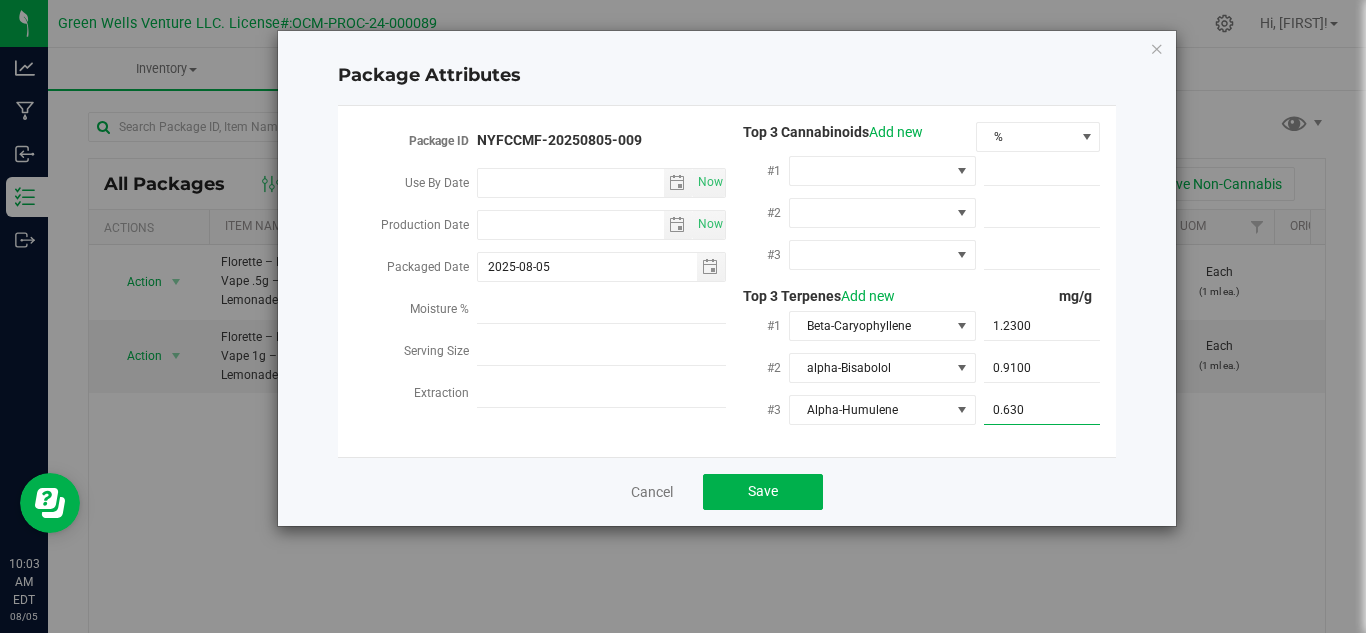 type on "0.6300" 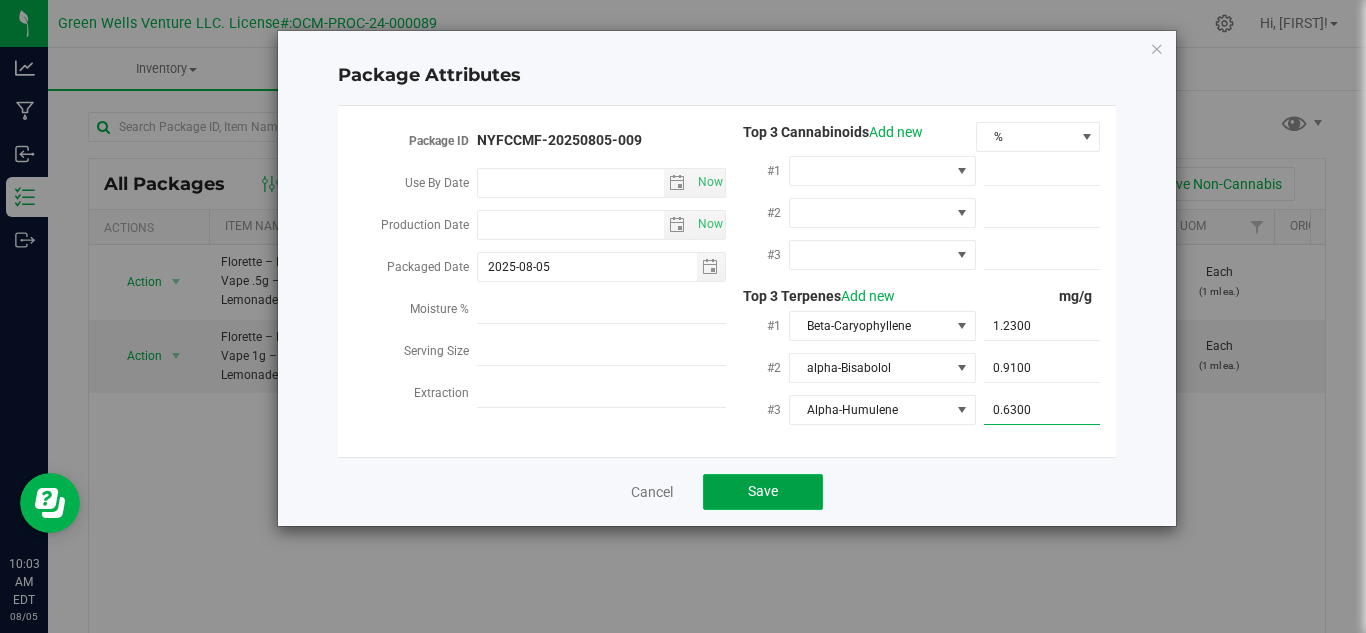 type on "0.6300" 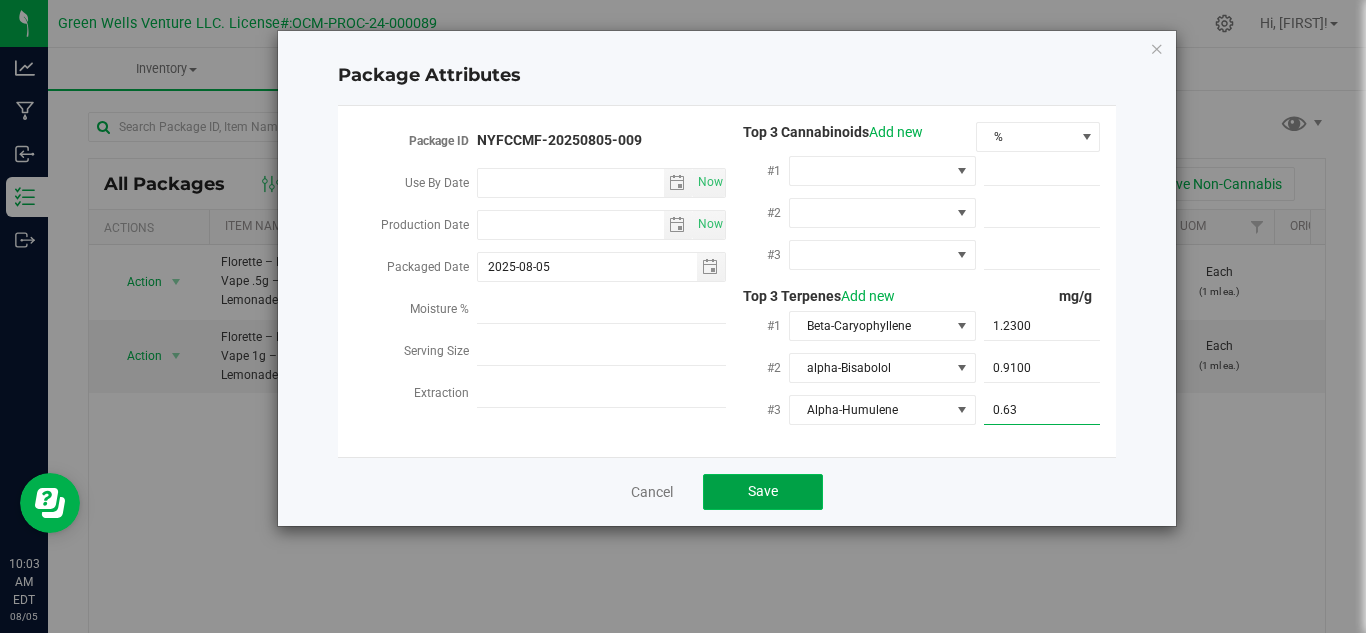 click on "Save" 